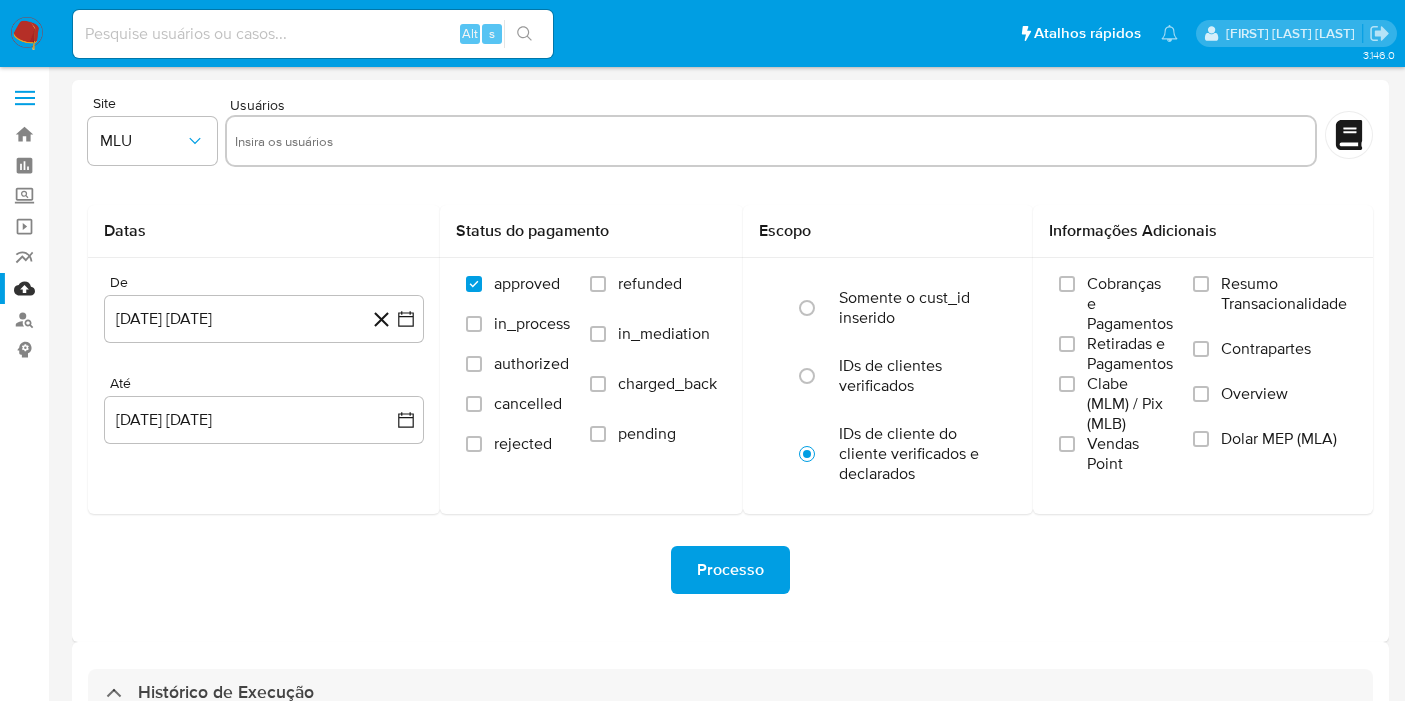 select on "10" 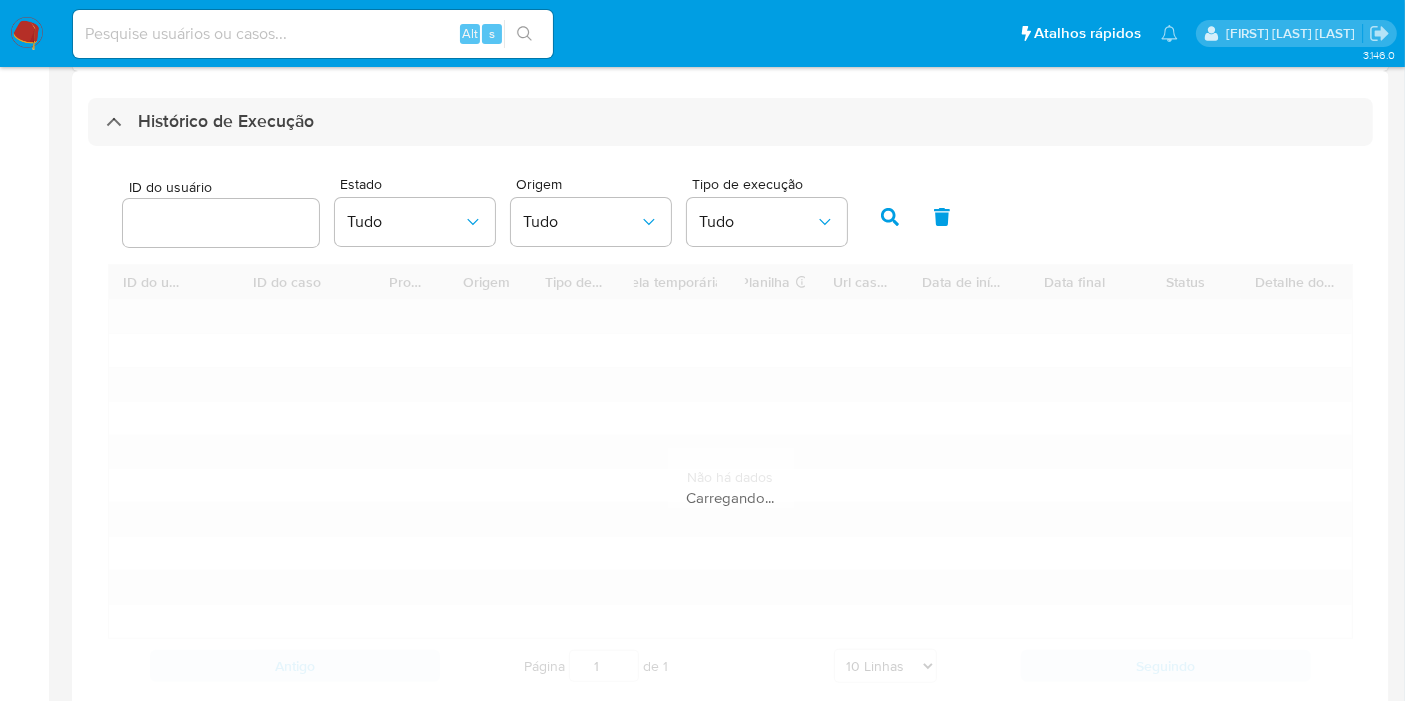 scroll, scrollTop: 617, scrollLeft: 0, axis: vertical 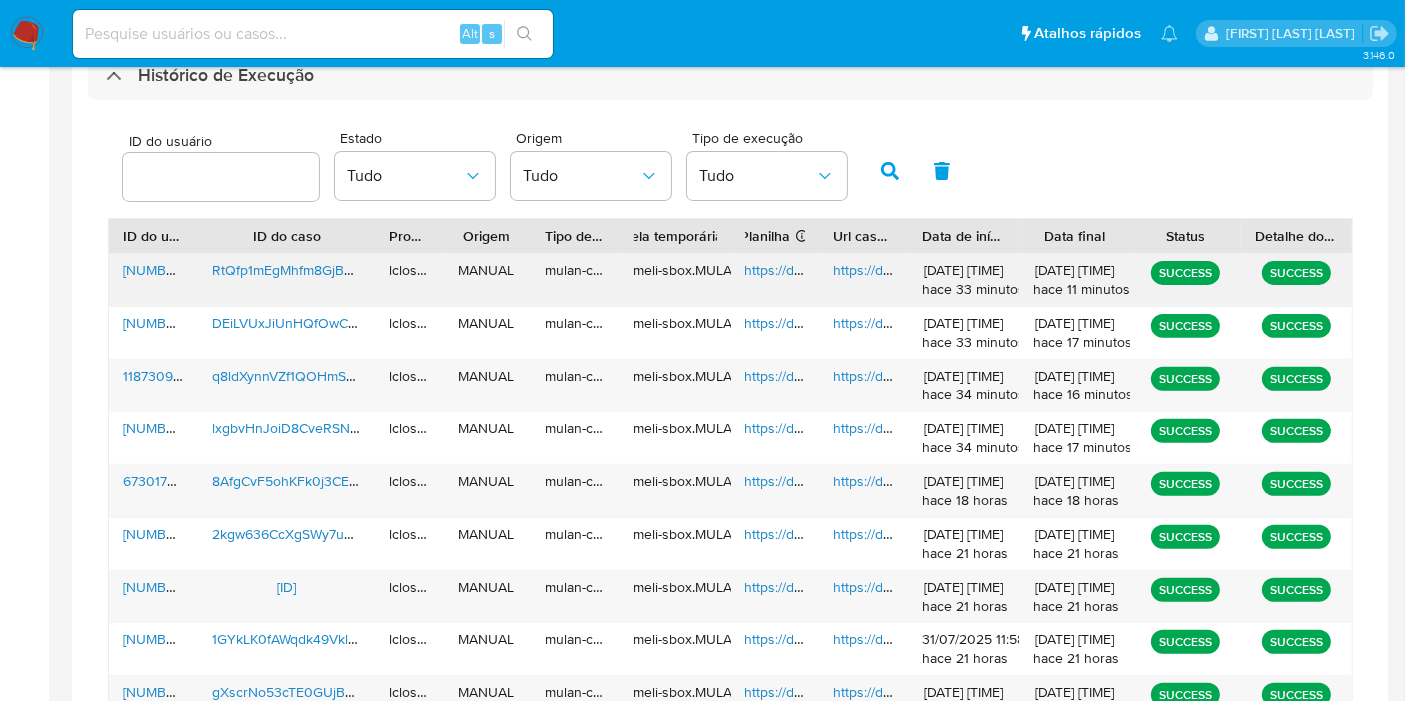 click on "https://docs.google.com/spreadsheets/d/1KzMr_5E7WhRvpZFivhCvK7KATiIkPC9rvaMnqCCHQcg/edit" at bounding box center [1053, 270] 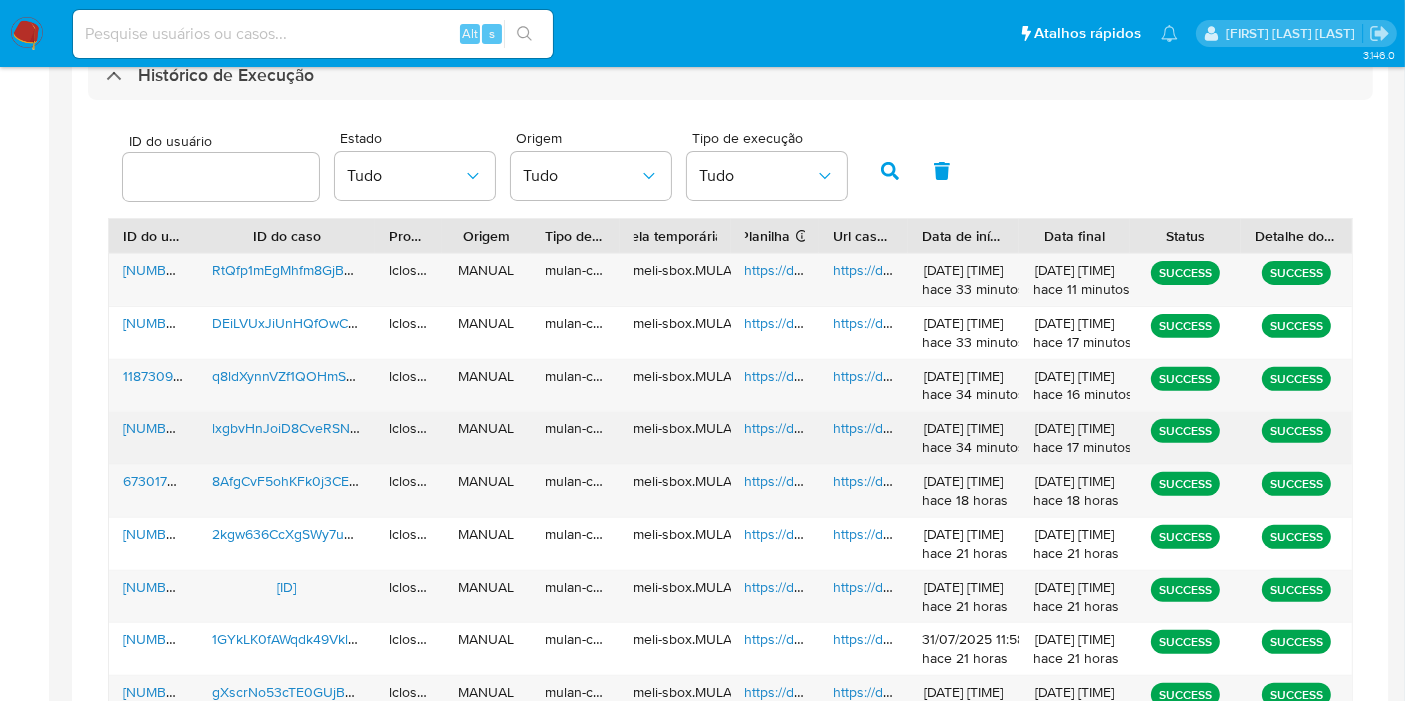 click on "https://docs.google.com/spreadsheets/d/1Rfc8V72srQSuc_1iA9-l7JrQMjAALrTi7LNaWCmz5Ms/edit" at bounding box center [1045, 428] 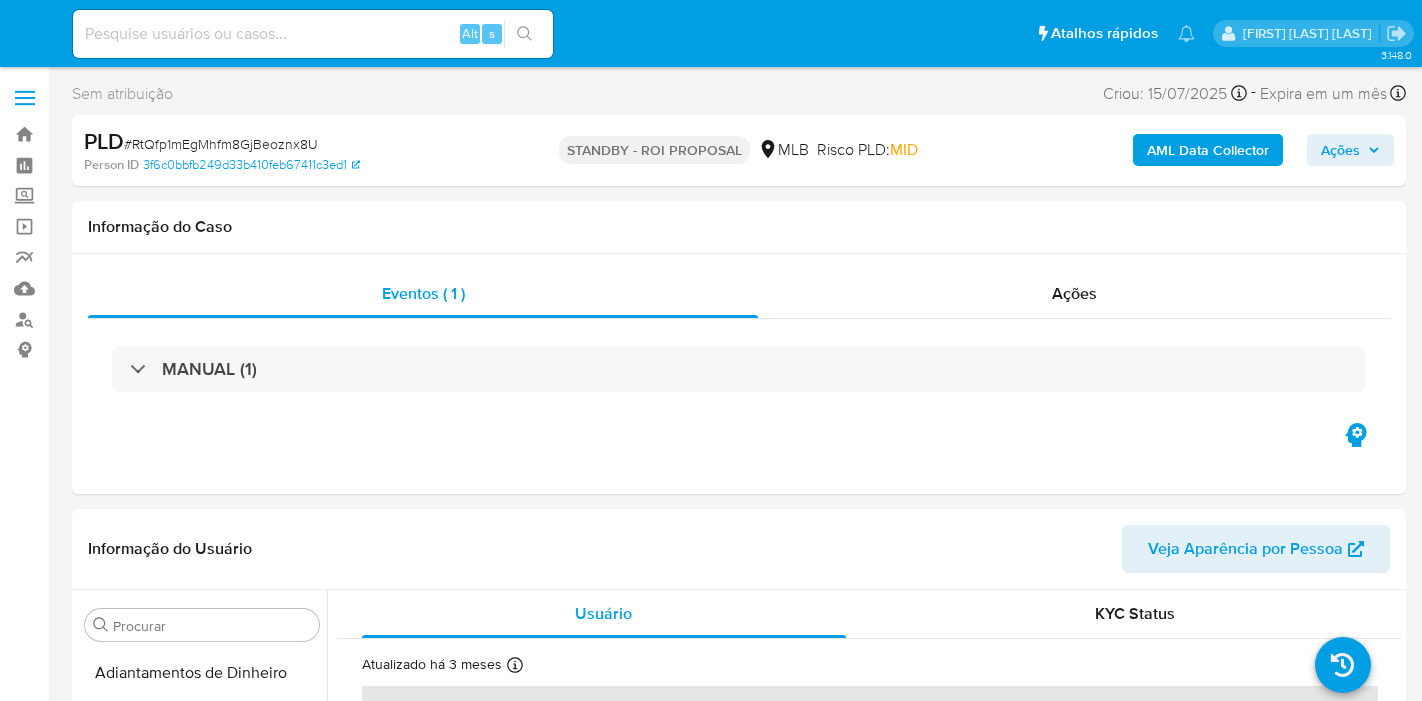 select on "10" 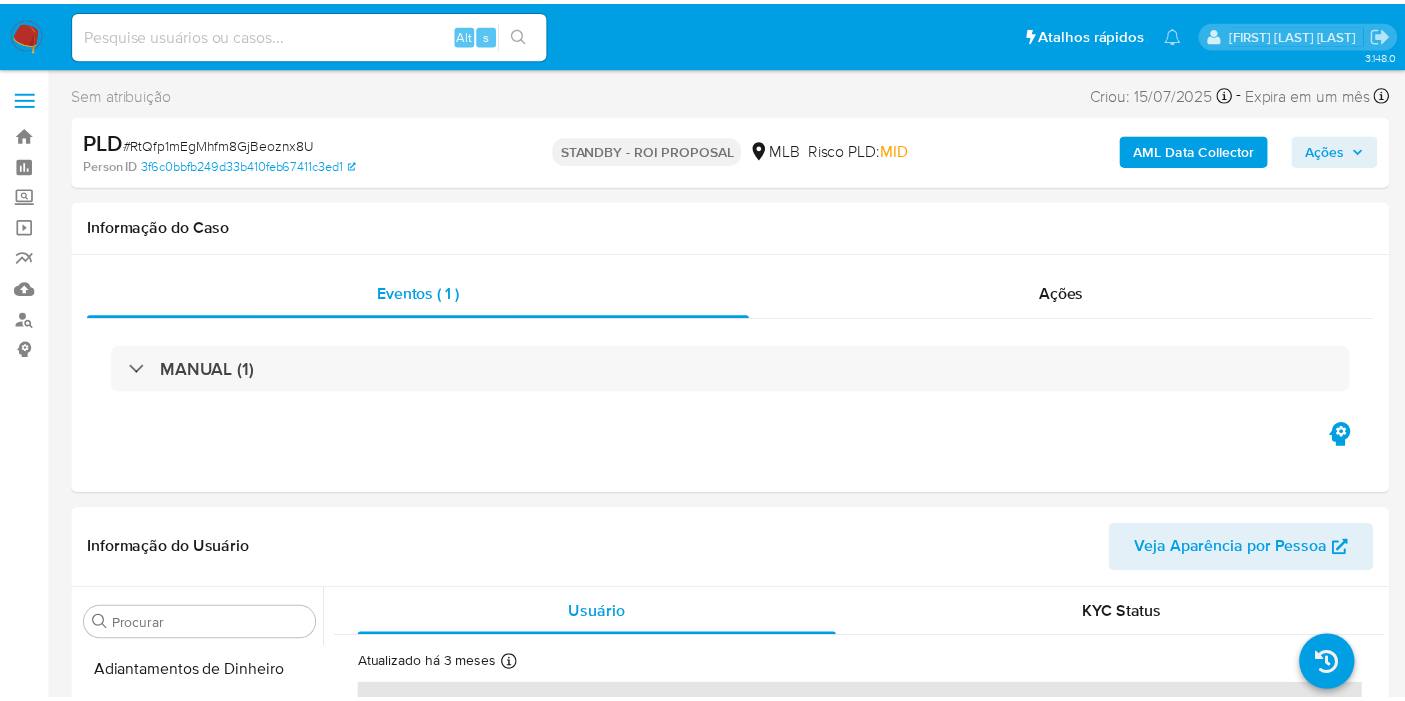 scroll, scrollTop: 0, scrollLeft: 0, axis: both 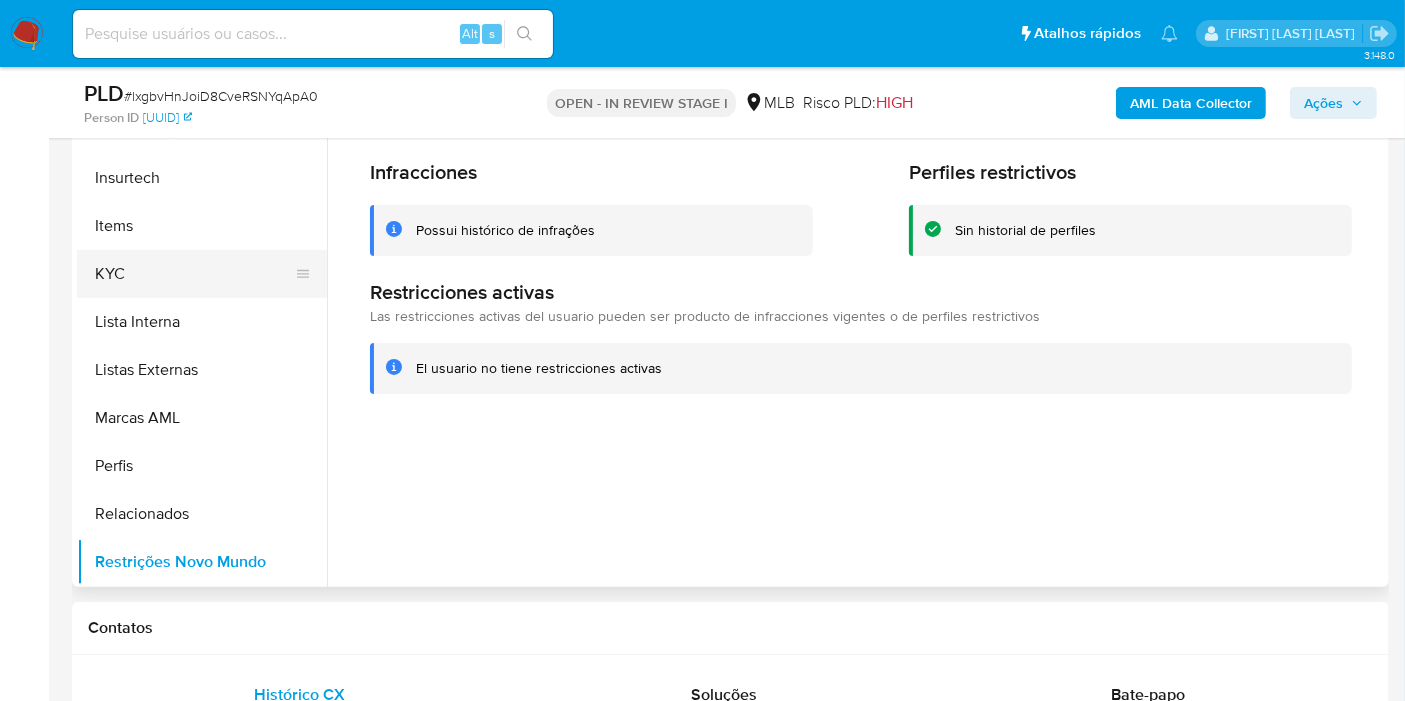 click on "KYC" at bounding box center [194, 274] 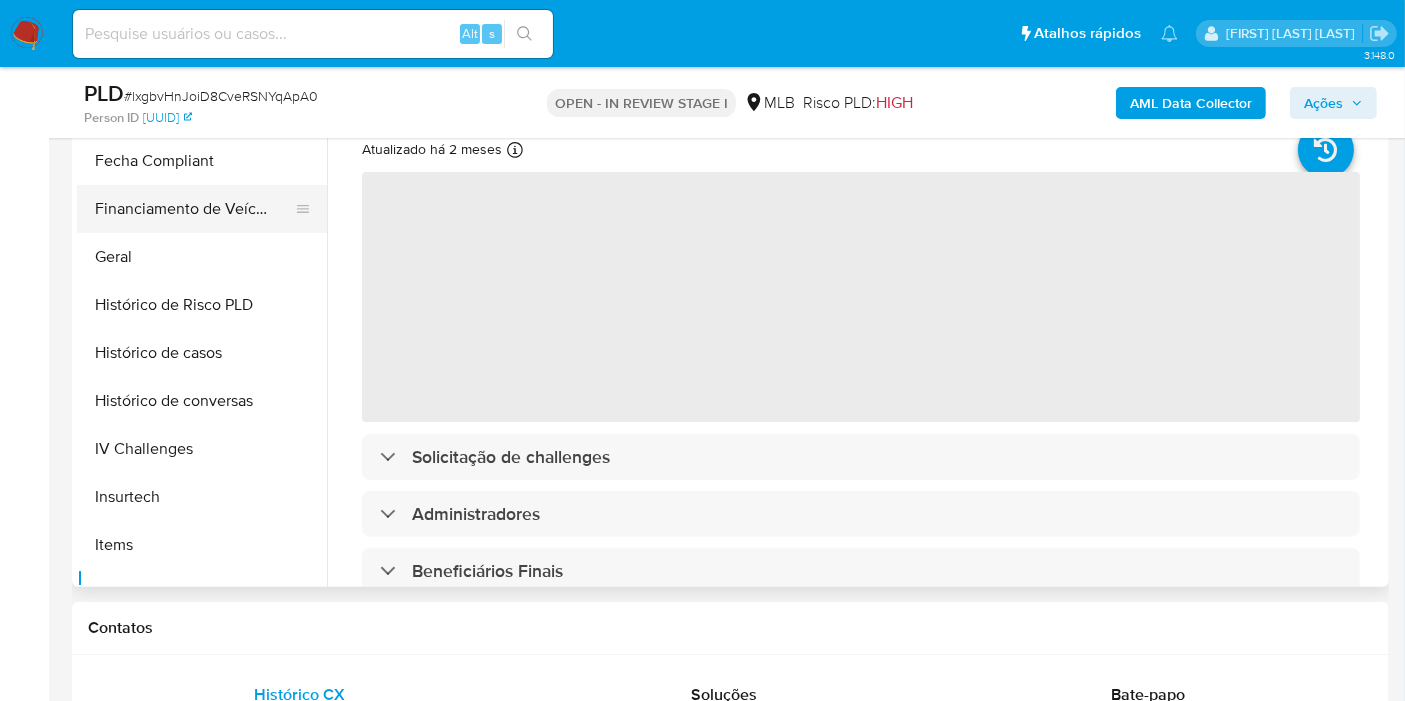scroll, scrollTop: 400, scrollLeft: 0, axis: vertical 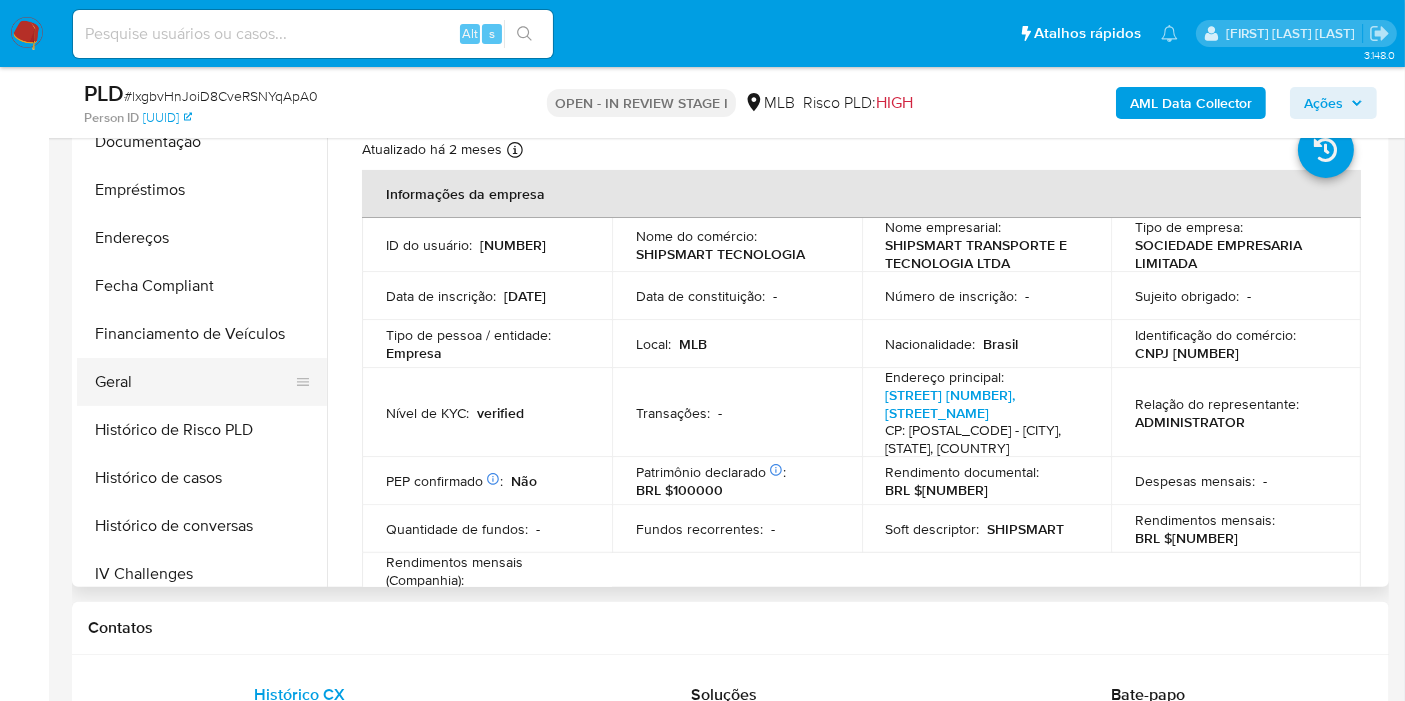 click on "Geral" at bounding box center (194, 382) 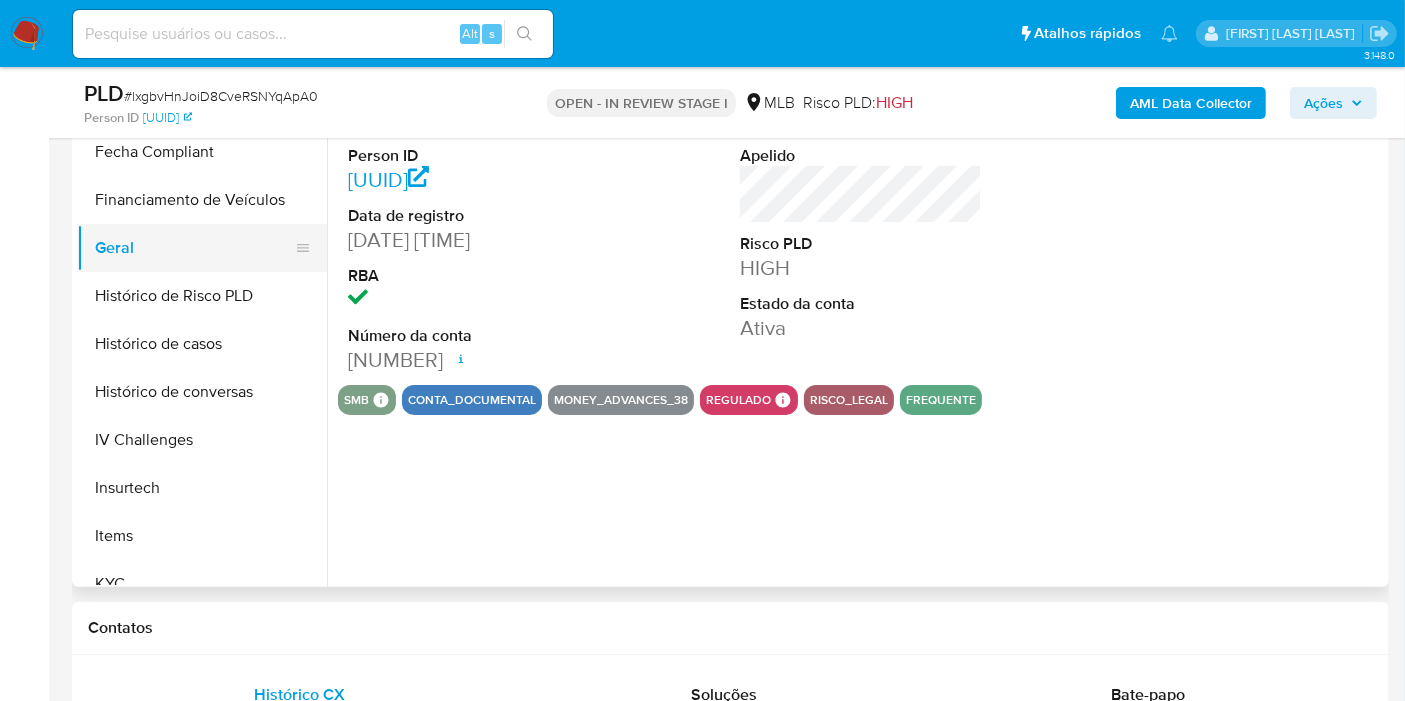 scroll, scrollTop: 622, scrollLeft: 0, axis: vertical 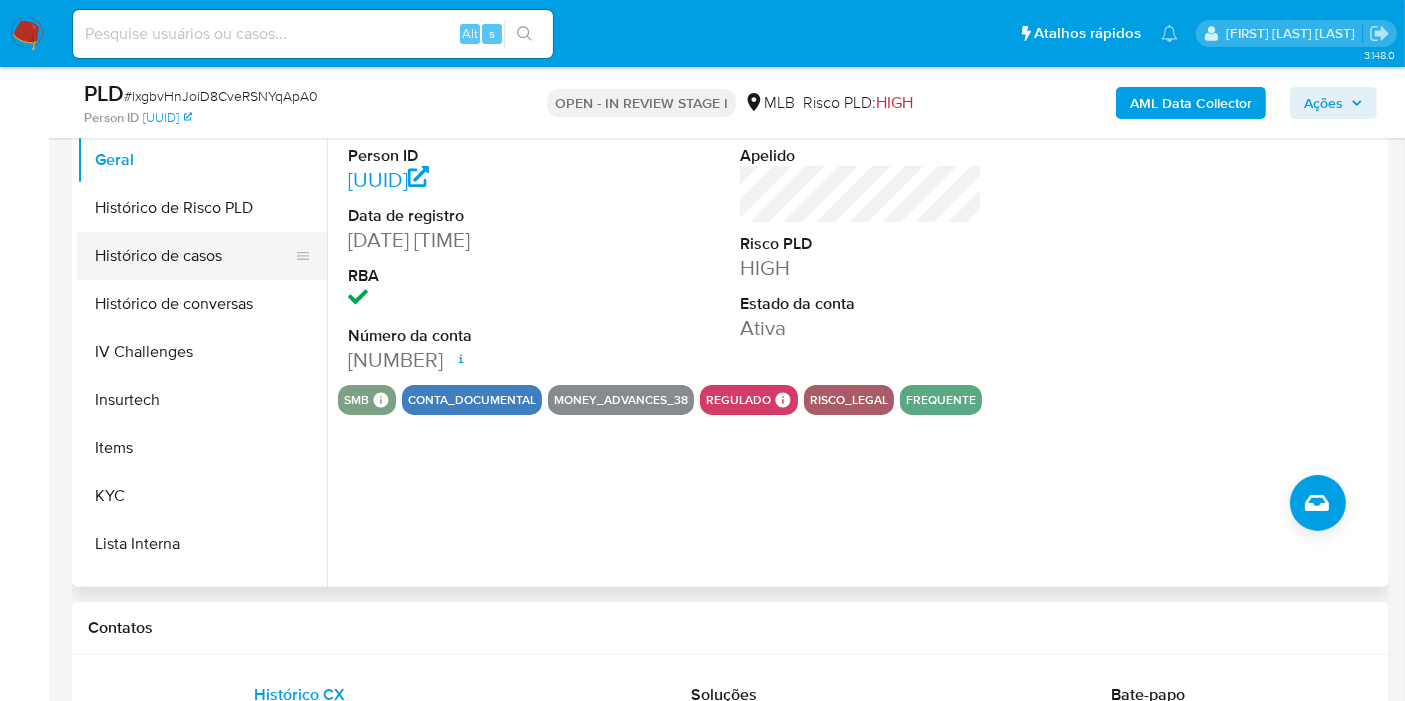 click on "Histórico de casos" at bounding box center [194, 256] 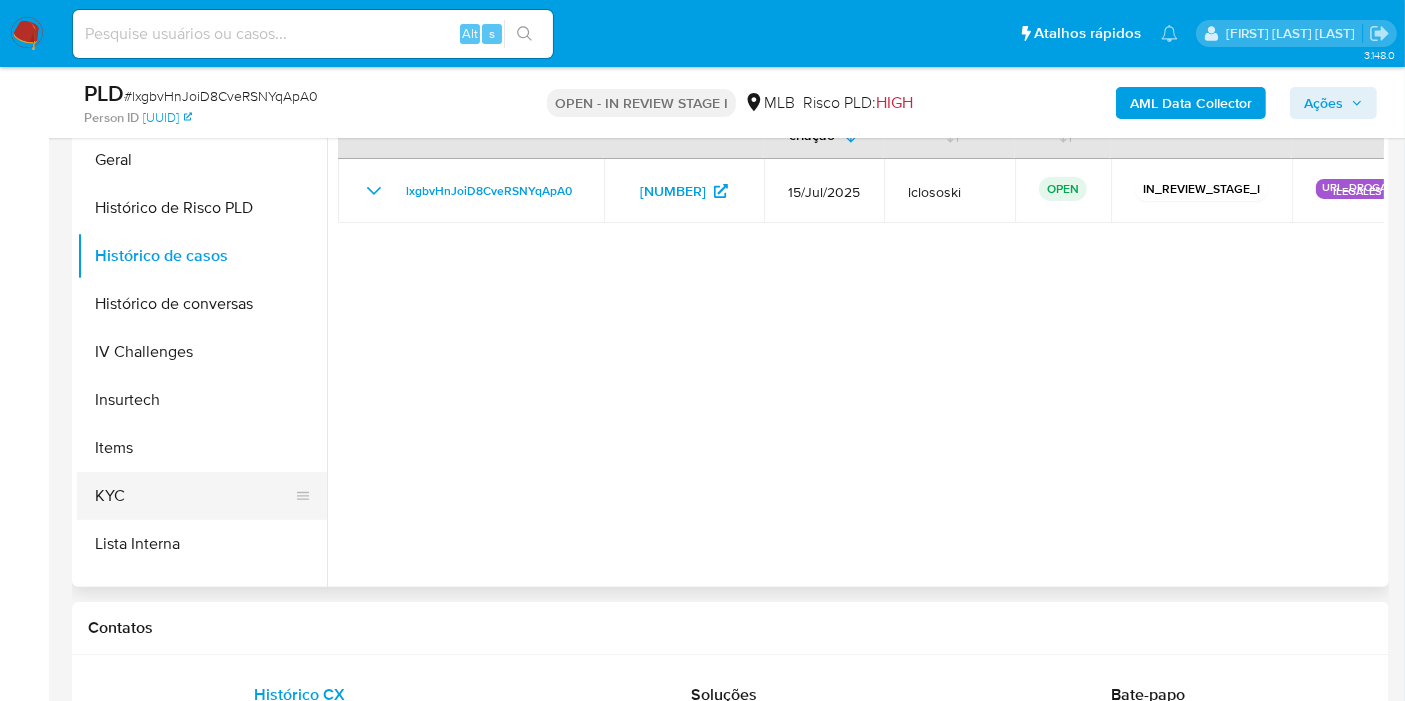 click on "KYC" at bounding box center (194, 496) 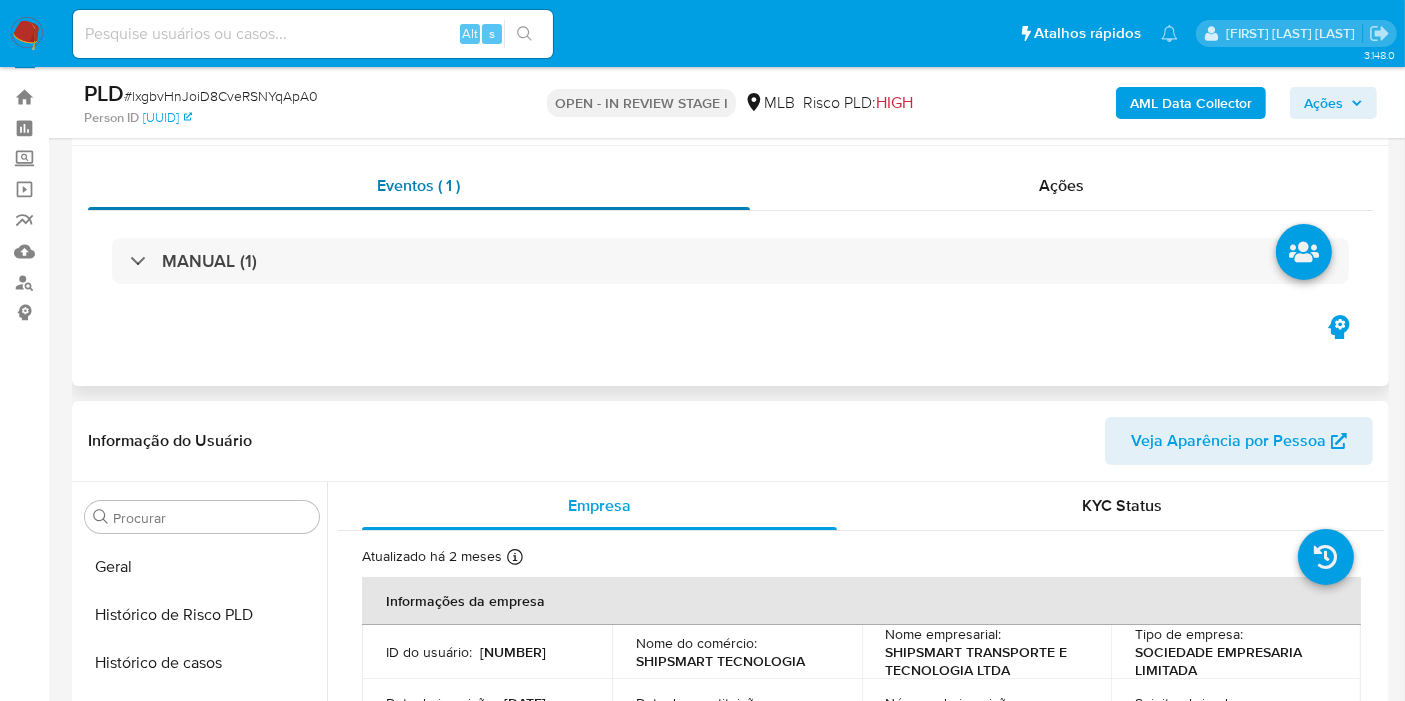 scroll, scrollTop: 0, scrollLeft: 0, axis: both 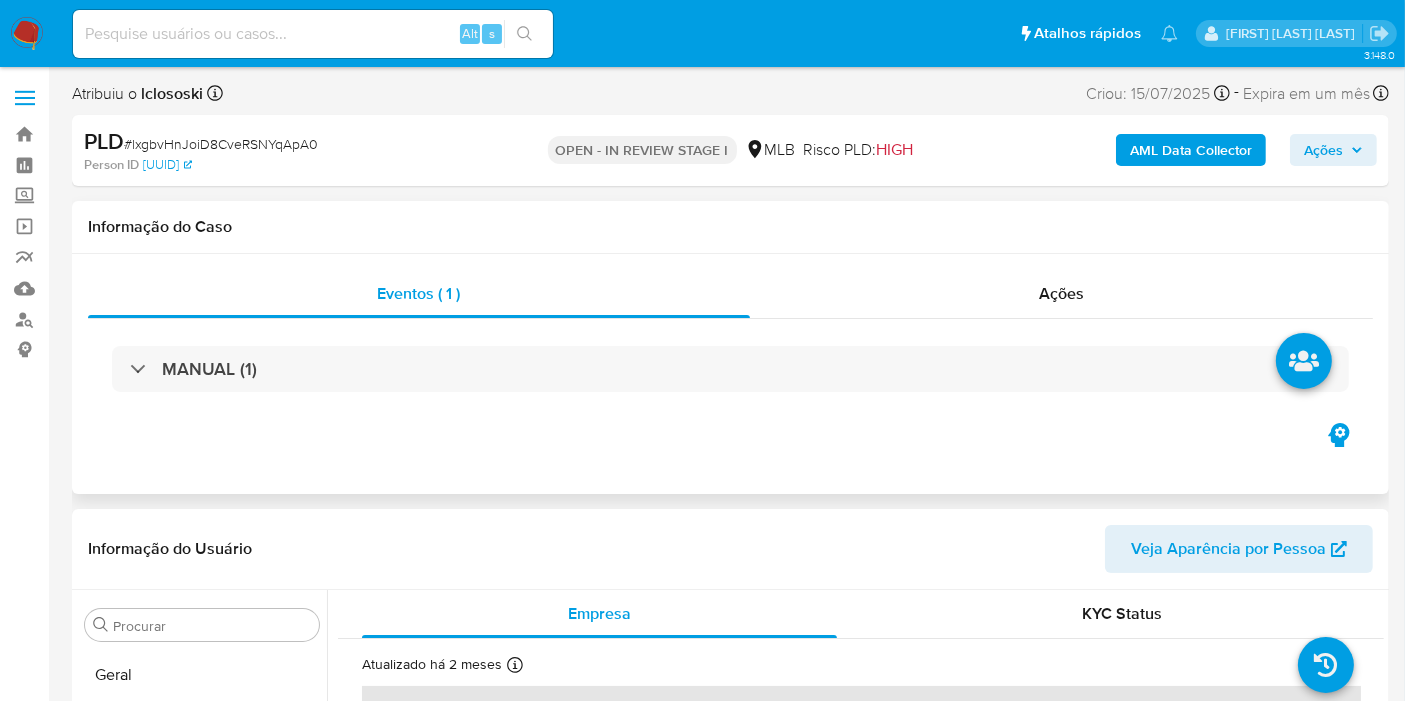 click on "MANUAL (1)" at bounding box center (730, 369) 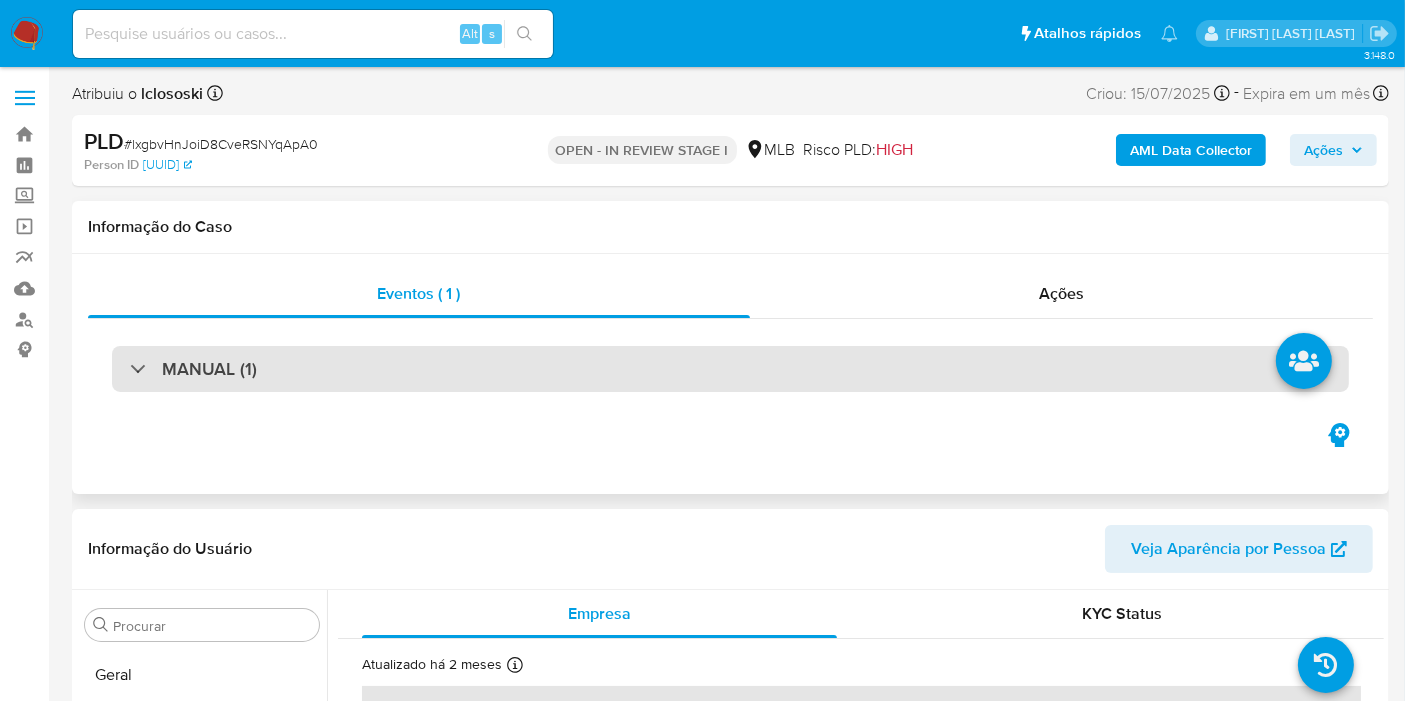 click on "MANUAL (1)" at bounding box center [730, 369] 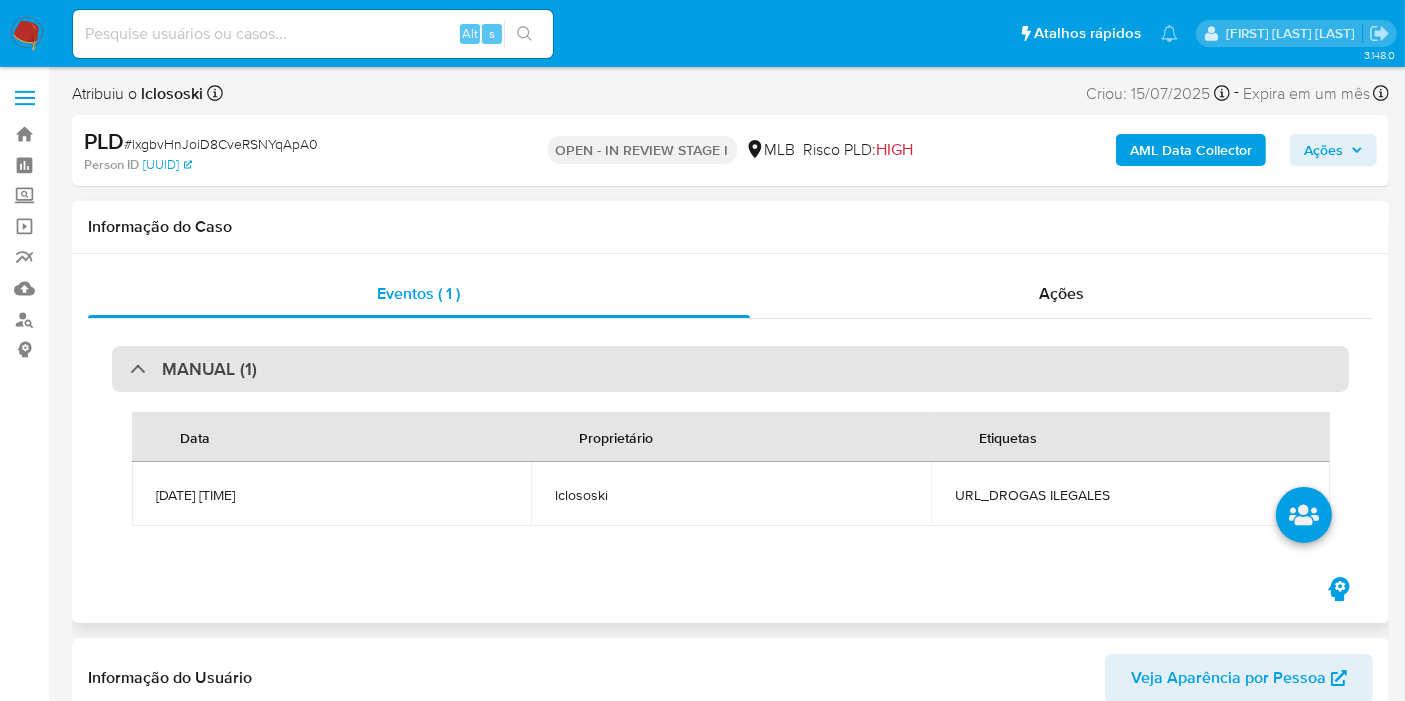 click on "MANUAL (1)" at bounding box center (730, 369) 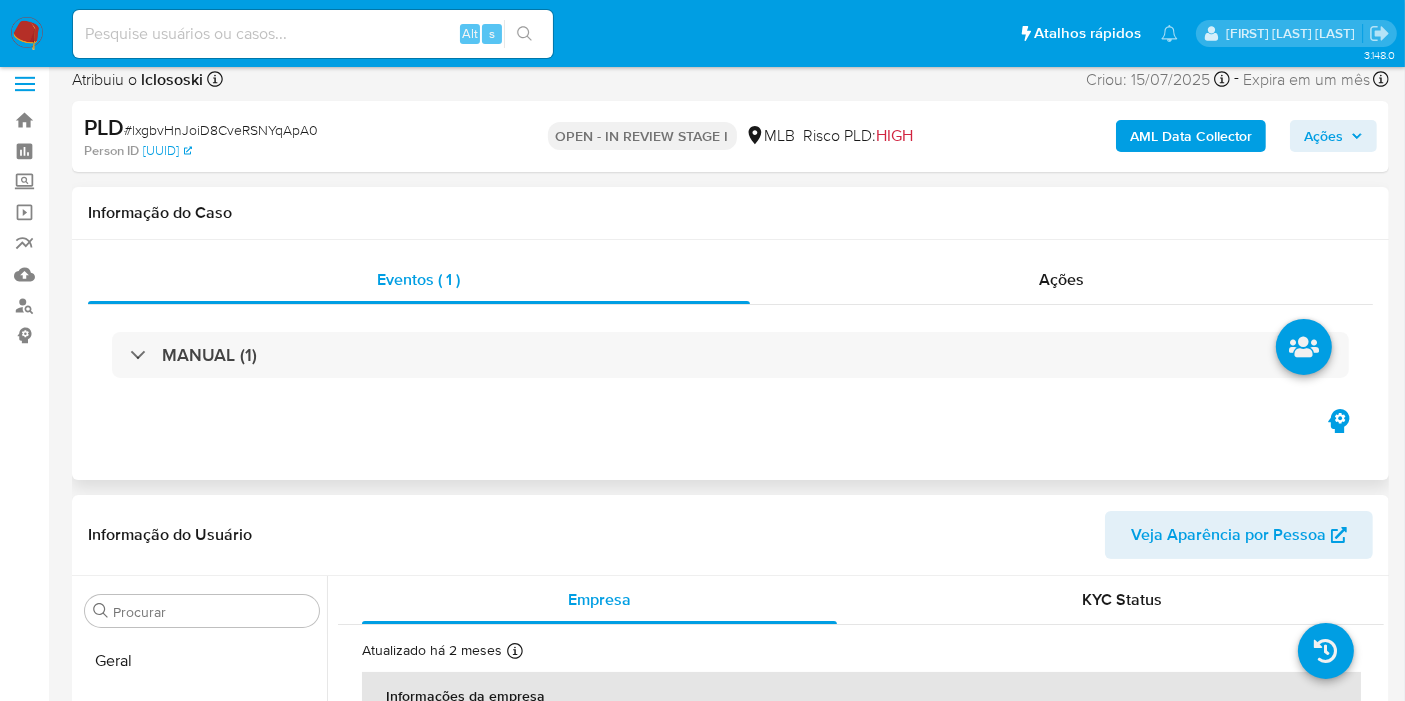 scroll, scrollTop: 0, scrollLeft: 0, axis: both 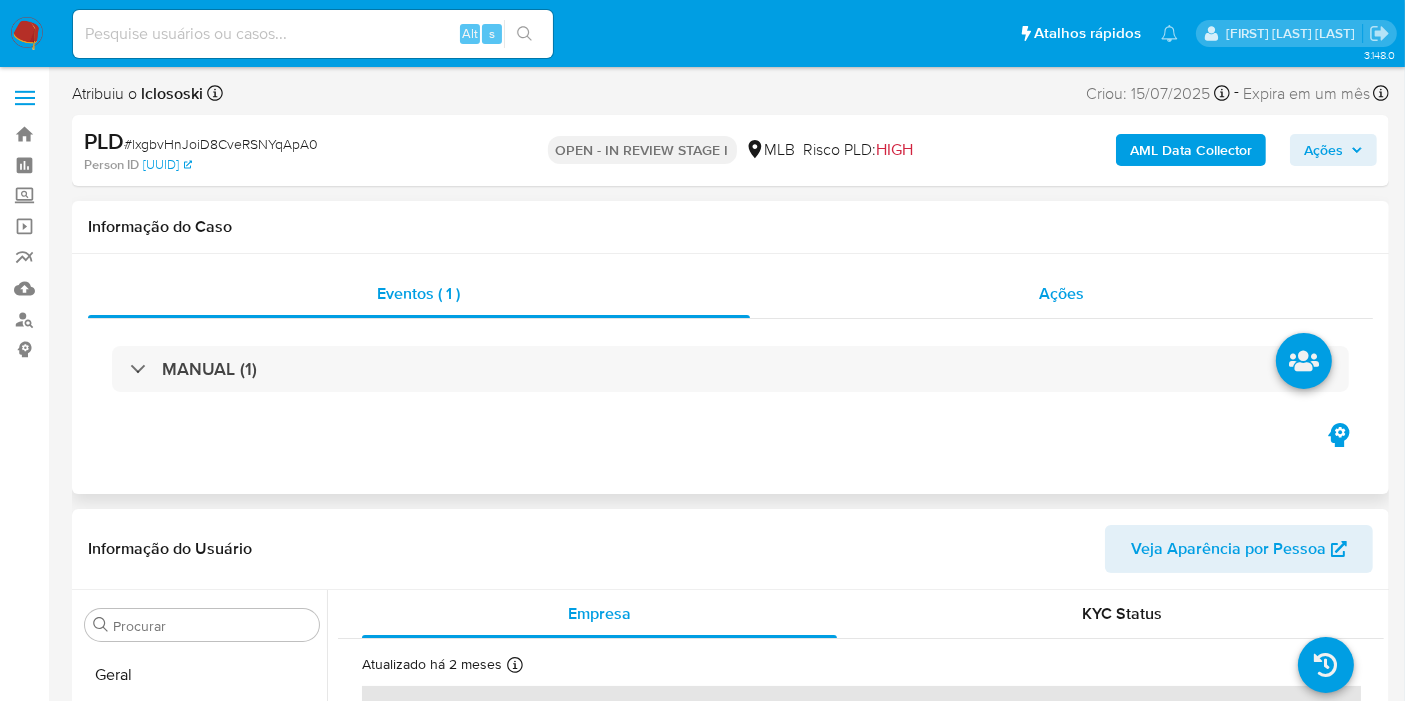 click on "Ações" at bounding box center [1061, 293] 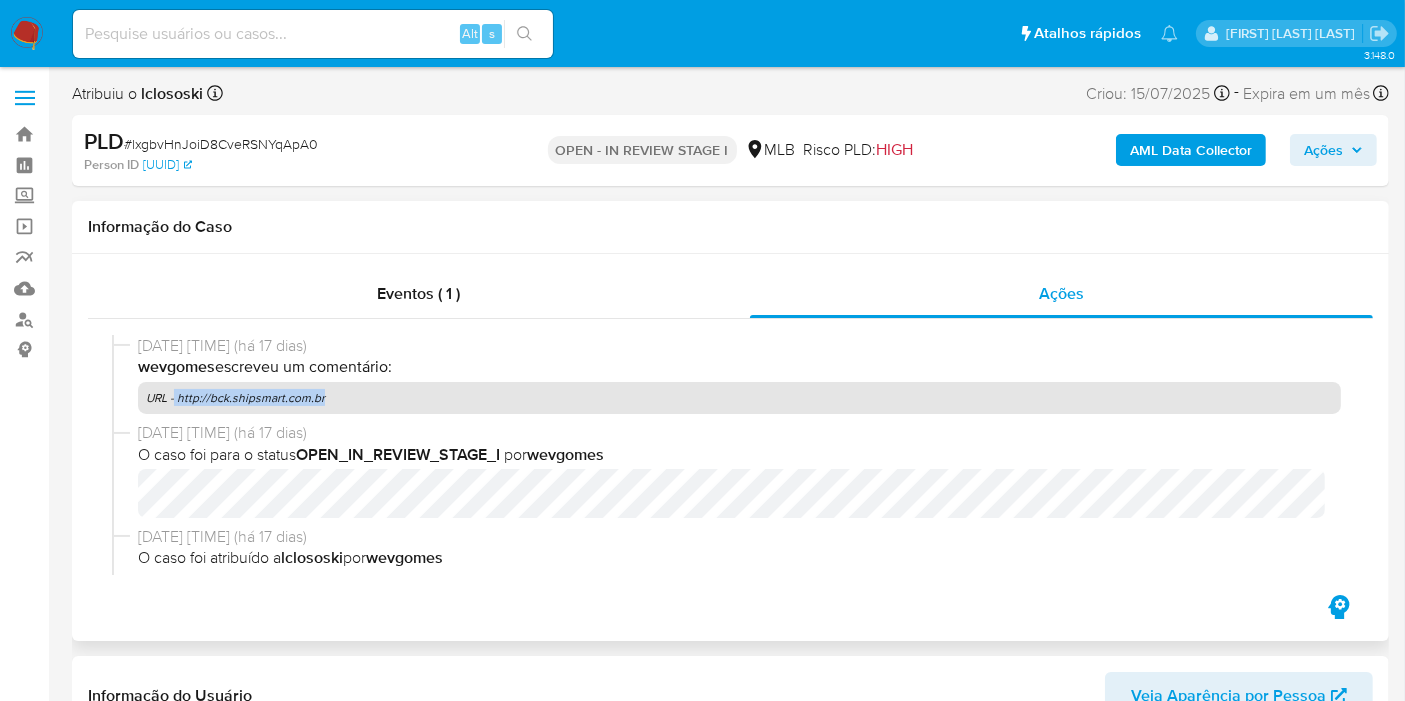 drag, startPoint x: 331, startPoint y: 397, endPoint x: 173, endPoint y: 395, distance: 158.01266 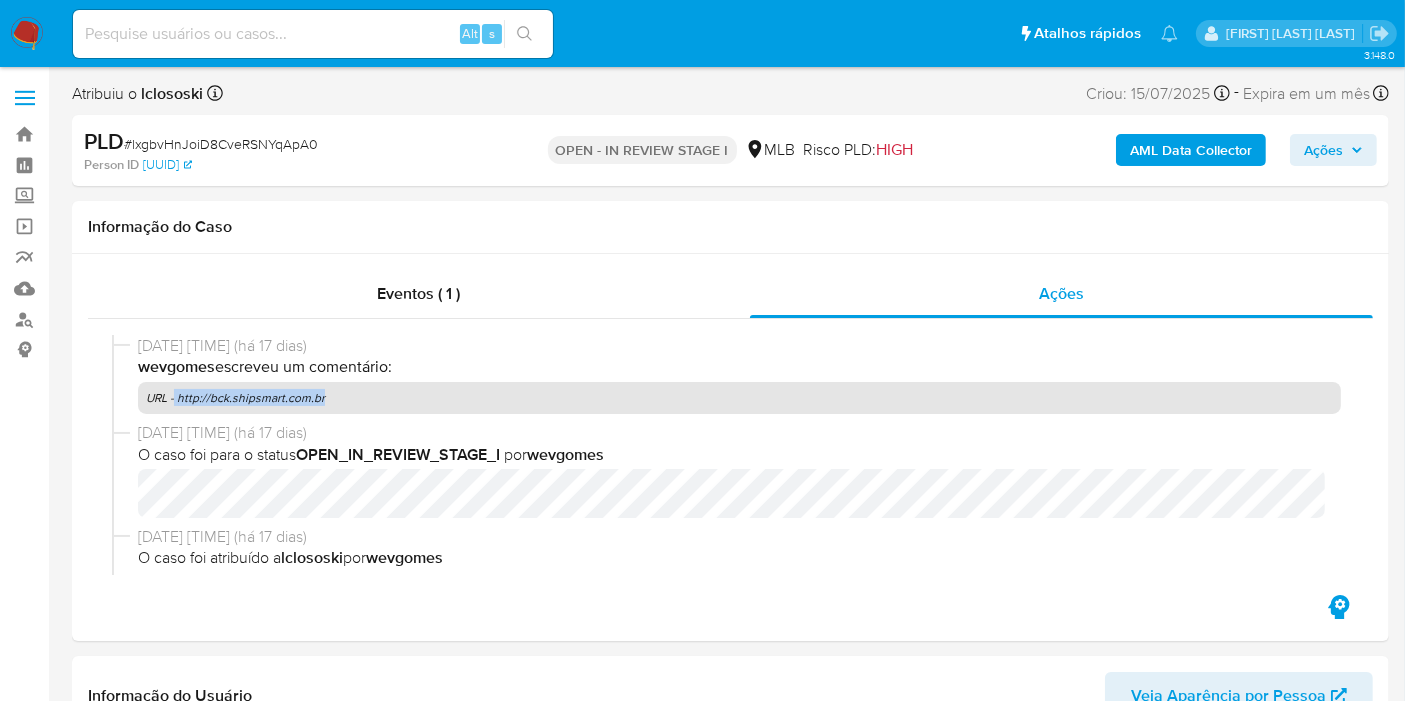 copy on "http://bck.shipsmart.com.br" 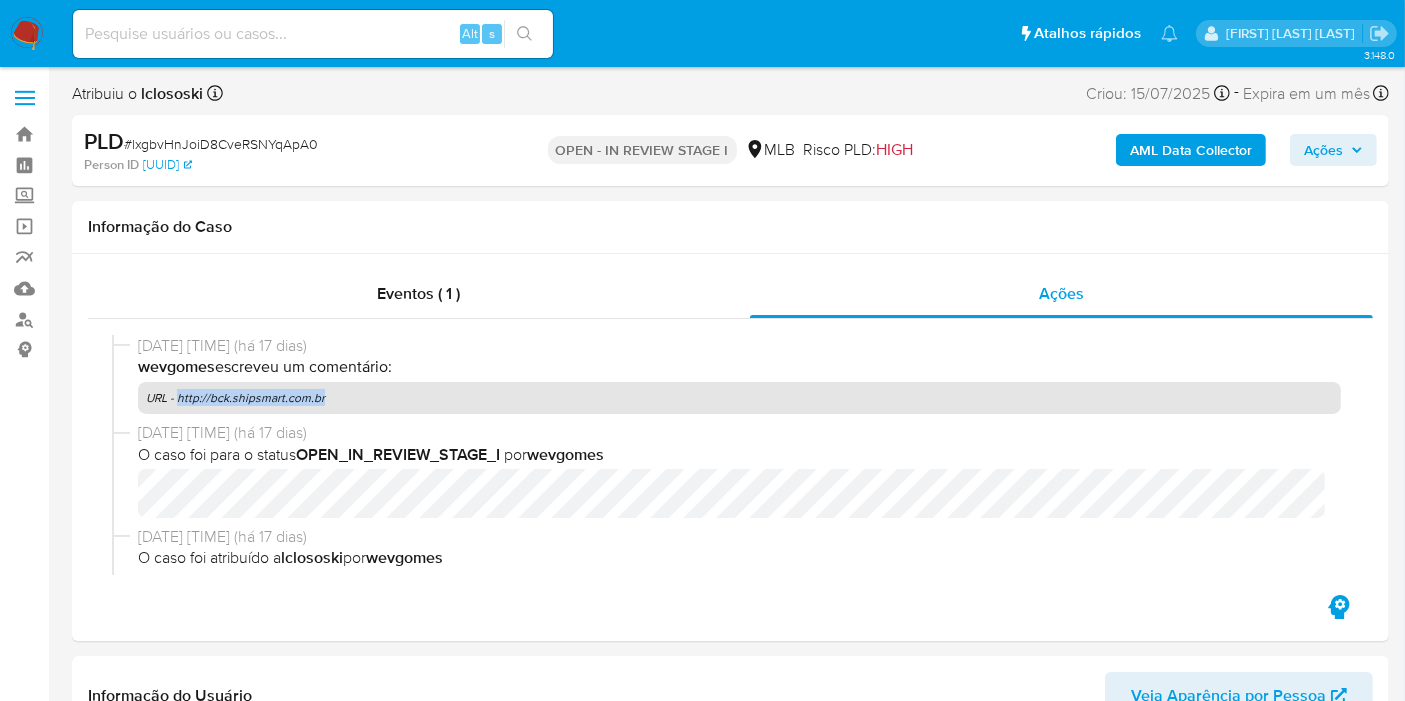copy on "http://bck.shipsmart.com.br" 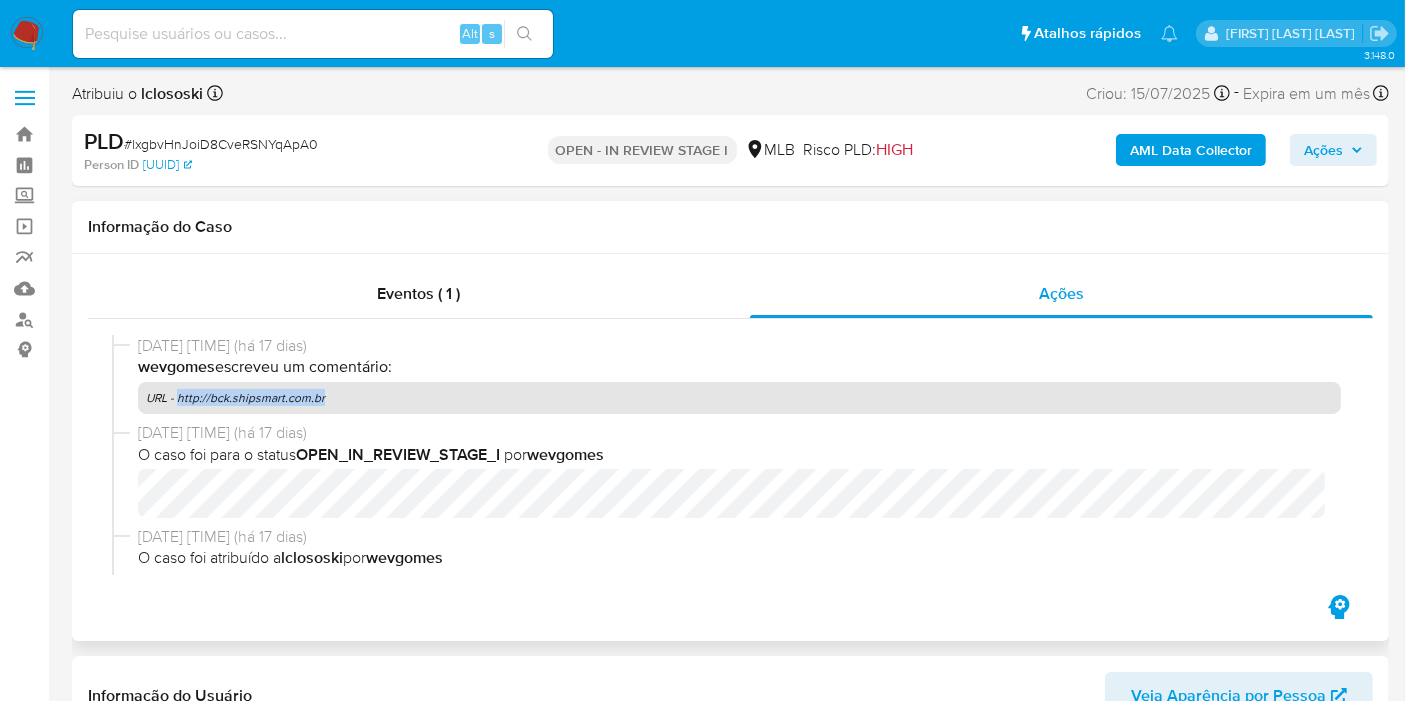 click on "URL - http://bck.shipsmart.com.br" at bounding box center [739, 398] 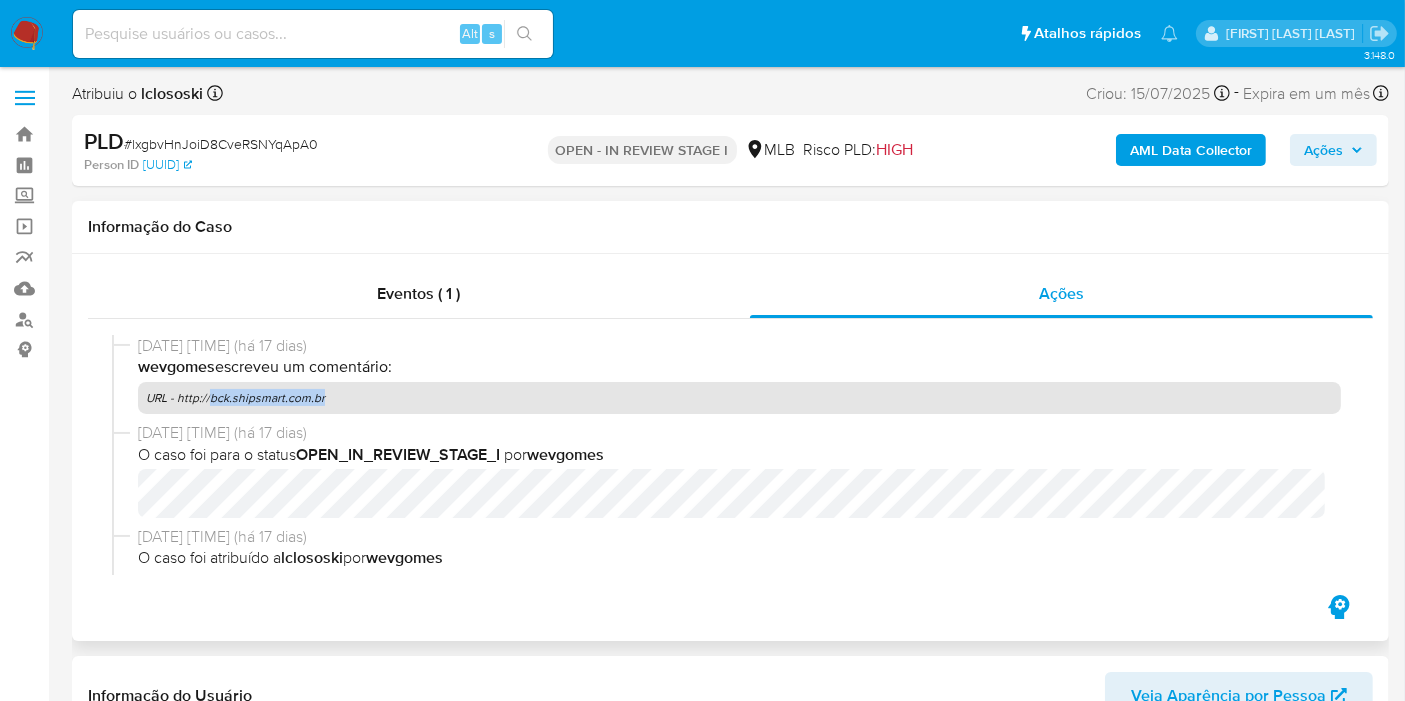 drag, startPoint x: 311, startPoint y: 390, endPoint x: 206, endPoint y: 392, distance: 105.01904 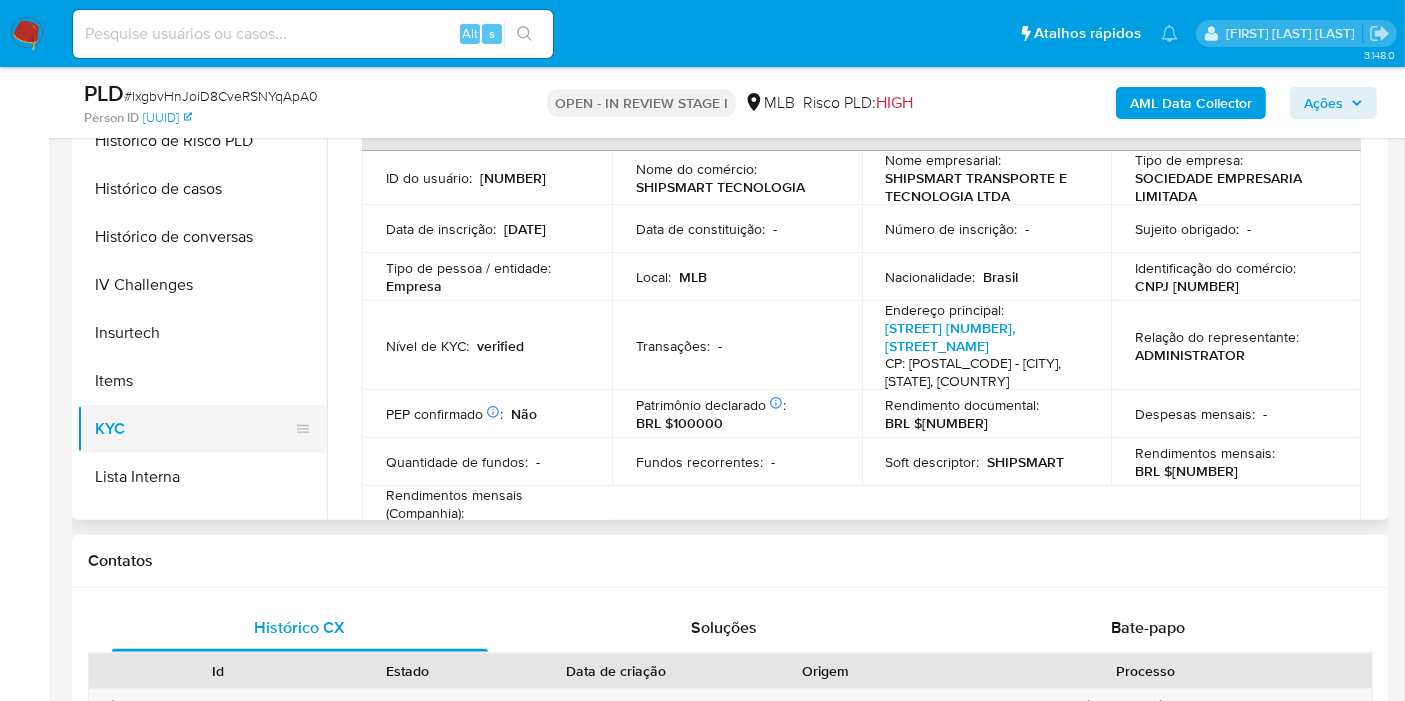 scroll, scrollTop: 666, scrollLeft: 0, axis: vertical 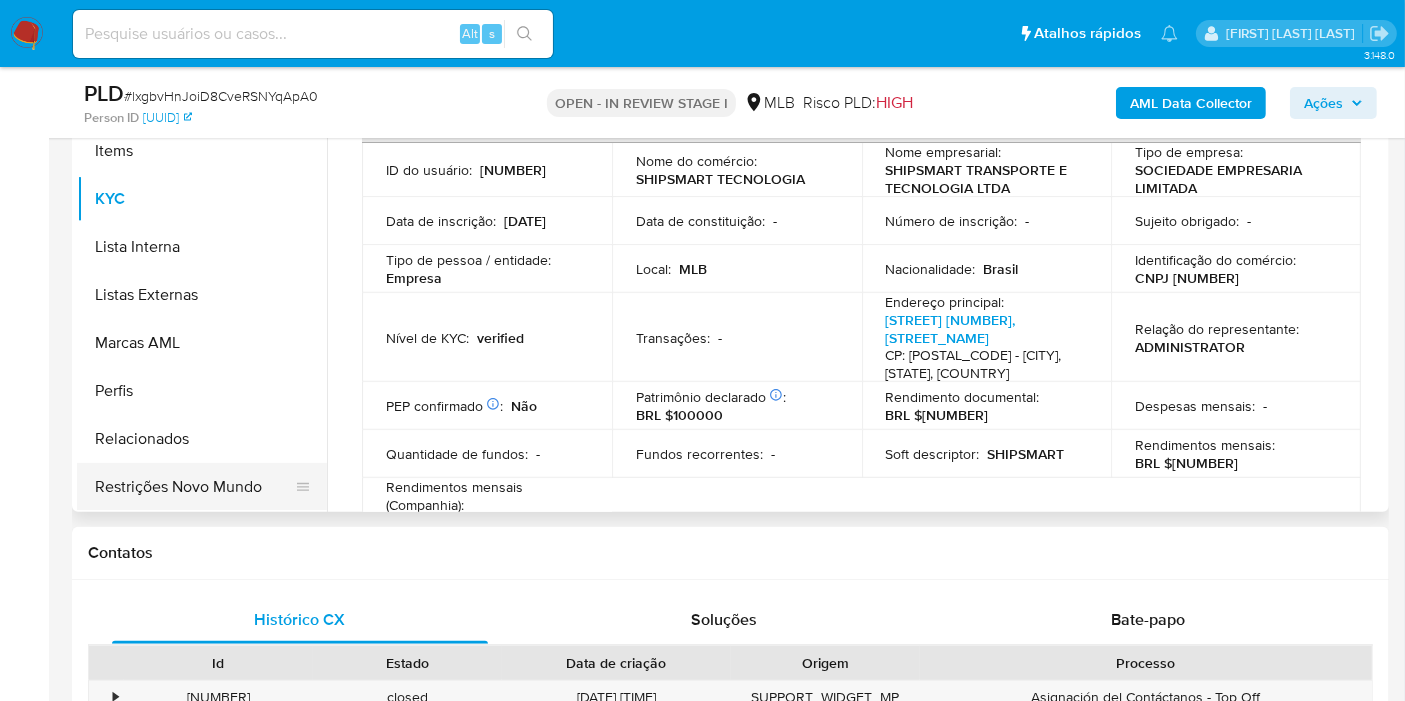 click on "Restrições Novo Mundo" at bounding box center (194, 487) 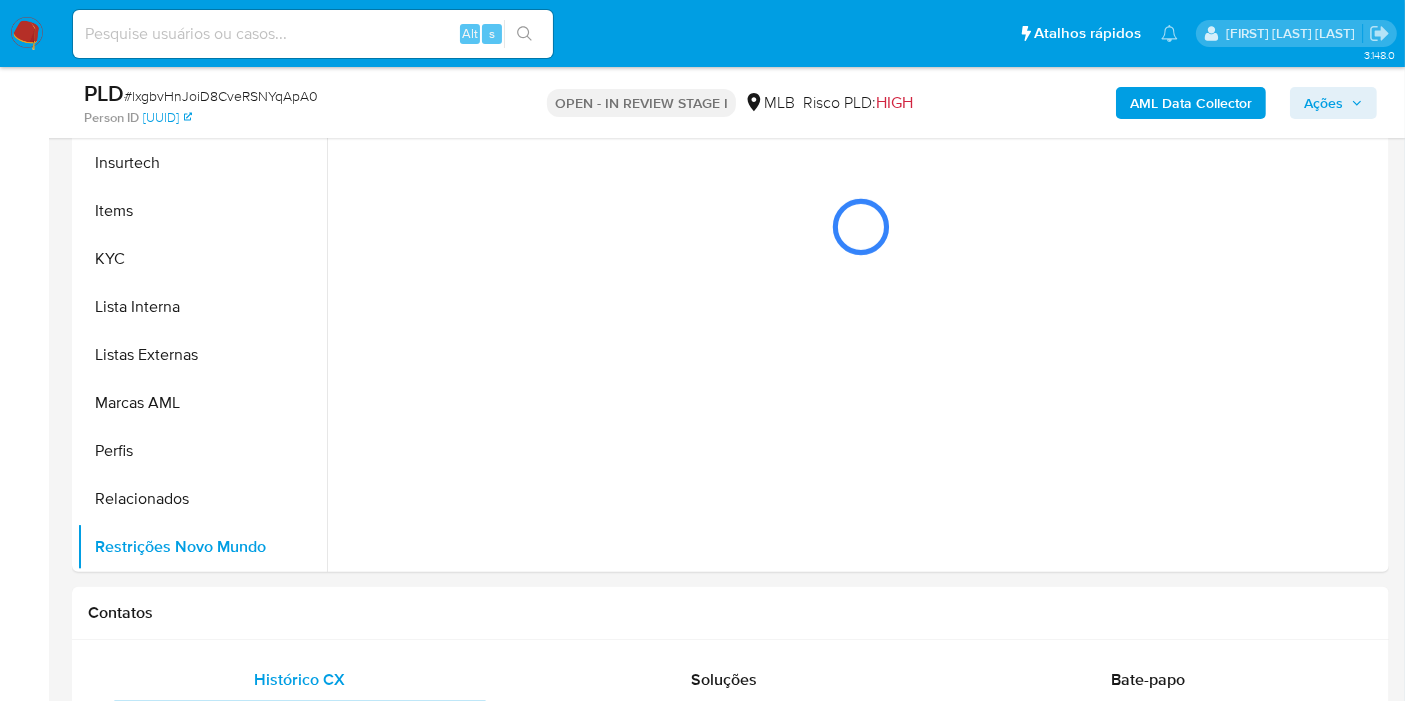scroll, scrollTop: 555, scrollLeft: 0, axis: vertical 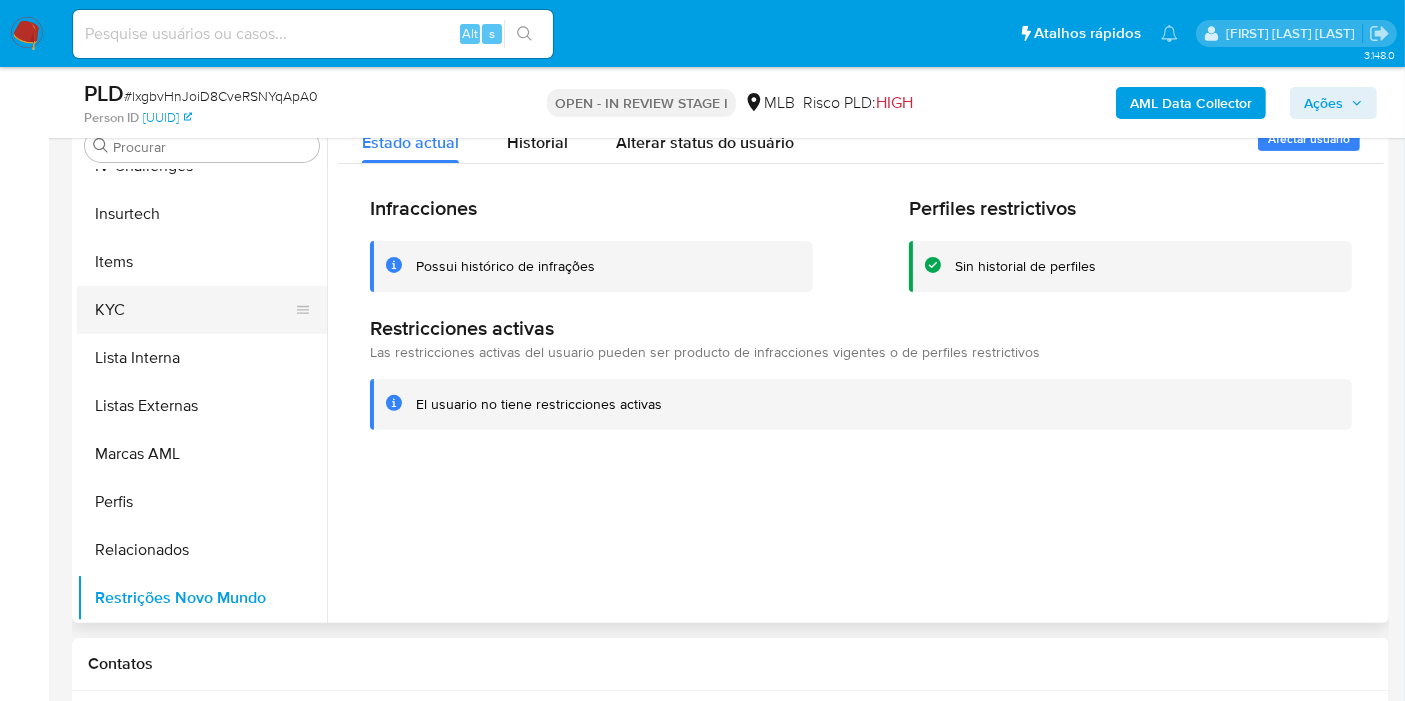 click on "KYC" at bounding box center (194, 310) 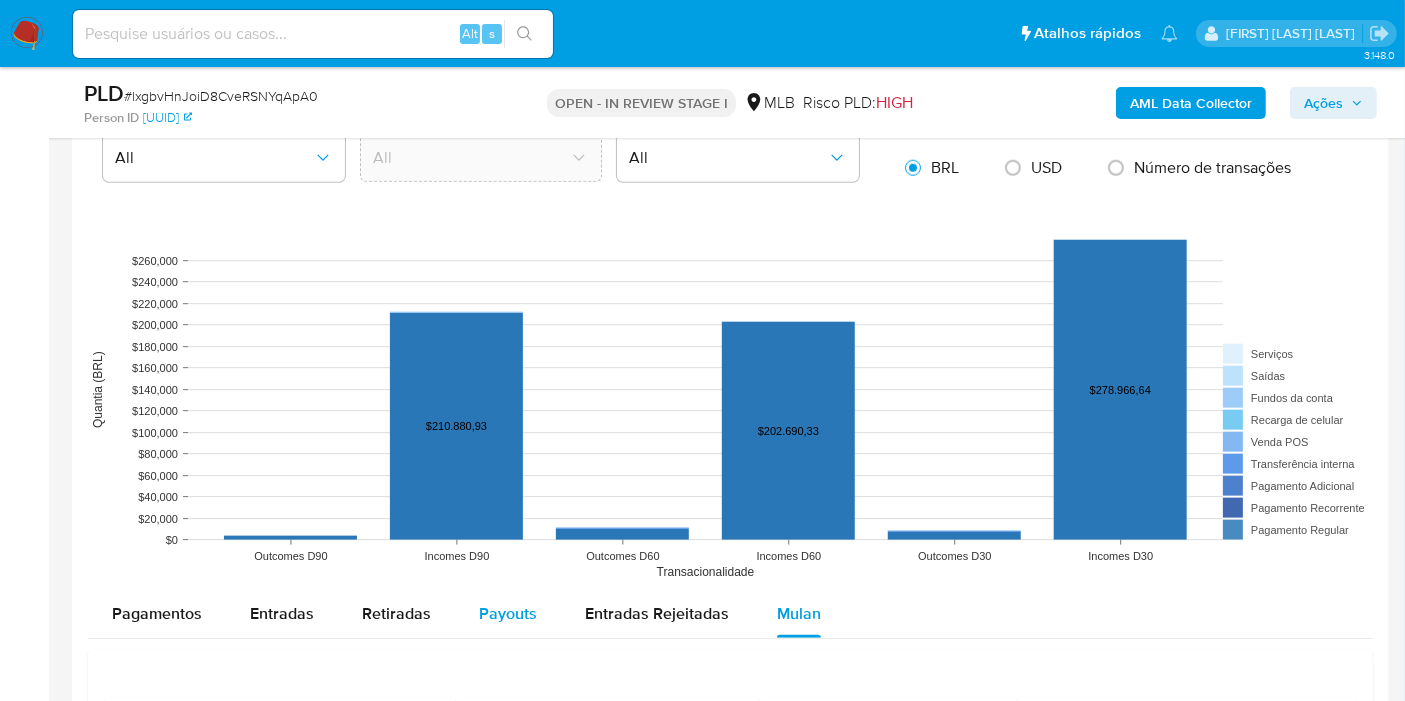 scroll, scrollTop: 2111, scrollLeft: 0, axis: vertical 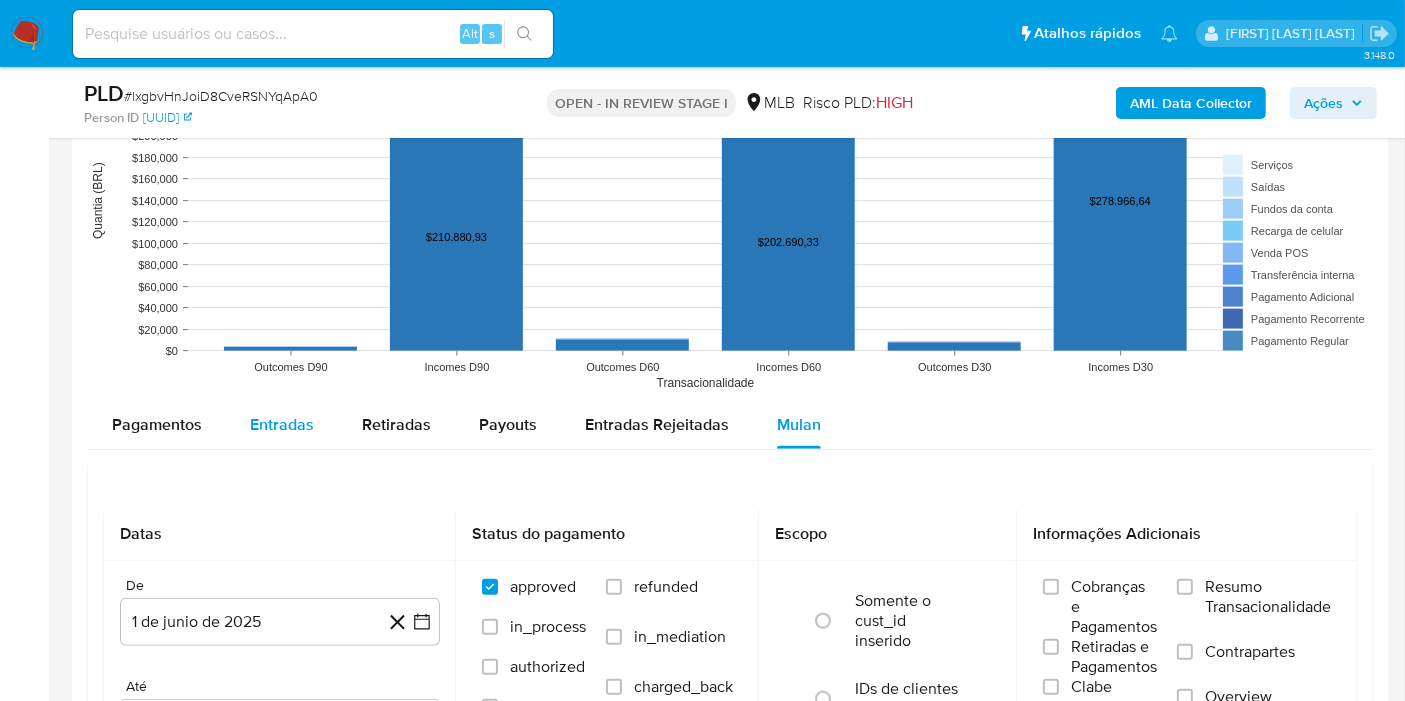 click on "Entradas" at bounding box center [282, 425] 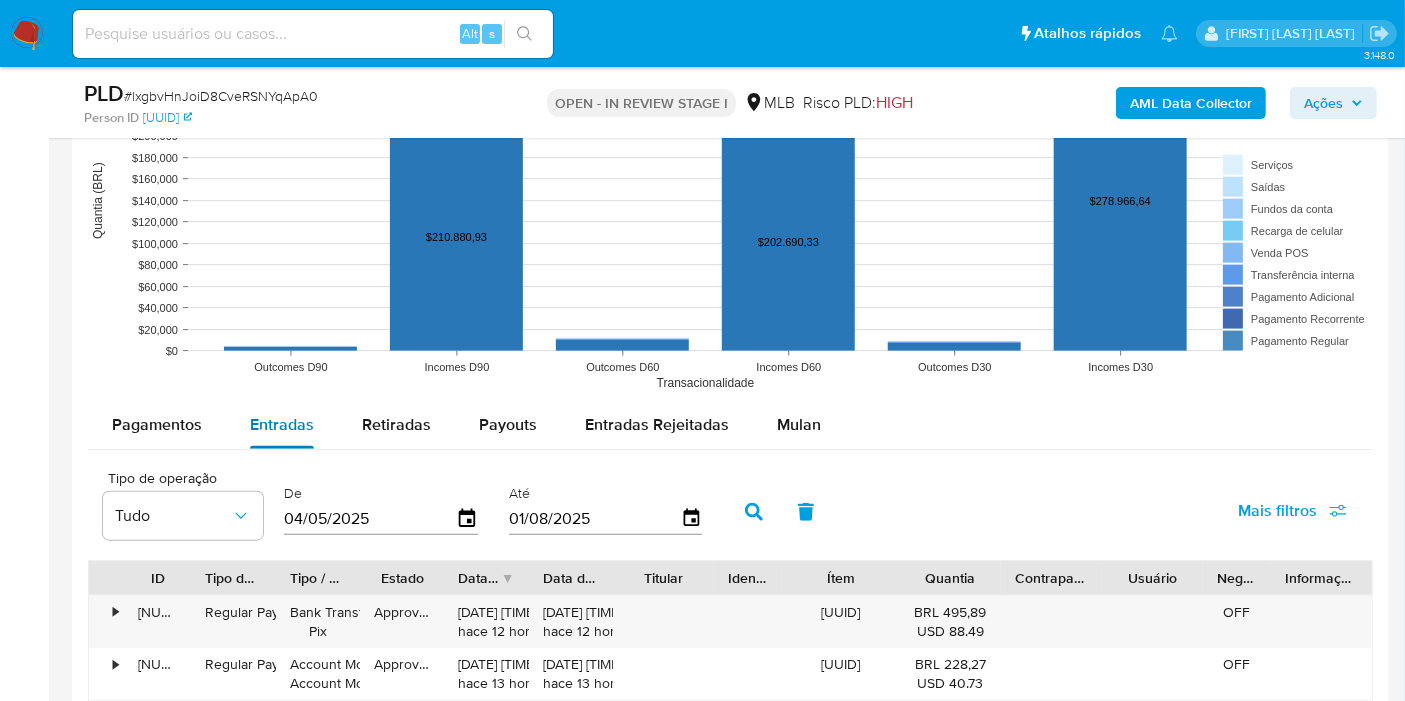 click on "Entradas" at bounding box center (282, 425) 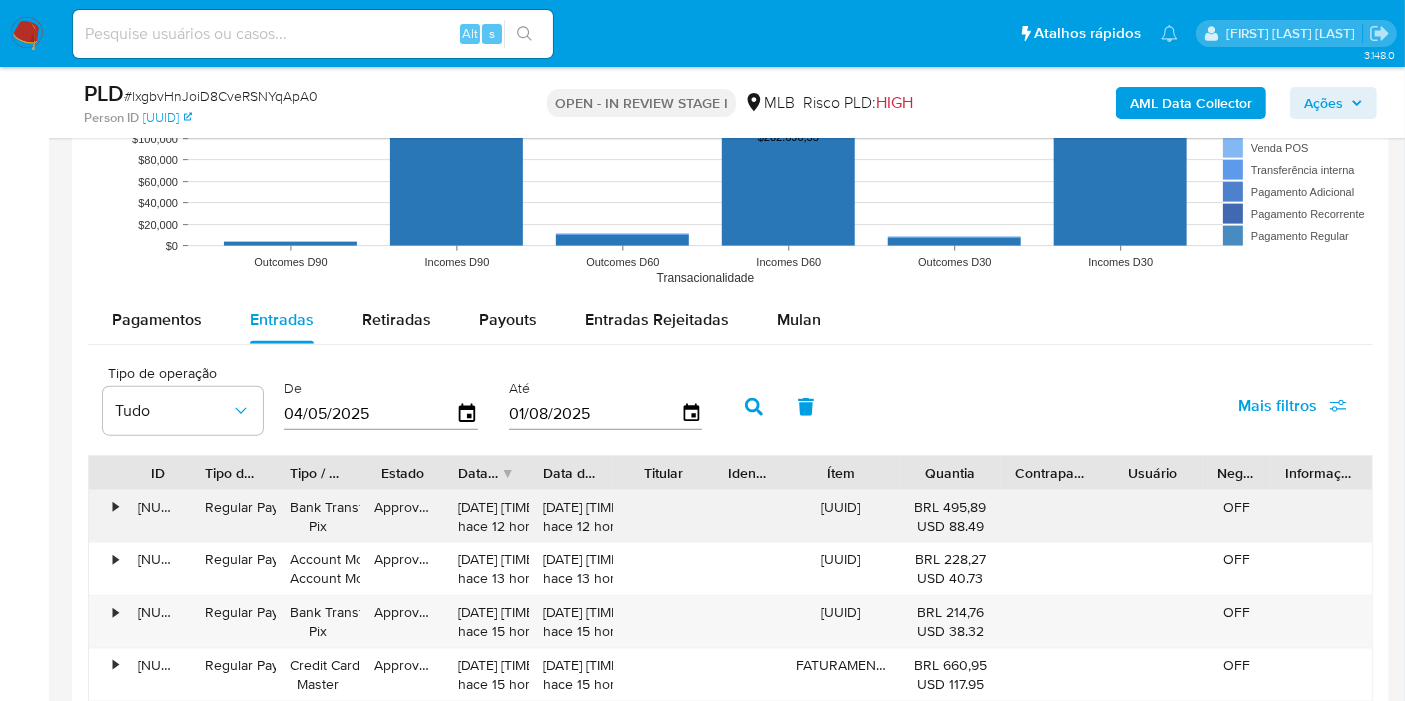 scroll, scrollTop: 2333, scrollLeft: 0, axis: vertical 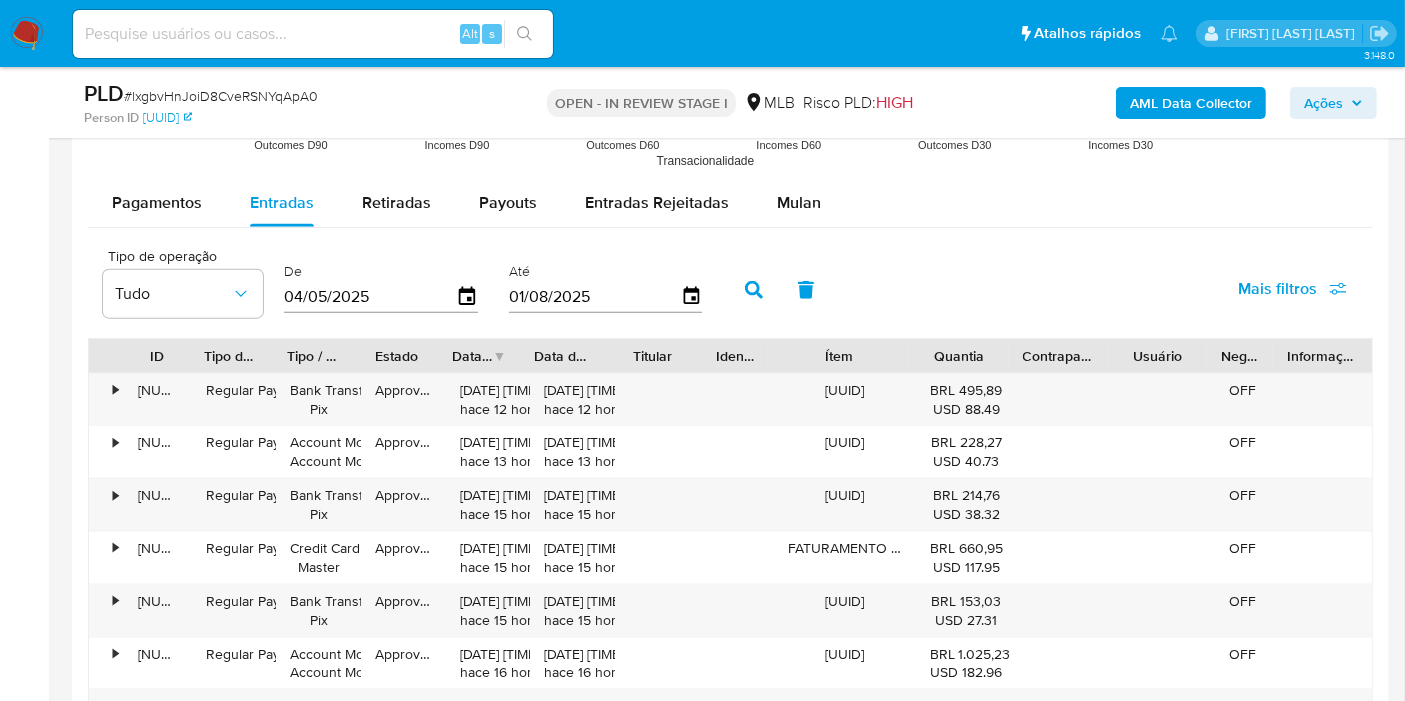 drag, startPoint x: 896, startPoint y: 357, endPoint x: 874, endPoint y: 335, distance: 31.112698 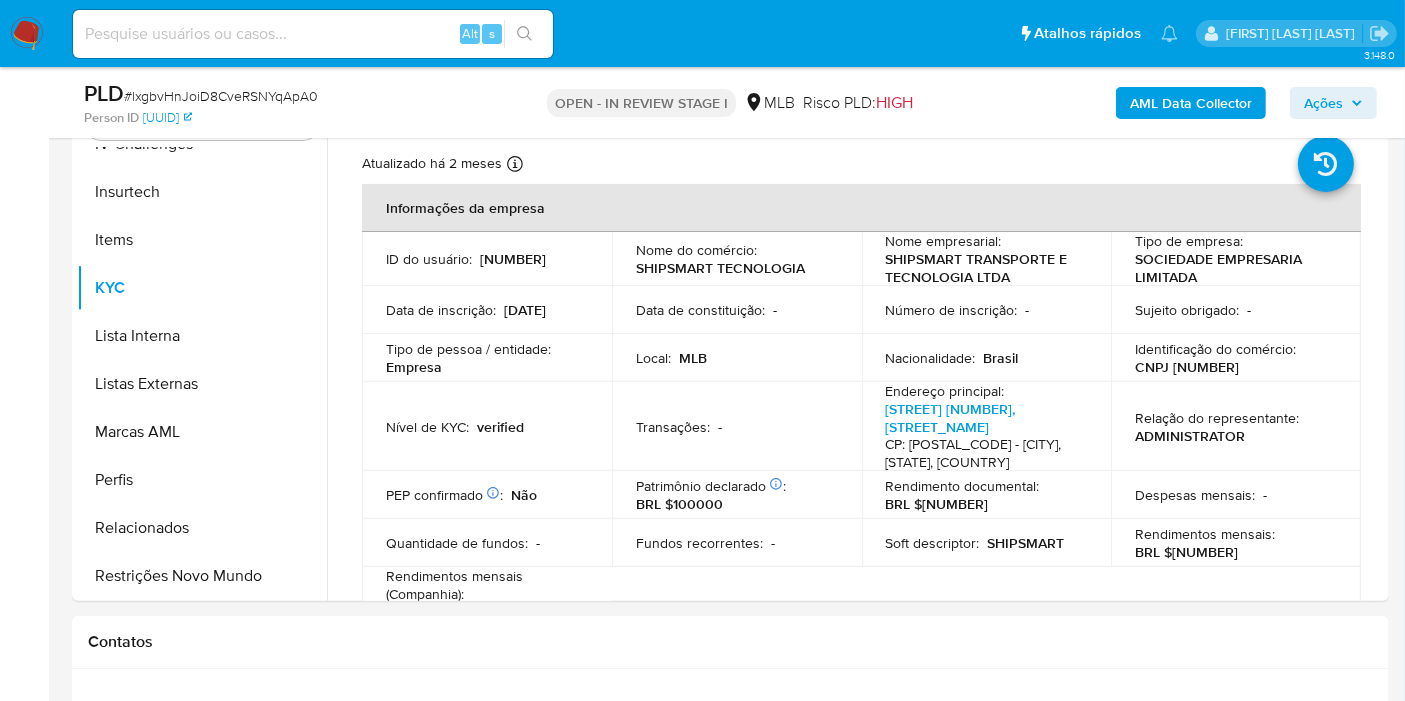 scroll, scrollTop: 444, scrollLeft: 0, axis: vertical 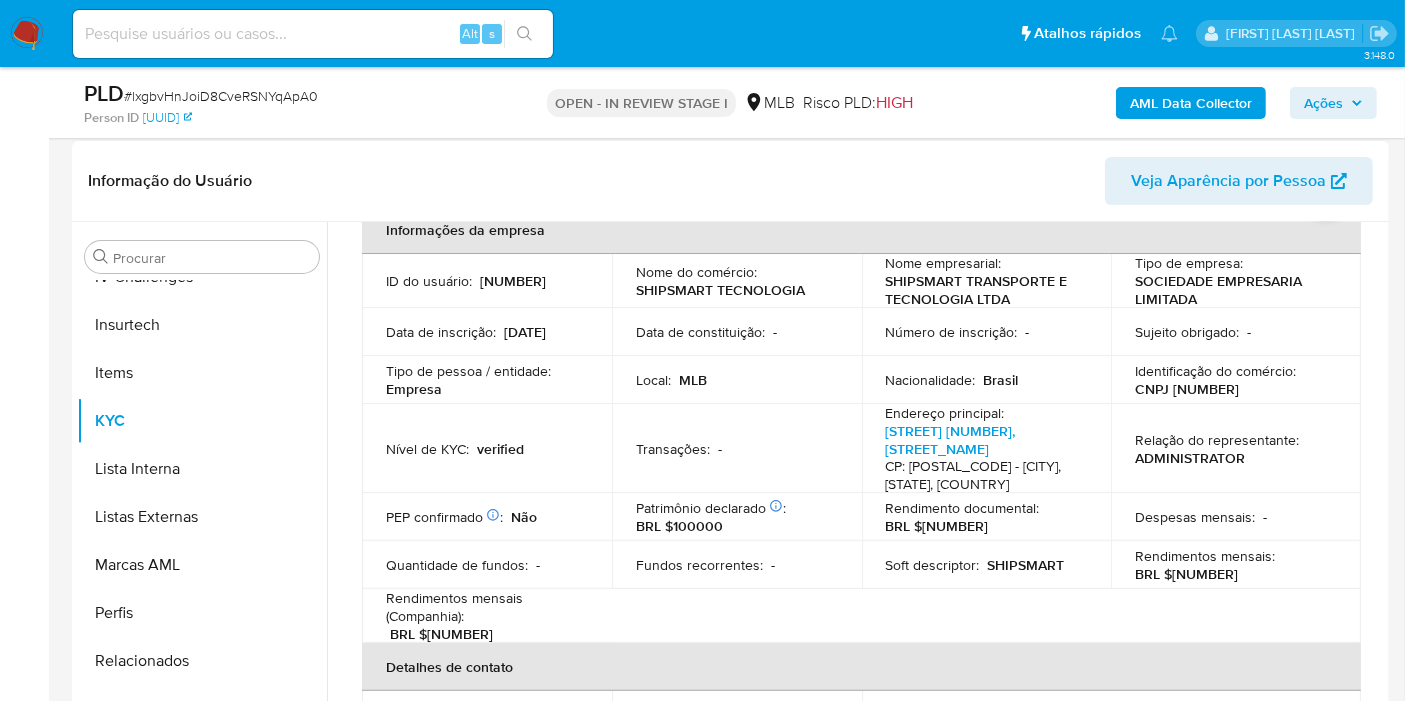 click on "CNPJ [NUMBER]" at bounding box center [1187, 389] 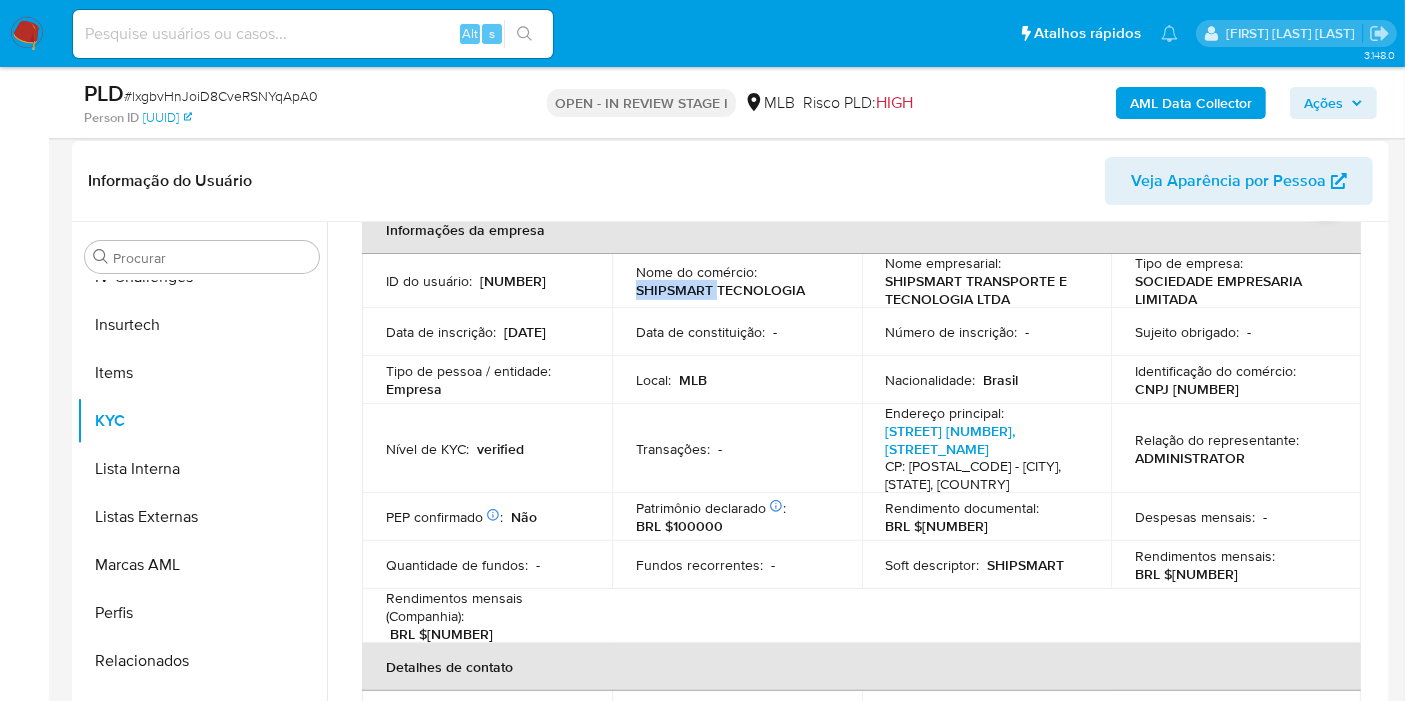 click on "SHIPSMART TECNOLOGIA" at bounding box center (720, 290) 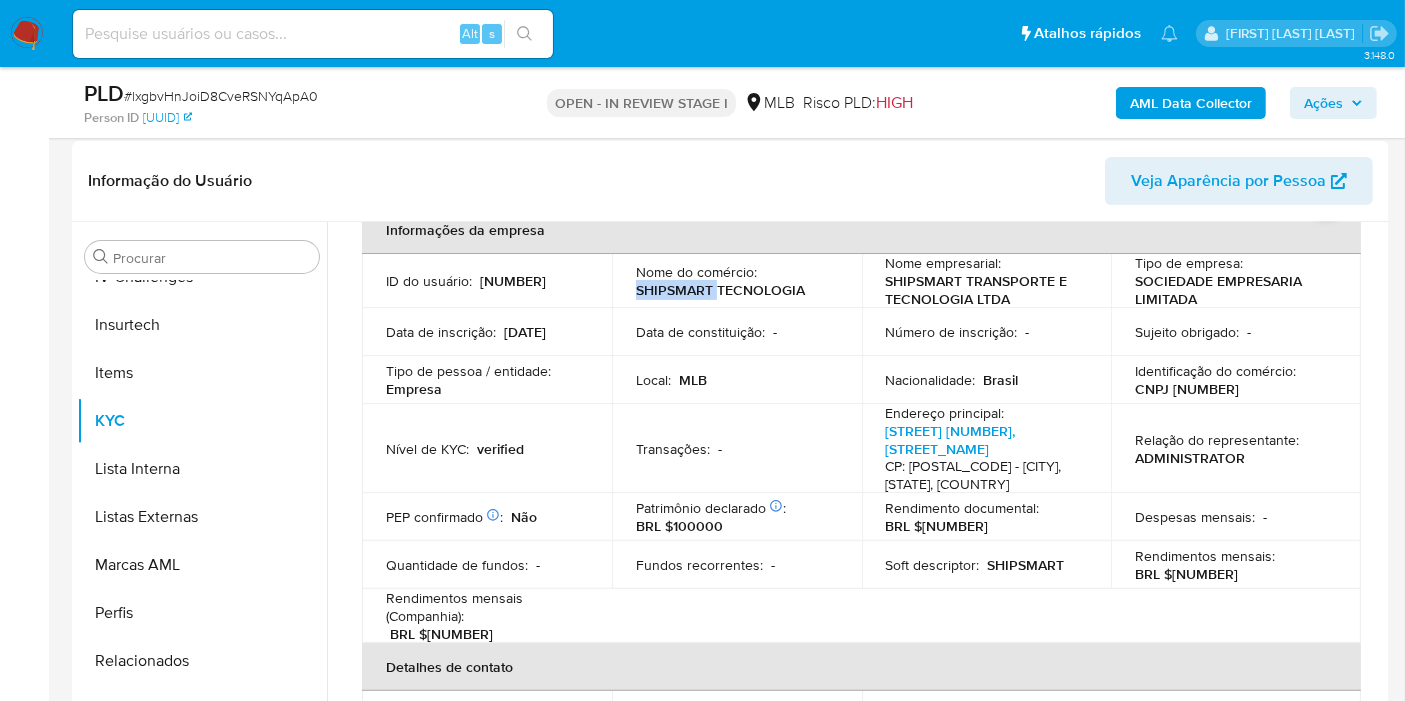 copy on "SHIPSMART" 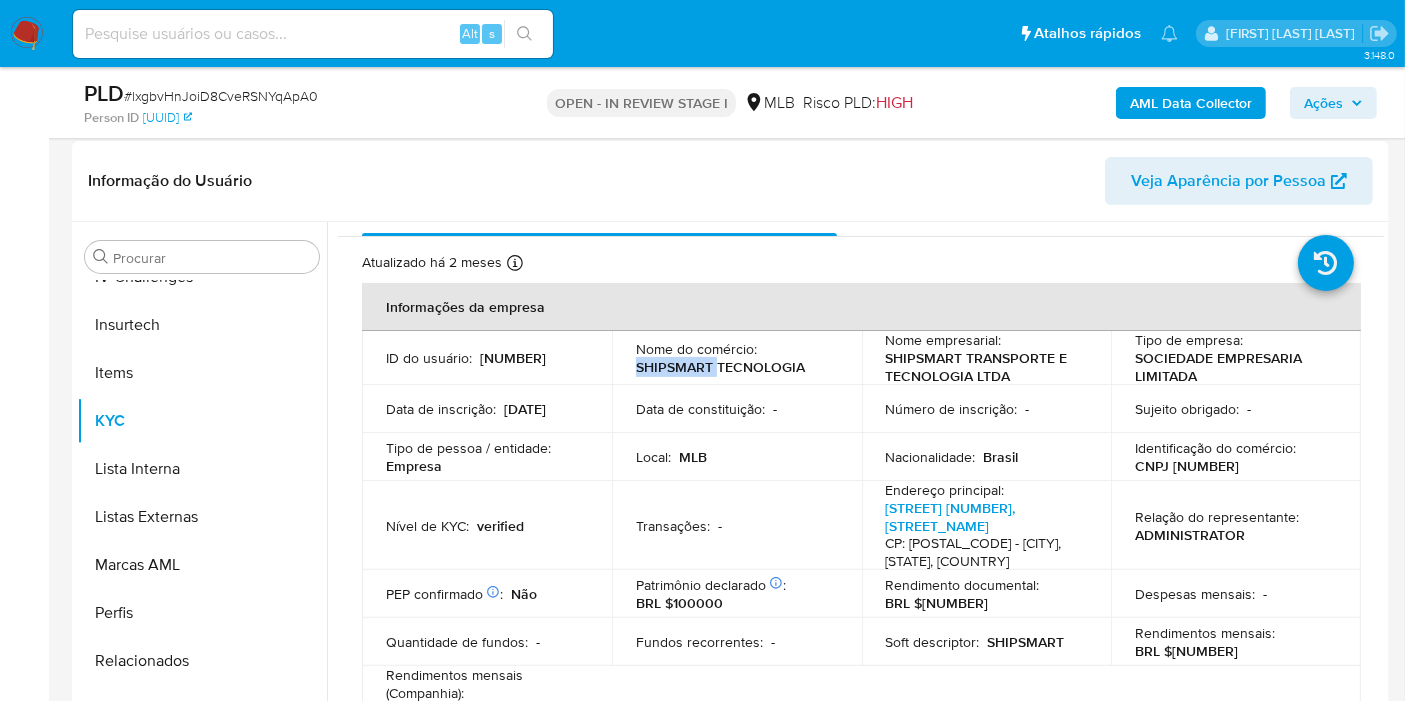 scroll, scrollTop: 0, scrollLeft: 0, axis: both 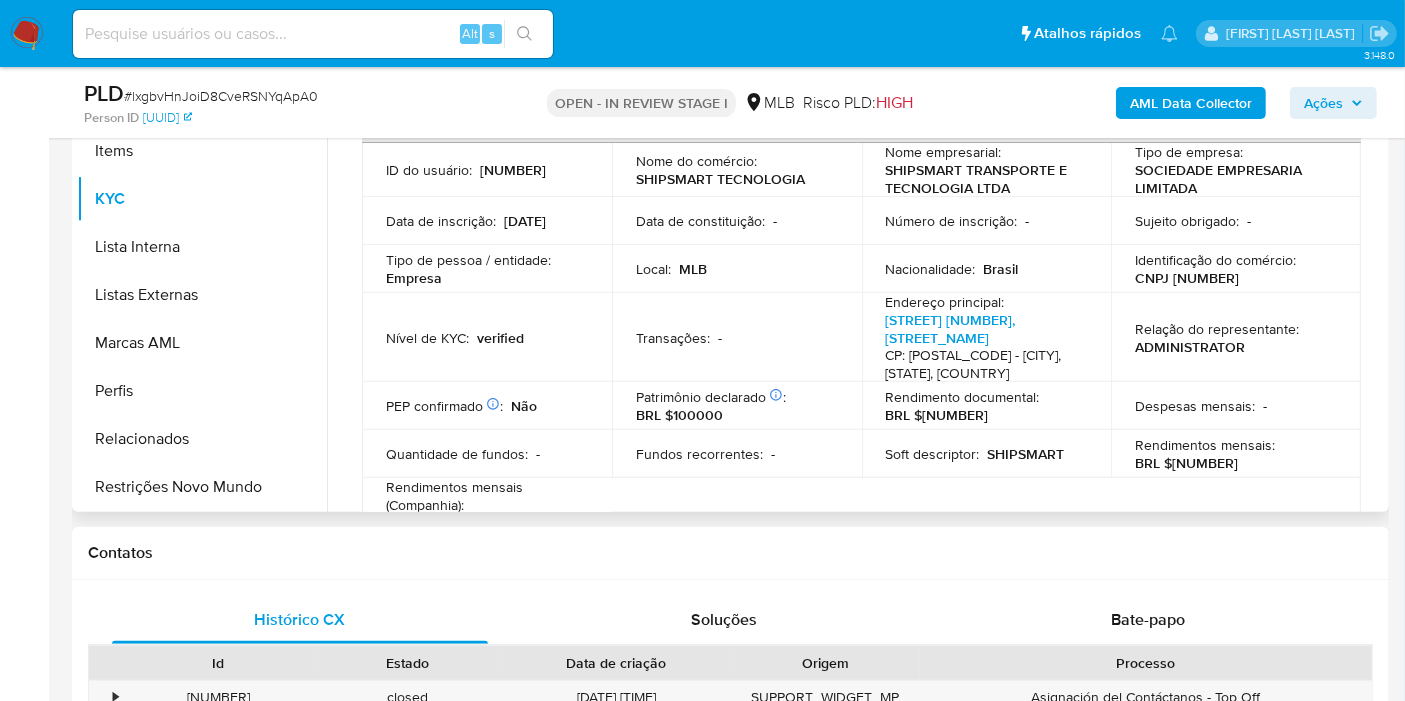 click on "CNPJ [NUMBER]" at bounding box center [1187, 278] 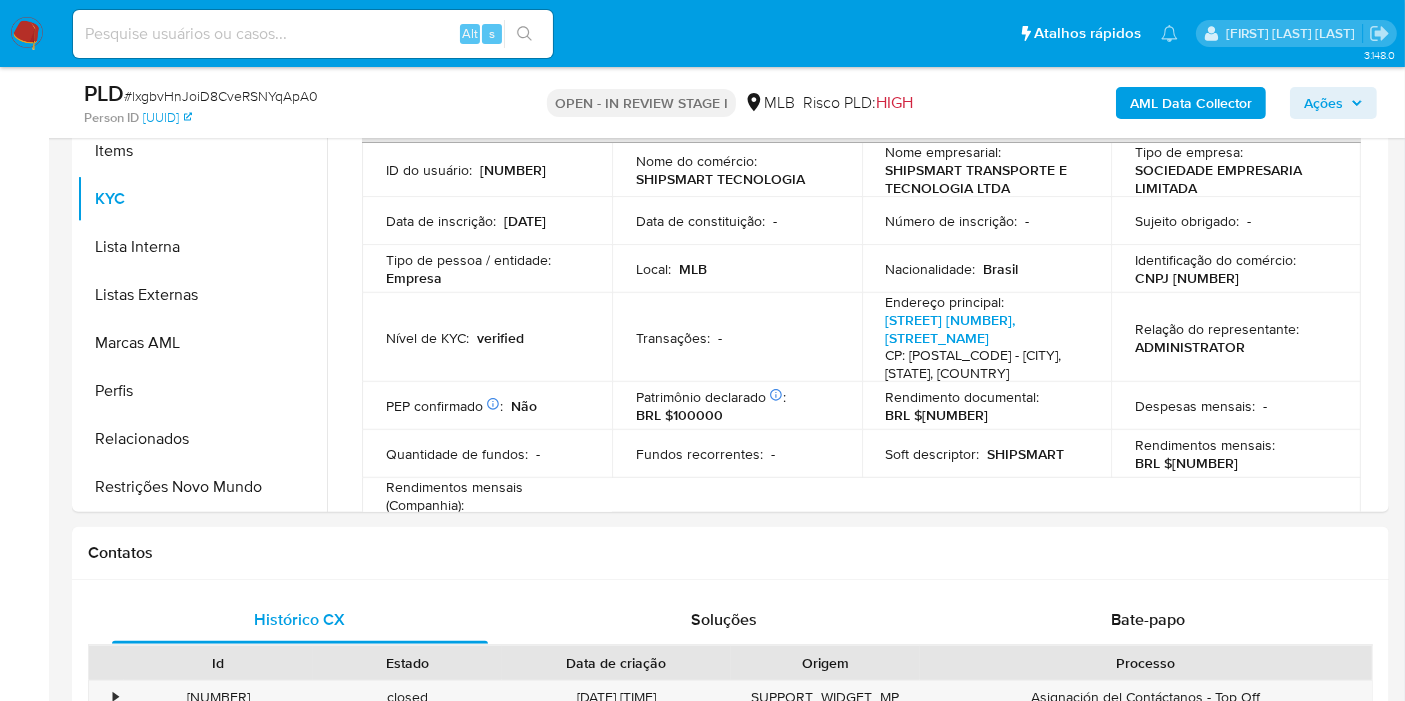 copy on "28575809000160" 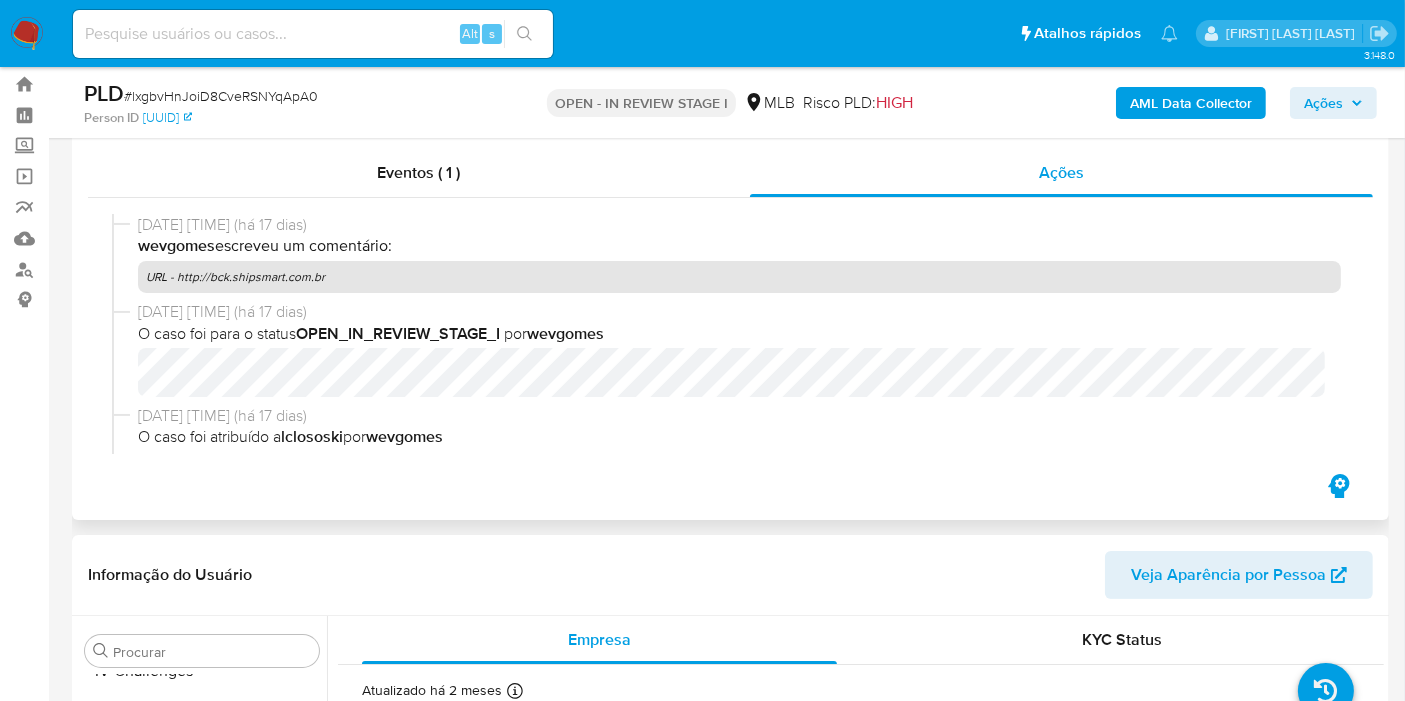 scroll, scrollTop: 0, scrollLeft: 0, axis: both 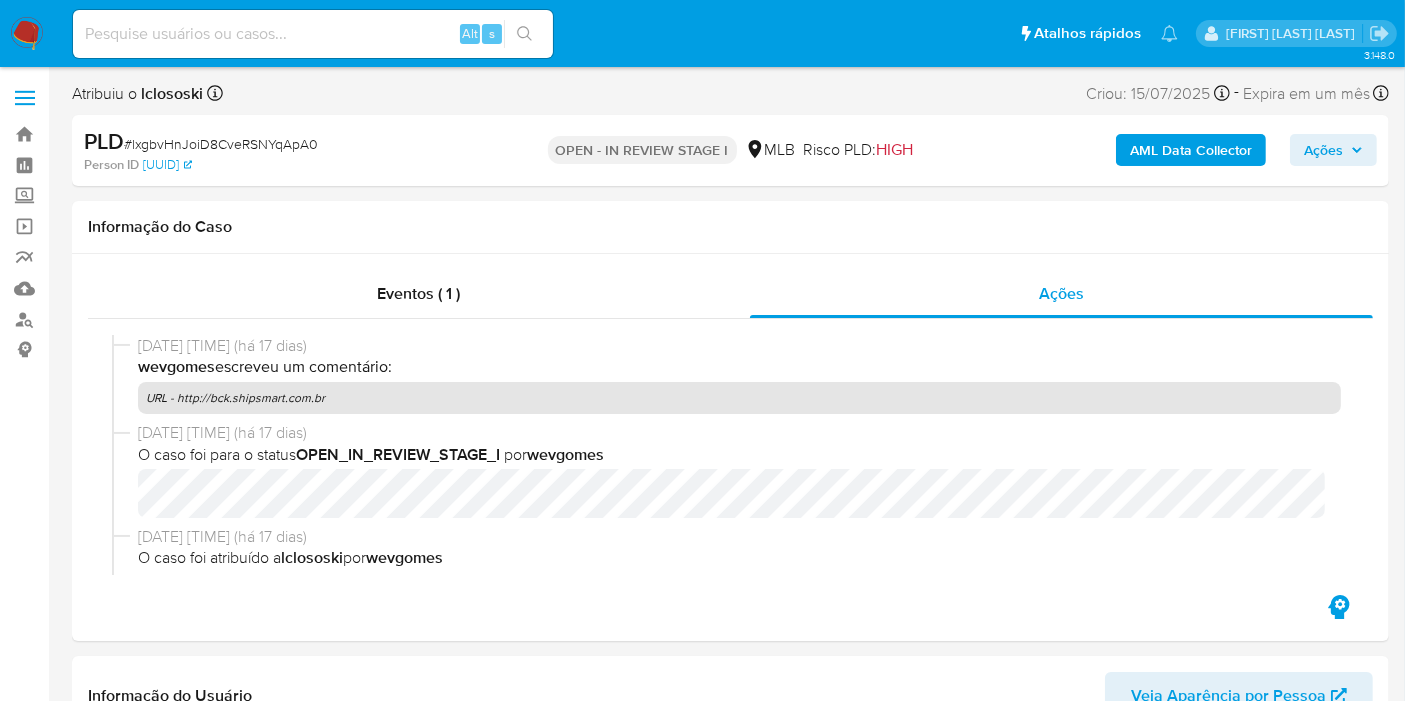 click on "AML Data Collector" at bounding box center [1191, 150] 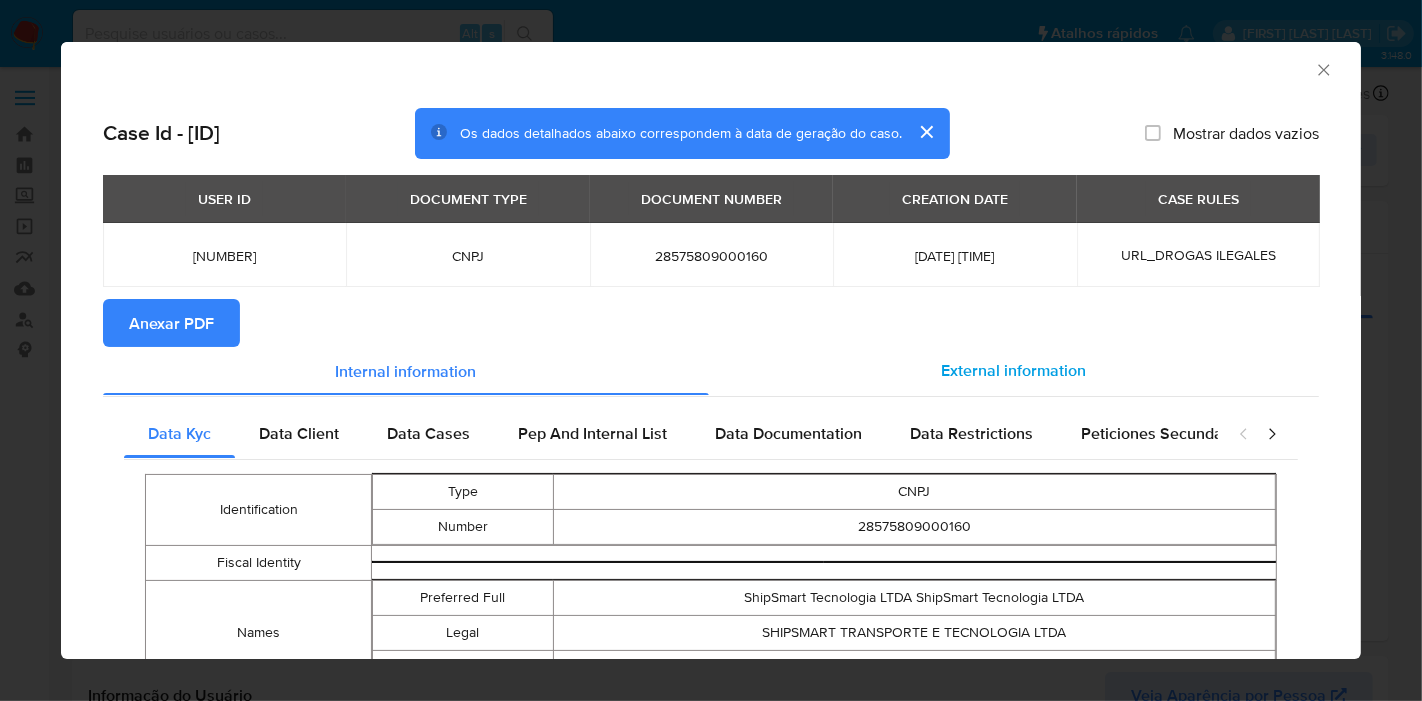 drag, startPoint x: 1027, startPoint y: 338, endPoint x: 1003, endPoint y: 367, distance: 37.64306 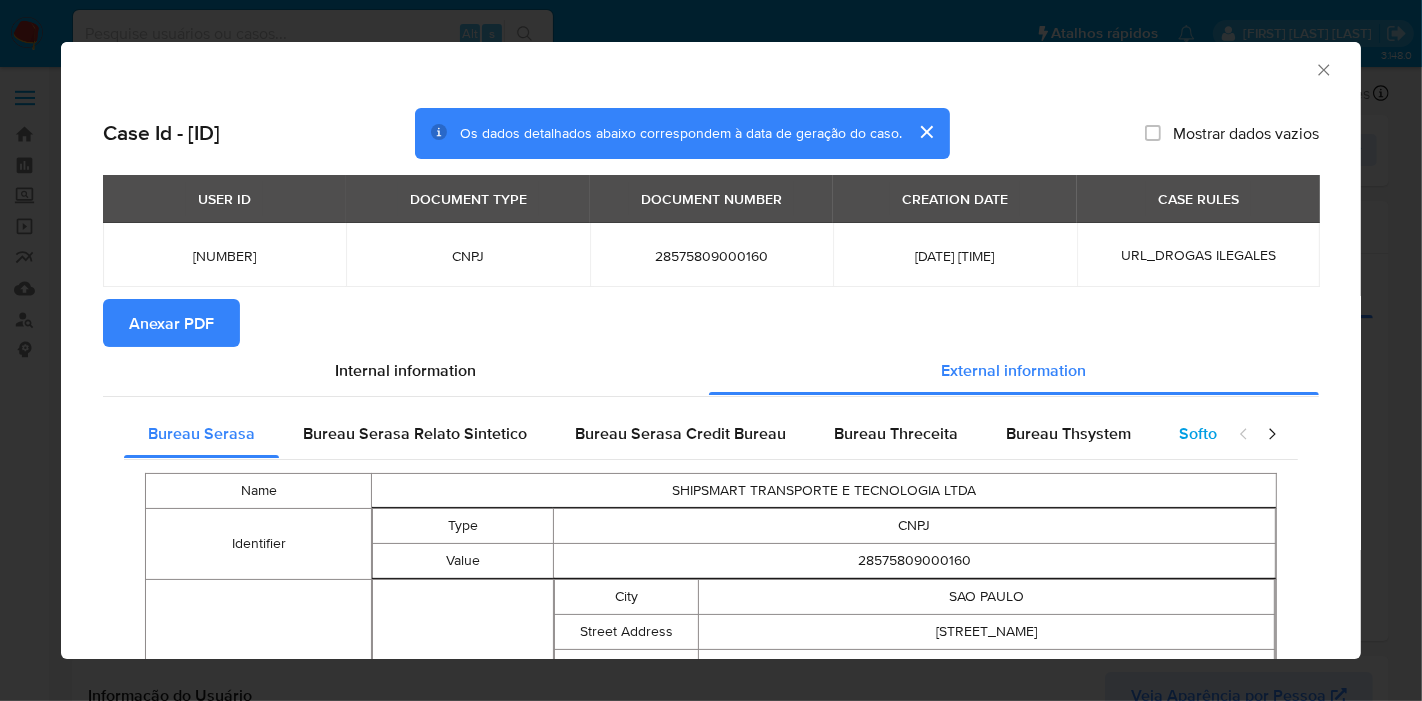click on "Softon" at bounding box center (1202, 433) 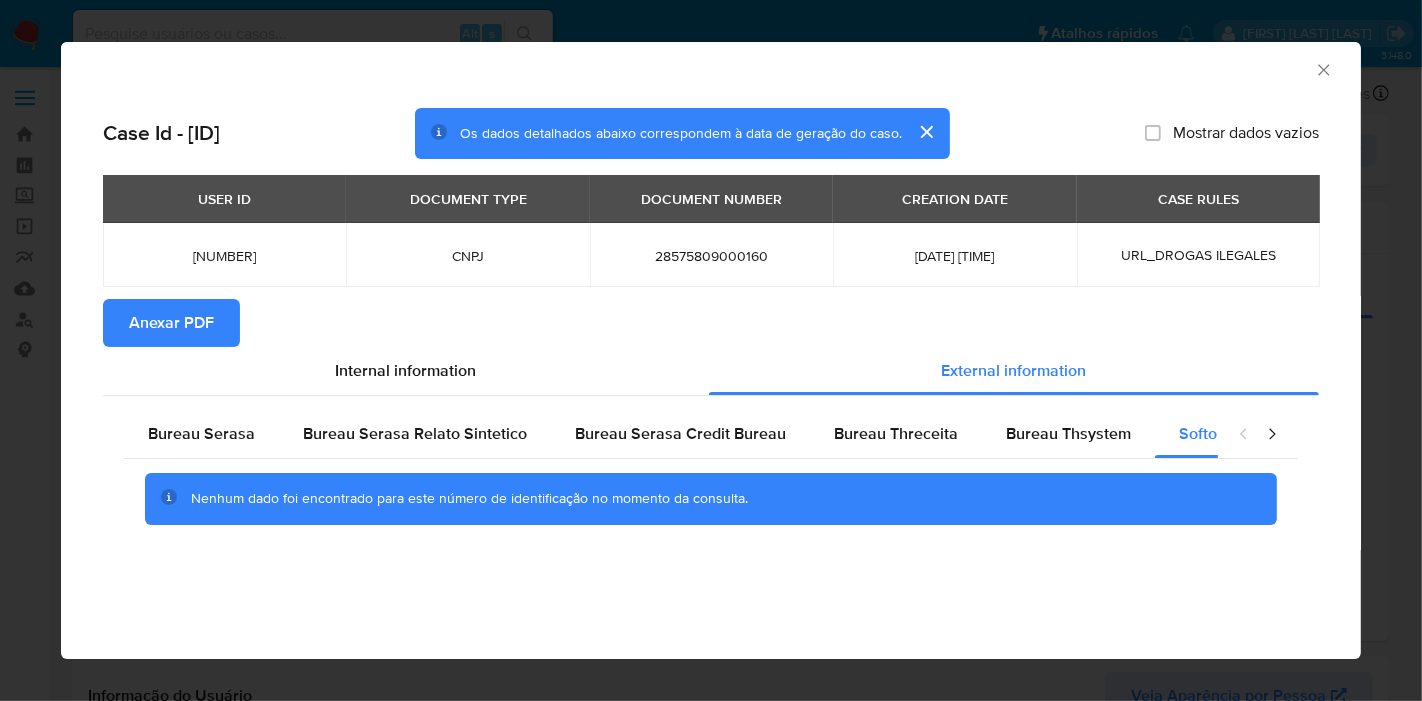click on "AML Data Collector" at bounding box center (711, 67) 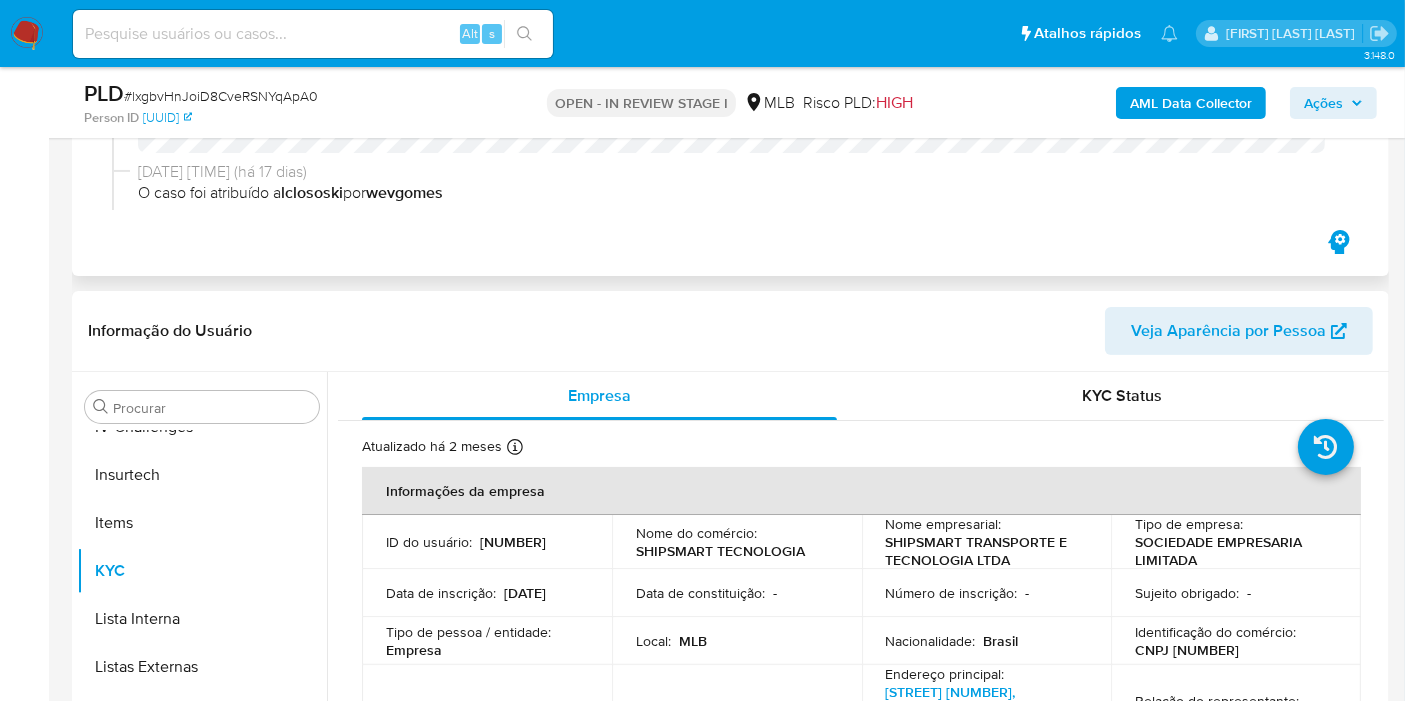 scroll, scrollTop: 333, scrollLeft: 0, axis: vertical 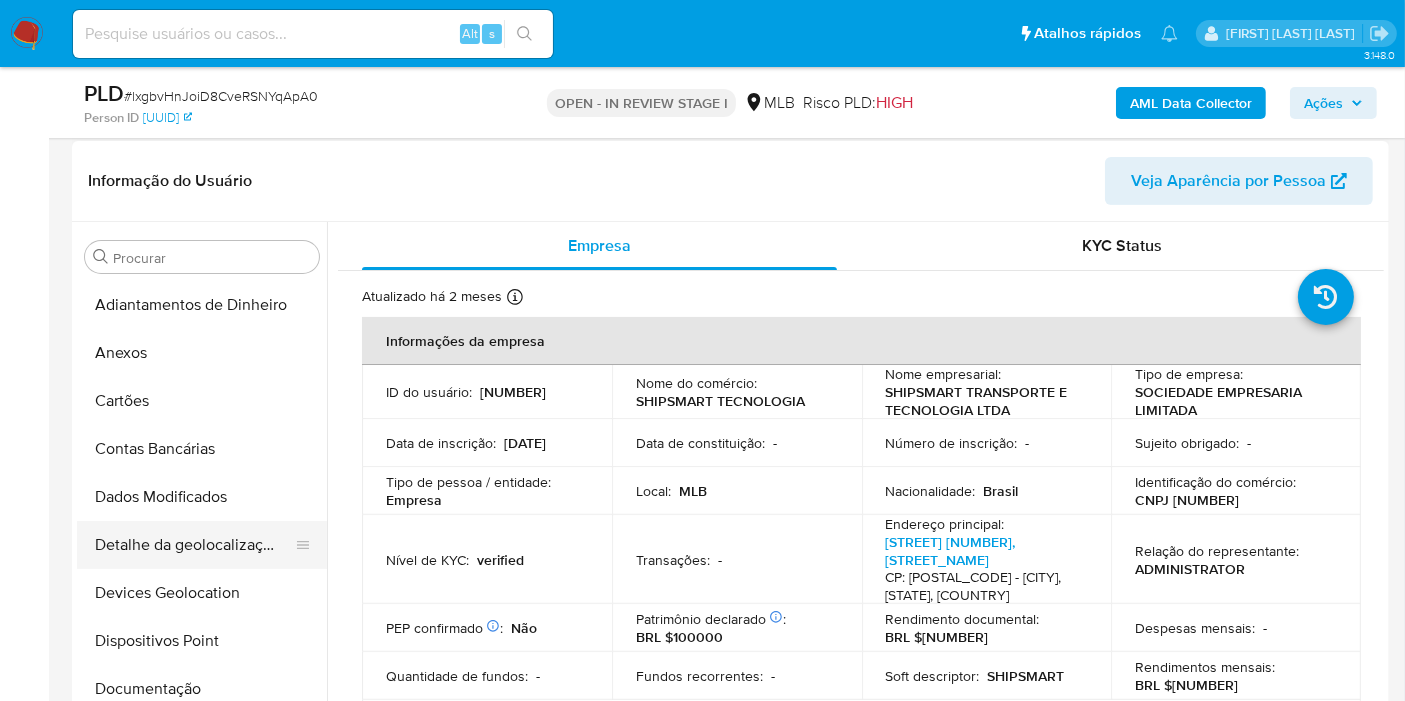 click on "Detalhe da geolocalização" at bounding box center (194, 545) 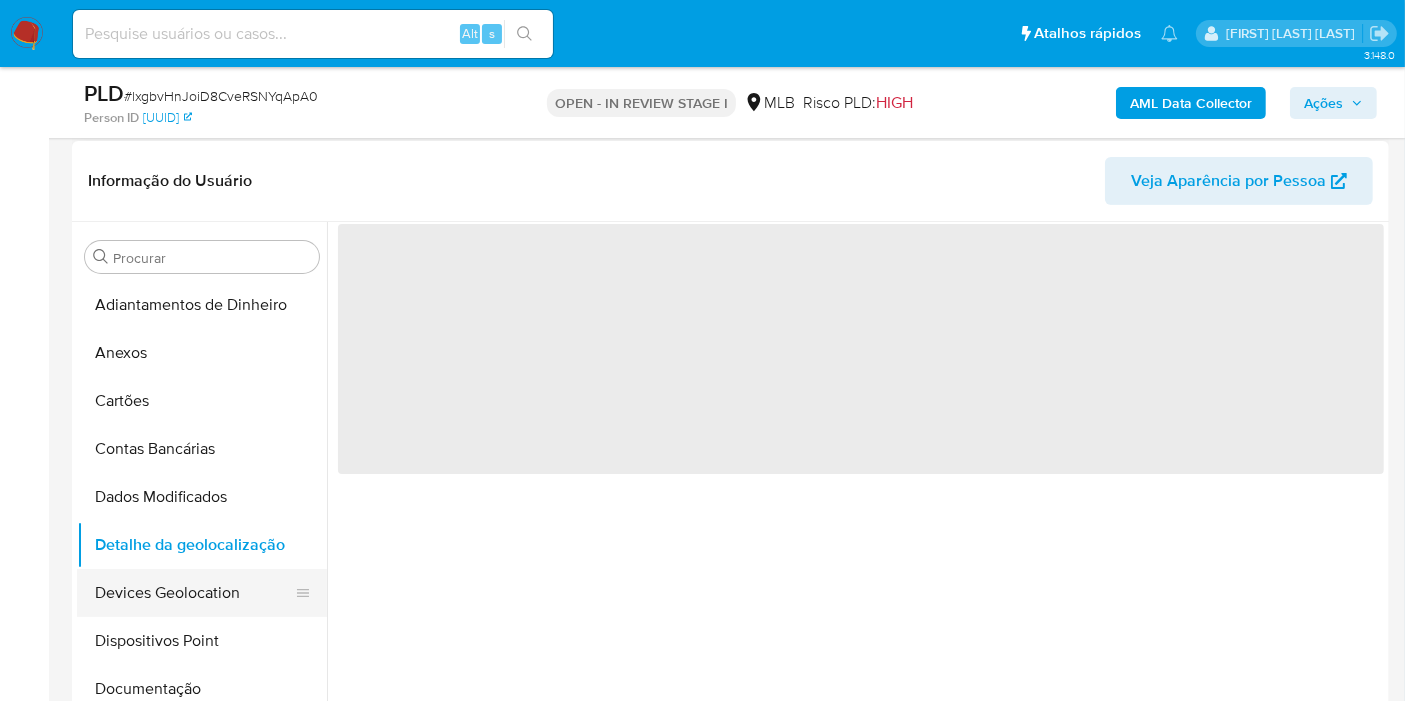 click on "Devices Geolocation" at bounding box center [194, 593] 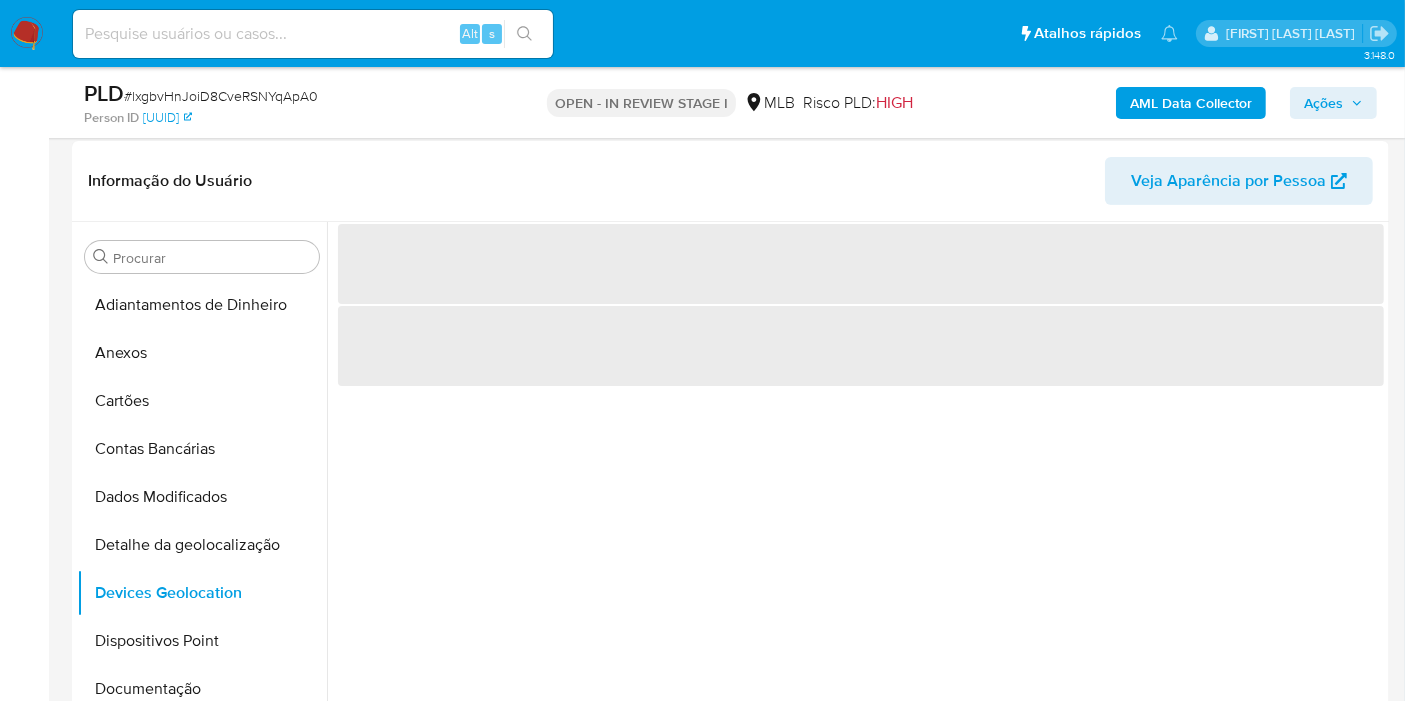 scroll, scrollTop: 484, scrollLeft: 0, axis: vertical 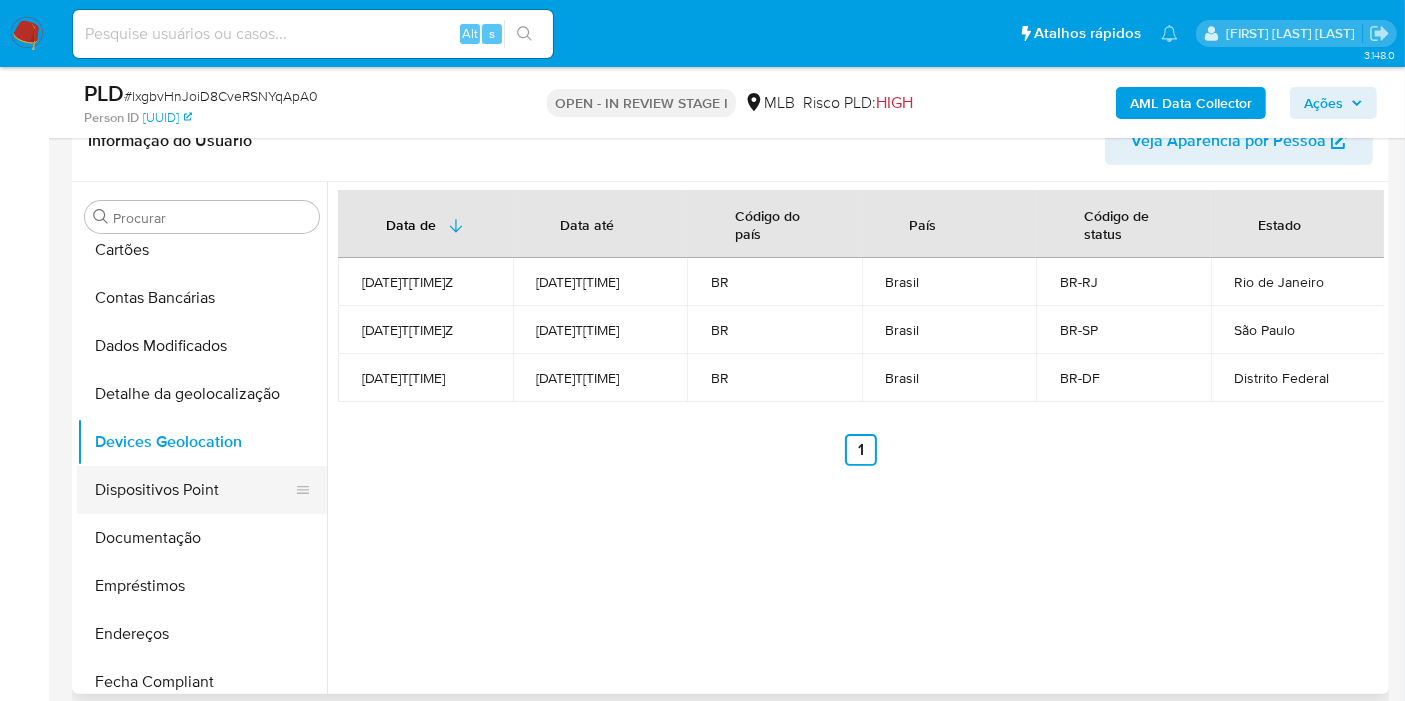 click on "Dispositivos Point" at bounding box center (194, 490) 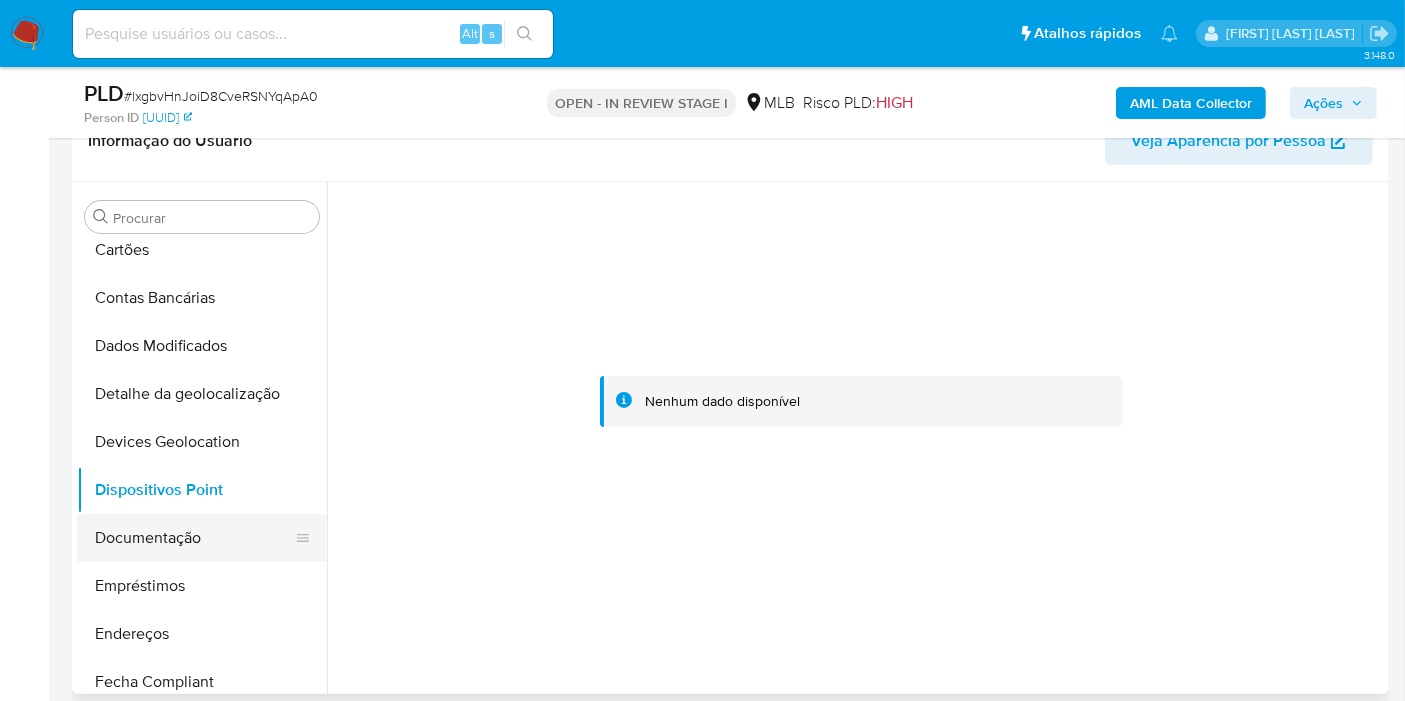 click on "Documentação" at bounding box center [194, 538] 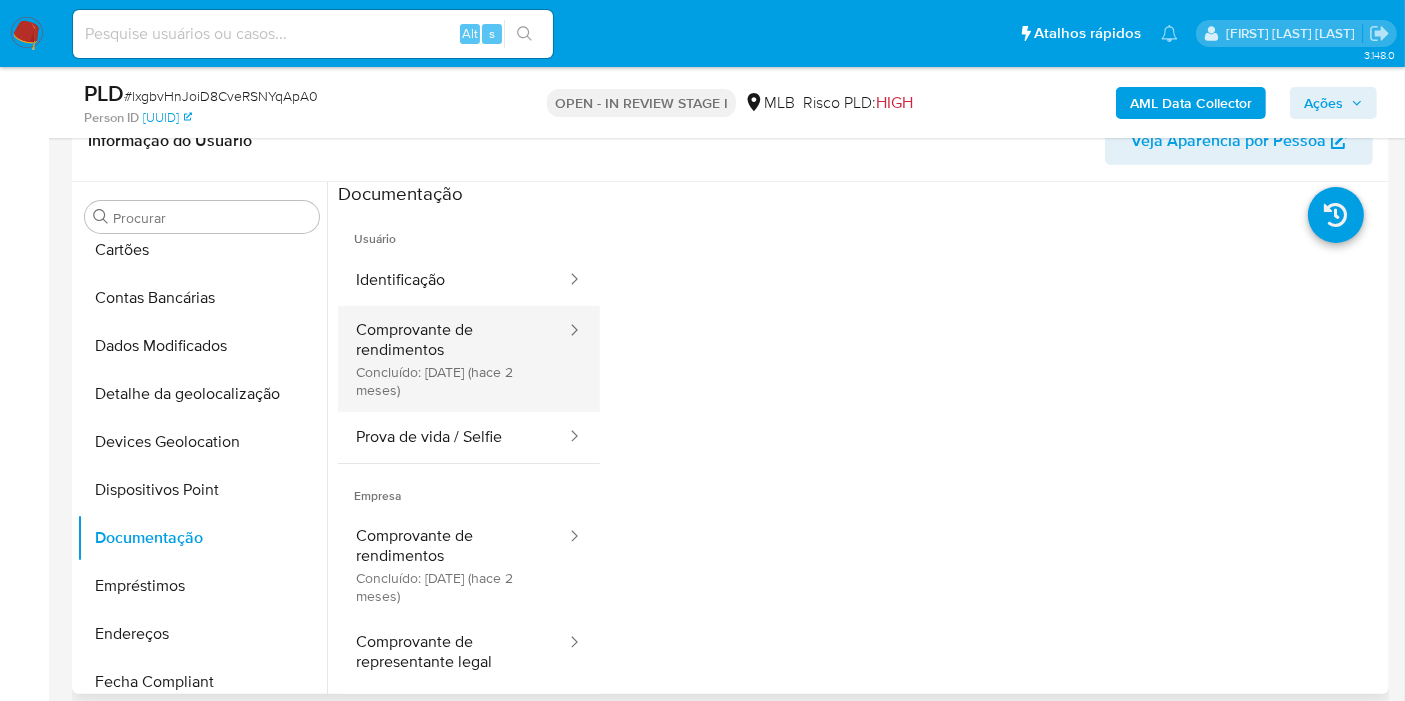 click on "Comprovante de rendimentos Concluído: 13/06/2025 (hace 2 meses)" at bounding box center [453, 359] 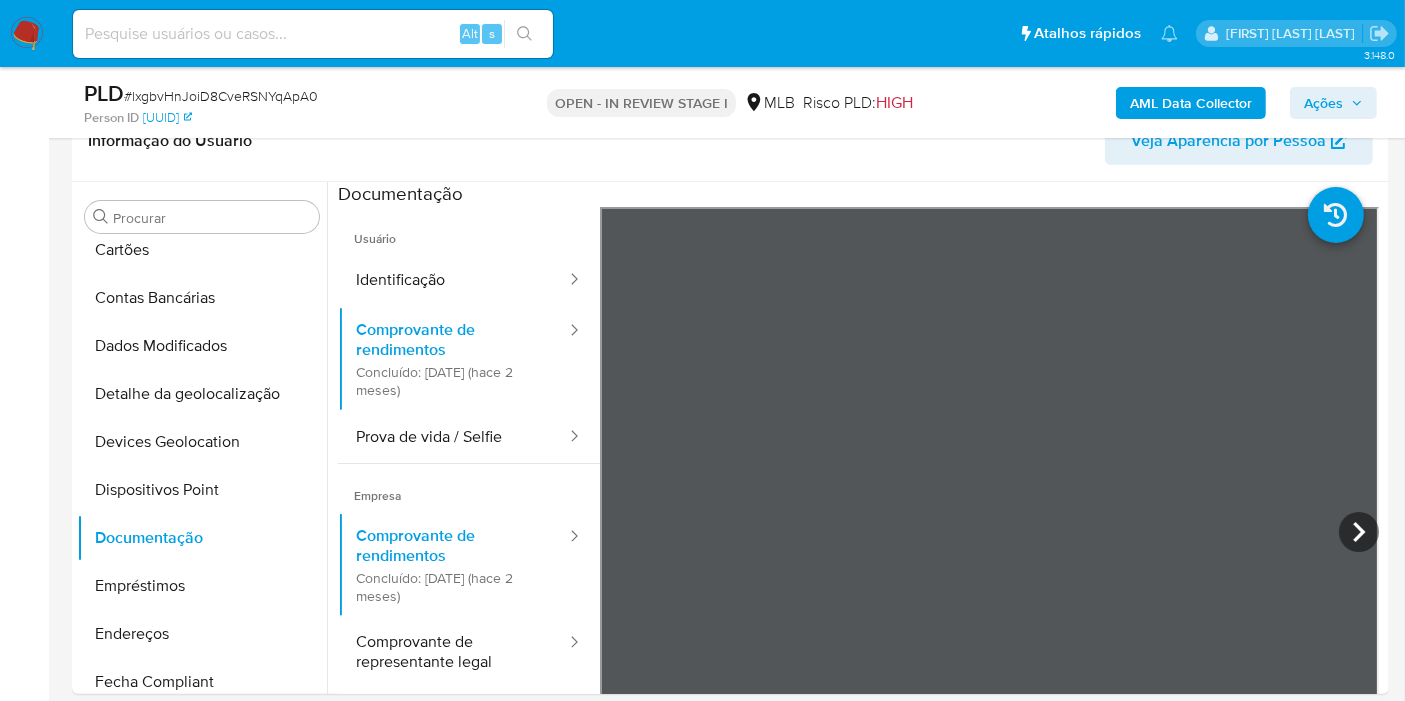 scroll, scrollTop: 0, scrollLeft: 0, axis: both 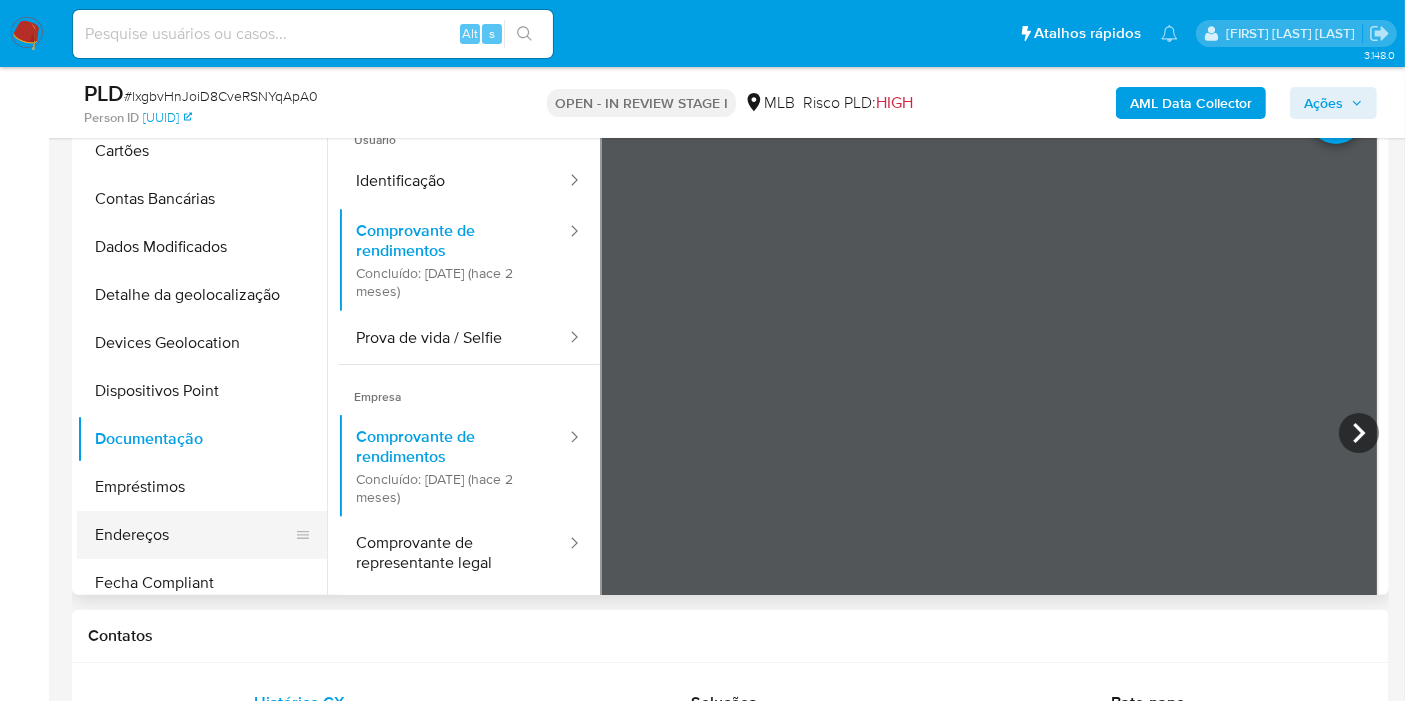 click on "Endereços" at bounding box center [194, 535] 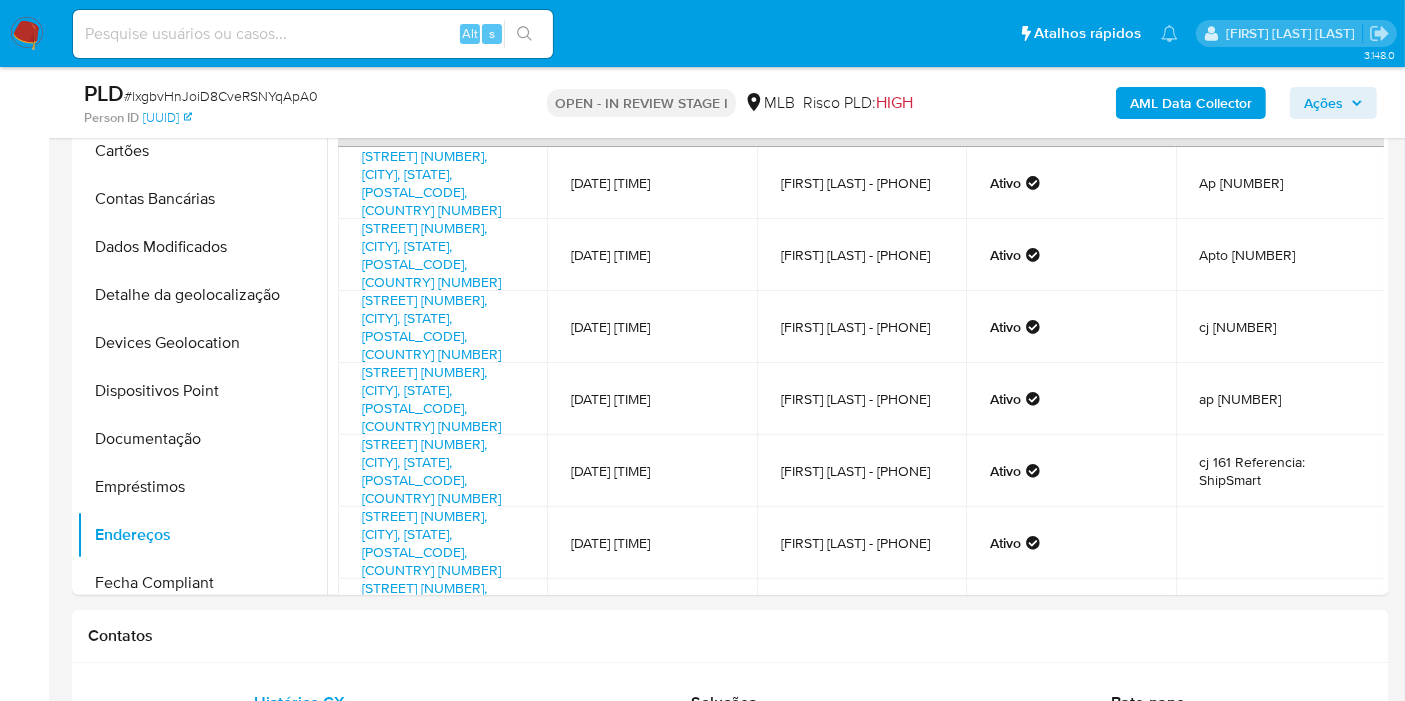 scroll, scrollTop: 557, scrollLeft: 0, axis: vertical 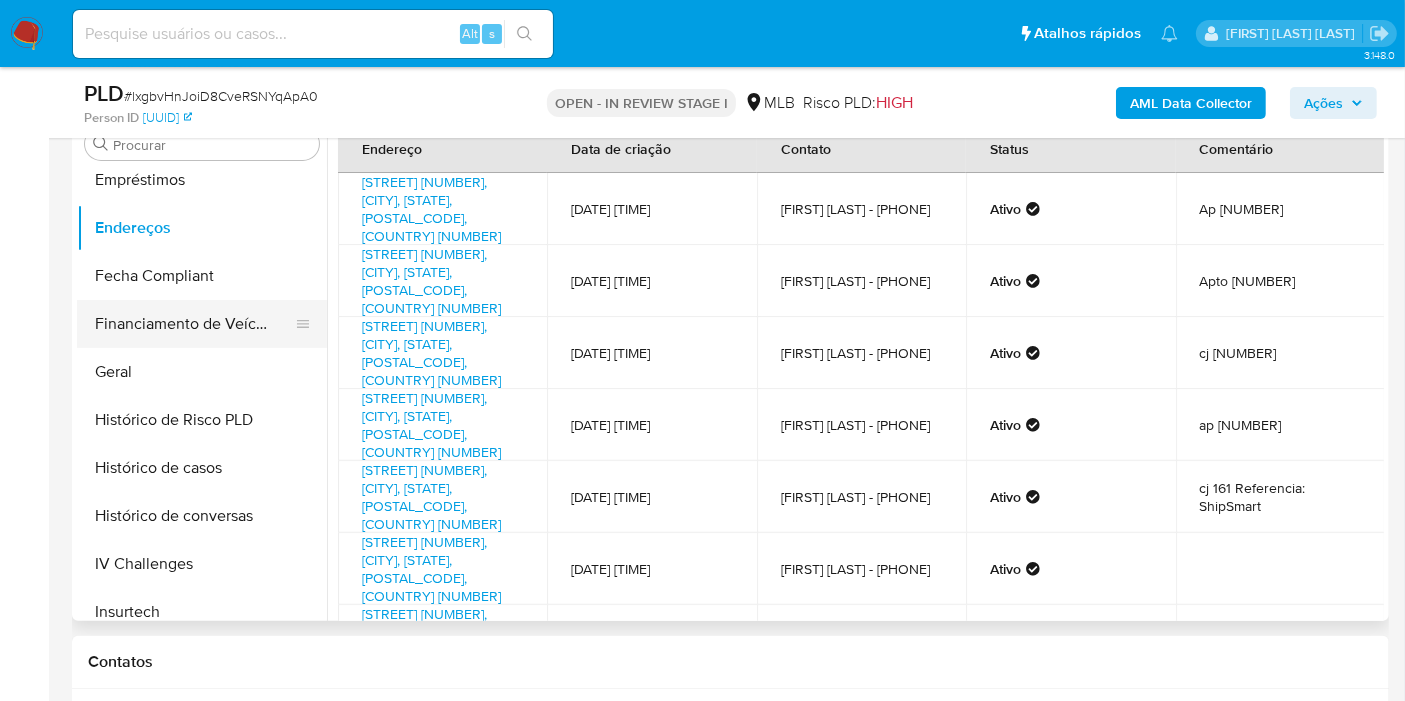 click on "Financiamento de Veículos" at bounding box center (194, 324) 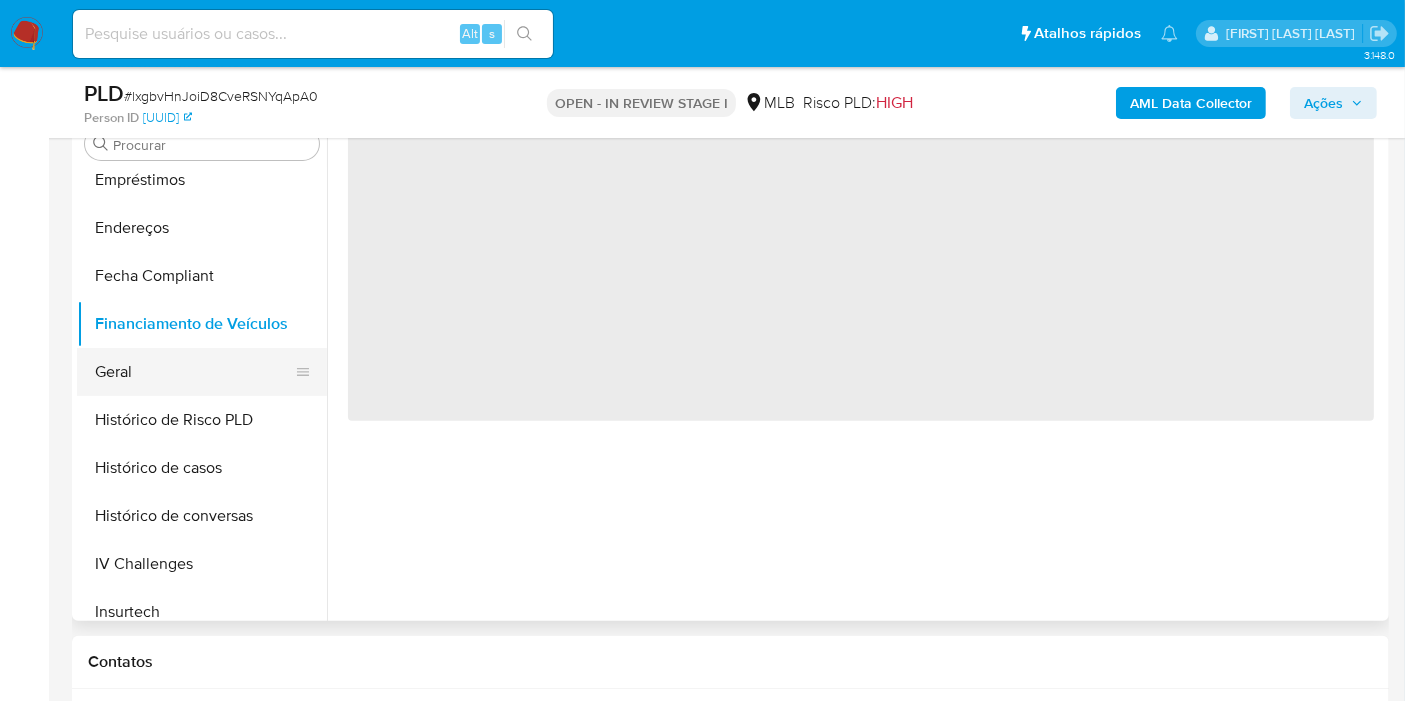 click on "Geral" at bounding box center (194, 372) 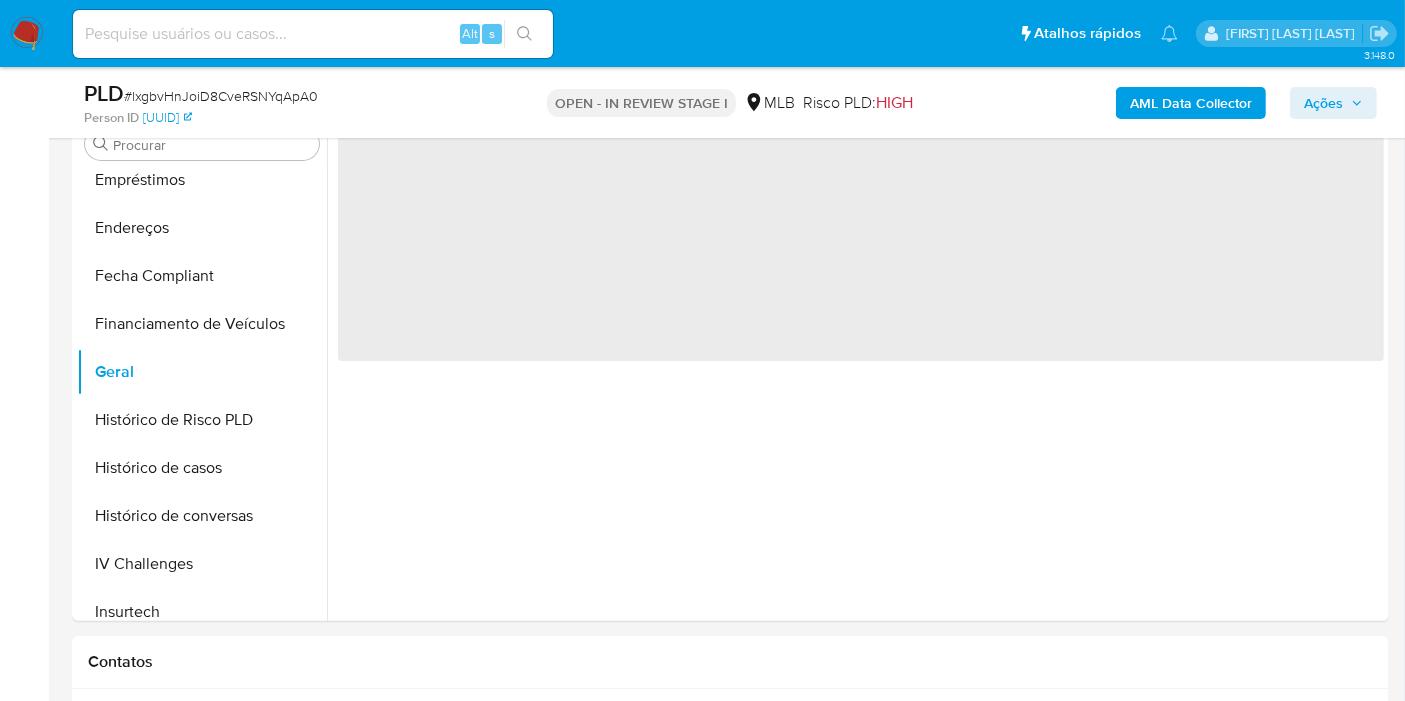 scroll, scrollTop: 0, scrollLeft: 0, axis: both 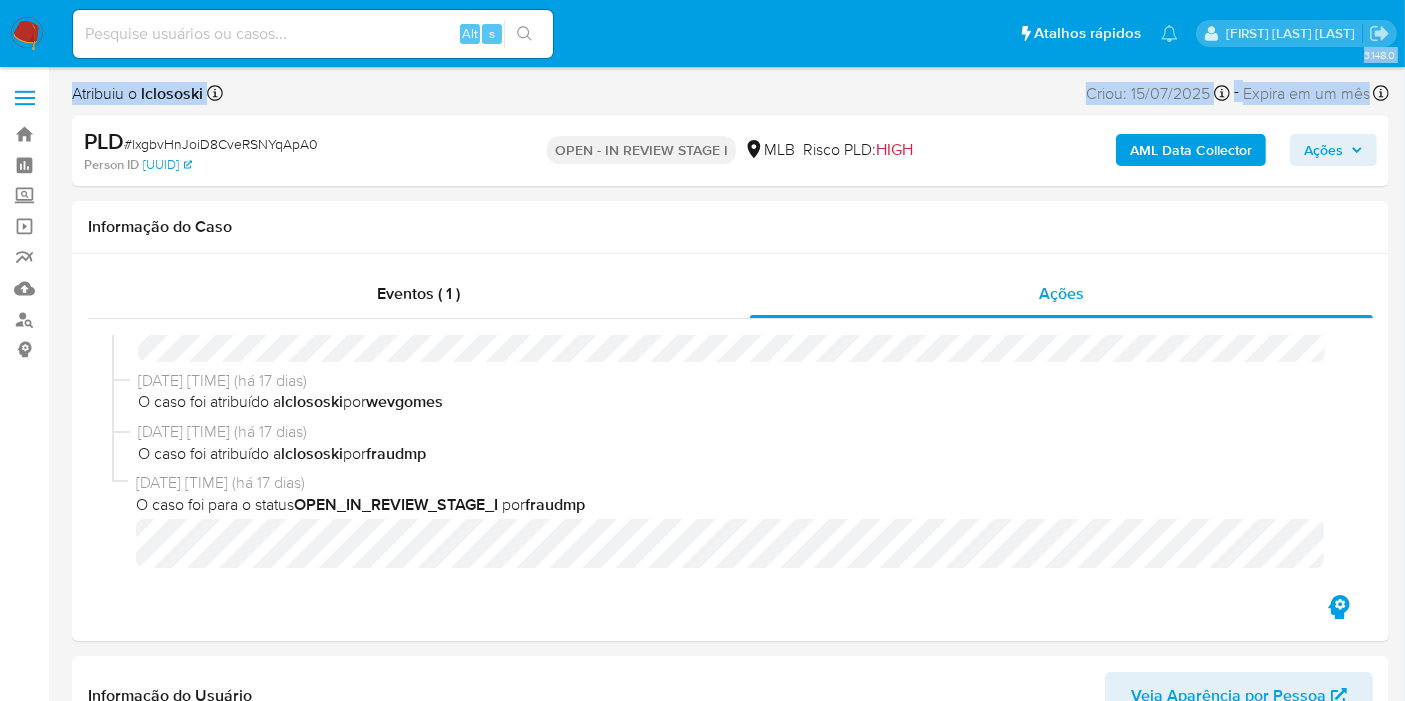 drag, startPoint x: 1396, startPoint y: 47, endPoint x: 1400, endPoint y: 78, distance: 31.257 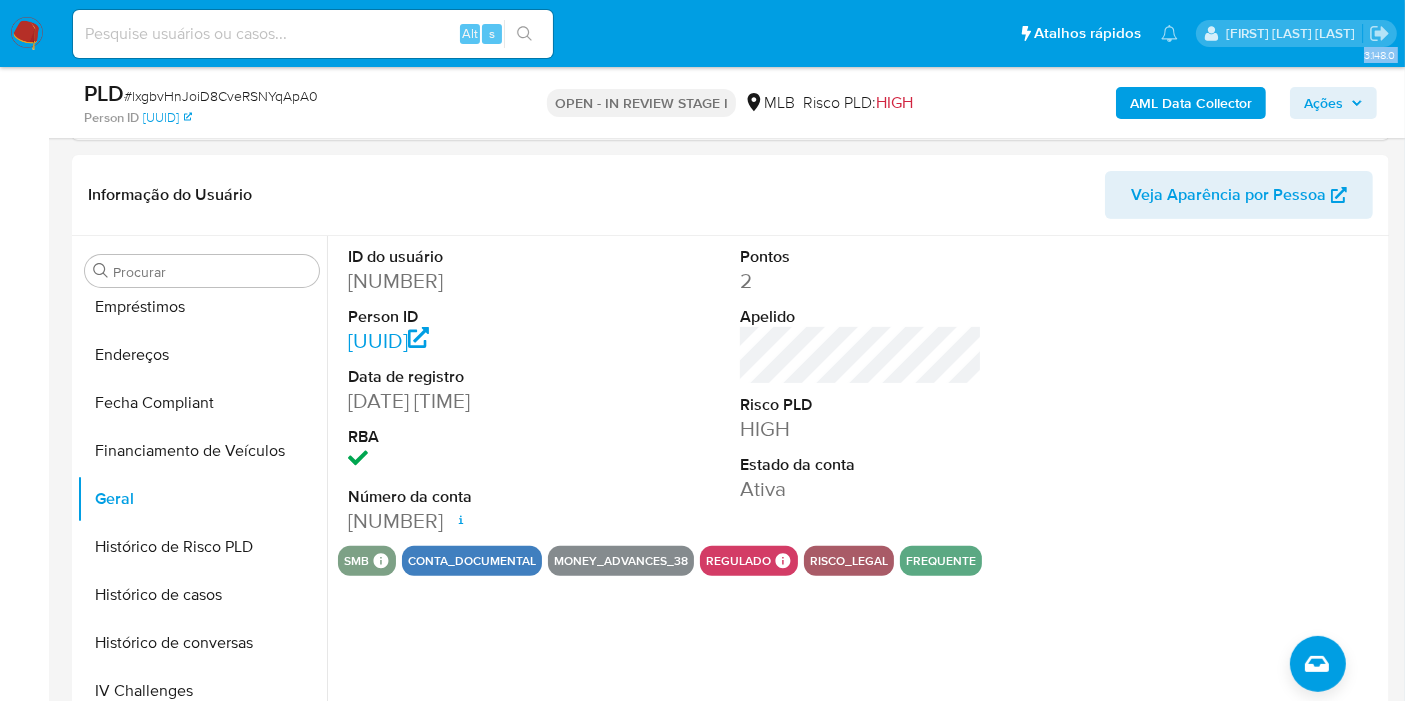 scroll, scrollTop: 495, scrollLeft: 0, axis: vertical 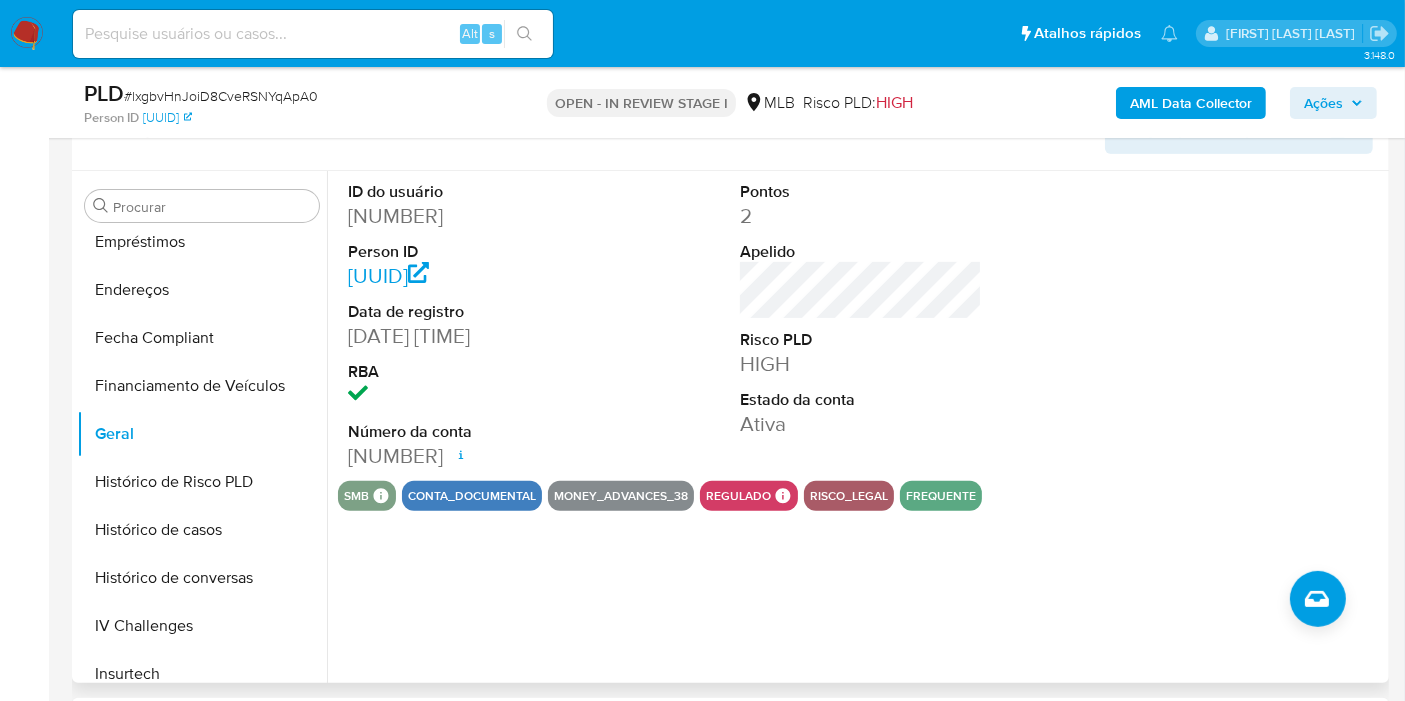 click at bounding box center [1254, 326] 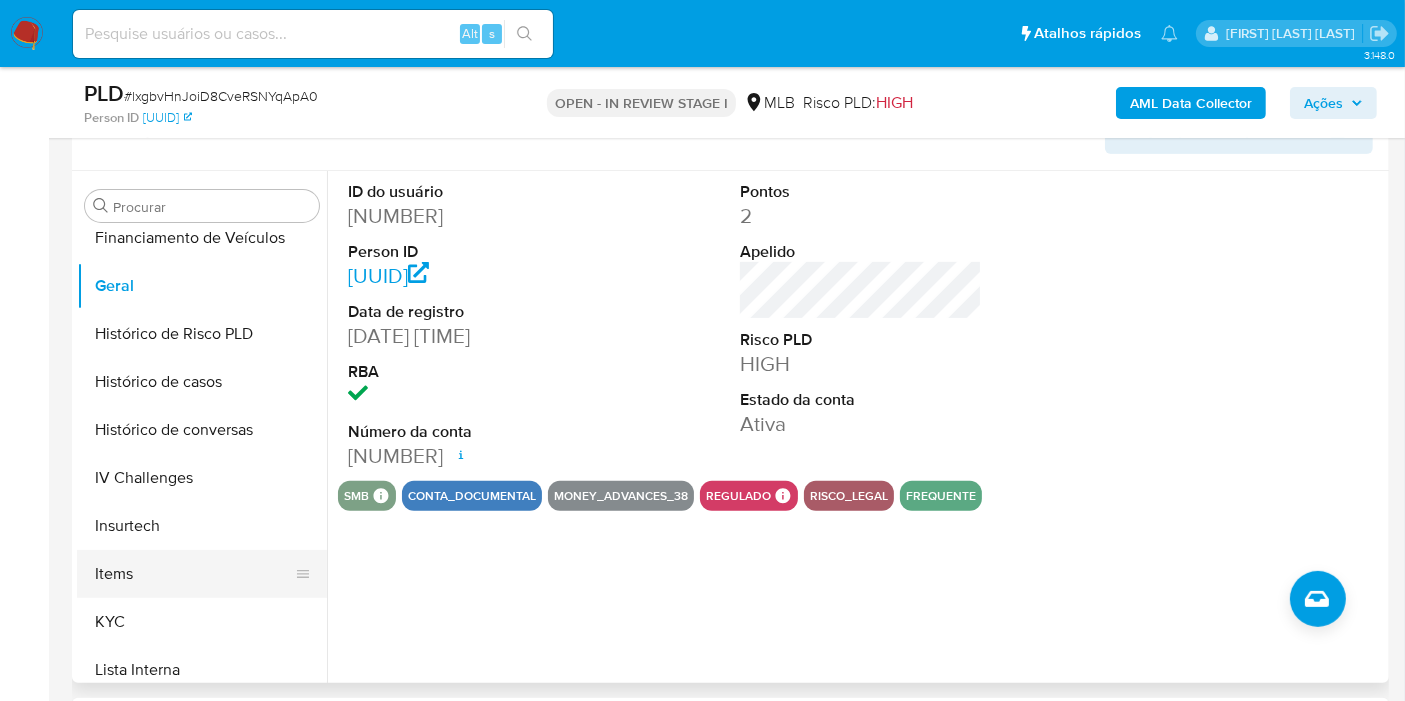 scroll, scrollTop: 666, scrollLeft: 0, axis: vertical 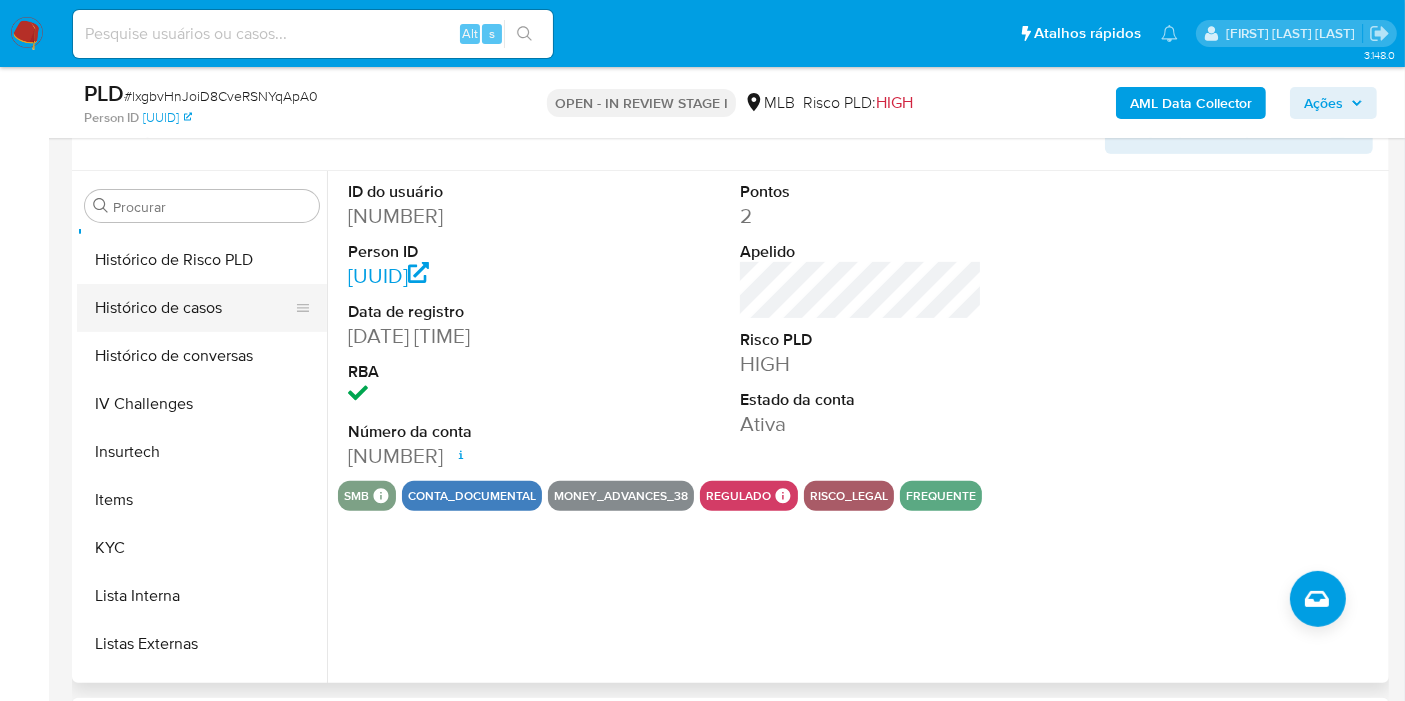 click on "Histórico de casos" at bounding box center (194, 308) 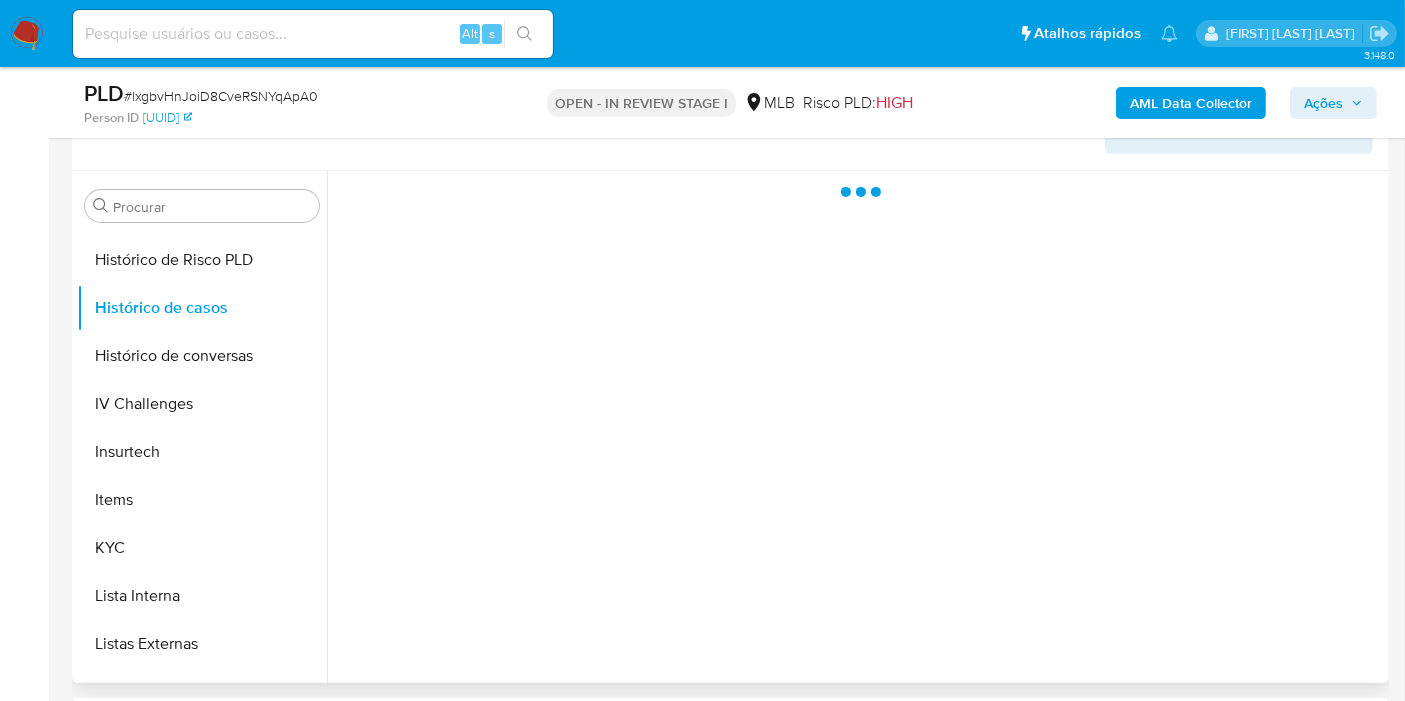 click at bounding box center (855, 427) 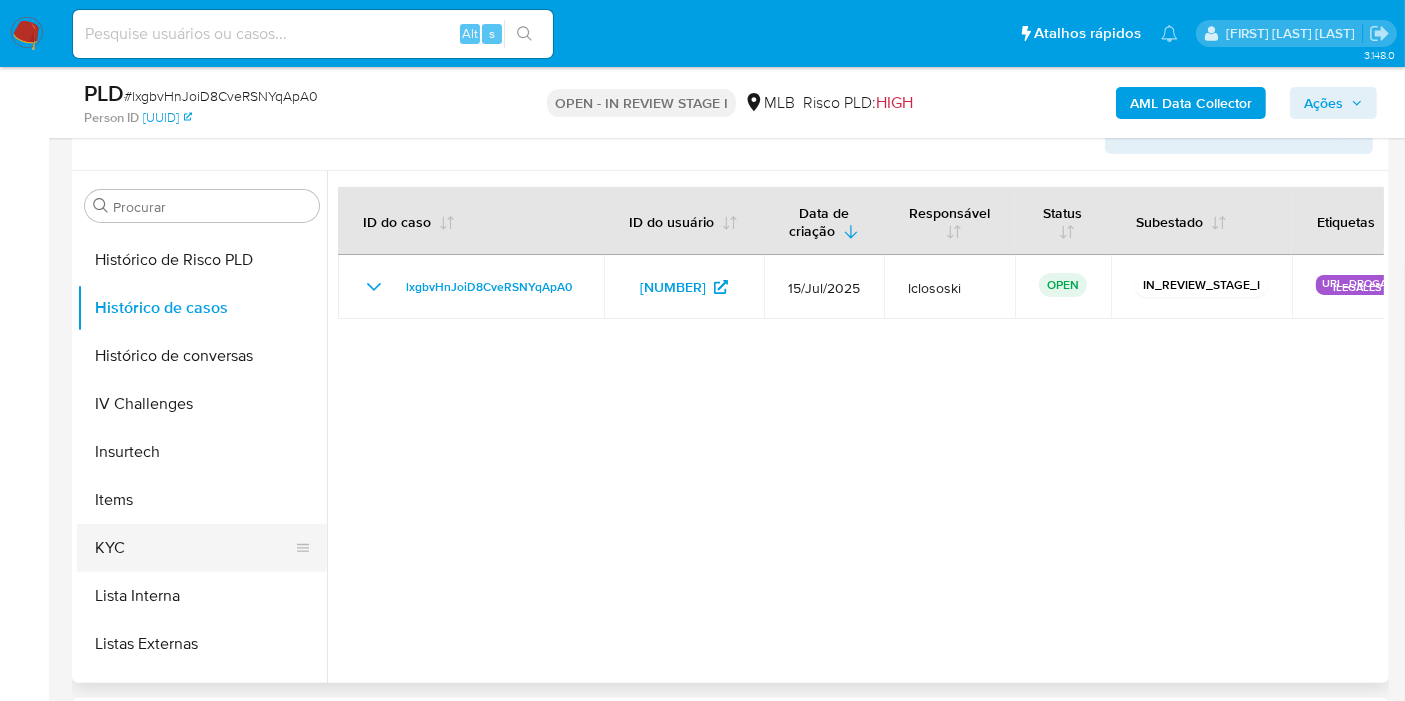 click on "KYC" at bounding box center (194, 548) 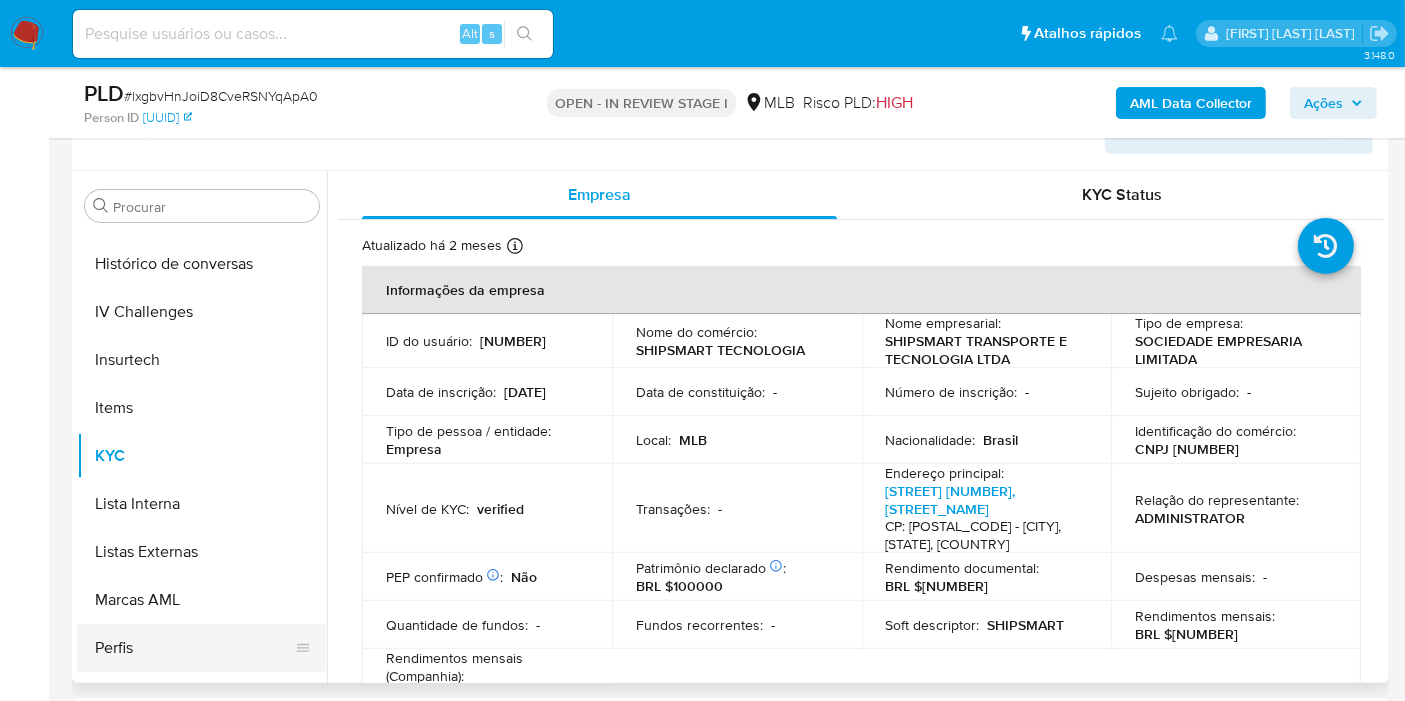 scroll, scrollTop: 844, scrollLeft: 0, axis: vertical 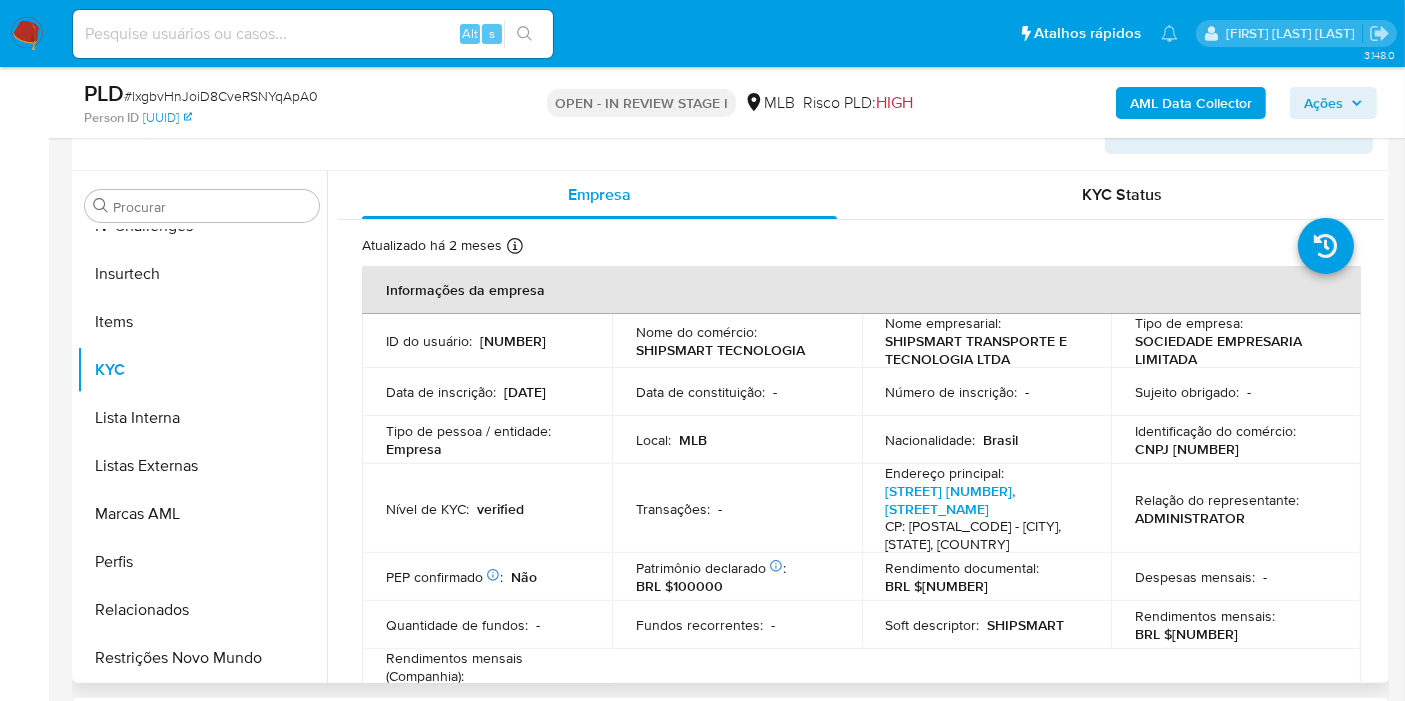 drag, startPoint x: 217, startPoint y: 654, endPoint x: 422, endPoint y: 324, distance: 388.49066 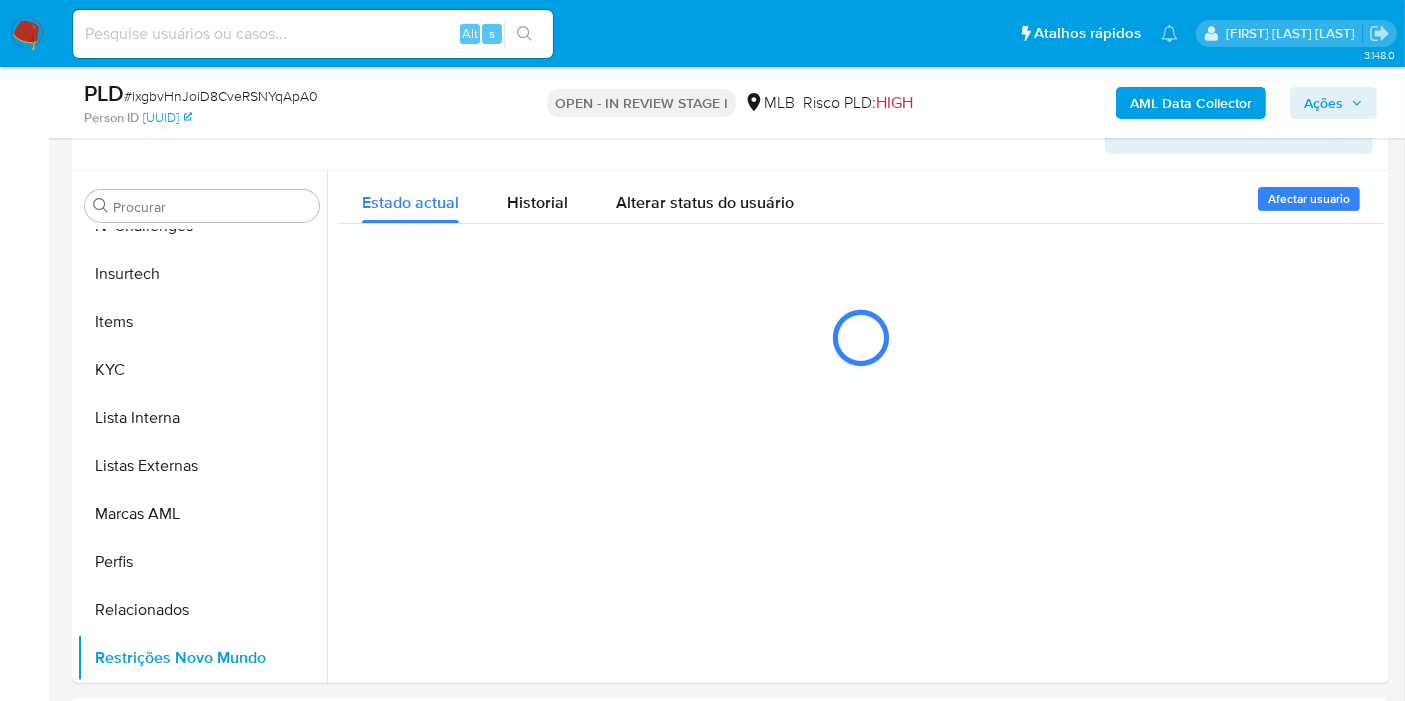 scroll, scrollTop: 535, scrollLeft: 0, axis: vertical 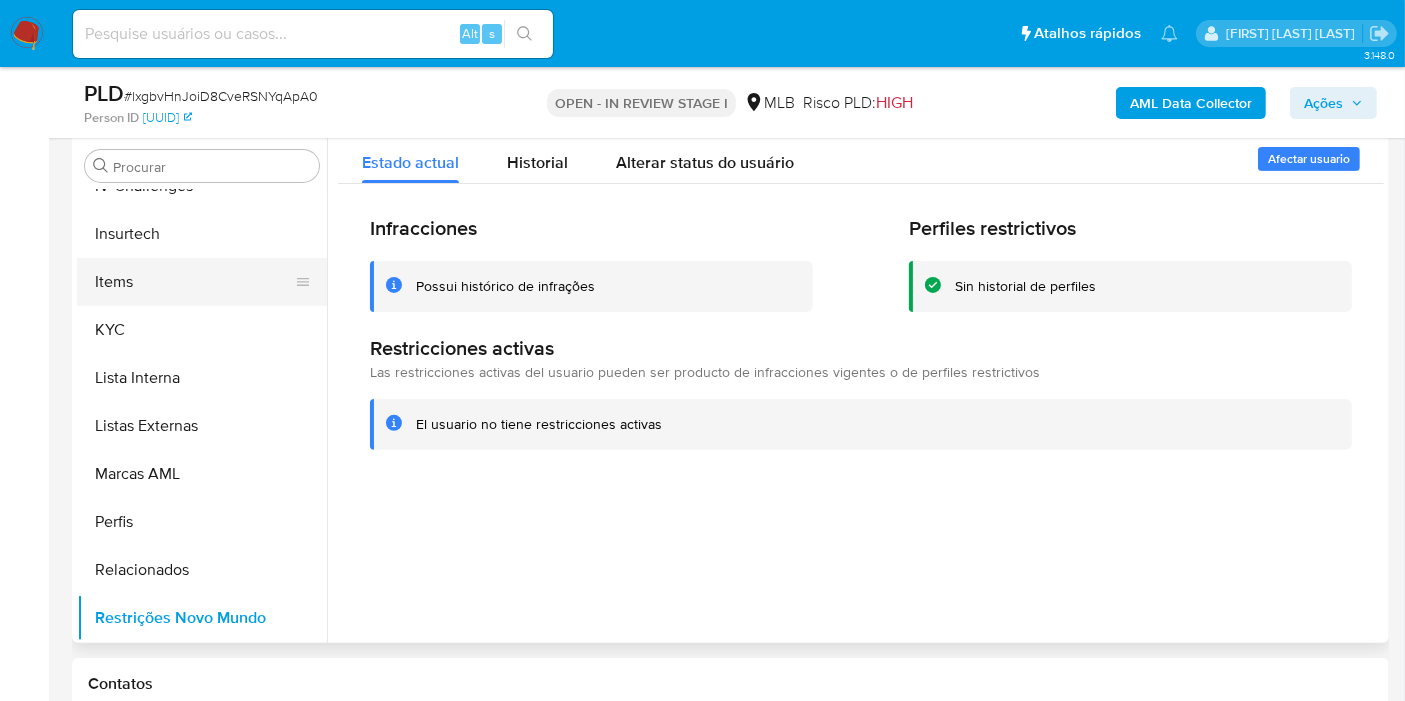click on "Items" at bounding box center (194, 282) 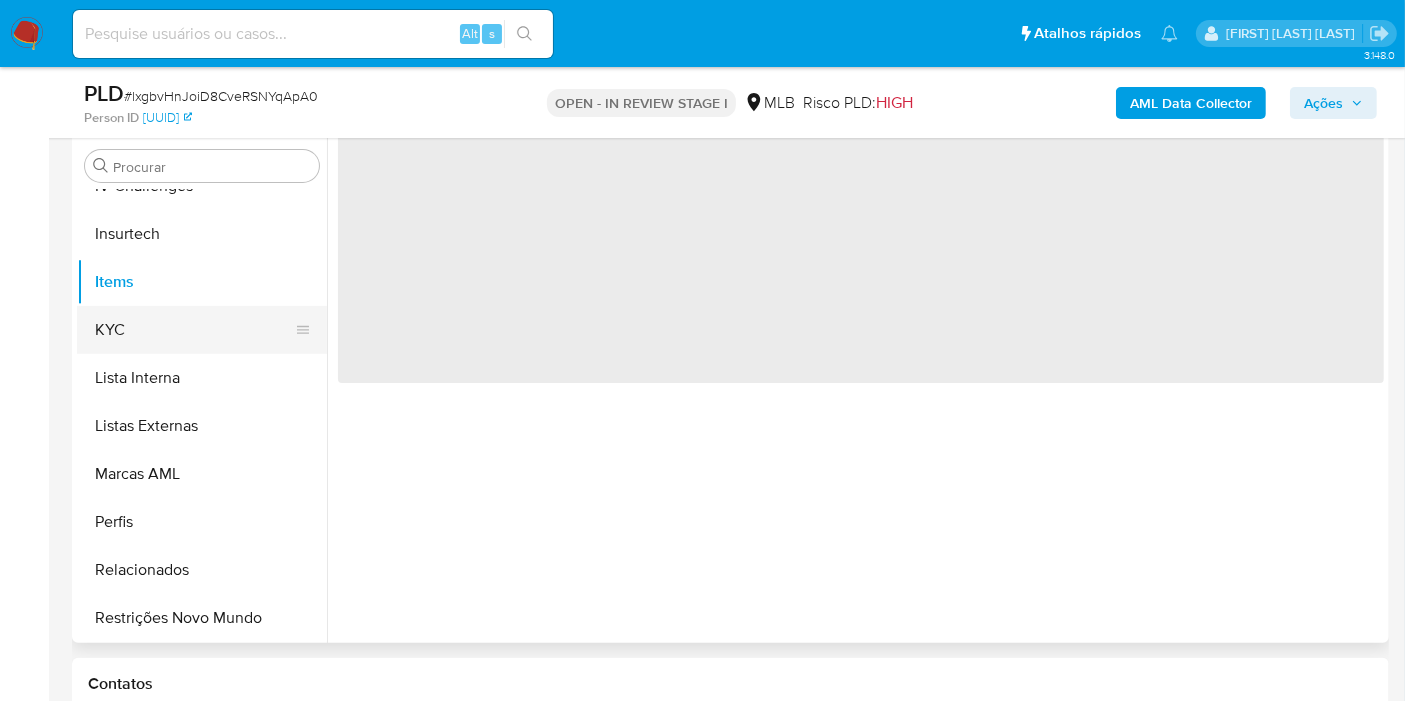 click on "KYC" at bounding box center [194, 330] 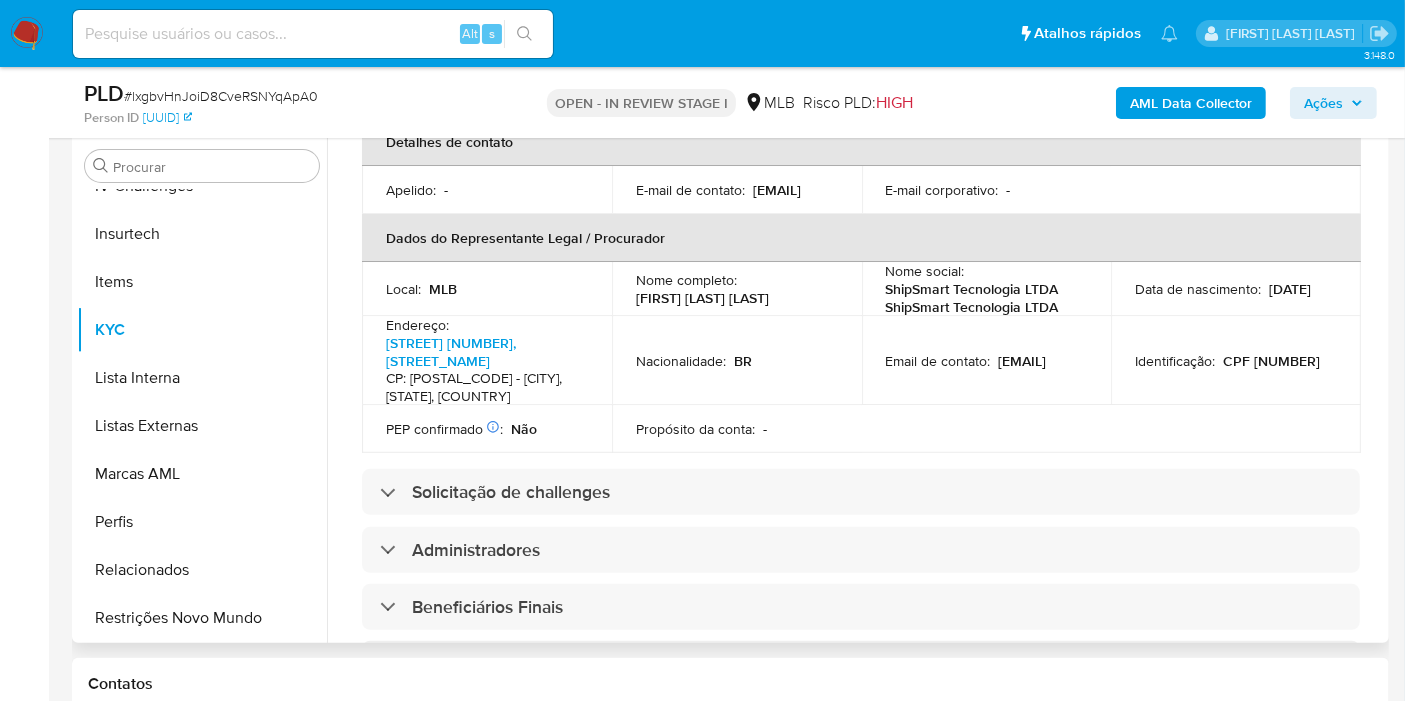 scroll, scrollTop: 100, scrollLeft: 0, axis: vertical 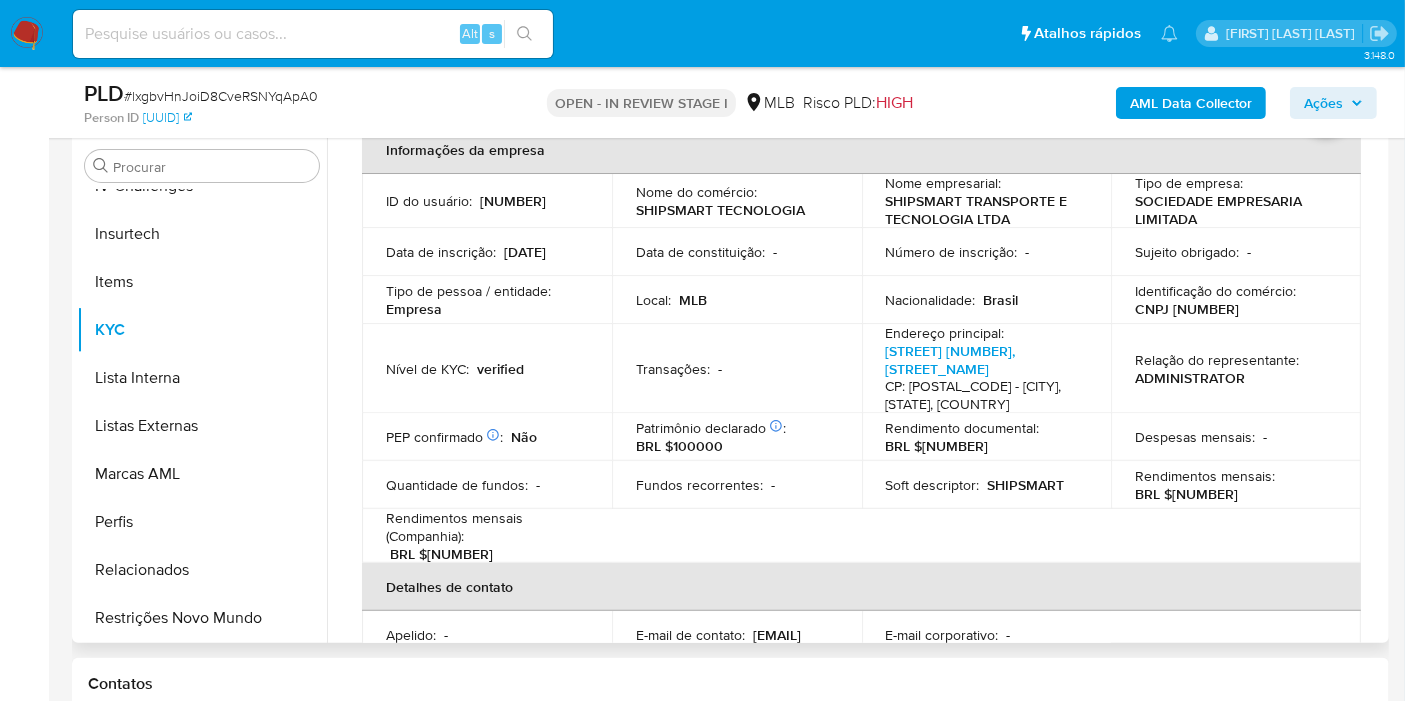 click on "CNPJ 28575809000160" at bounding box center [1187, 309] 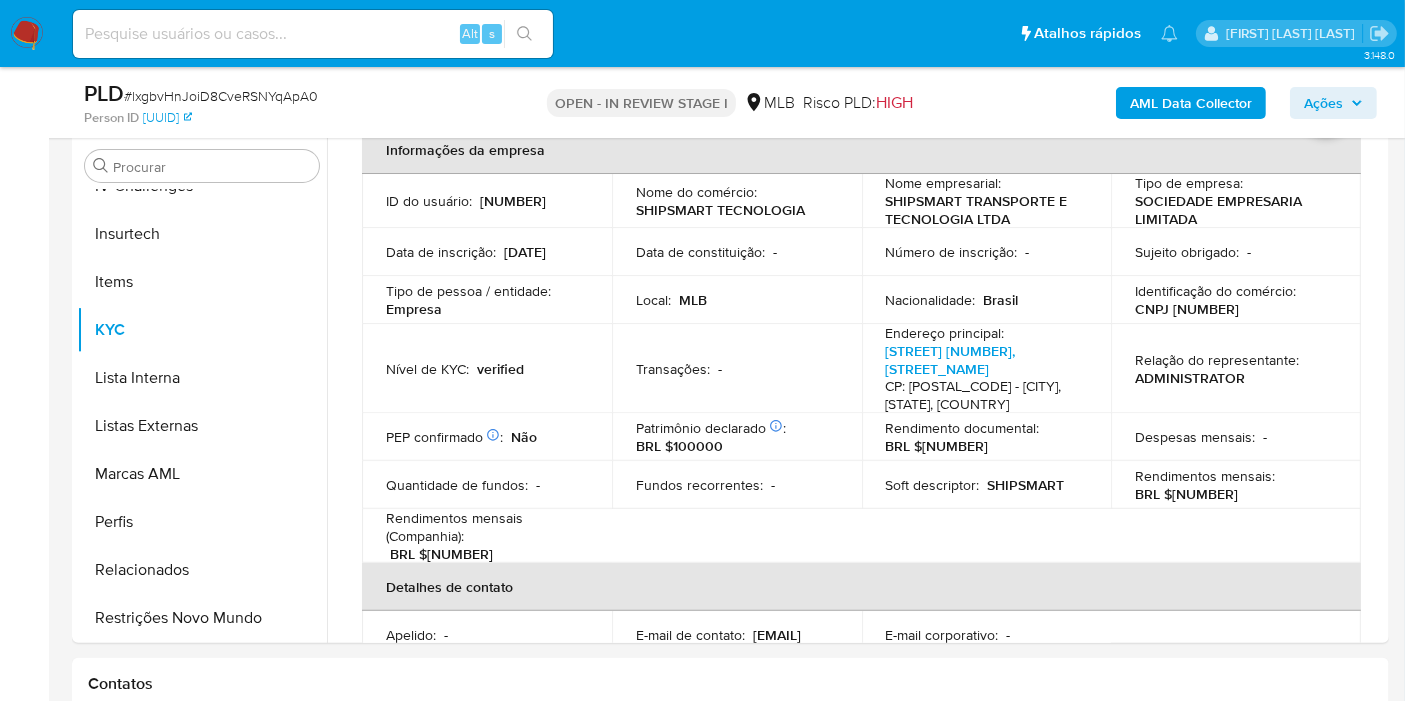 copy on "28575809000160" 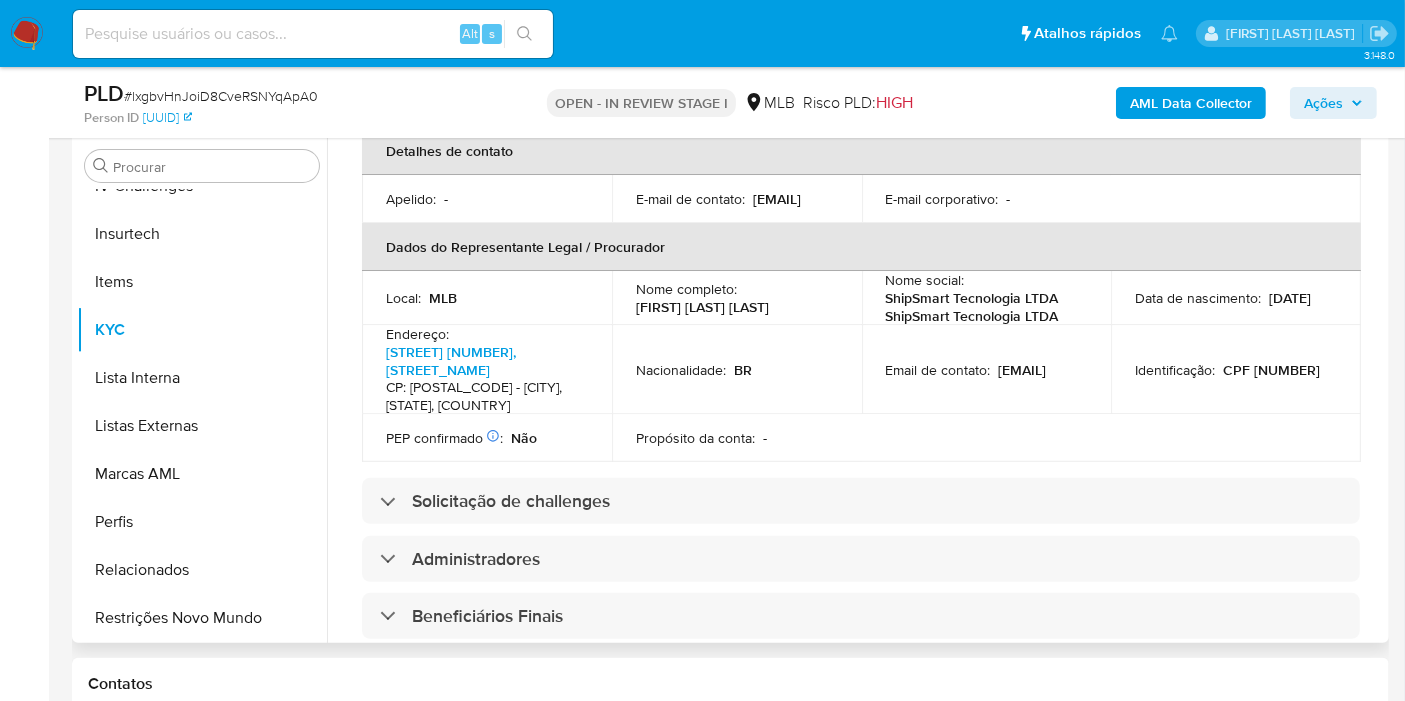 scroll, scrollTop: 545, scrollLeft: 0, axis: vertical 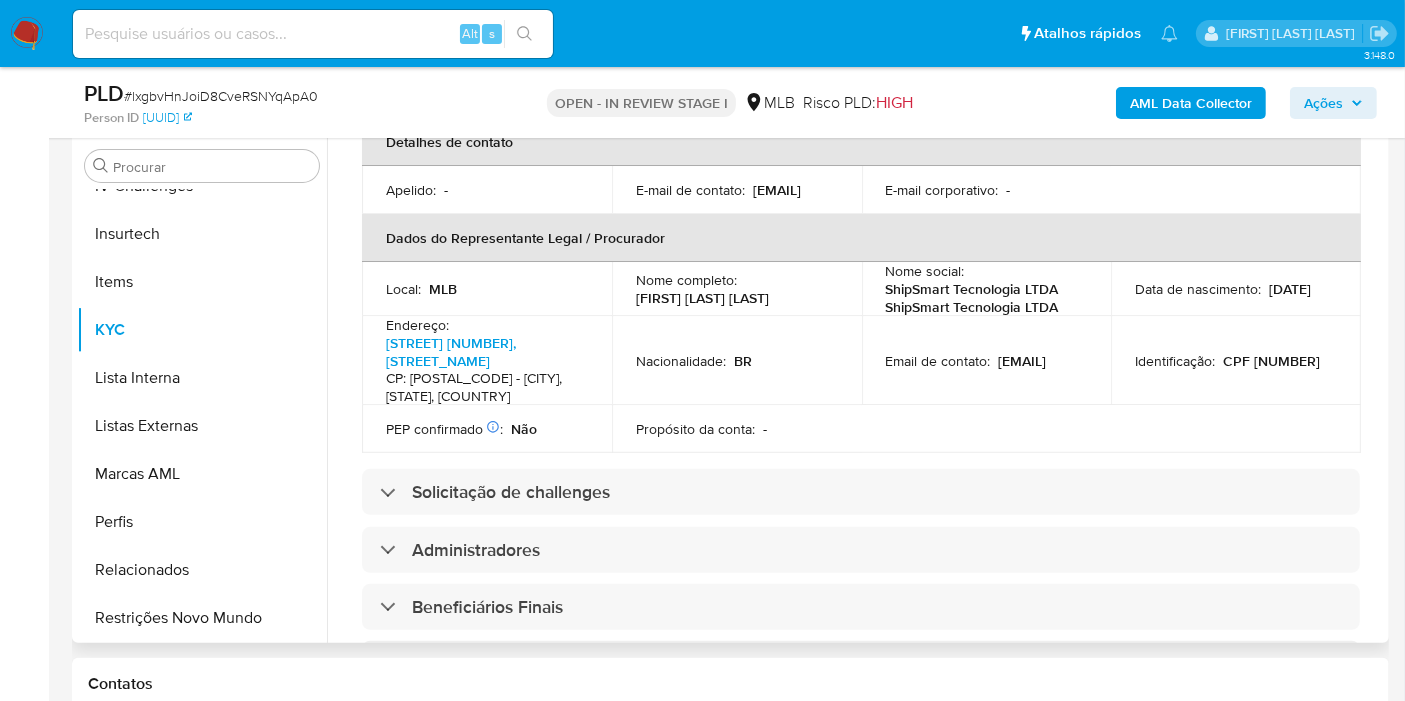 click on "CPF 34462483820" at bounding box center (1271, 361) 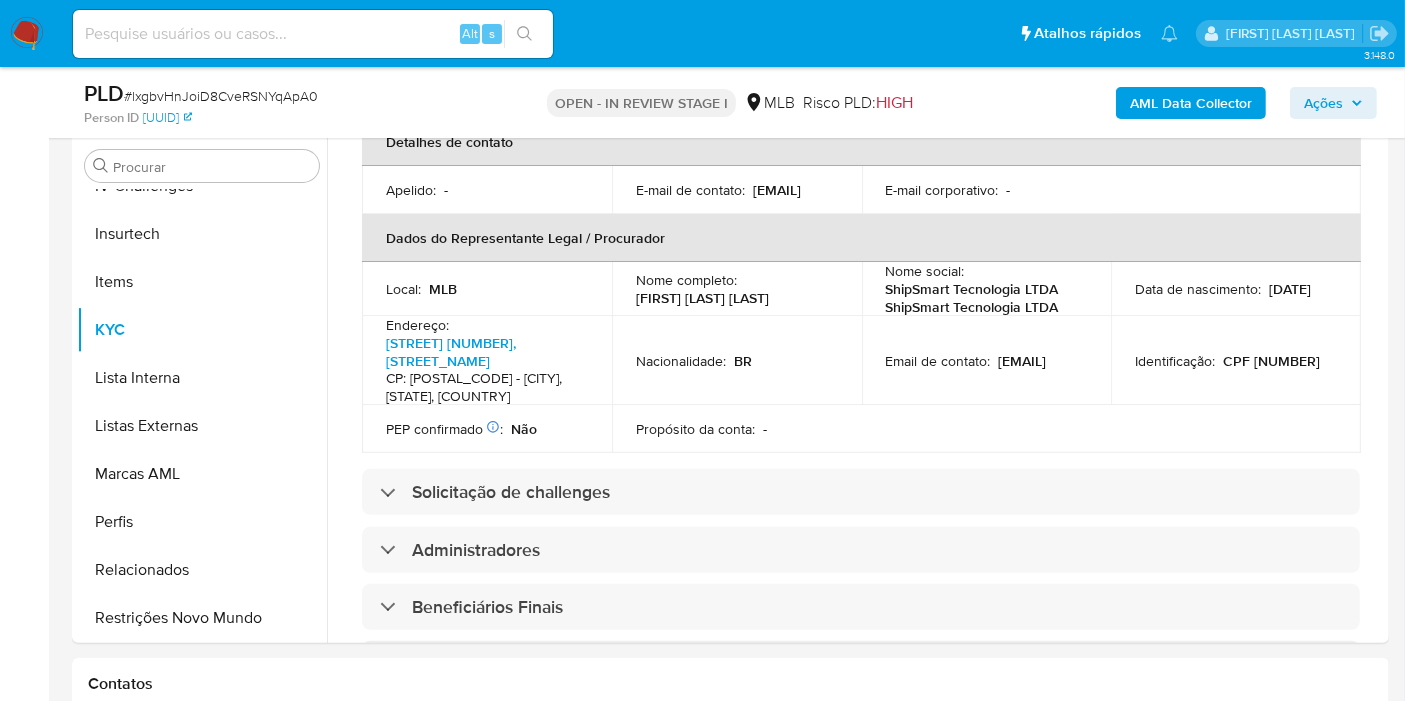 copy on "34462483820" 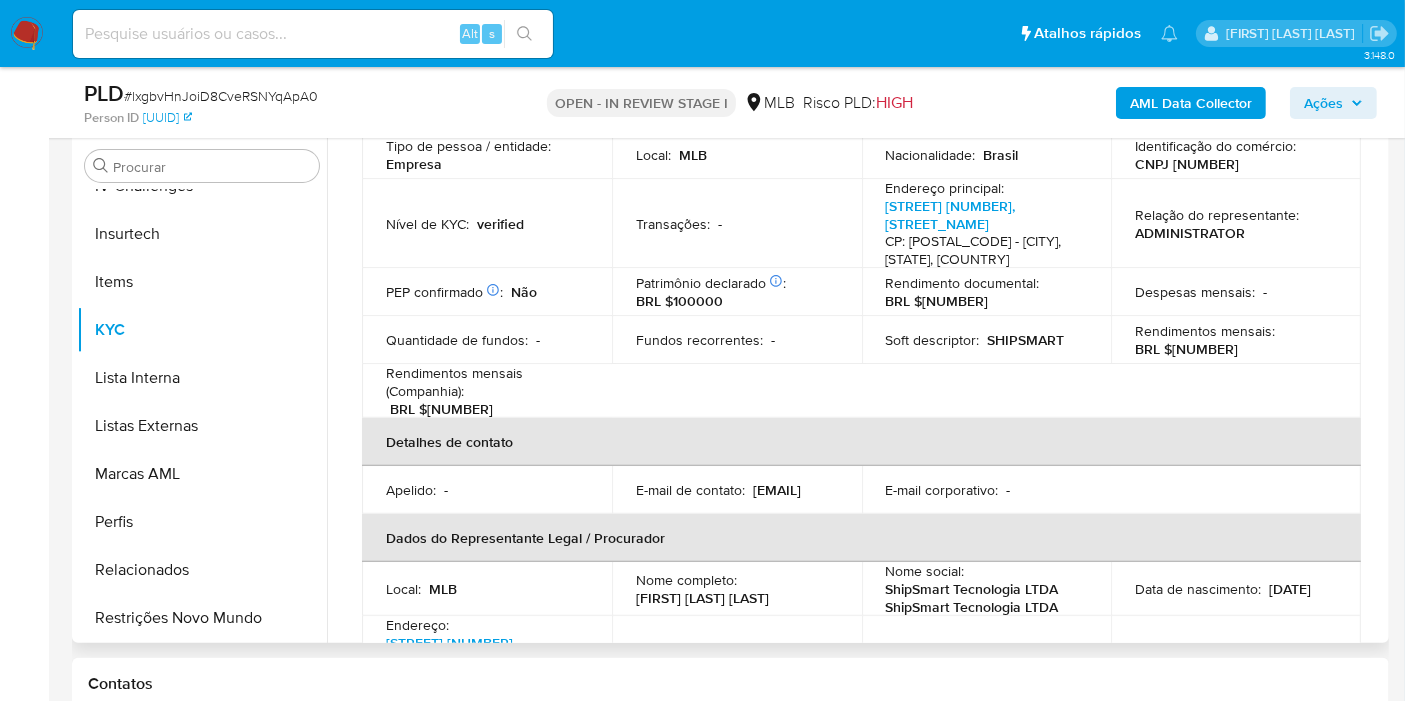 scroll, scrollTop: 211, scrollLeft: 0, axis: vertical 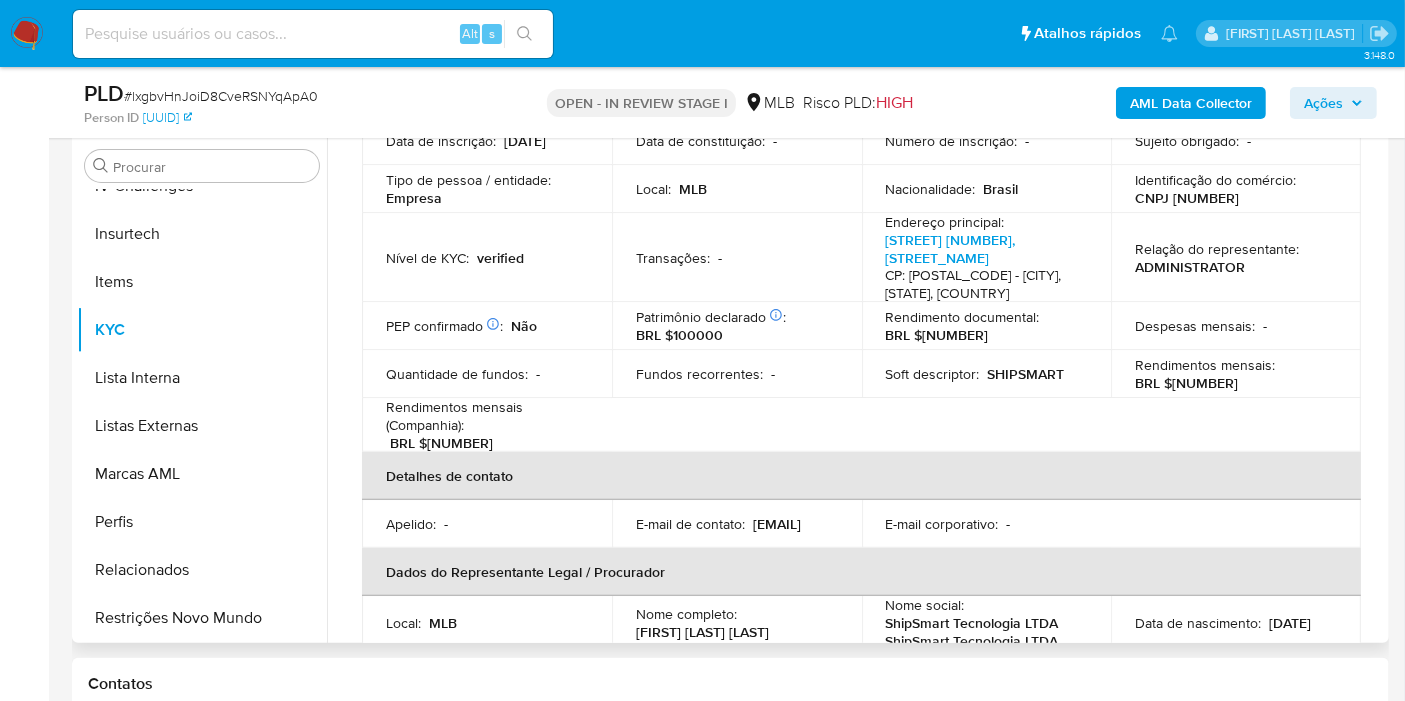 click on "Relação do representante :    ADMINISTRATOR" at bounding box center (1236, 257) 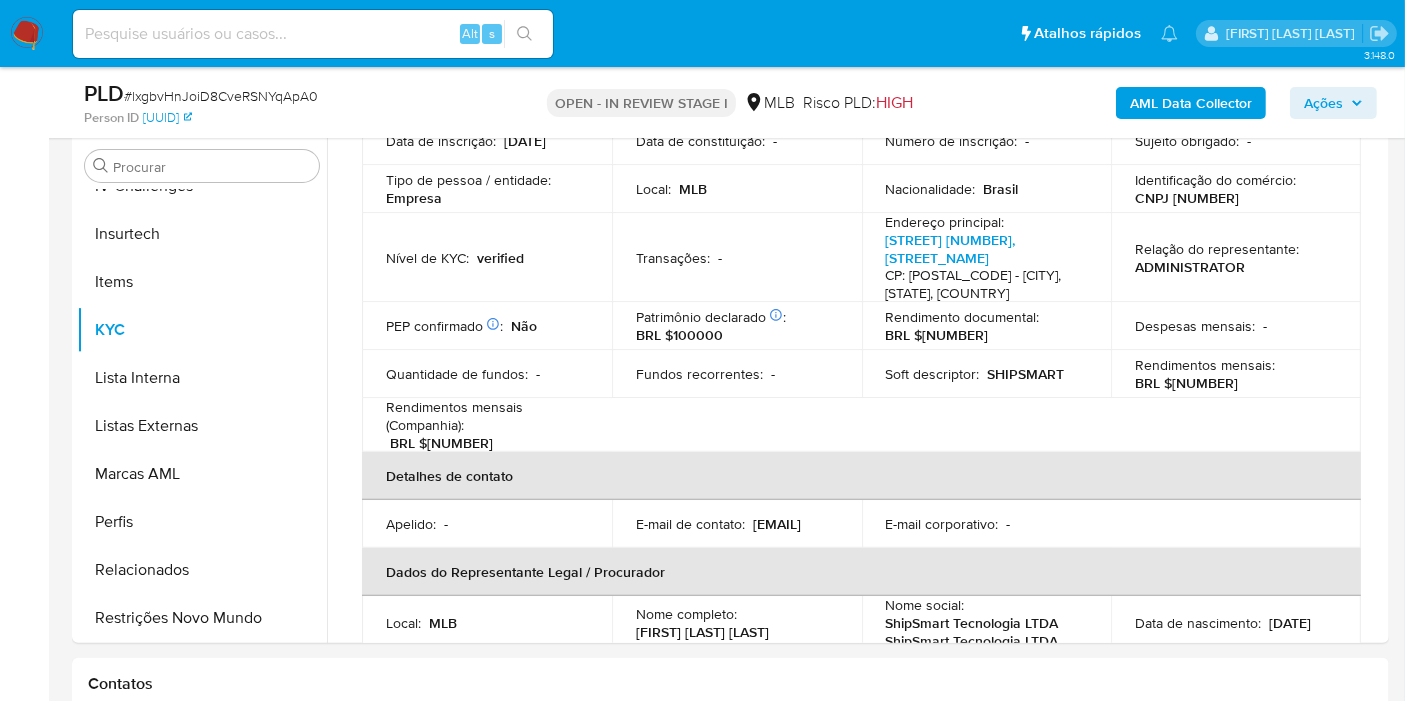 click on "# lxgbvHnJoiD8CveRSNYqApA0" at bounding box center (221, 96) 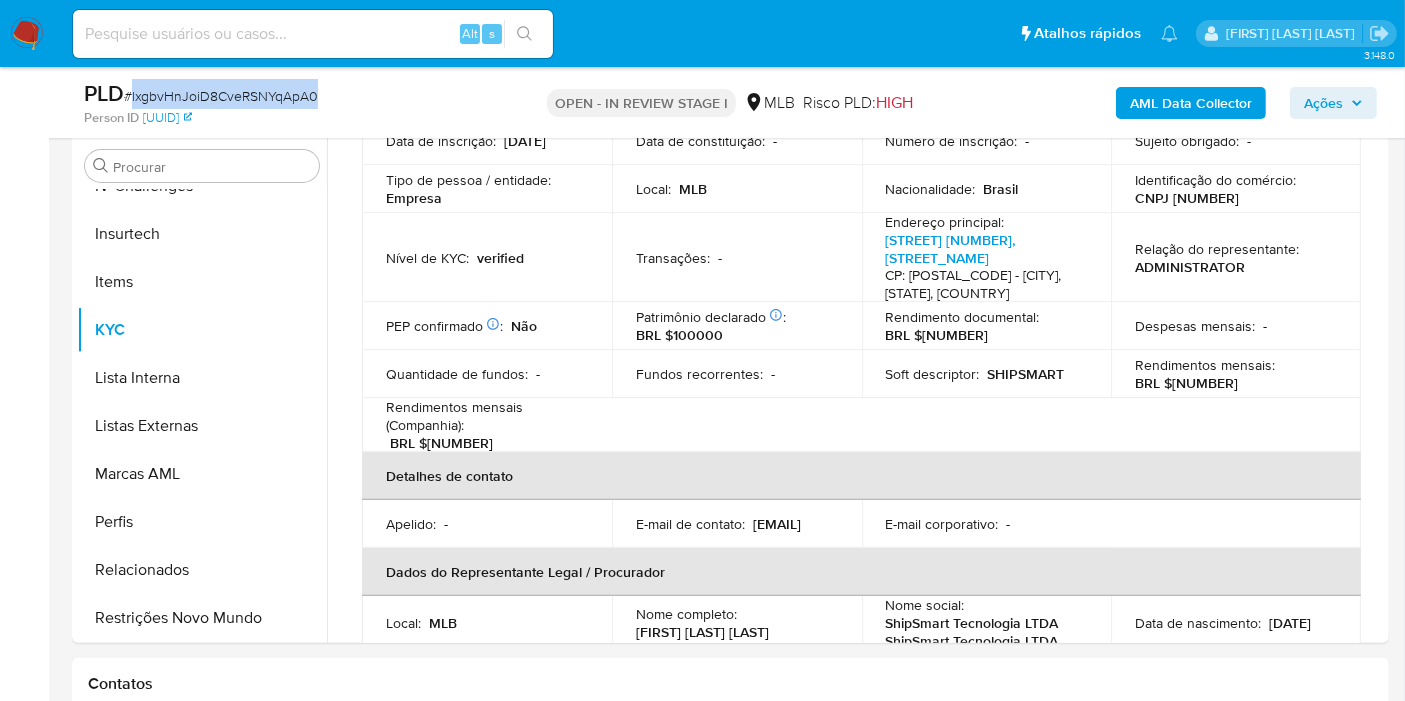 drag, startPoint x: 261, startPoint y: 100, endPoint x: 321, endPoint y: 57, distance: 73.817345 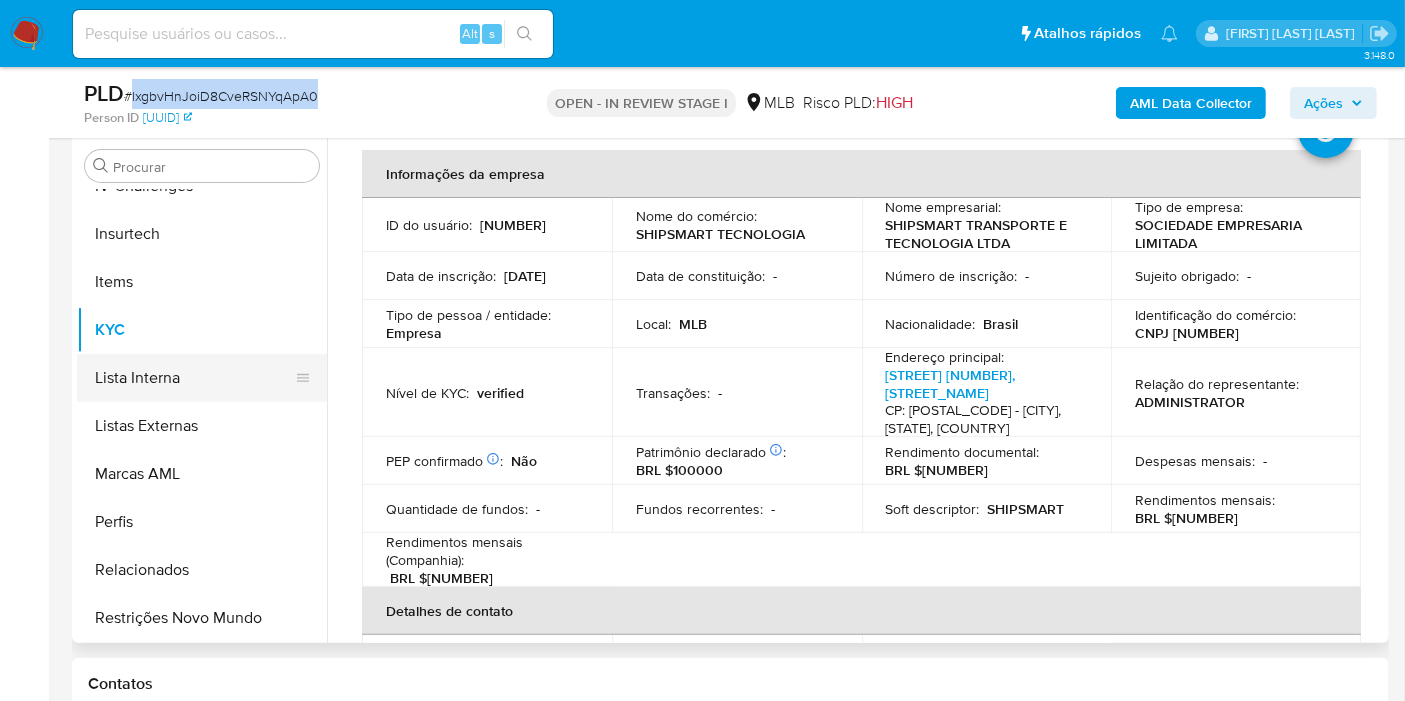 scroll, scrollTop: 111, scrollLeft: 0, axis: vertical 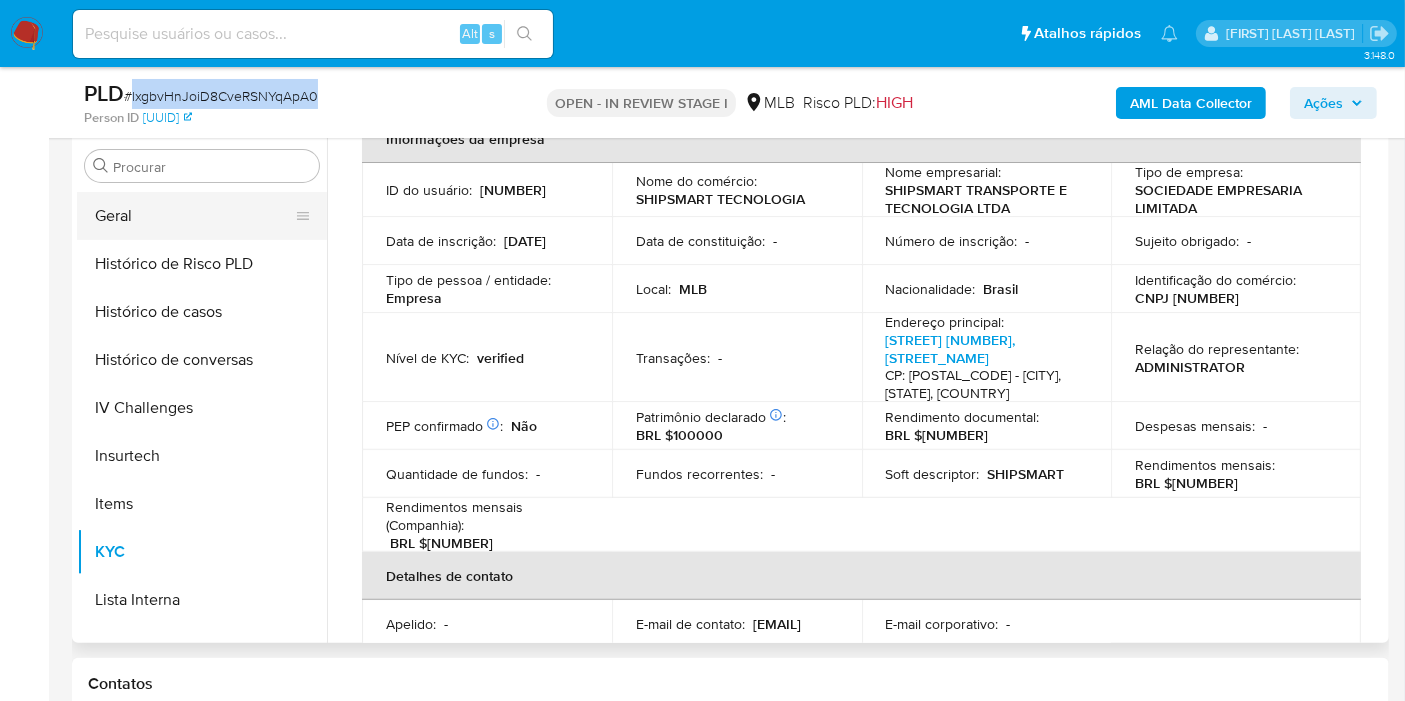 click on "Geral" at bounding box center [194, 216] 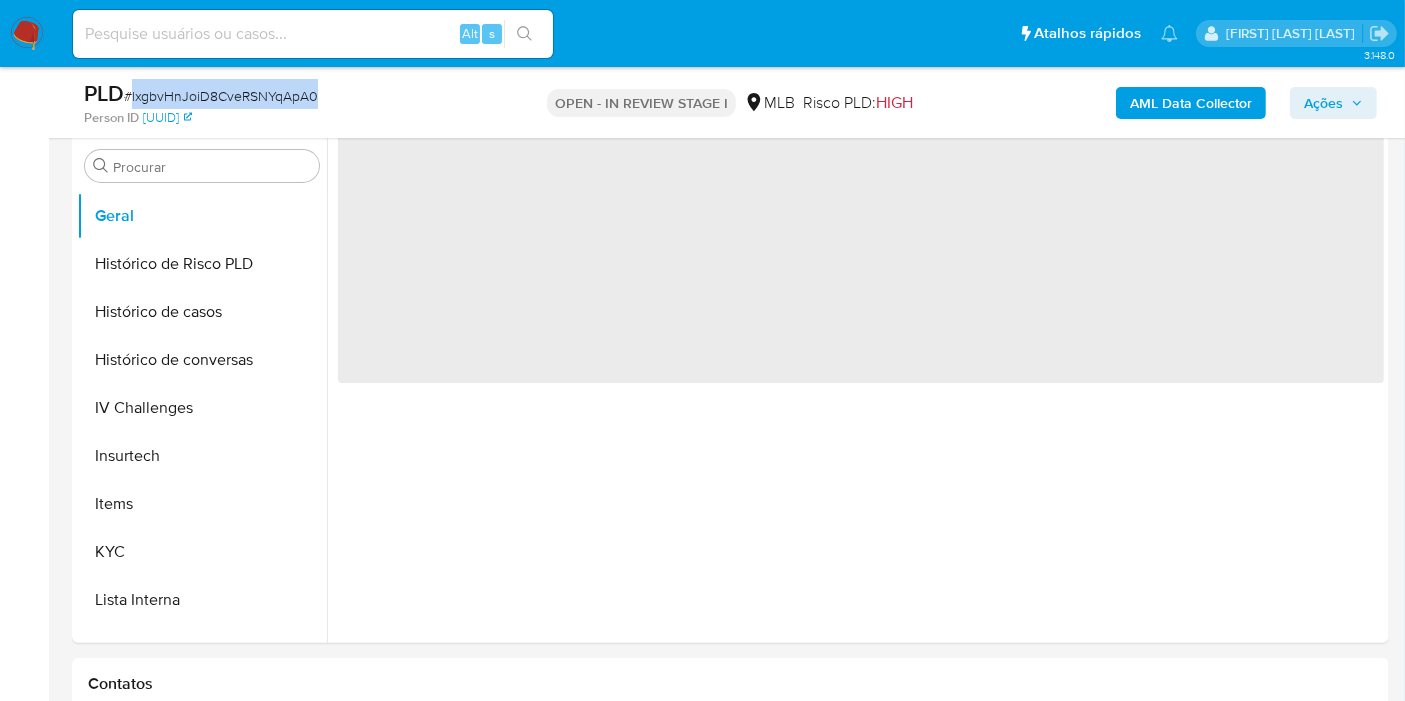 scroll, scrollTop: 0, scrollLeft: 0, axis: both 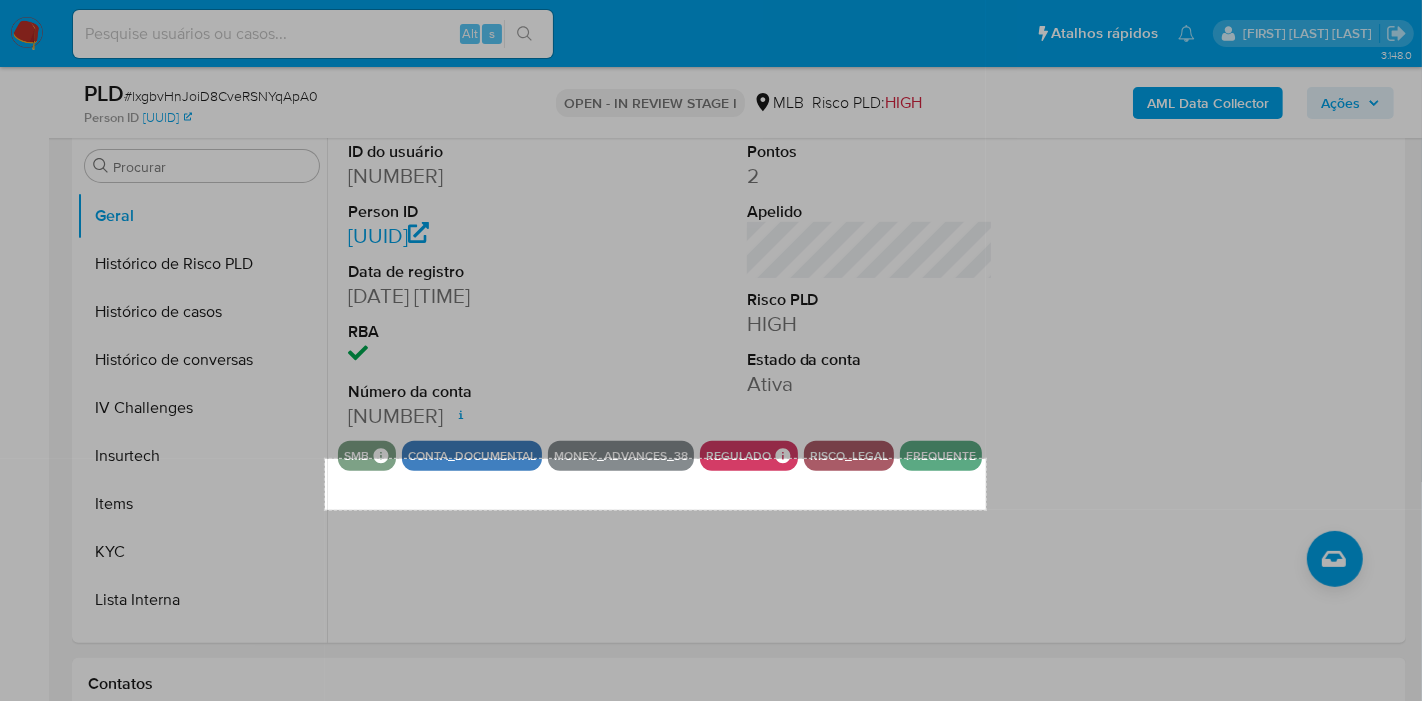 drag, startPoint x: 325, startPoint y: 458, endPoint x: 986, endPoint y: 510, distance: 663.04224 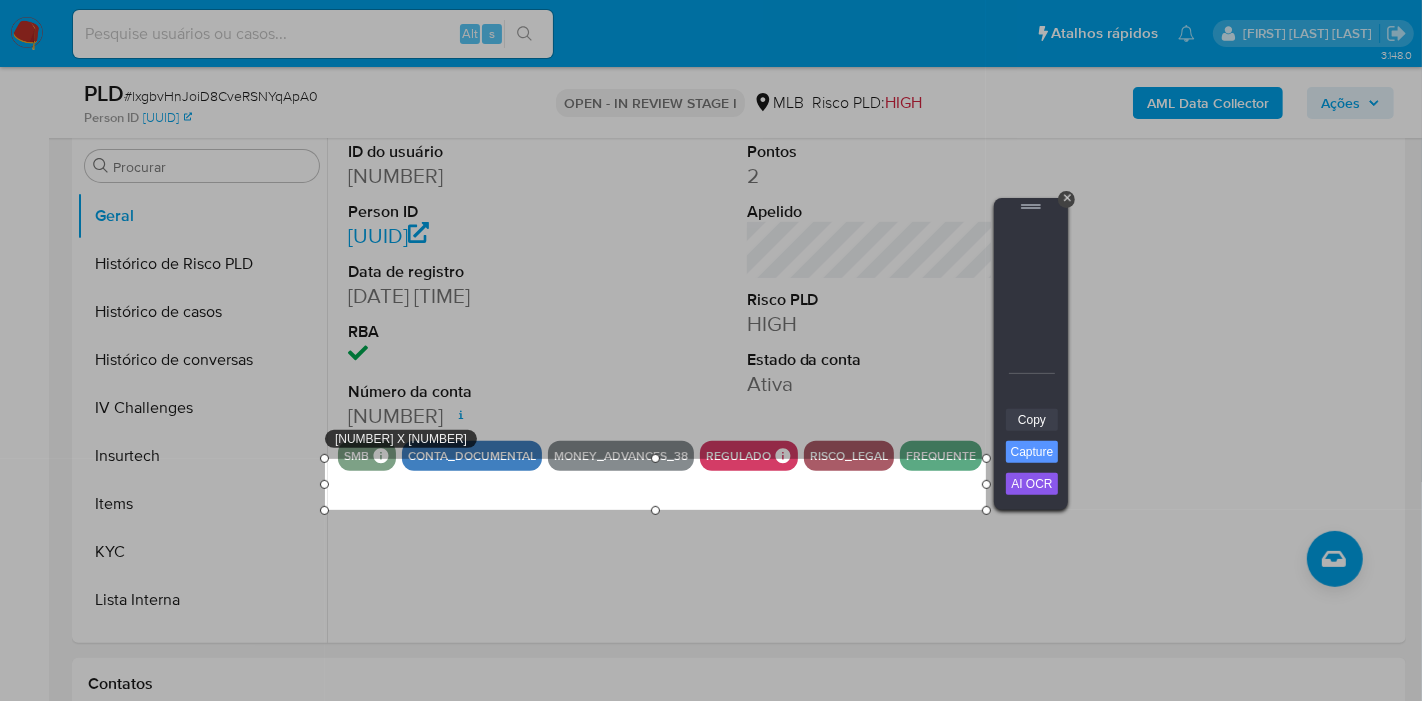 click on "Copy" at bounding box center [1032, 420] 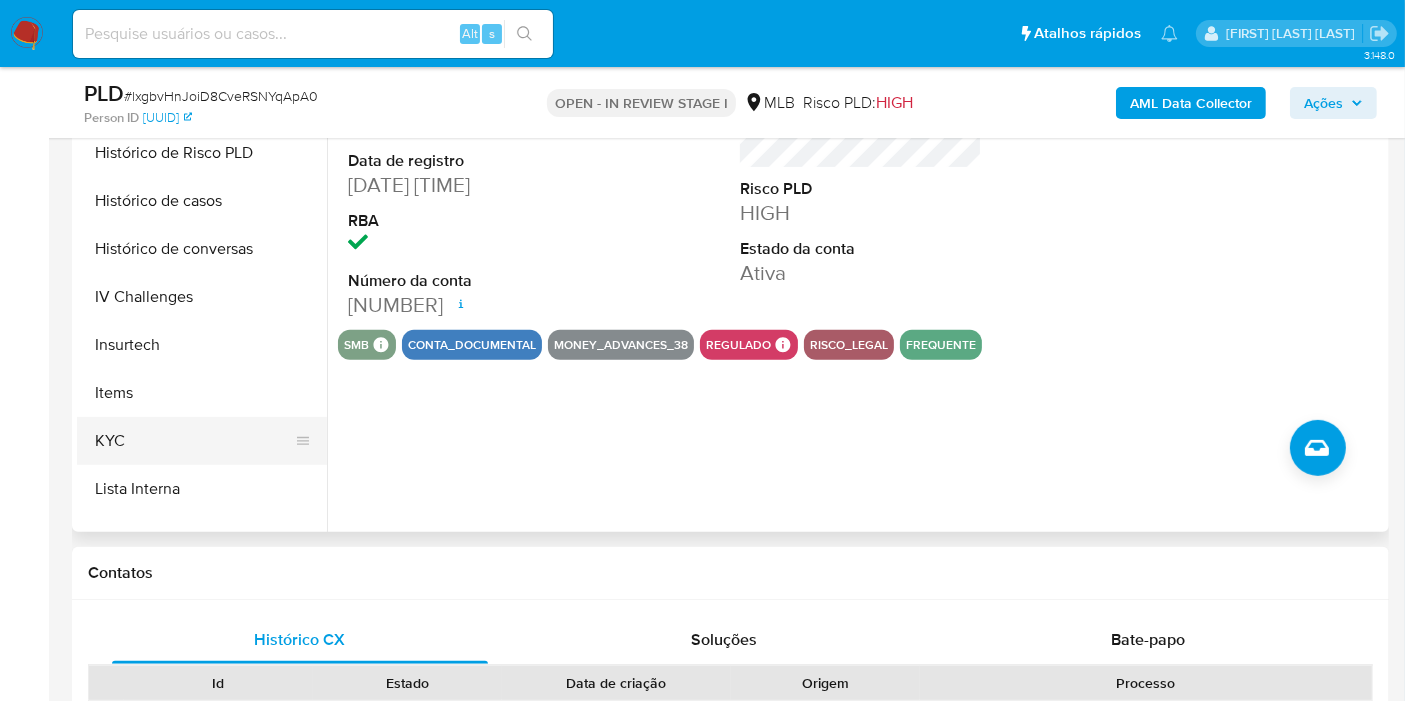 click on "KYC" at bounding box center (194, 441) 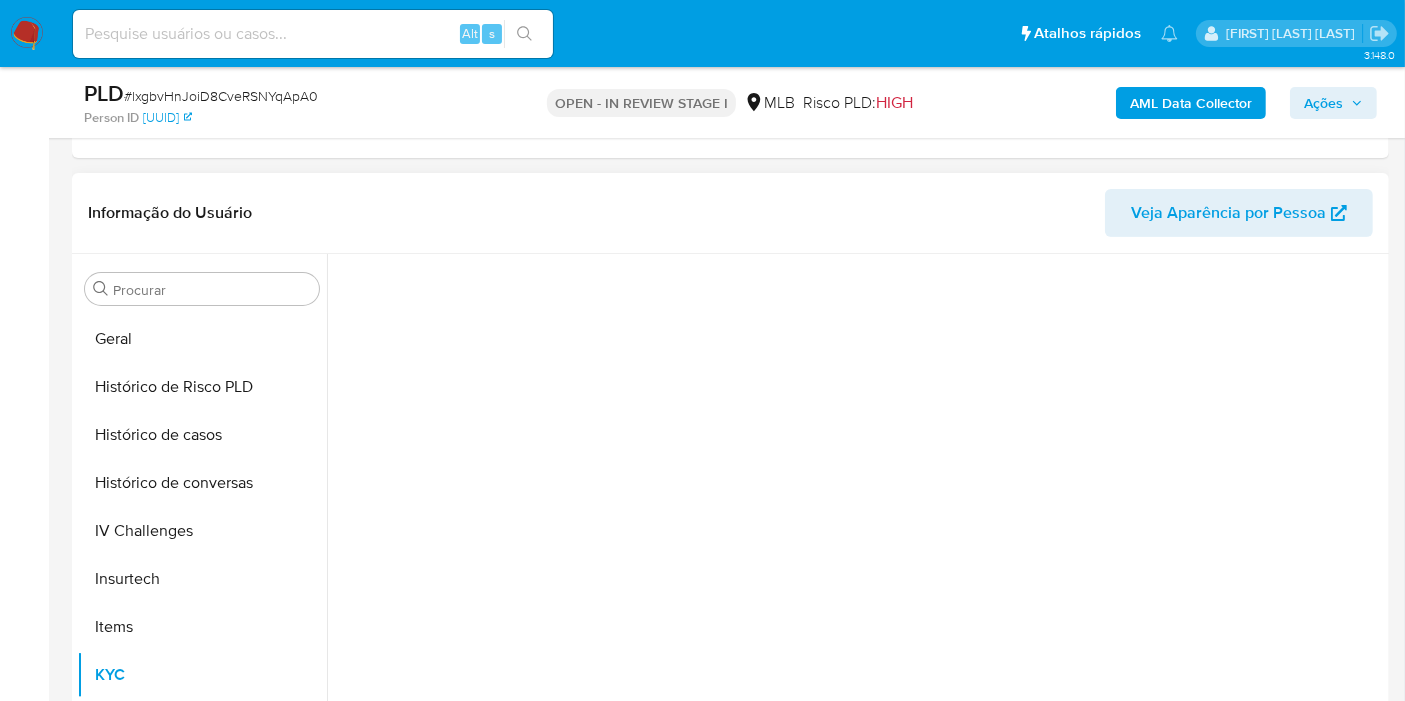scroll, scrollTop: 313, scrollLeft: 0, axis: vertical 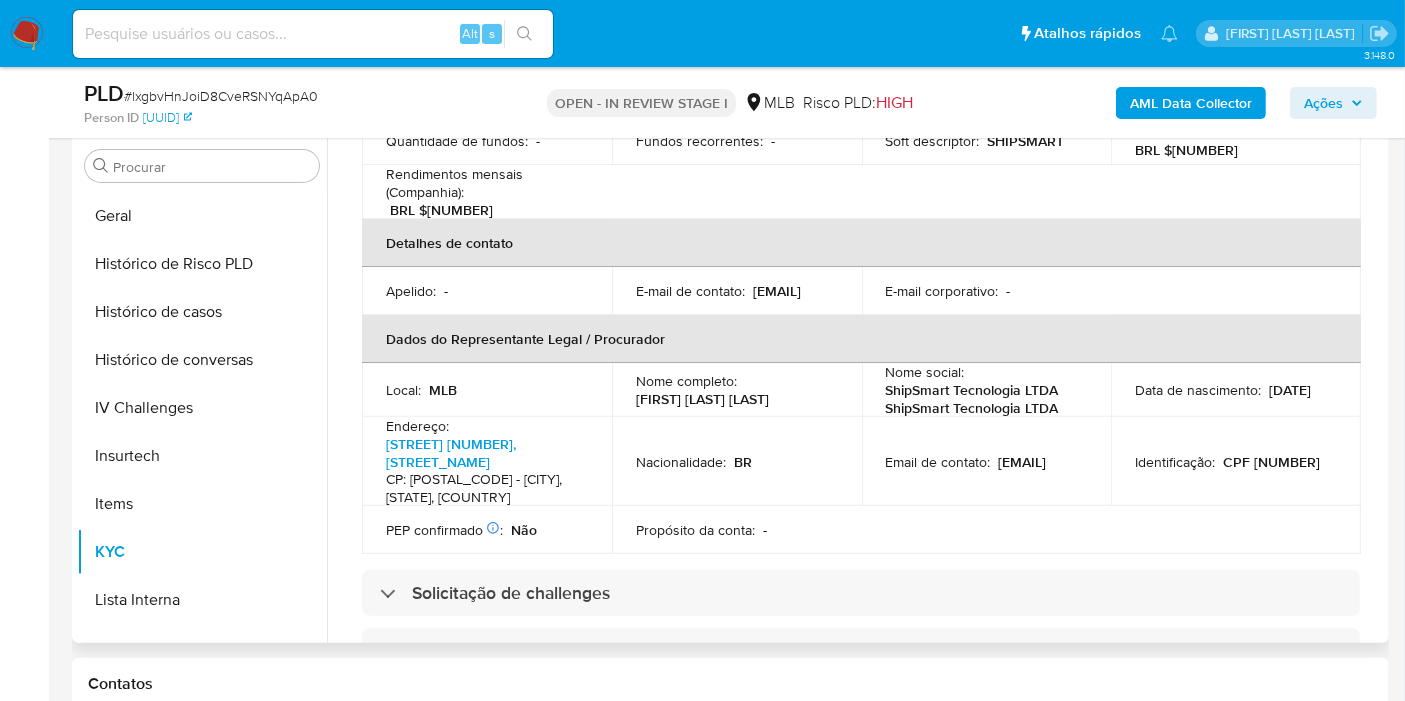 drag, startPoint x: 634, startPoint y: 399, endPoint x: 814, endPoint y: 401, distance: 180.01111 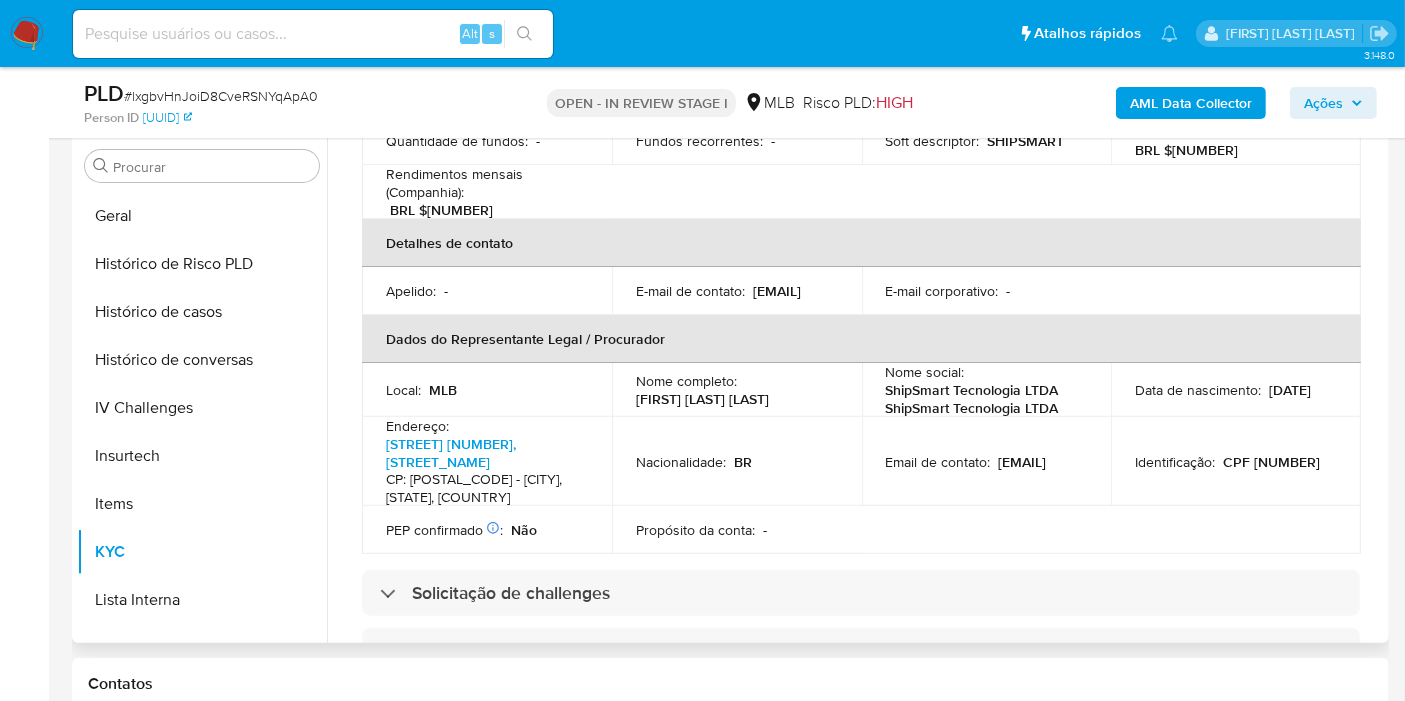 click on "CPF 34462483820" at bounding box center [1271, 462] 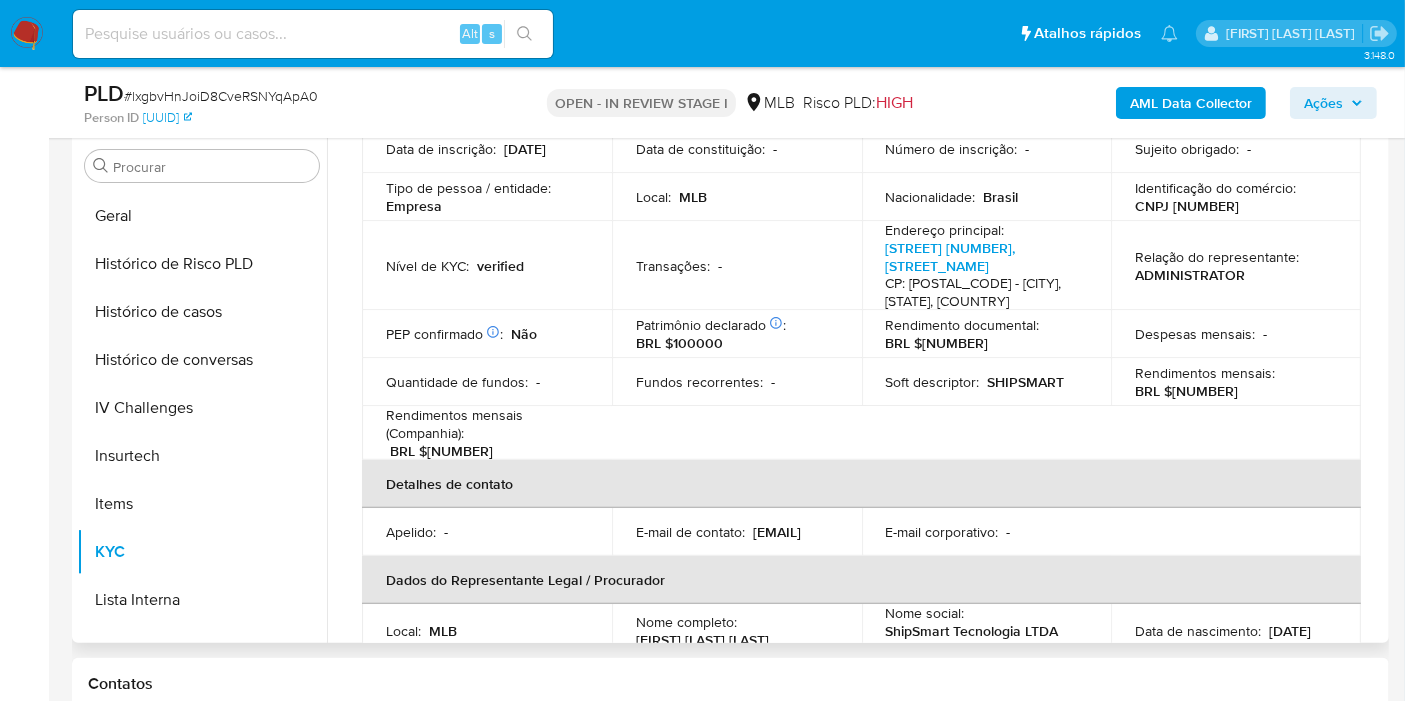 scroll, scrollTop: 111, scrollLeft: 0, axis: vertical 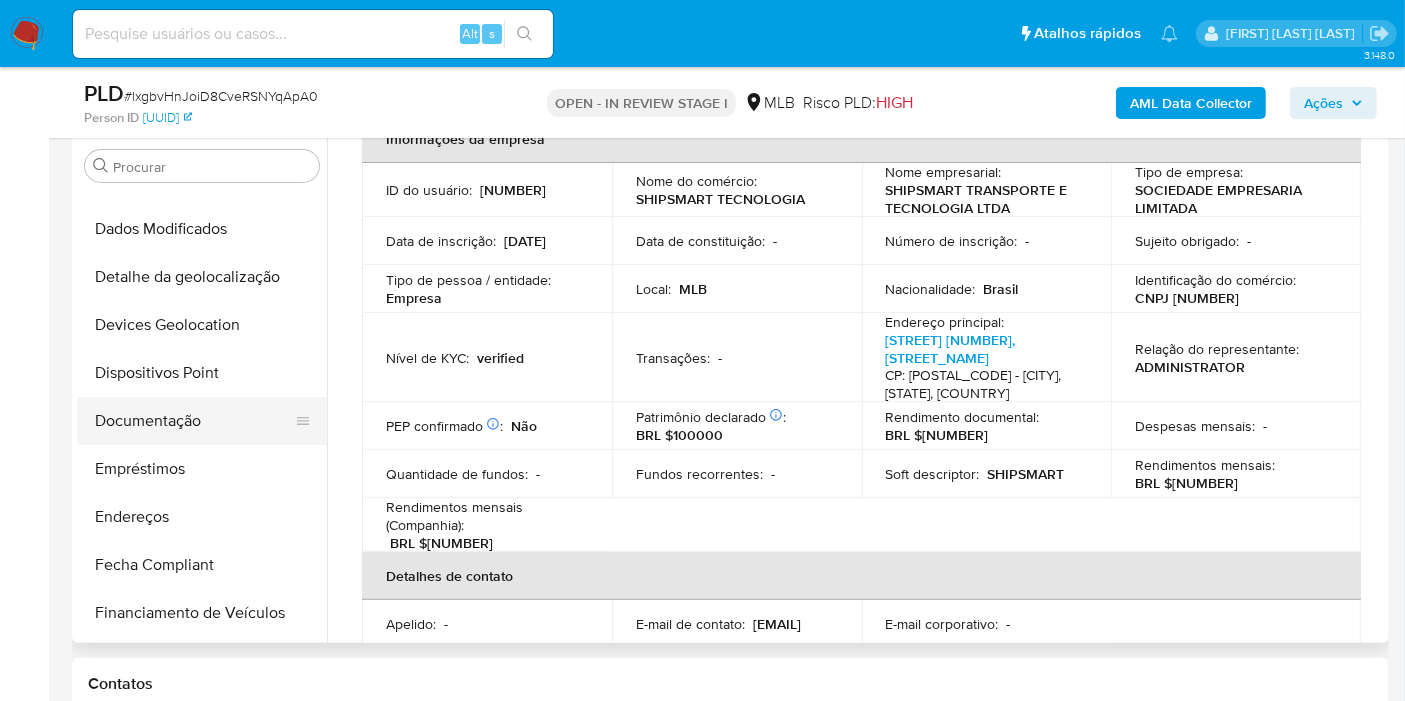 click on "Documentação" at bounding box center (194, 421) 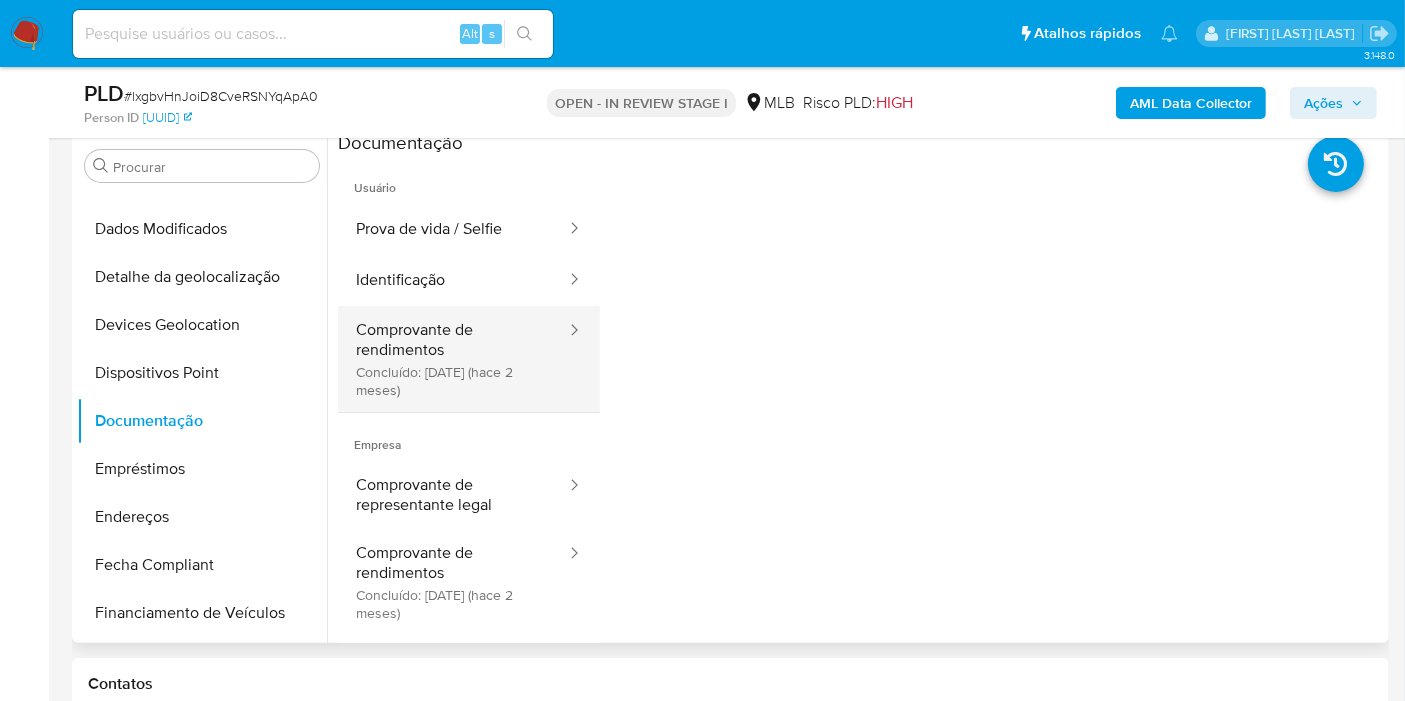 click on "Comprovante de rendimentos Concluído: 13/06/2025 (hace 2 meses)" at bounding box center (453, 359) 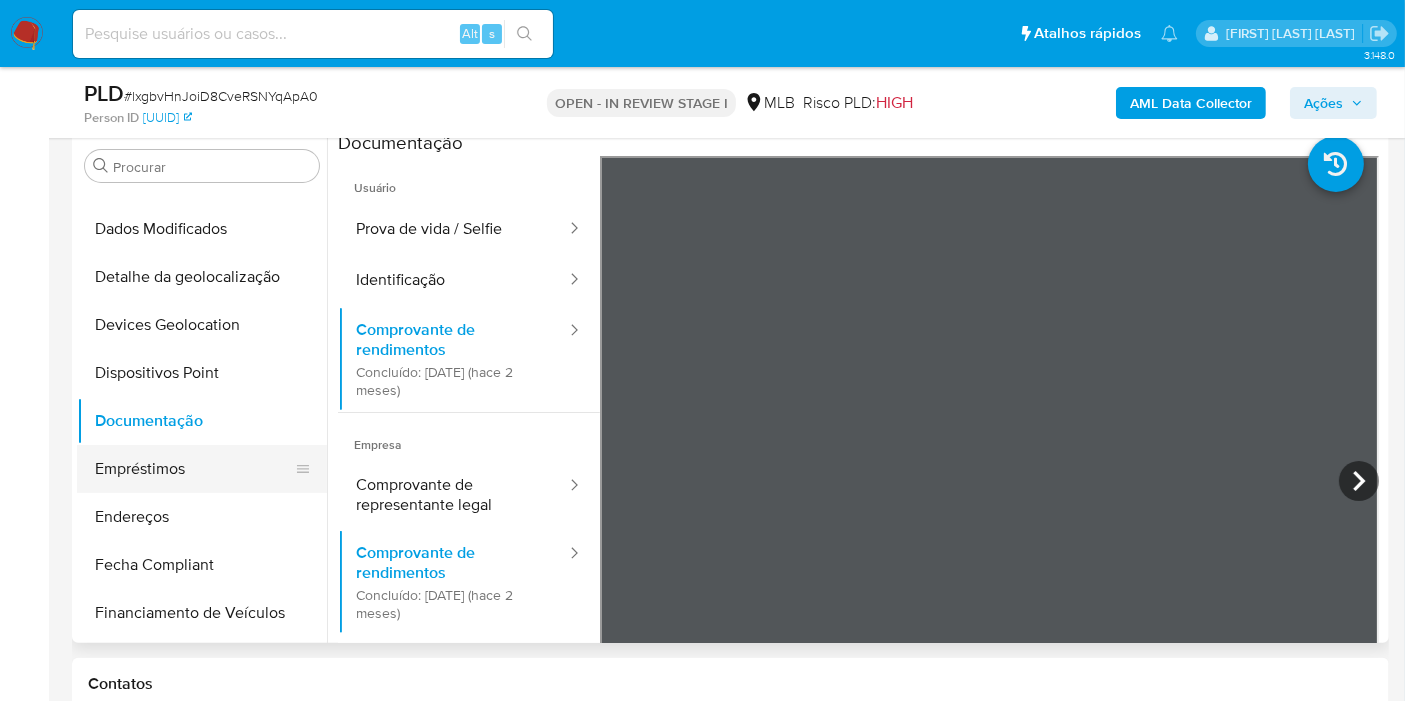 scroll, scrollTop: 400, scrollLeft: 0, axis: vertical 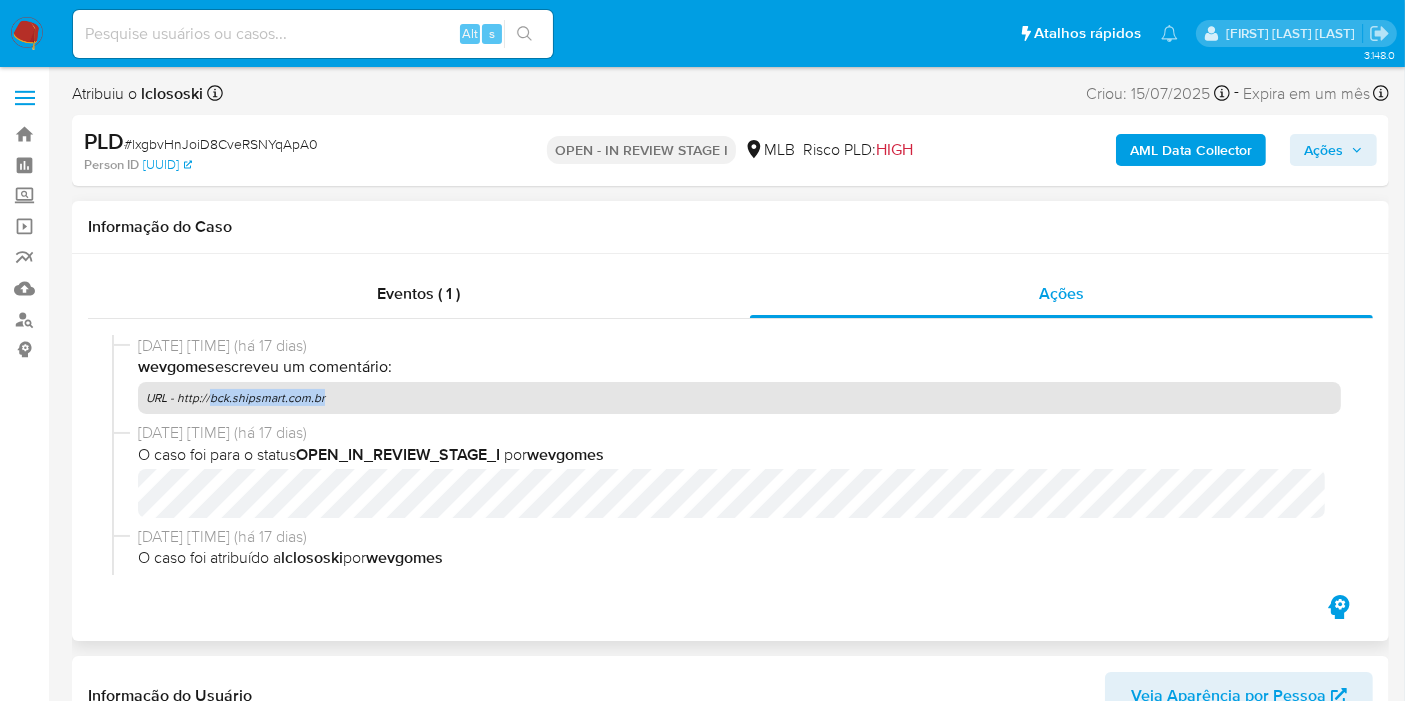 drag, startPoint x: 341, startPoint y: 402, endPoint x: 209, endPoint y: 394, distance: 132.2422 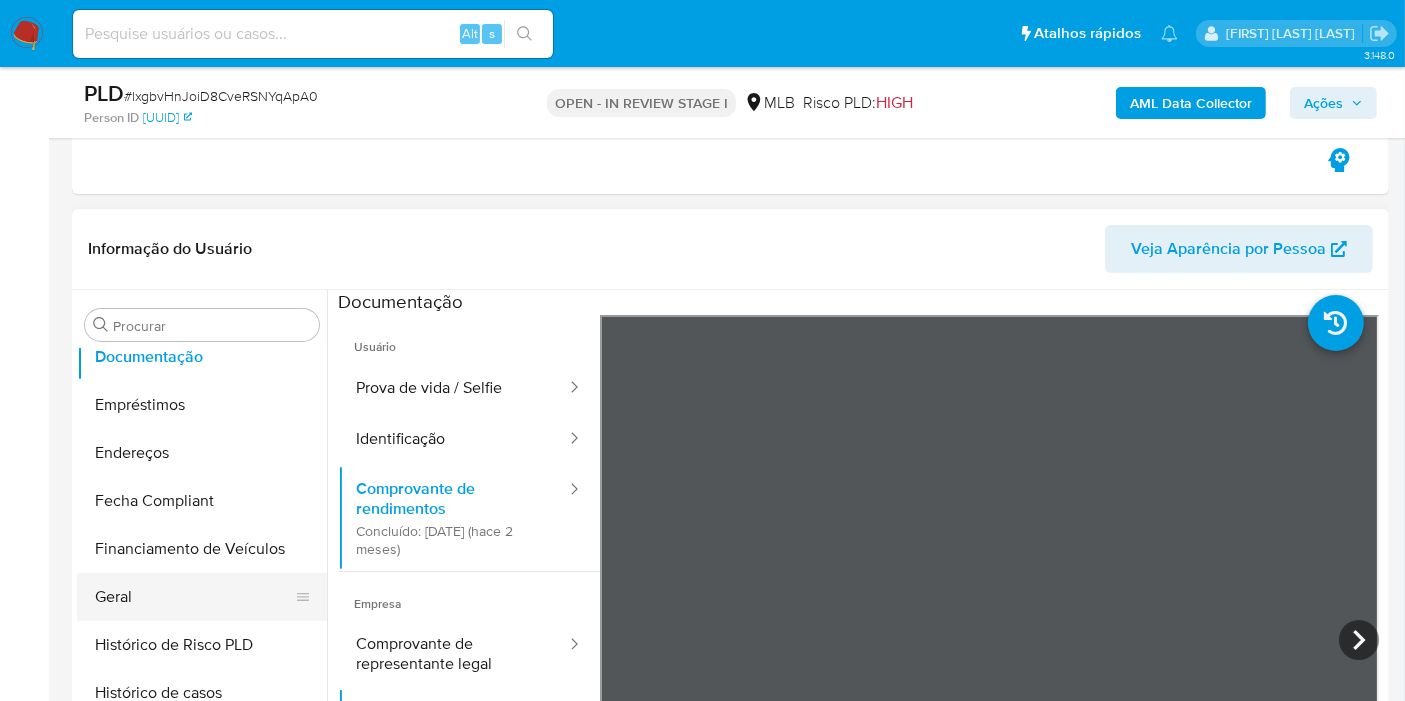 scroll, scrollTop: 666, scrollLeft: 0, axis: vertical 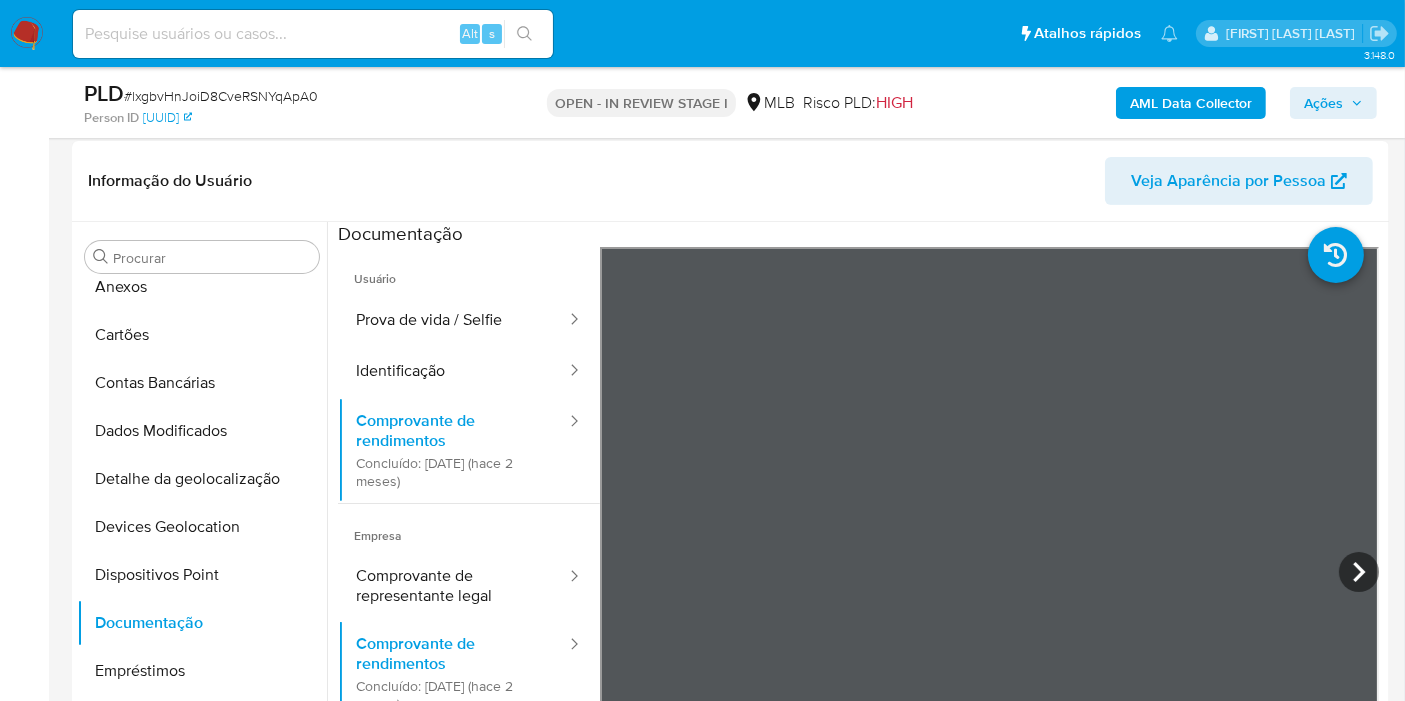 click on "Ações" at bounding box center (1333, 103) 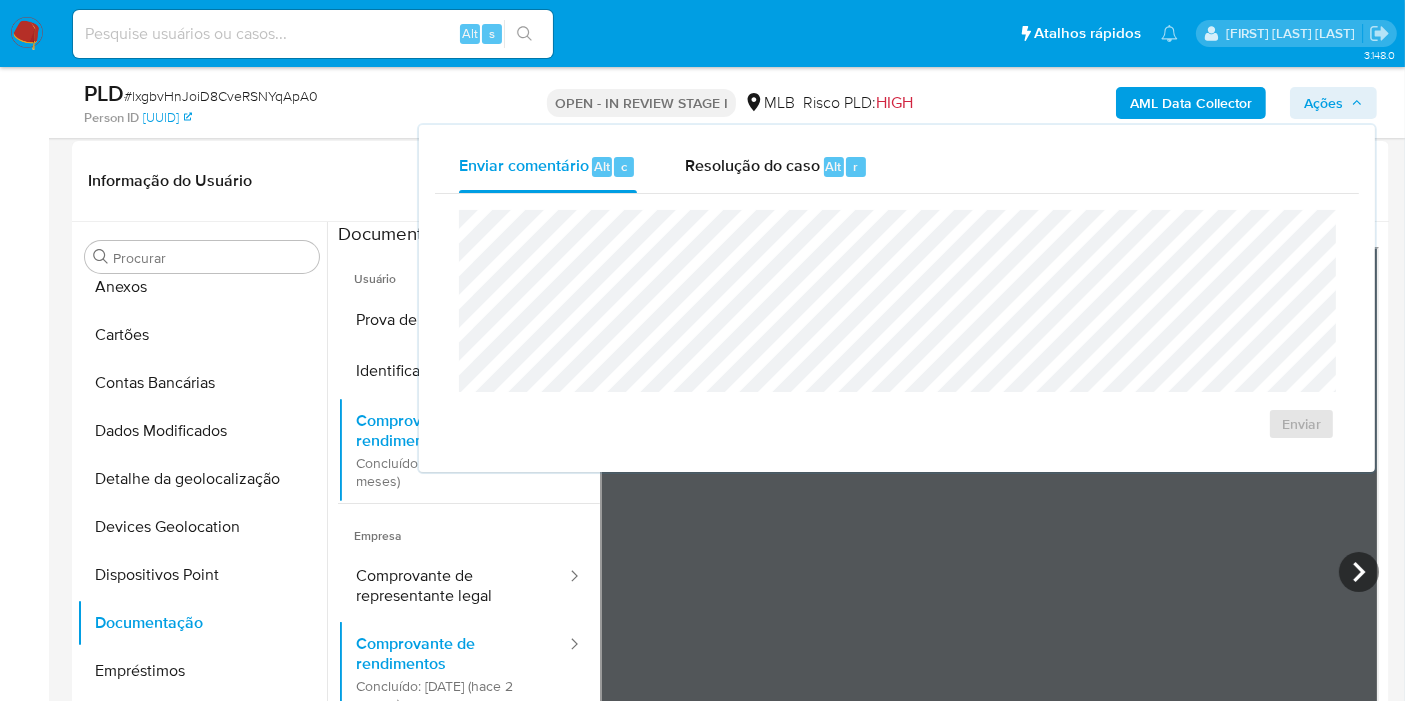drag, startPoint x: 794, startPoint y: 176, endPoint x: 791, endPoint y: 207, distance: 31.144823 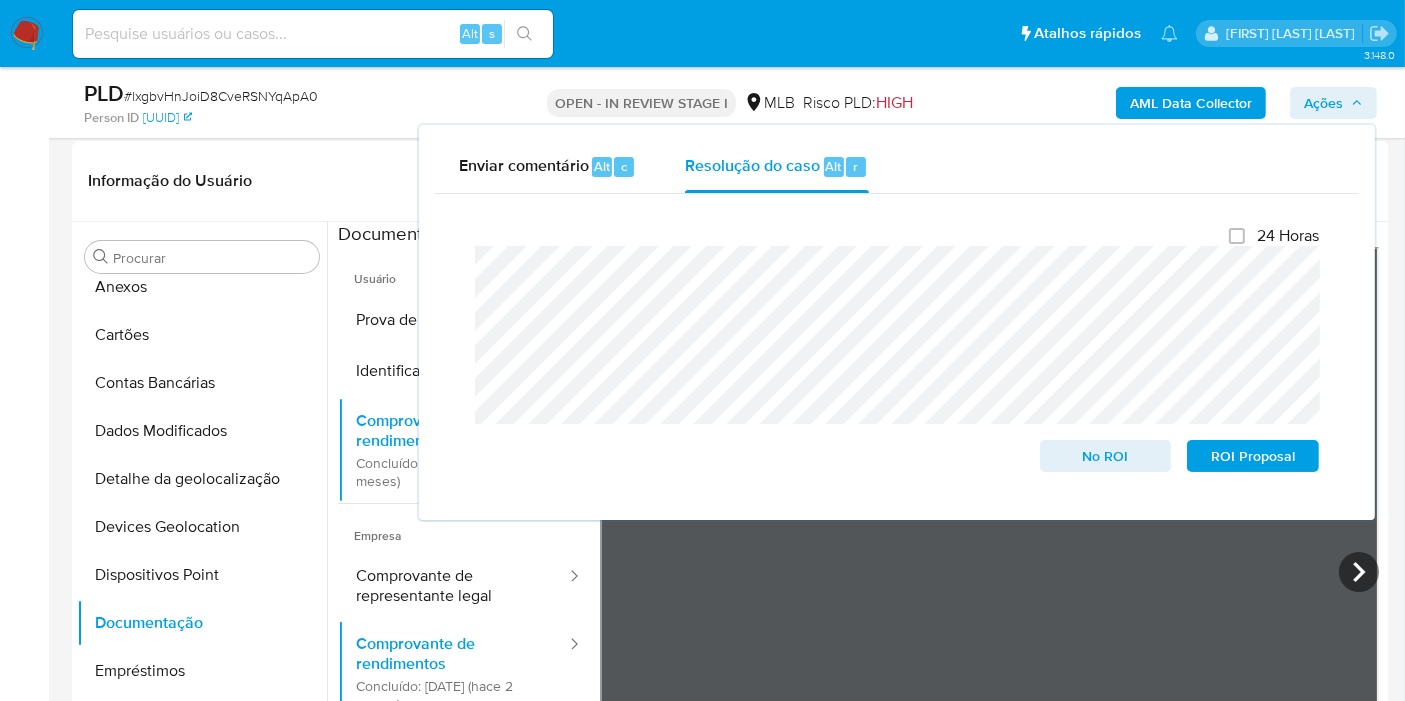 click on "AML Data Collector Ações Enviar comentário Alt c Resolução do caso Alt r Fechamento do caso 24 Horas No ROI ROI Proposal" at bounding box center (1164, 102) 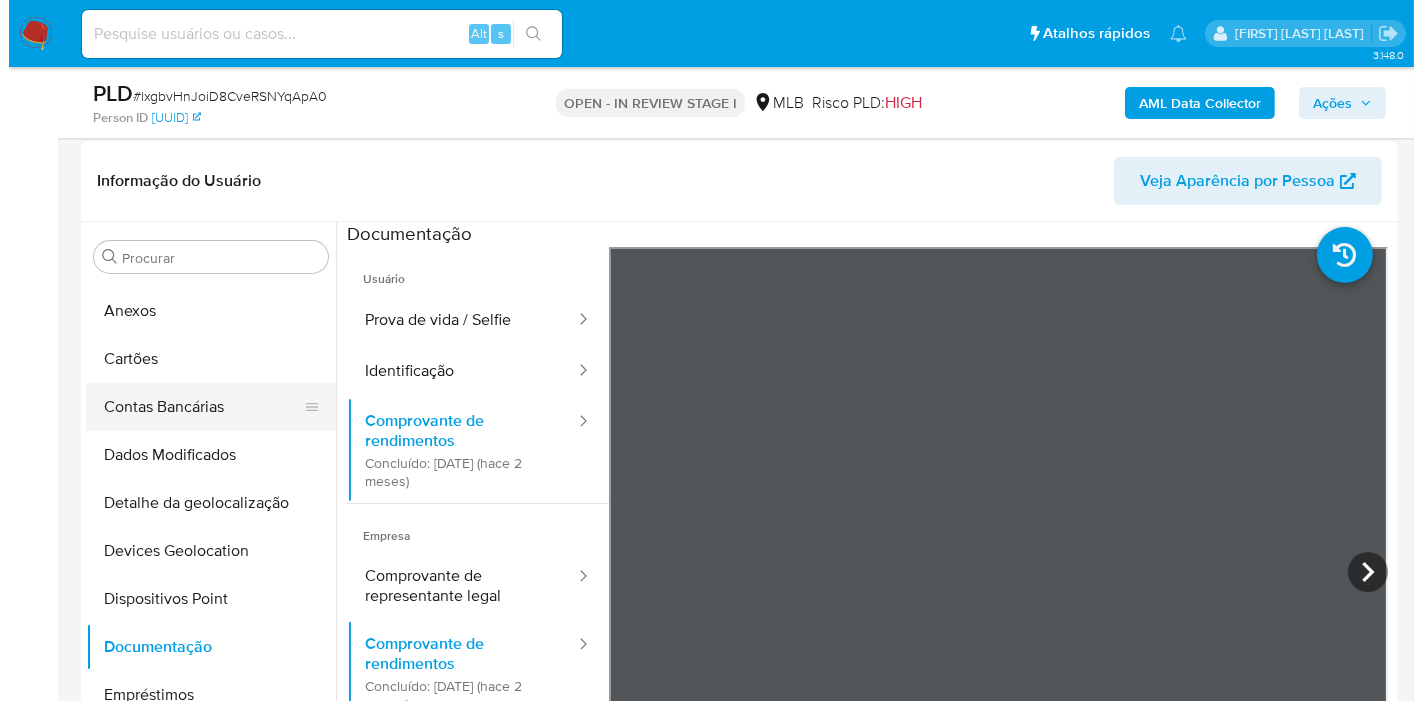 scroll, scrollTop: 0, scrollLeft: 0, axis: both 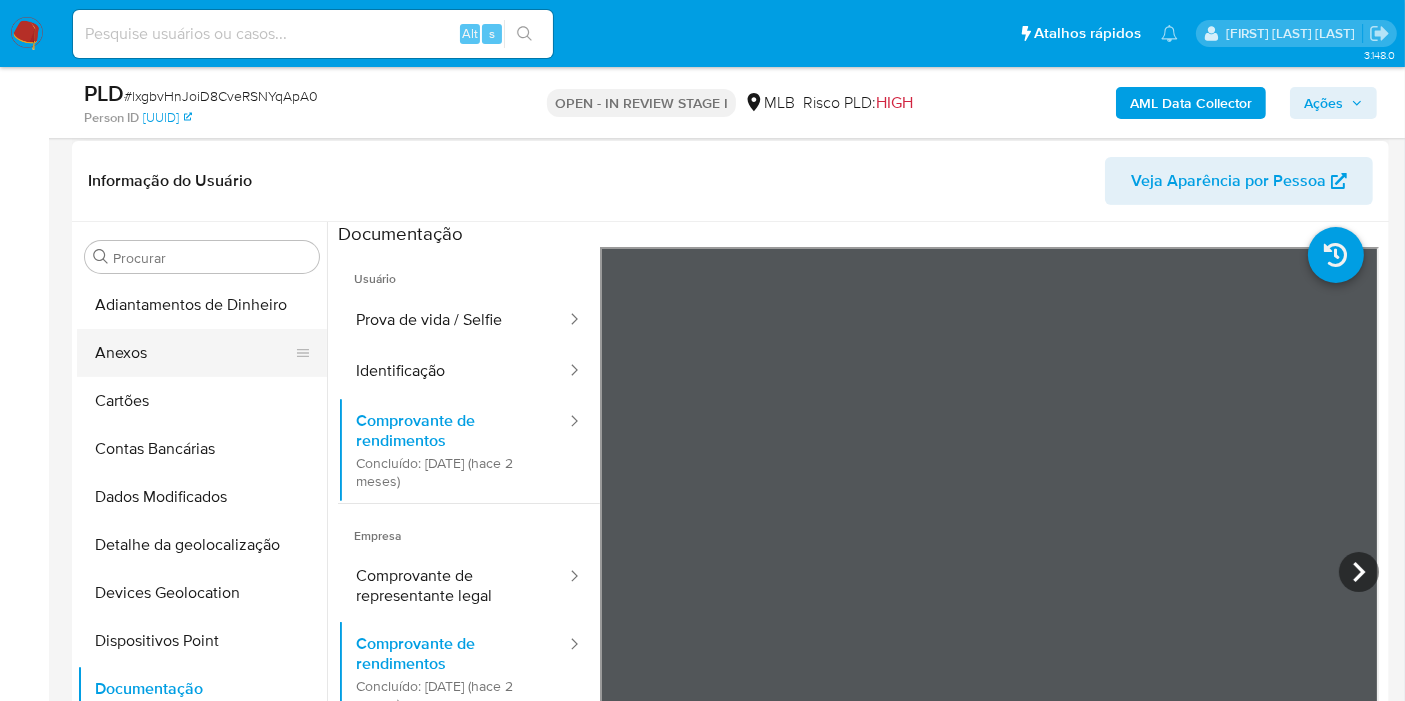 click on "Anexos" at bounding box center [194, 353] 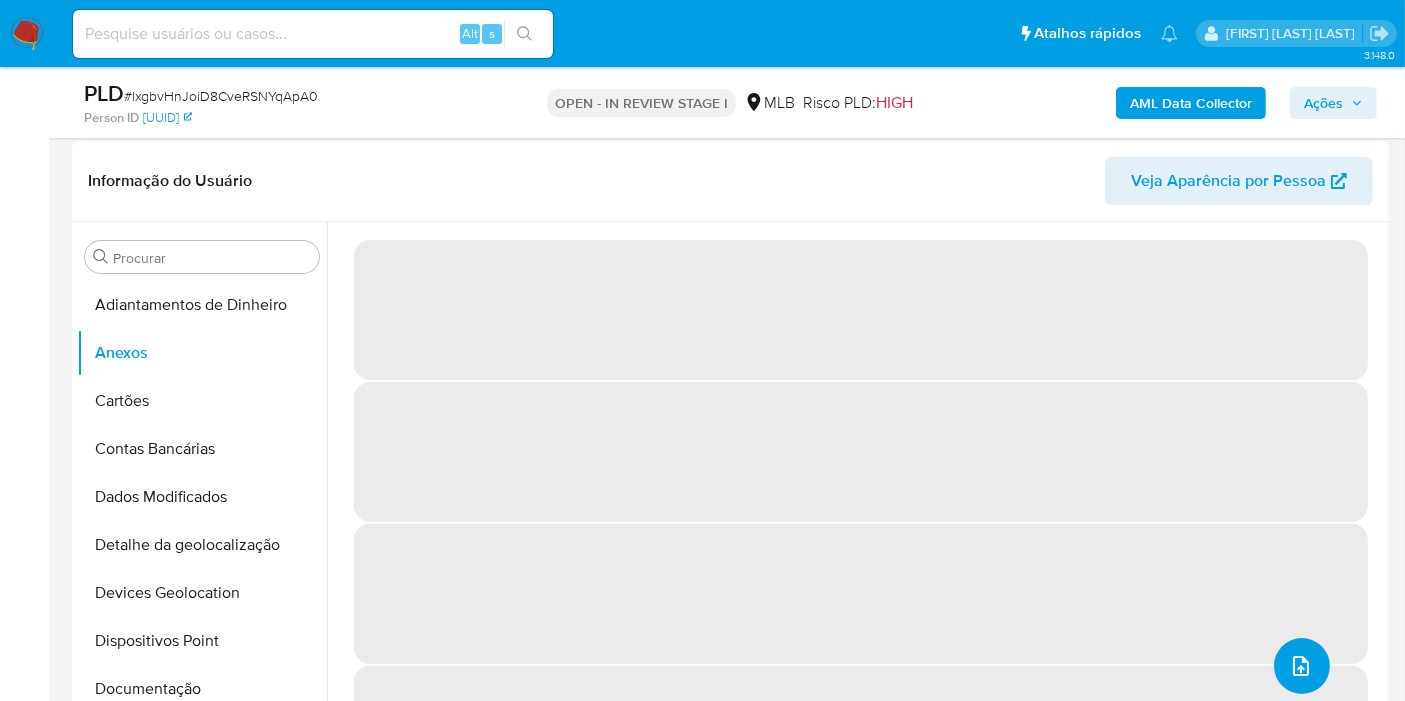 click at bounding box center (1302, 666) 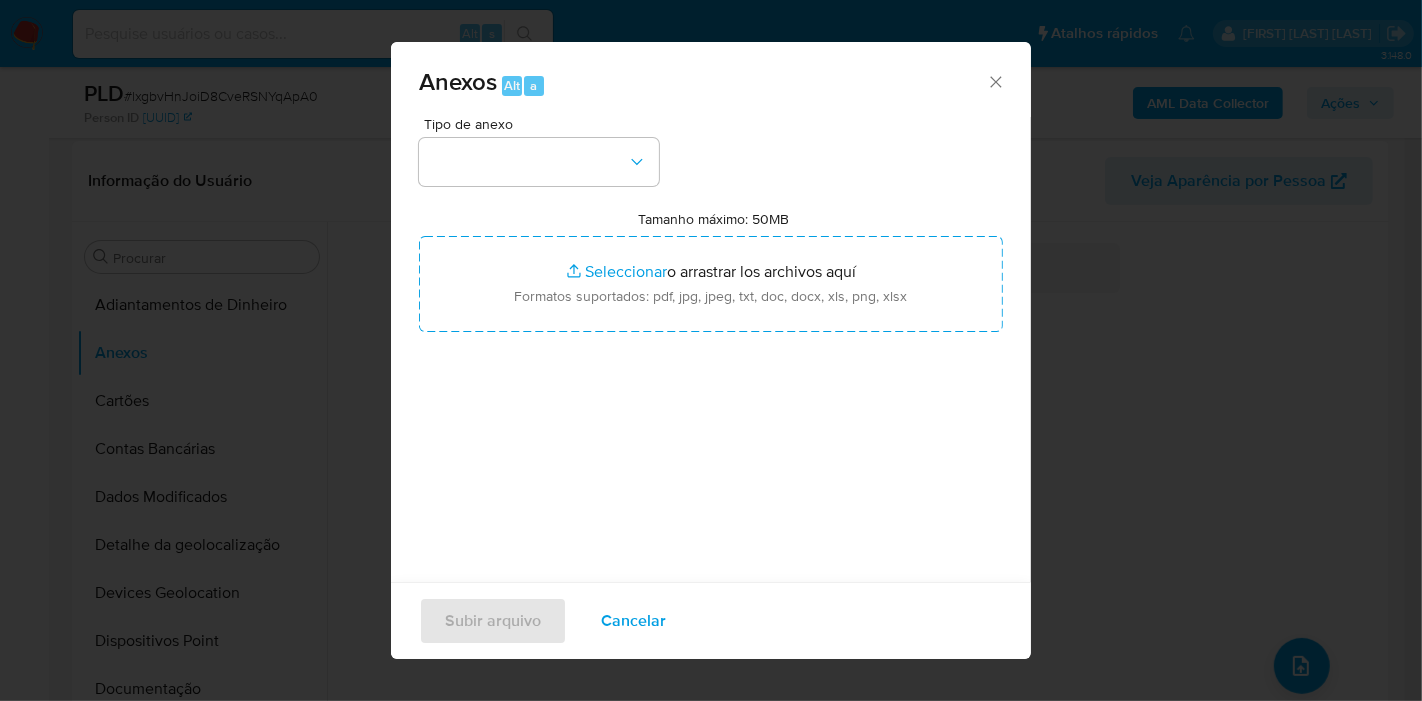click at bounding box center [539, 162] 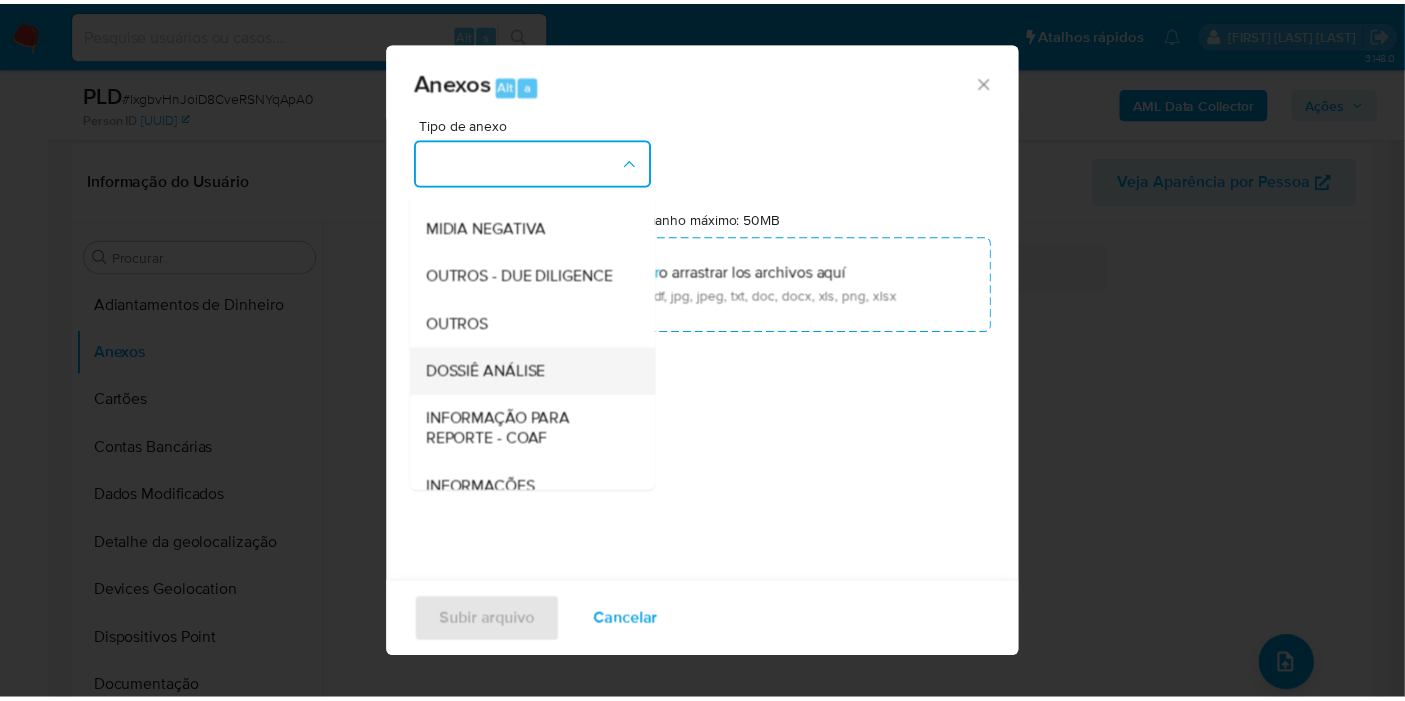 scroll, scrollTop: 307, scrollLeft: 0, axis: vertical 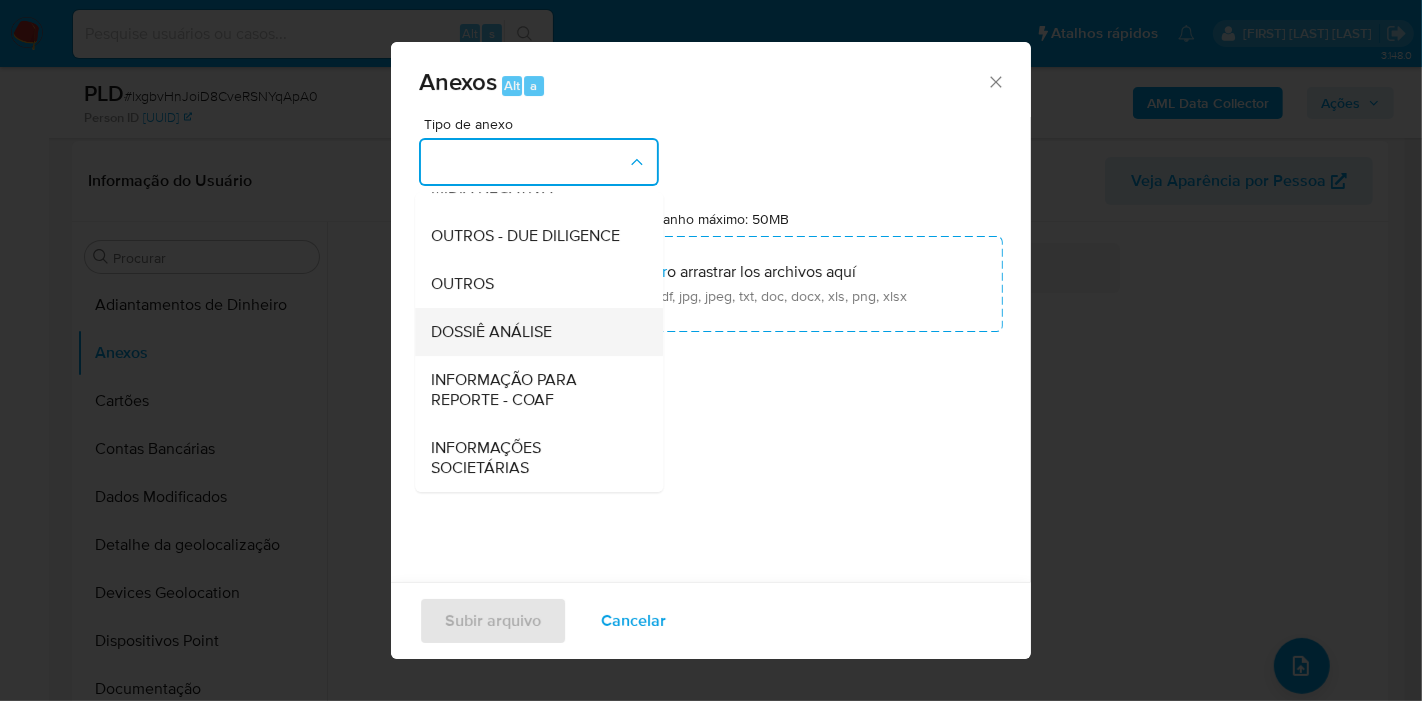 click on "DOSSIÊ ANÁLISE" at bounding box center [491, 332] 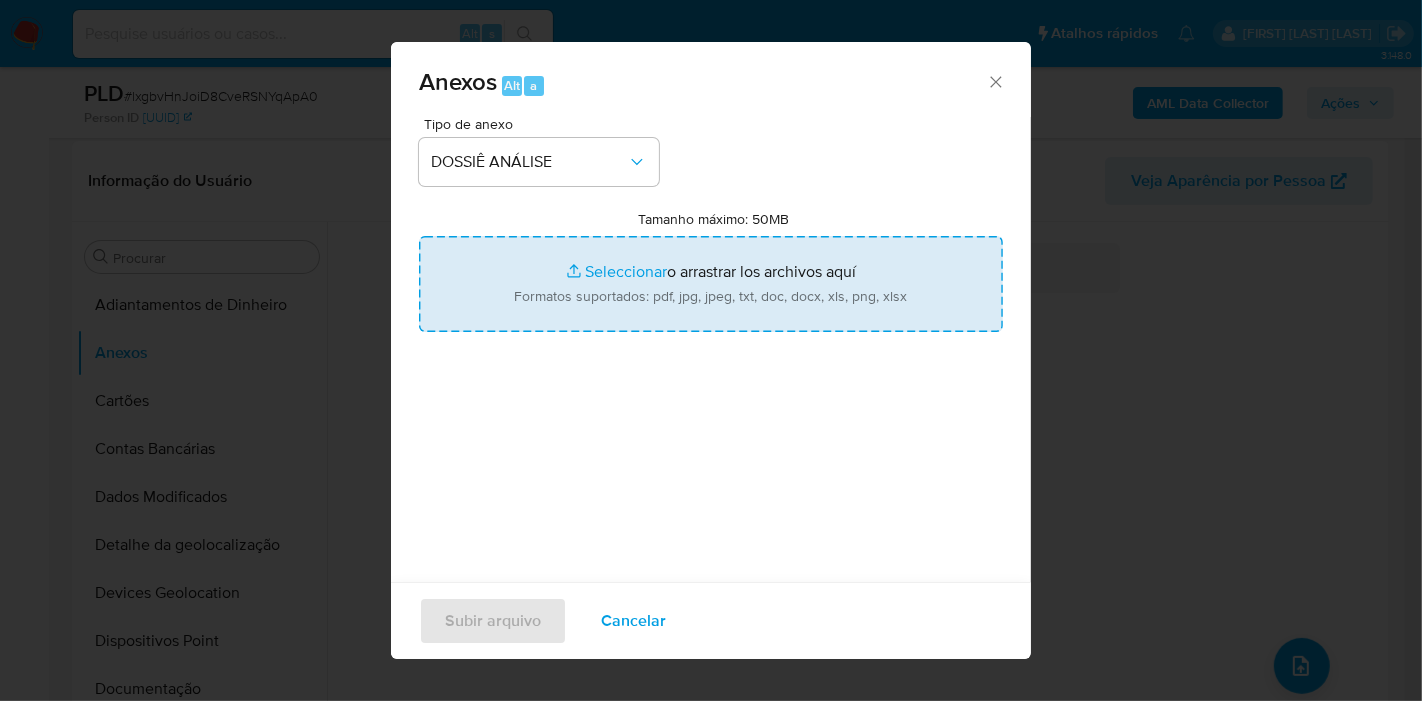 click on "Tamanho máximo: 50MB Seleccionar archivos" at bounding box center (711, 284) 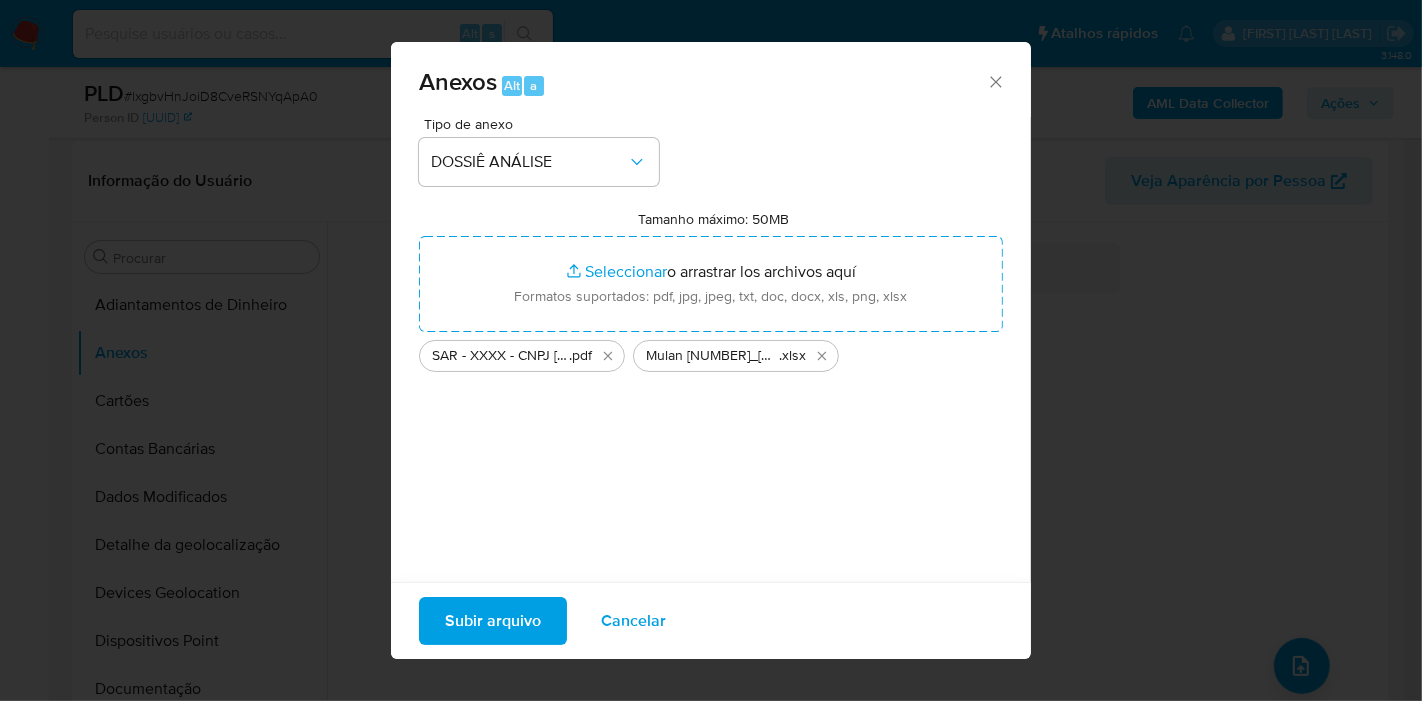 click on "Subir arquivo" at bounding box center (493, 621) 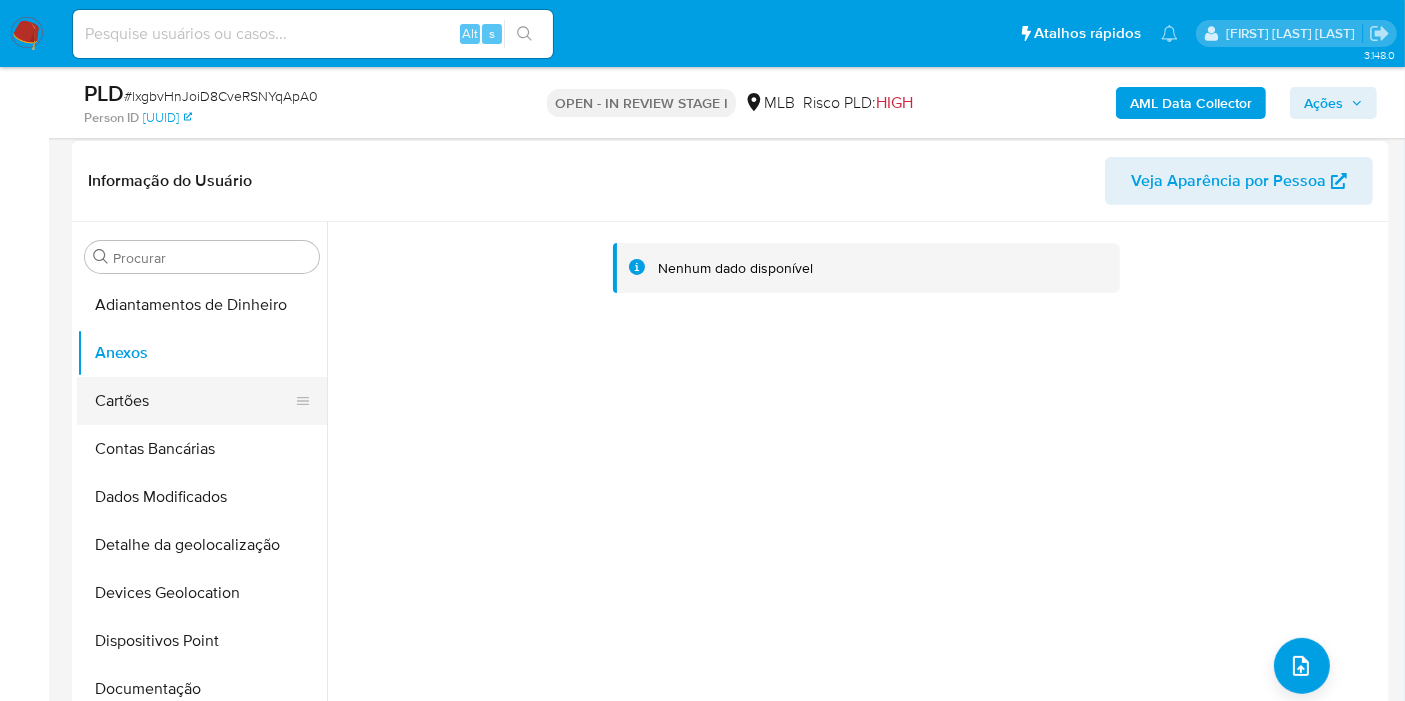 click on "Cartões" at bounding box center [194, 401] 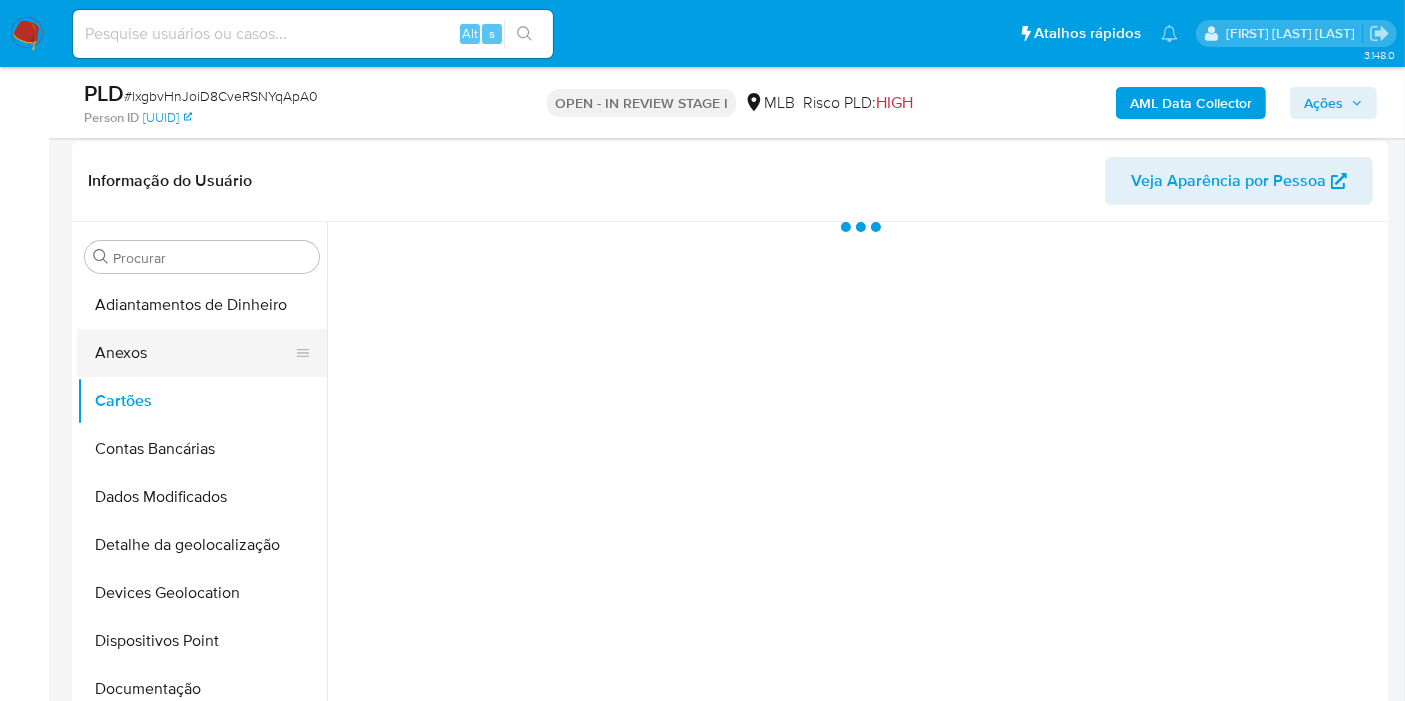 click on "Anexos" at bounding box center (194, 353) 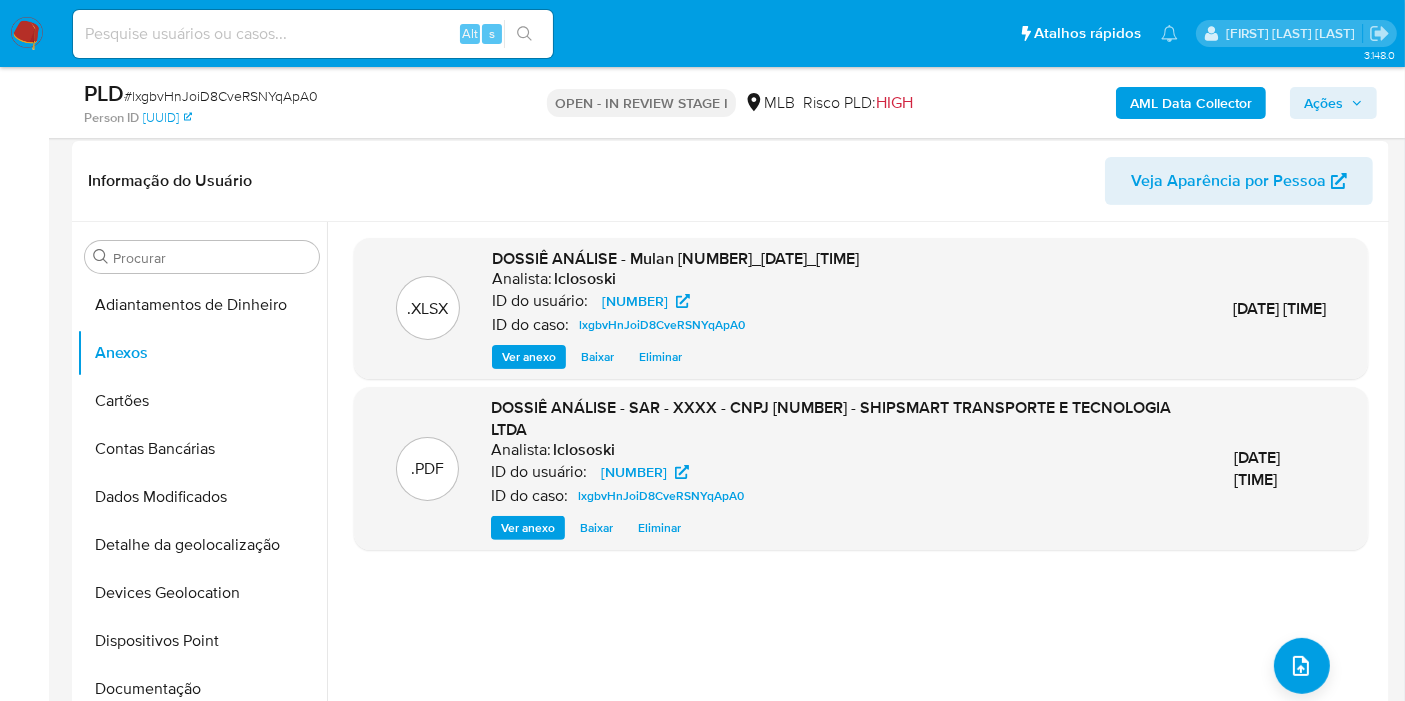 click on "Ações" at bounding box center [1323, 103] 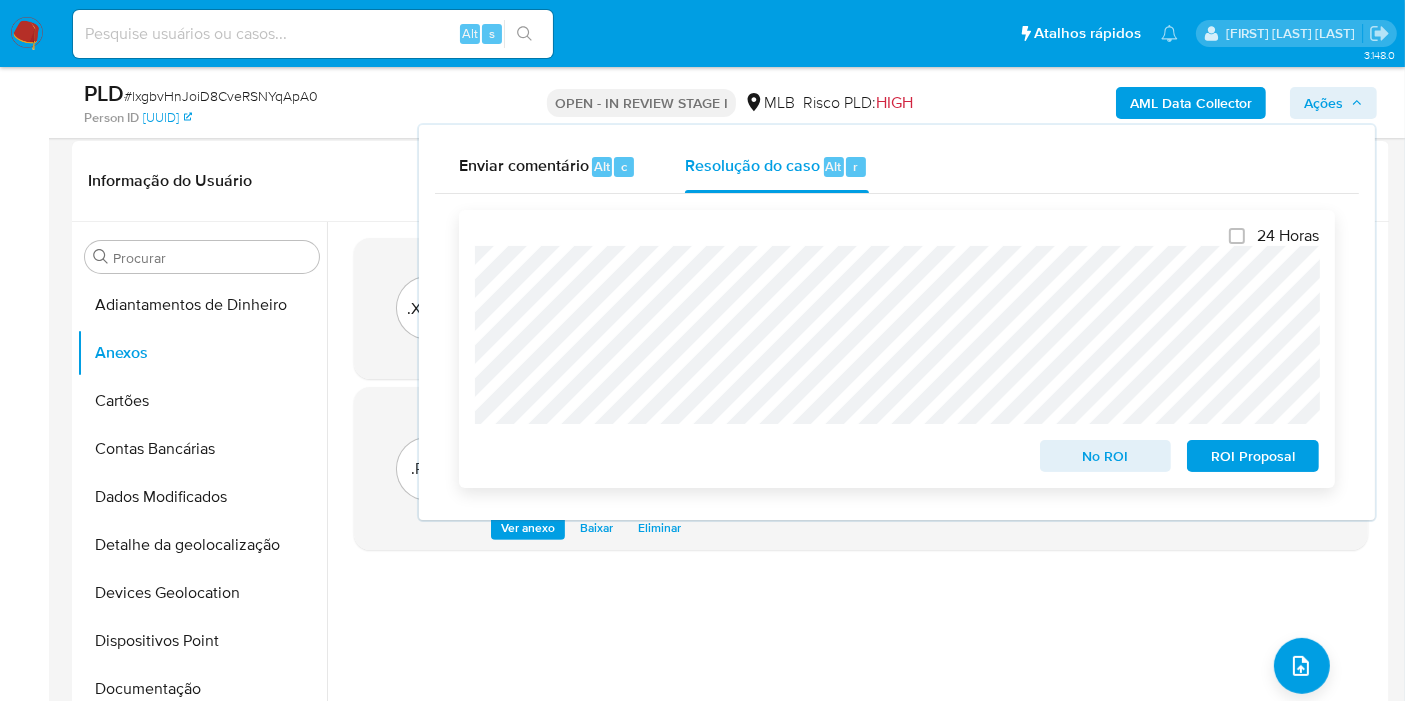 click on "No ROI" at bounding box center [1106, 456] 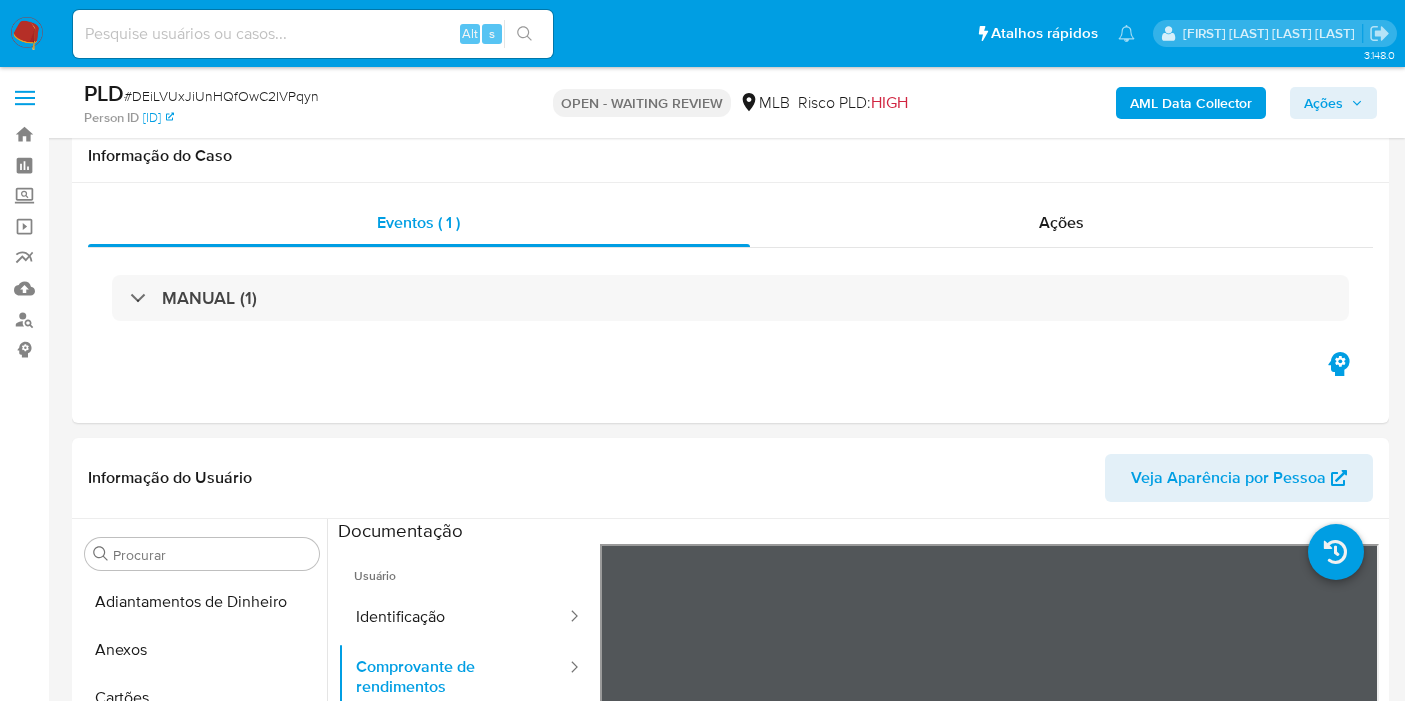 scroll, scrollTop: 2444, scrollLeft: 0, axis: vertical 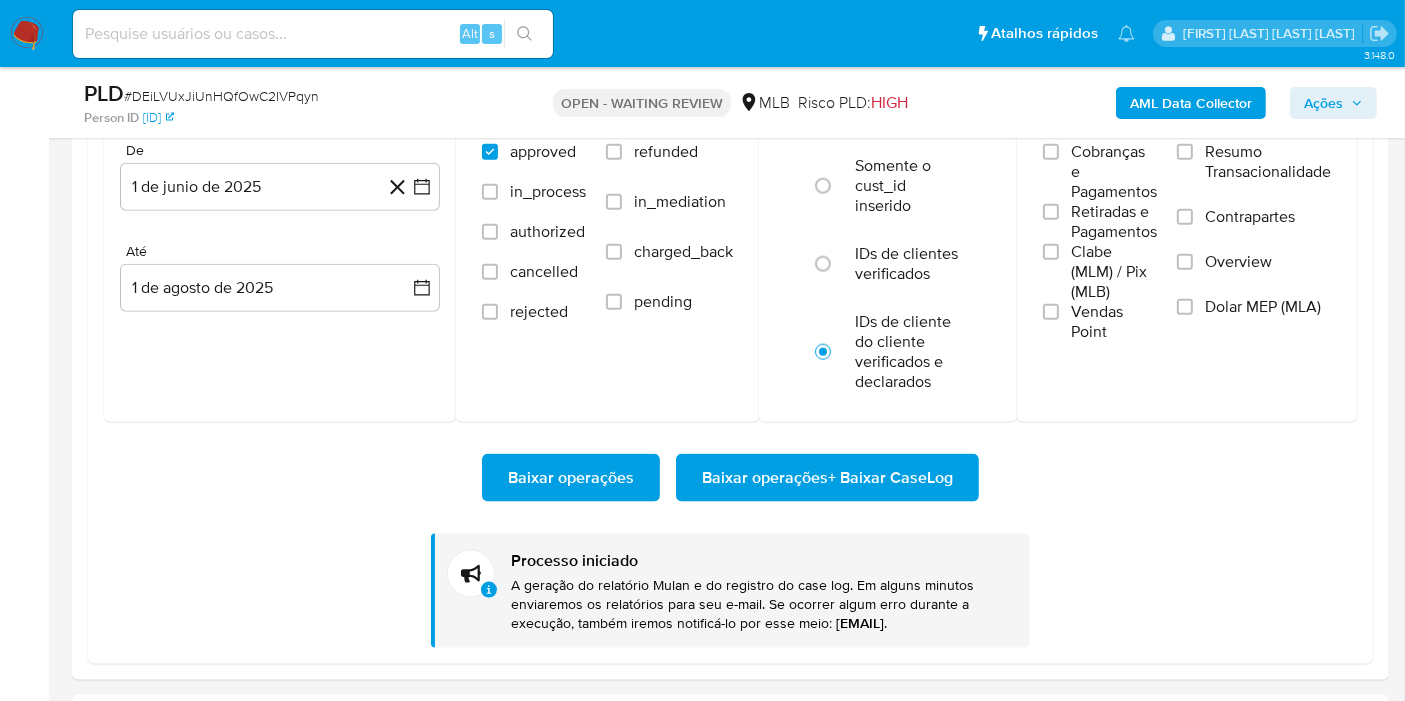 type 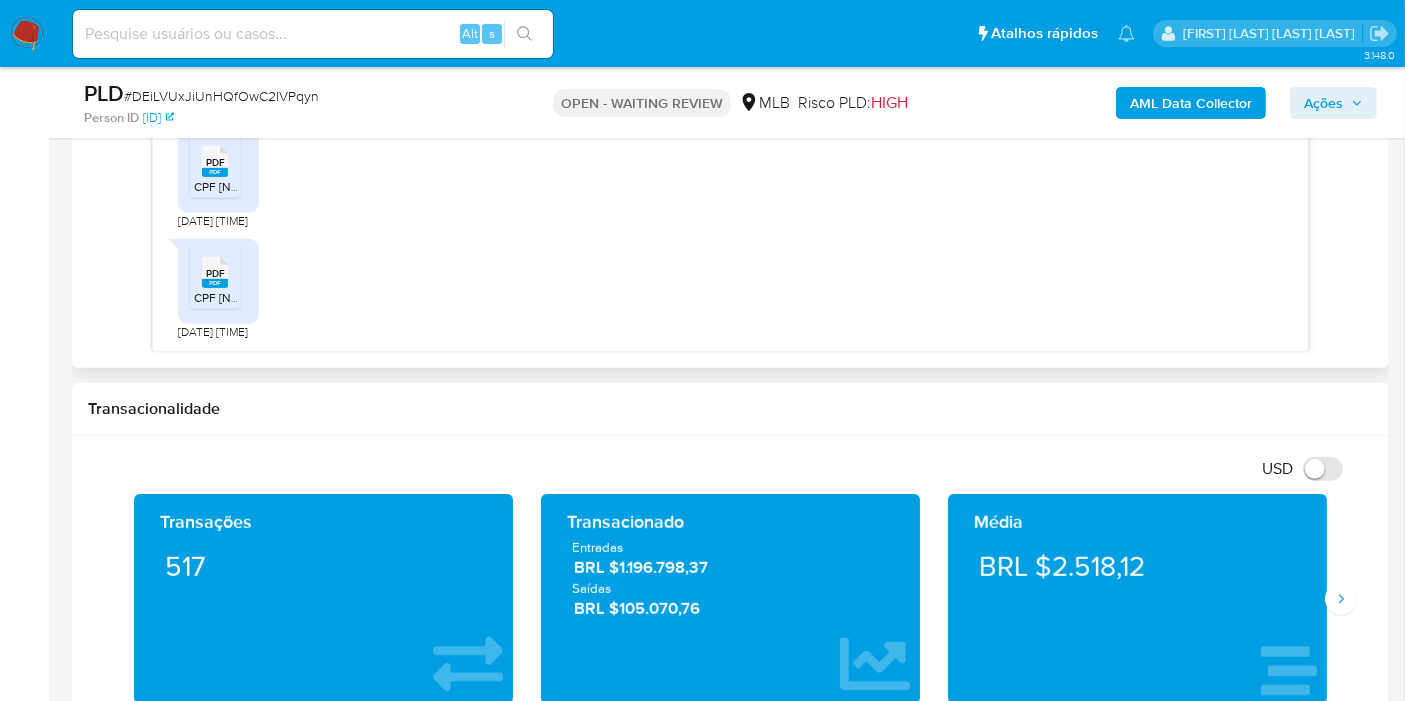 scroll, scrollTop: 1000, scrollLeft: 0, axis: vertical 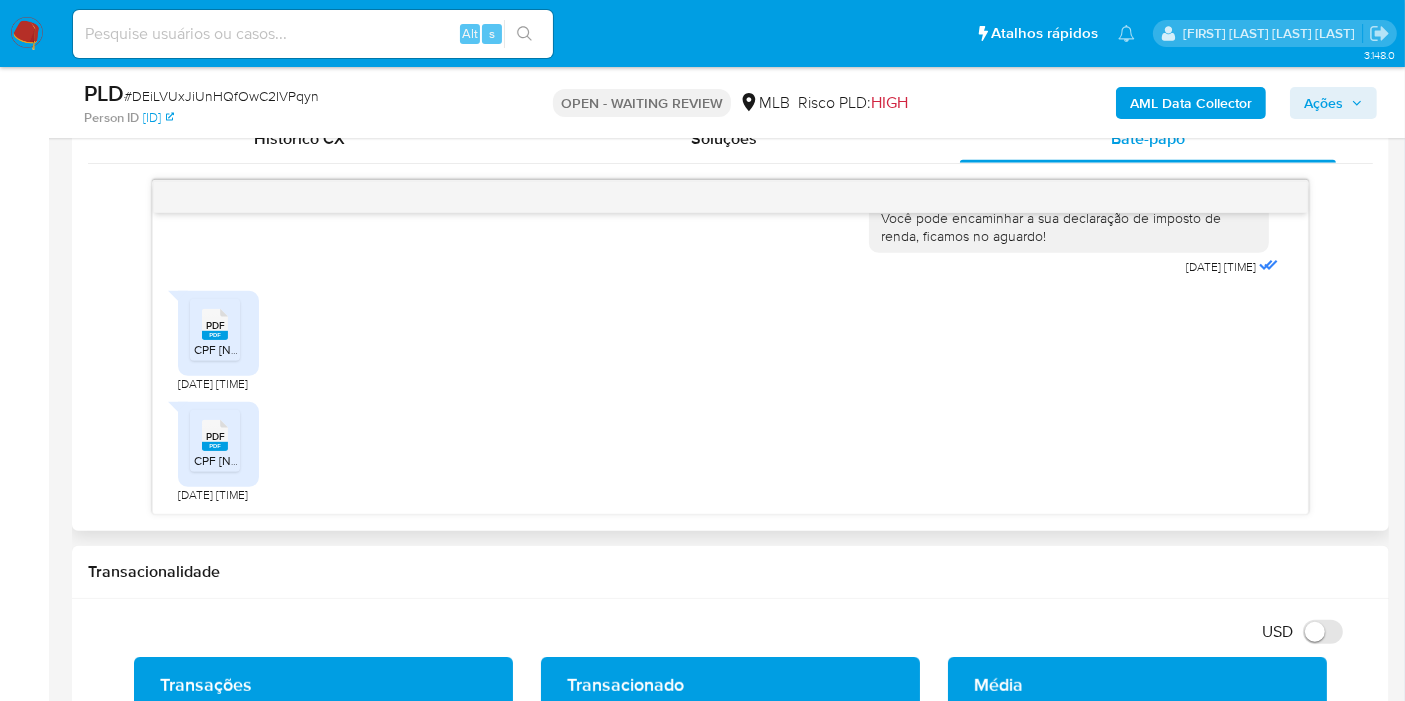 click on "03054270912-IRPF-2025-2024-origi-imagem-declaracao.pdf" at bounding box center [366, 349] 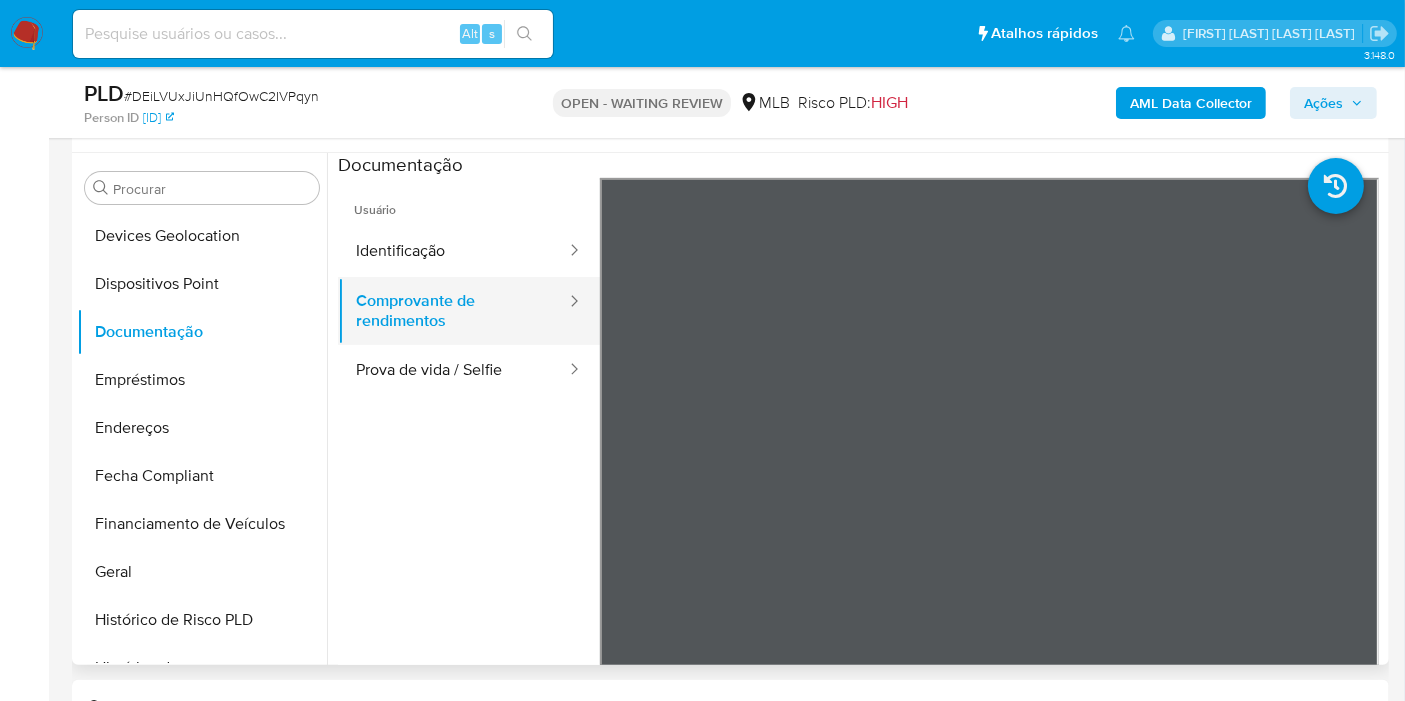 scroll, scrollTop: 333, scrollLeft: 0, axis: vertical 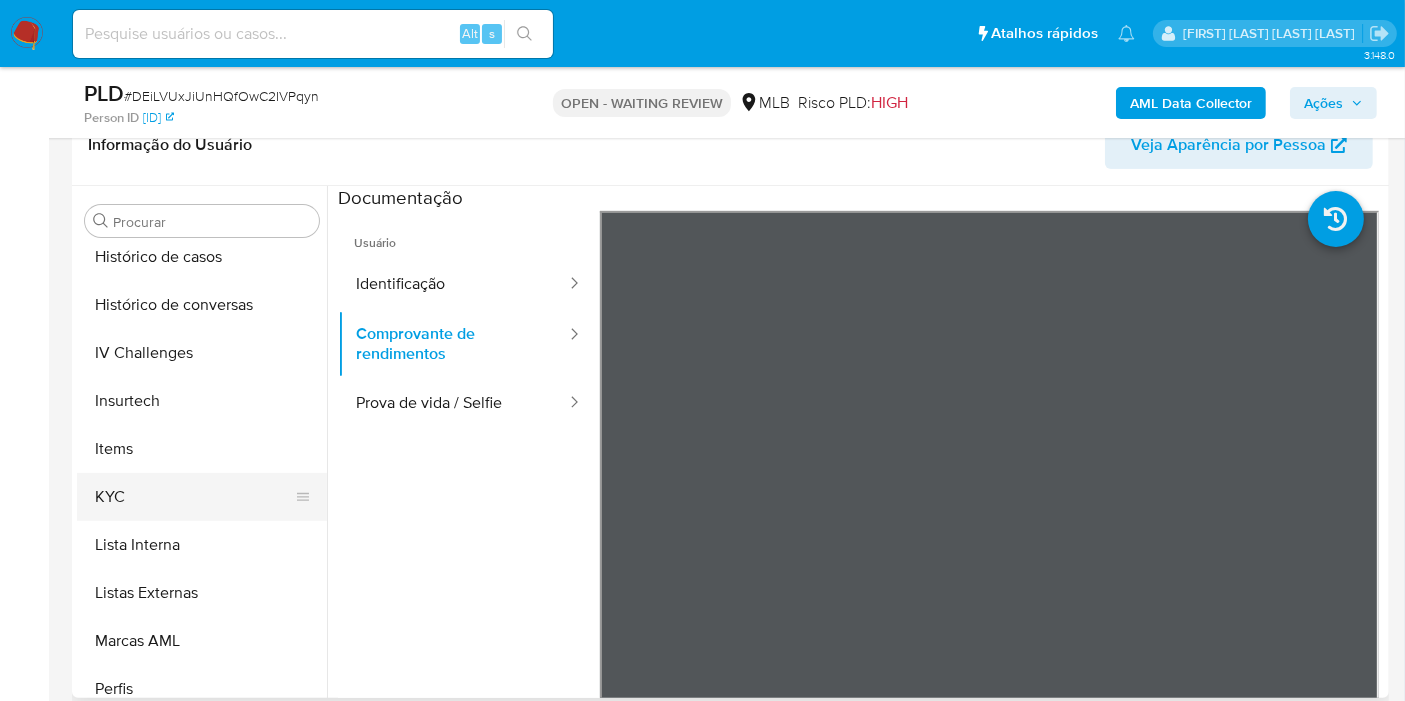 click on "KYC" at bounding box center [194, 497] 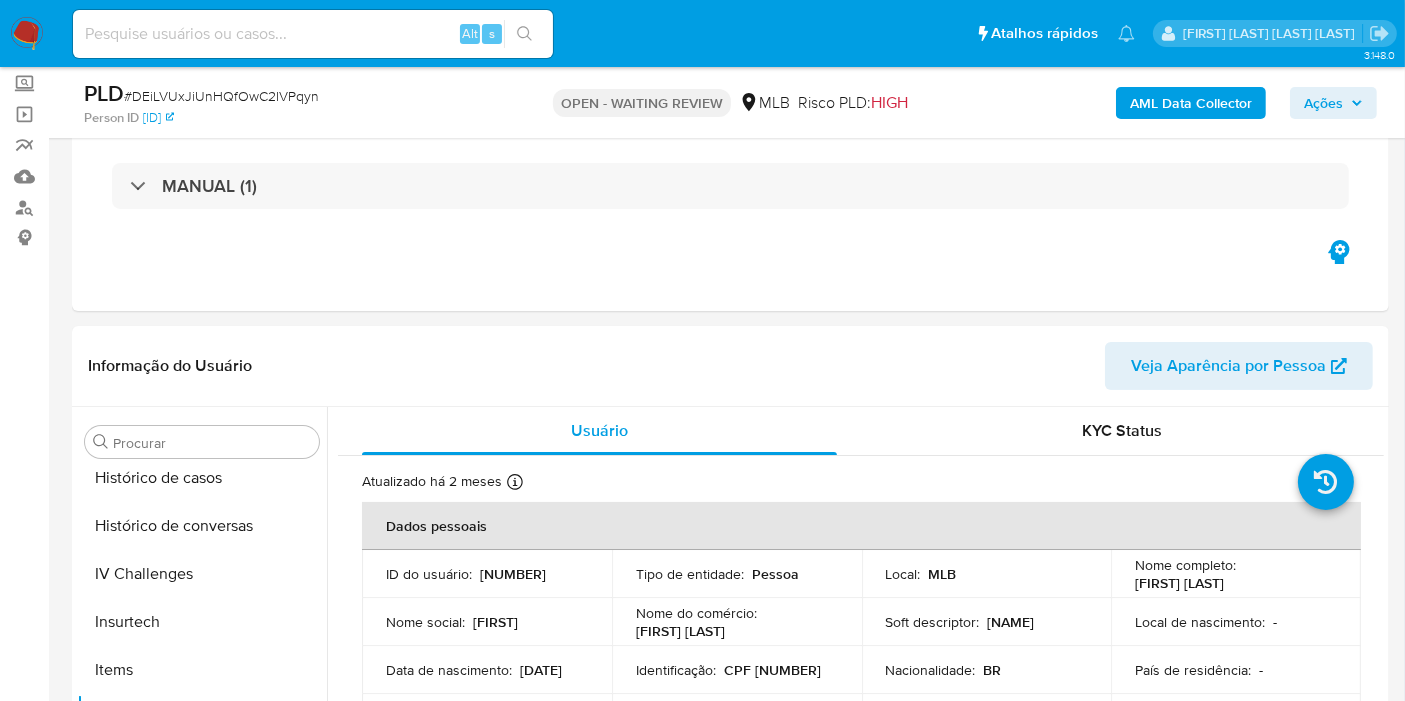 scroll, scrollTop: 444, scrollLeft: 0, axis: vertical 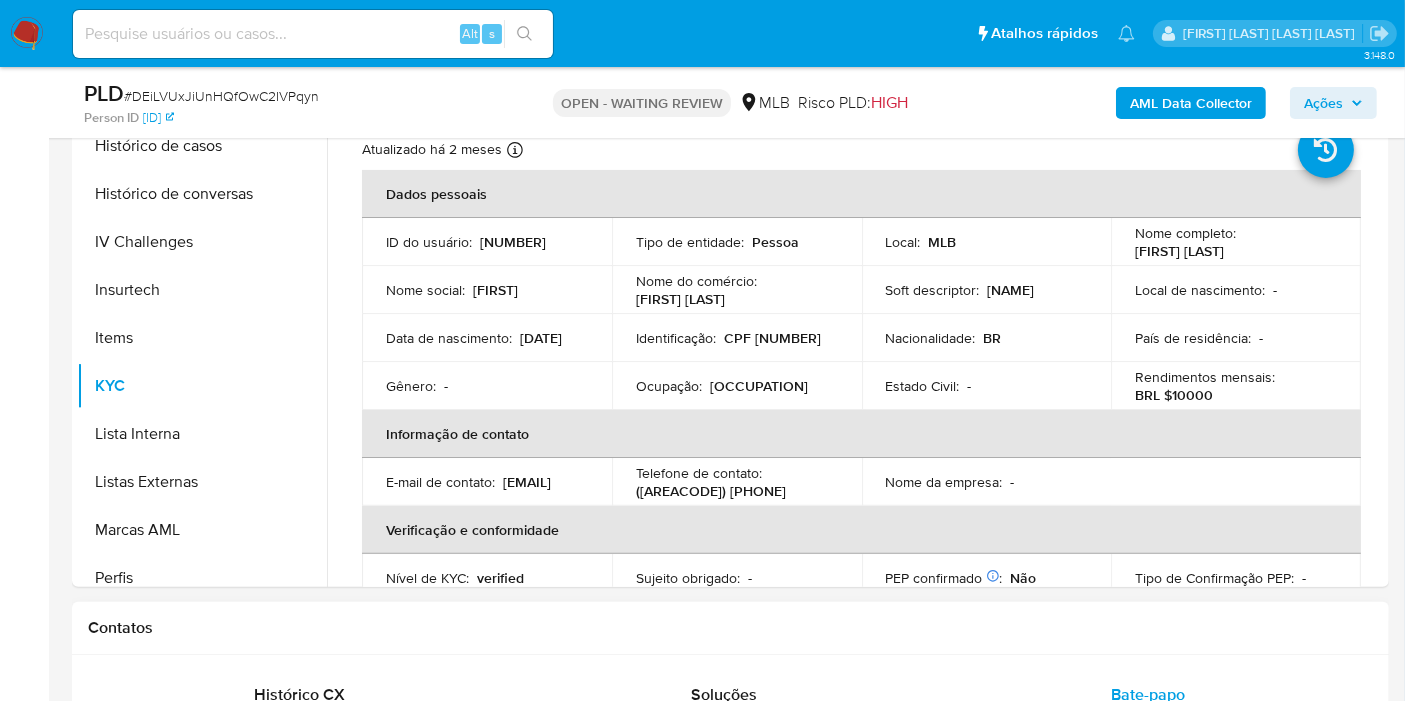 click on "Contatos" at bounding box center [730, 628] 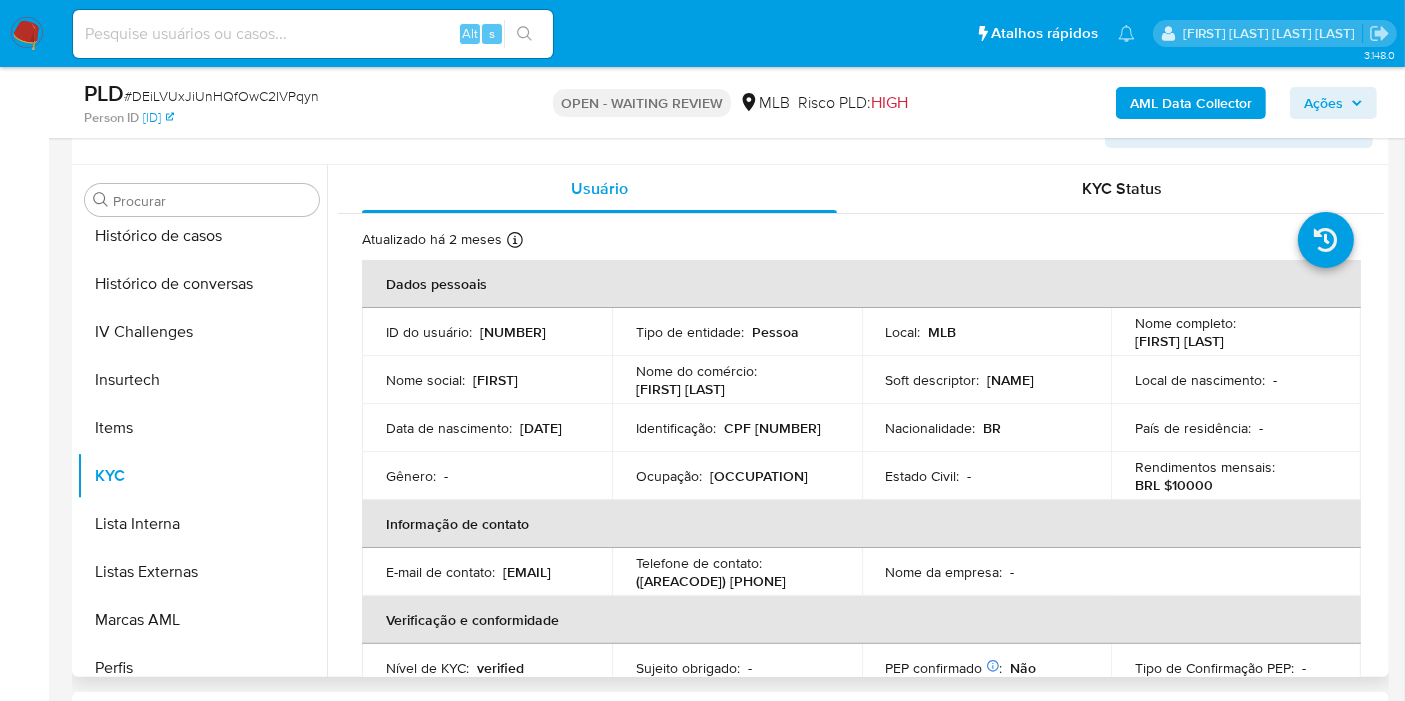 scroll, scrollTop: 333, scrollLeft: 0, axis: vertical 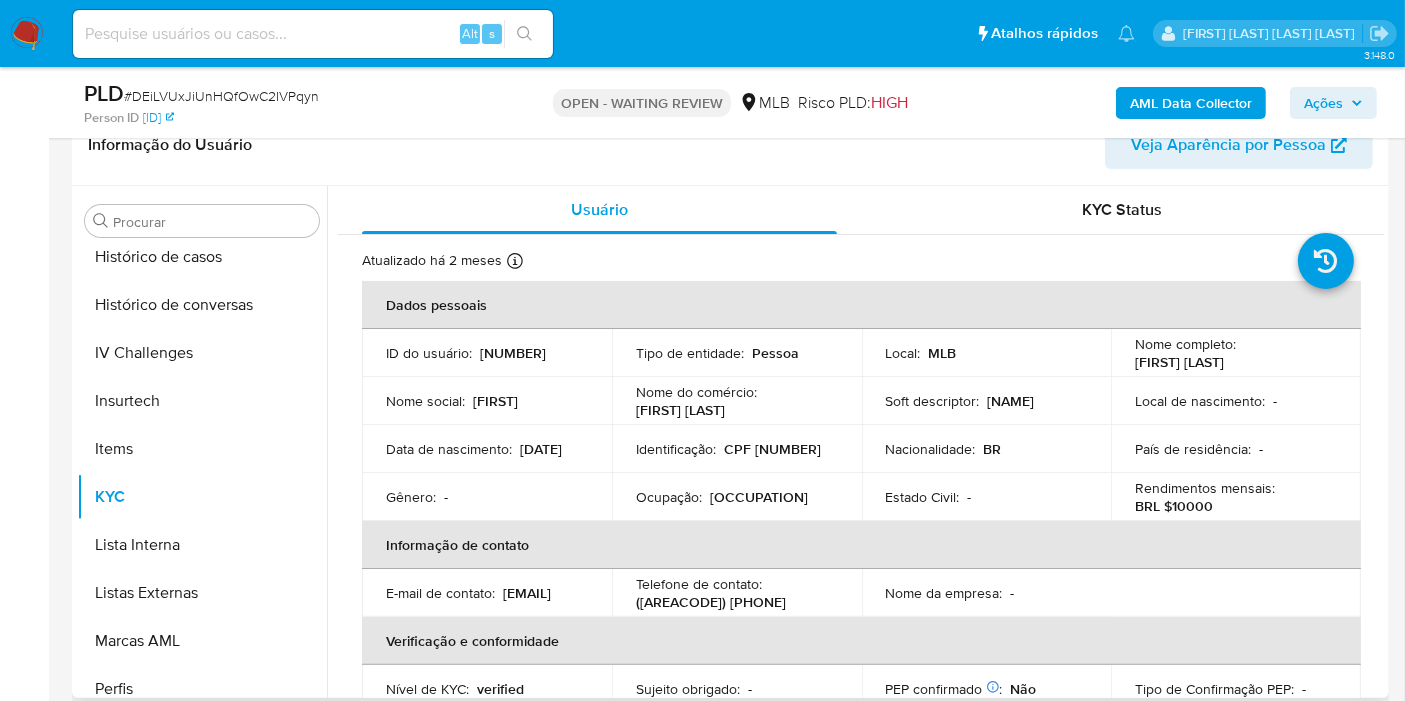 click on "CPF 03054270912" at bounding box center [772, 449] 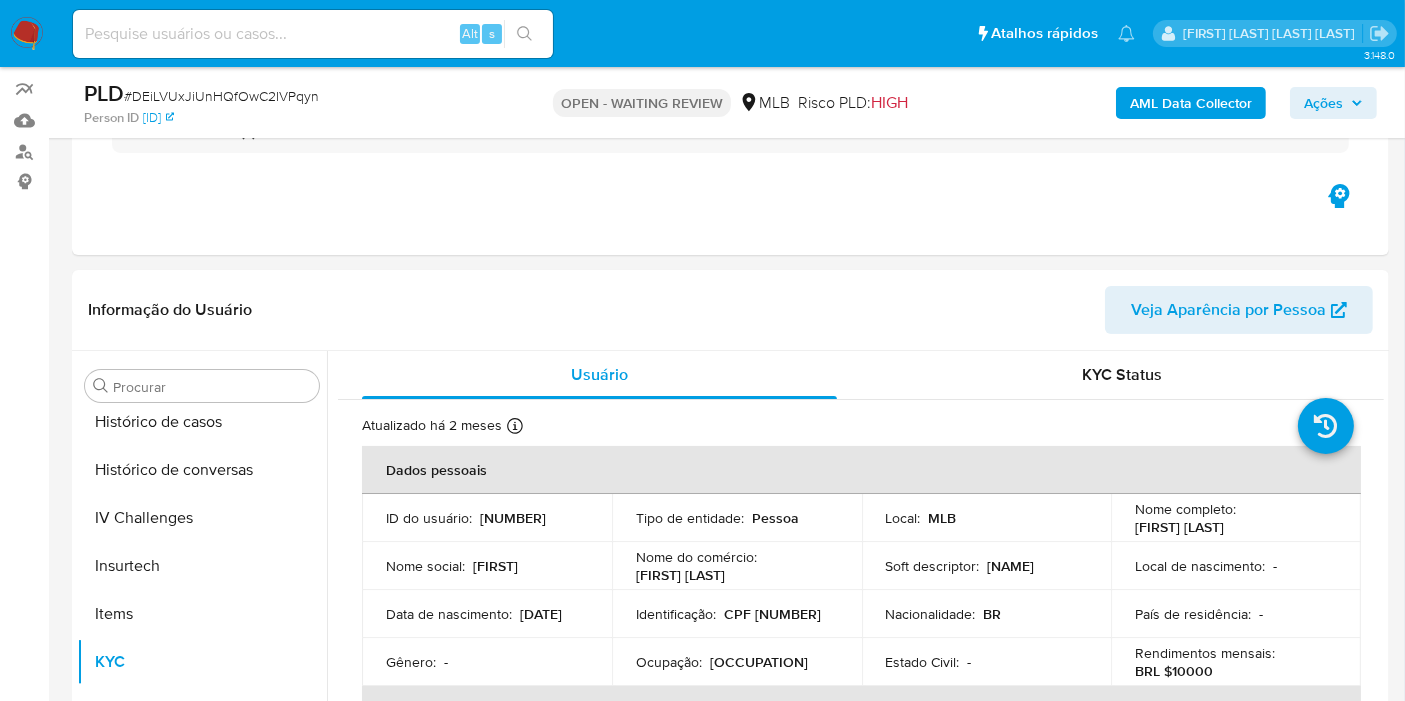 scroll, scrollTop: 0, scrollLeft: 0, axis: both 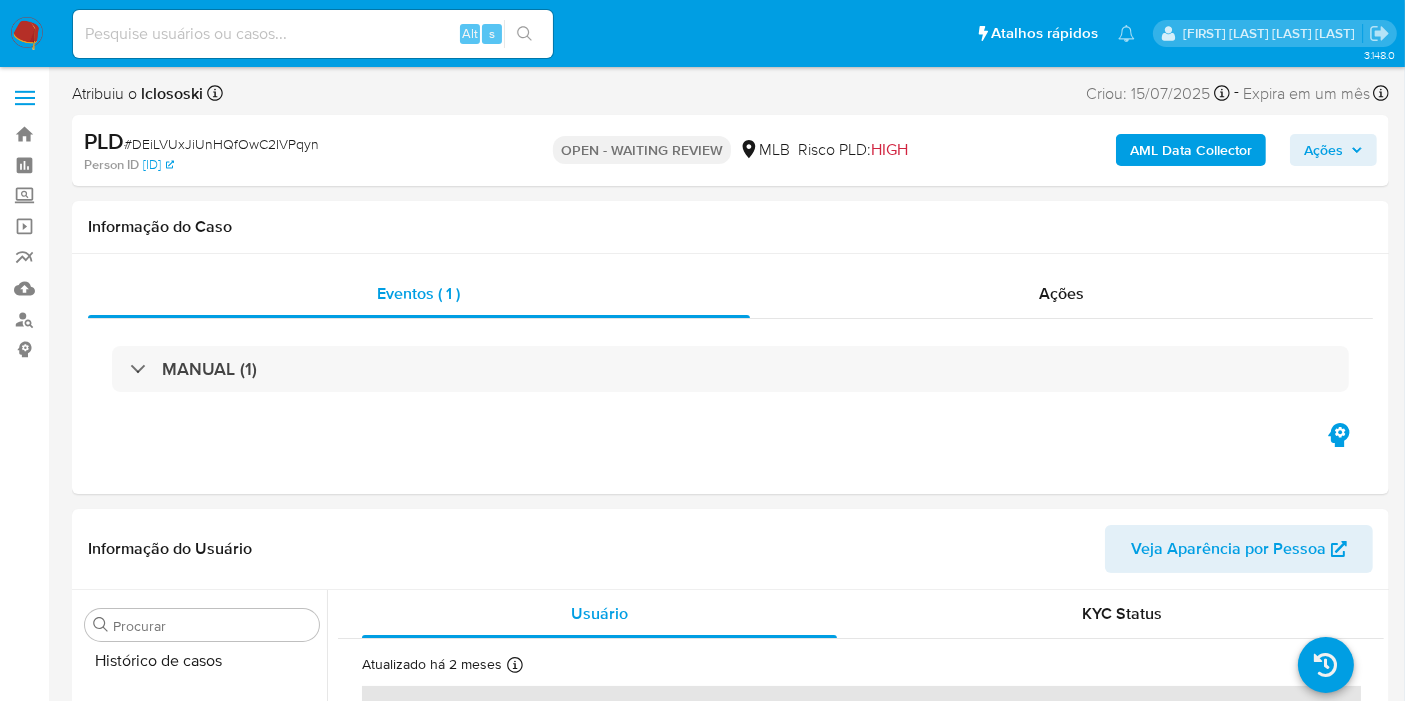 click on "PLD # DEiLVUxJiUnHQfOwC2IVPqyn Person ID c5f732b9d6d35f0b00b68aa0d86bd950 OPEN - WAITING REVIEW  MLB Risco PLD:  HIGH AML Data Collector Ações" at bounding box center (730, 150) 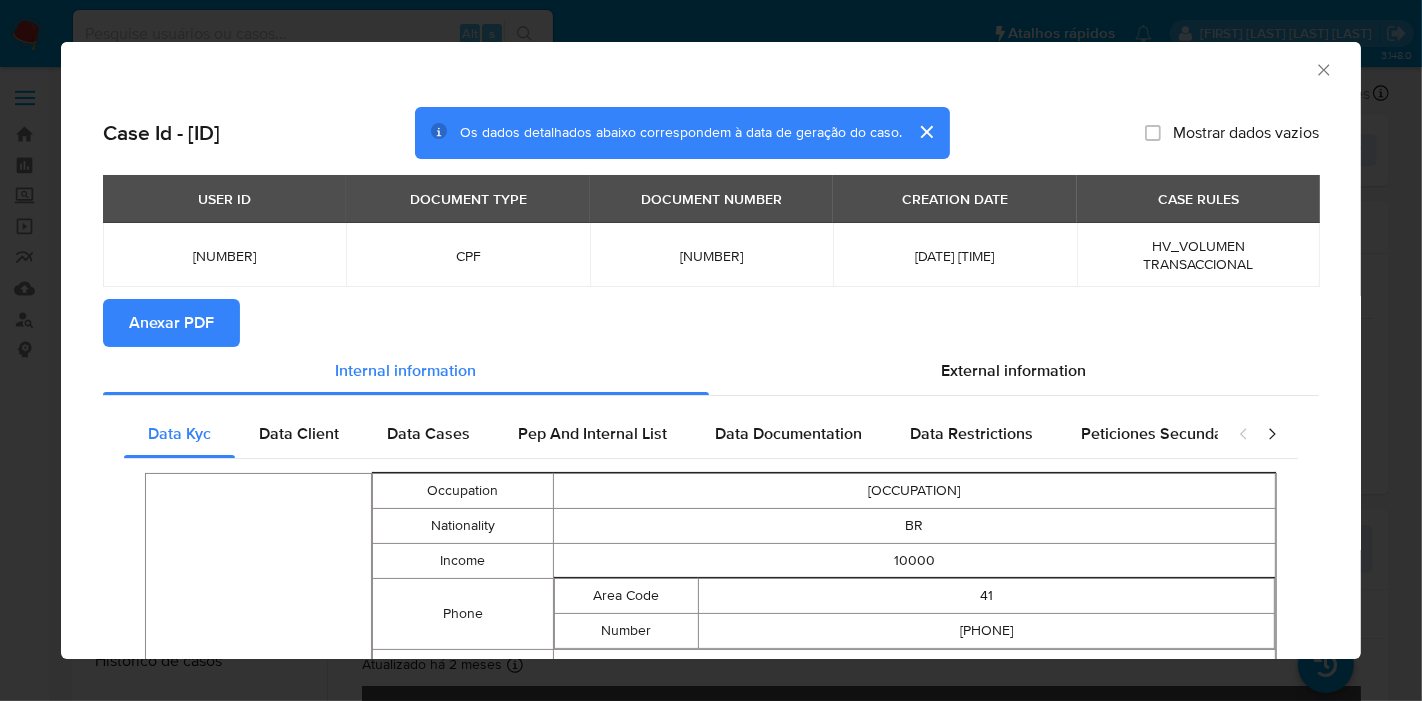click on "Anexar PDF" at bounding box center [711, 323] 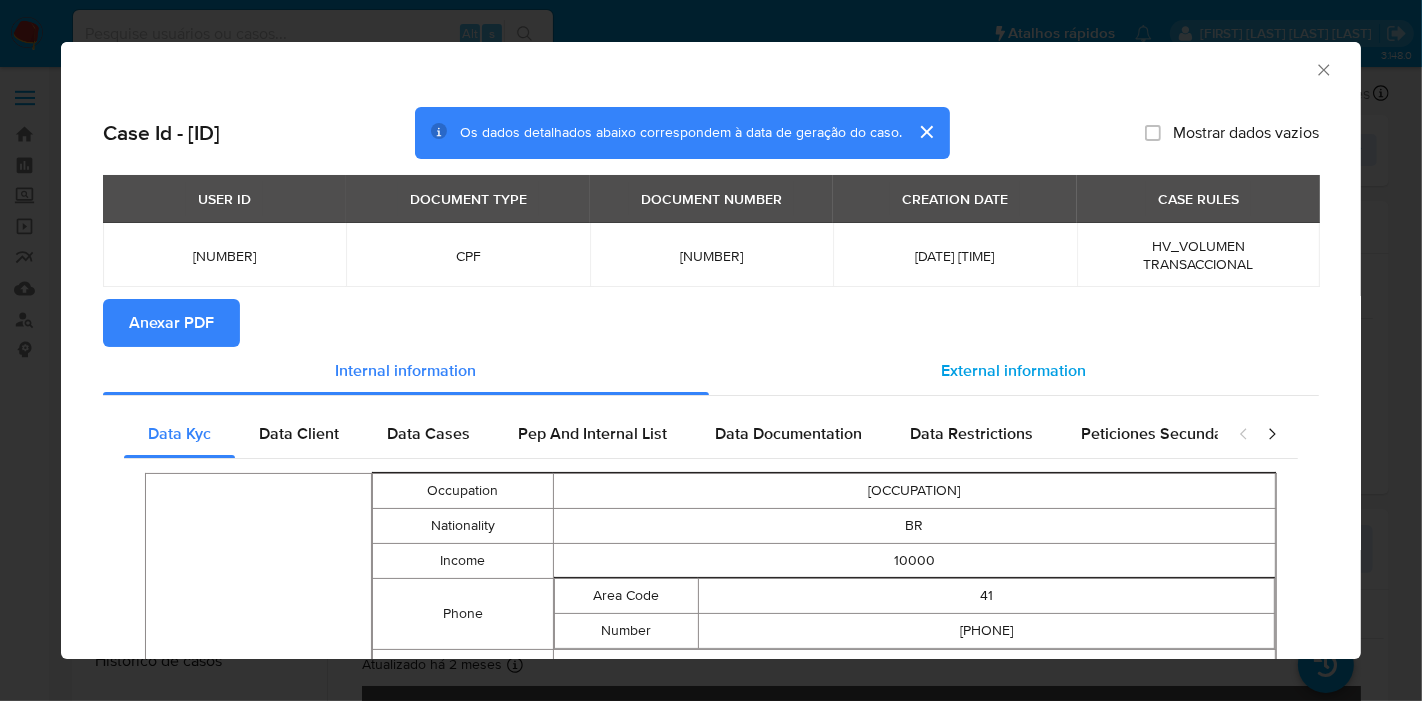 click on "External information" at bounding box center (1014, 371) 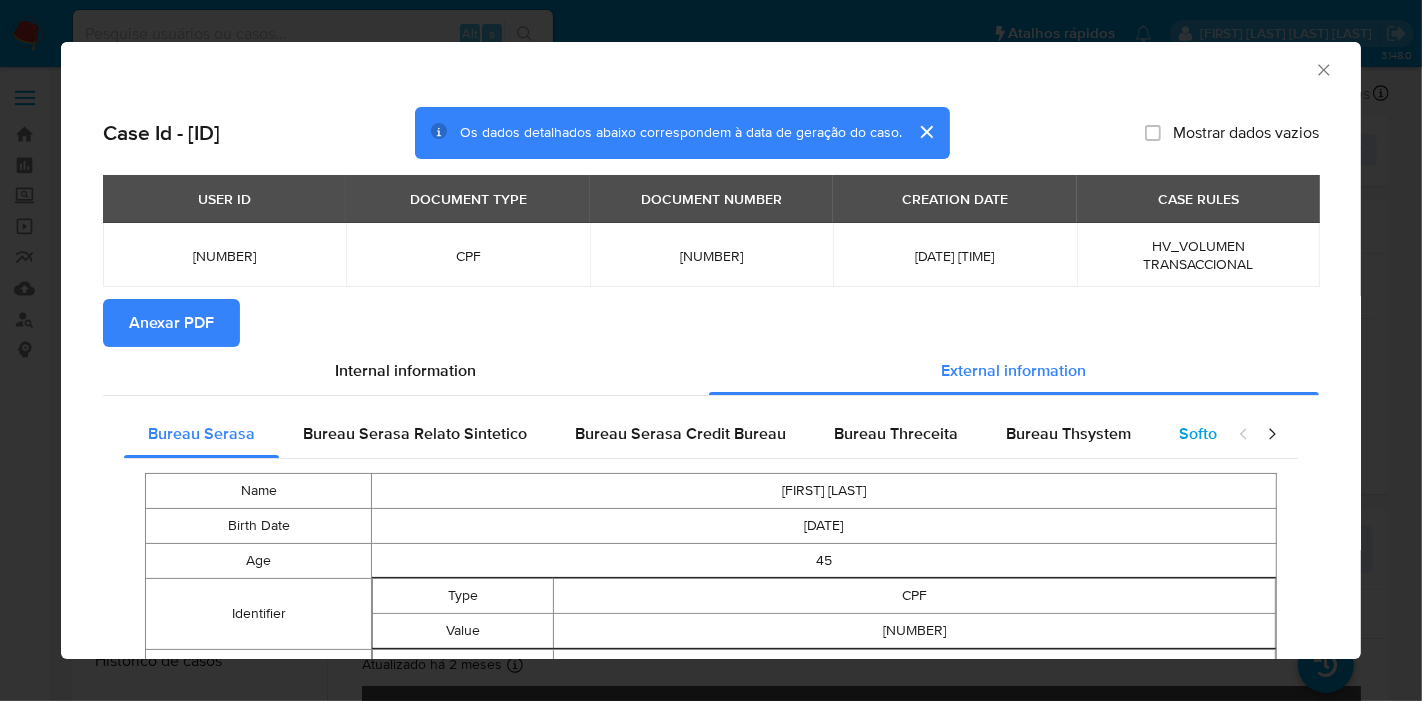 click on "Softon" at bounding box center (1202, 433) 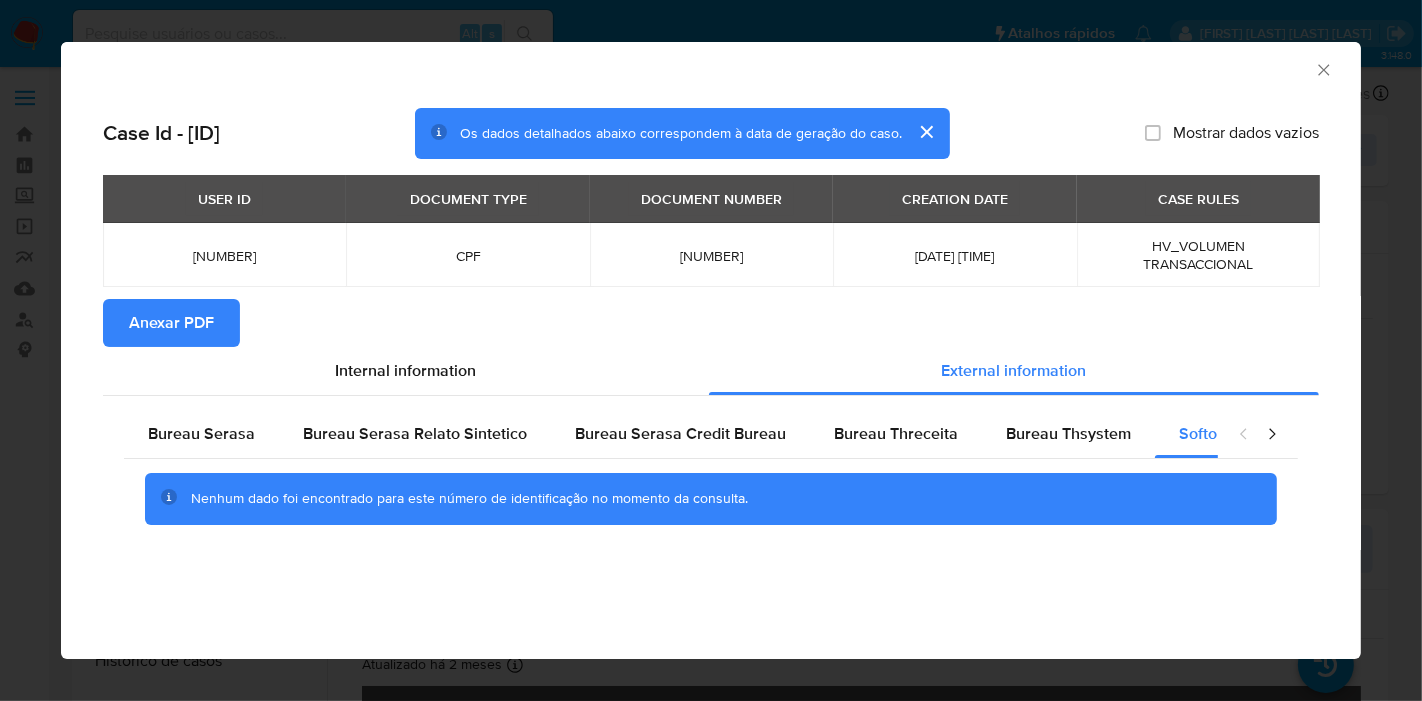 click 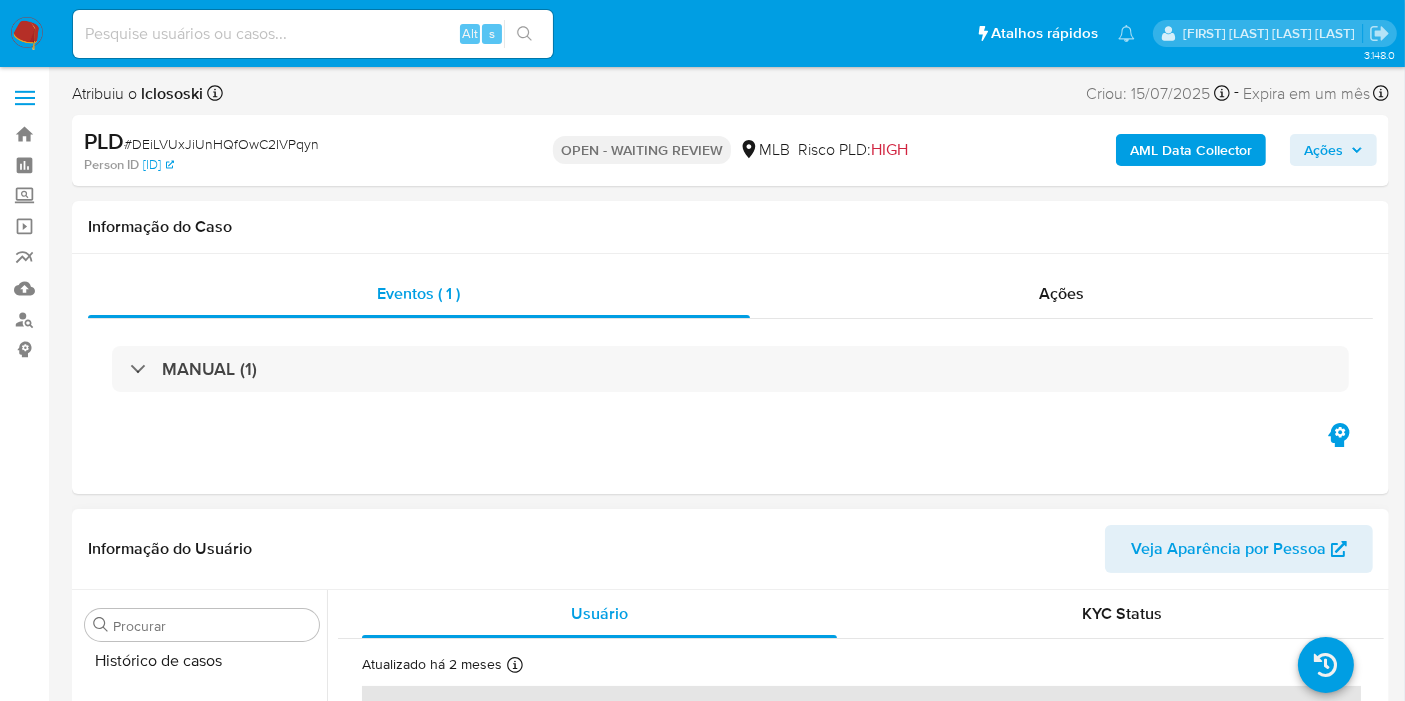 scroll, scrollTop: 222, scrollLeft: 0, axis: vertical 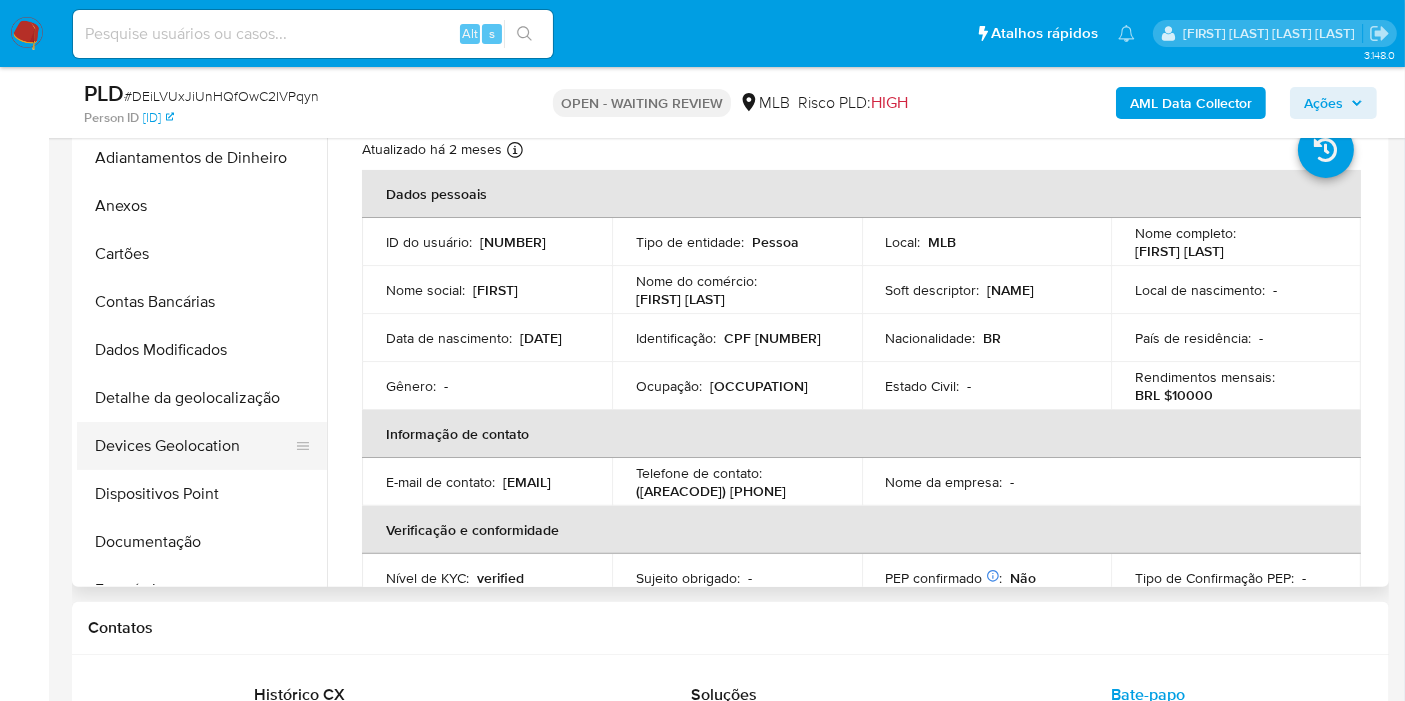click on "Devices Geolocation" at bounding box center [194, 446] 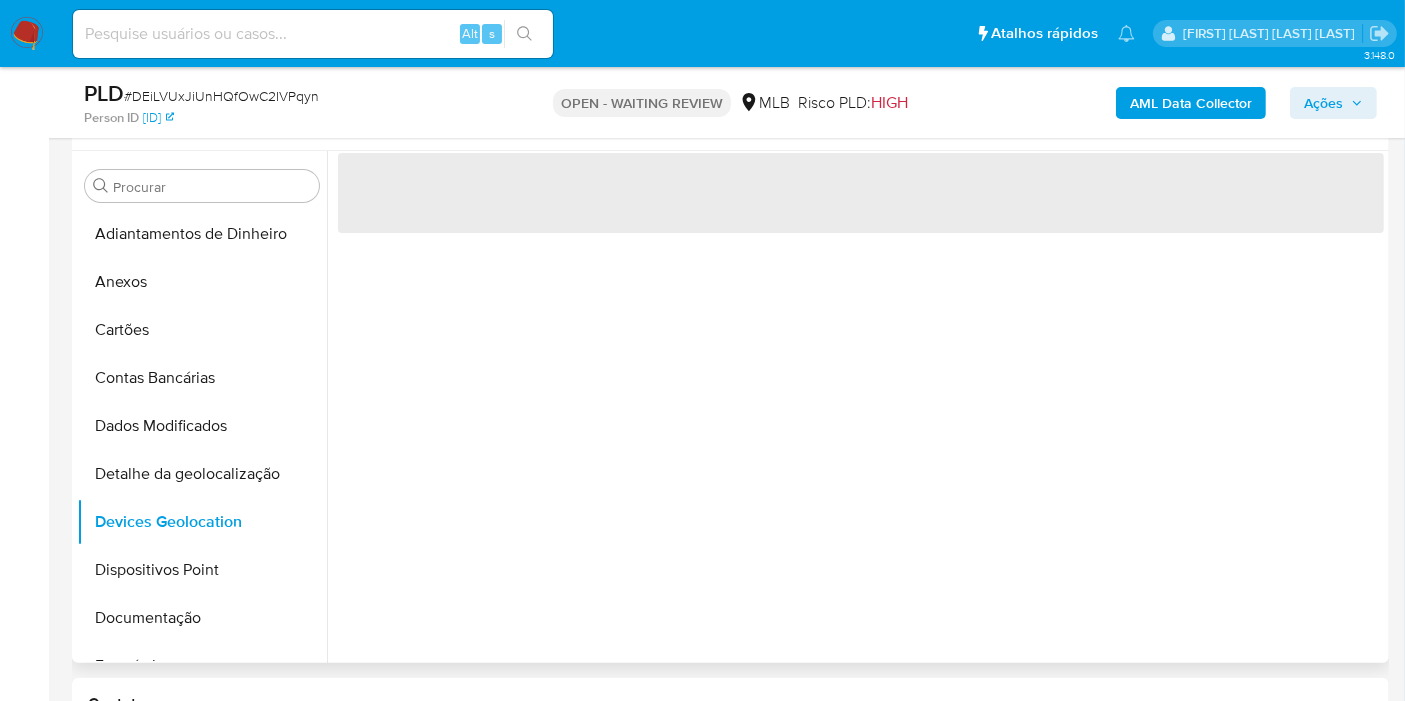 scroll, scrollTop: 333, scrollLeft: 0, axis: vertical 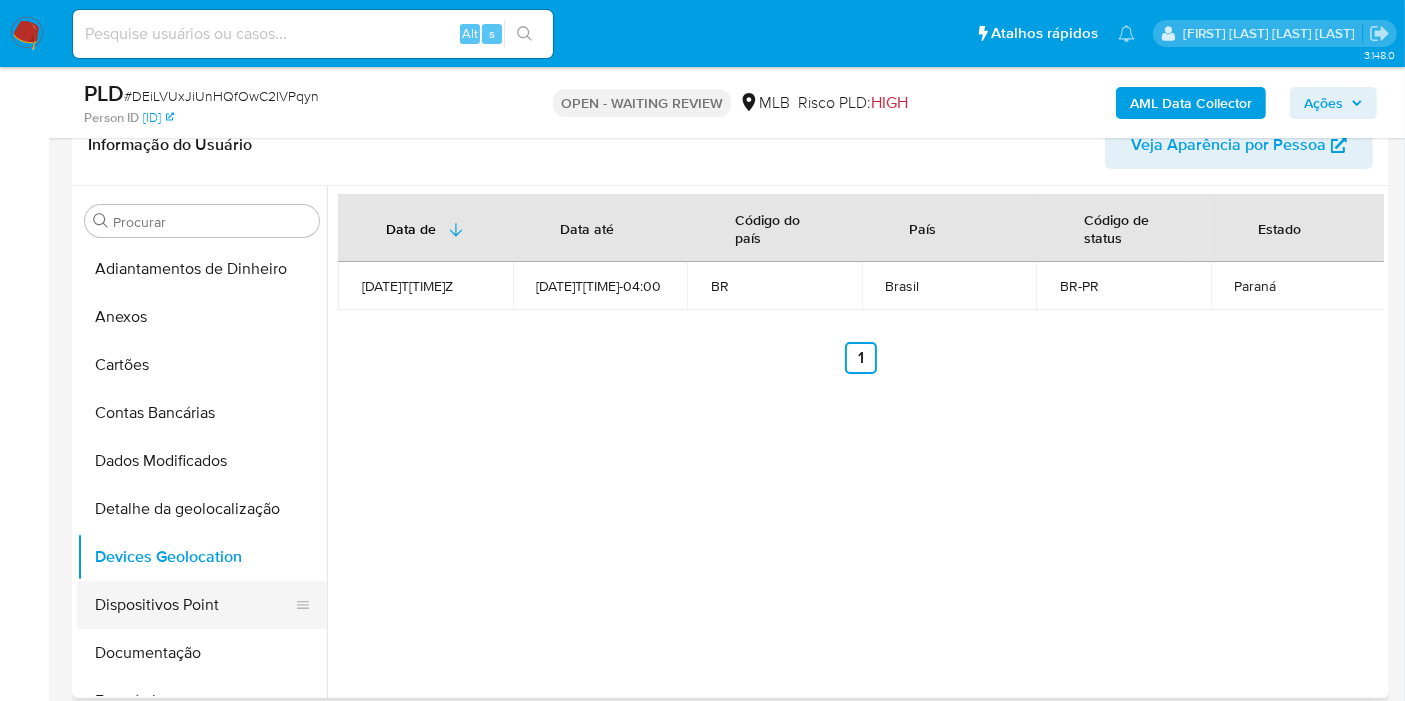 click on "Dispositivos Point" at bounding box center [194, 605] 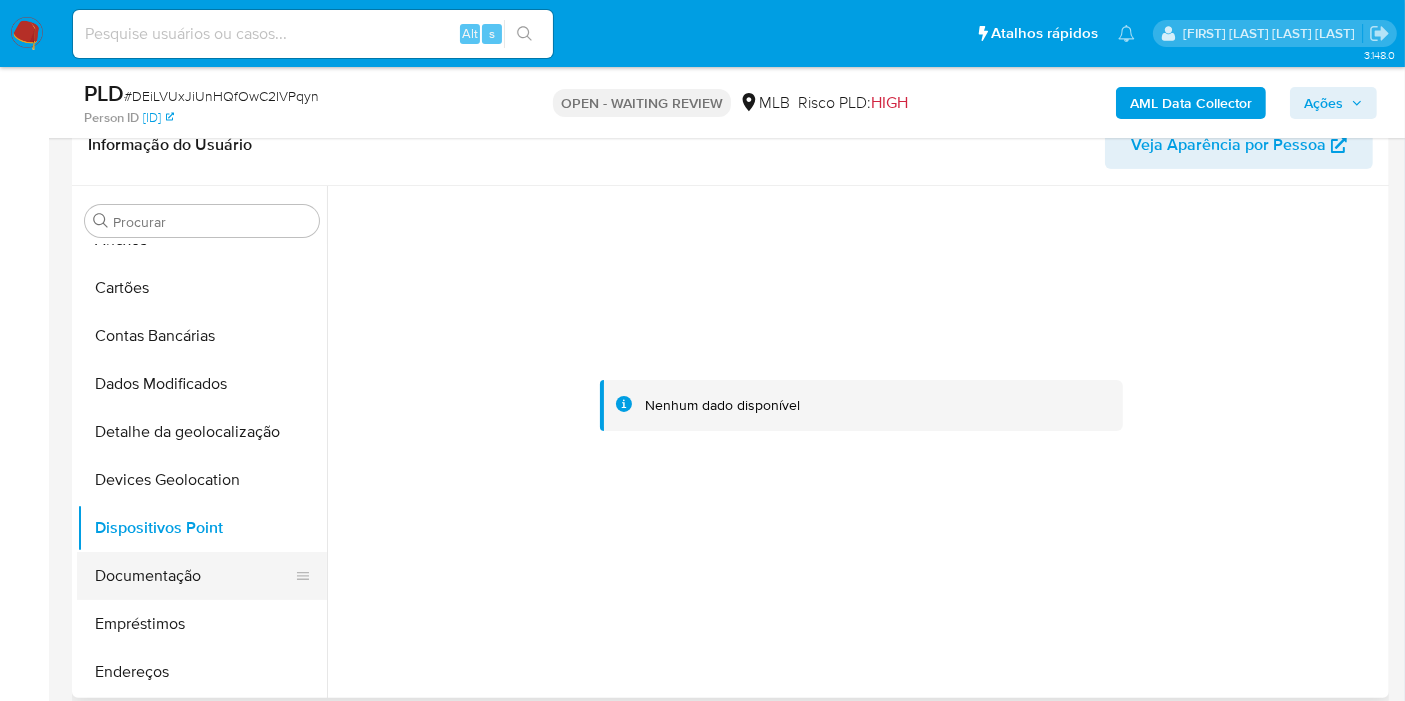 scroll, scrollTop: 111, scrollLeft: 0, axis: vertical 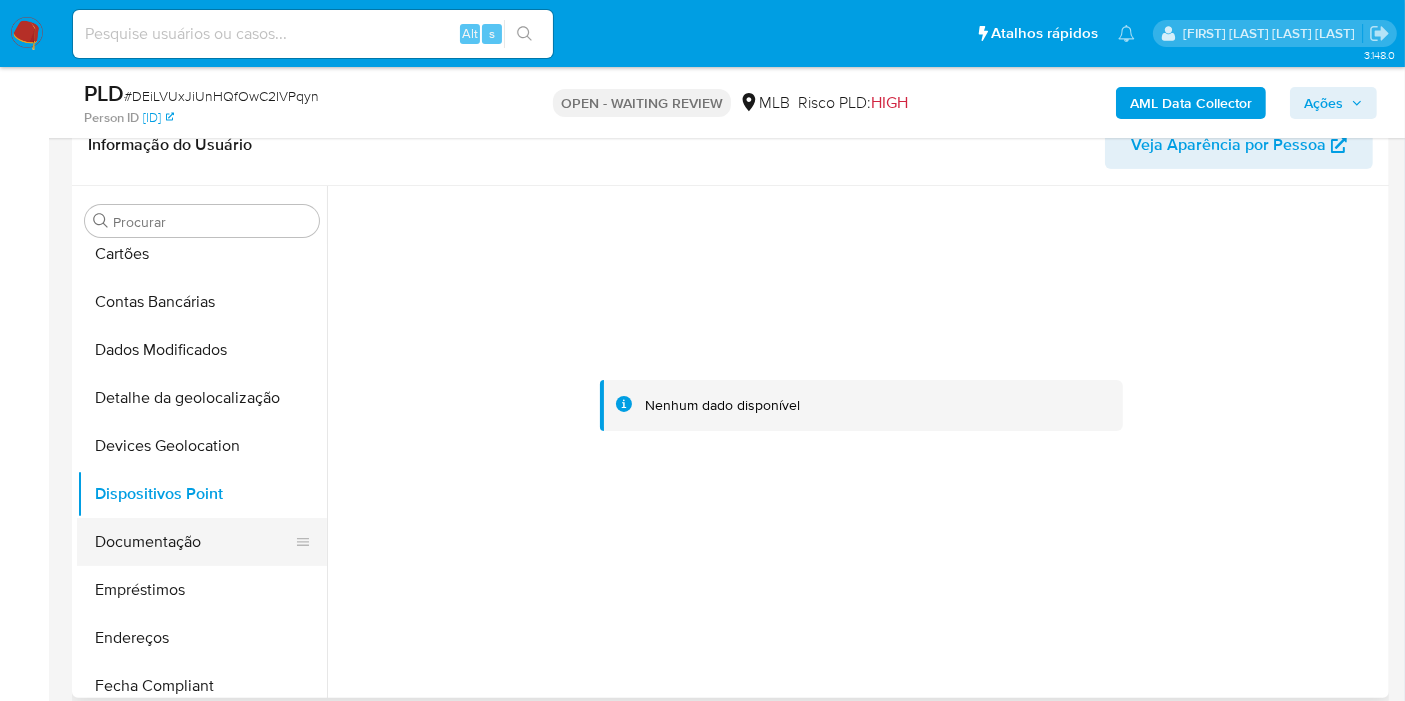 click on "Documentação" at bounding box center (194, 542) 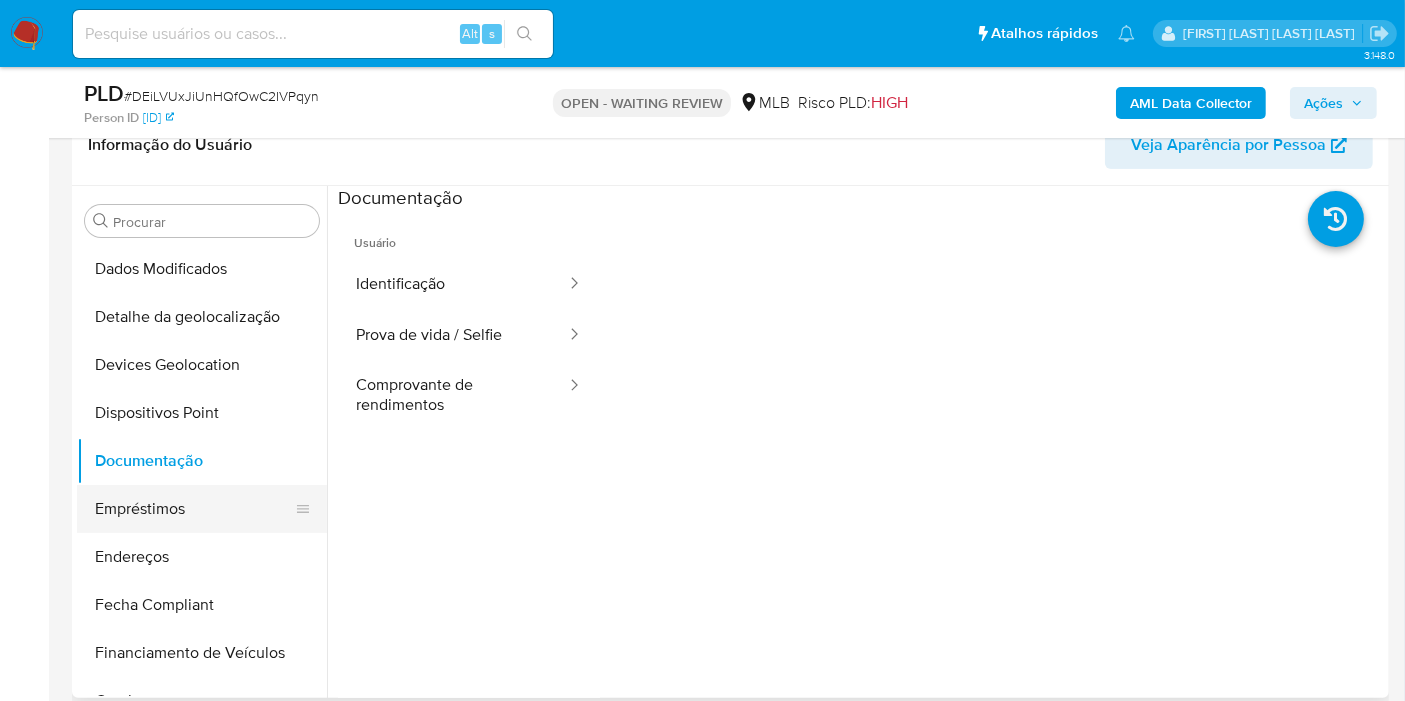 scroll, scrollTop: 222, scrollLeft: 0, axis: vertical 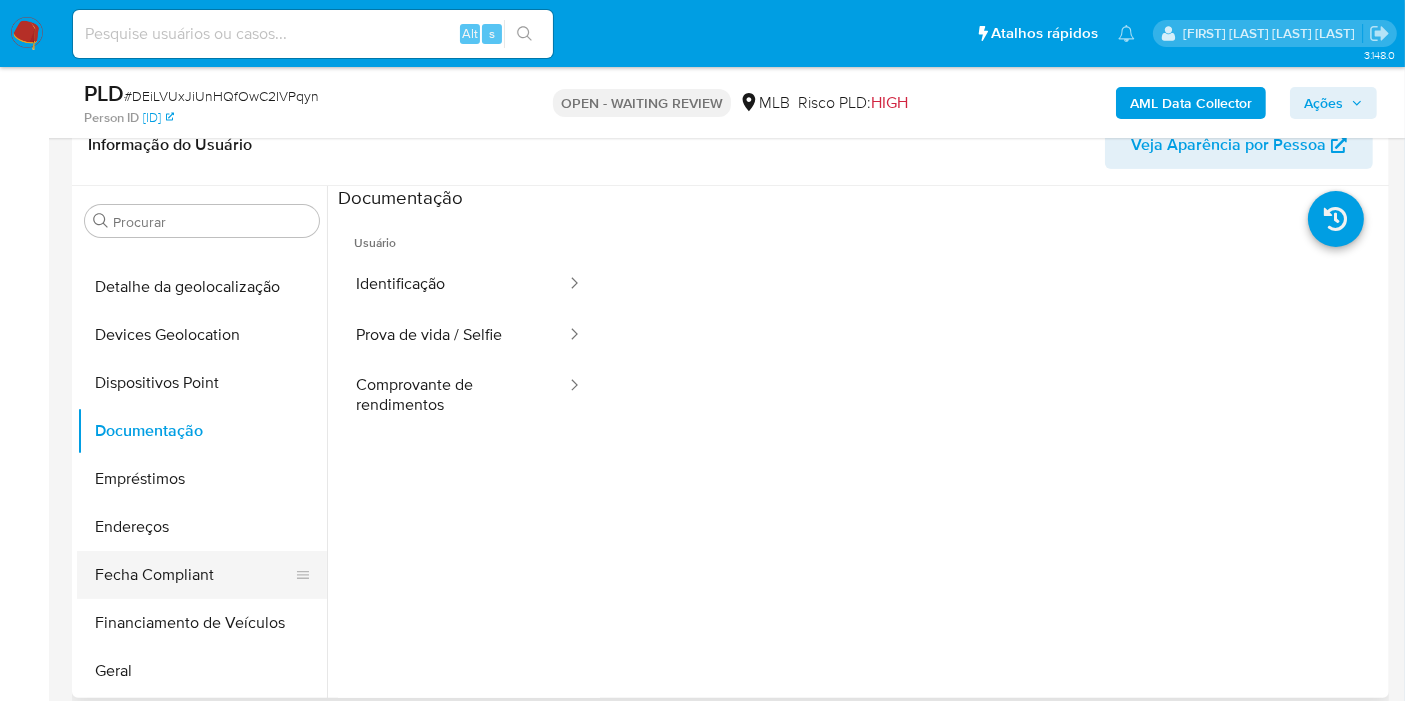 click on "Fecha Compliant" at bounding box center (194, 575) 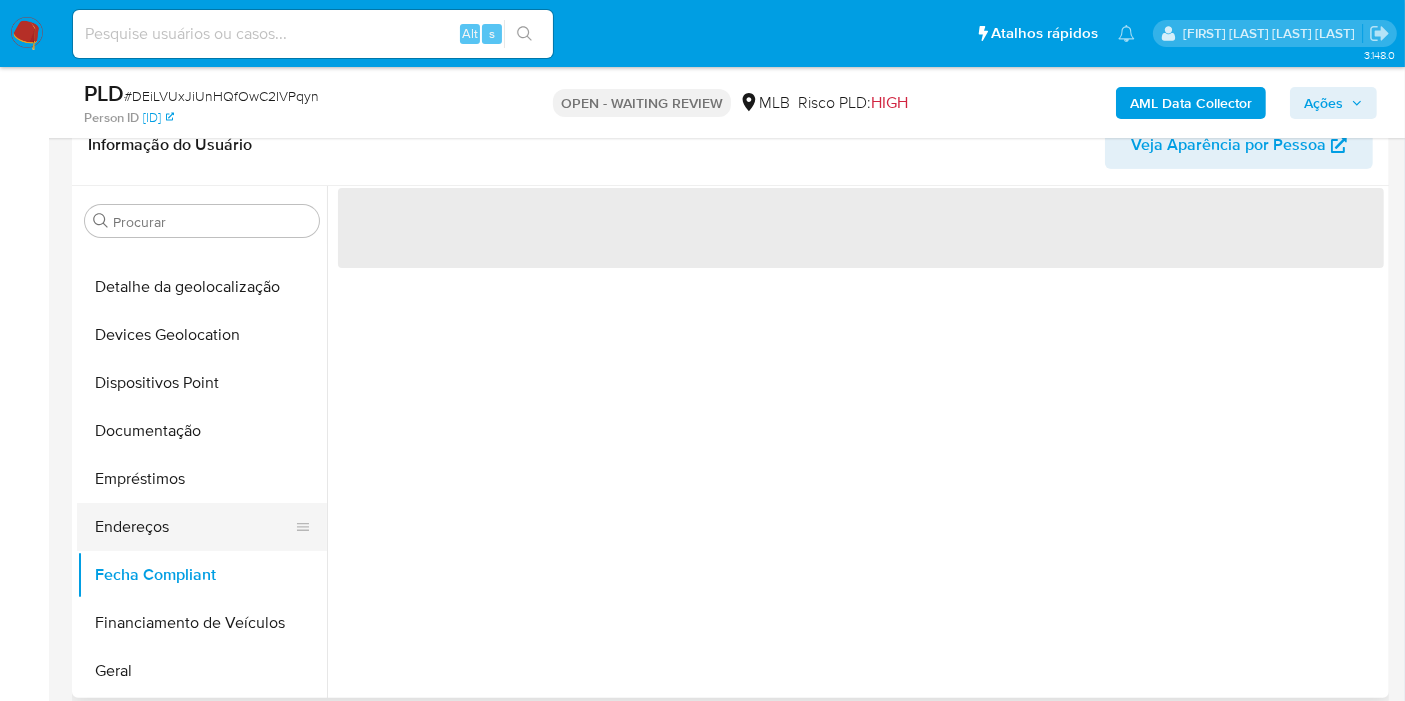 click on "Endereços" at bounding box center (194, 527) 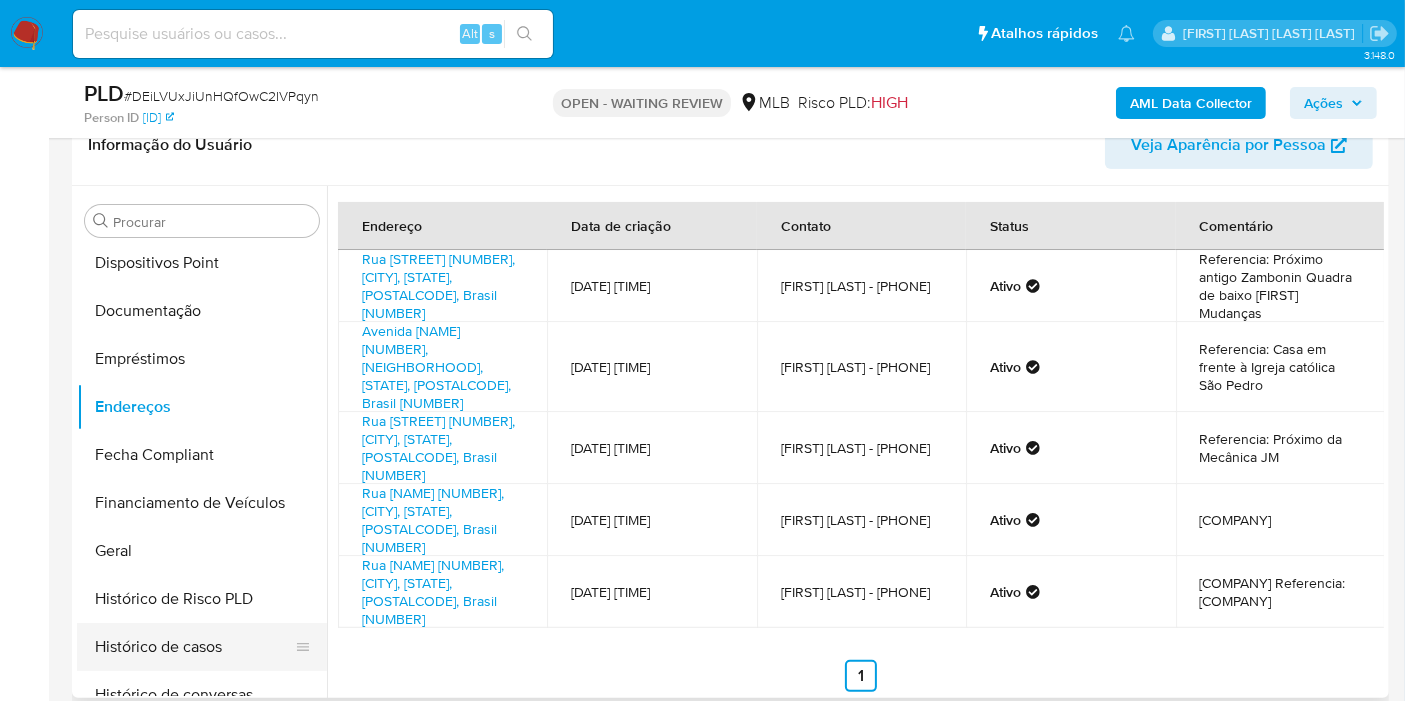 scroll, scrollTop: 444, scrollLeft: 0, axis: vertical 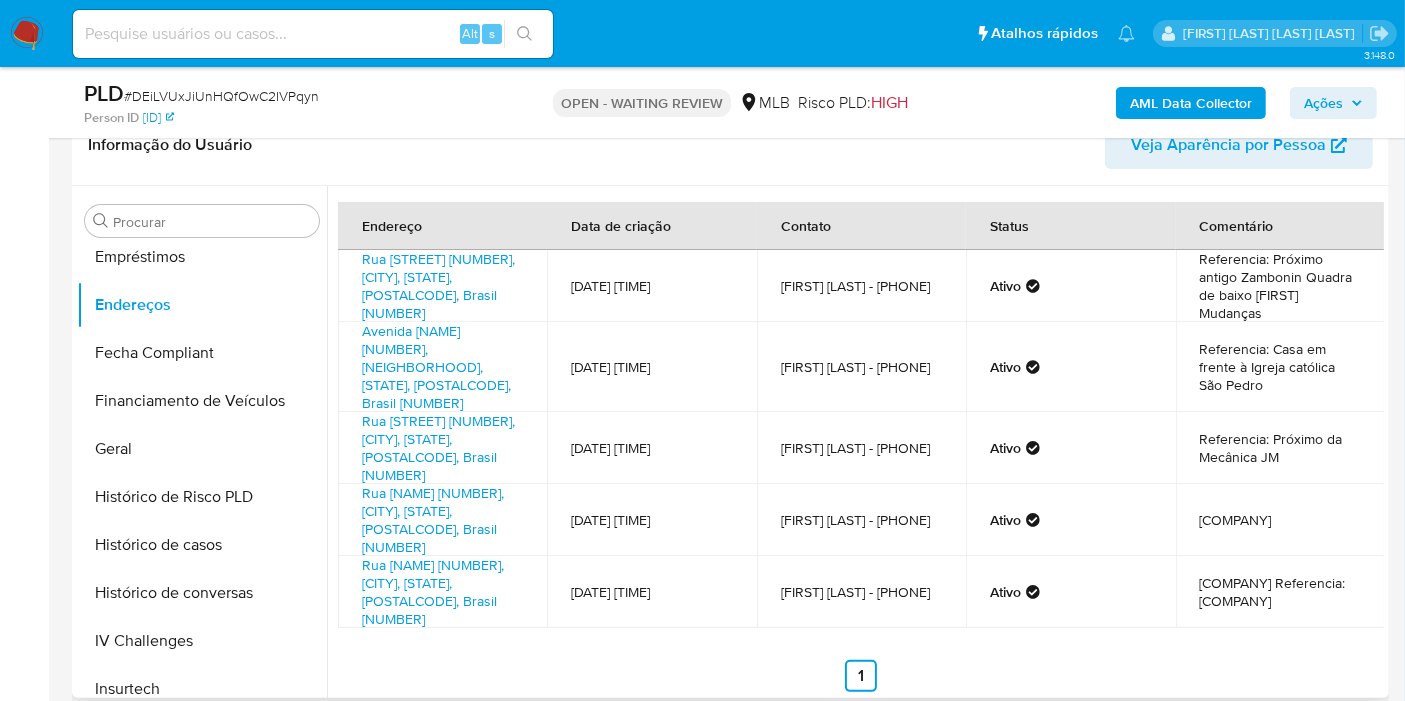 drag, startPoint x: 143, startPoint y: 452, endPoint x: 321, endPoint y: 361, distance: 199.91248 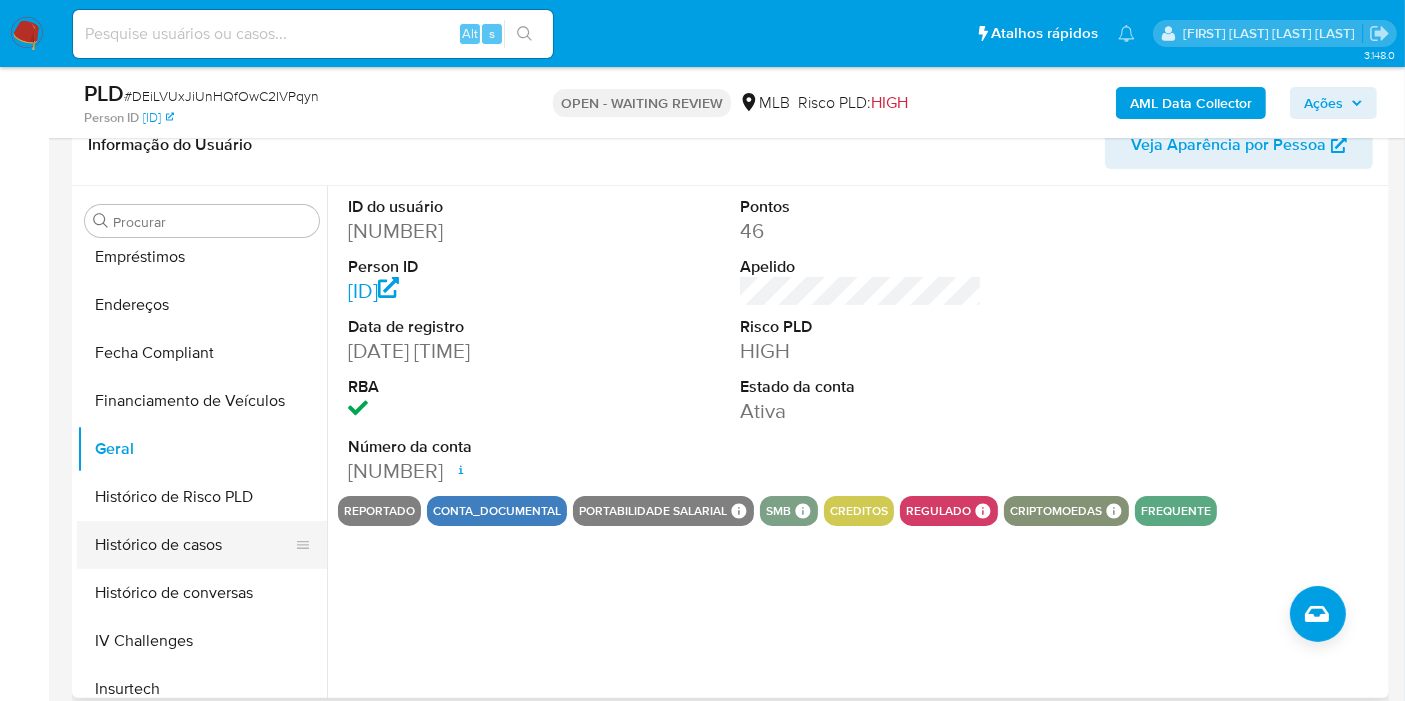 click on "Histórico de casos" at bounding box center [194, 545] 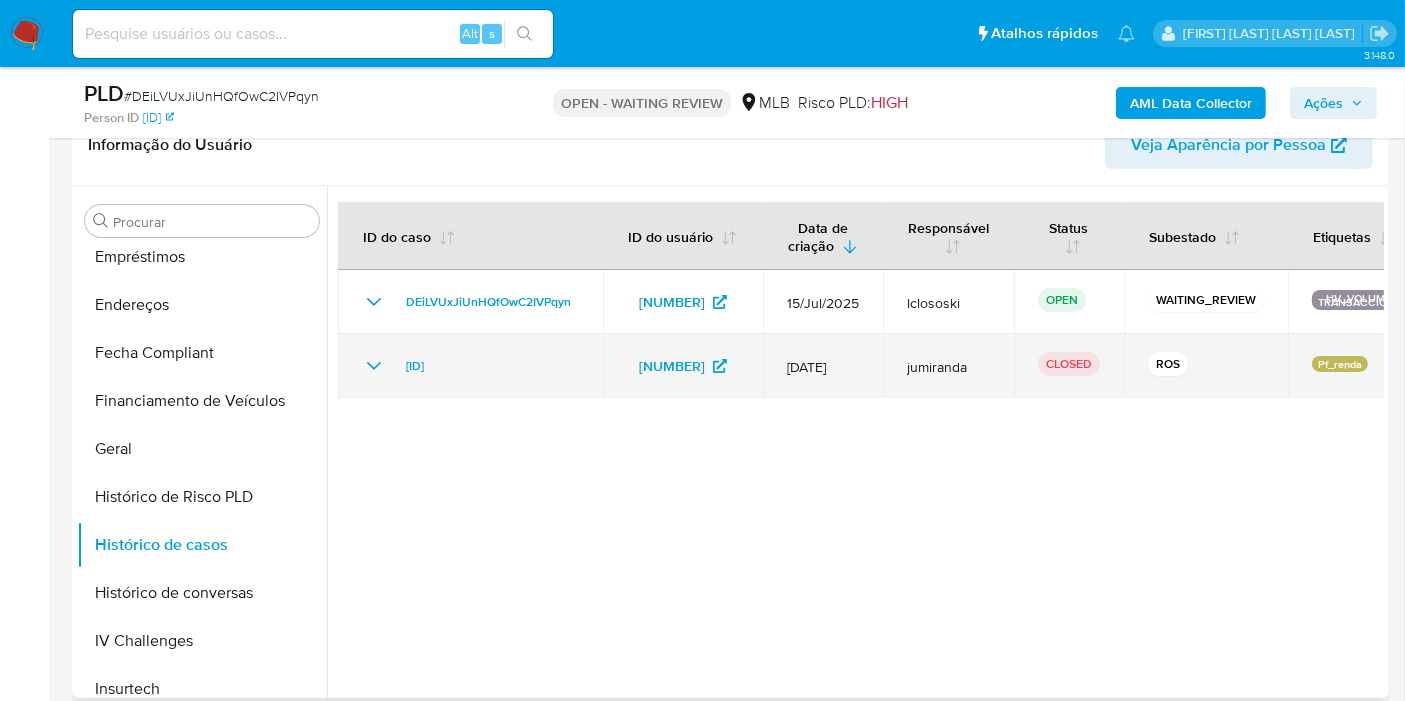 drag, startPoint x: 600, startPoint y: 364, endPoint x: 394, endPoint y: 363, distance: 206.00243 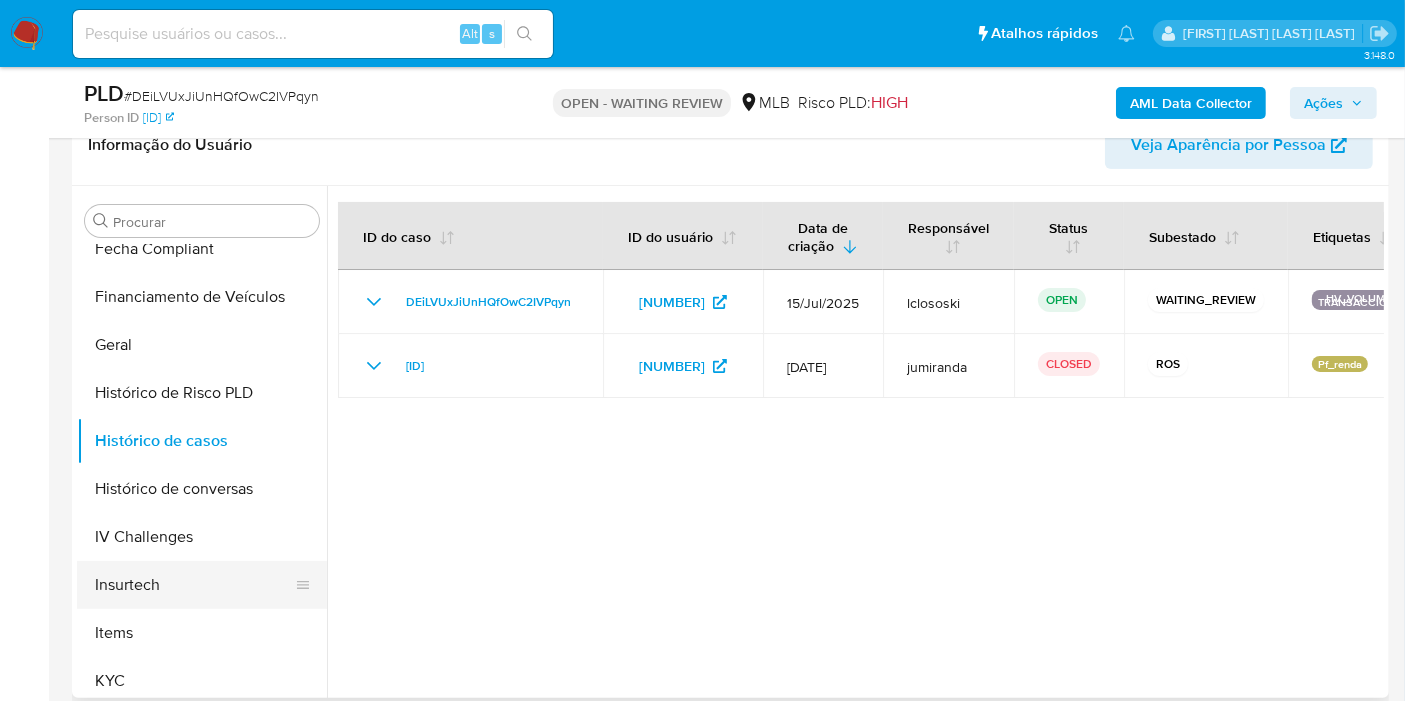 scroll, scrollTop: 666, scrollLeft: 0, axis: vertical 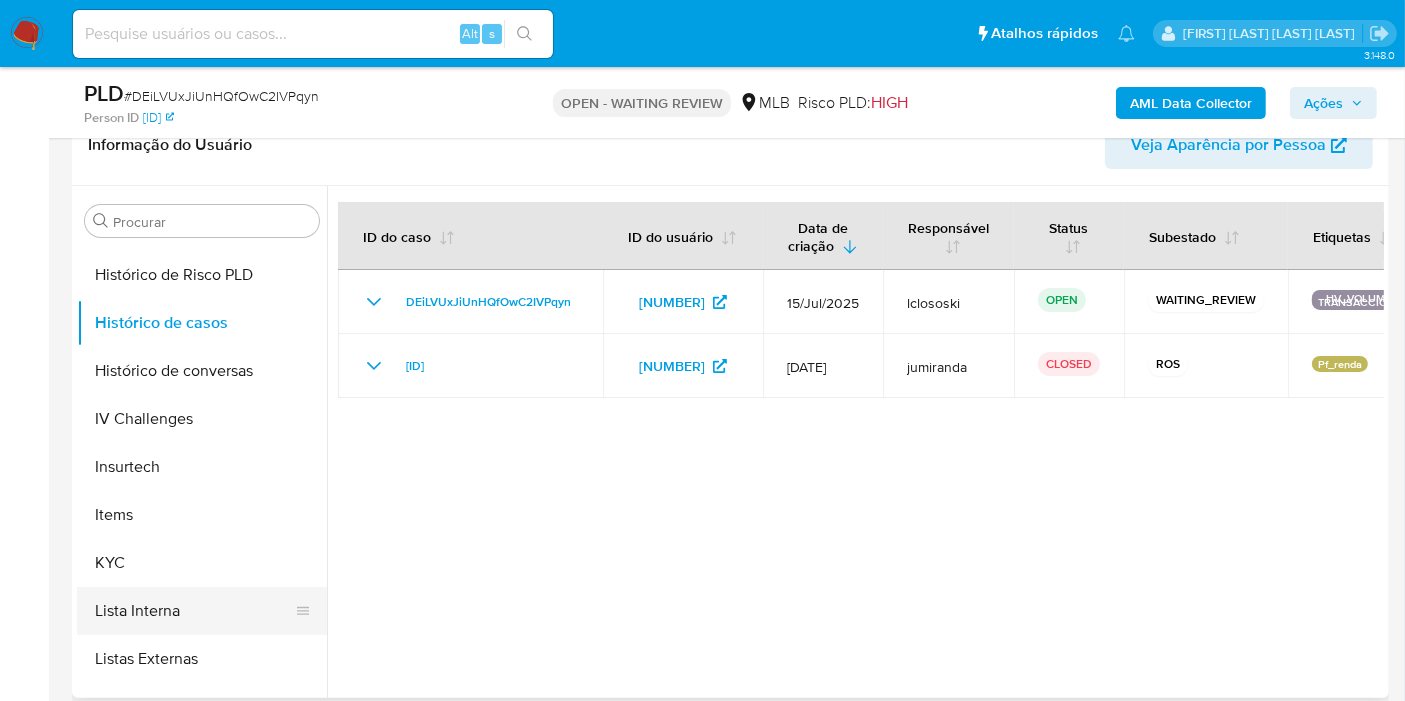 click on "Lista Interna" at bounding box center (194, 611) 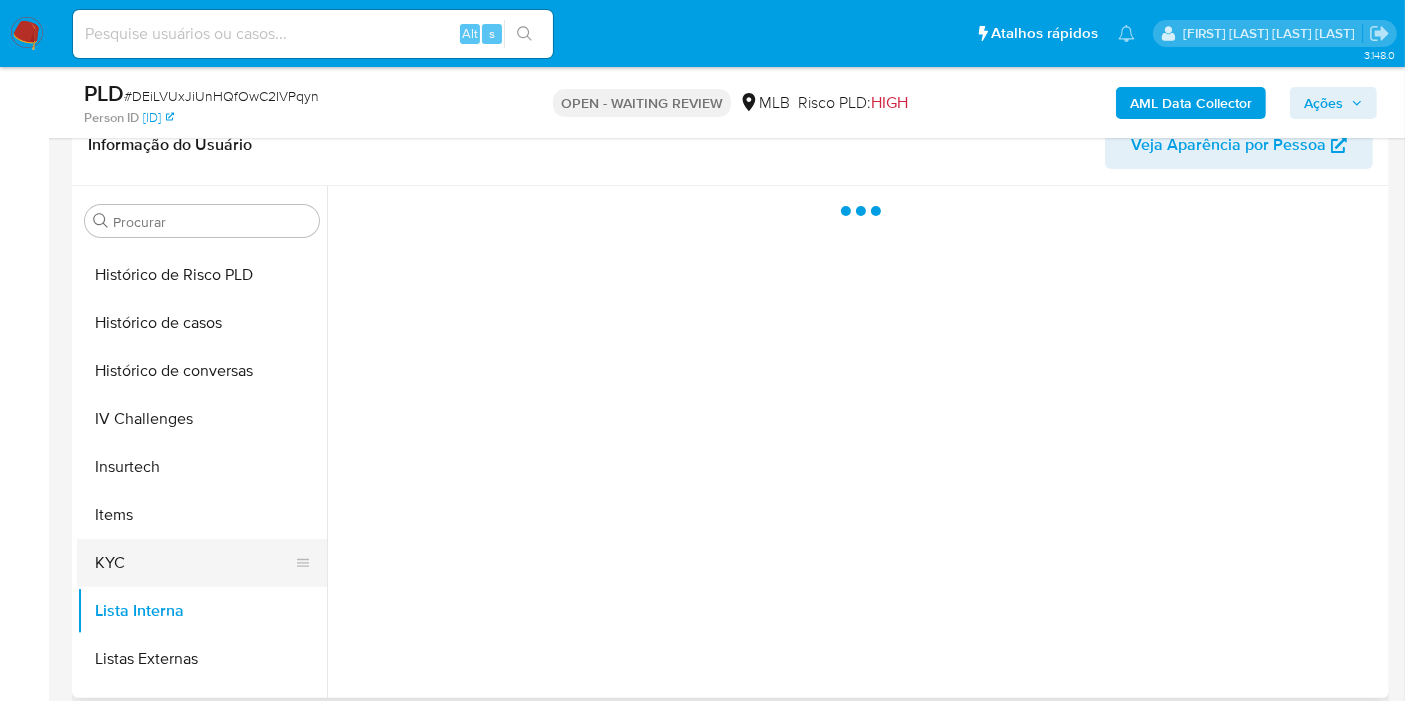click on "KYC" at bounding box center [194, 563] 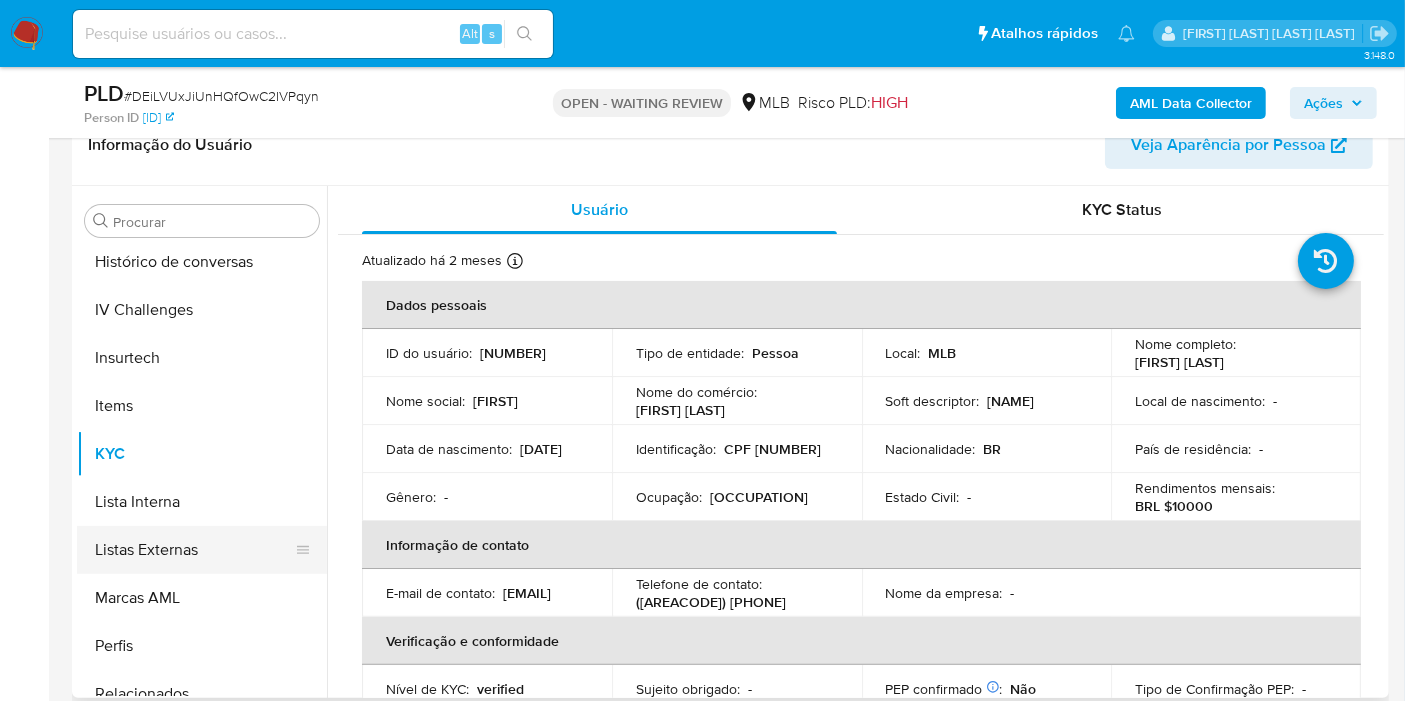 scroll, scrollTop: 844, scrollLeft: 0, axis: vertical 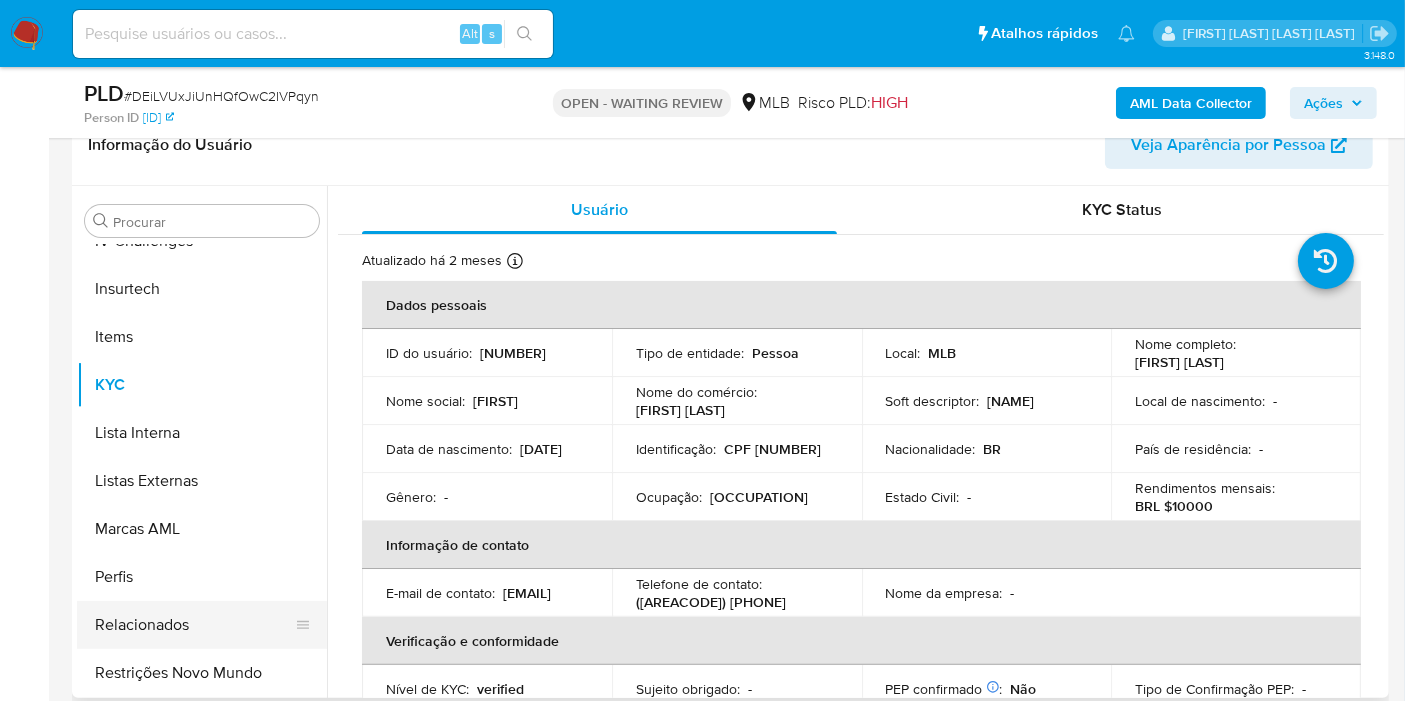 click on "Relacionados" at bounding box center [194, 625] 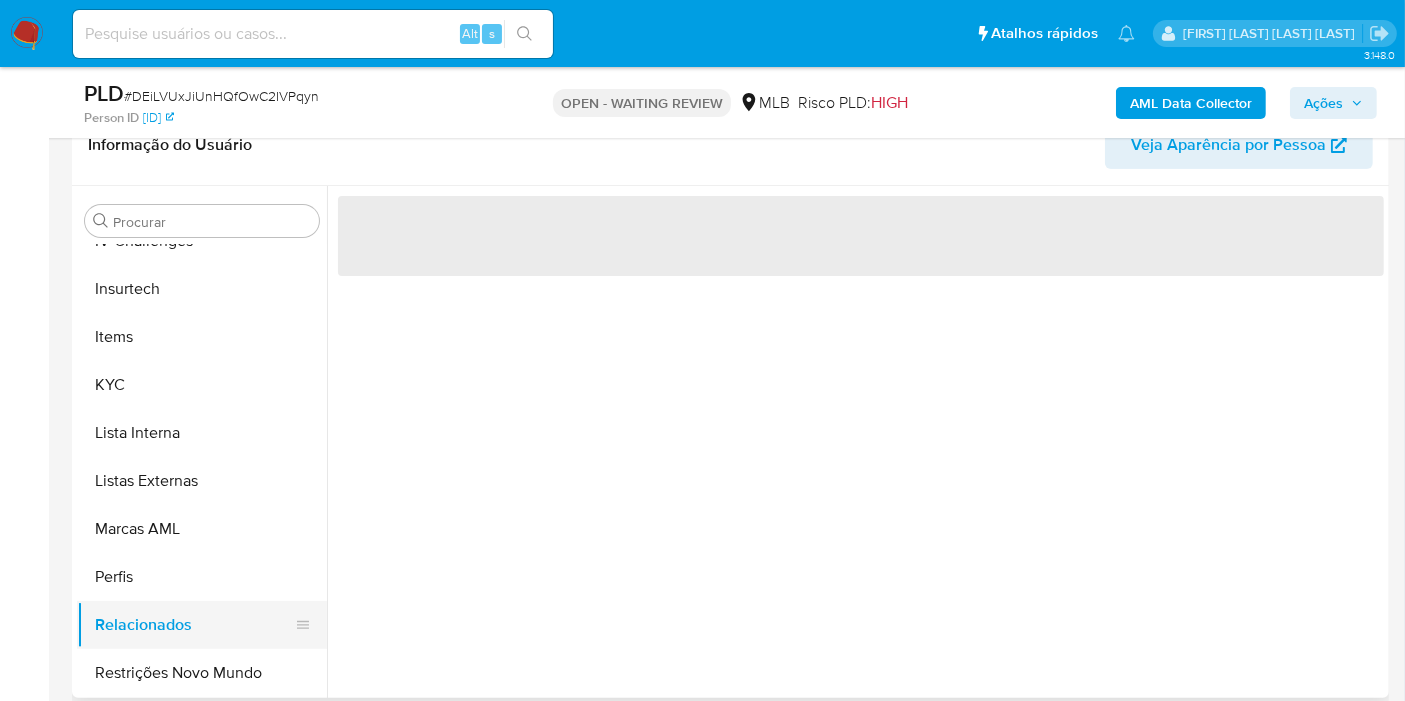 click on "Relacionados" at bounding box center (194, 625) 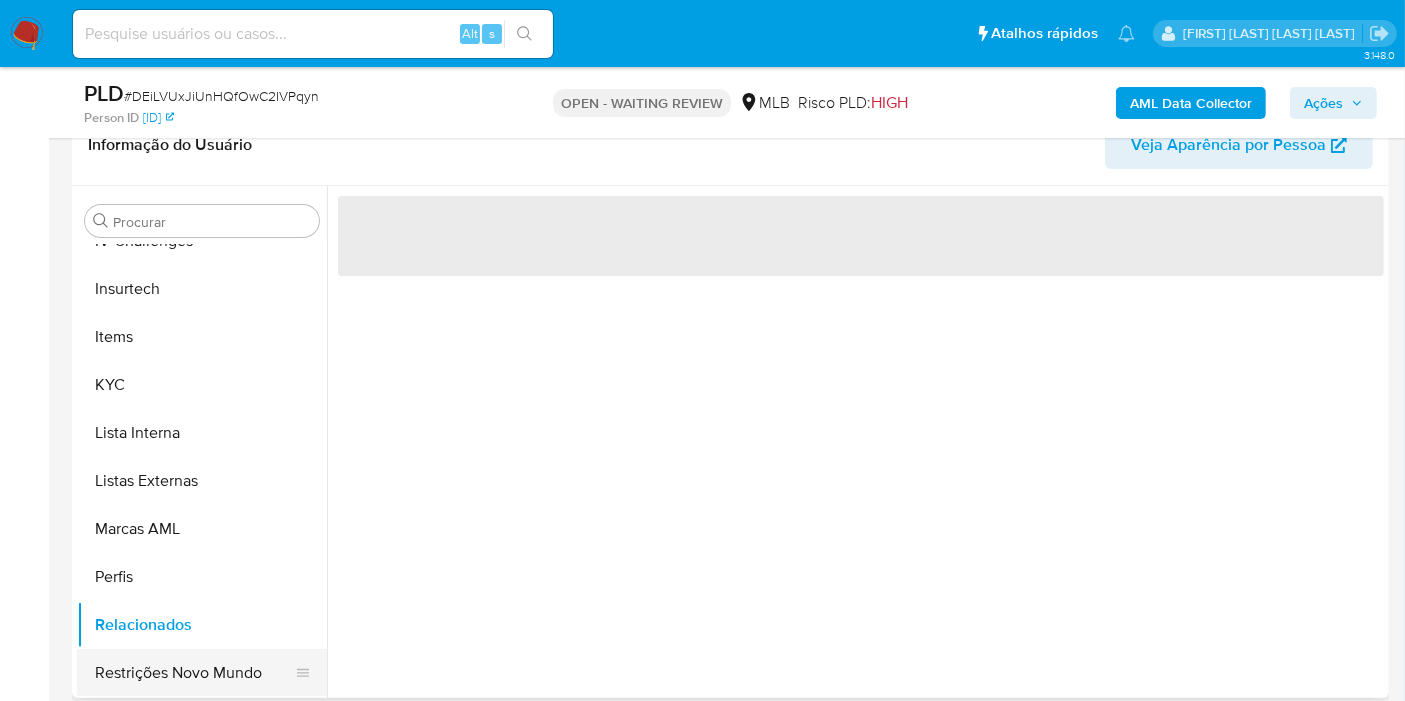 click on "Restrições Novo Mundo" at bounding box center [194, 673] 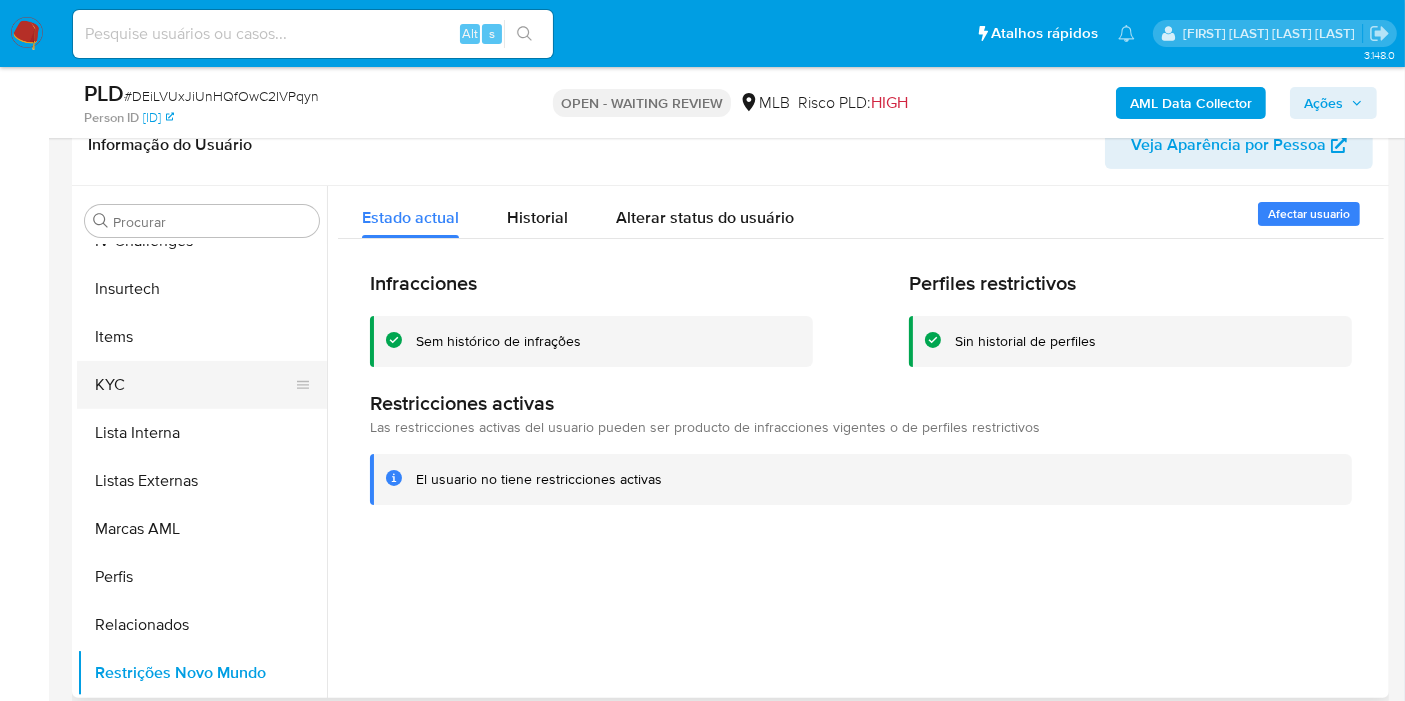 click on "KYC" at bounding box center (194, 385) 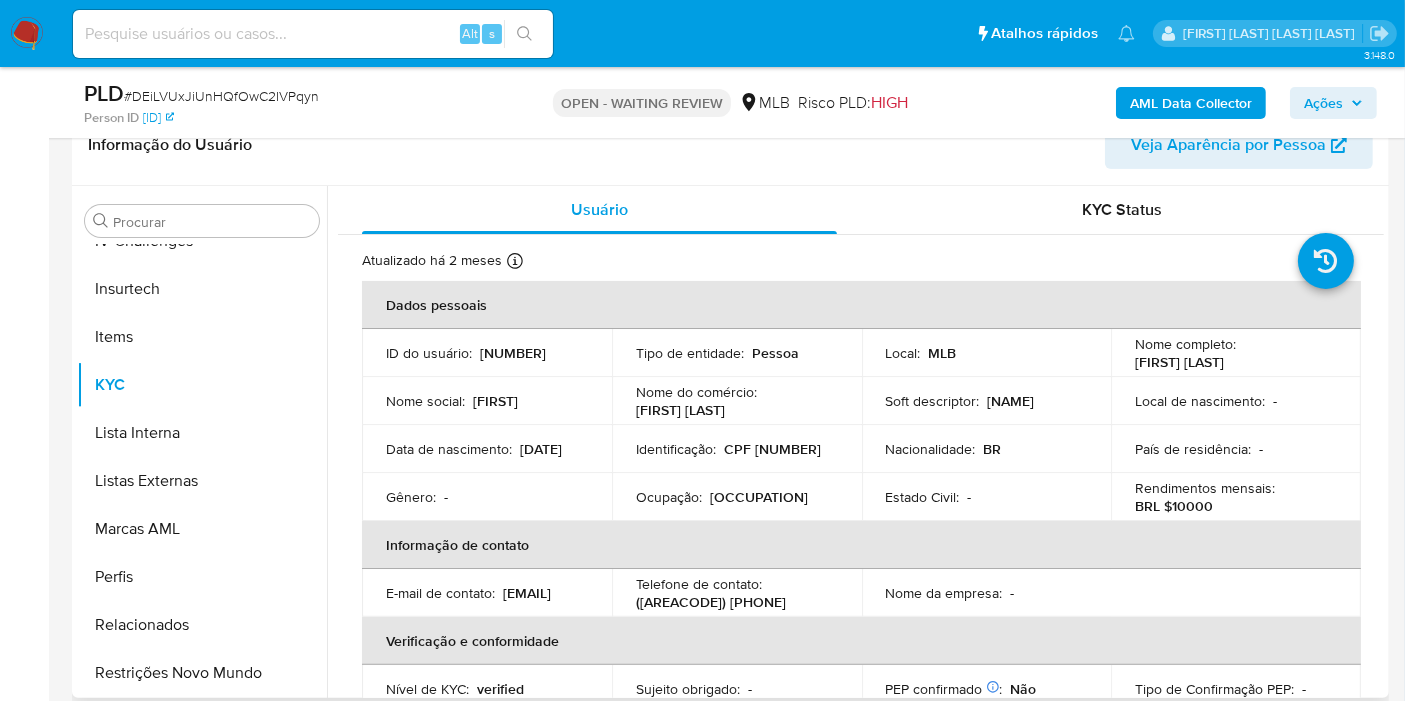 click on "CPF [NUMBER]" at bounding box center (772, 449) 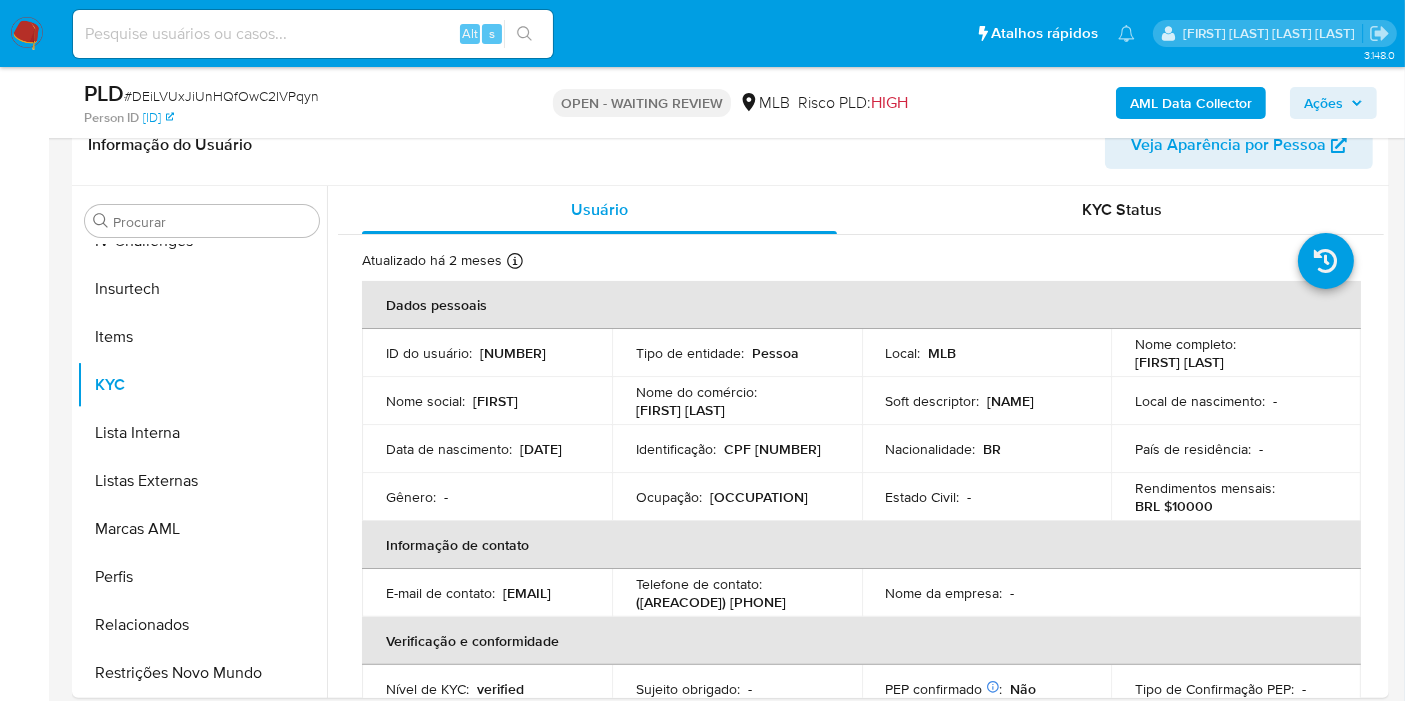 copy on "03054270912" 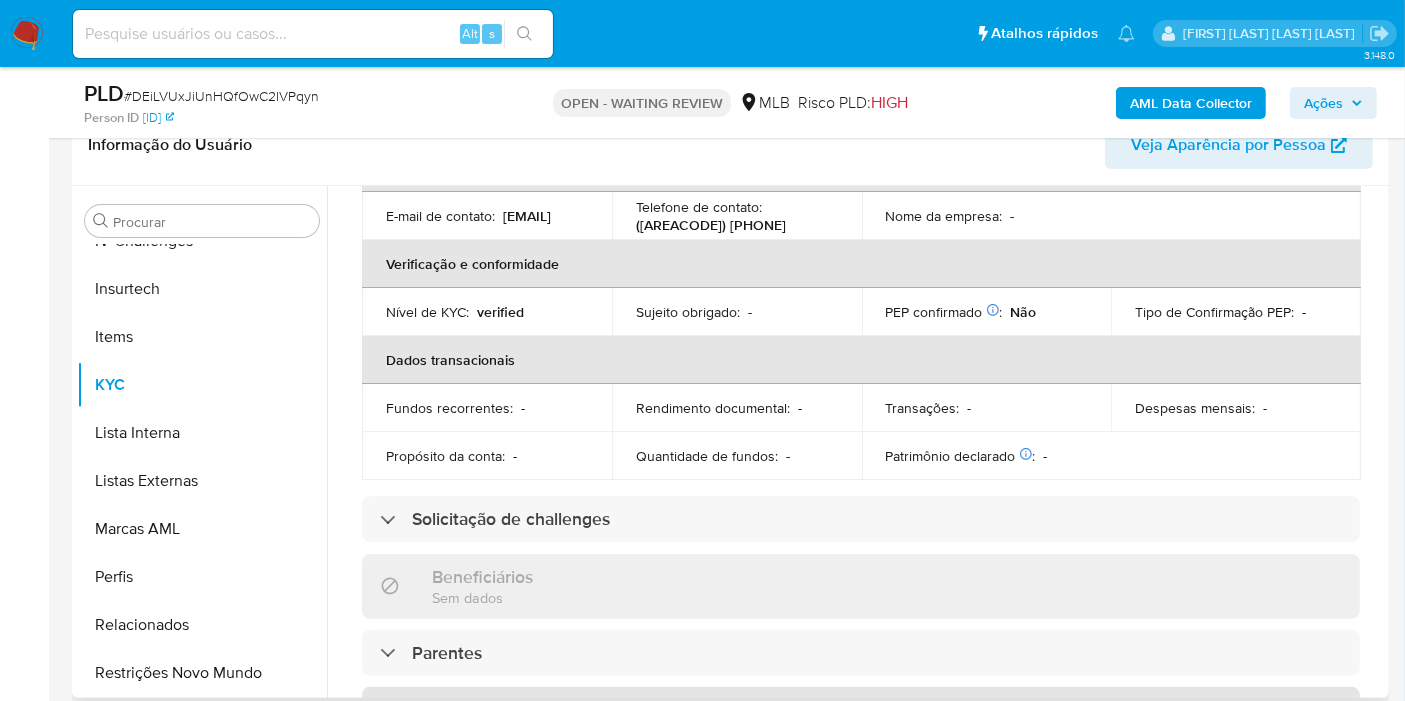 scroll, scrollTop: 0, scrollLeft: 0, axis: both 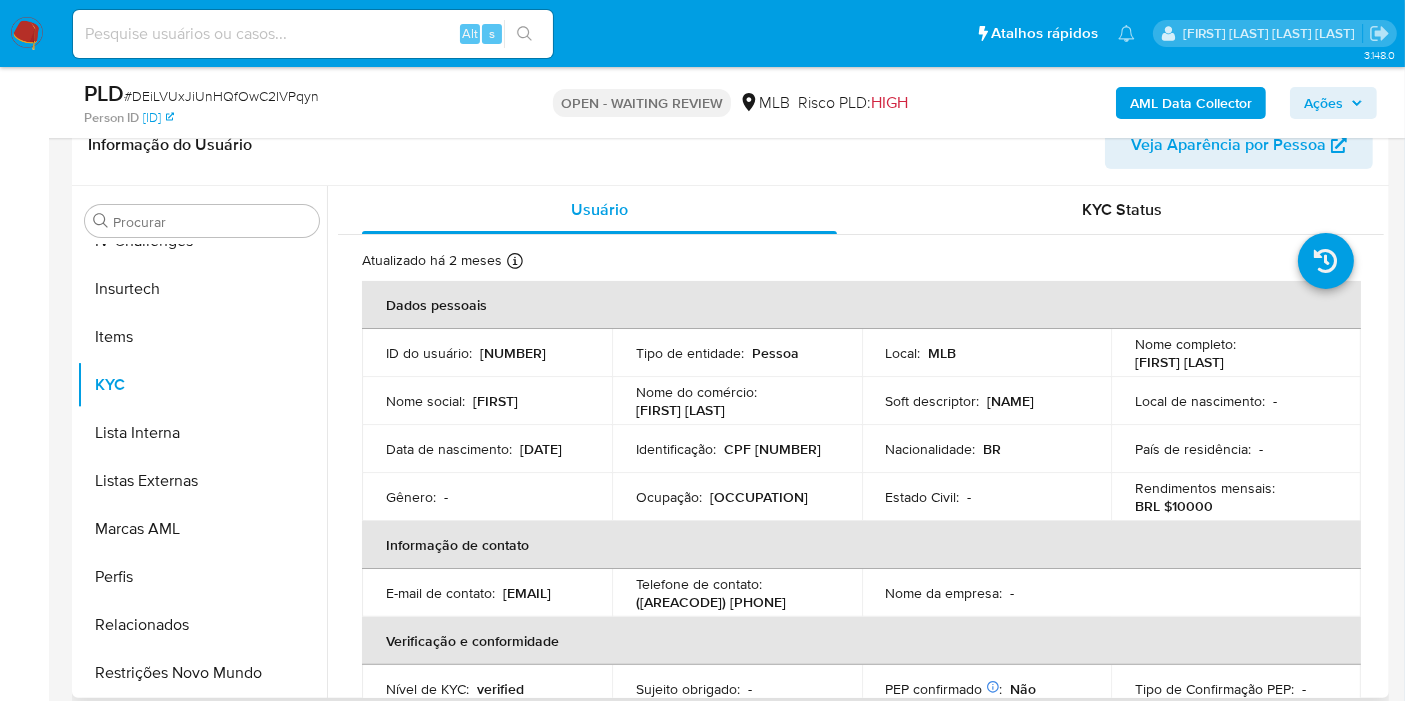 click on "CPF [NUMBER]" at bounding box center [772, 449] 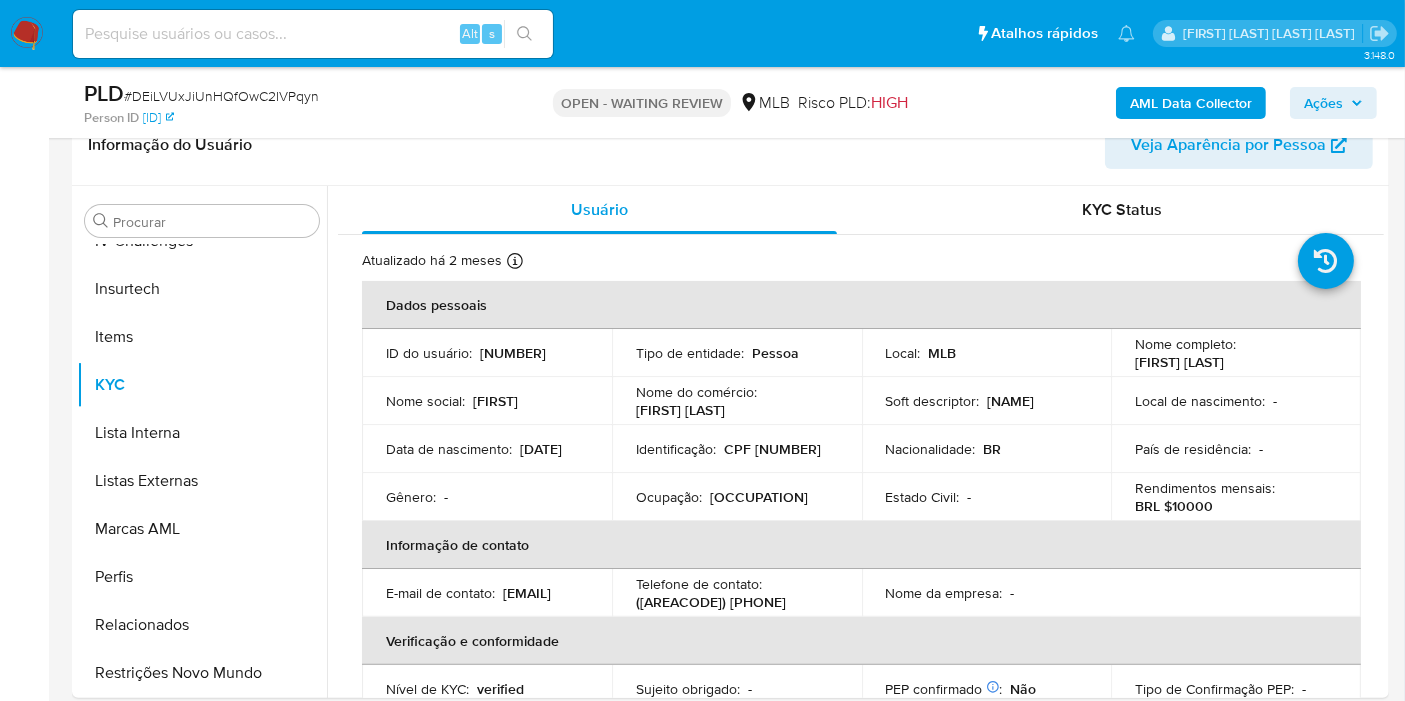 click on "# DEiLVUxJiUnHQfOwC2IVPqyn" at bounding box center [221, 96] 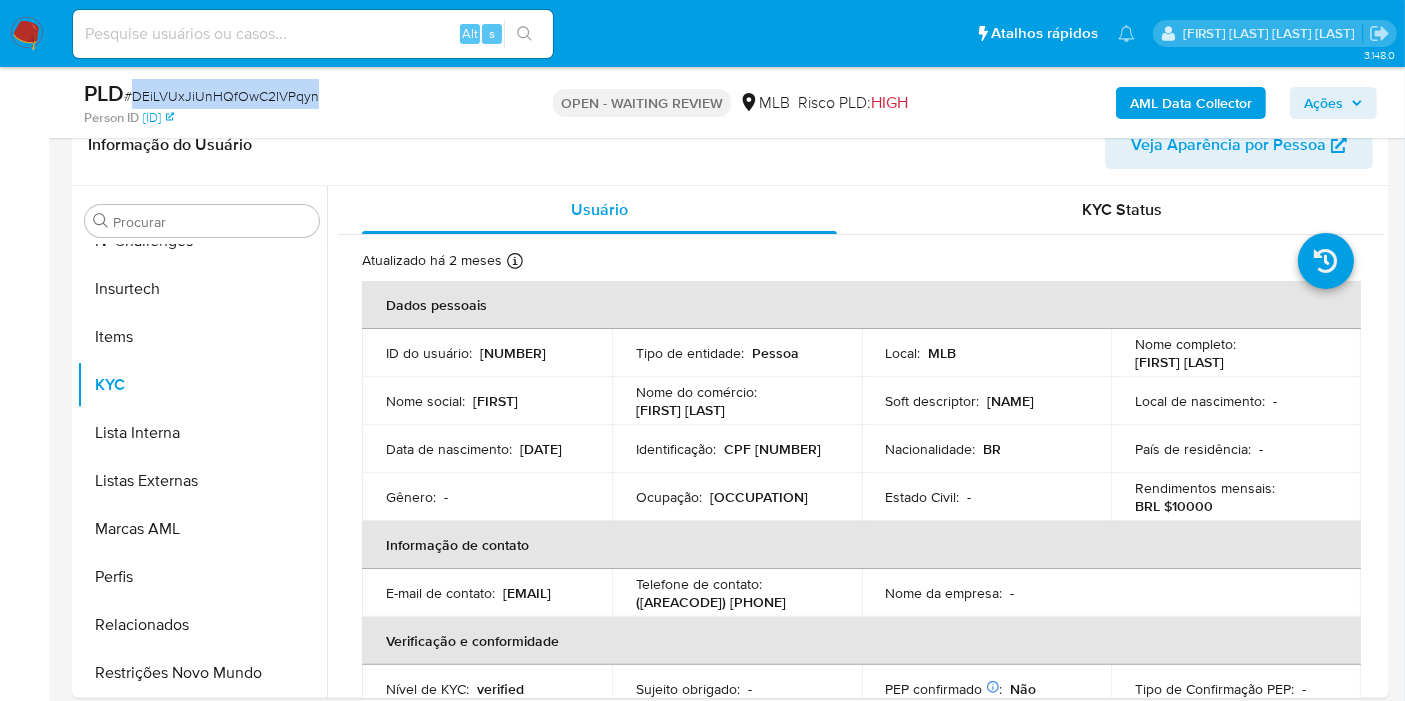 click on "# DEiLVUxJiUnHQfOwC2IVPqyn" at bounding box center [221, 96] 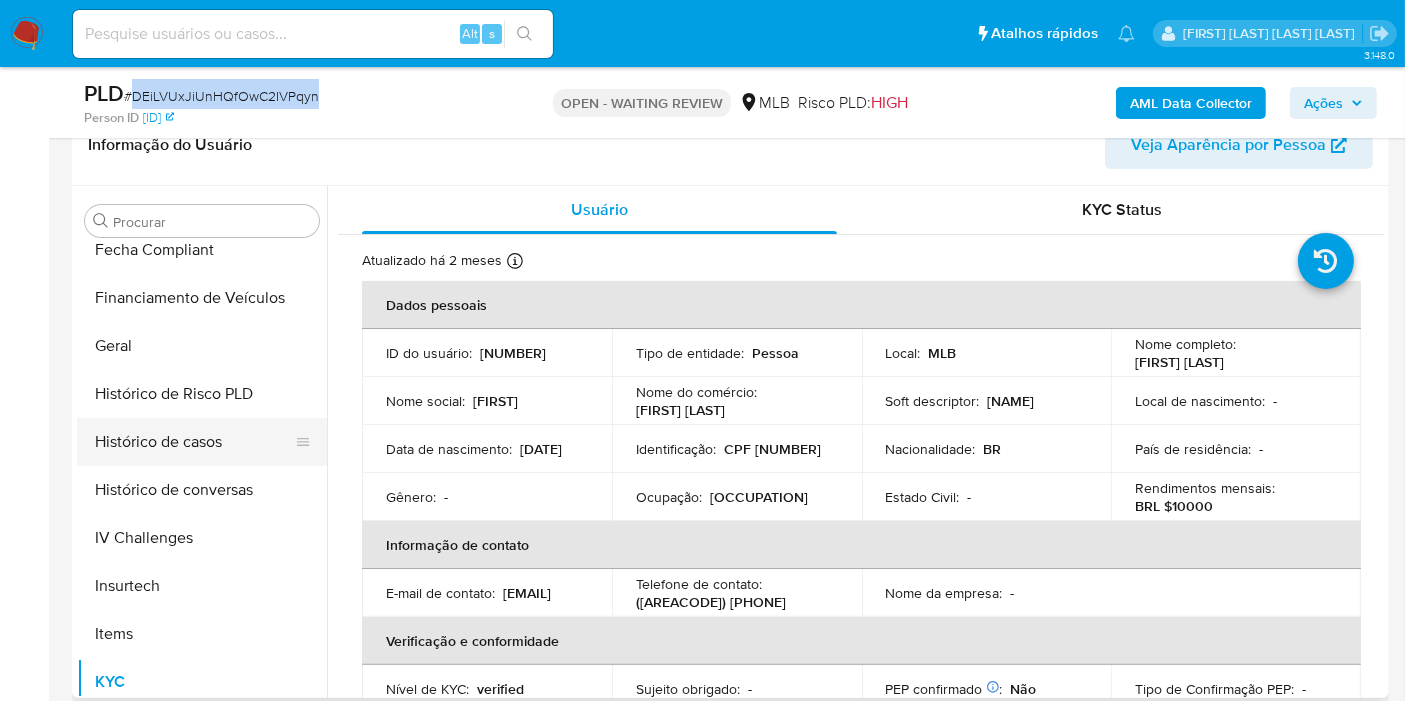 scroll, scrollTop: 511, scrollLeft: 0, axis: vertical 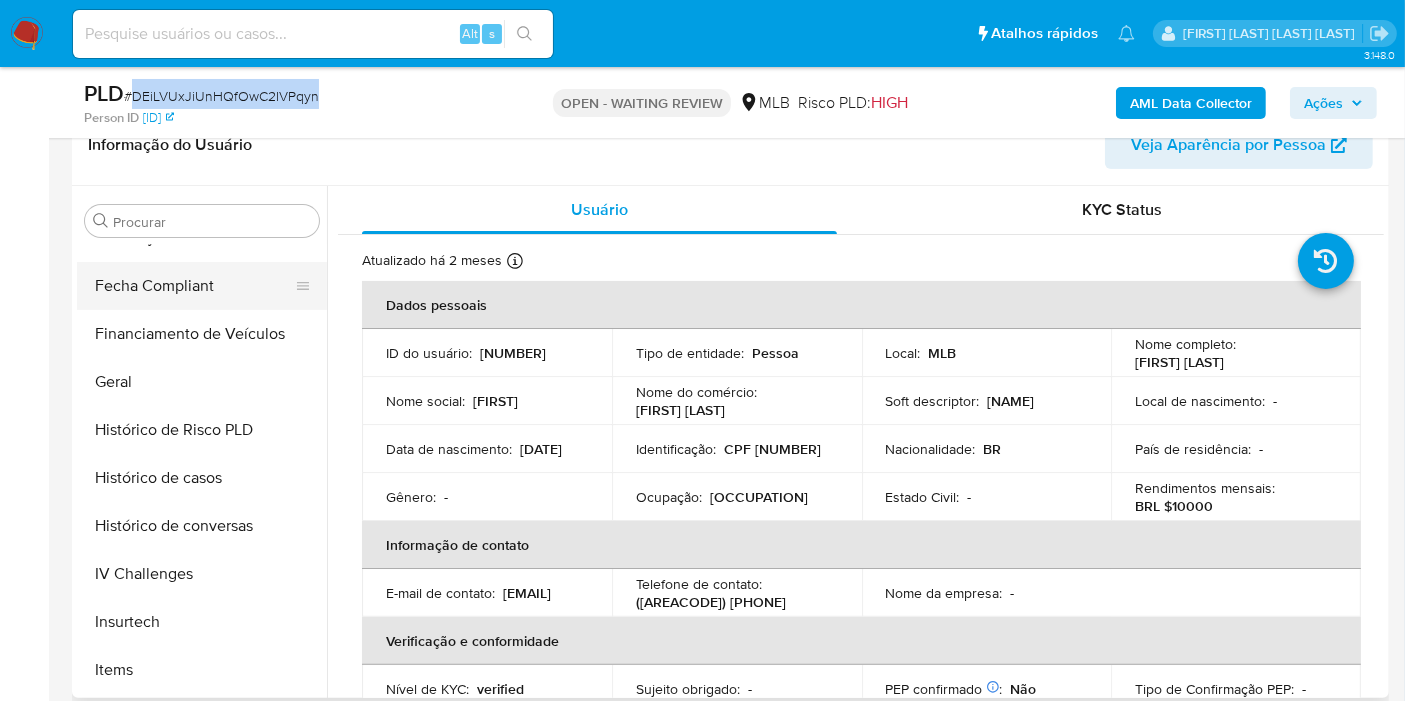 drag, startPoint x: 140, startPoint y: 362, endPoint x: 306, endPoint y: 265, distance: 192.26285 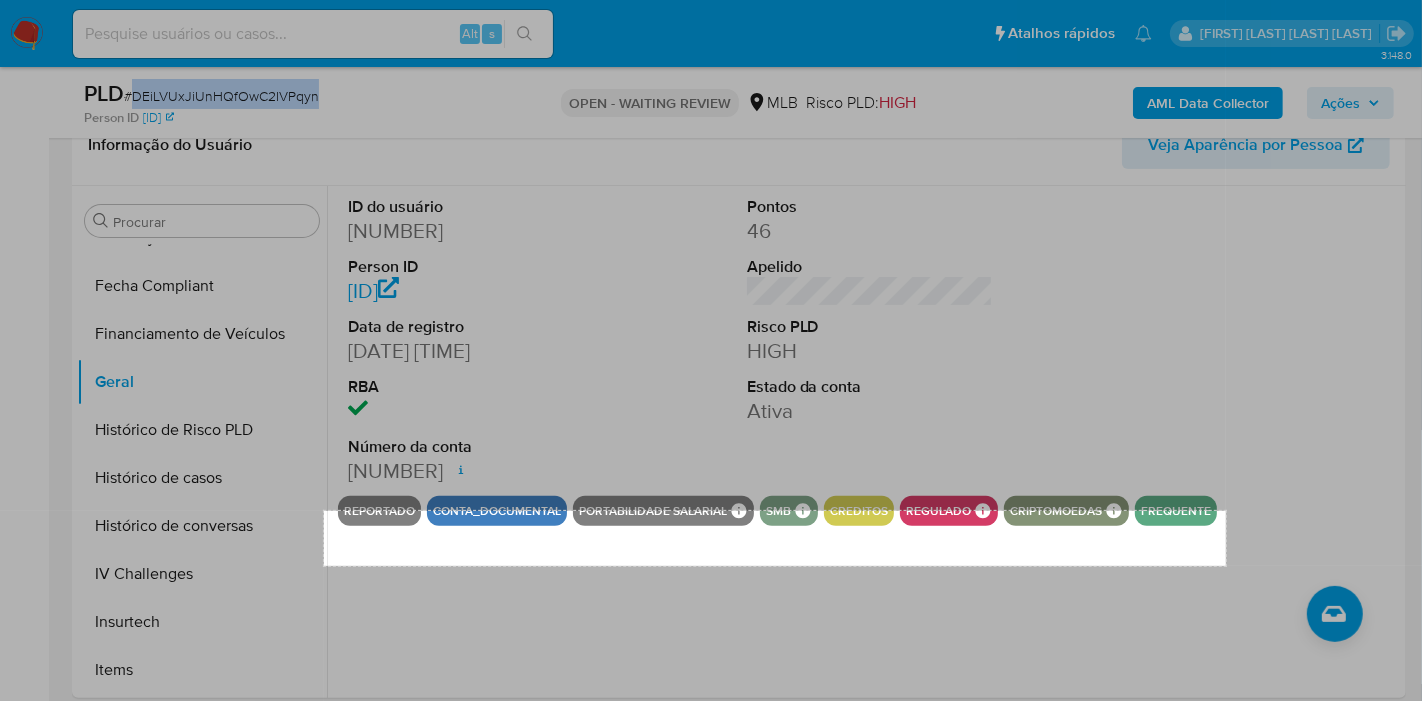 drag, startPoint x: 324, startPoint y: 511, endPoint x: 1226, endPoint y: 566, distance: 903.6753 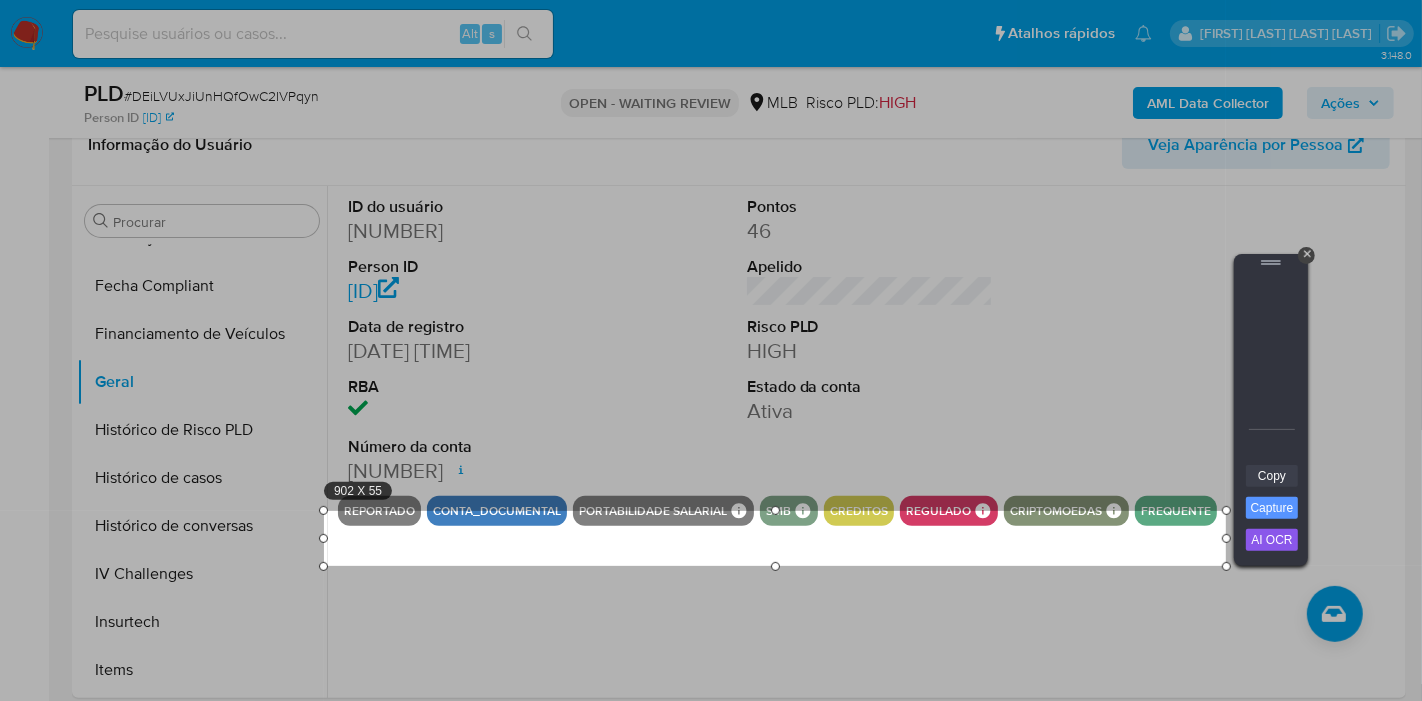 click on "Copy" at bounding box center [1272, 476] 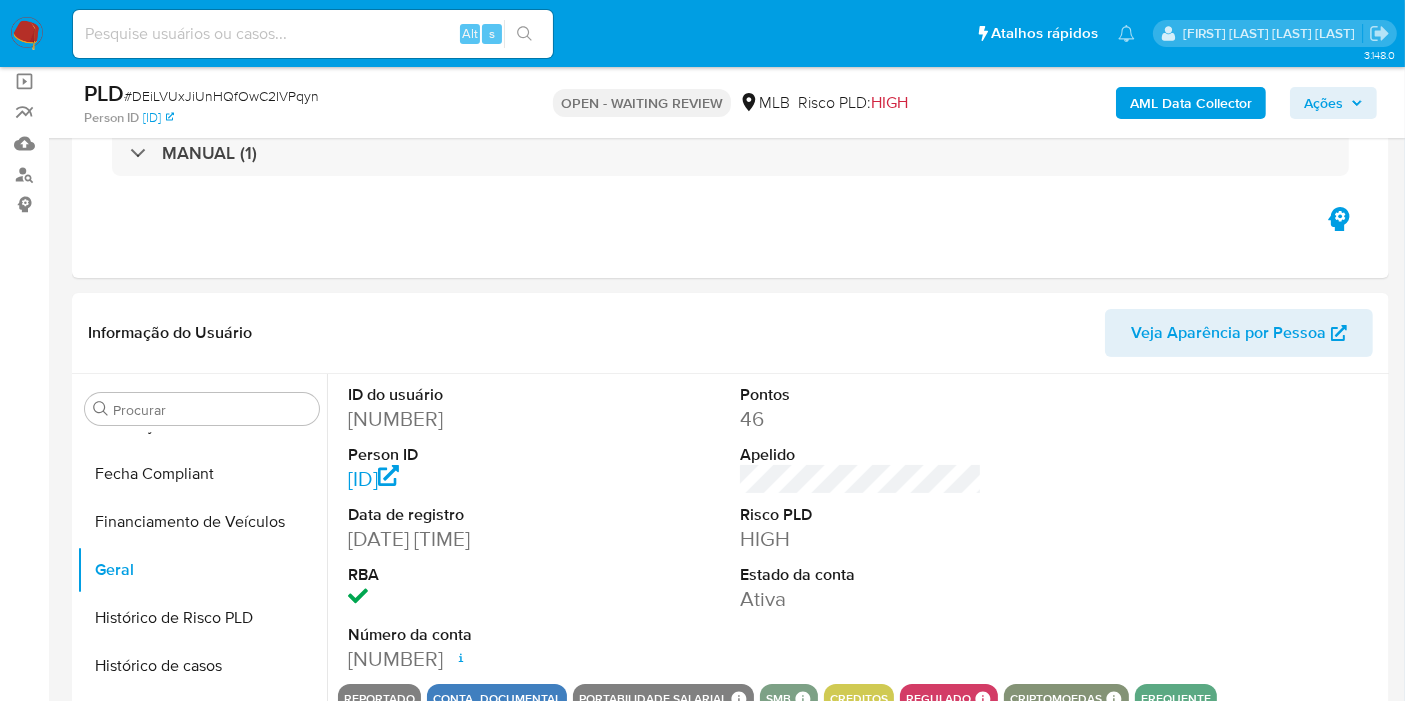 scroll, scrollTop: 0, scrollLeft: 0, axis: both 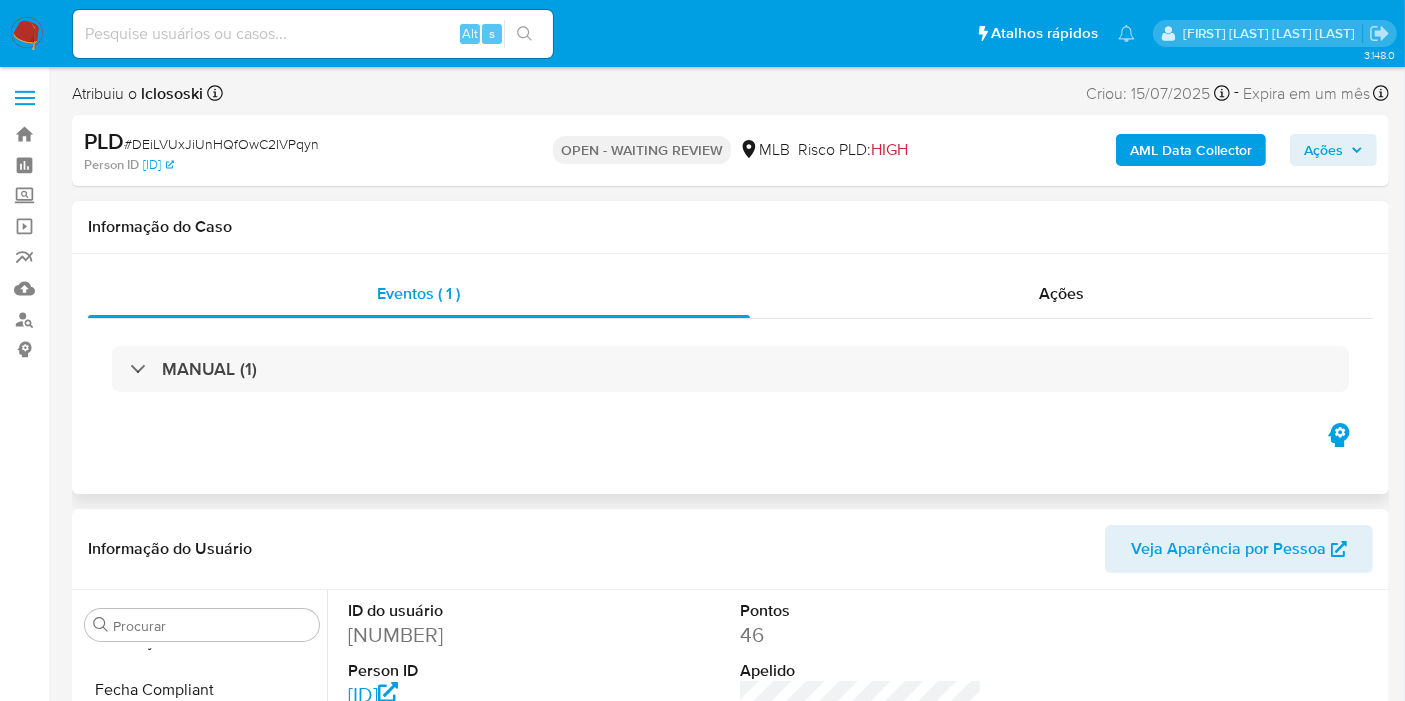 click on "Eventos ( 1 ) Ações MANUAL (1)" at bounding box center (730, 374) 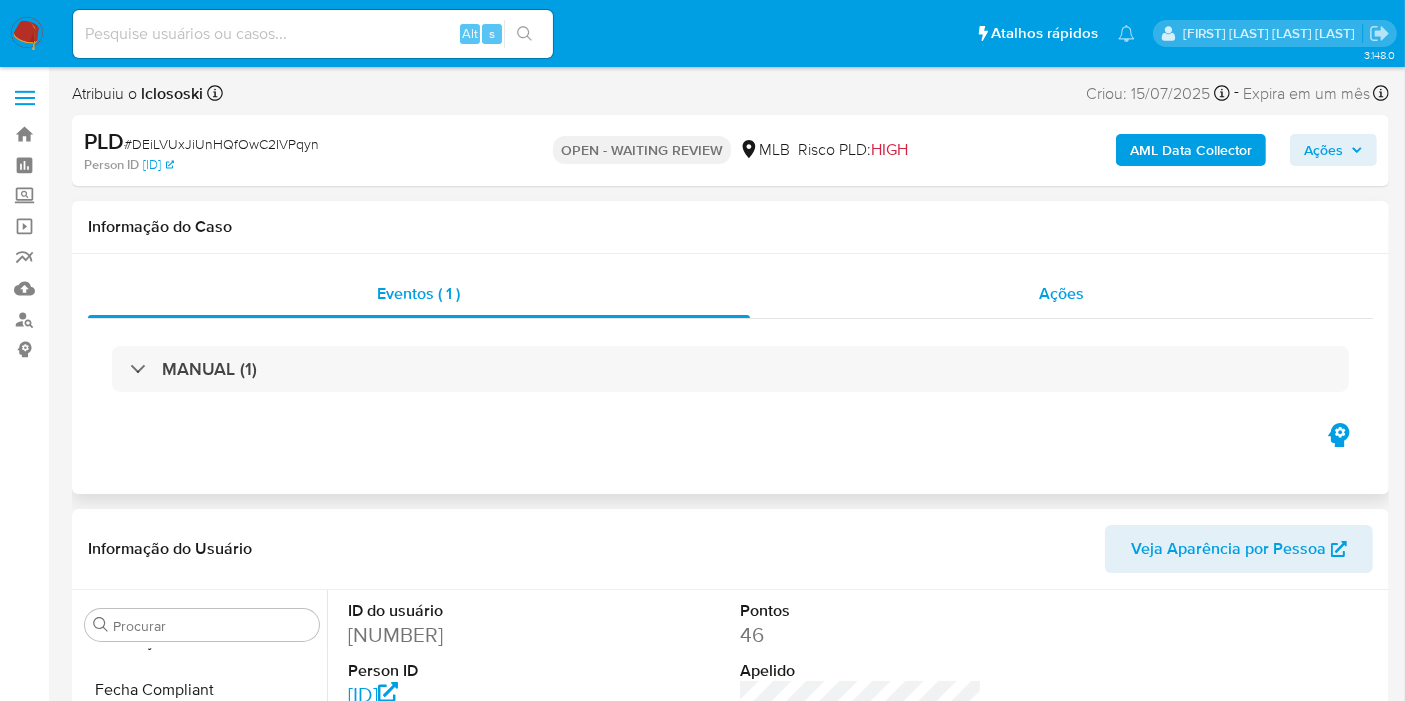 click on "Ações" at bounding box center [1061, 293] 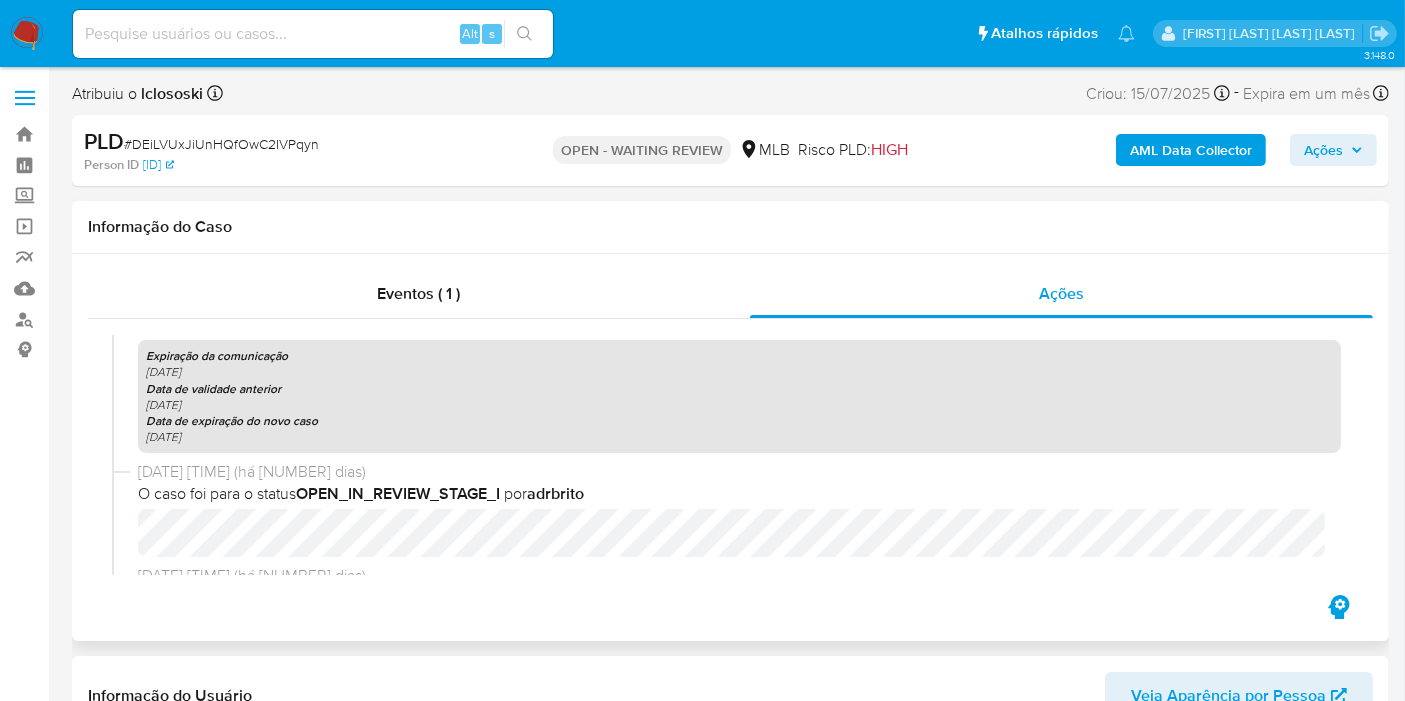 scroll, scrollTop: 1715, scrollLeft: 0, axis: vertical 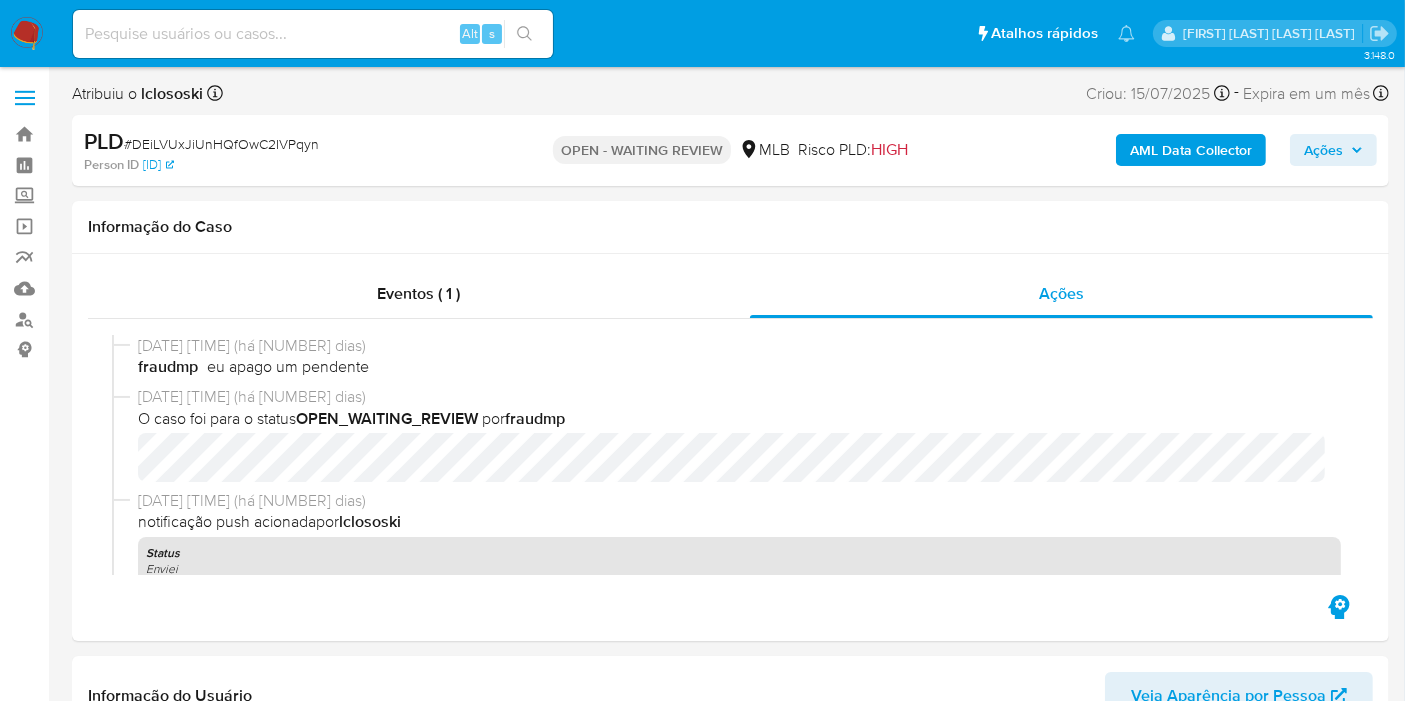click on "# DEiLVUxJiUnHQfOwC2IVPqyn" at bounding box center [221, 144] 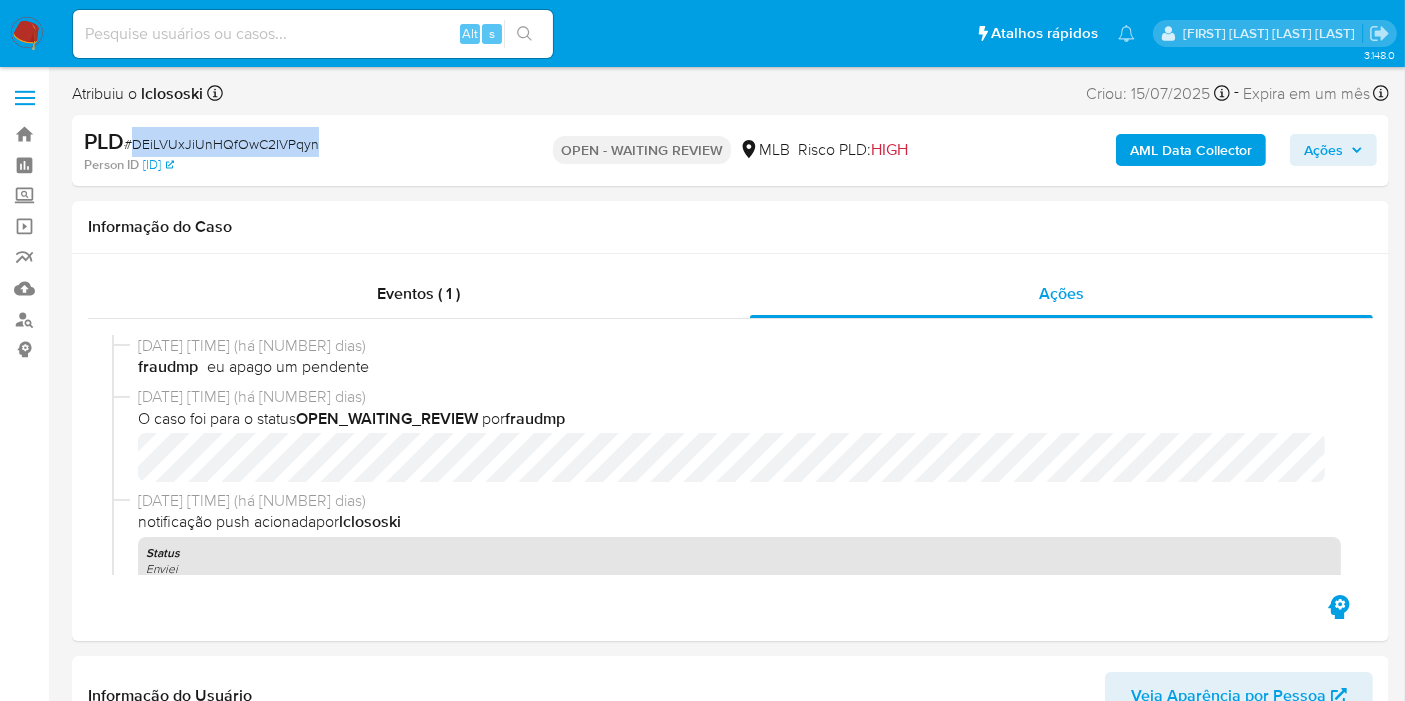 click on "# DEiLVUxJiUnHQfOwC2IVPqyn" at bounding box center [221, 144] 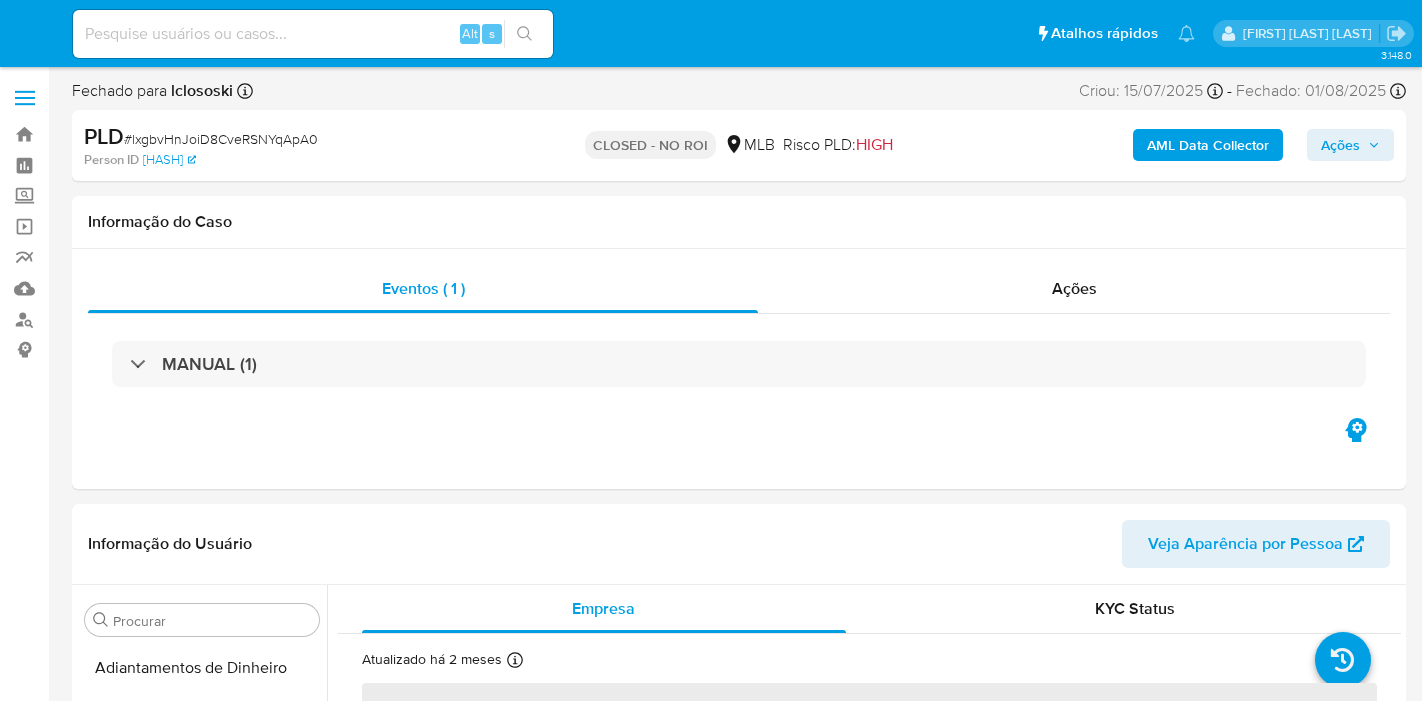 select on "10" 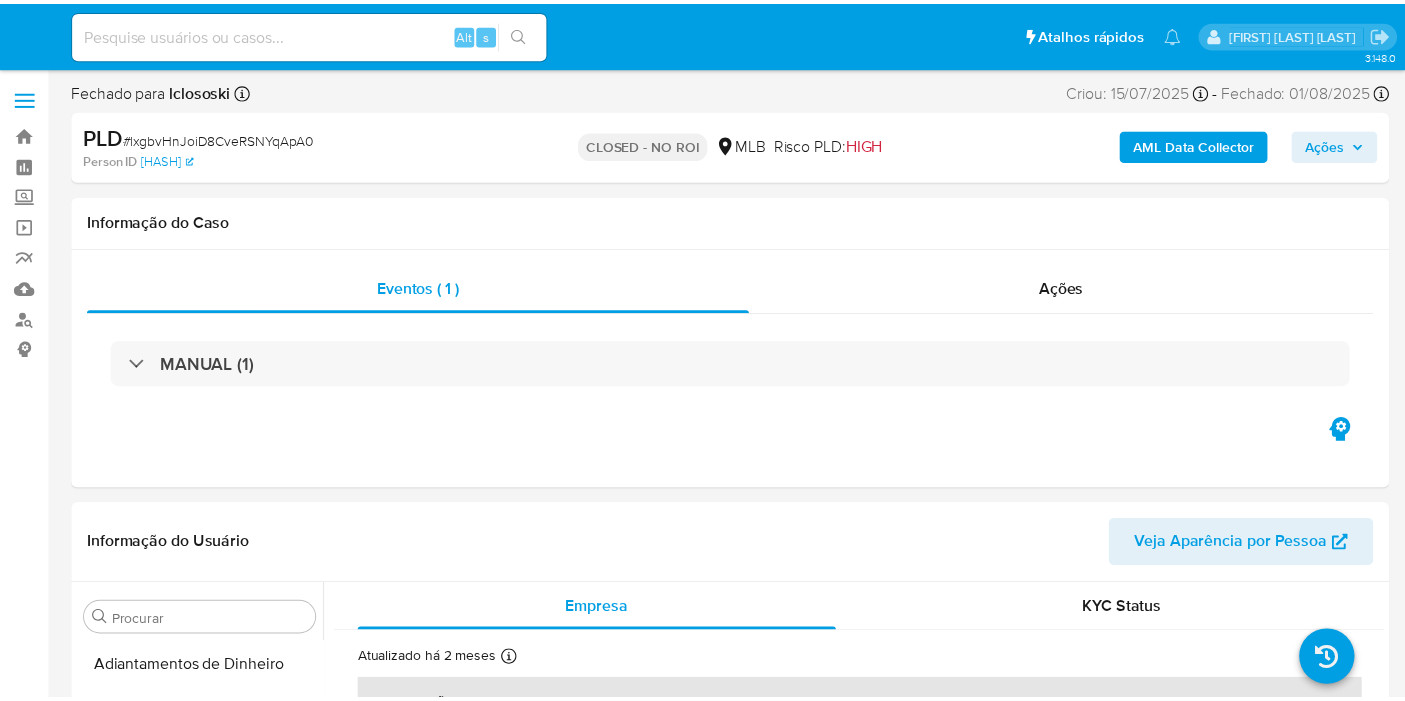 scroll, scrollTop: 0, scrollLeft: 0, axis: both 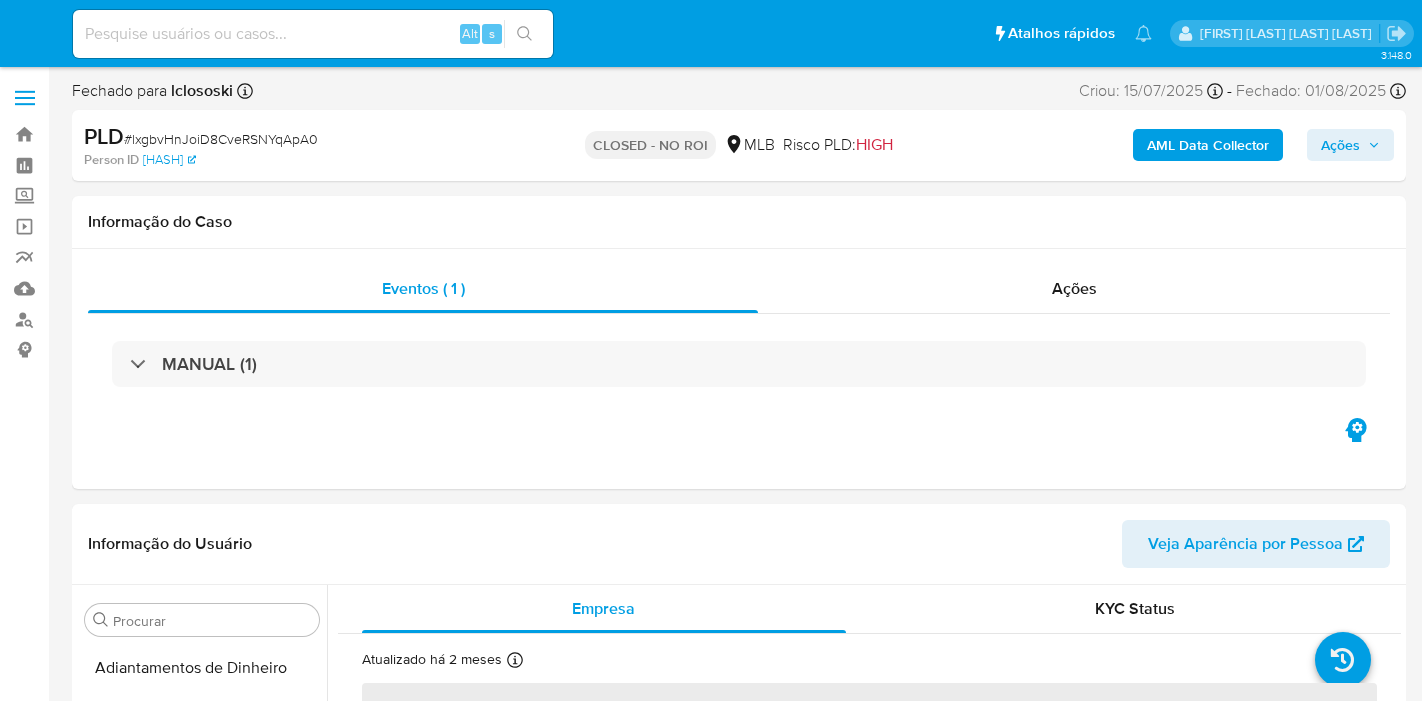 select on "10" 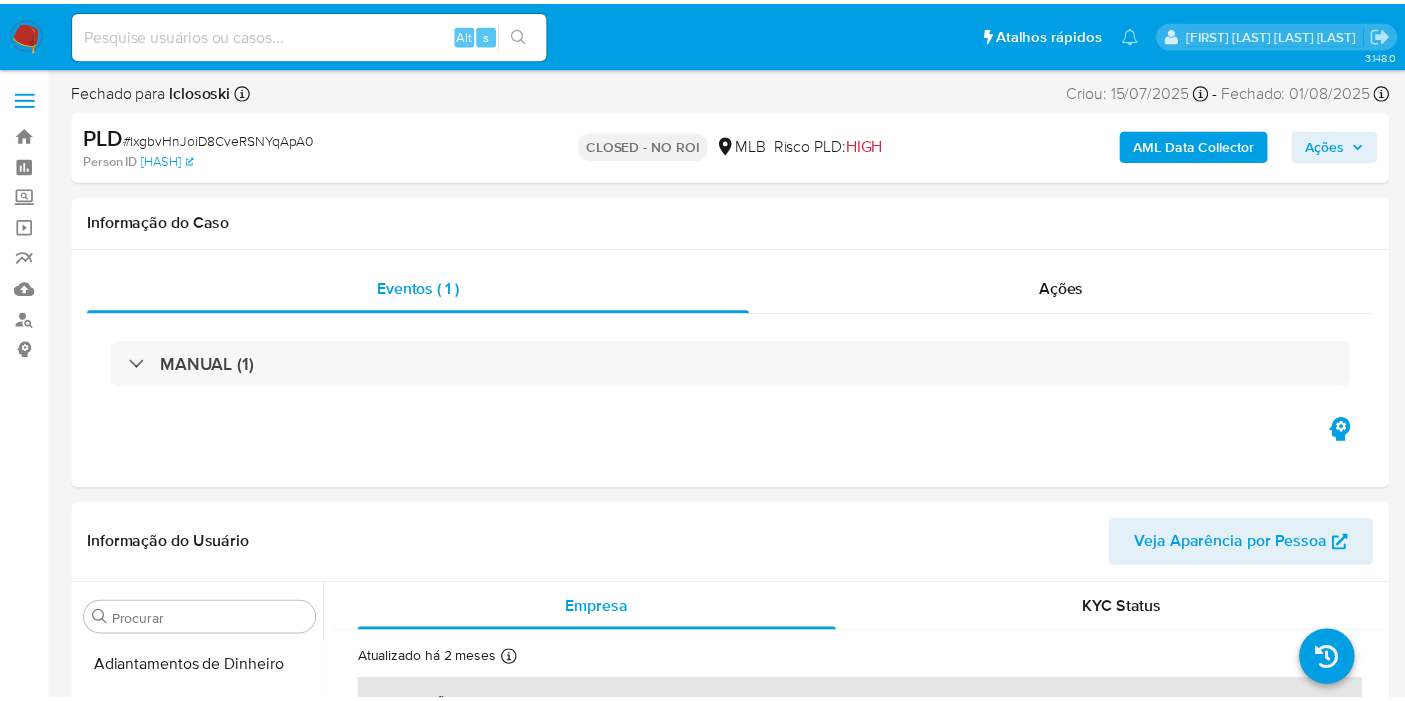 scroll, scrollTop: 0, scrollLeft: 0, axis: both 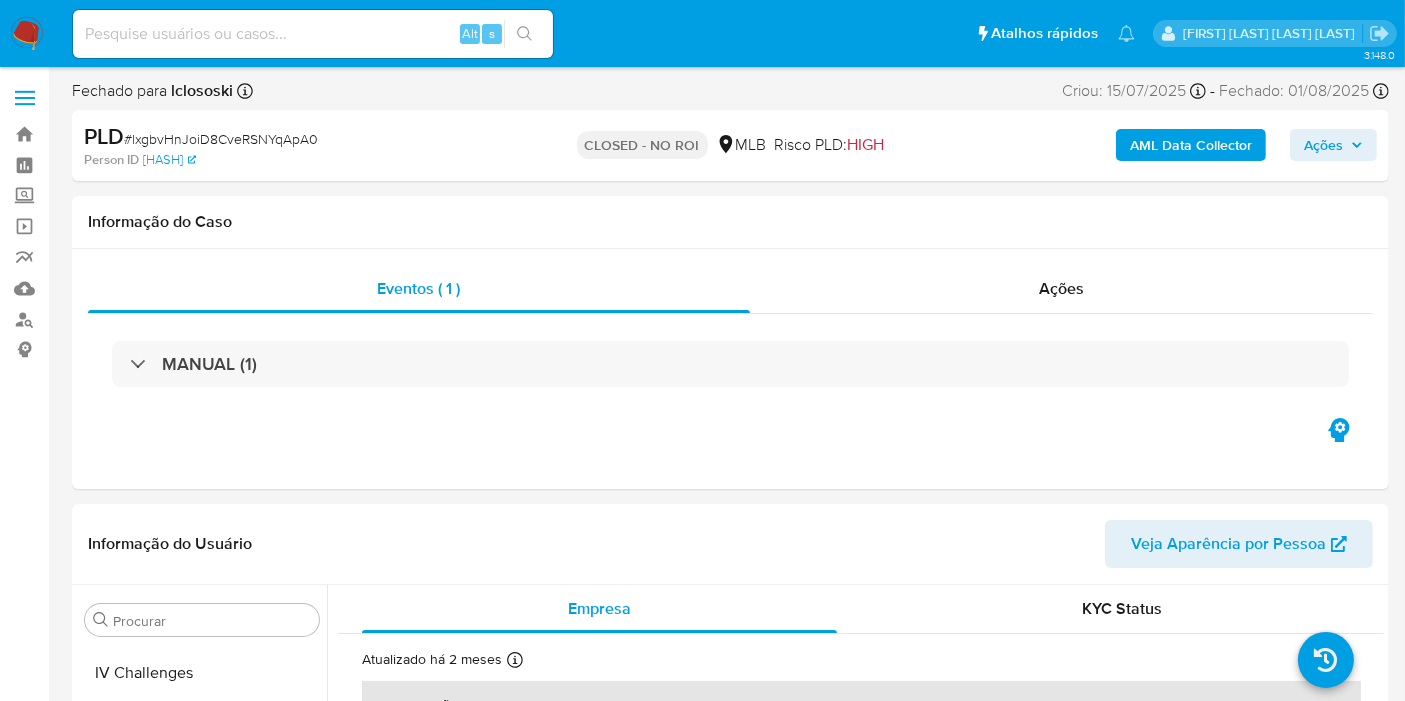 click at bounding box center [313, 34] 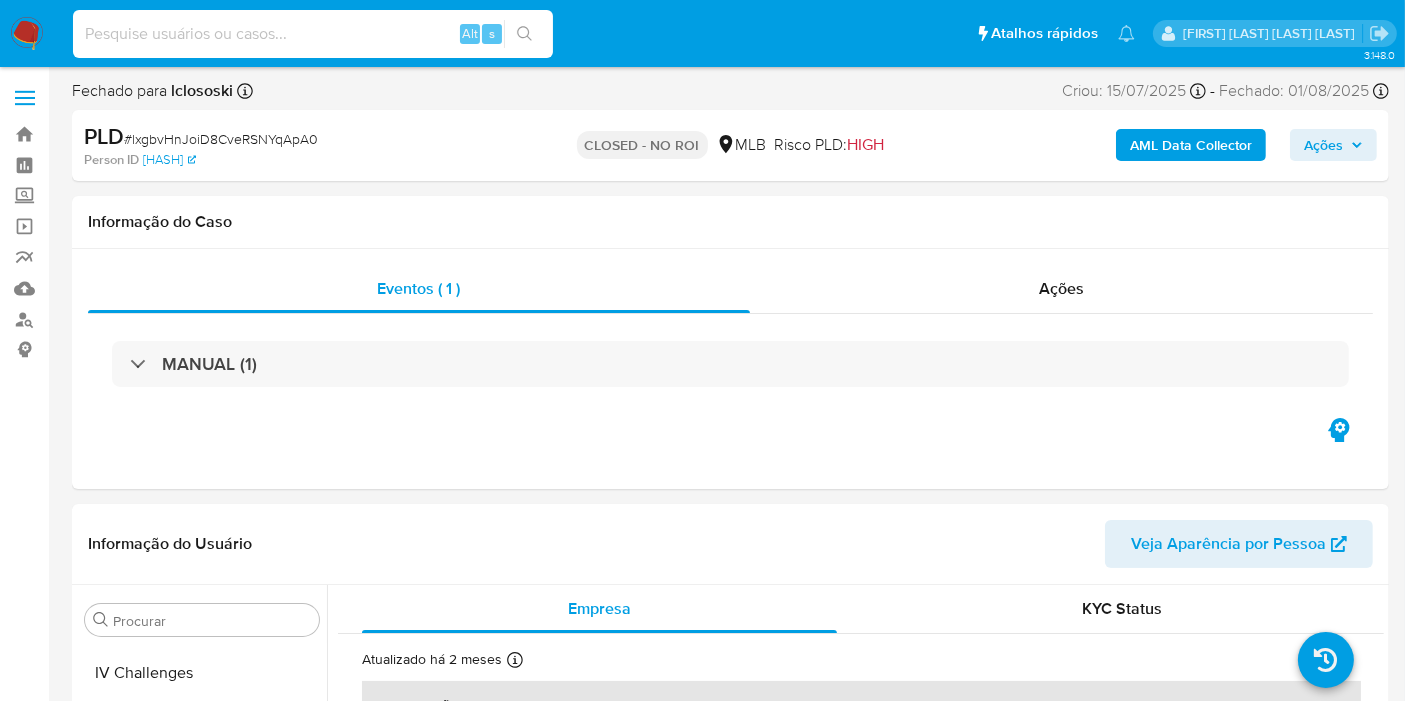paste on "RtQfp1mEgMhfm8GjBeoznx8U" 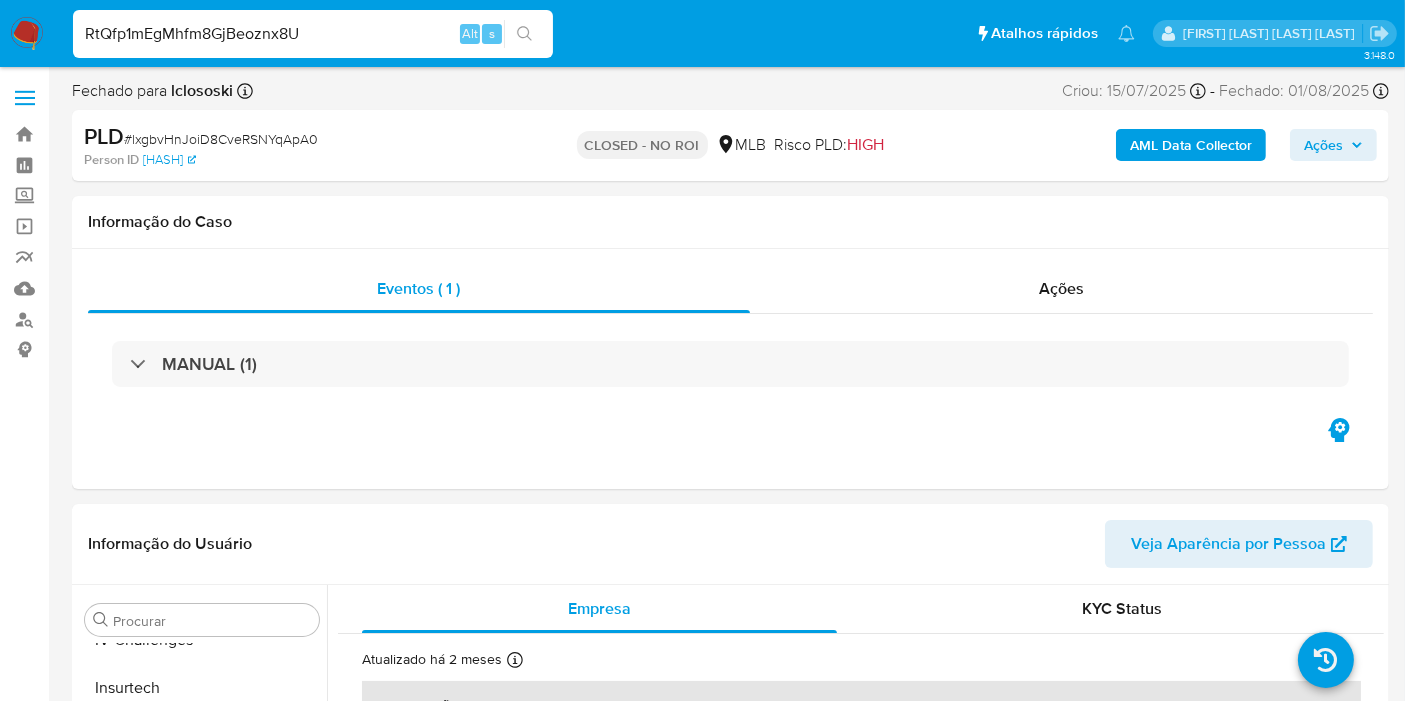 type on "RtQfp1mEgMhfm8GjBeoznx8U" 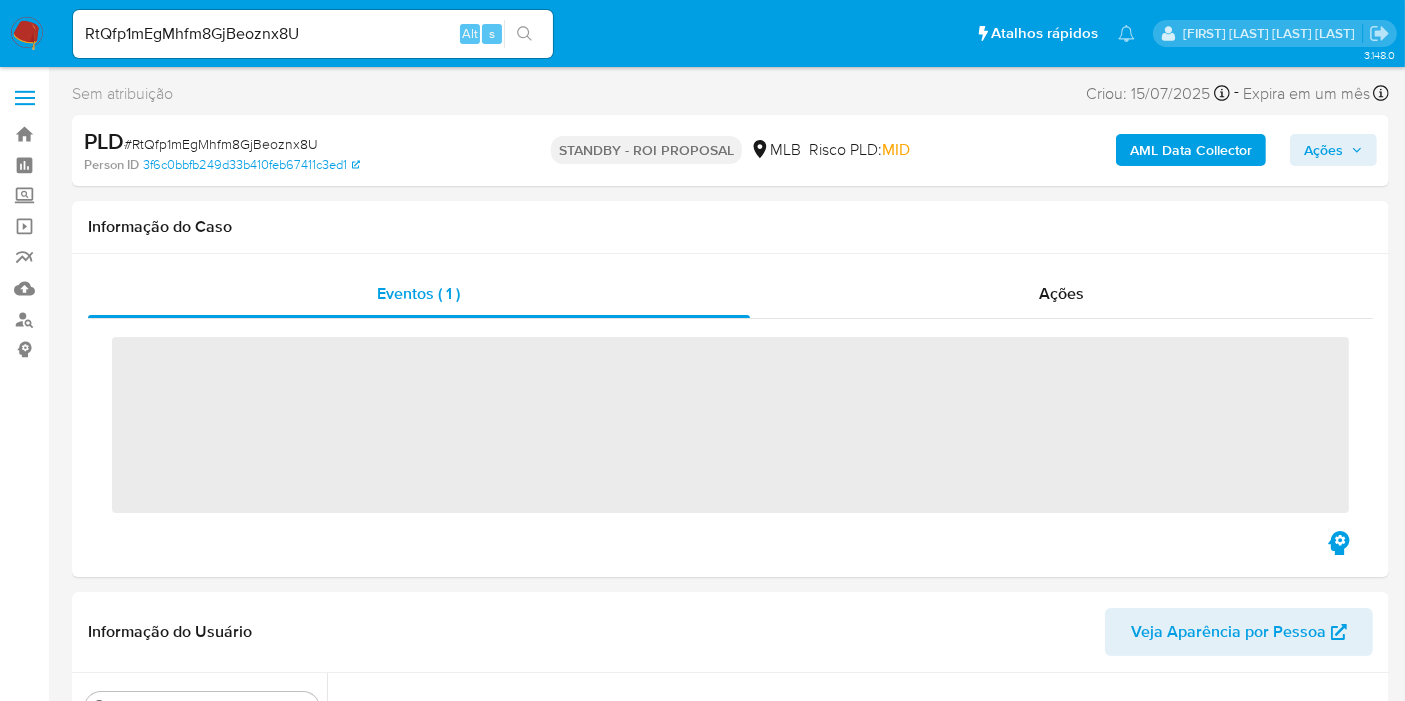 scroll, scrollTop: 844, scrollLeft: 0, axis: vertical 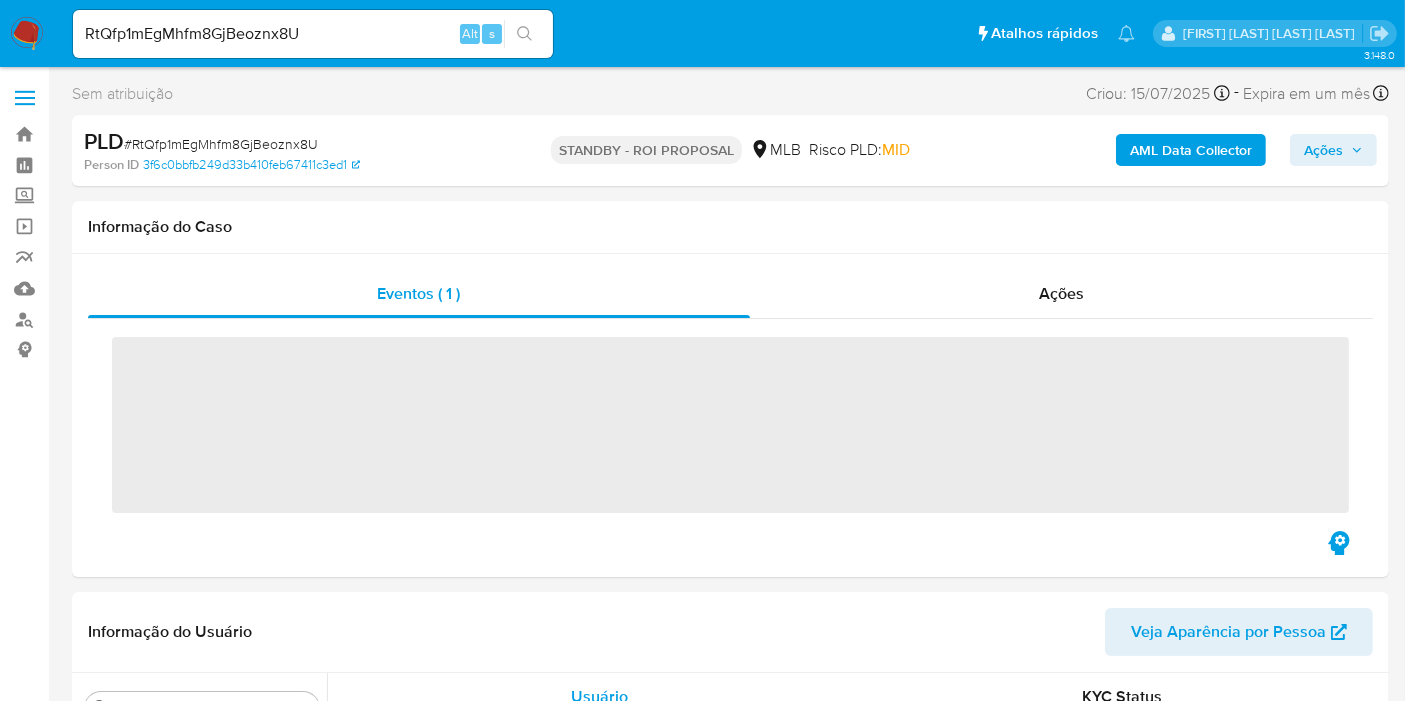 click at bounding box center [27, 34] 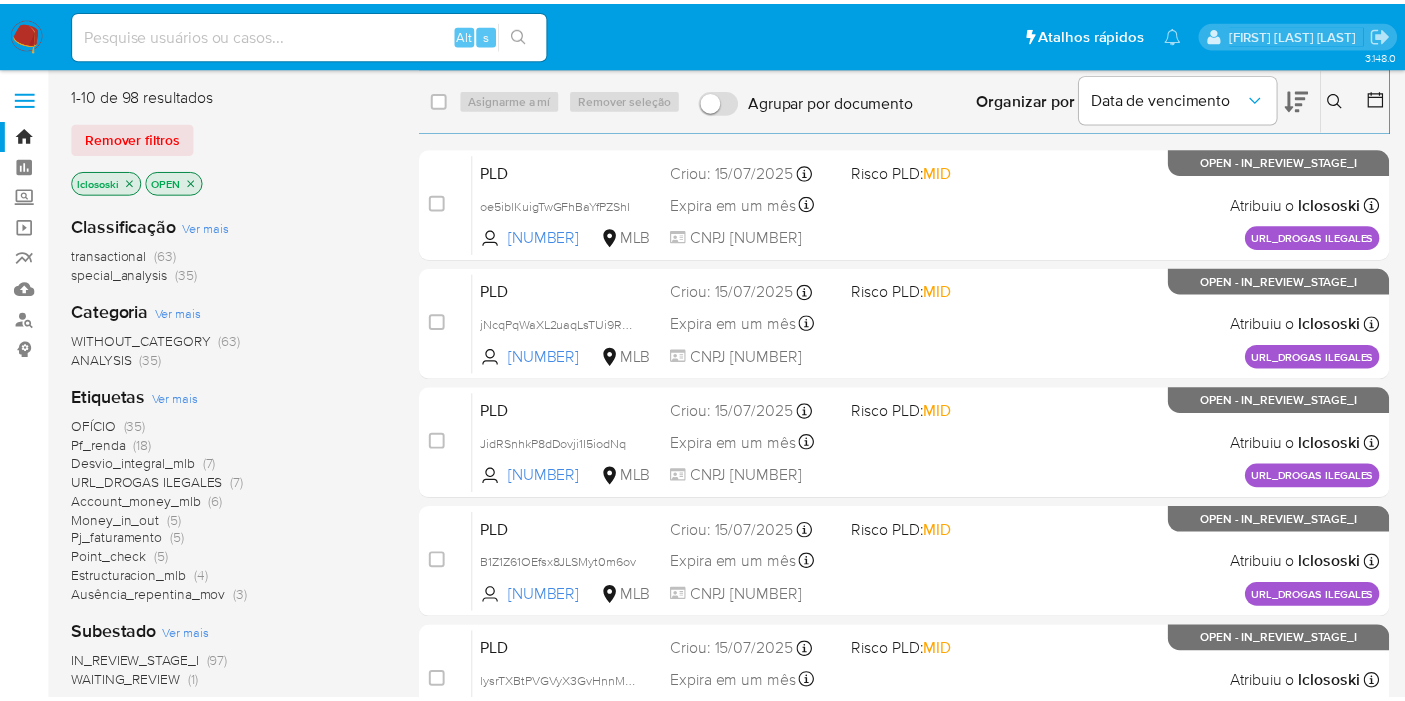 scroll, scrollTop: 0, scrollLeft: 0, axis: both 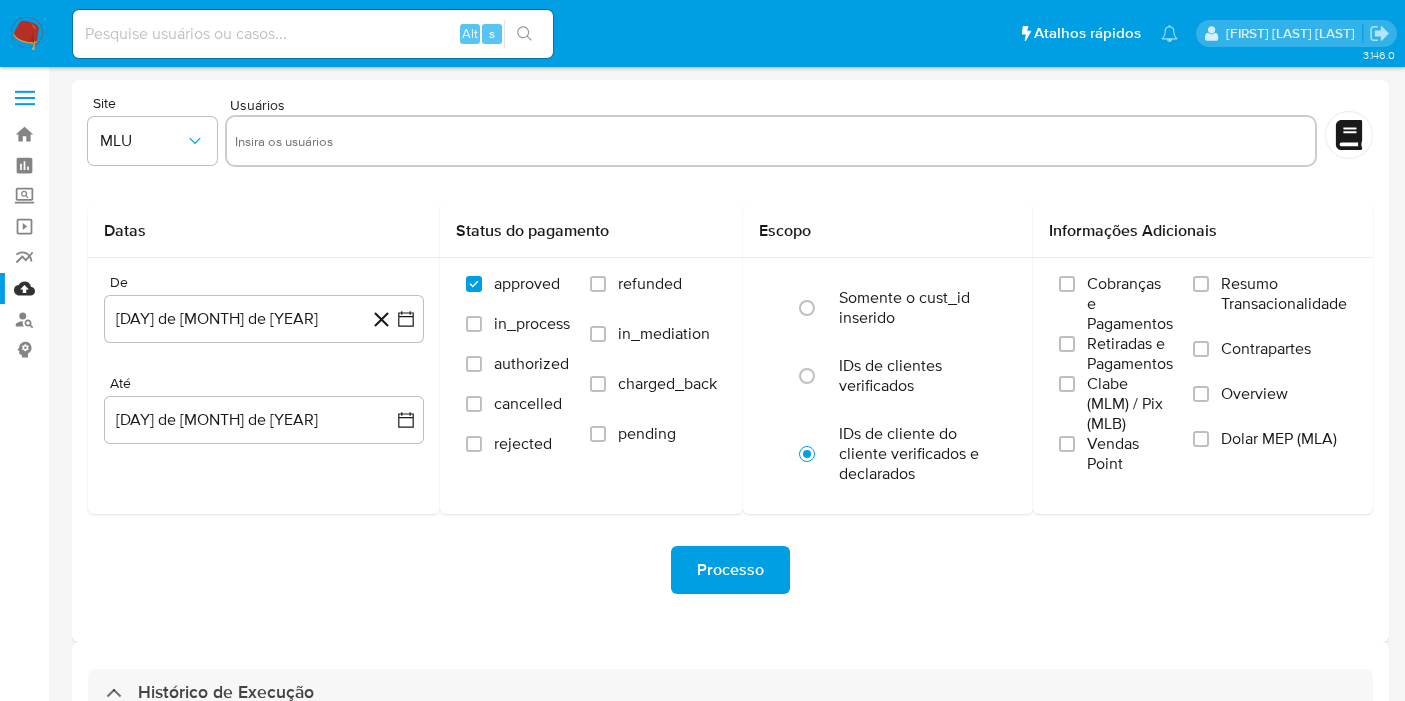 select on "10" 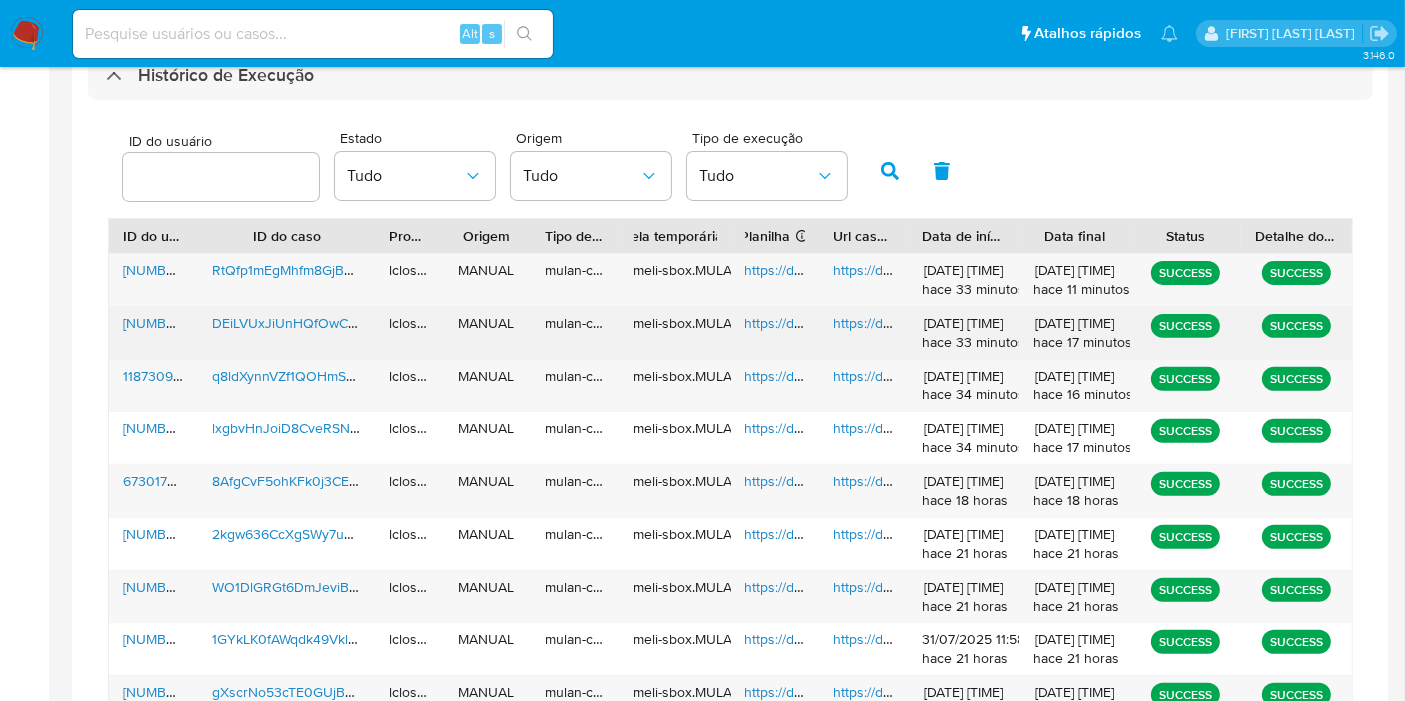 click on "https://docs.google.com/spreadsheets/d/18TBCM9s781hvs7g9ra2Wx2igJfyyfA-6109I3wp5Vrw/edit" at bounding box center (775, 333) 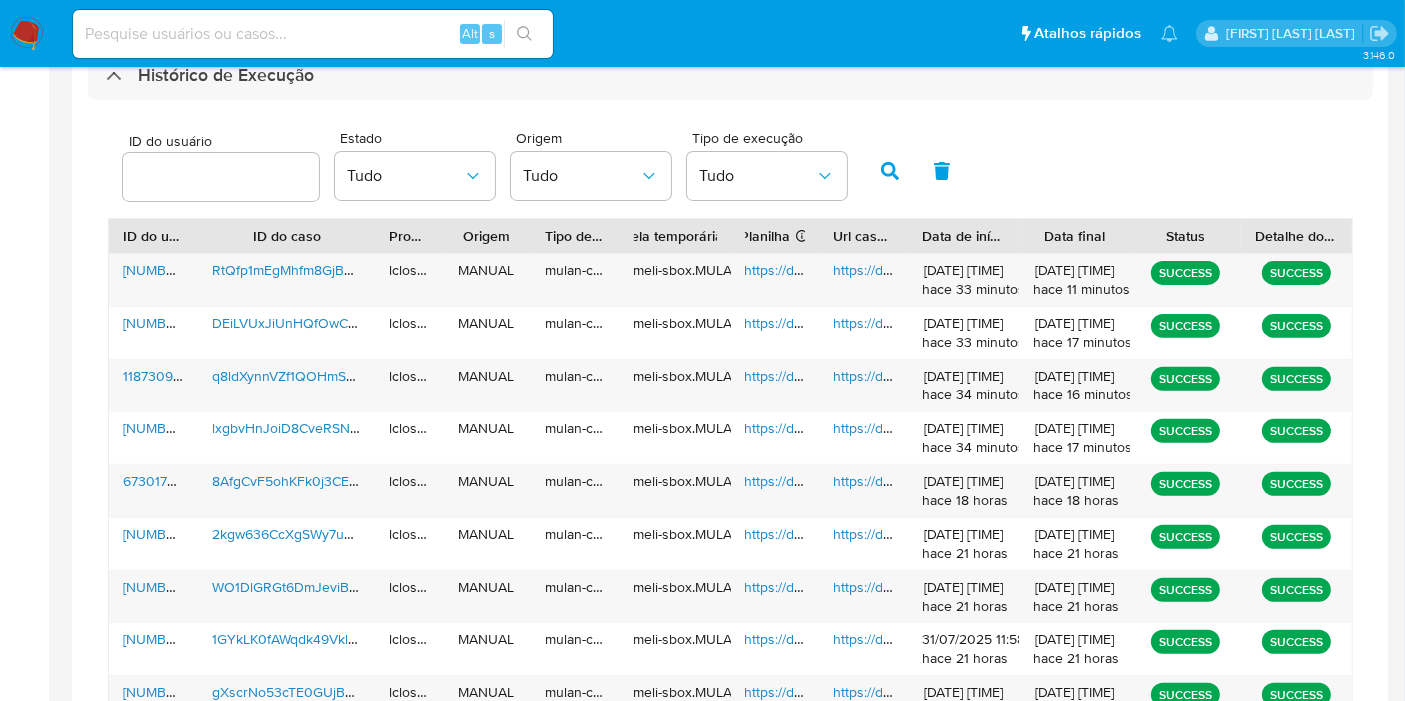 scroll, scrollTop: 173, scrollLeft: 0, axis: vertical 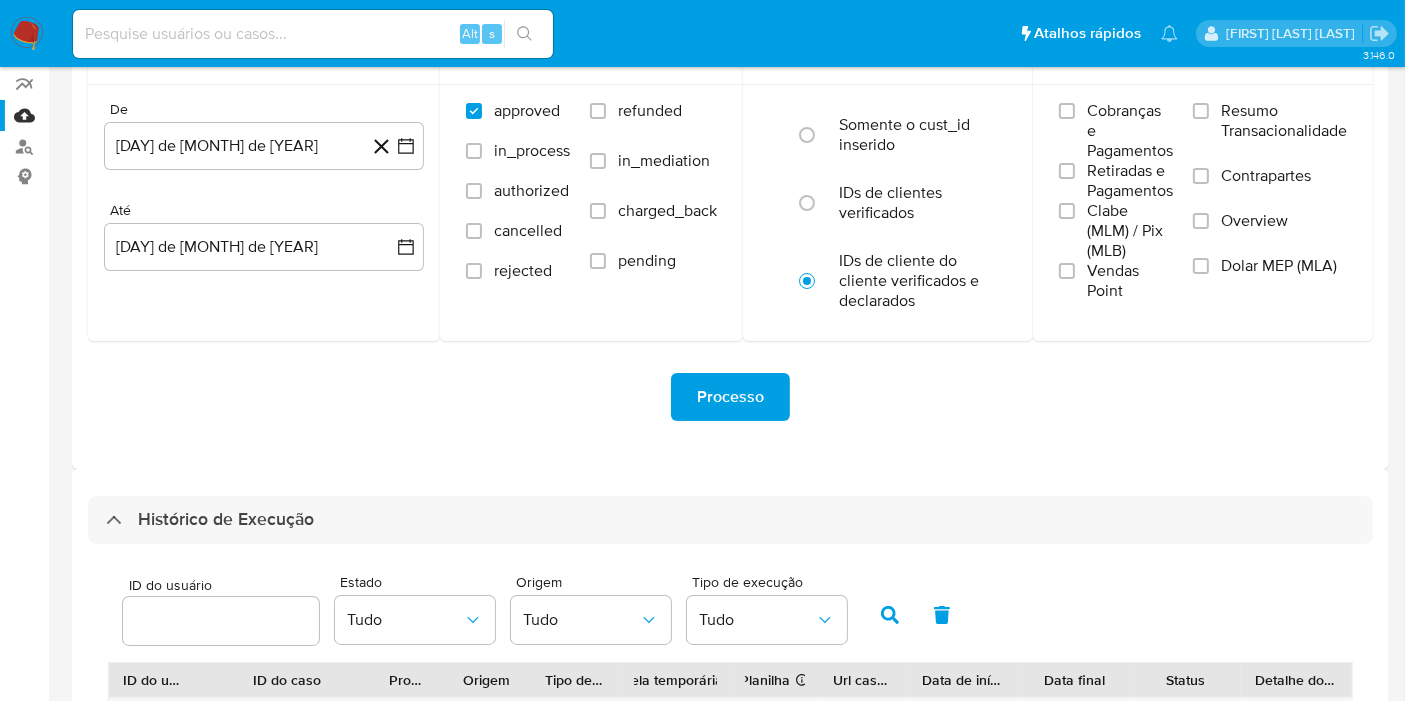 click at bounding box center [27, 34] 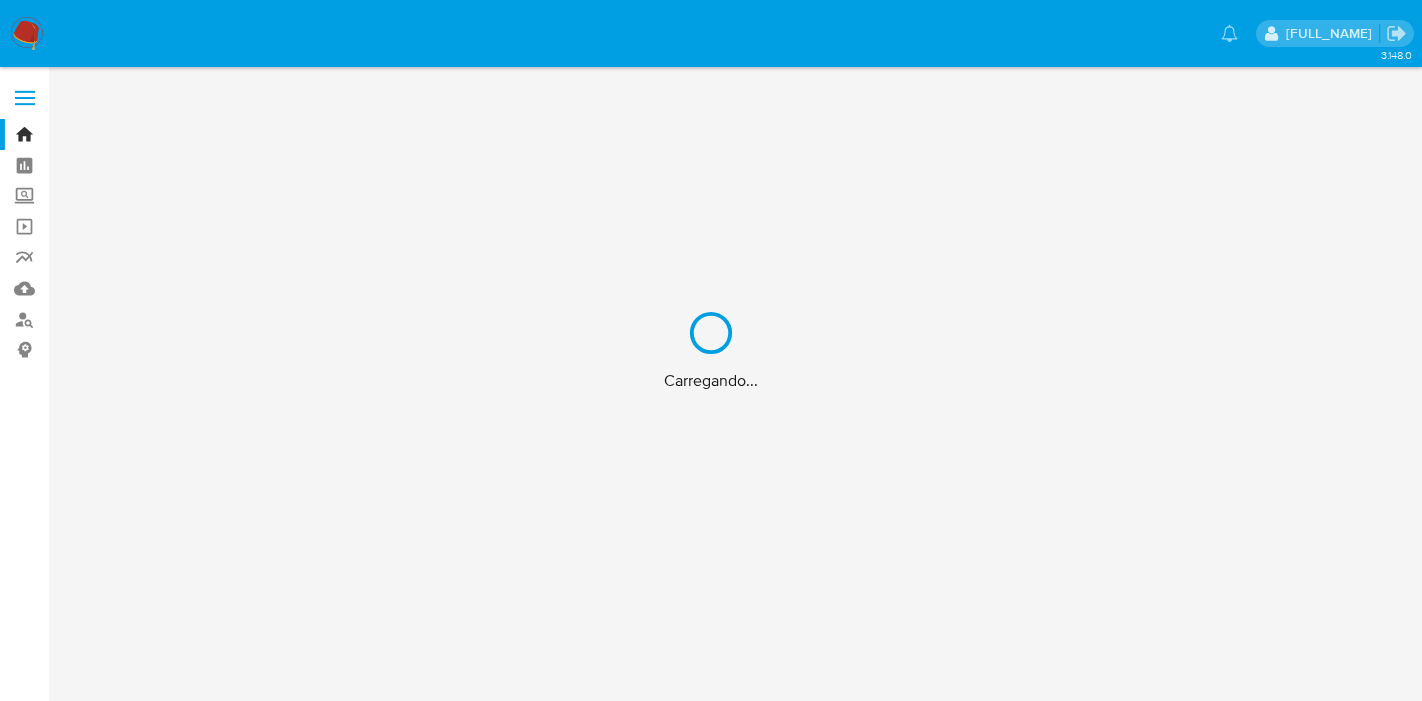 scroll, scrollTop: 0, scrollLeft: 0, axis: both 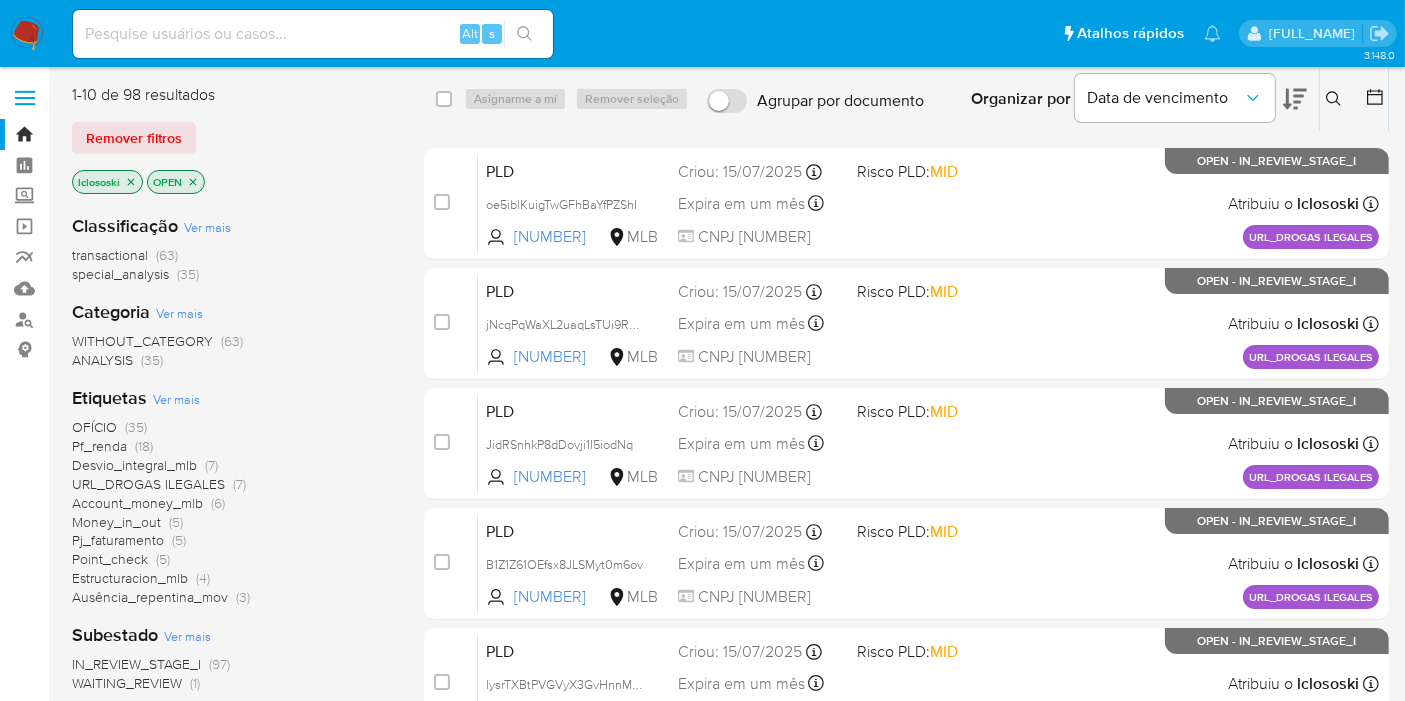 click 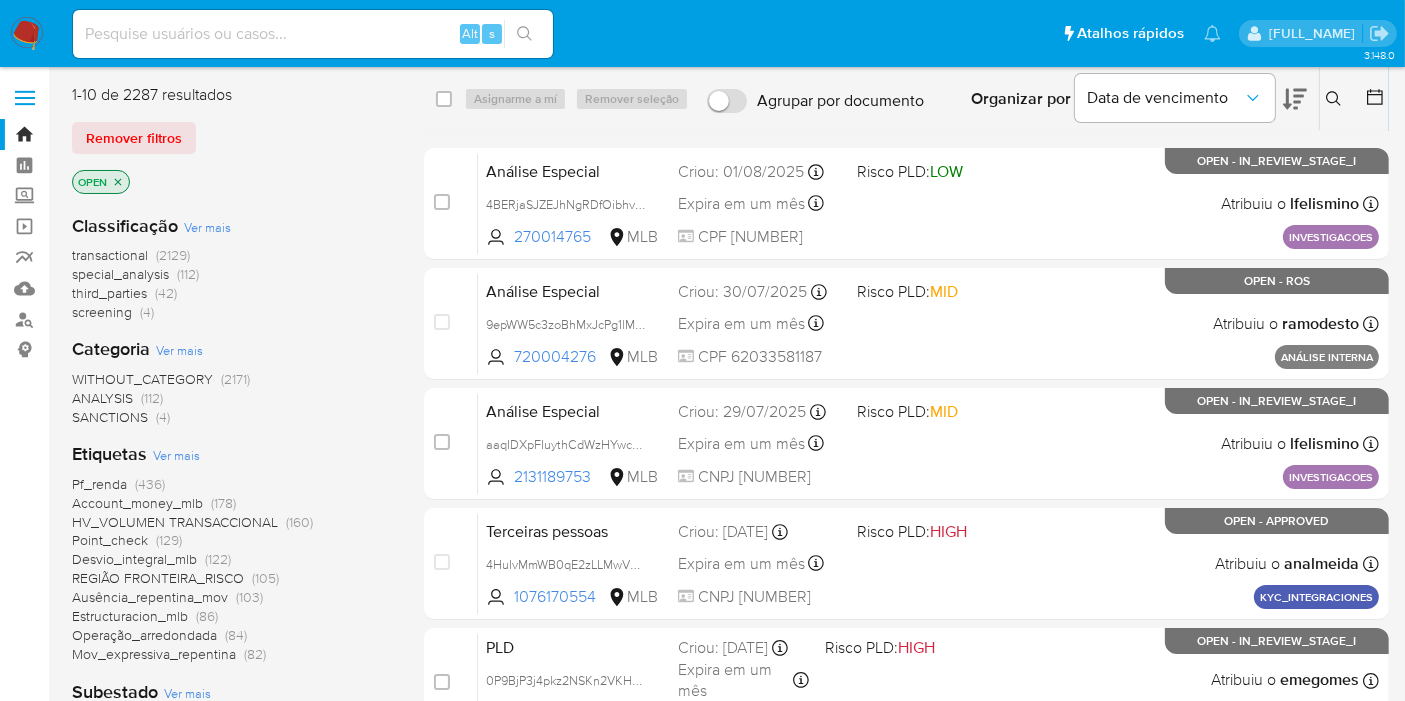 click 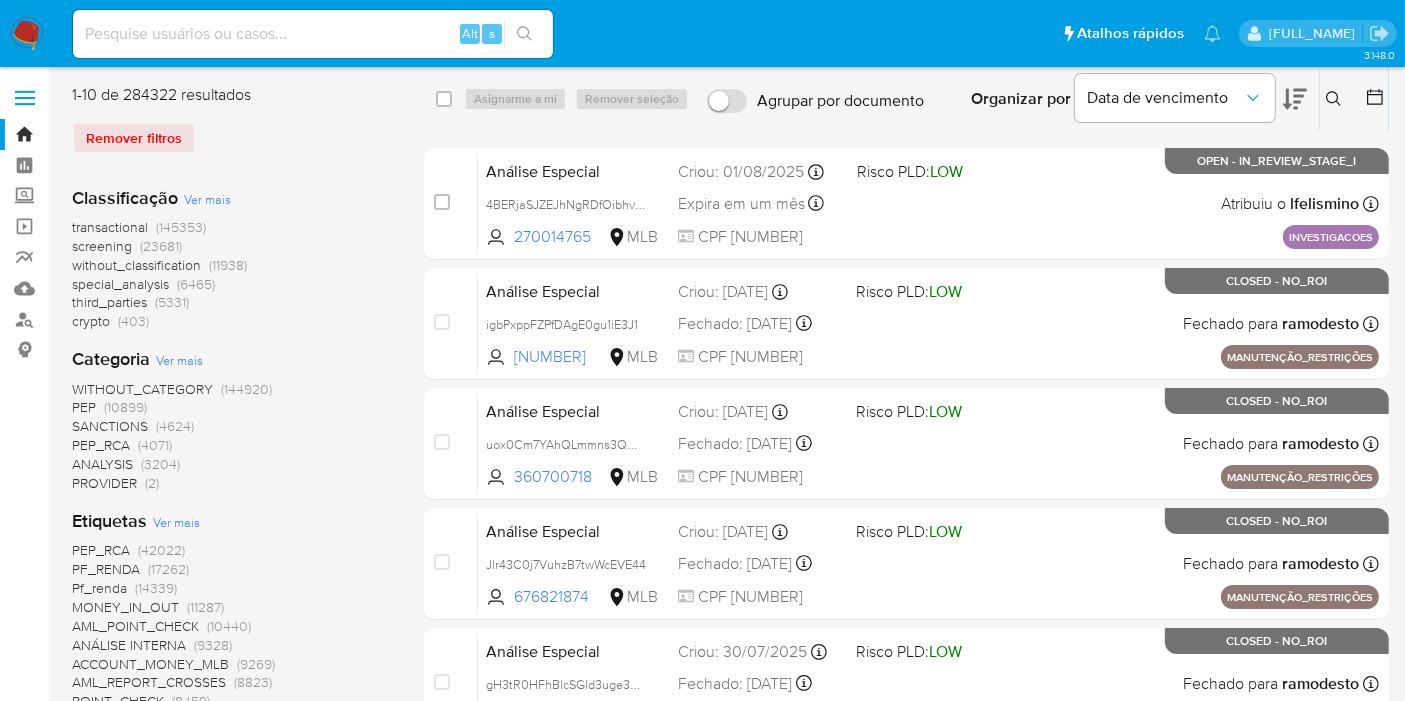 click 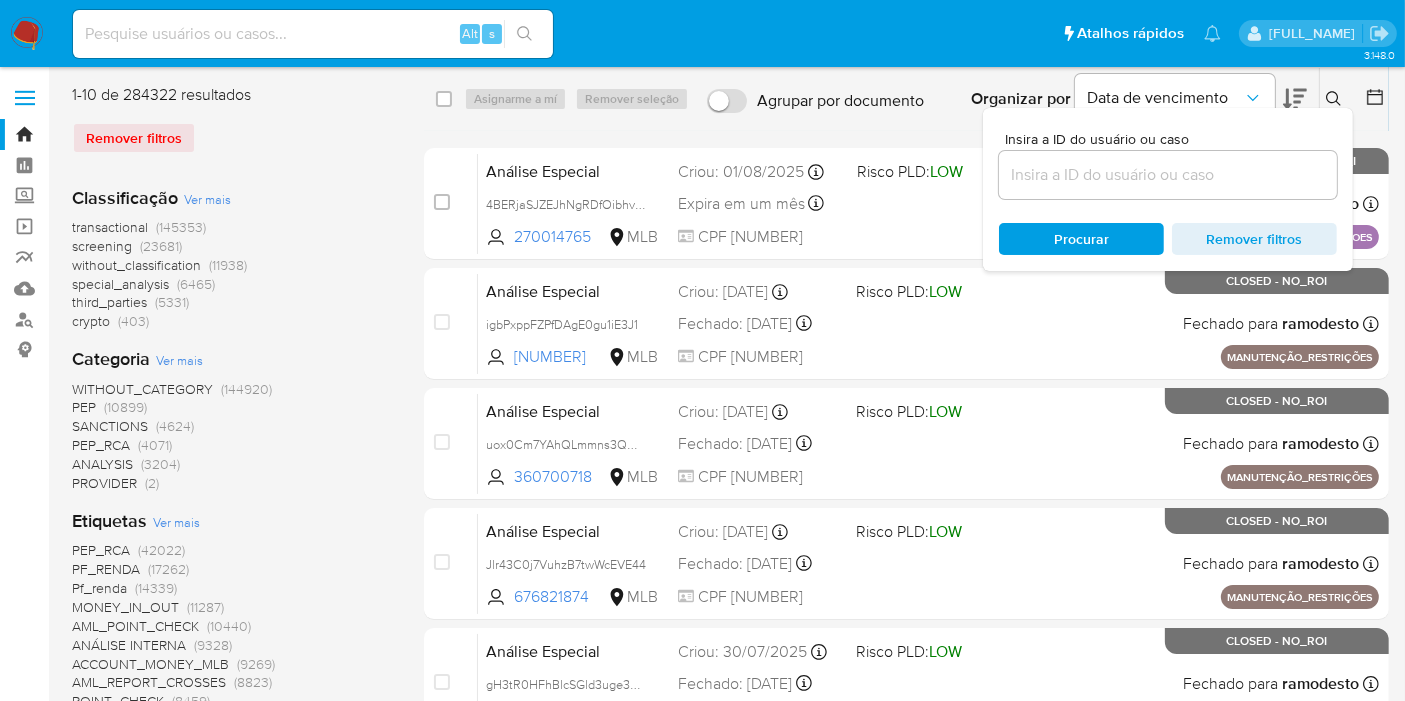 click on "Insira a ID do usuário ou caso" at bounding box center [1174, 139] 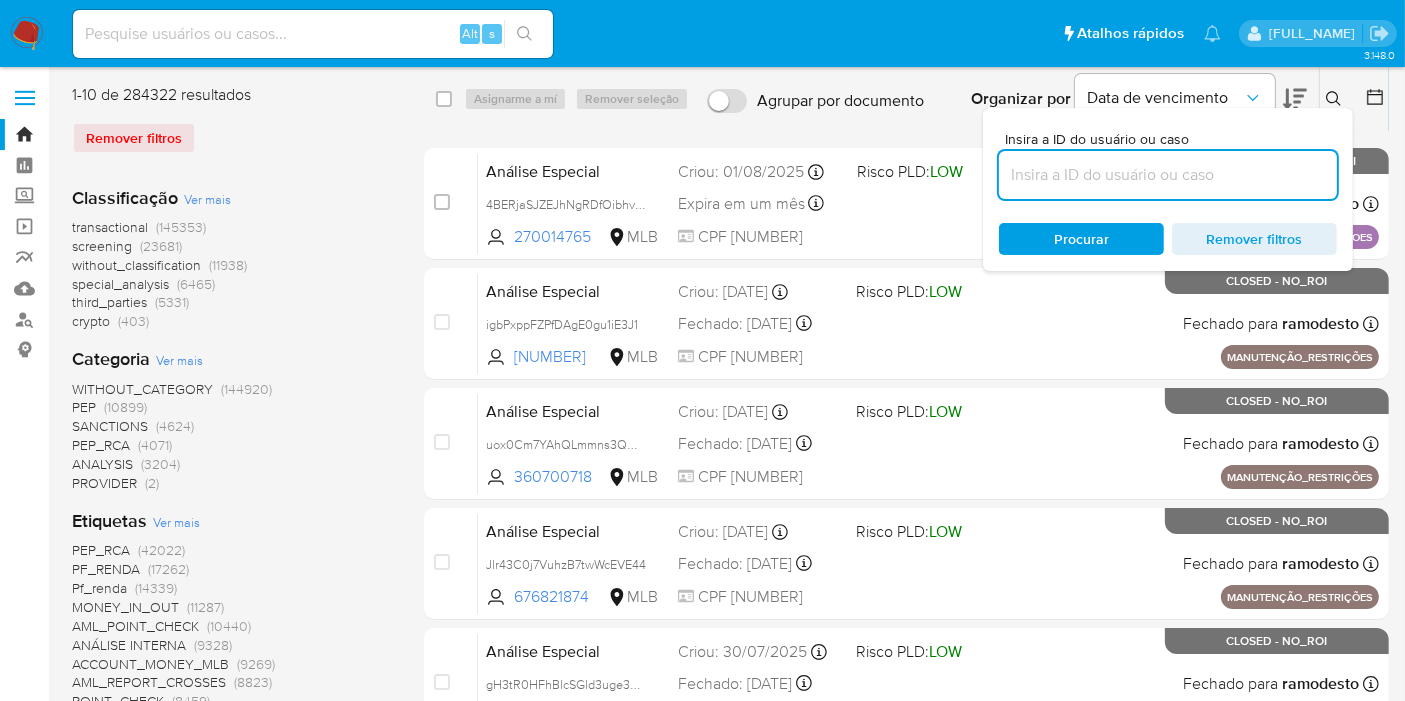 click at bounding box center [1168, 175] 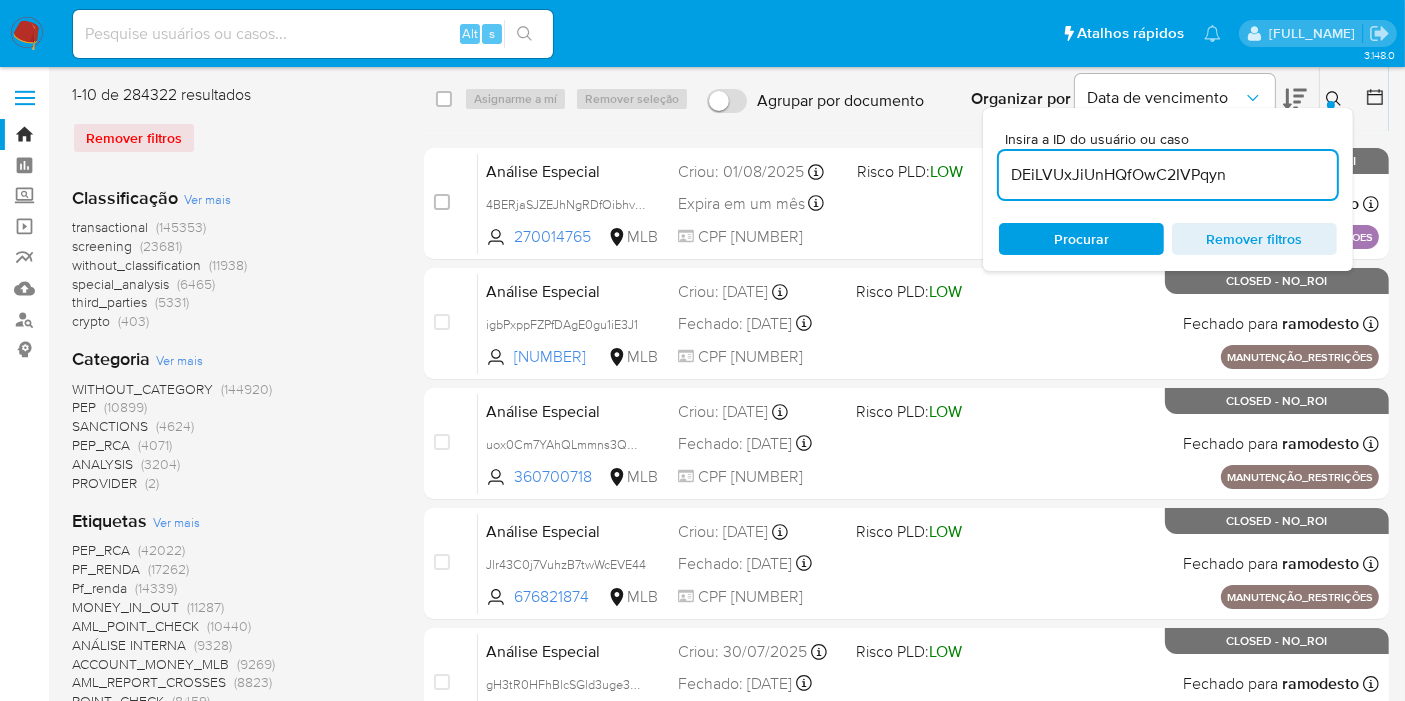type on "DEiLVUxJiUnHQfOwC2IVPqyn" 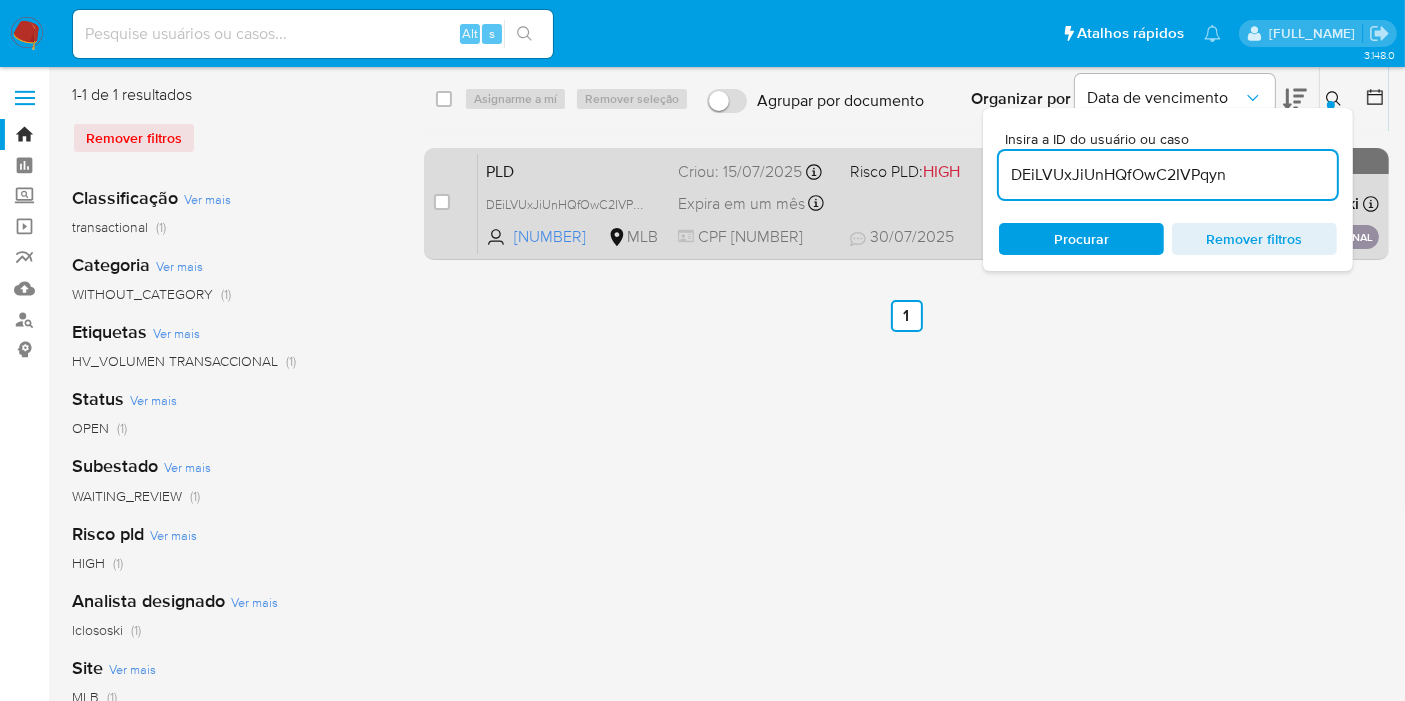 click on "PLD DEiLVUxJiUnHQfOwC2IVPqyn 176153539 MLB Risco PLD:  HIGH Criou: 15/07/2025   Criou: 15/07/2025 08:56:51 Expira em um mês   Expira em 29/08/2025 08:56:52 CPF   03054270912 30/07/2025   30/07/2025 18:24 Atribuiu o   lclososki   Asignado el: 15/07/2025 08:56:51 HV_VOLUMEN TRANSACCIONAL OPEN - WAITING_REVIEW" at bounding box center [928, 203] 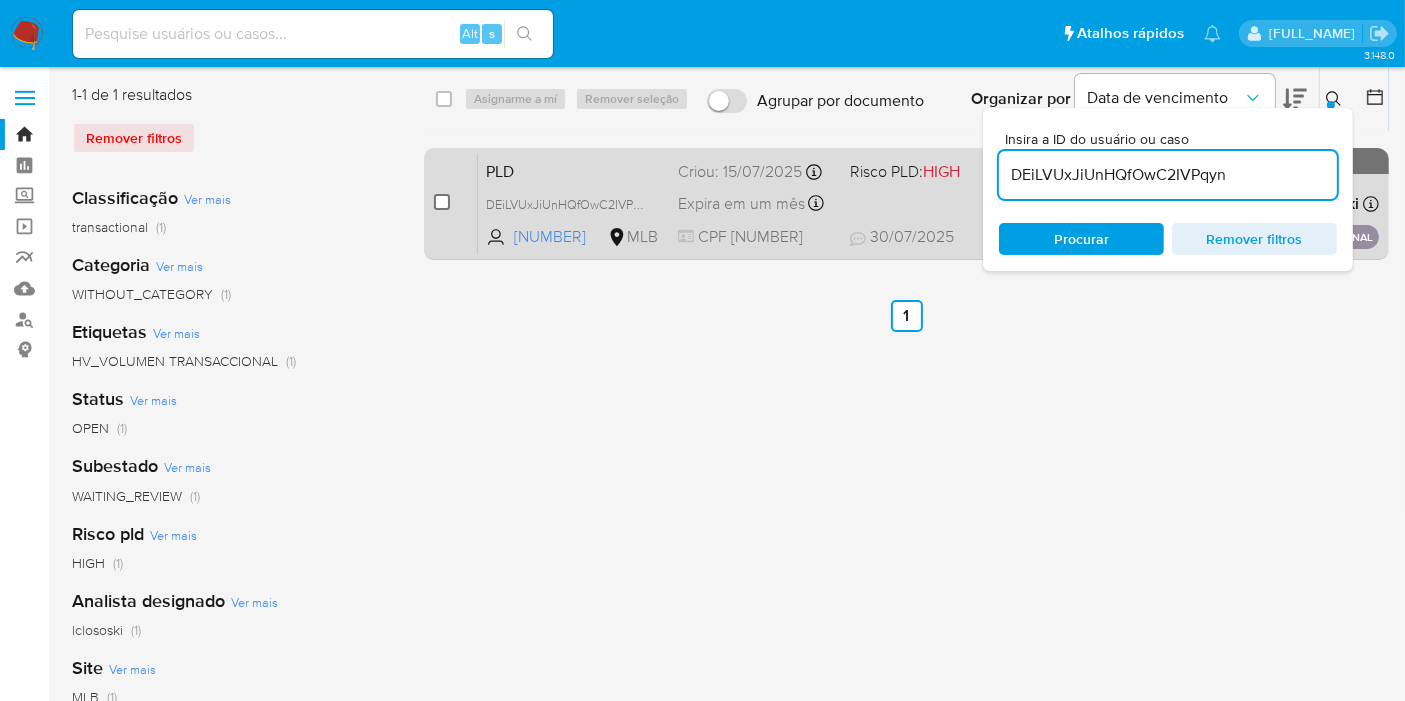 click at bounding box center (442, 202) 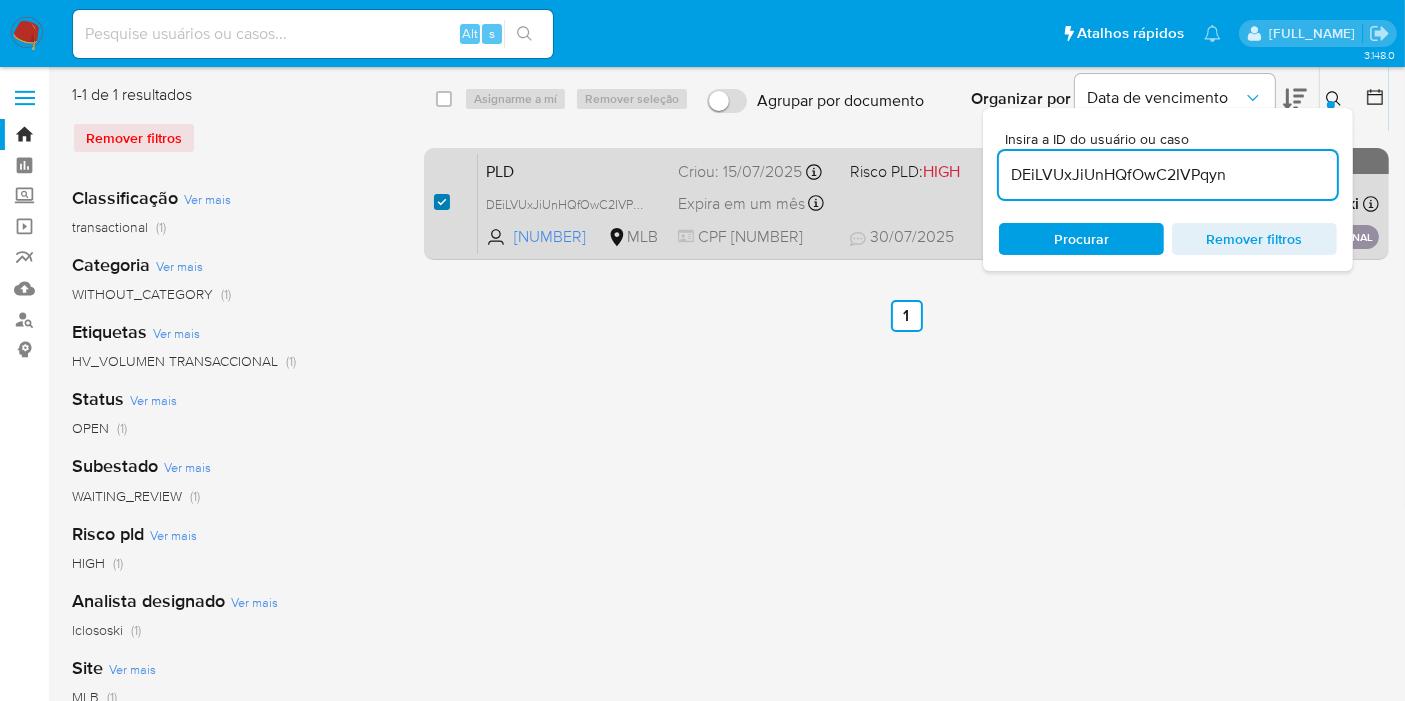 checkbox on "true" 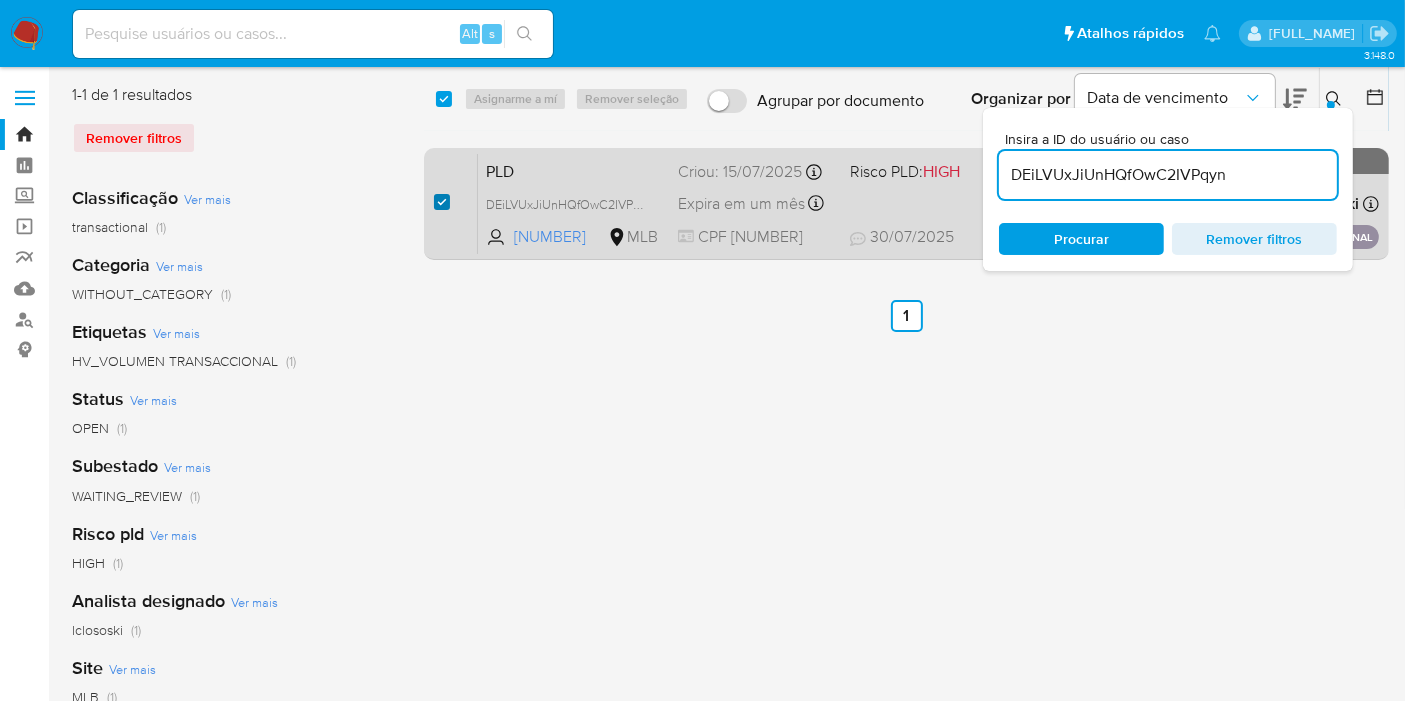 checkbox on "true" 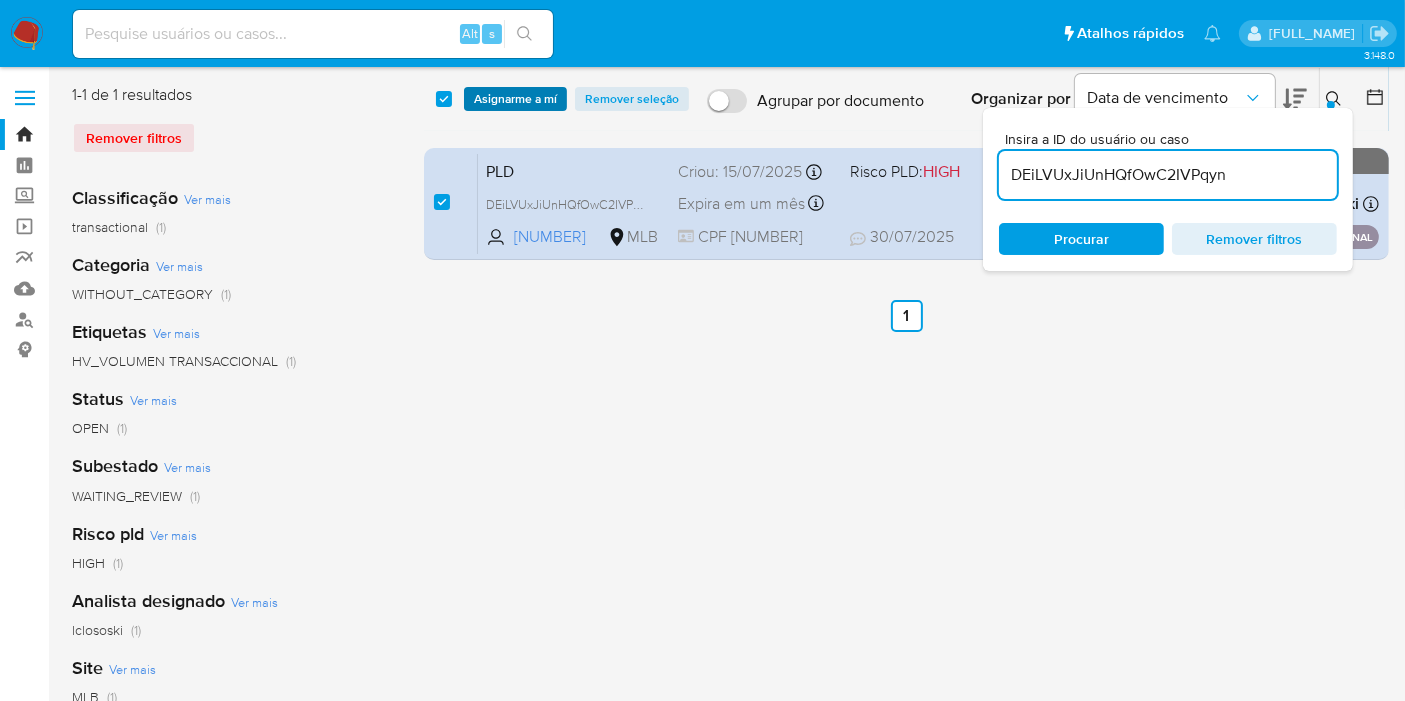 click on "Asignarme a mí" at bounding box center [515, 99] 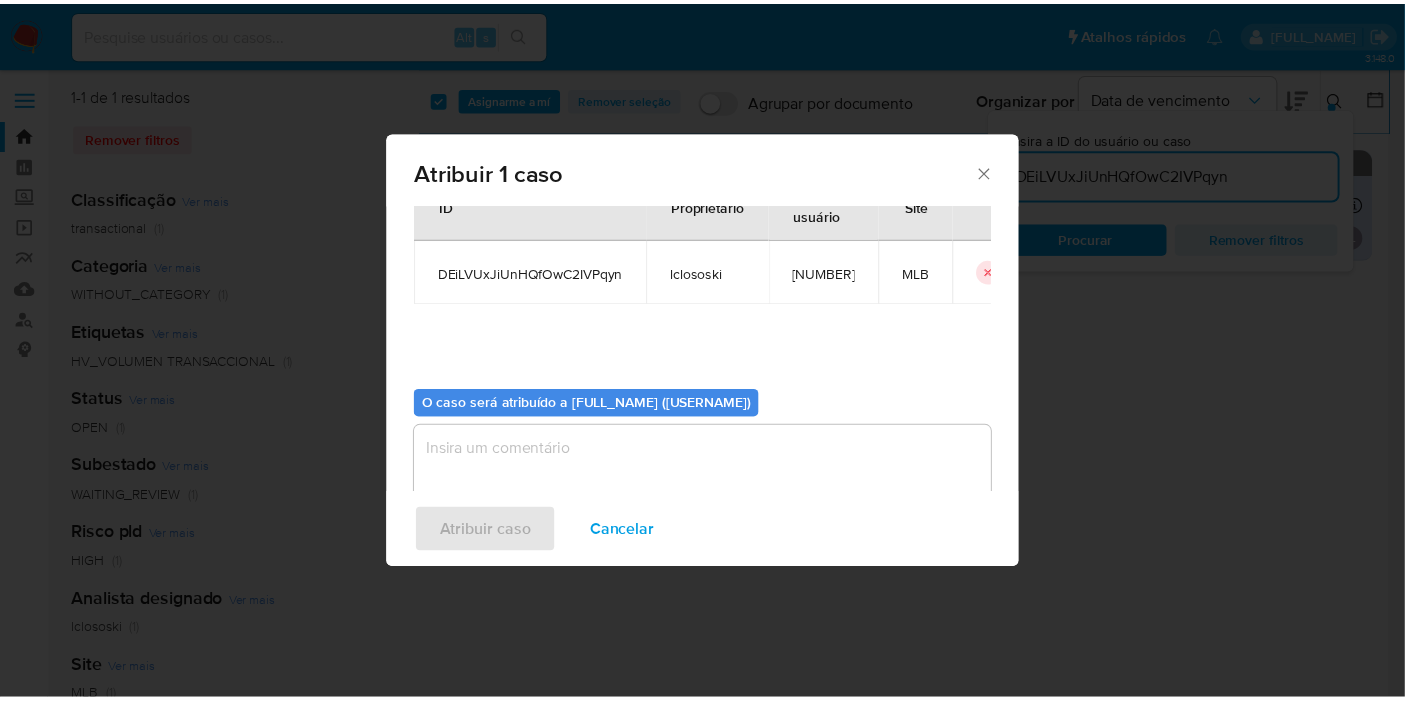 scroll, scrollTop: 102, scrollLeft: 0, axis: vertical 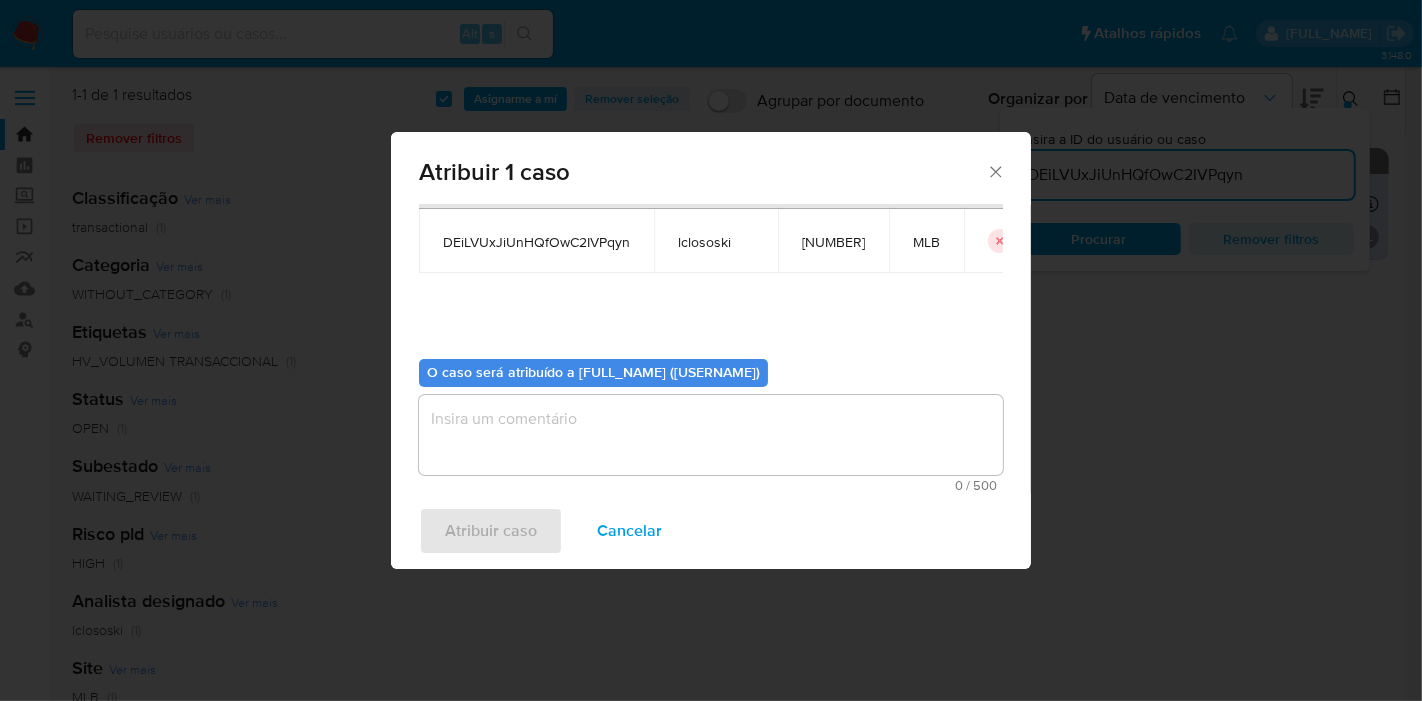 click at bounding box center (711, 435) 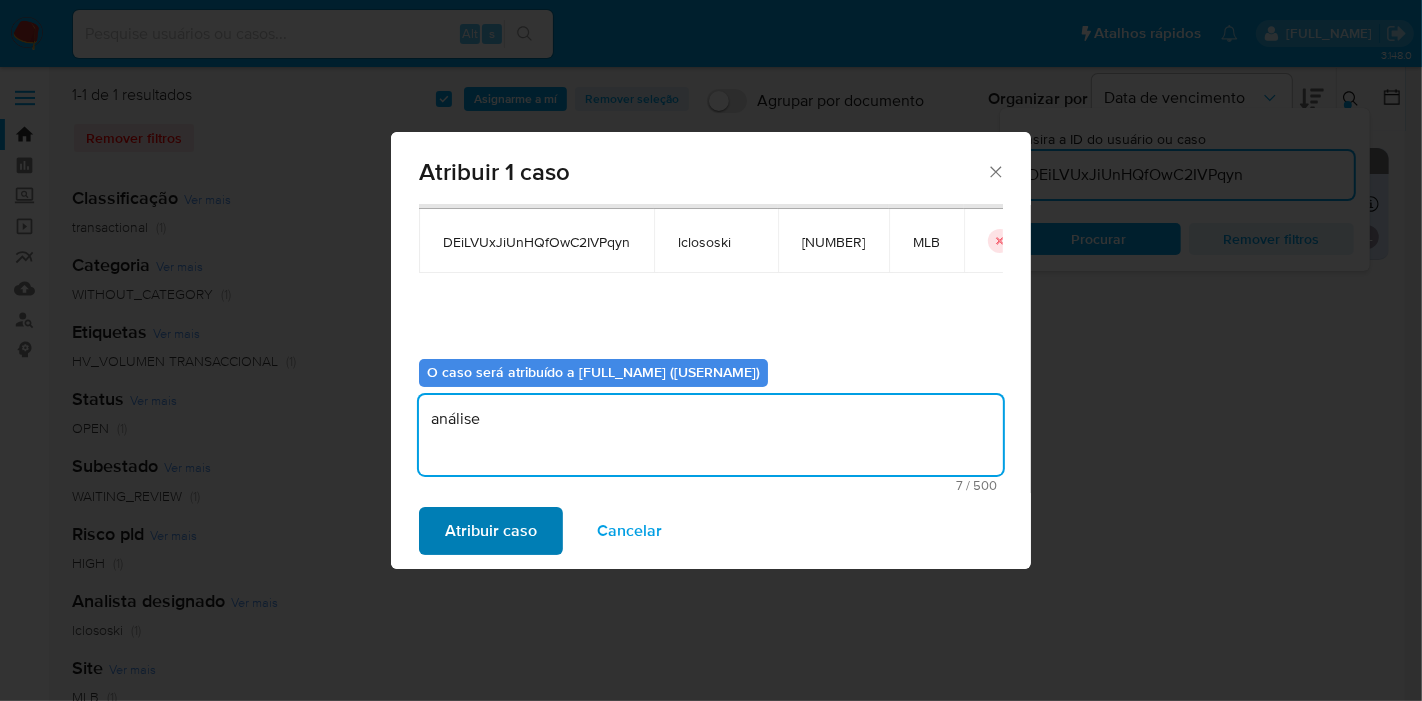 type on "análise" 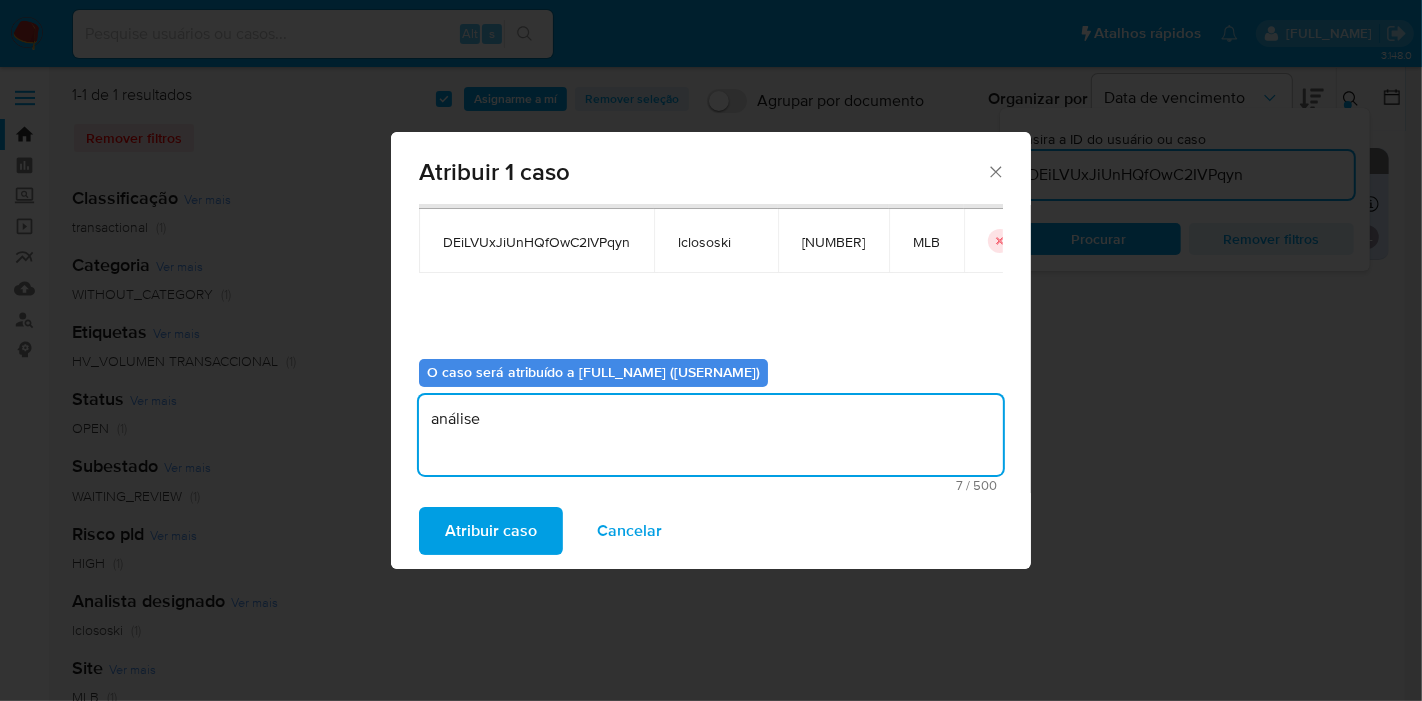click on "Atribuir caso" at bounding box center (491, 531) 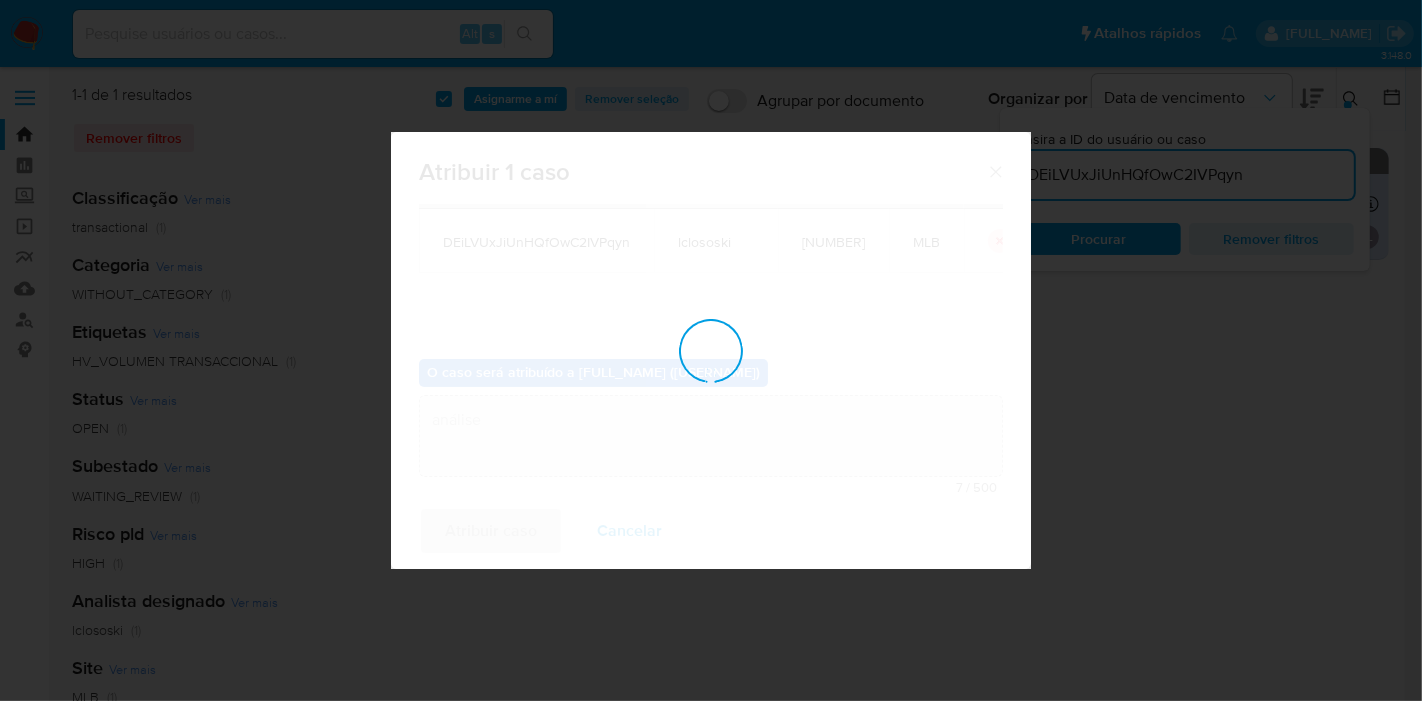 type 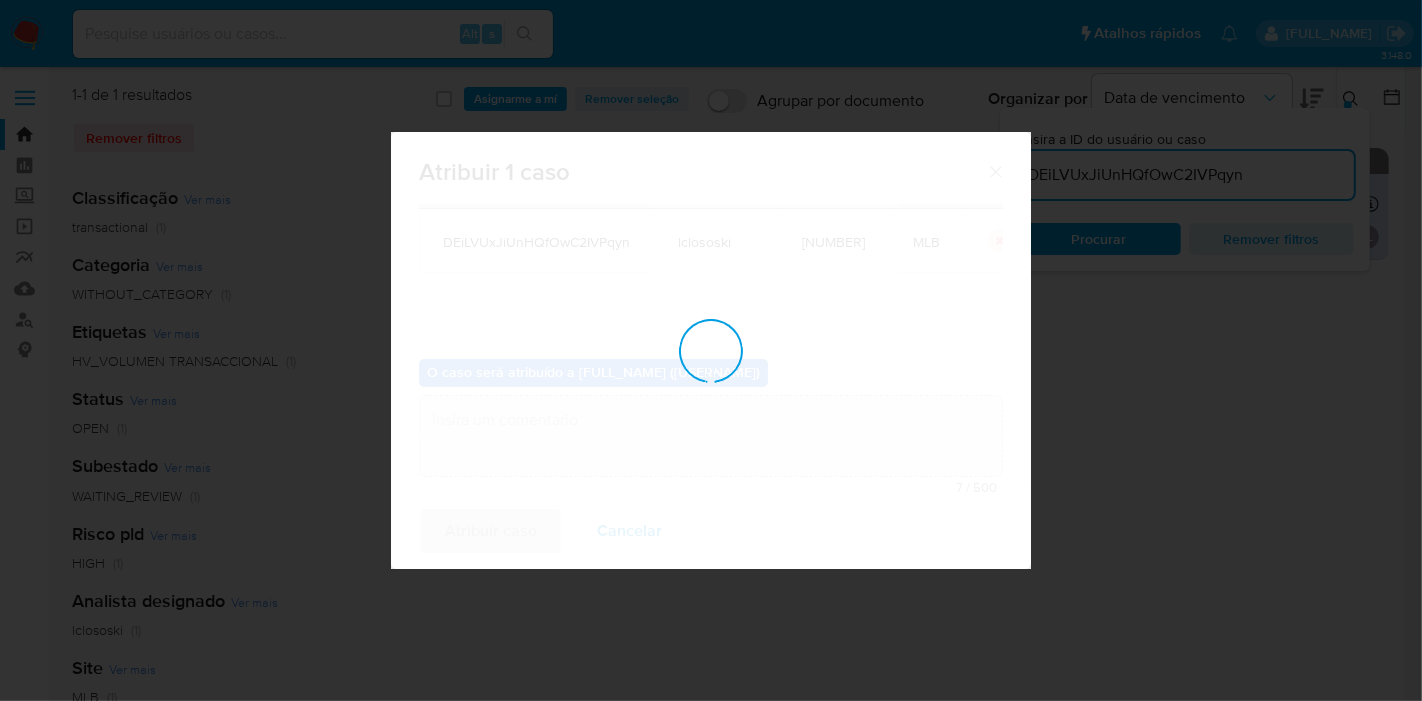 checkbox on "false" 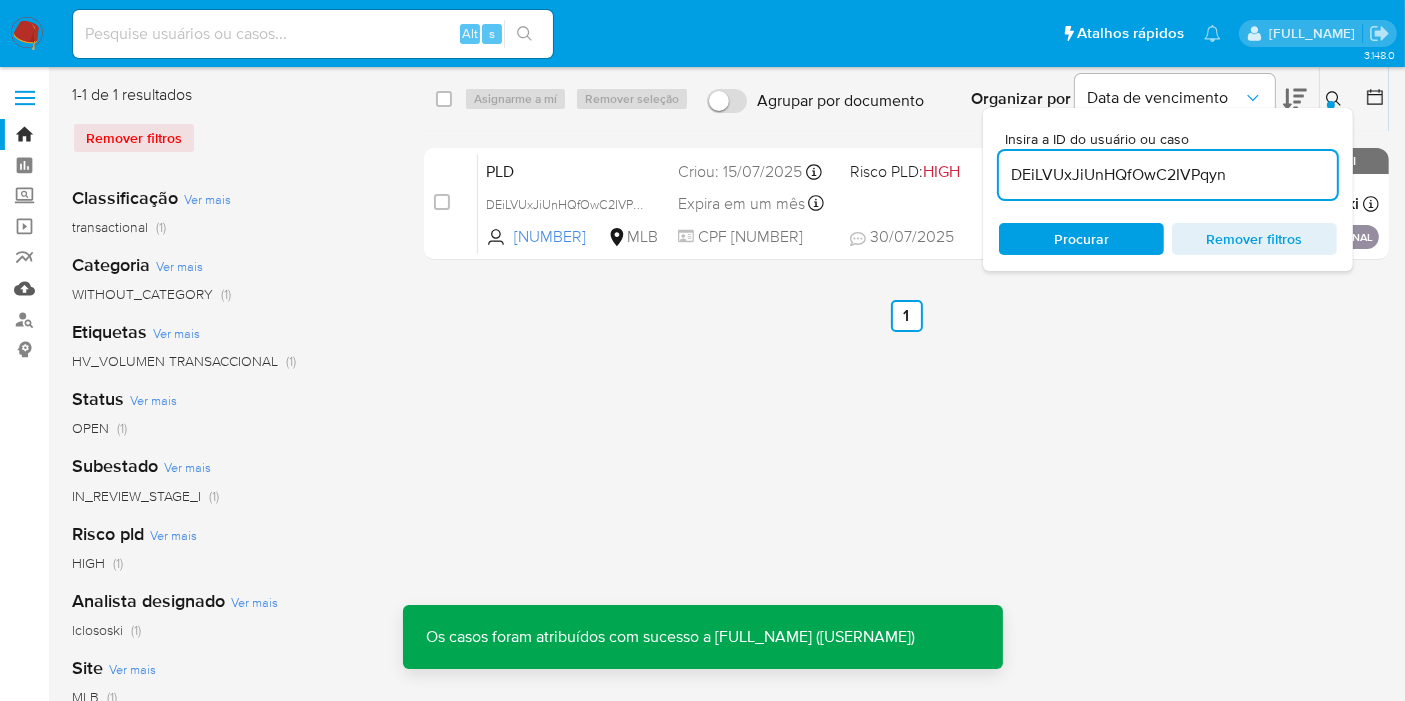click on "Mulan" at bounding box center (119, 288) 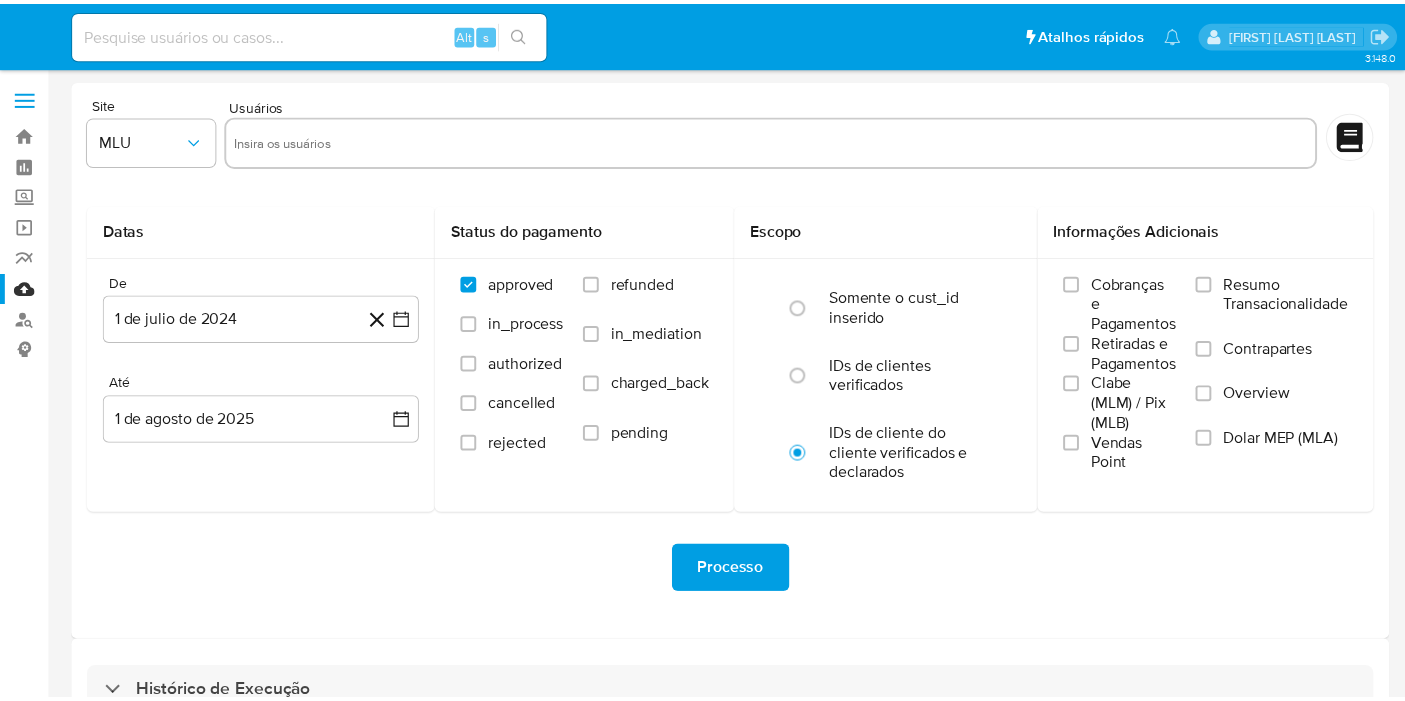 scroll, scrollTop: 0, scrollLeft: 0, axis: both 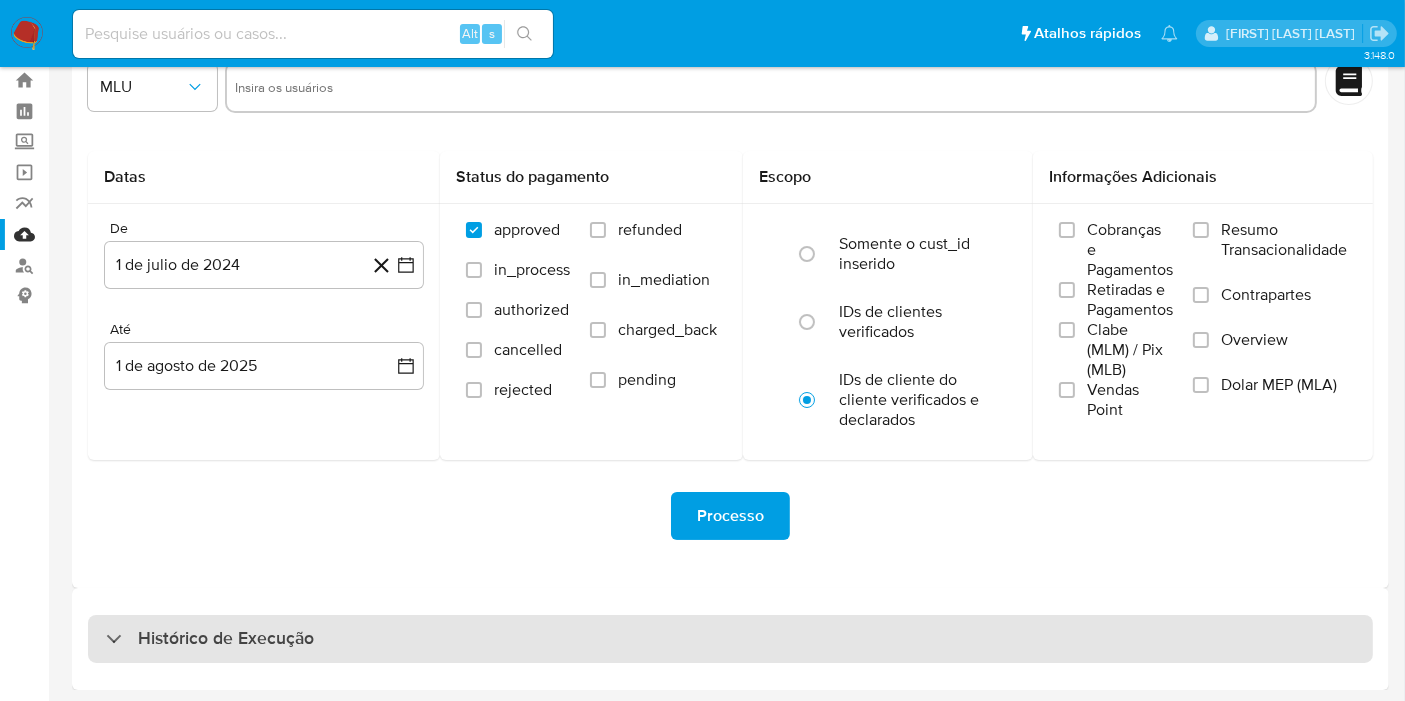 click on "Histórico de Execução" at bounding box center (730, 639) 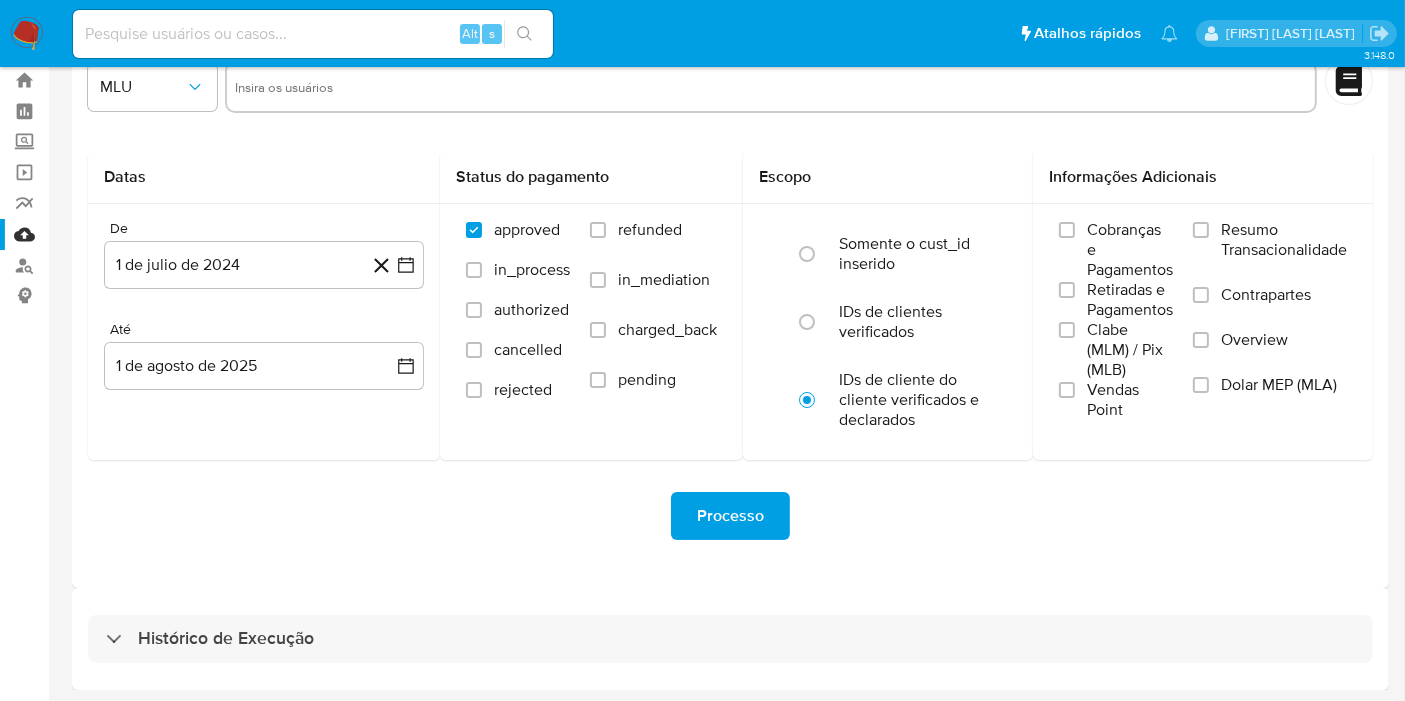 select on "10" 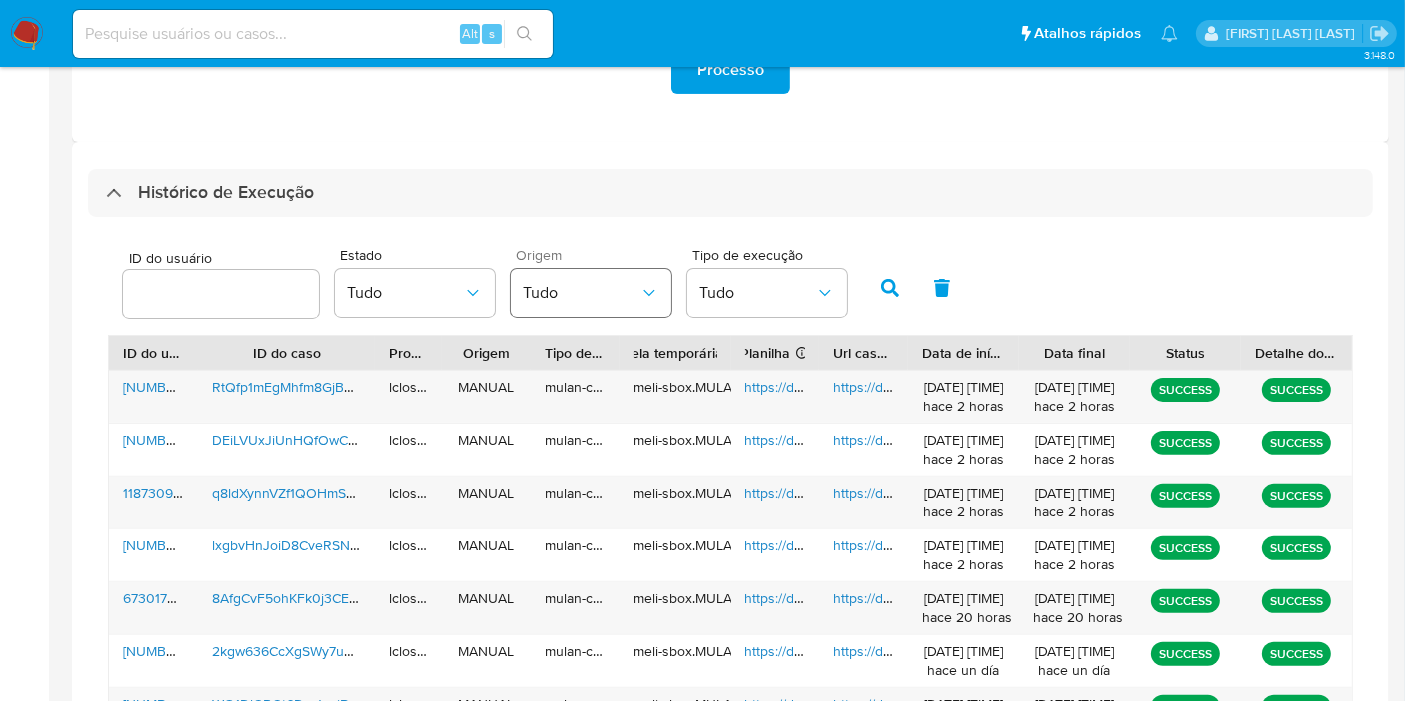 scroll, scrollTop: 610, scrollLeft: 0, axis: vertical 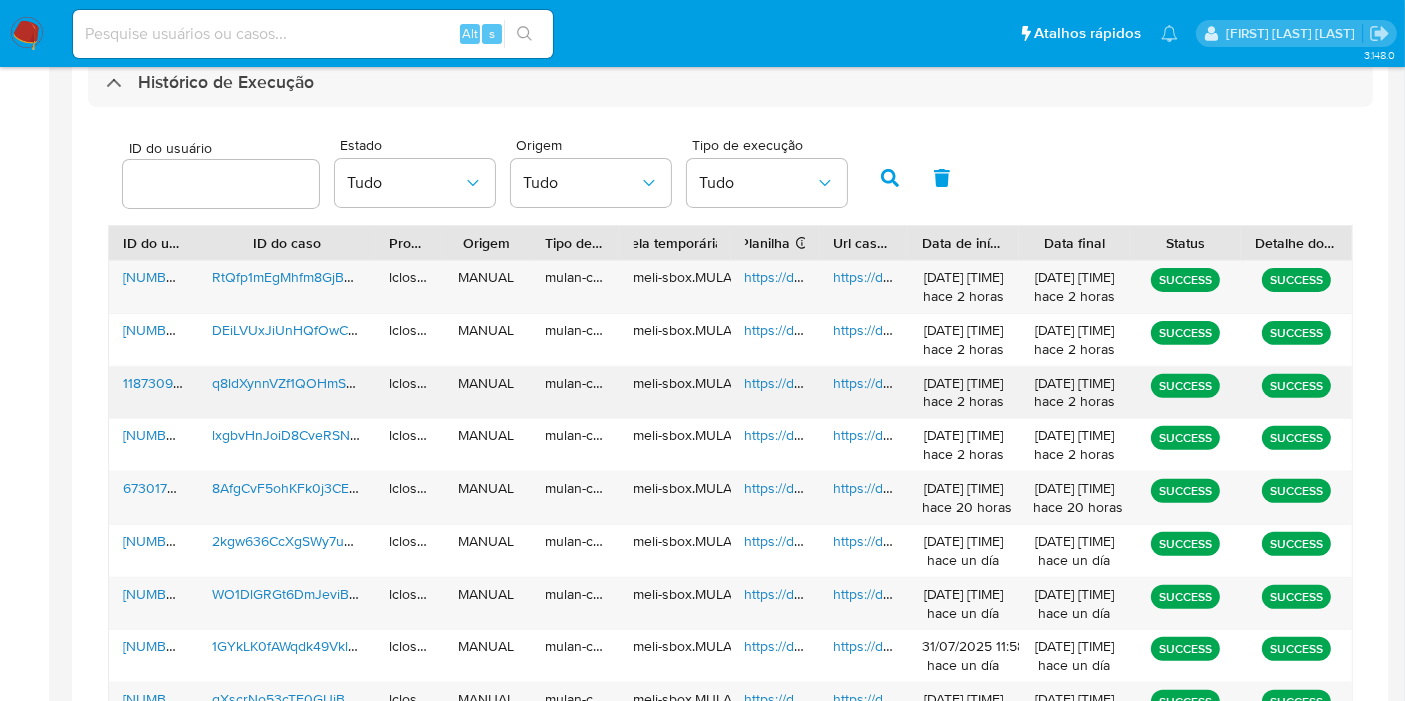 click on "https://docs.google.com/spreadsheets/d/1j4SP8hKddmz85ISZjkYdxbsGKud3DIoeXYZBmUtUgt0/edit" at bounding box center [1051, 383] 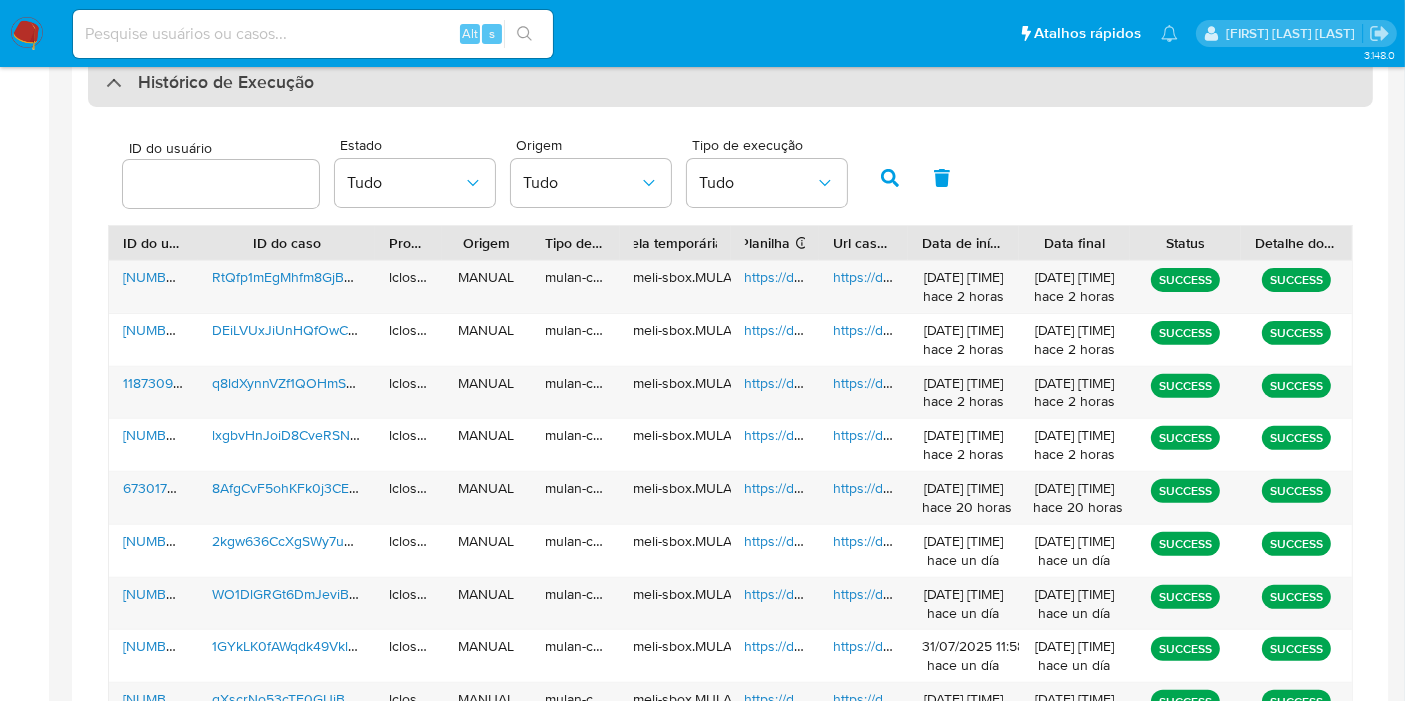 click on "Histórico de Execução" at bounding box center [730, 83] 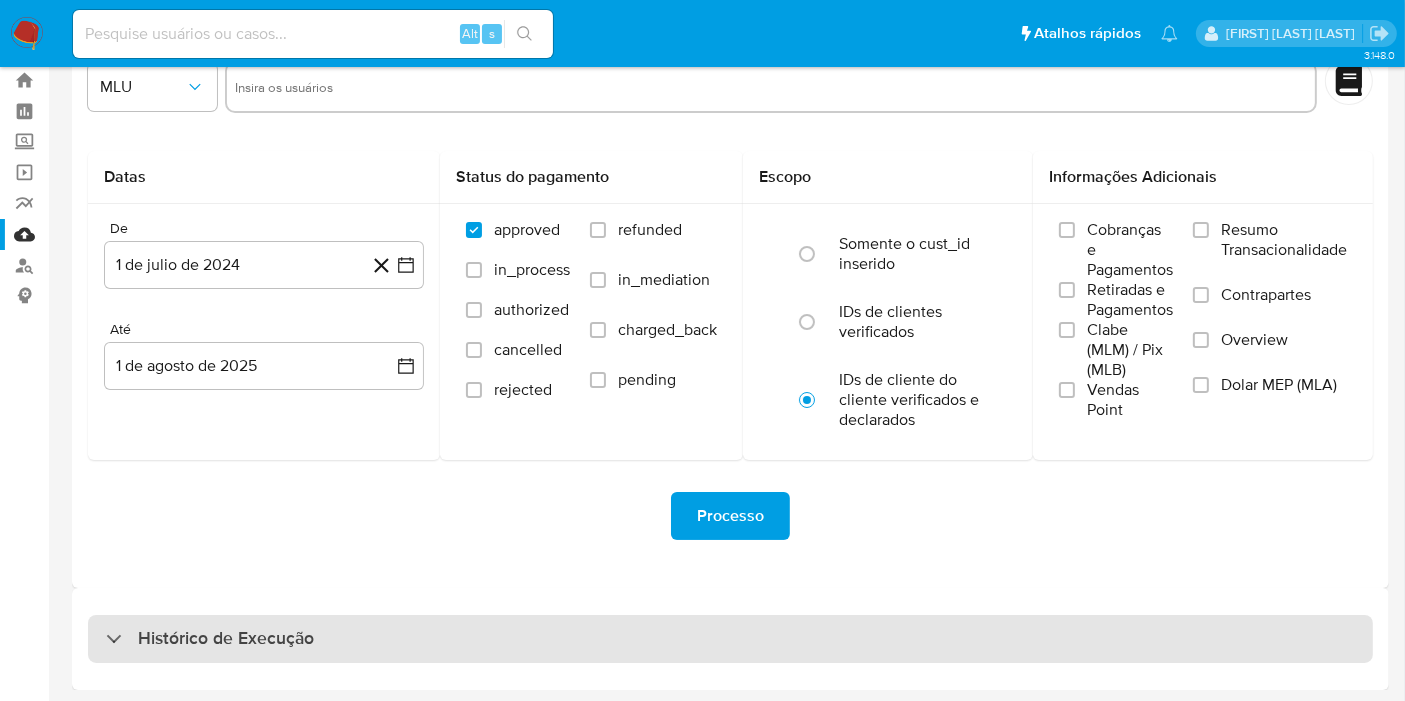 click on "Histórico de Execução" at bounding box center (226, 639) 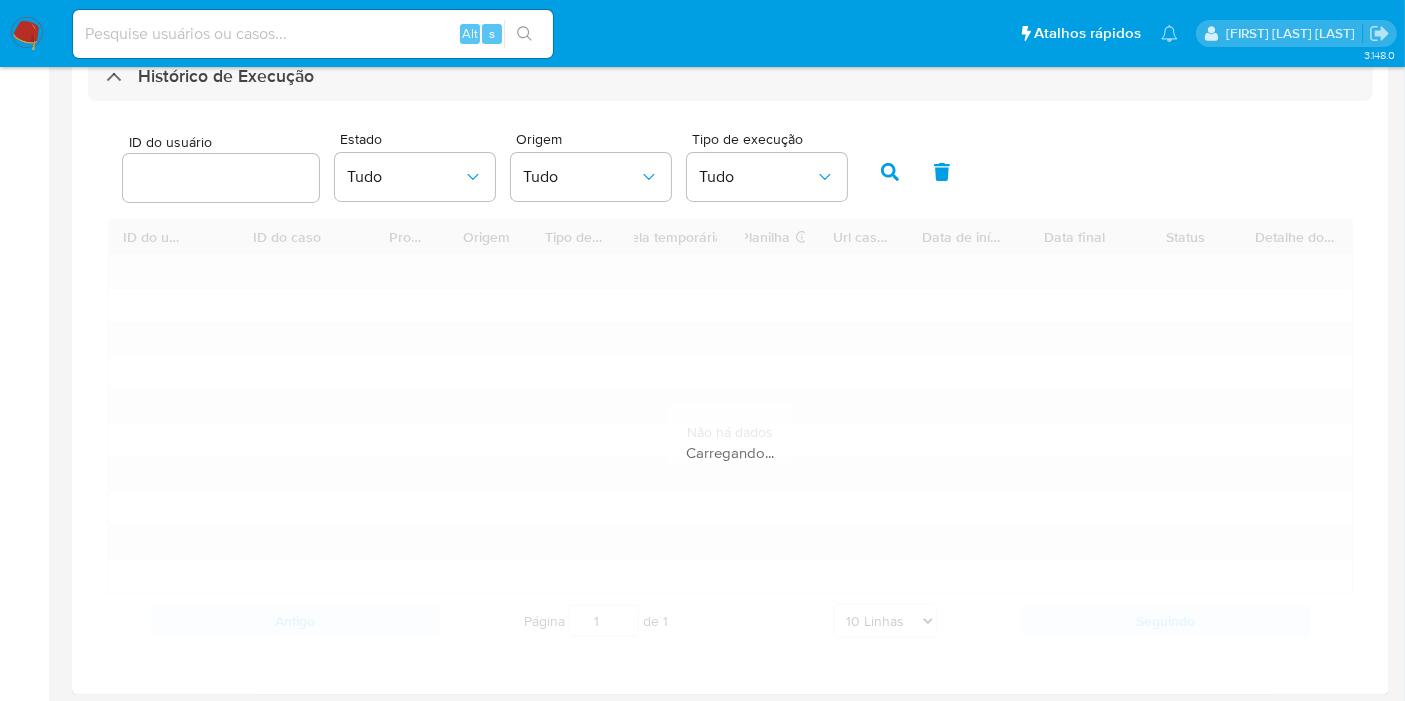scroll, scrollTop: 617, scrollLeft: 0, axis: vertical 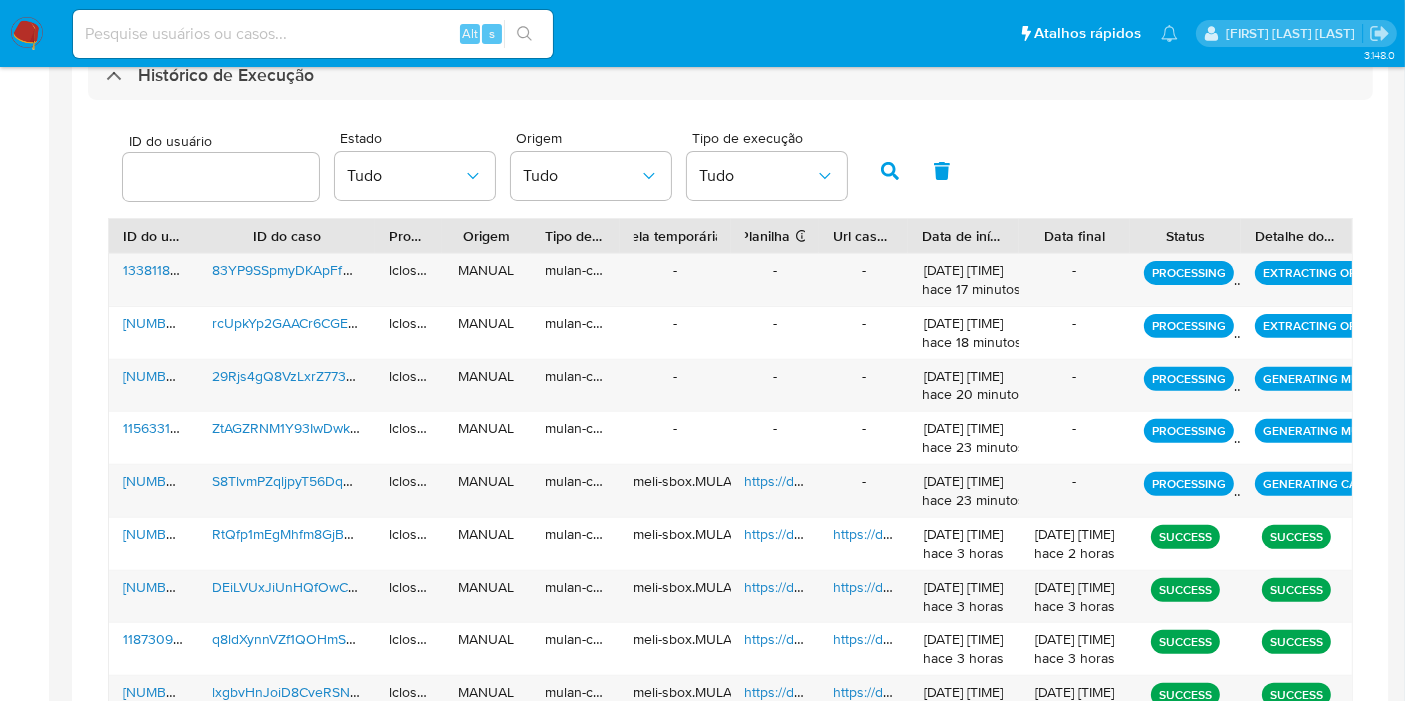 click on "ID do usuário Estado Tudo Origem Tudo Tipo de execução Tudo ID do usuário ID do caso Proprietário Origem Tipo de execução Tabela temporária Duração da tabela   Conclusão bem sucedida :  1 dia Com erro :  7 dias Planilha   Se o campo estiver vazio, é devido a um erro ao gerar Mulan Url caseLog Data de início Data final Status Detalhe do status [NUMBER] 83YP9SSpmyDKApFfW0aJYkAJ lclososki MANUAL mulan-caselog - - - [DATE] [TIME] hace 17 minutos - PROCESSING EXTRACTING OPS [NUMBER] rcUpkYp2GAACr6CGEvTqklra lclososki MANUAL mulan-caselog - - - [DATE] [TIME] hace 18 minutos - PROCESSING EXTRACTING OPS [NUMBER] 29Rjs4gQ8VzLxrZ773aA4VP9 lclososki MANUAL mulan-caselog - - - [DATE] [TIME] hace 20 minutos - PROCESSING GENERATING MULAN [NUMBER] ZtAGZRNM1Y93IwDwkvFnt2ku lclososki MANUAL mulan-caselog - - - [DATE] [TIME] hace 23 minutos - PROCESSING GENERATING MULAN [NUMBER] S8TlvmPZqljpyT56DqAx97nY lclososki MANUAL mulan-caselog - [DATE] [TIME] hace 23 minutos - [NUMBER]" at bounding box center (730, 478) 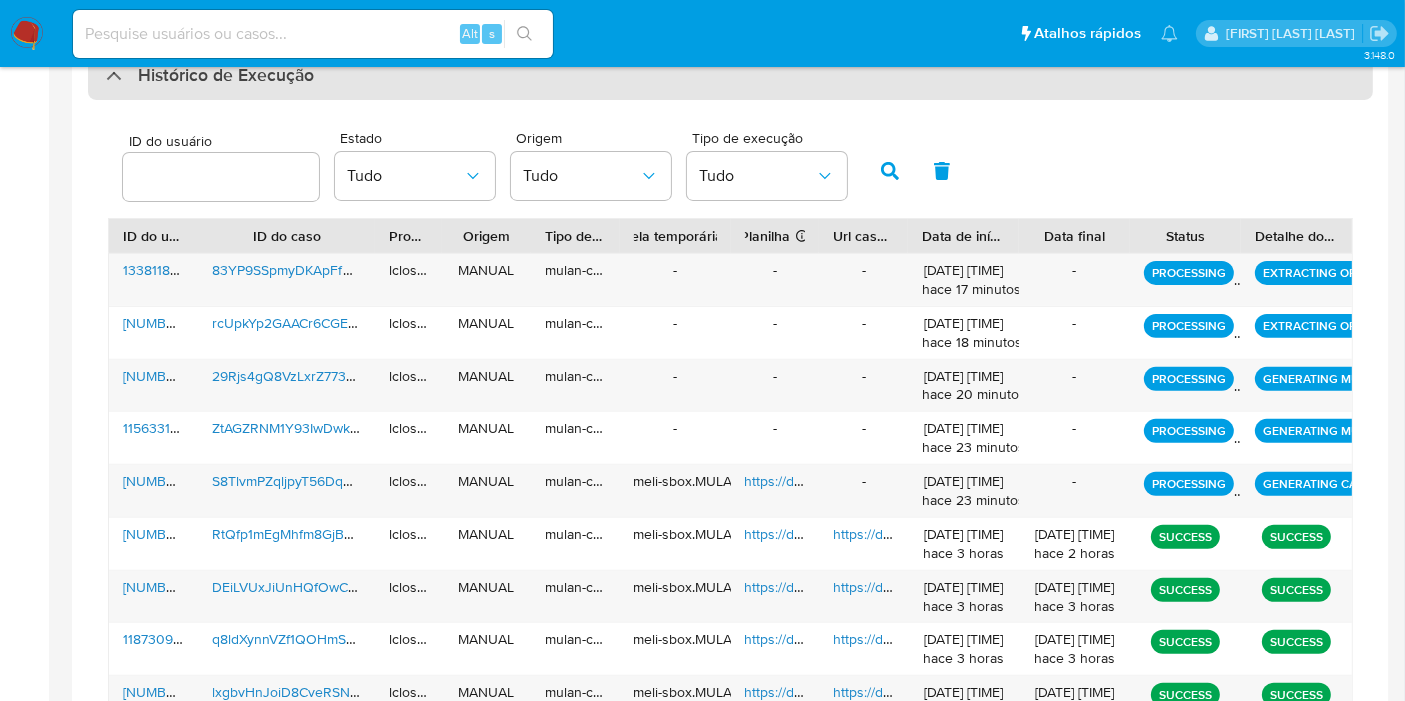 click on "Histórico de Execução" at bounding box center (730, 76) 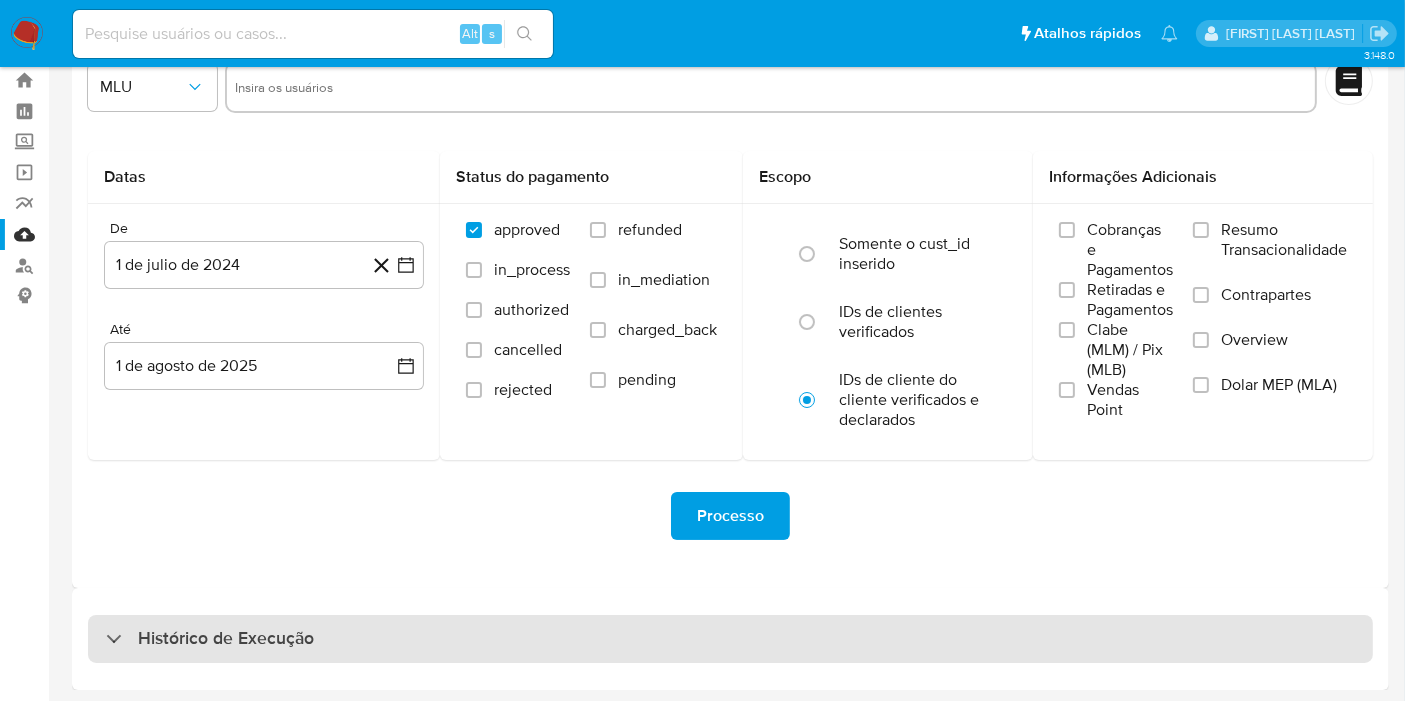 click on "Histórico de Execução" at bounding box center (730, 639) 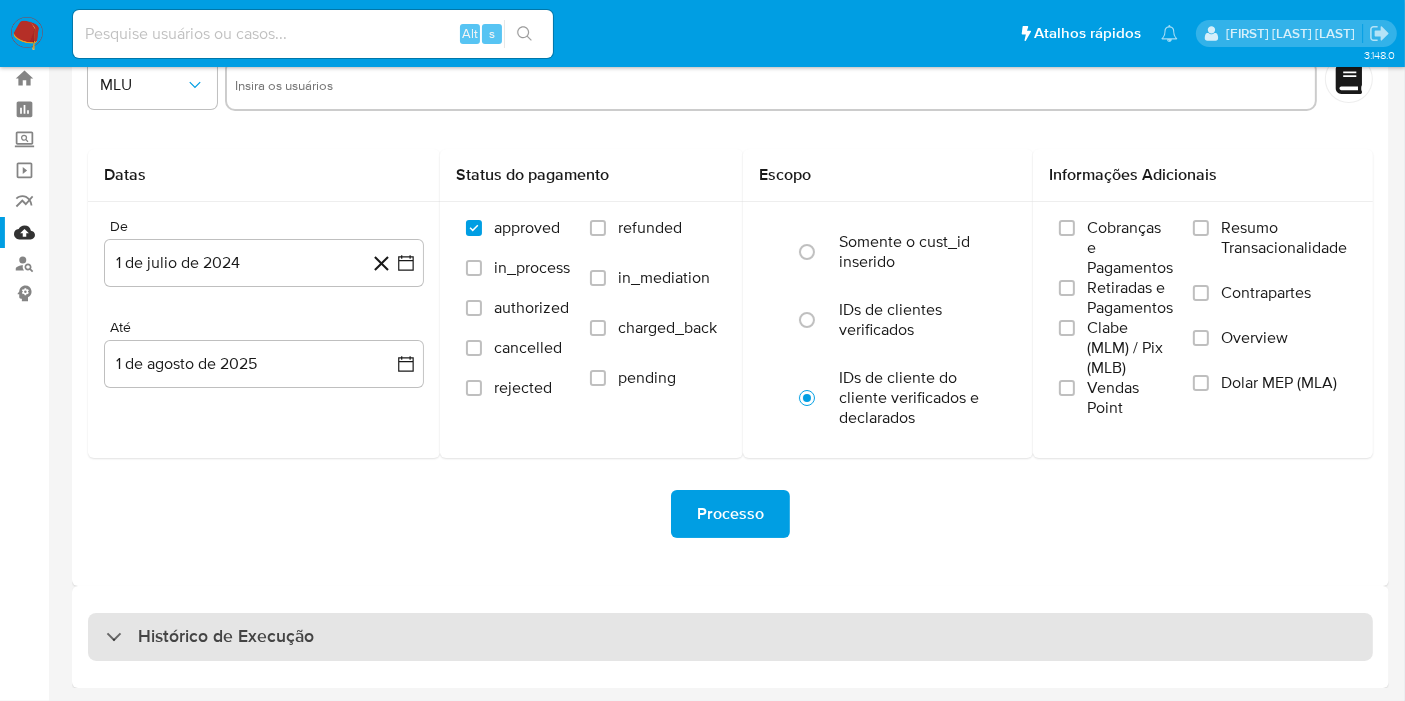 select on "10" 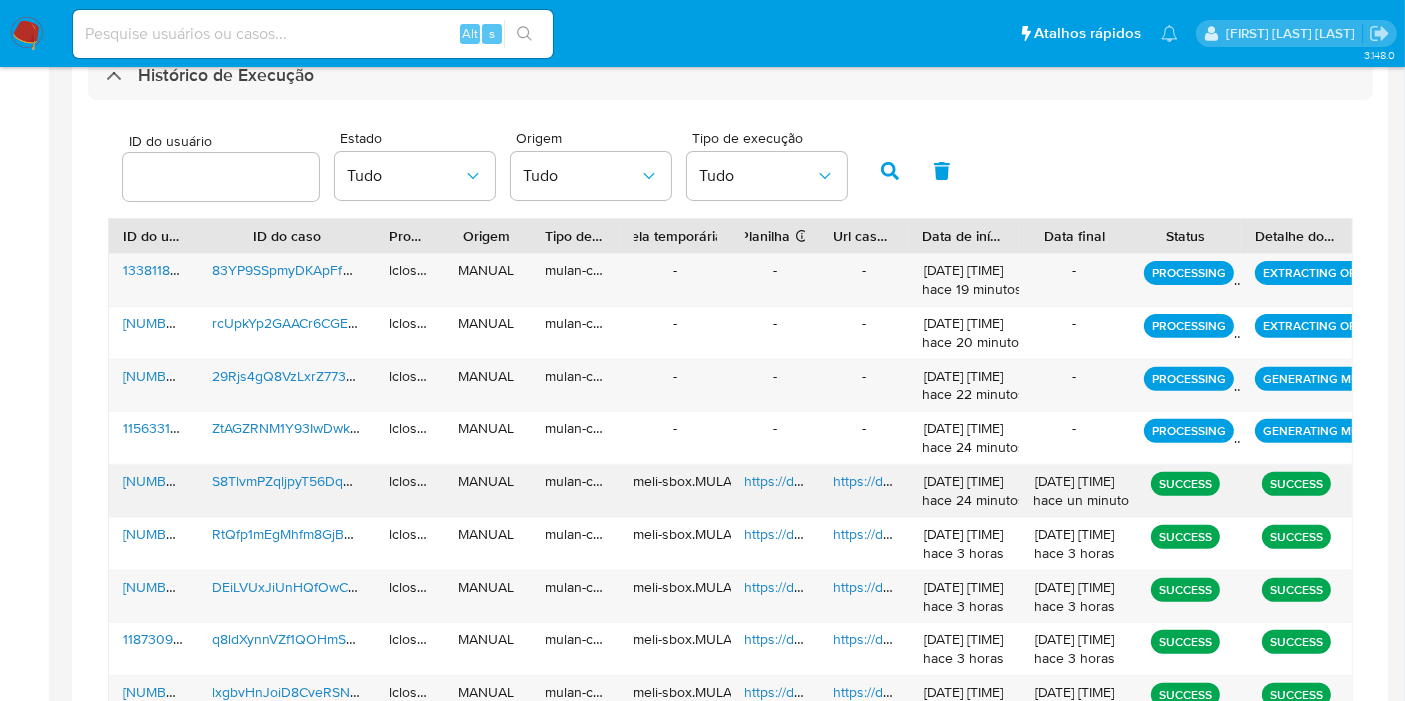 click on "https://docs.google.com/spreadsheets/d/1XwGVTP9aeWd1jFZRkljK4kw4yBw-5w-thMQU6_lTQso/edit" at bounding box center [1052, 481] 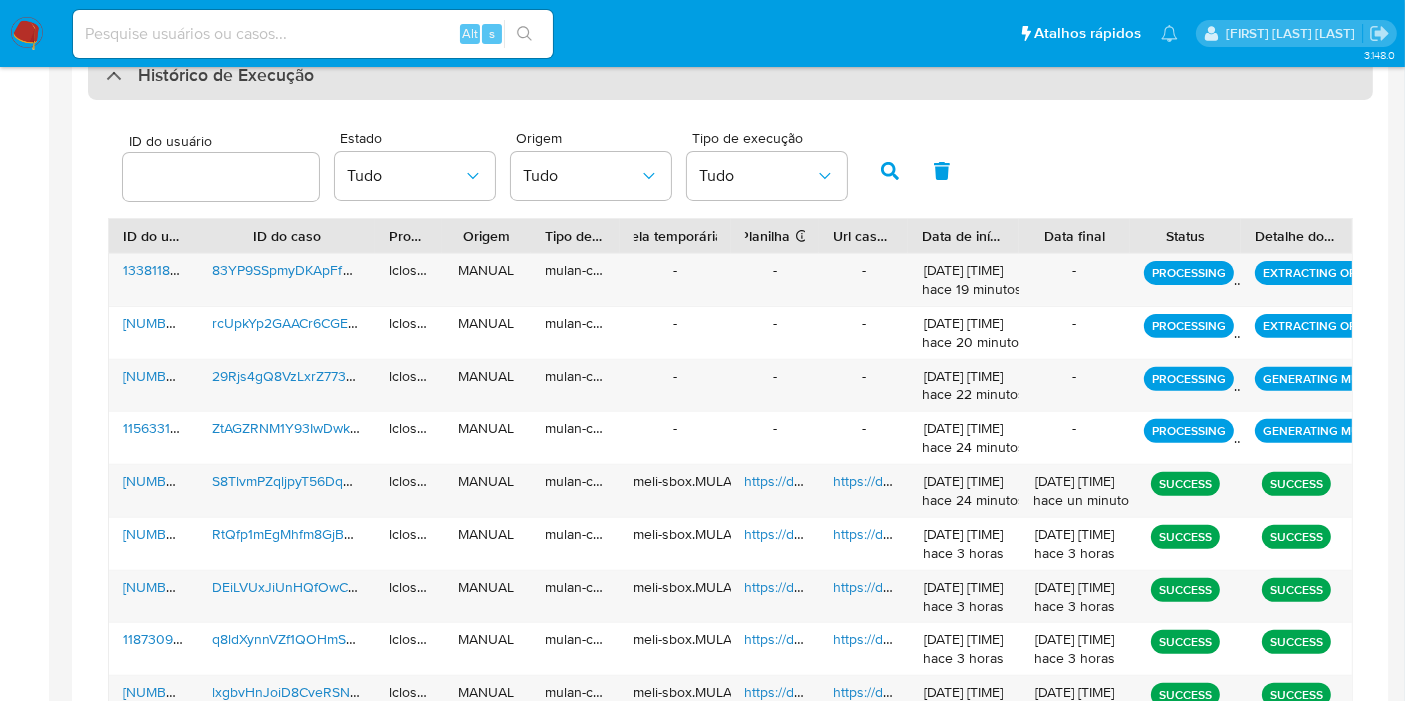 click on "Histórico de Execução" at bounding box center (730, 76) 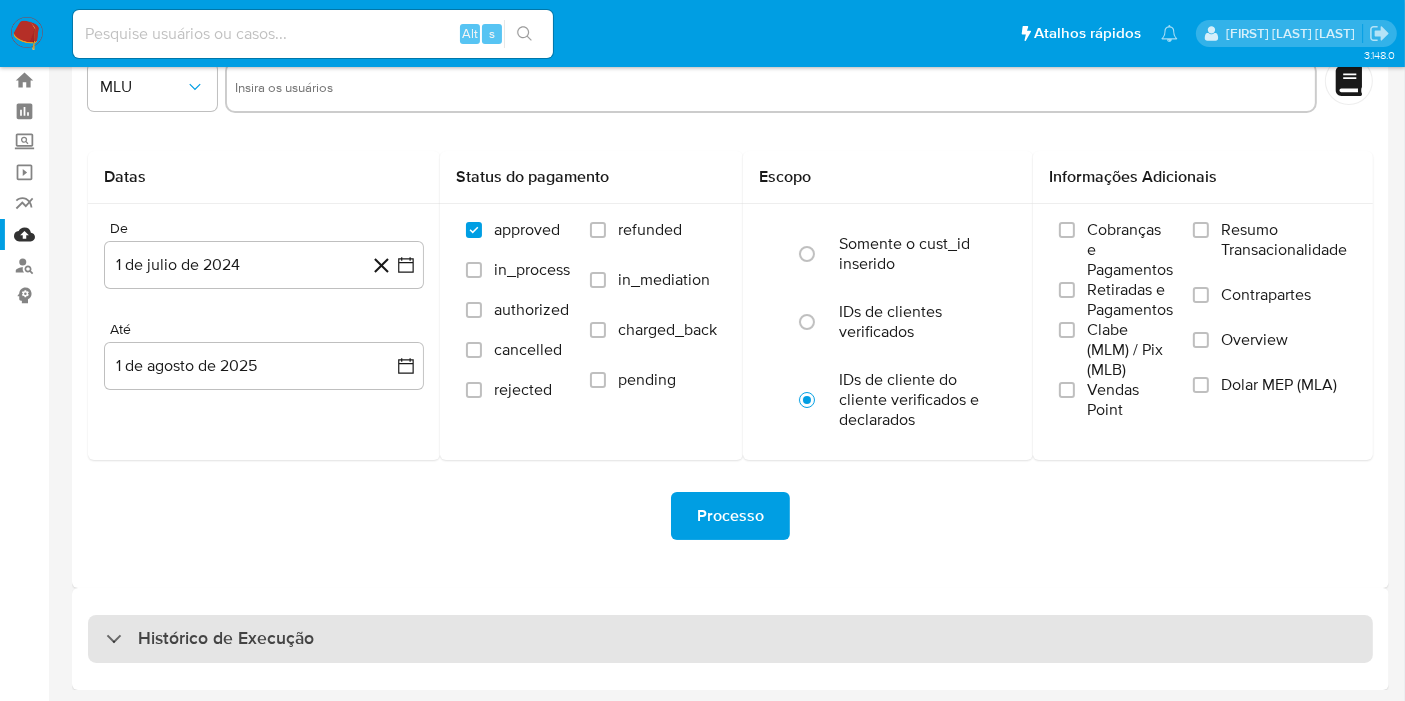 click on "Histórico de Execução" at bounding box center [730, 639] 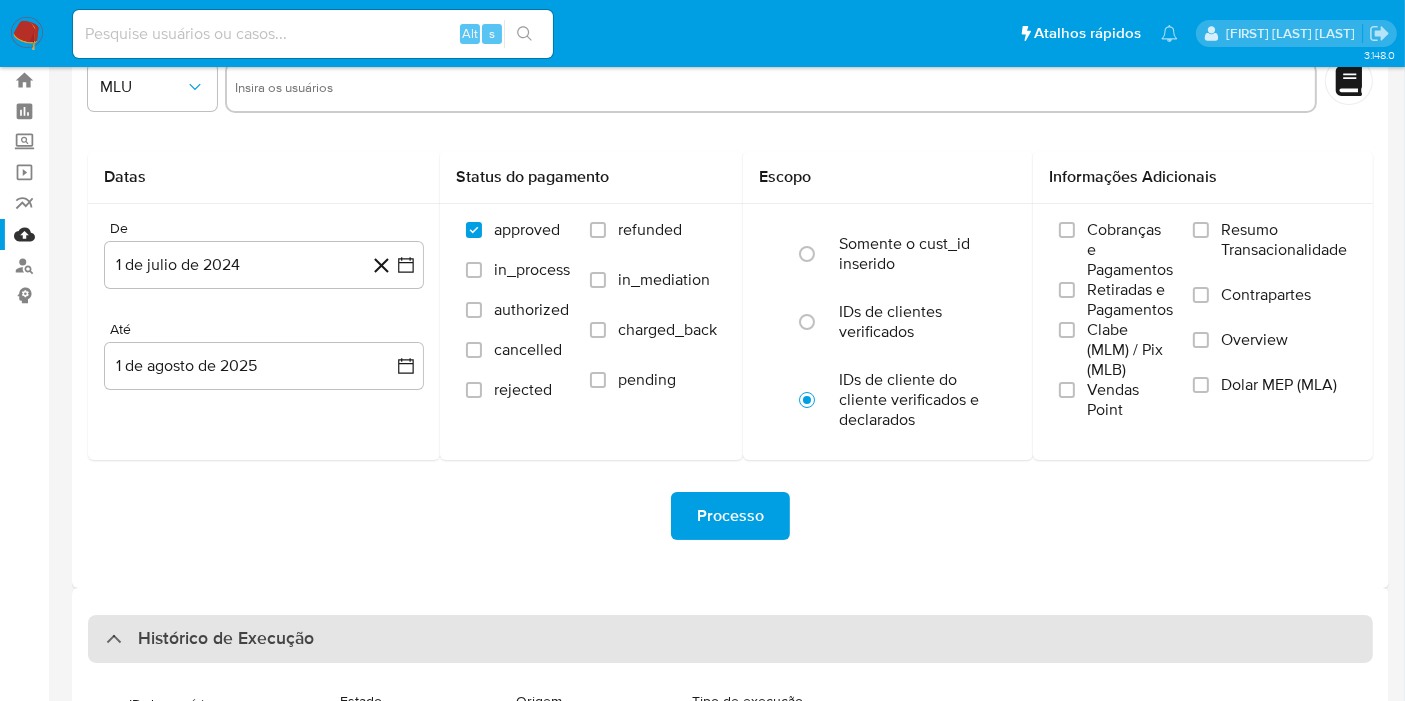 scroll, scrollTop: 617, scrollLeft: 0, axis: vertical 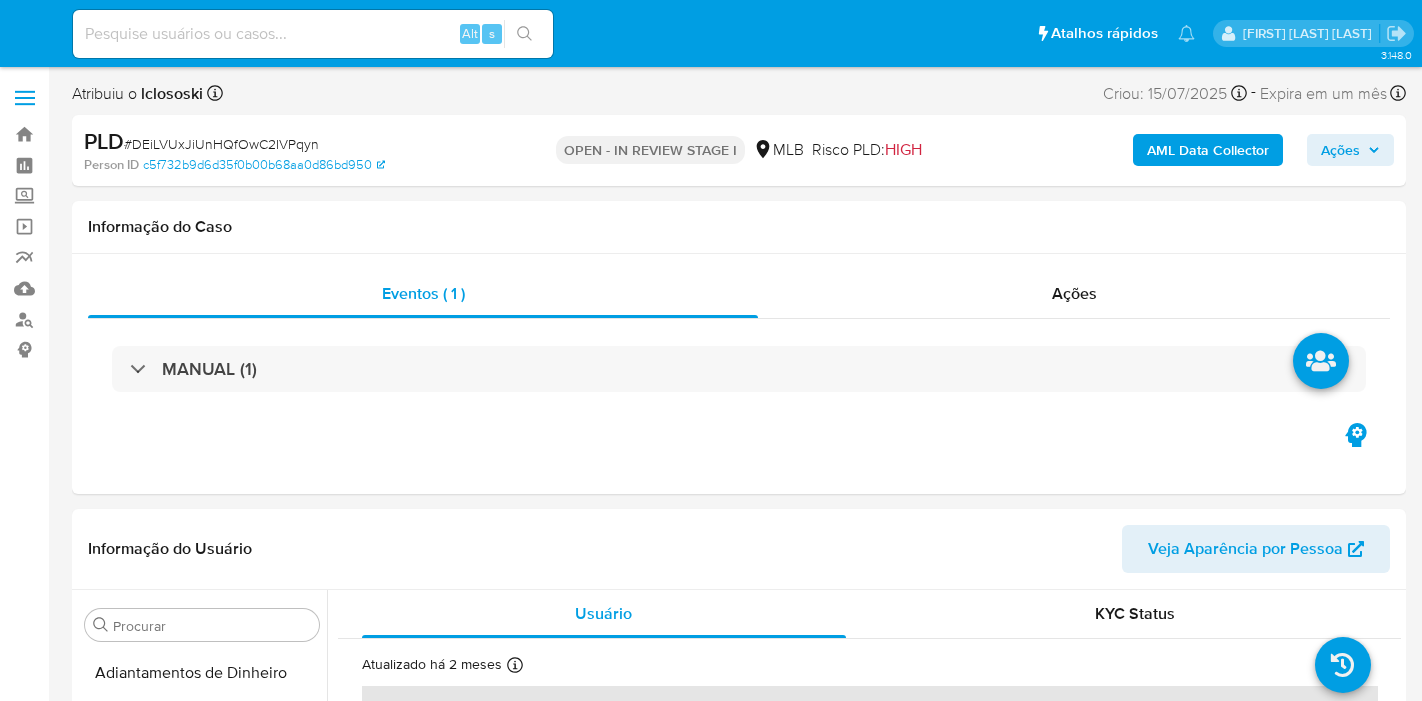 select on "10" 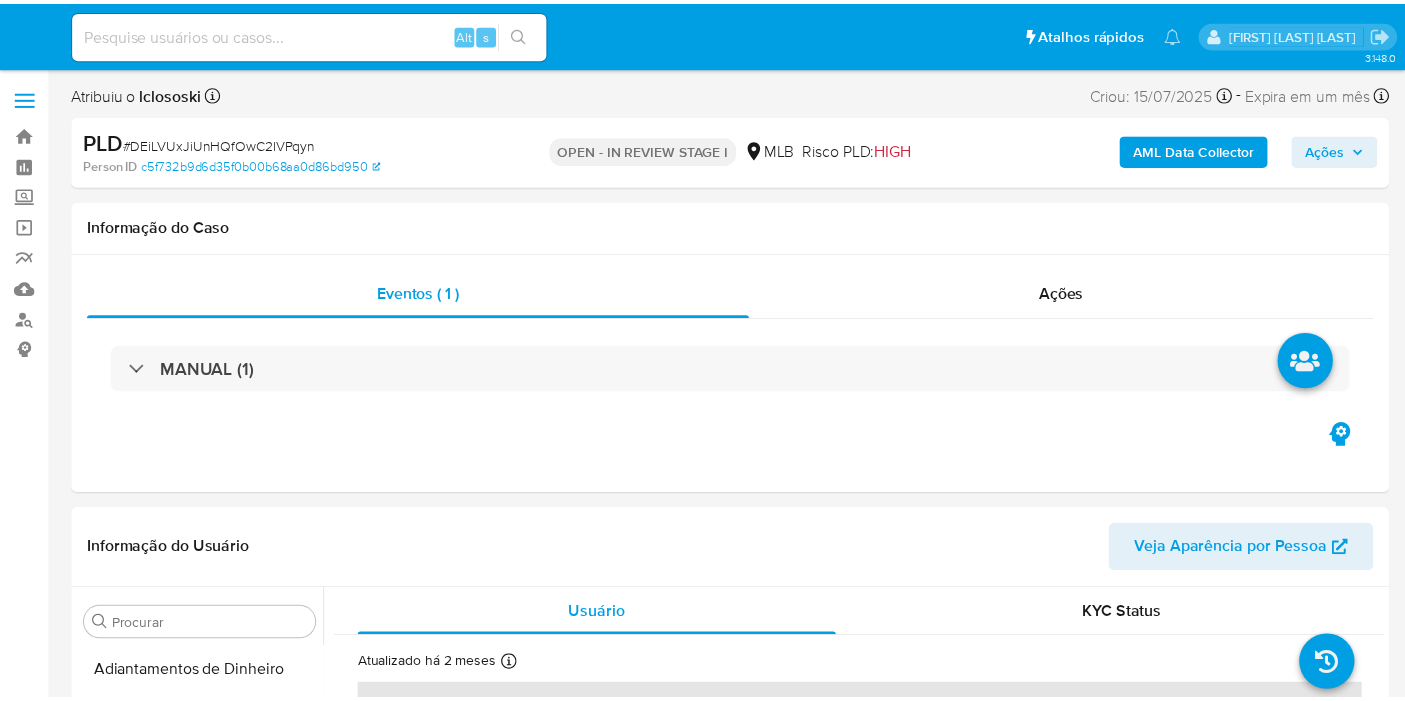scroll, scrollTop: 0, scrollLeft: 0, axis: both 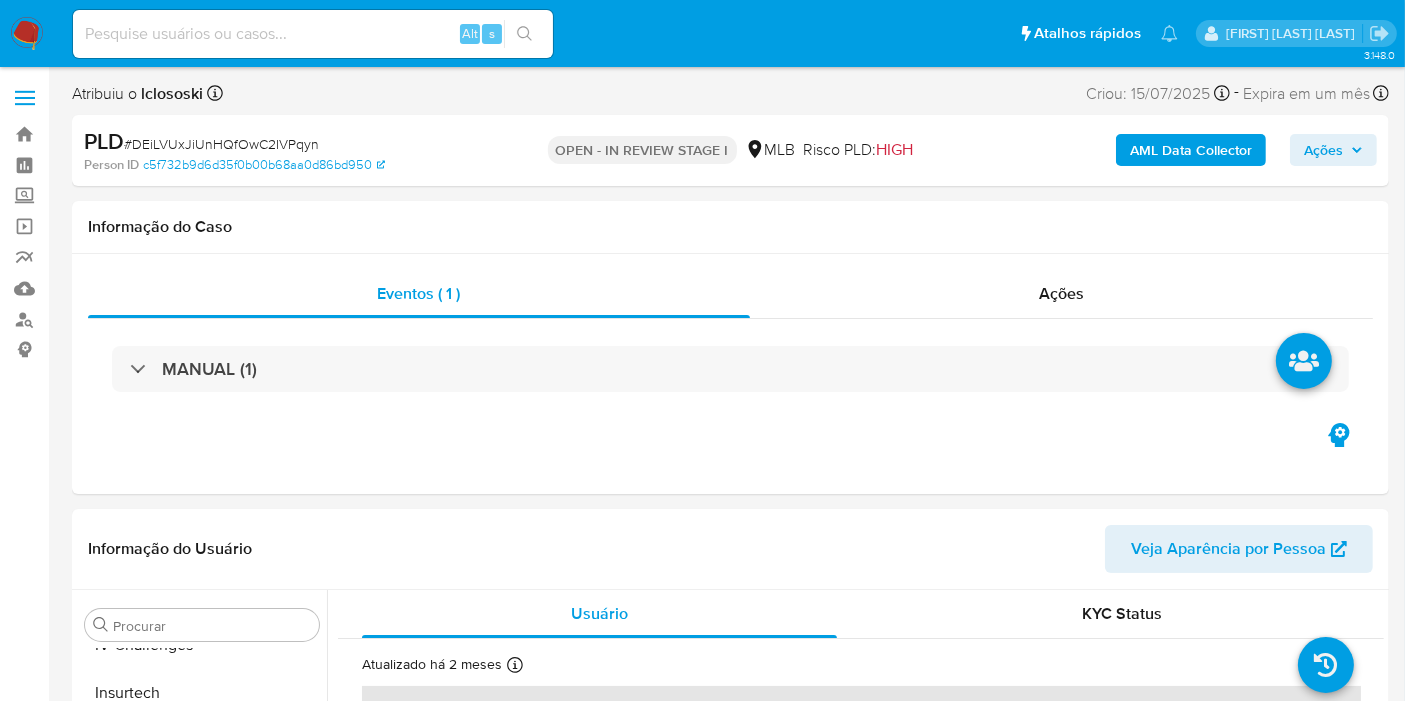 click on "PLD # DEiLVUxJiUnHQfOwC2IVPqyn Person ID c5f732b9d6d35f0b00b68aa0d86bd950 OPEN - IN REVIEW STAGE I MLB Risco PLD: HIGH AML Data Collector Ações" at bounding box center (730, 150) 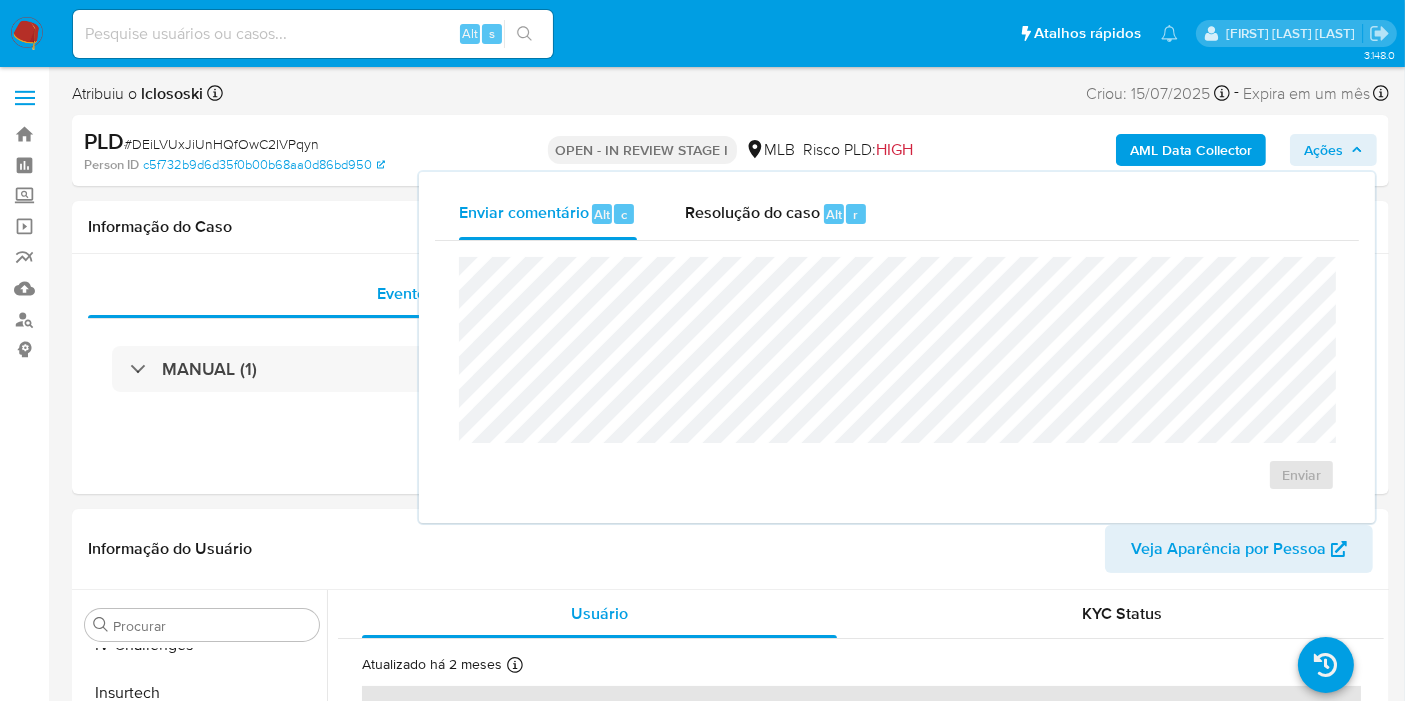 click on "Enviar comentário Alt c Resolução do caso Alt r Enviar" at bounding box center [897, 347] 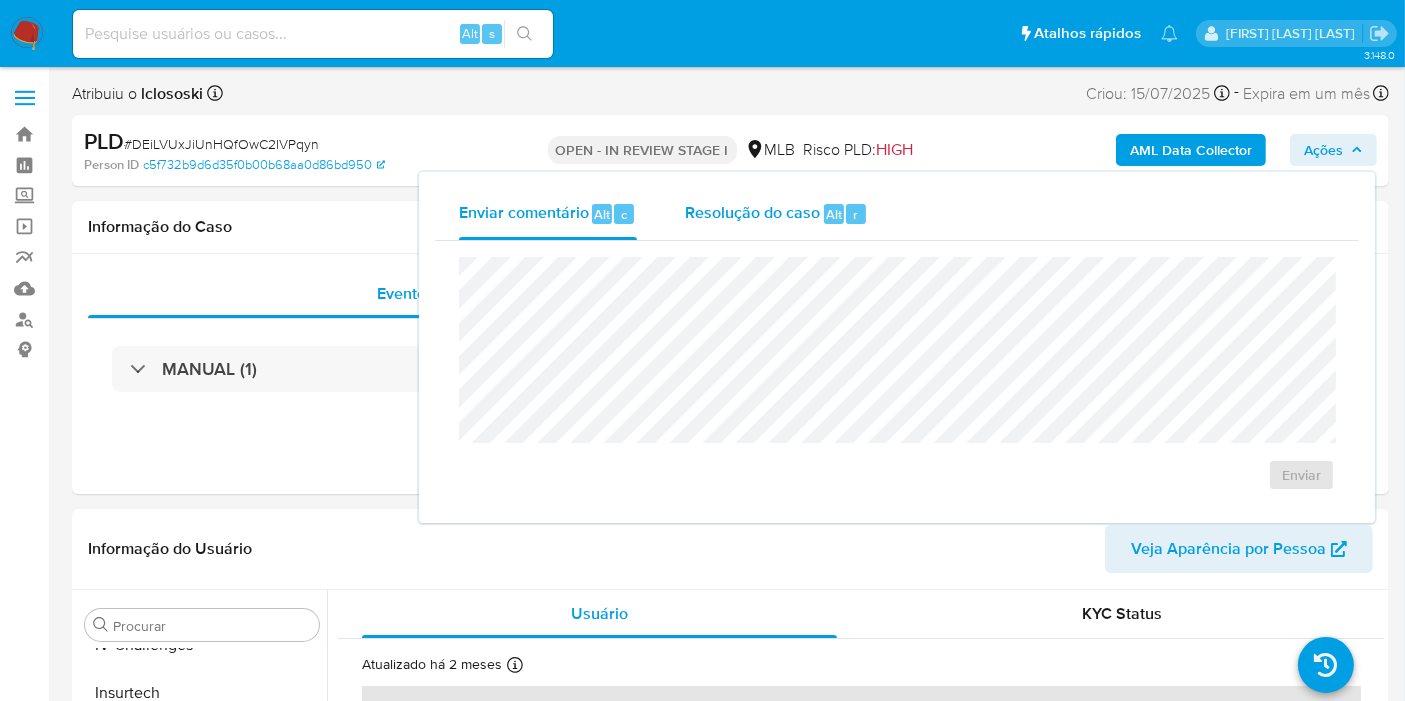 click on "Resolução do caso Alt r" at bounding box center [776, 214] 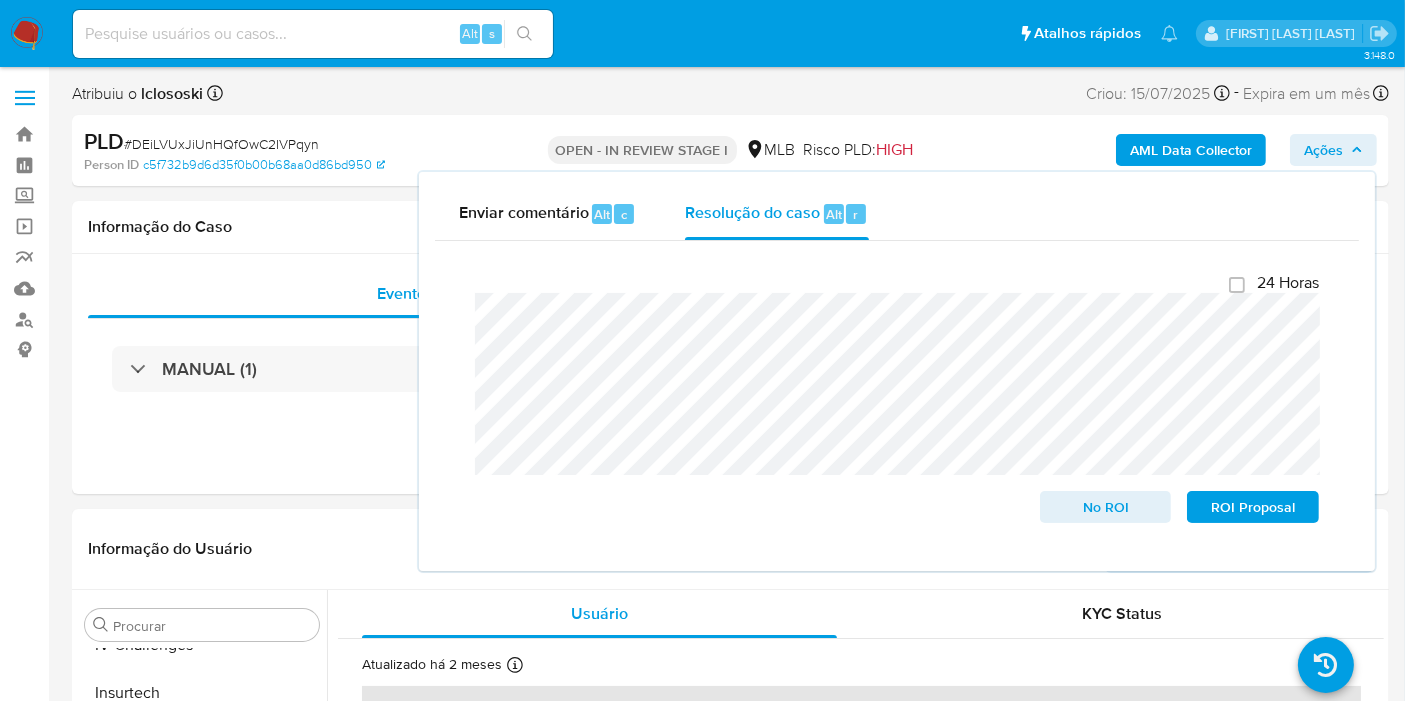 click on "Ações" at bounding box center [1323, 150] 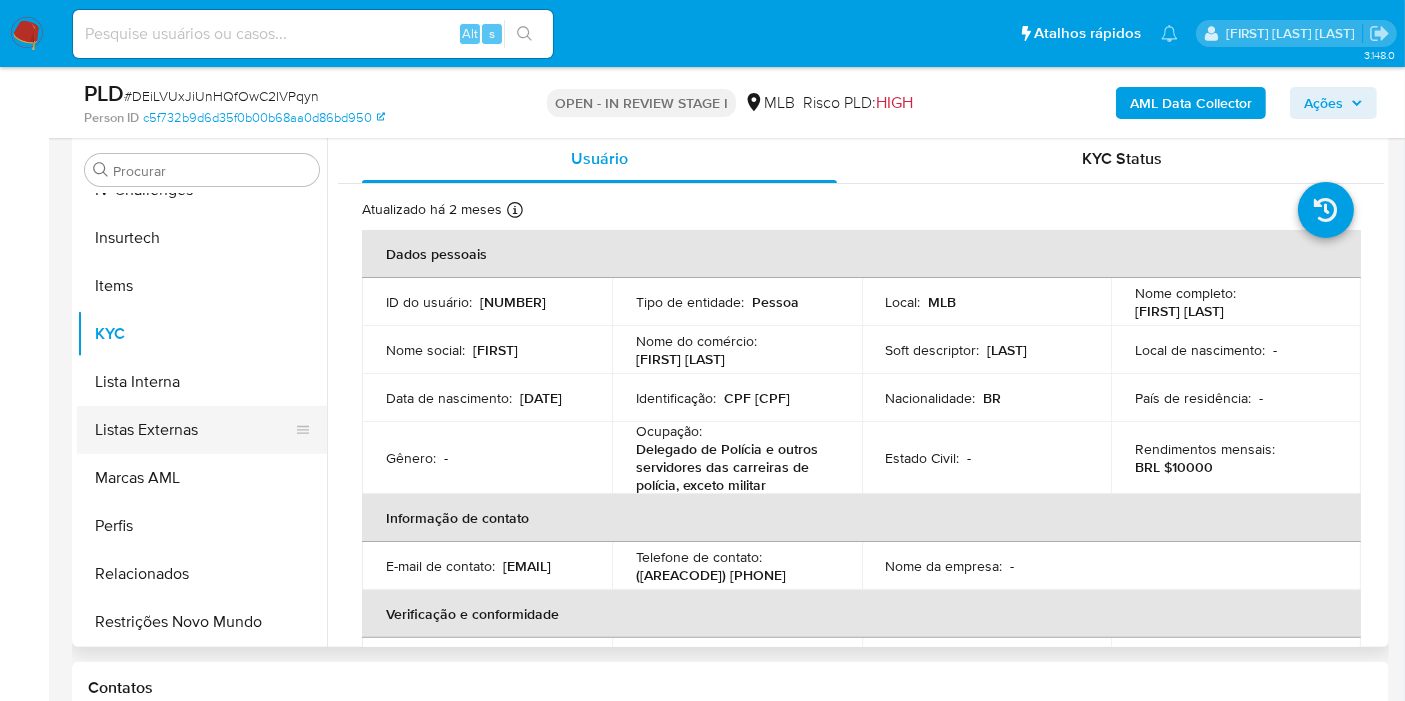 scroll, scrollTop: 444, scrollLeft: 0, axis: vertical 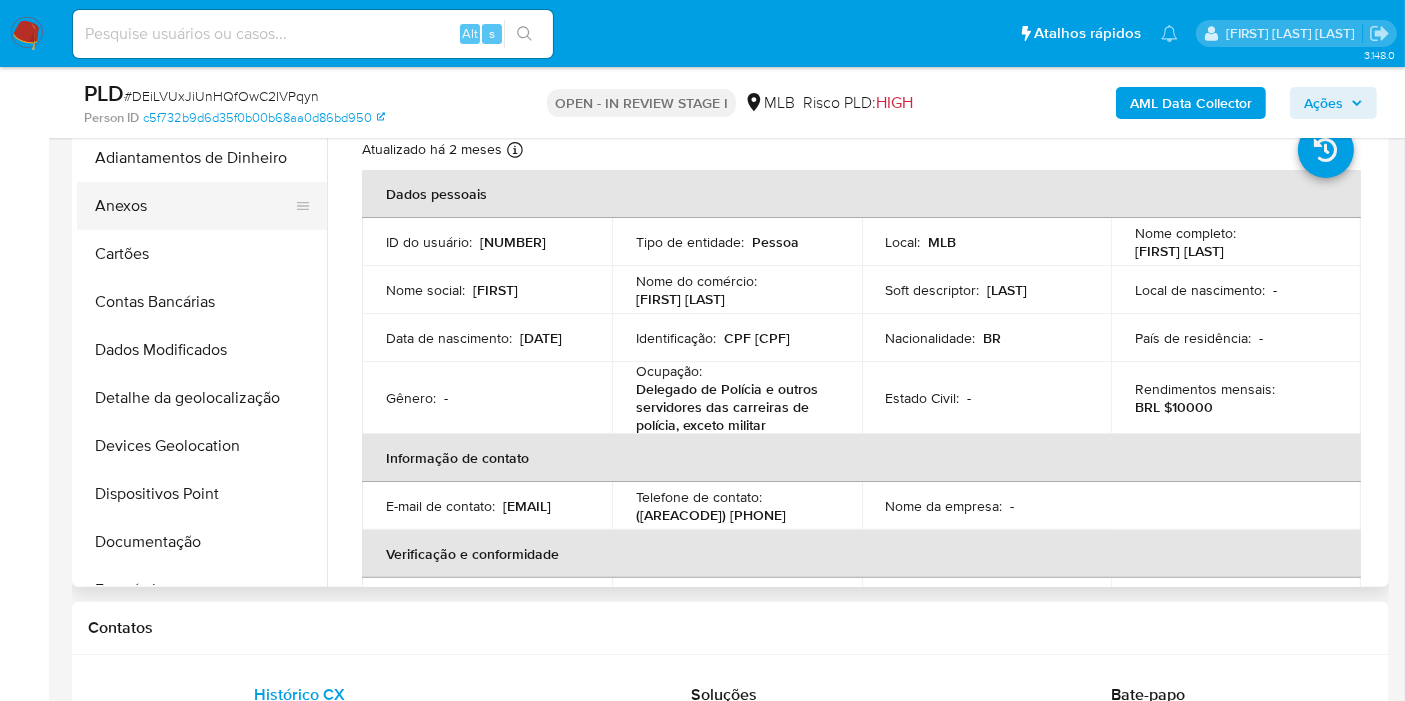 click on "Anexos" at bounding box center (194, 206) 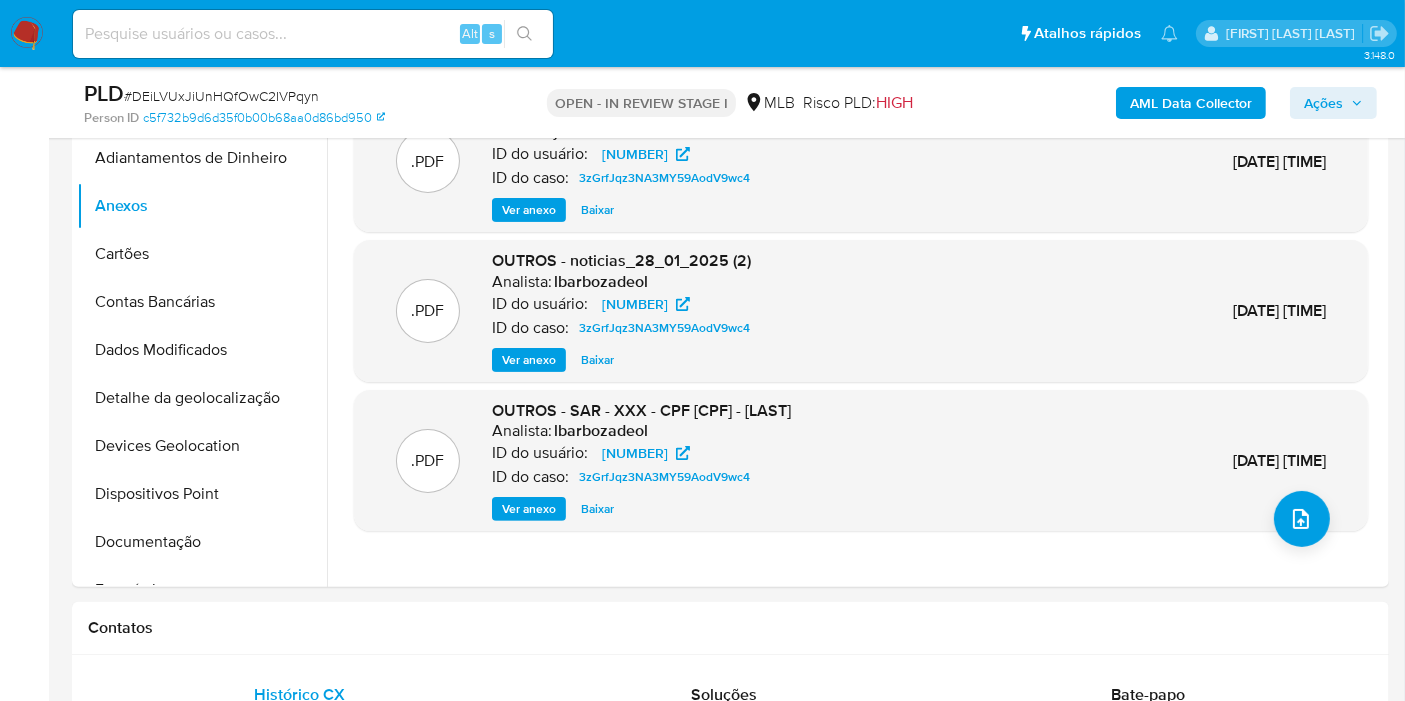 click on "Ações" at bounding box center [1323, 103] 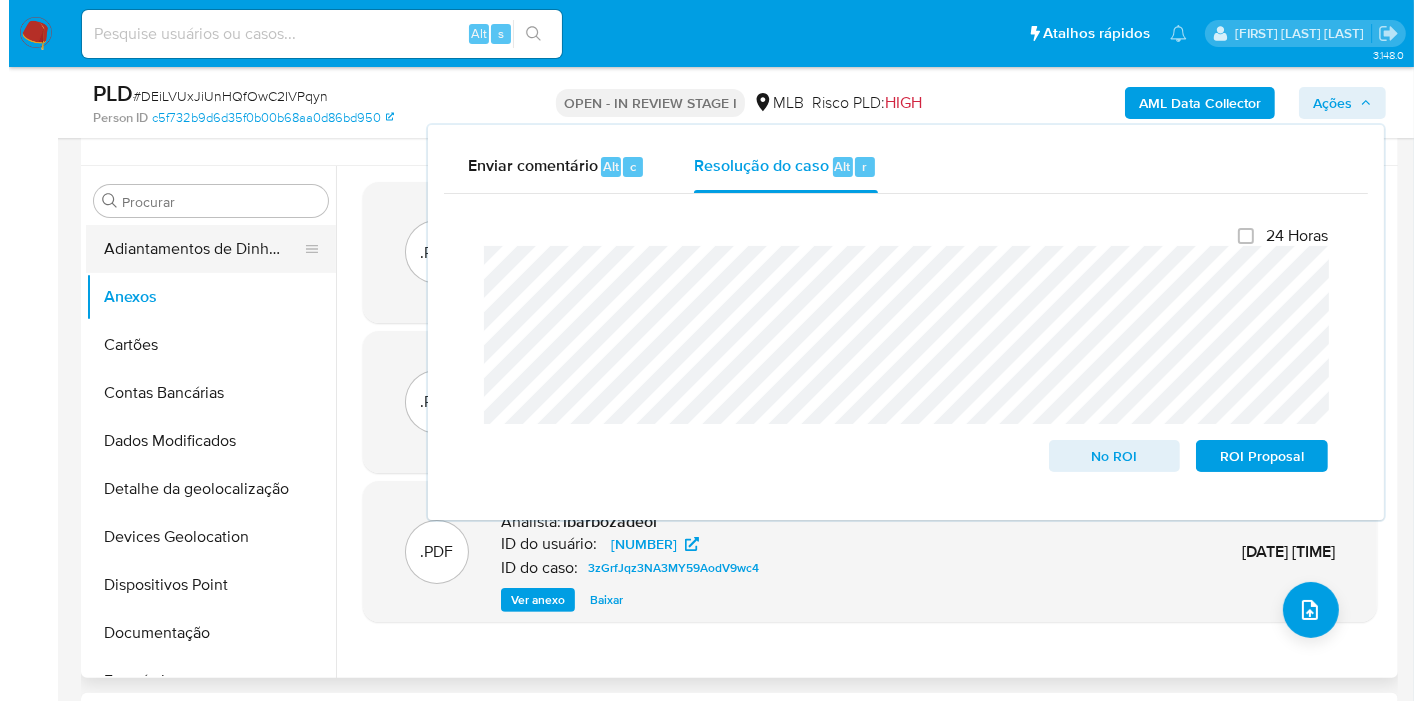 scroll, scrollTop: 333, scrollLeft: 0, axis: vertical 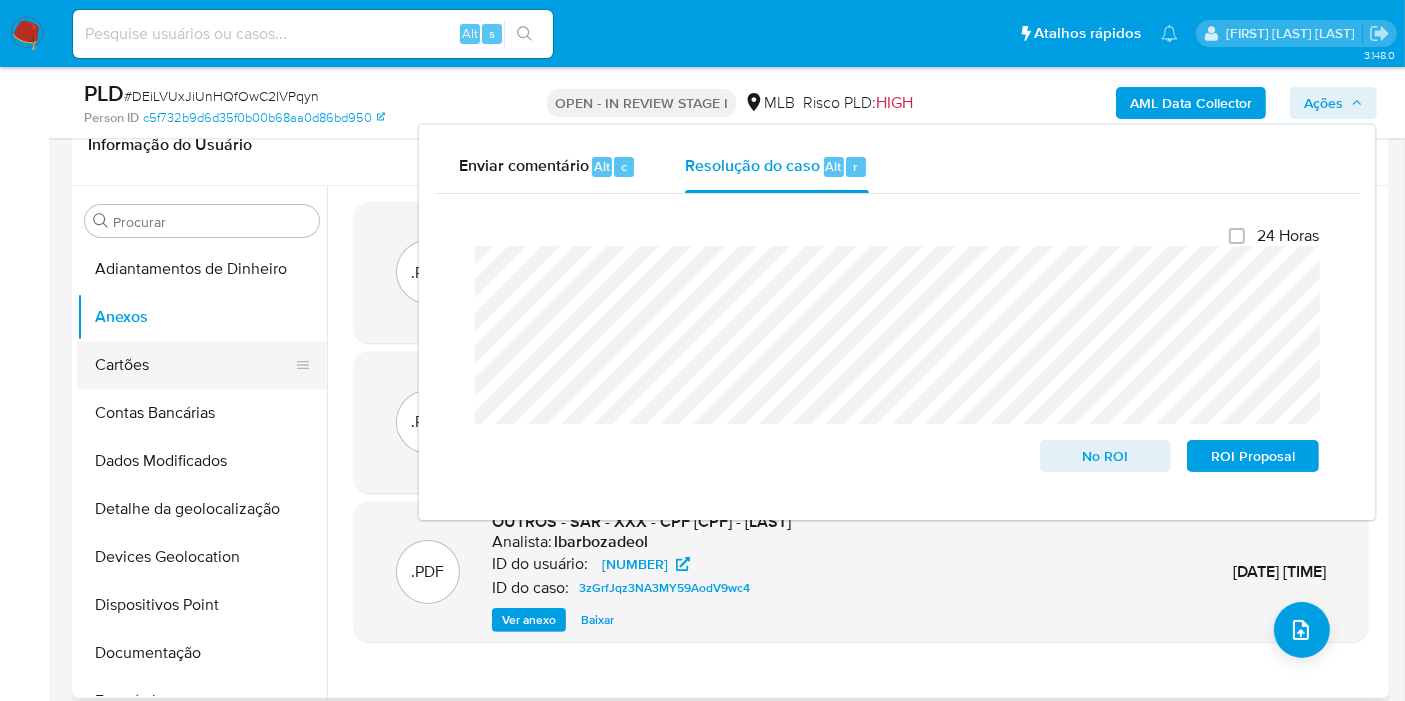 click on "Cartões" at bounding box center [194, 365] 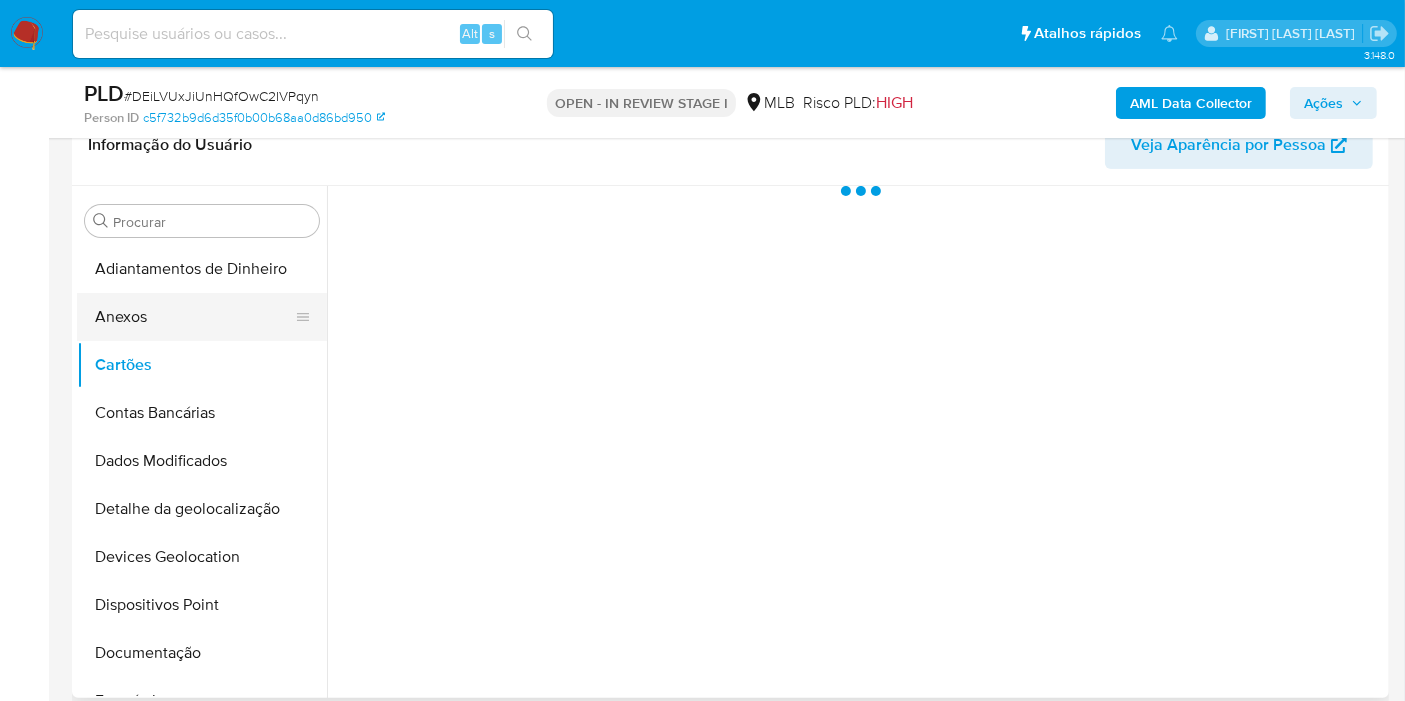 click on "Anexos" at bounding box center [194, 317] 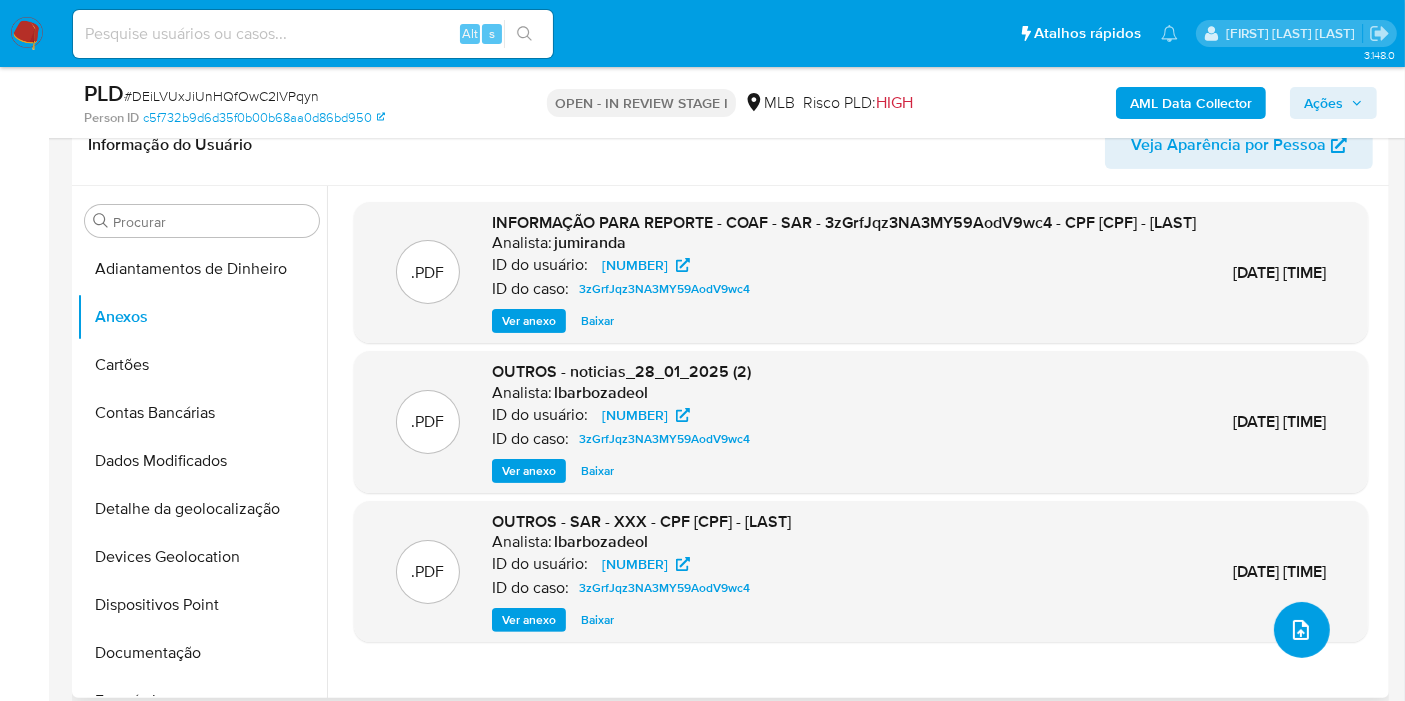 click at bounding box center (1302, 630) 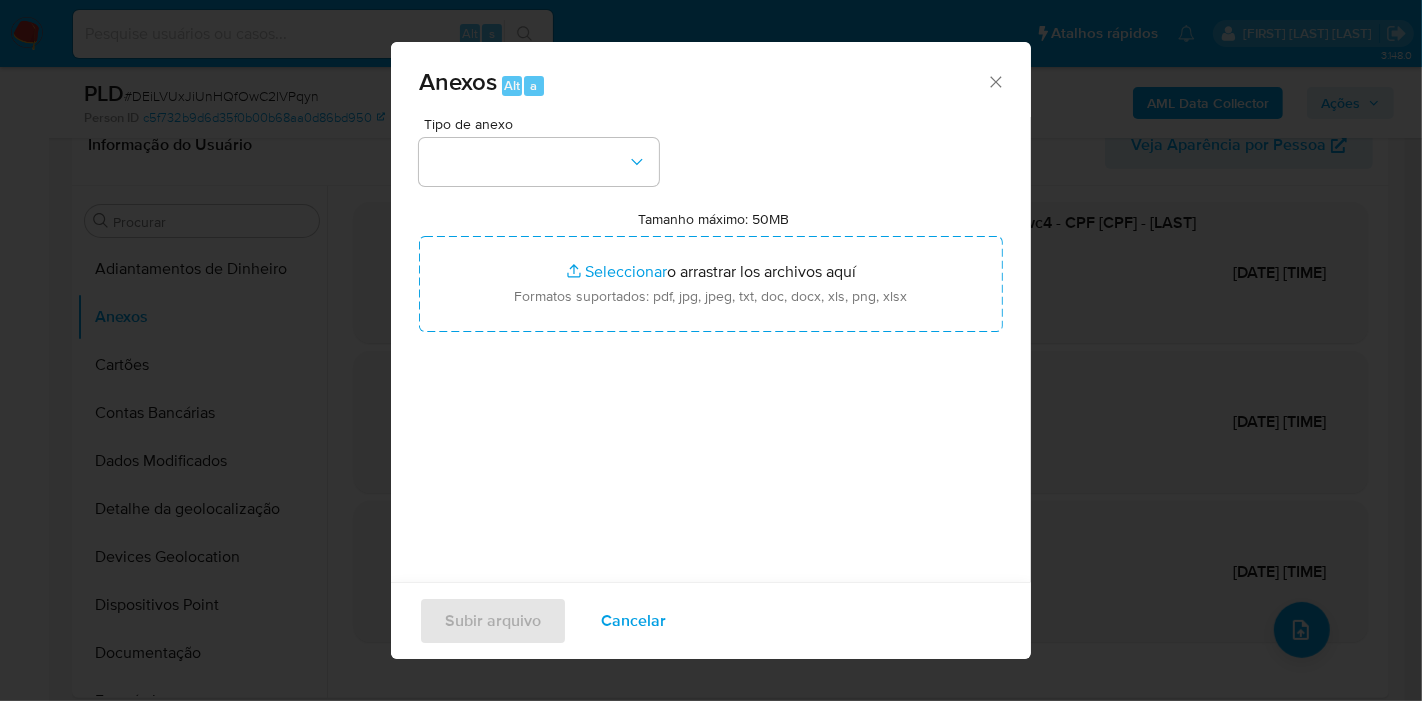 click on "Tipo de anexo" at bounding box center (539, 151) 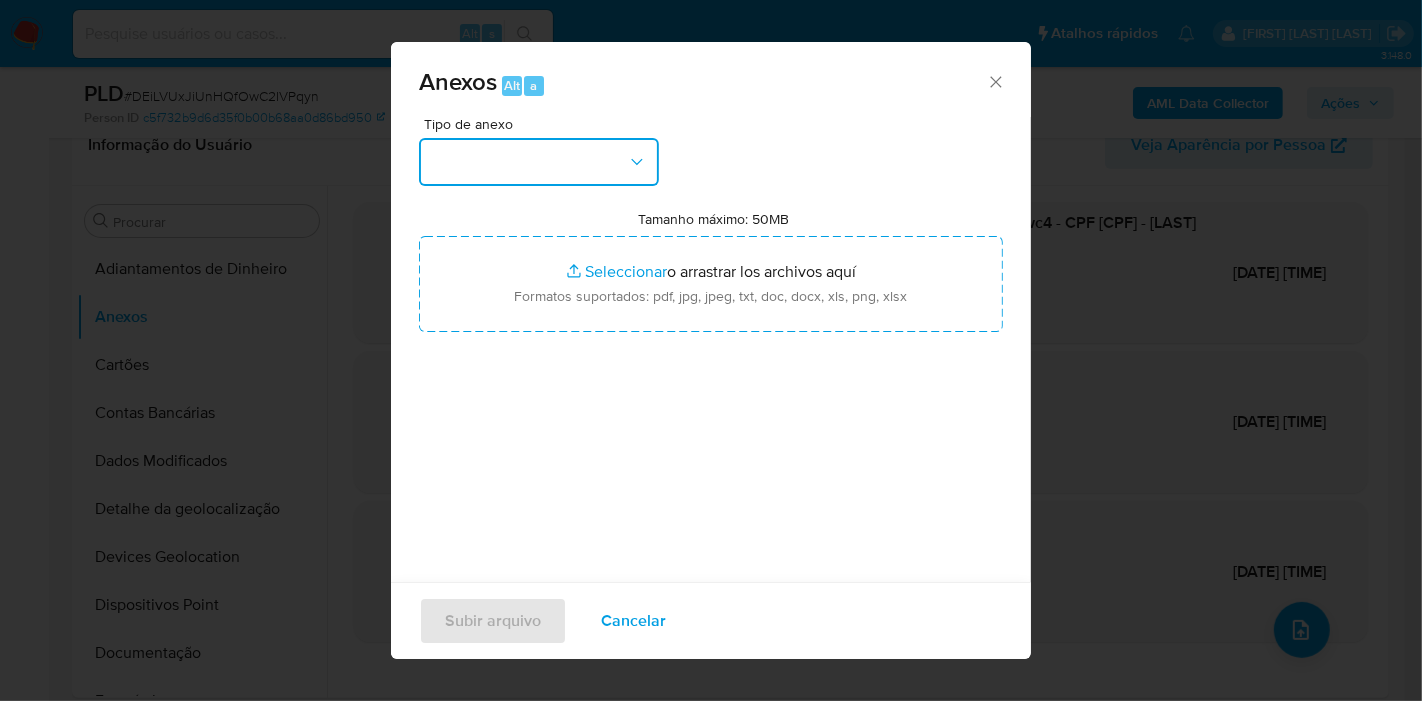click at bounding box center [539, 162] 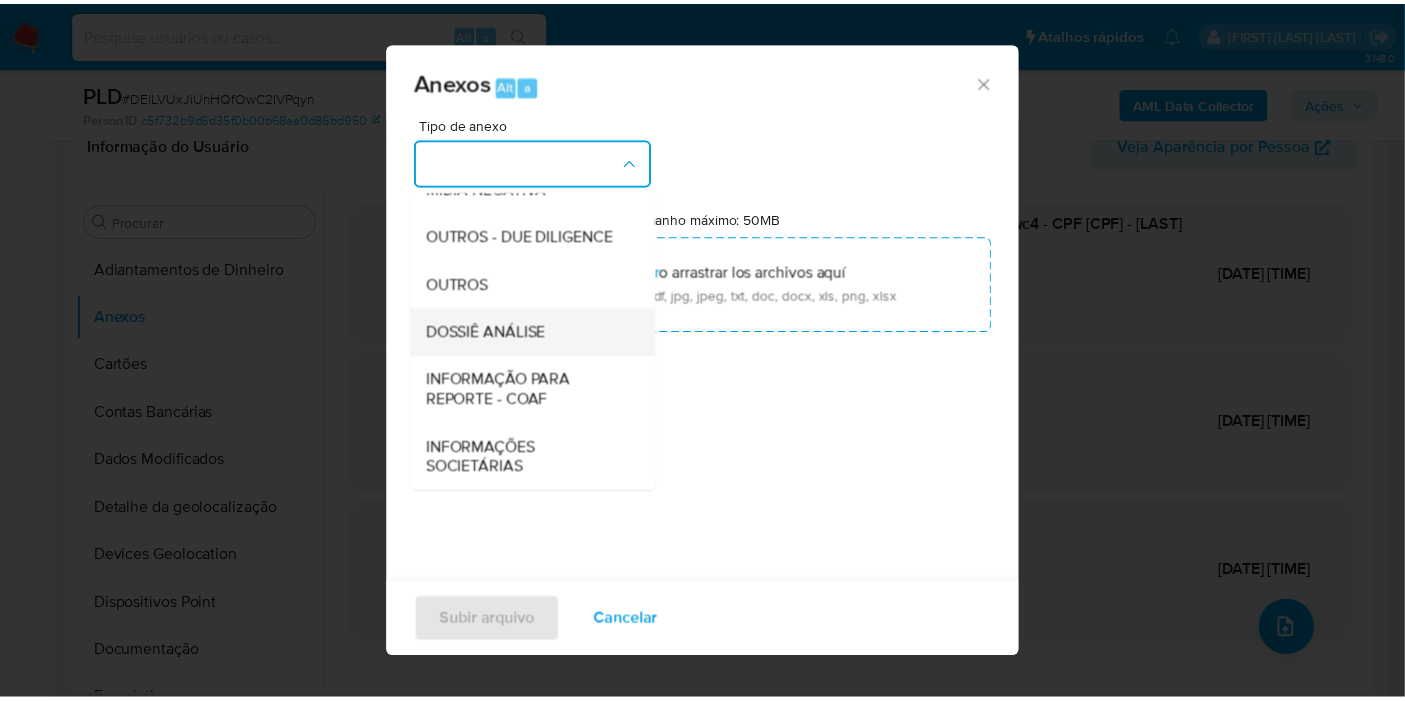 scroll, scrollTop: 307, scrollLeft: 0, axis: vertical 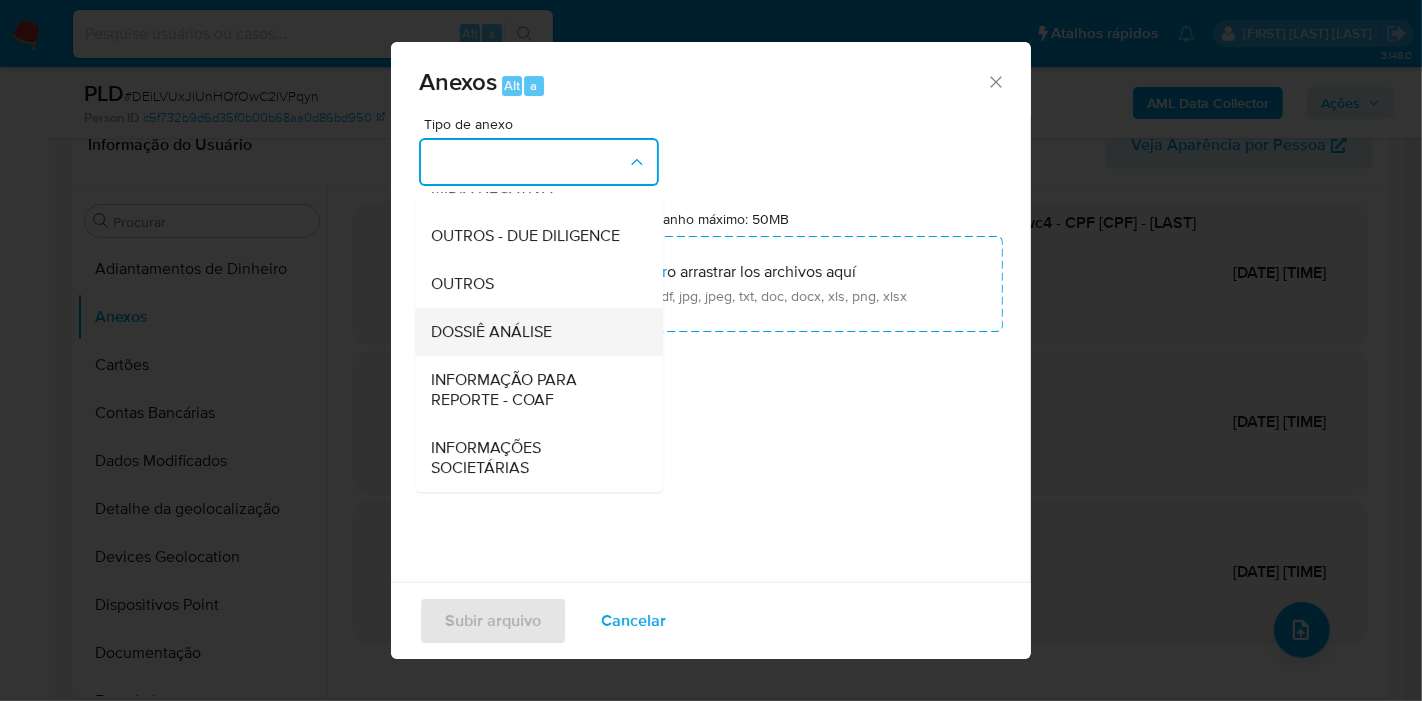click on "DOSSIÊ ANÁLISE" at bounding box center [491, 332] 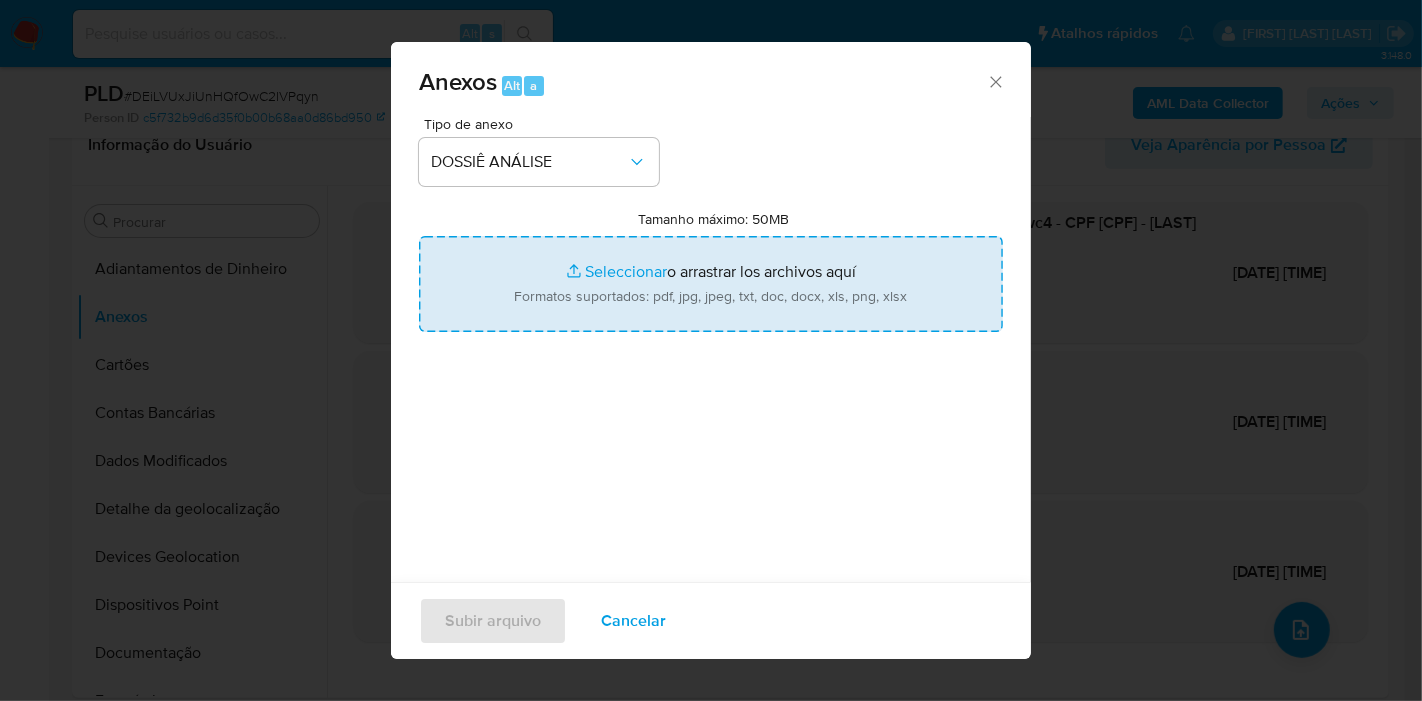 click on "Tamanho máximo: 50MB Seleccionar archivos" at bounding box center (711, 284) 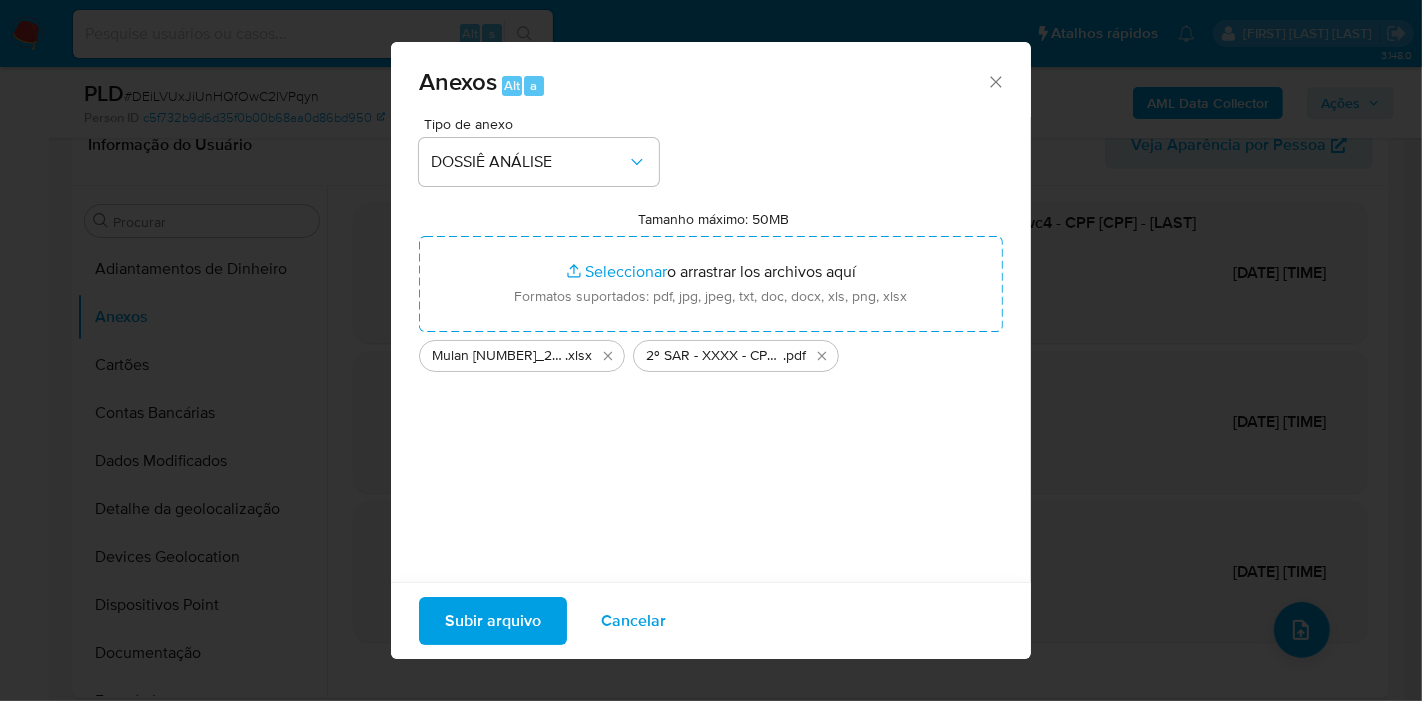 drag, startPoint x: 533, startPoint y: 293, endPoint x: 504, endPoint y: 616, distance: 324.29926 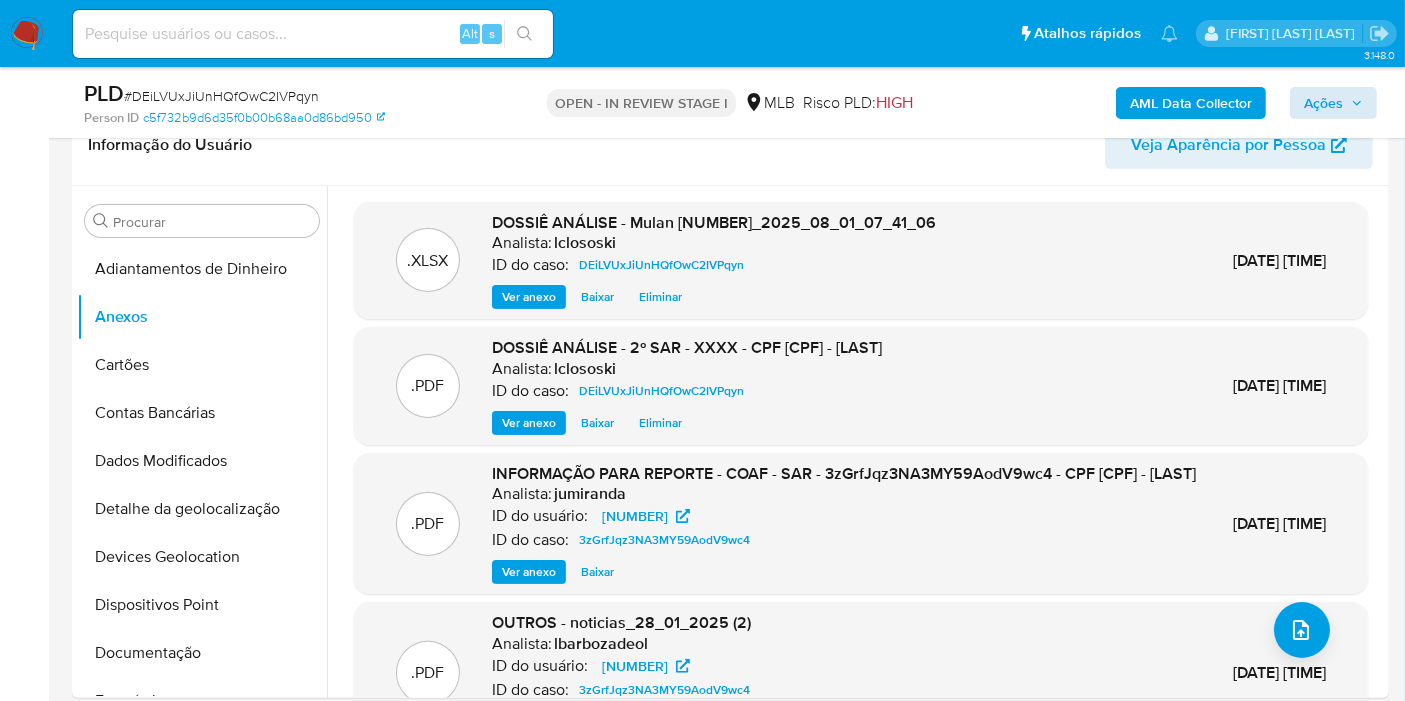 click on "PLD # DEiLVUxJiUnHQfOwC2IVPqyn Person ID c5f732b9d6d35f0b00b68aa0d86bd950 OPEN - IN REVIEW STAGE I  MLB Risco PLD:  HIGH AML Data Collector Ações" at bounding box center [730, 102] 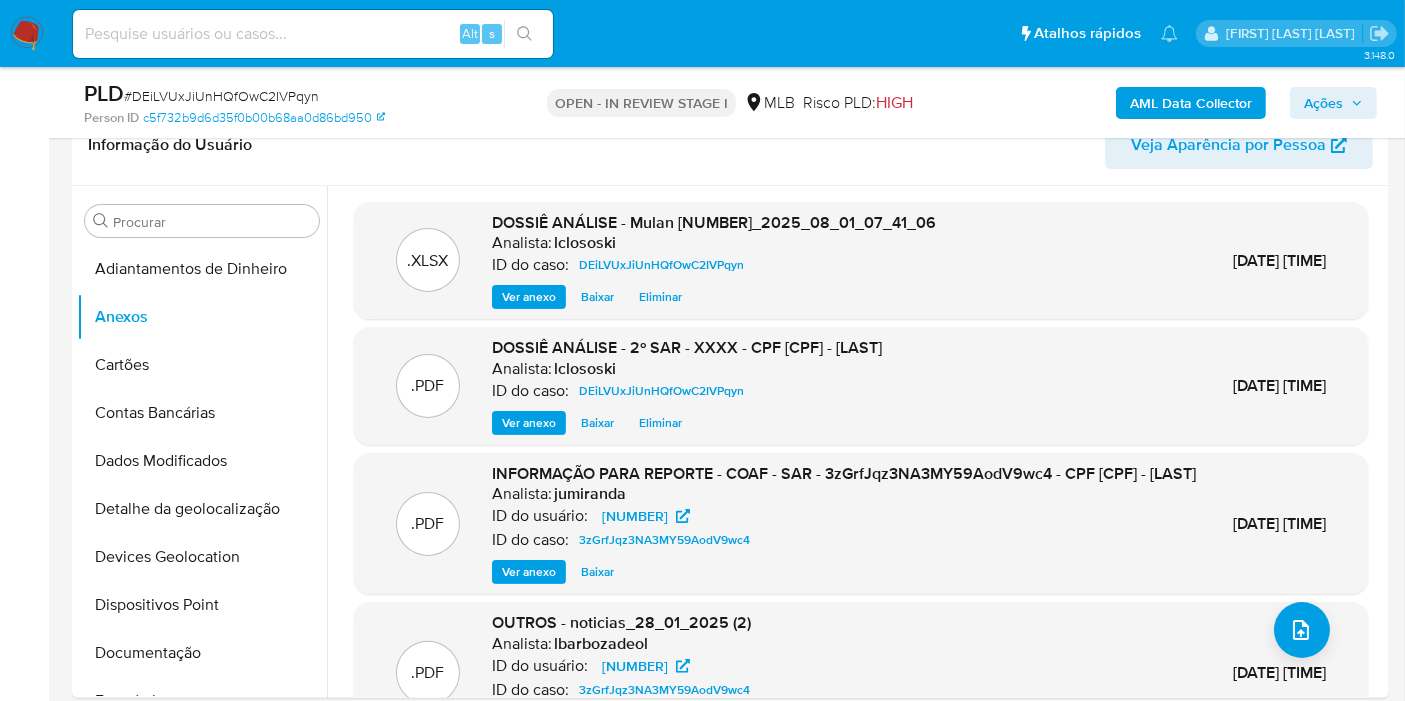 click on "Ações" at bounding box center [1333, 103] 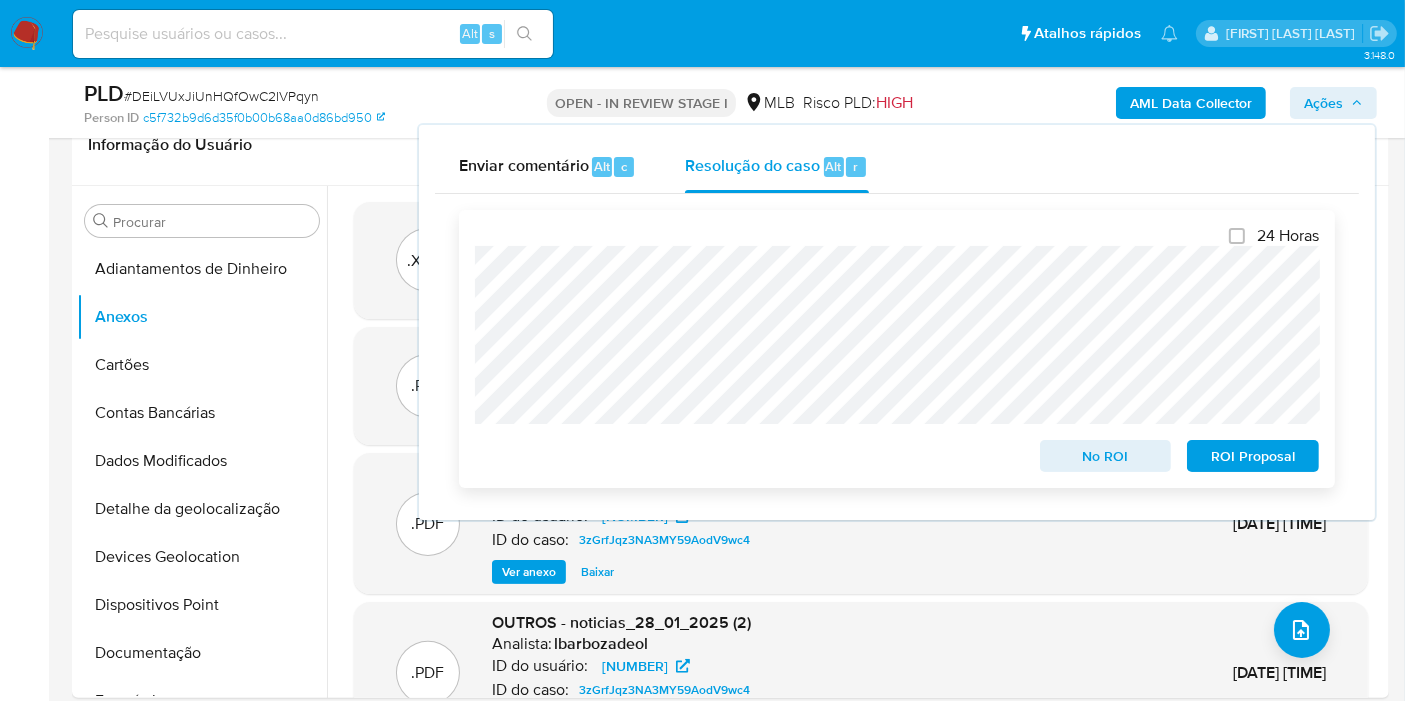 click on "ROI Proposal" at bounding box center (1253, 456) 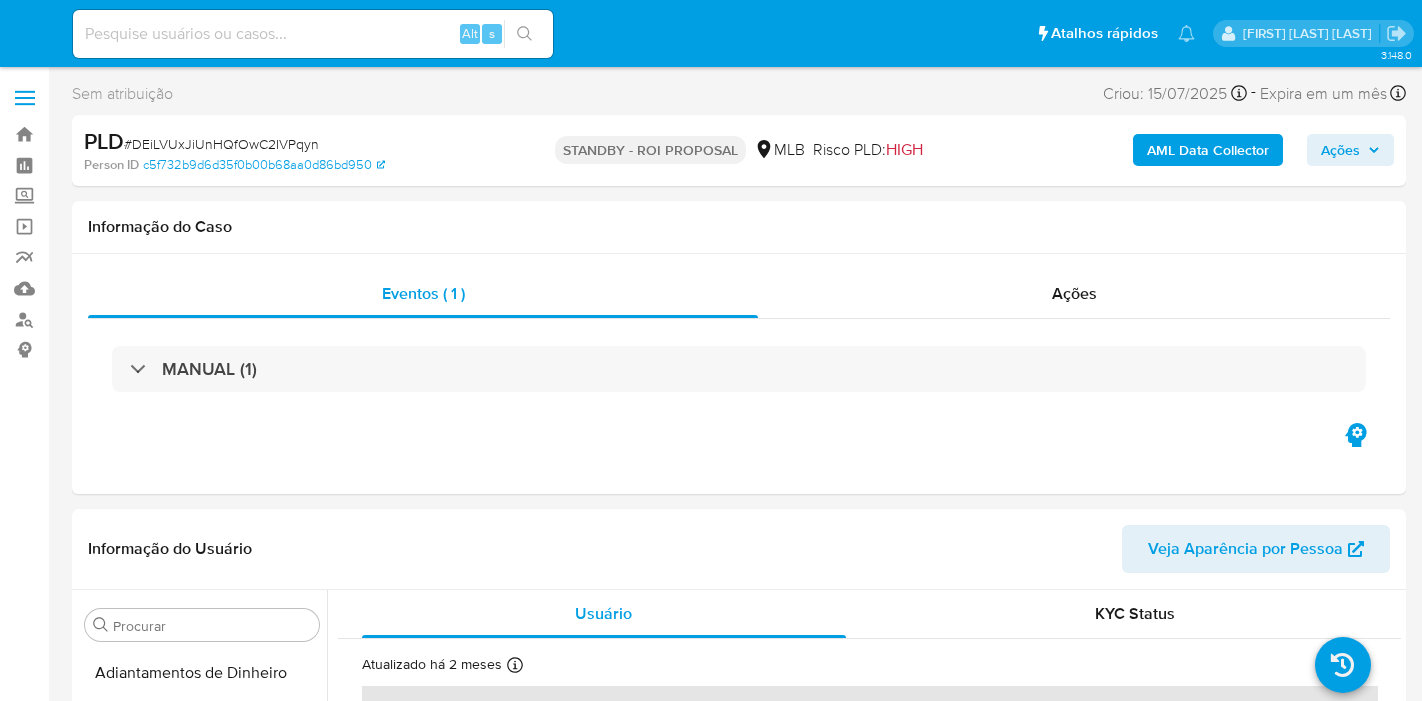 select on "10" 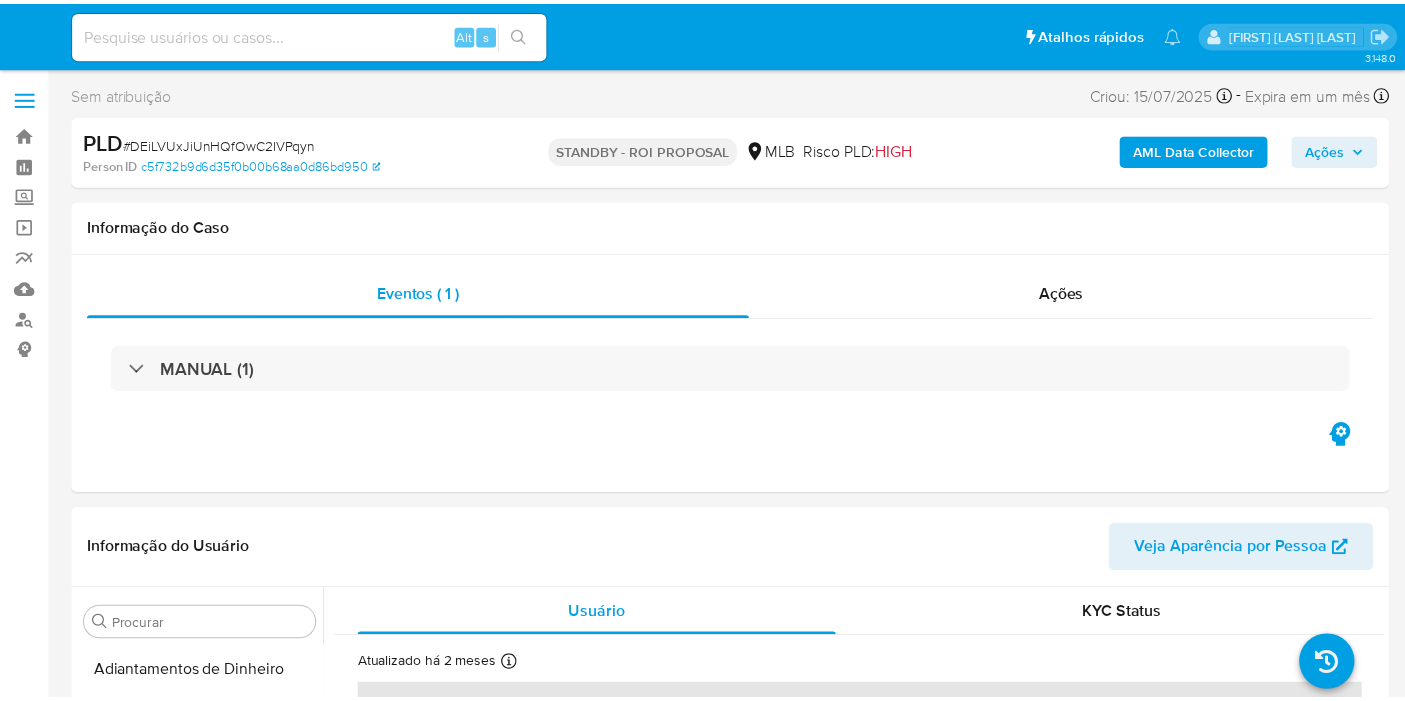 scroll, scrollTop: 0, scrollLeft: 0, axis: both 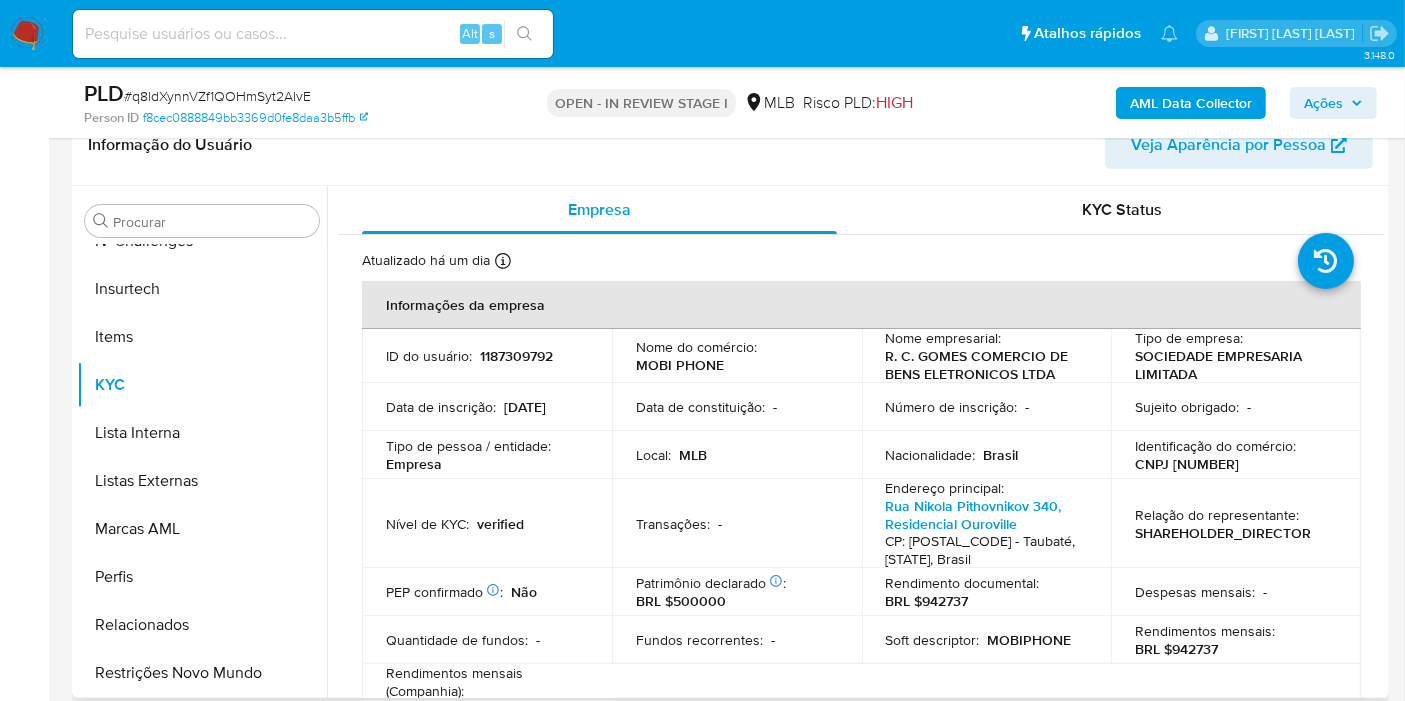 click on "CNPJ [NUMBER]" at bounding box center [1187, 464] 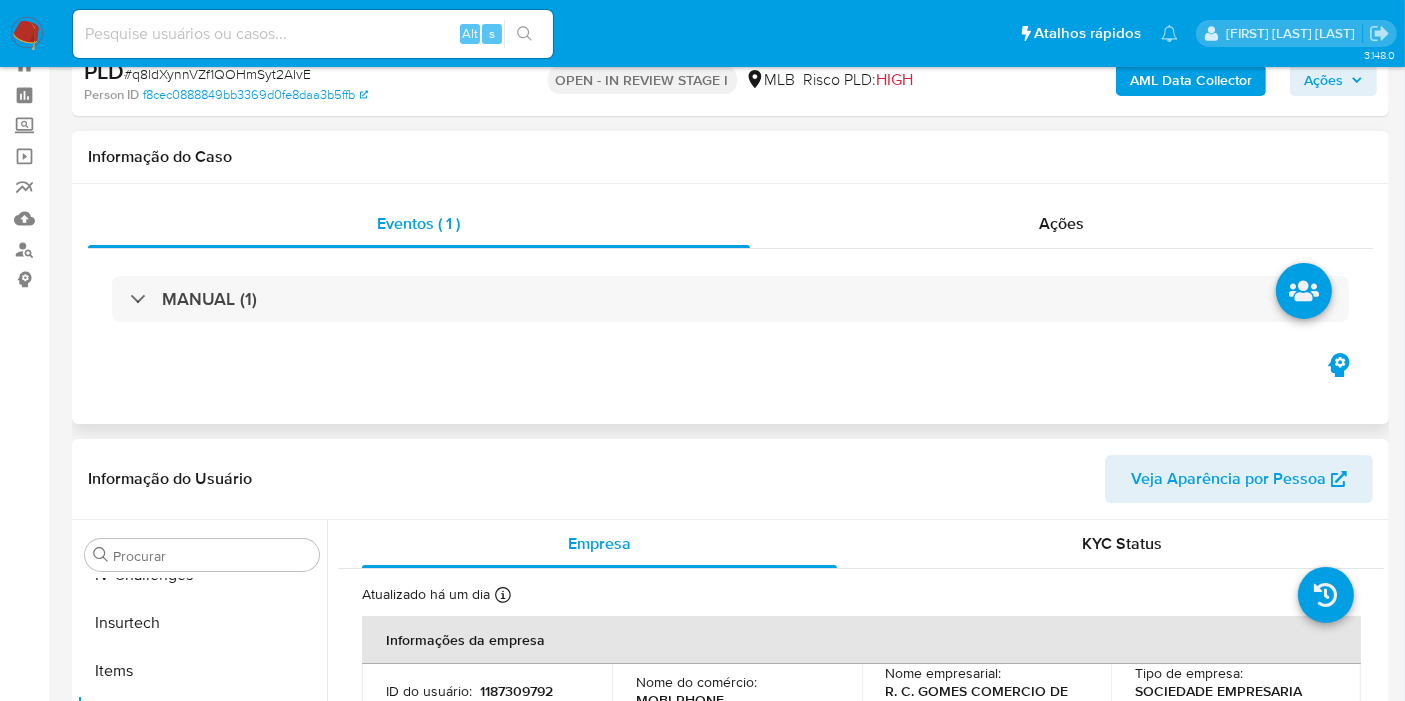 scroll, scrollTop: 0, scrollLeft: 0, axis: both 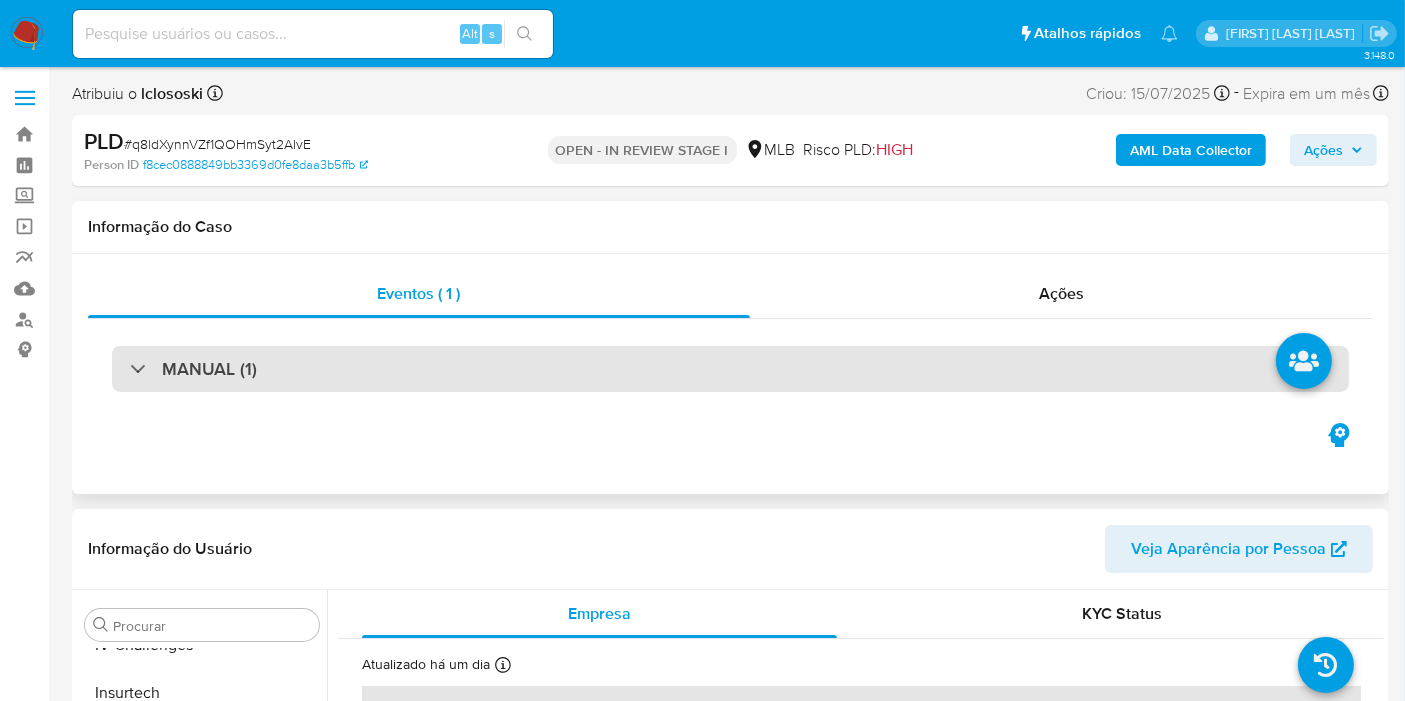 click on "MANUAL (1)" at bounding box center (730, 369) 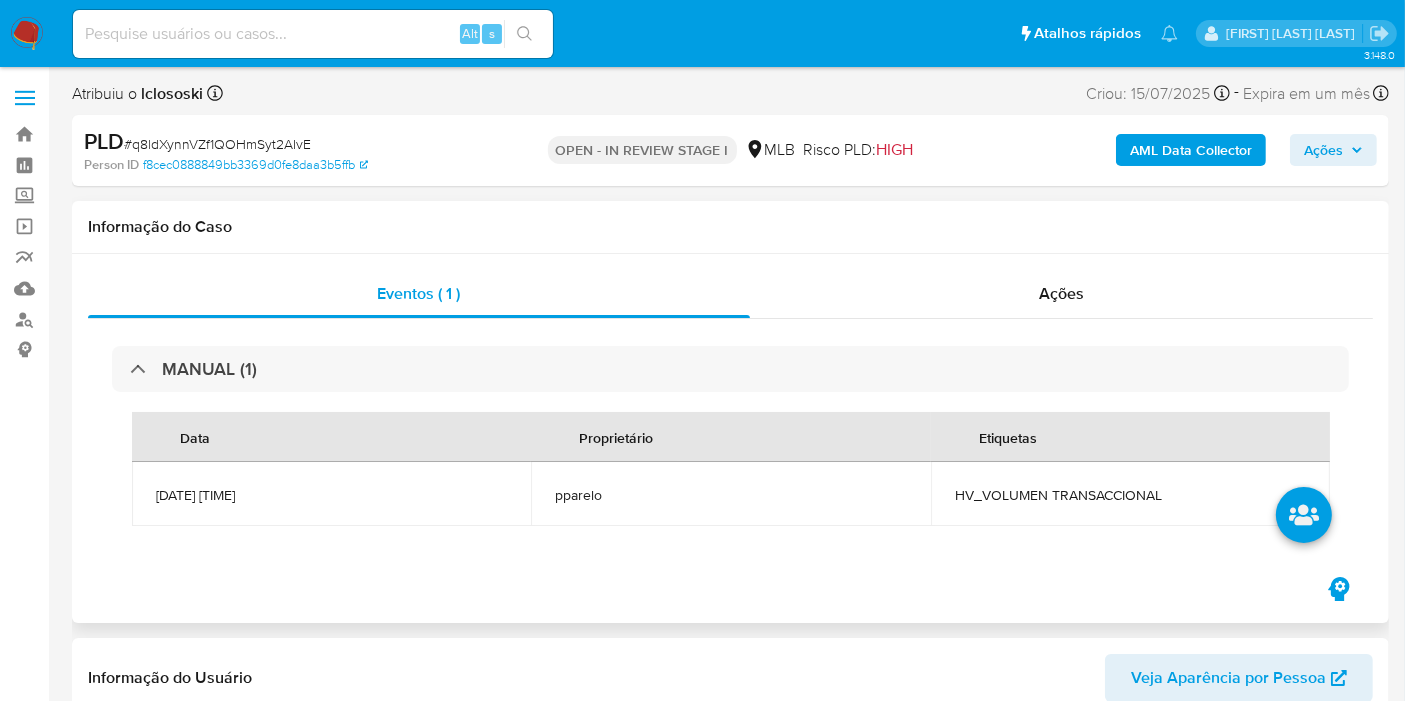 click on "MANUAL (1) Data Proprietário Etiquetas [DATE] [TIME] pparelo HV_VOLUMEN TRANSACCIONAL" at bounding box center (730, 446) 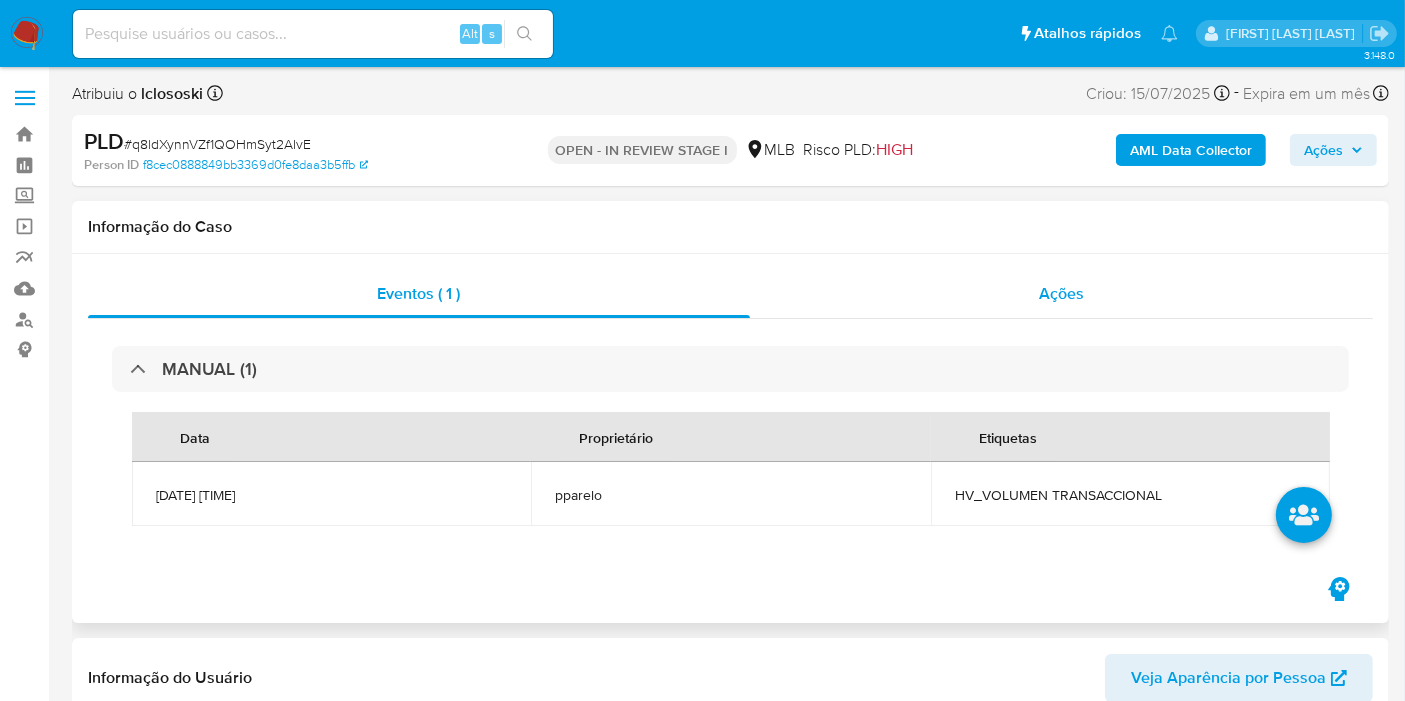 click on "Ações" at bounding box center [1062, 294] 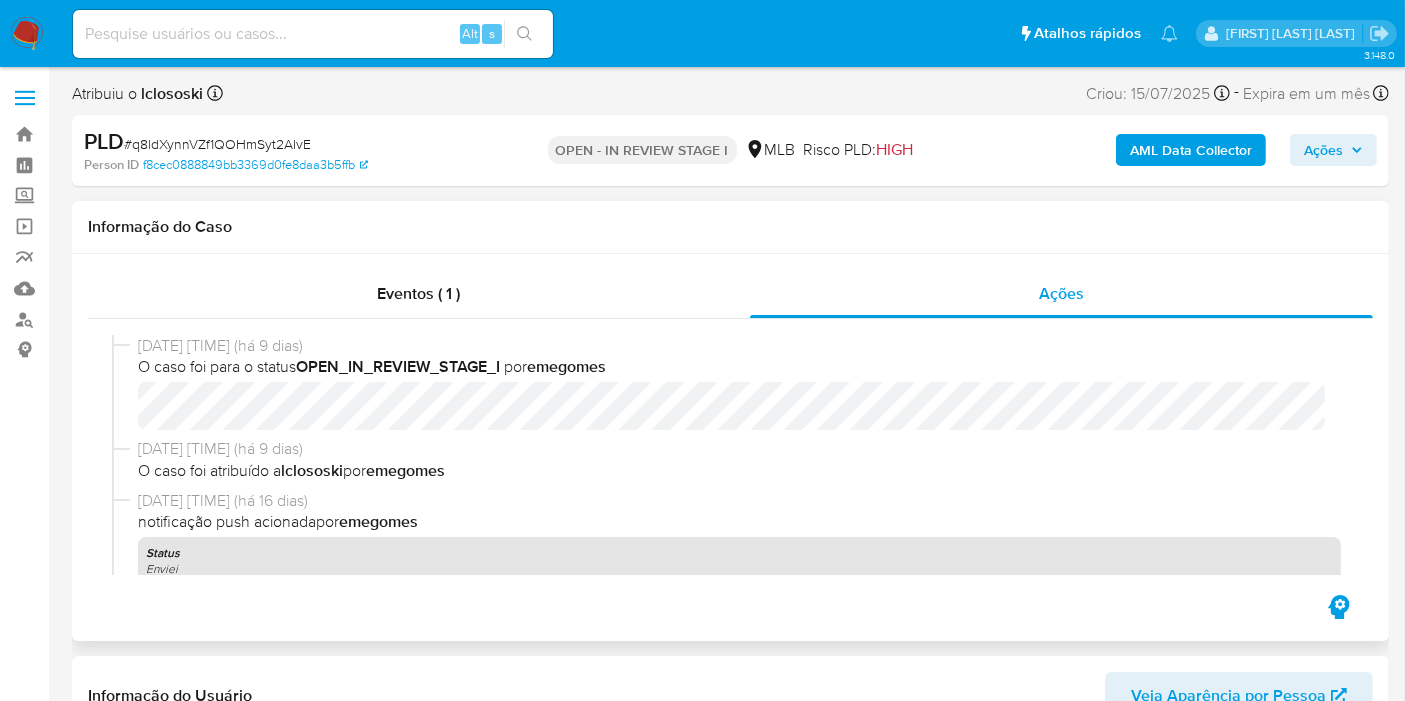 scroll, scrollTop: 0, scrollLeft: 0, axis: both 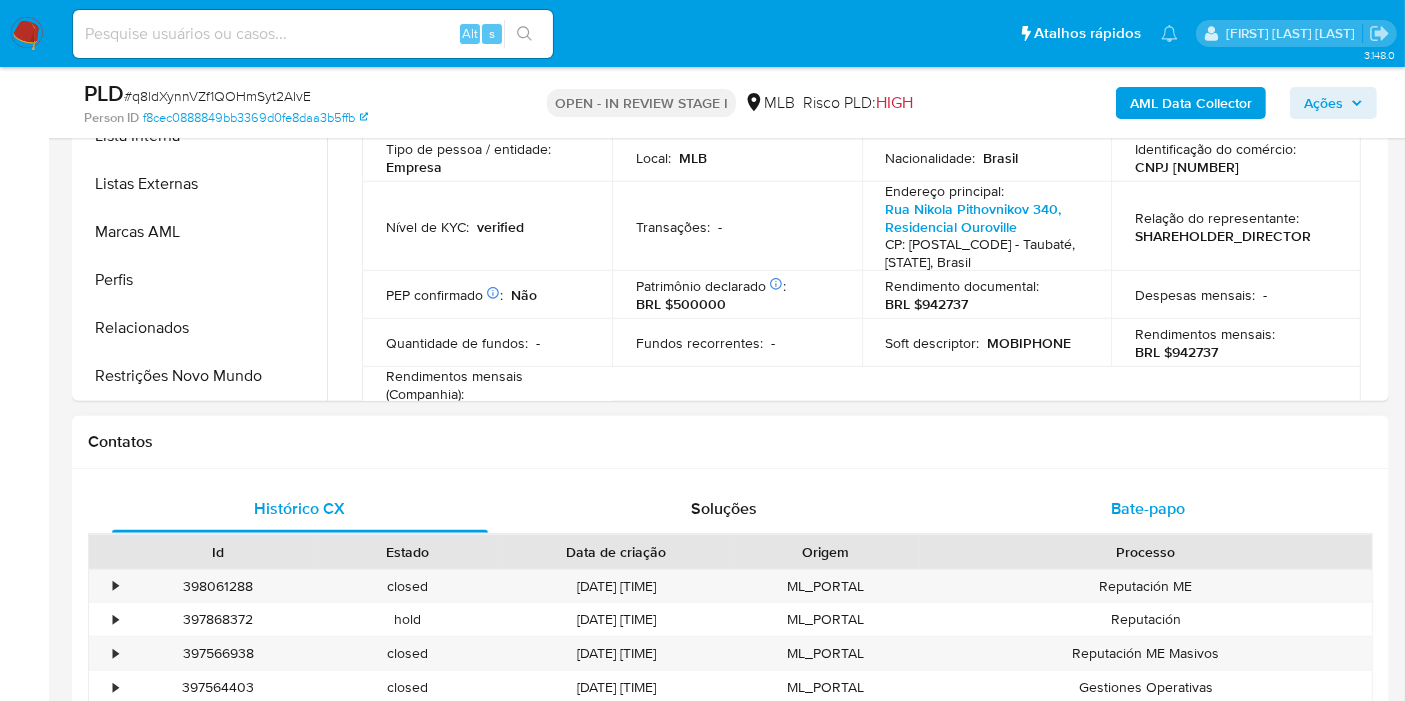 drag, startPoint x: 1164, startPoint y: 524, endPoint x: 1101, endPoint y: 512, distance: 64.132675 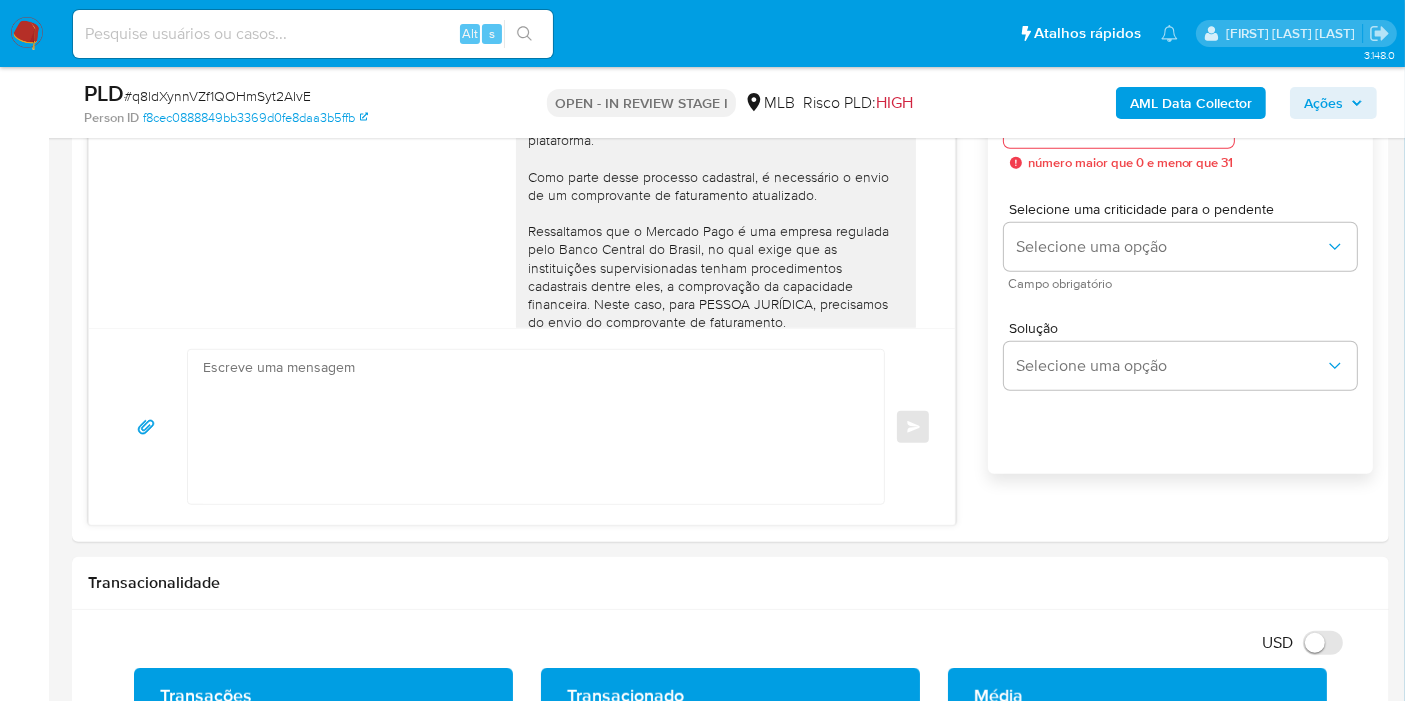 scroll, scrollTop: 1111, scrollLeft: 0, axis: vertical 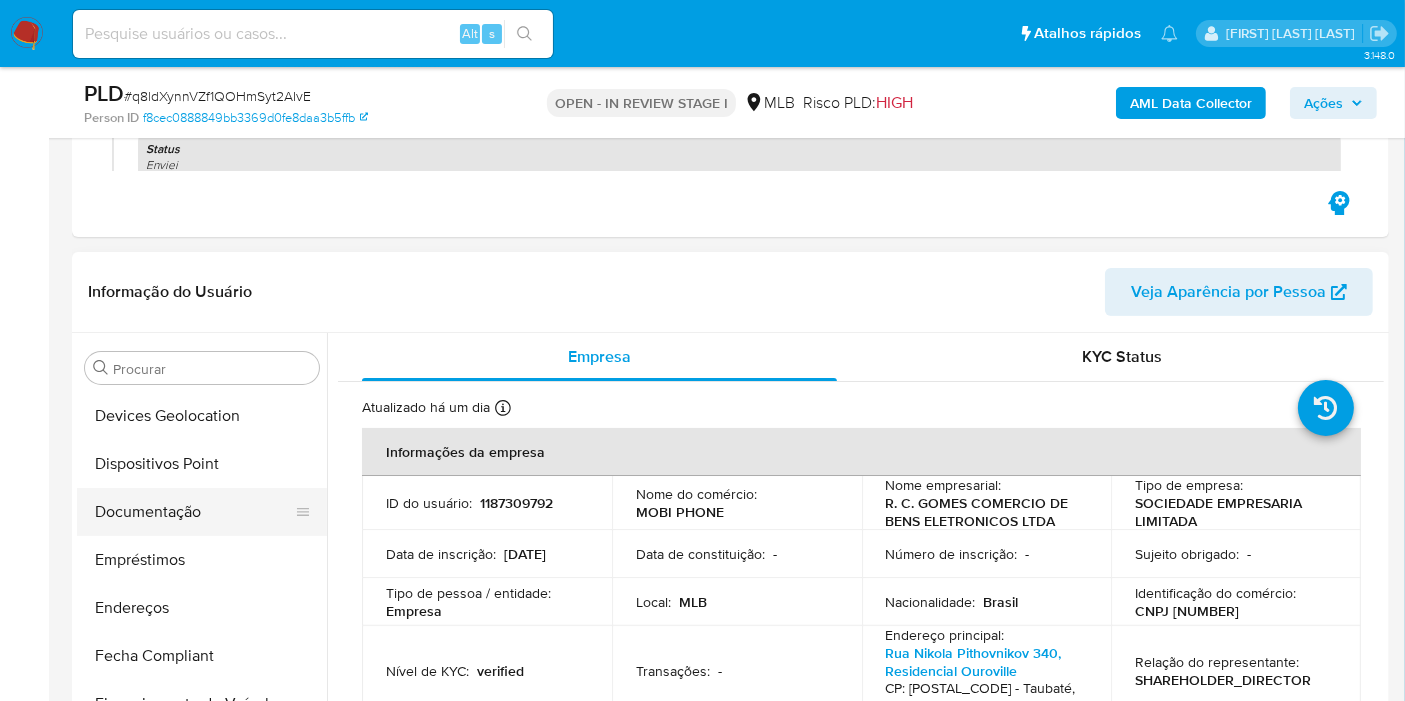 click on "Documentação" at bounding box center [194, 512] 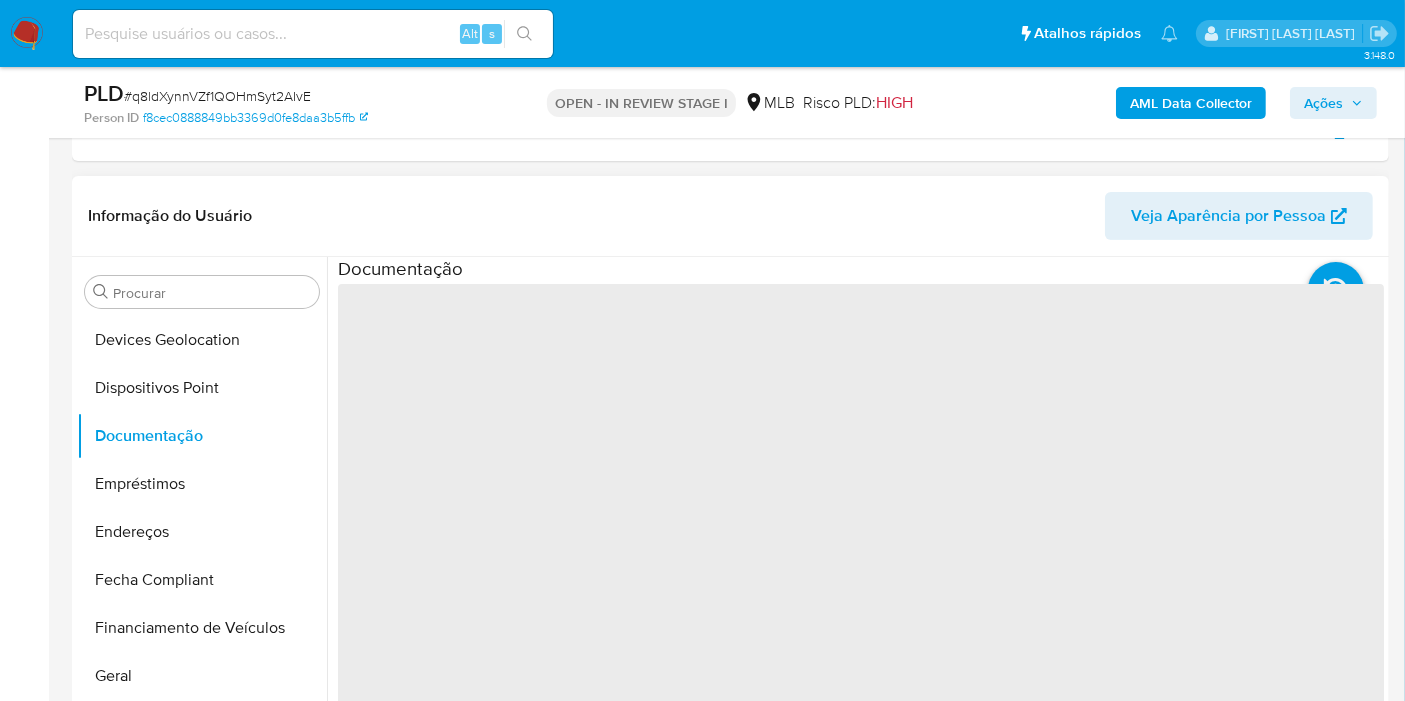 scroll, scrollTop: 444, scrollLeft: 0, axis: vertical 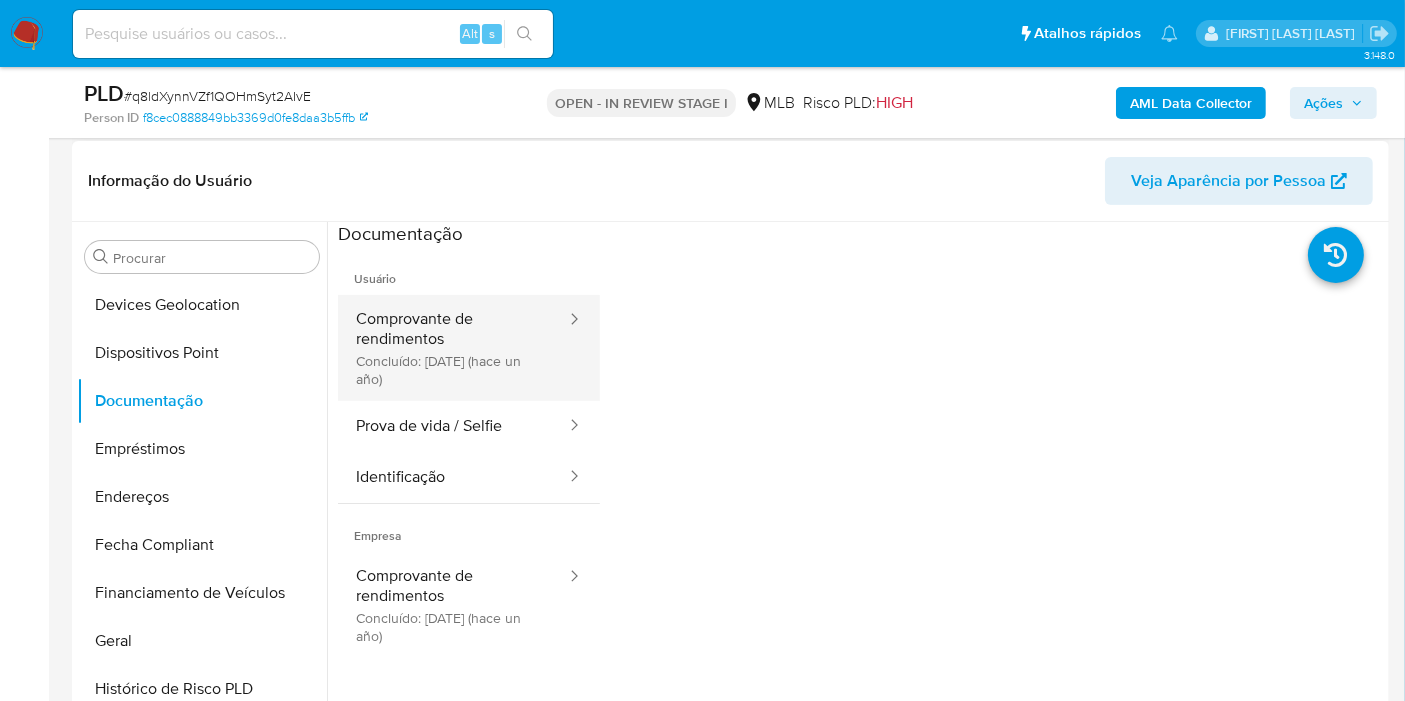 click on "Comprovante de rendimentos Concluído: 18/07/2024 (hace un año)" at bounding box center [453, 348] 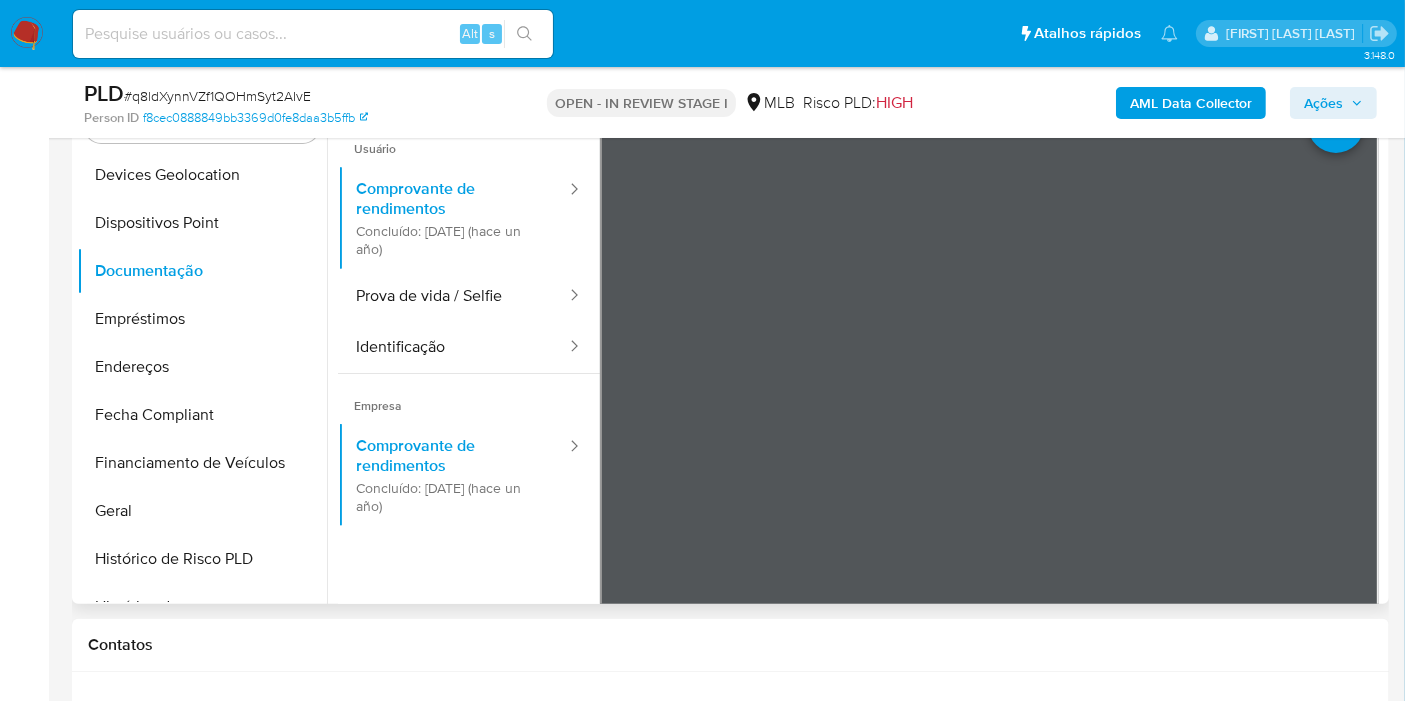 scroll, scrollTop: 666, scrollLeft: 0, axis: vertical 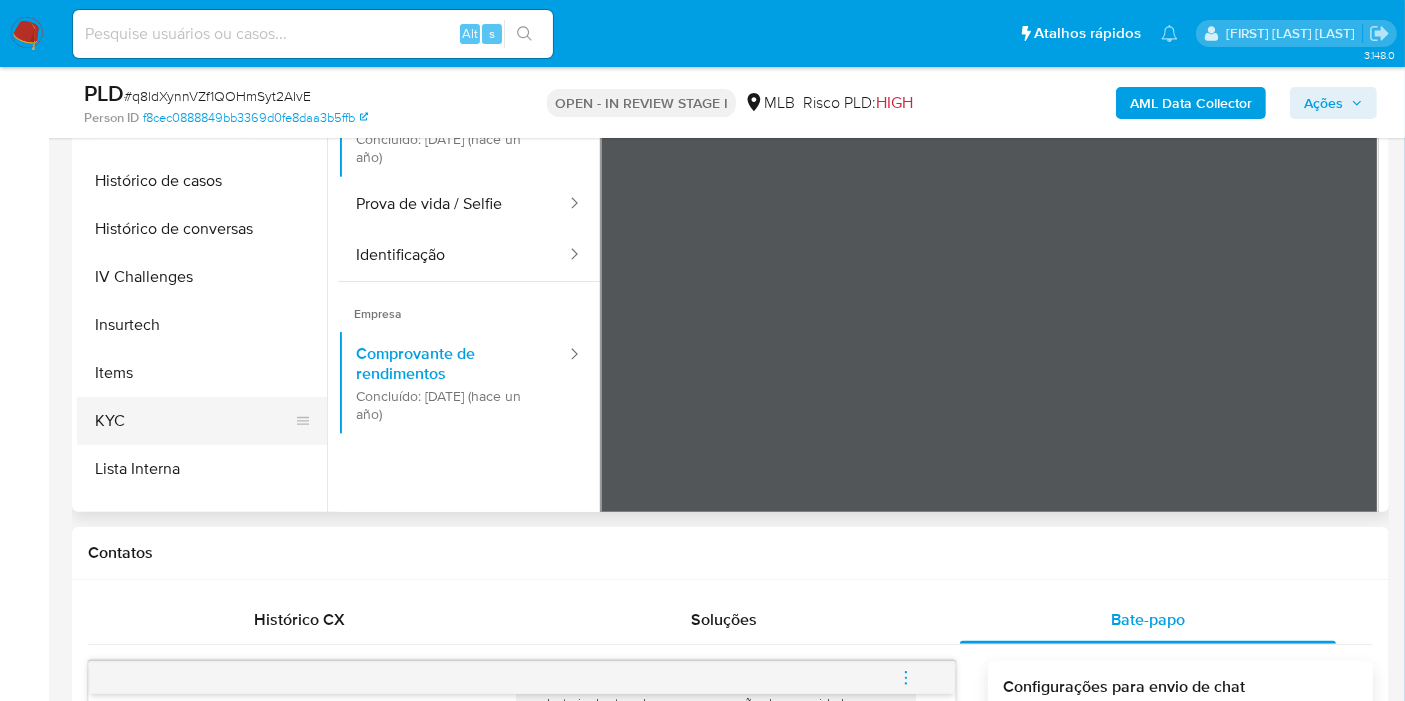 click on "KYC" at bounding box center [194, 421] 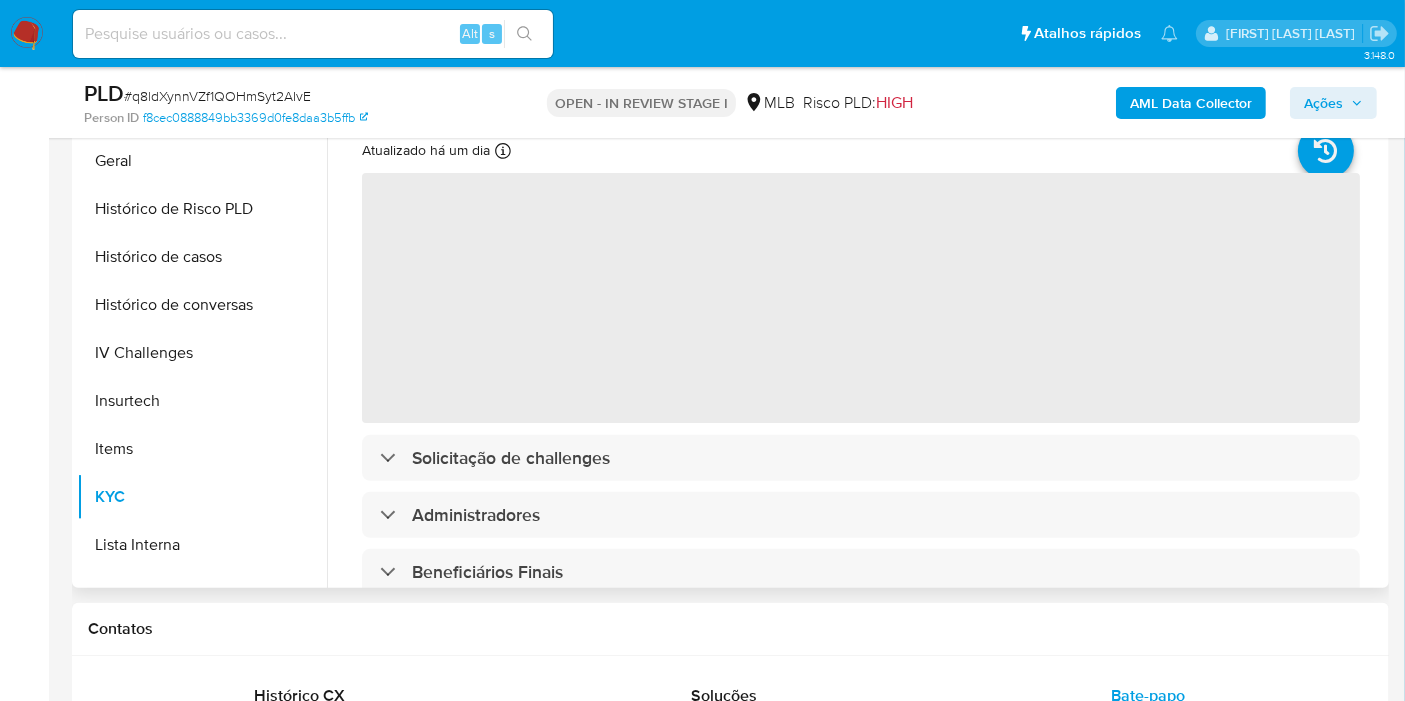 scroll, scrollTop: 555, scrollLeft: 0, axis: vertical 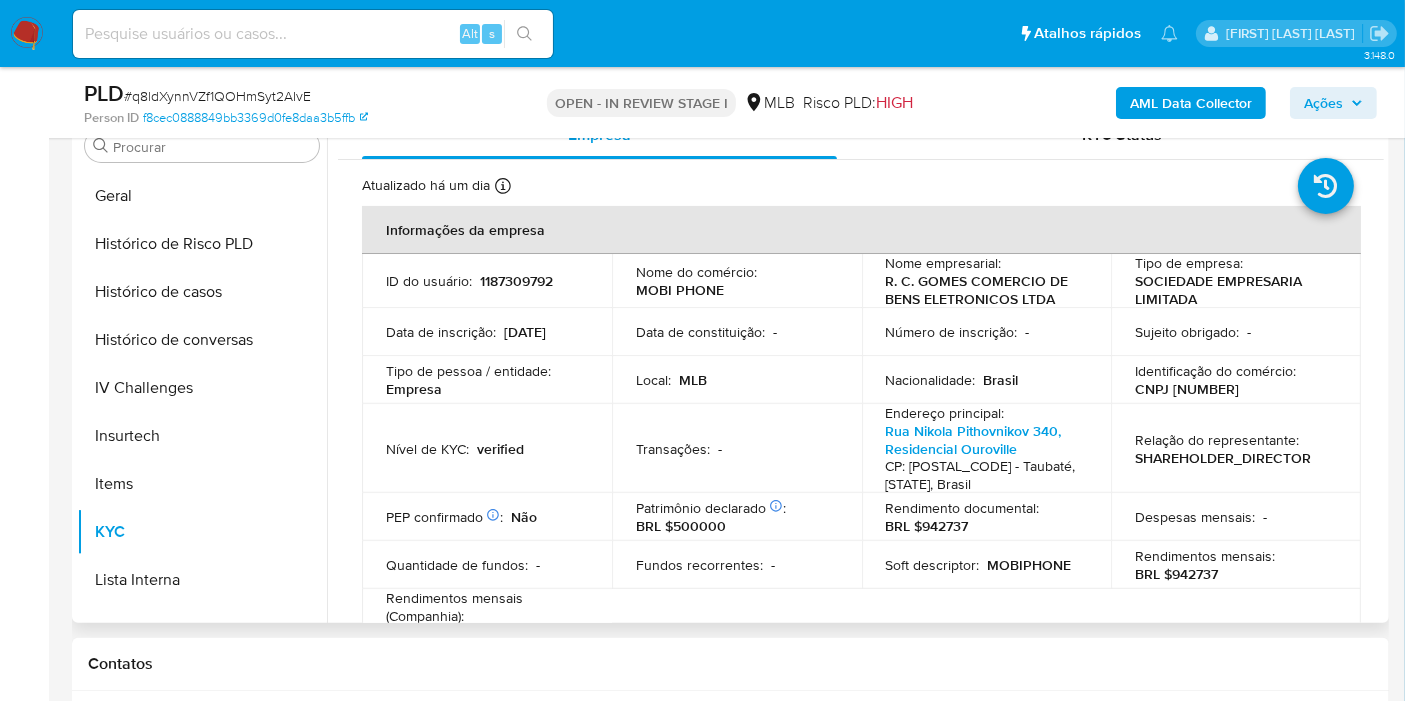 click on "Identificação do comércio :    CNPJ 26702164000154" at bounding box center [1236, 380] 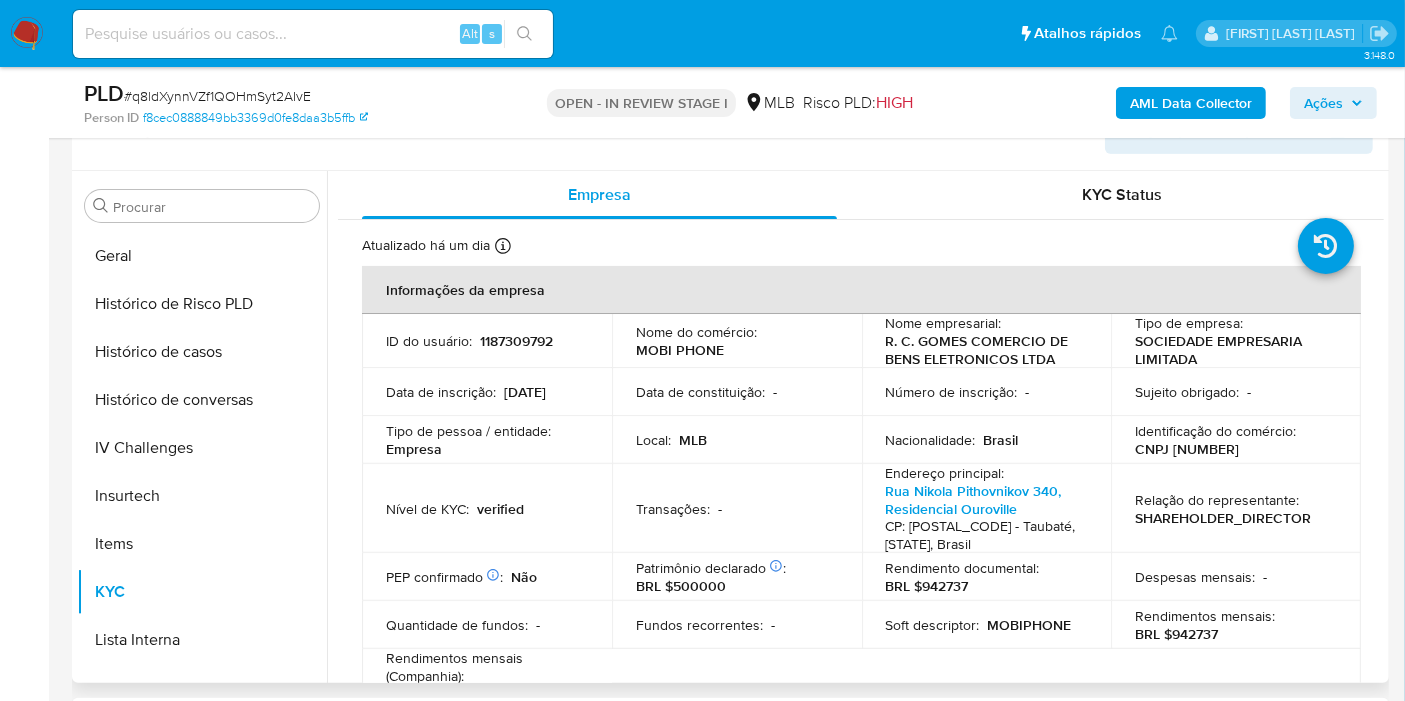 scroll, scrollTop: 333, scrollLeft: 0, axis: vertical 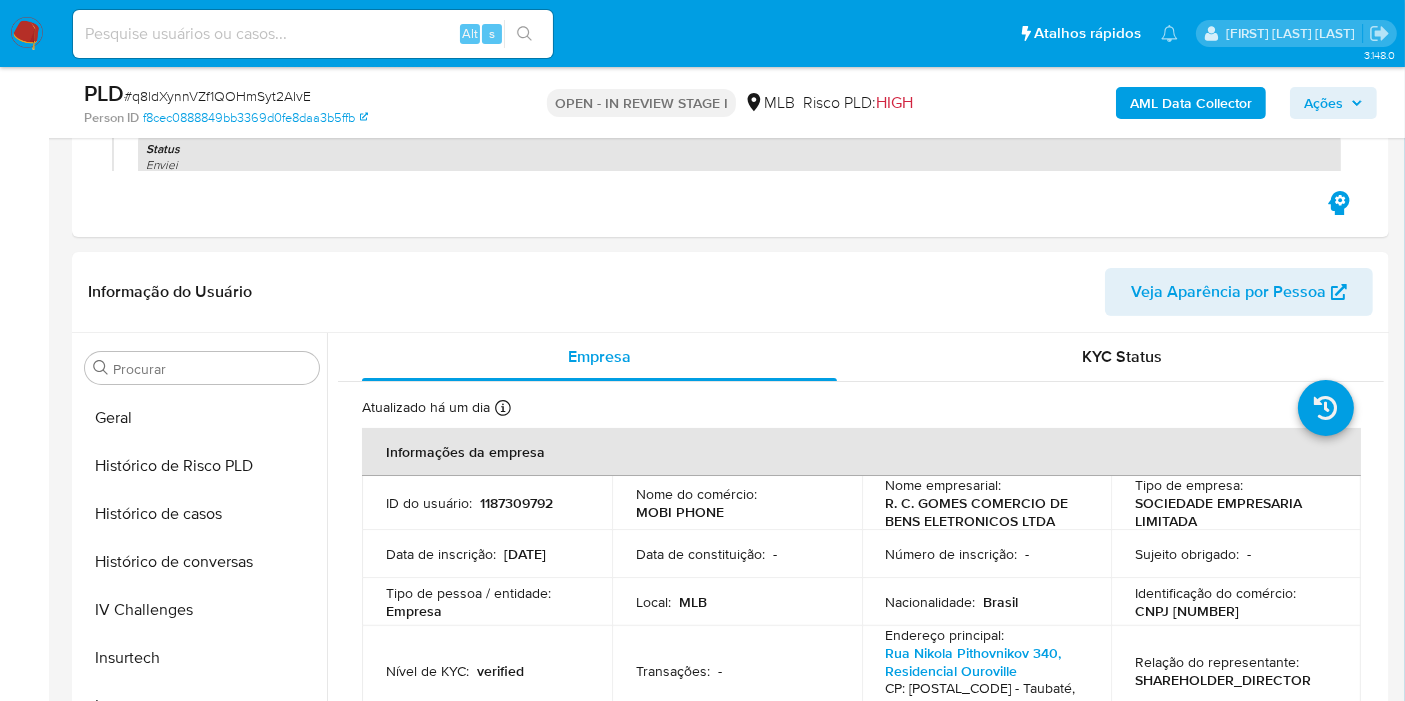 click on "AML Data Collector Ações" at bounding box center (1164, 102) 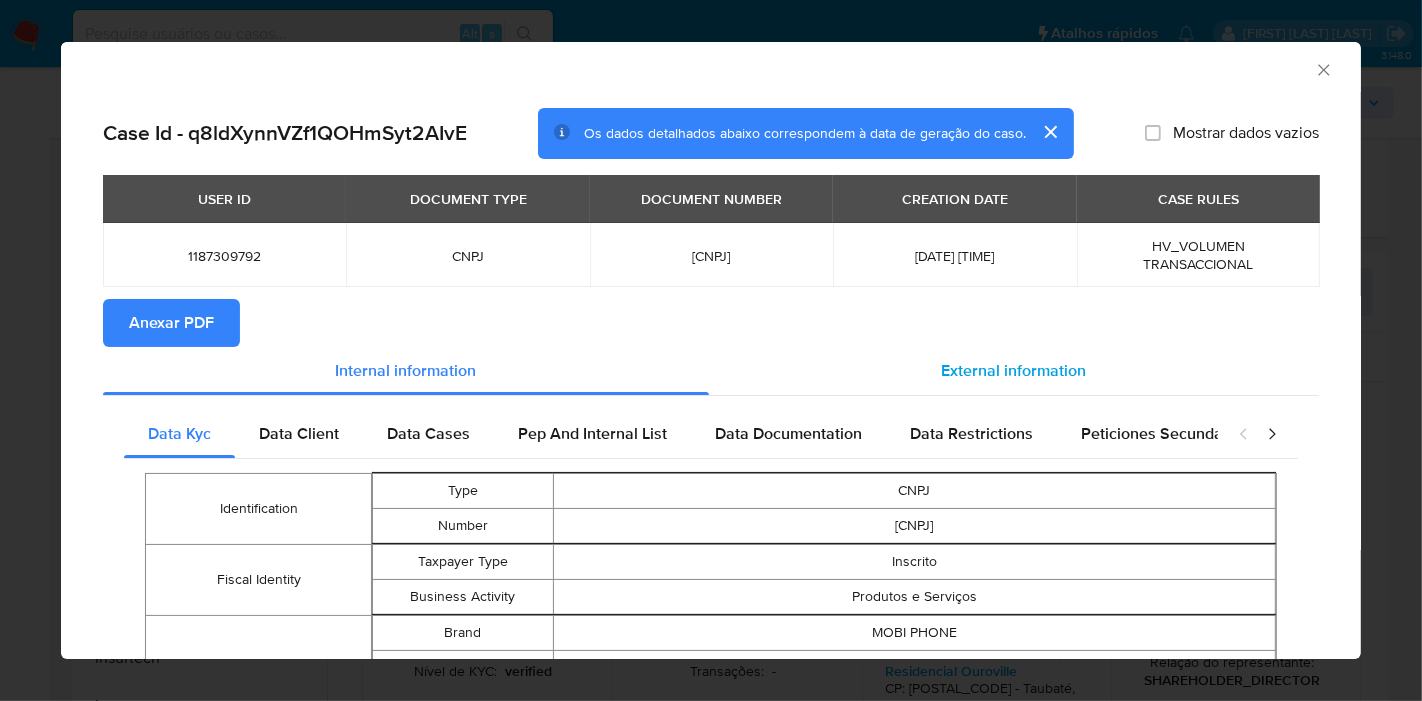 click on "External information" at bounding box center [1014, 370] 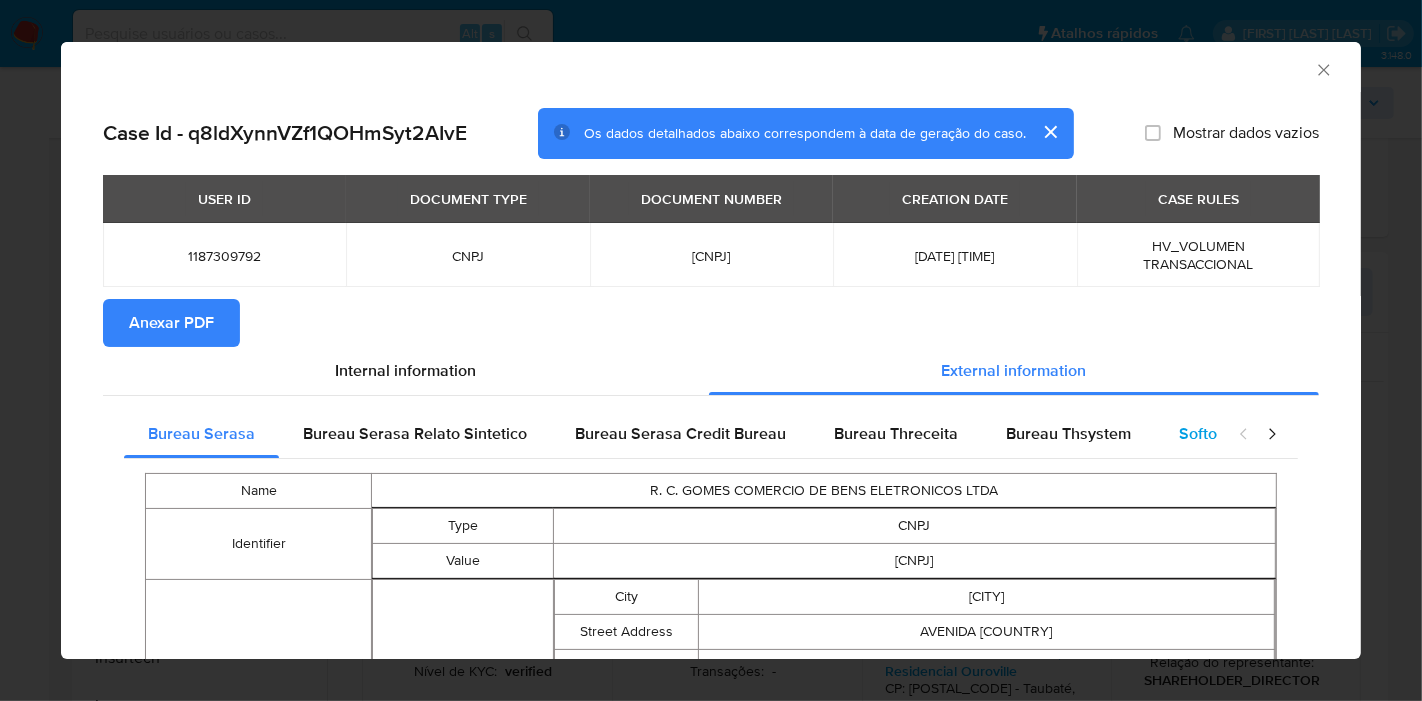 click on "Softon" at bounding box center (1202, 433) 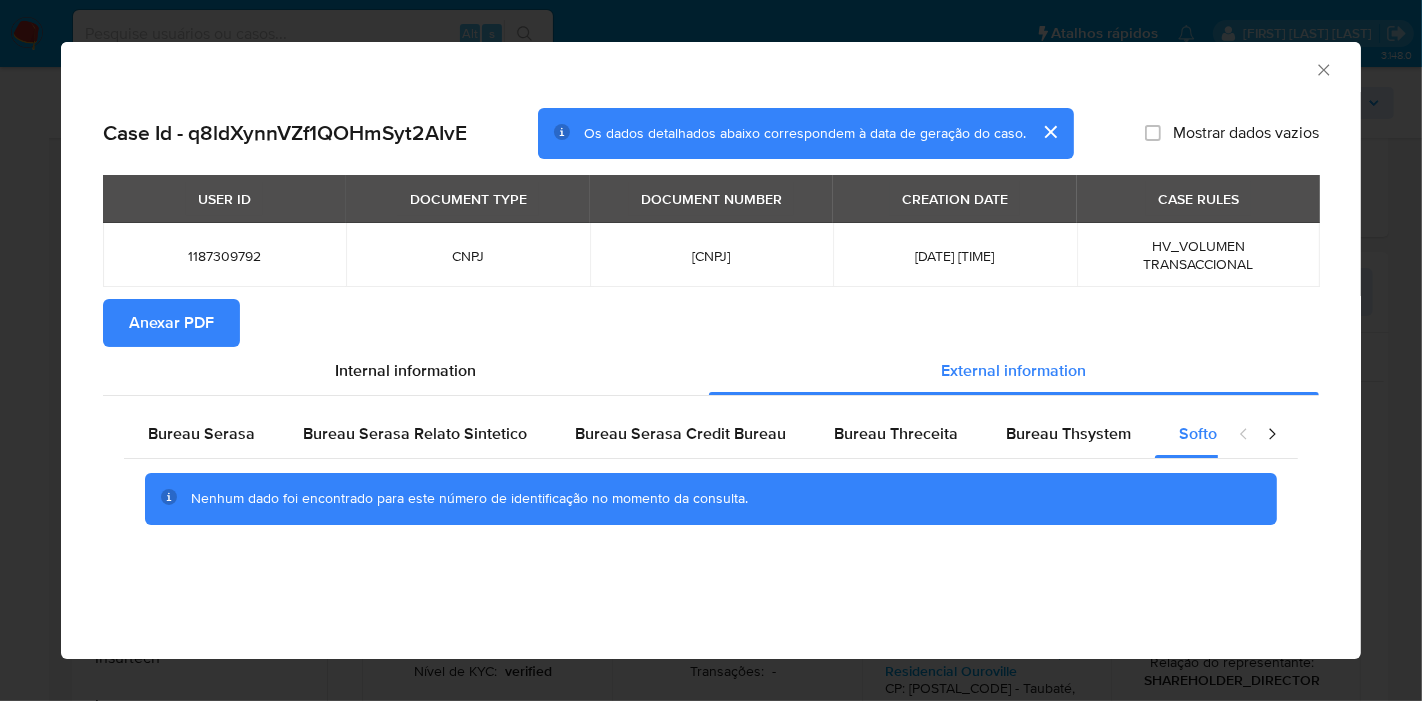 click 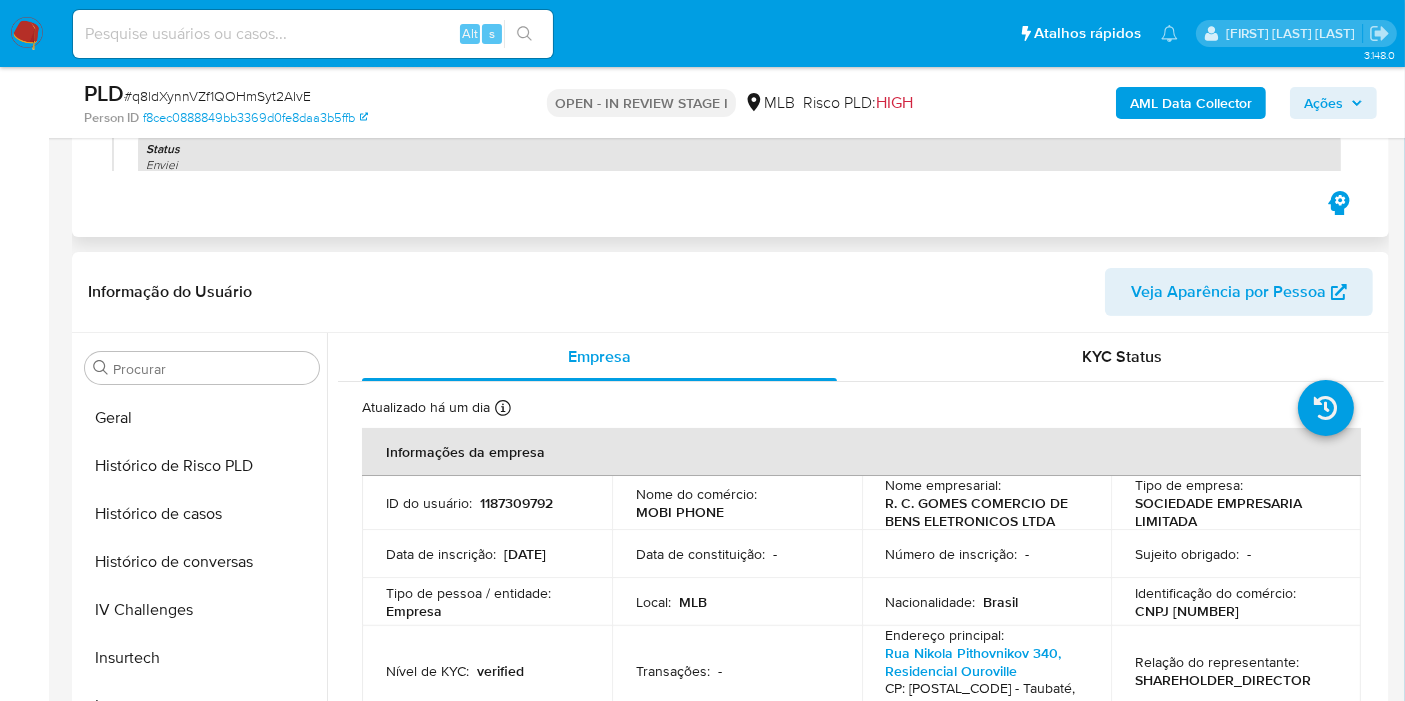 scroll, scrollTop: 111, scrollLeft: 0, axis: vertical 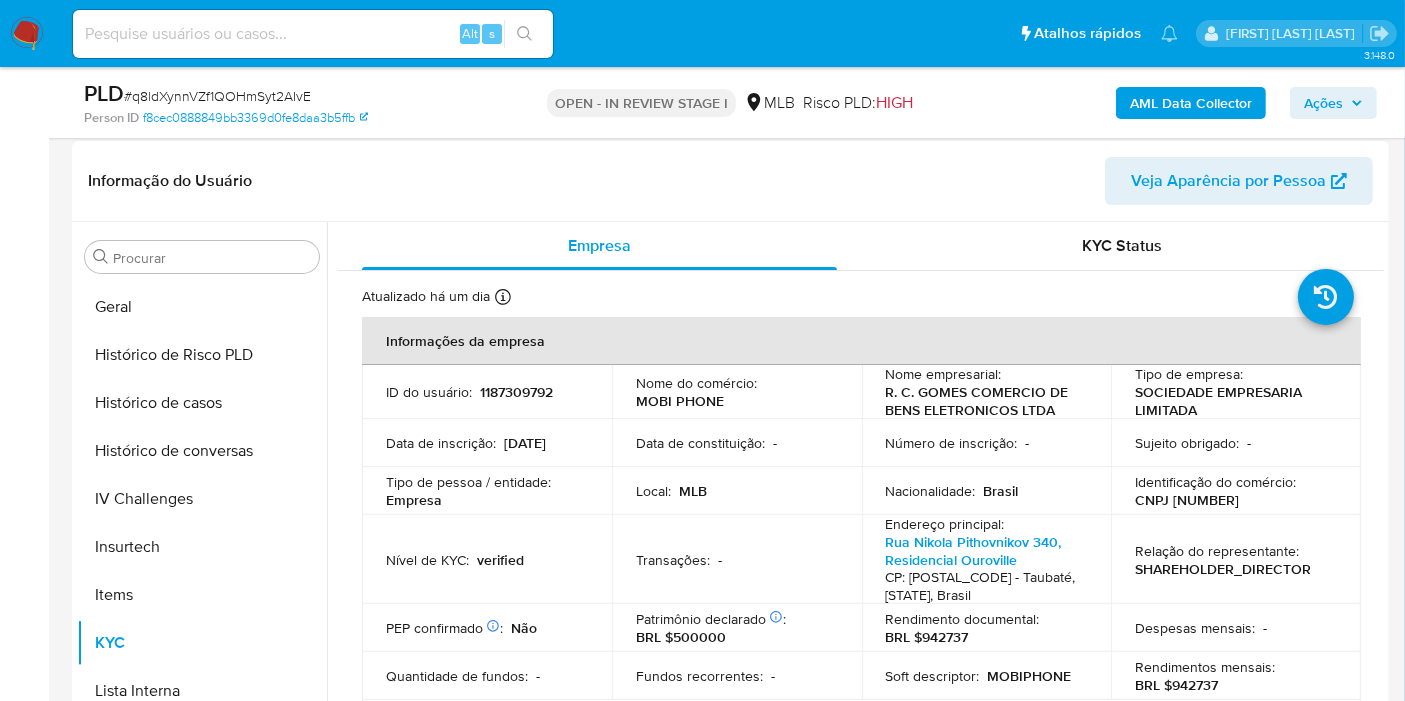 click on "Informação do Usuário Veja Aparência por Pessoa" at bounding box center (730, 181) 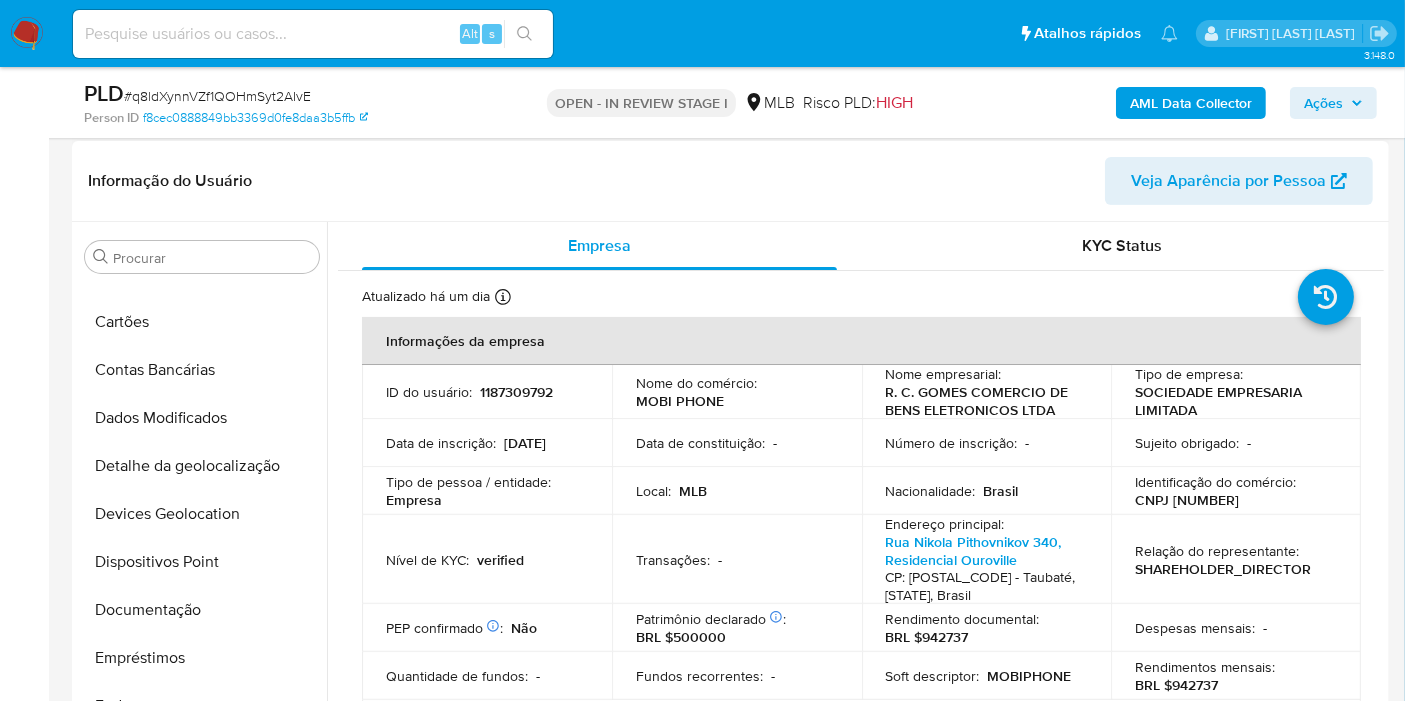 scroll, scrollTop: 0, scrollLeft: 0, axis: both 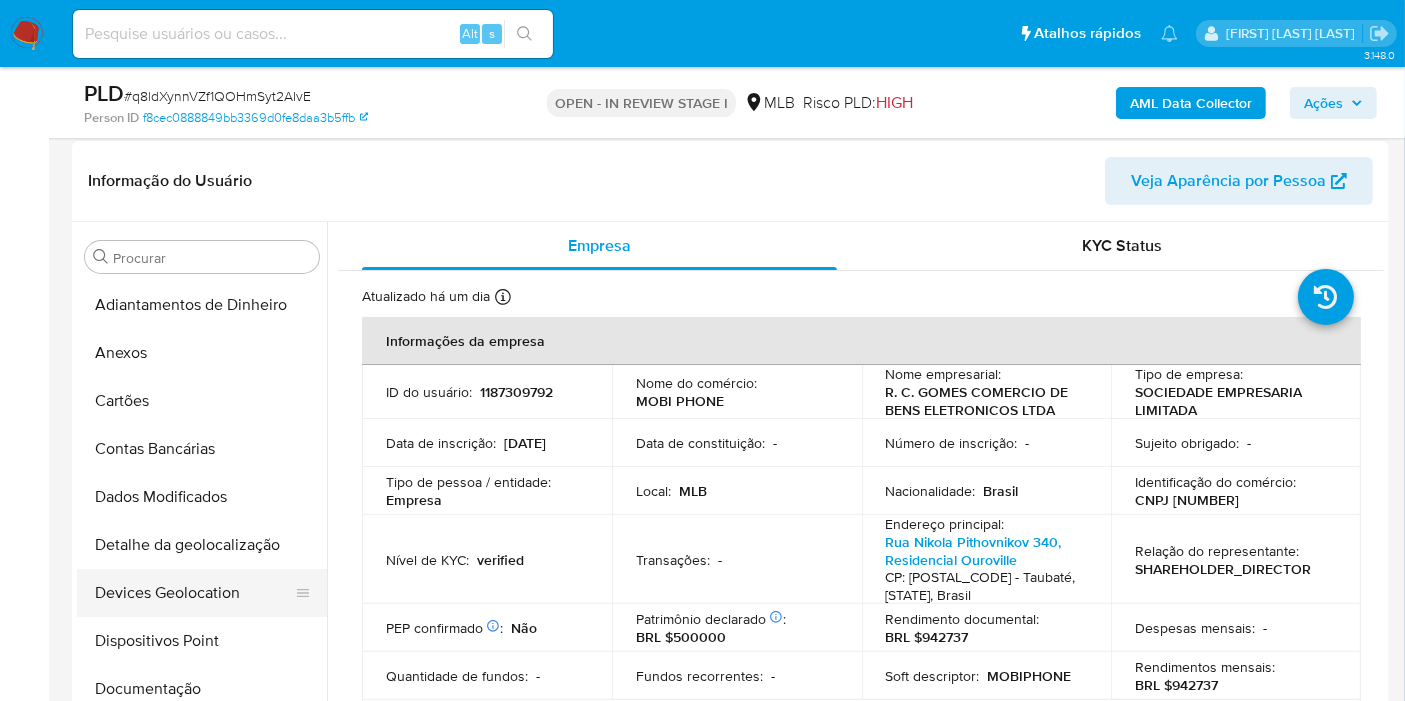 click on "Devices Geolocation" at bounding box center (194, 593) 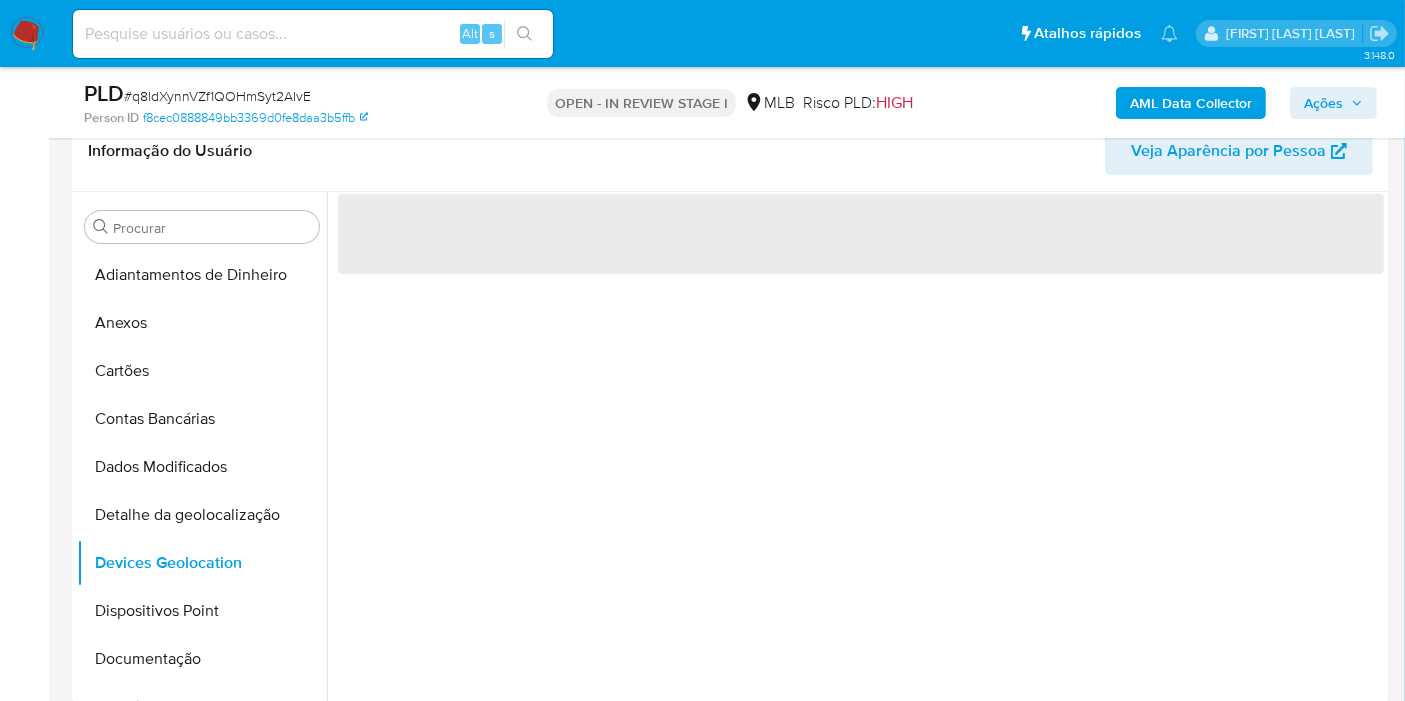 scroll, scrollTop: 524, scrollLeft: 0, axis: vertical 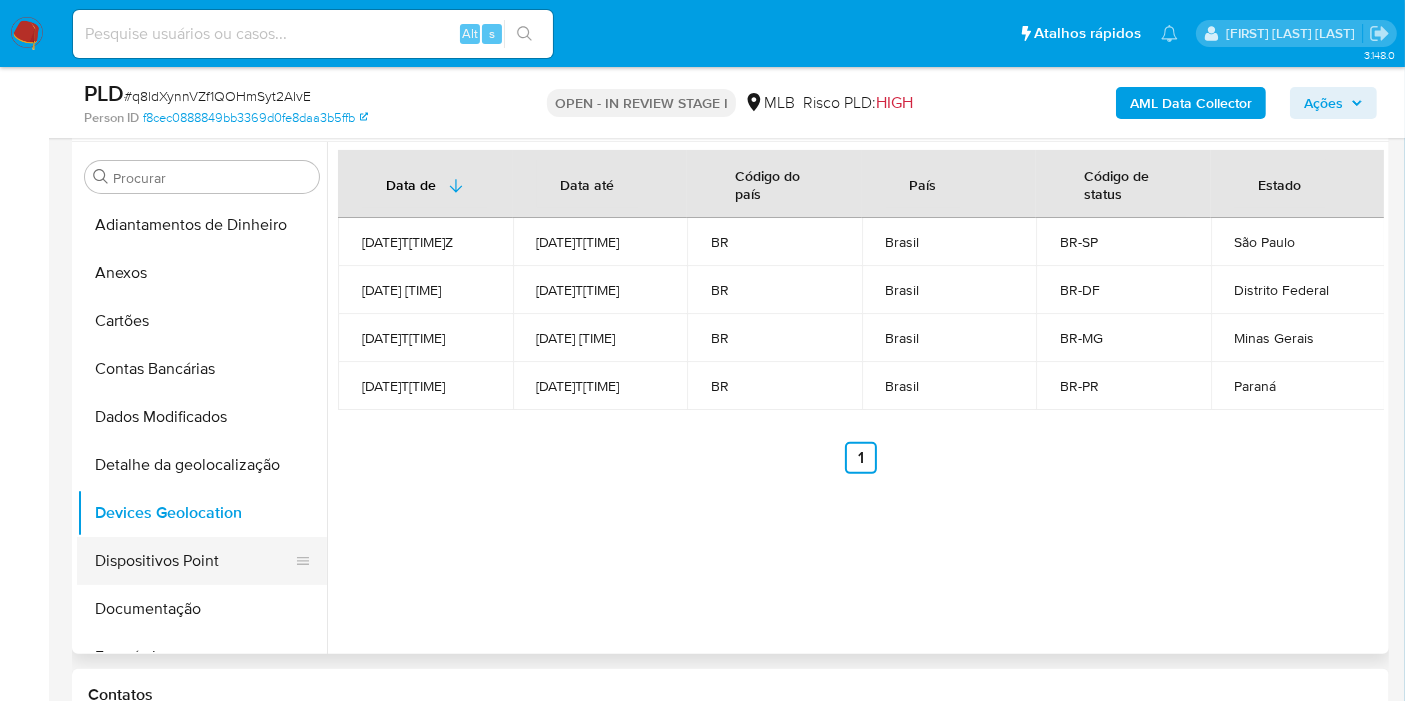 click on "Dispositivos Point" at bounding box center [194, 561] 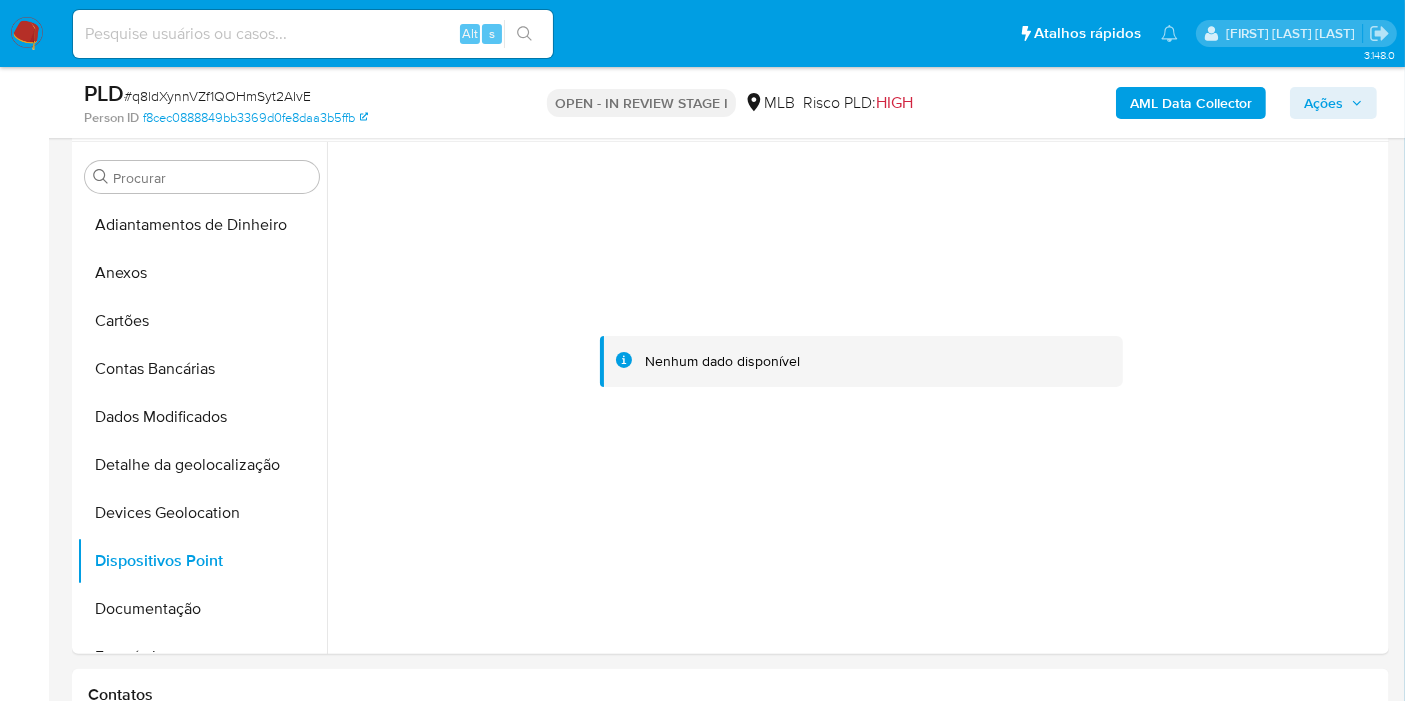 click on "PLD # q8ldXynnVZf1QOHmSyt2AIvE Person ID f8cec0888849bb3369d0fe8daa3b5ffb OPEN - IN REVIEW STAGE I  MLB Risco PLD:  HIGH AML Data Collector Ações" at bounding box center (730, 102) 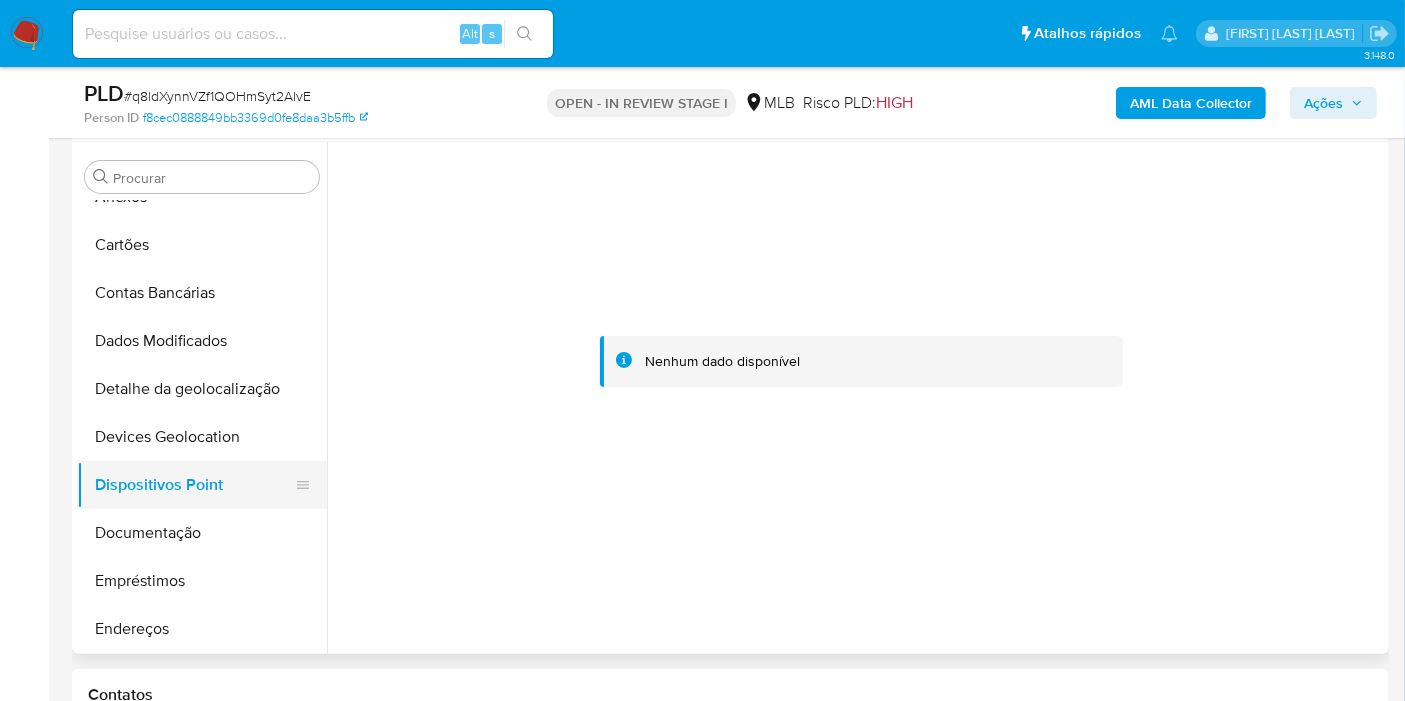 scroll, scrollTop: 111, scrollLeft: 0, axis: vertical 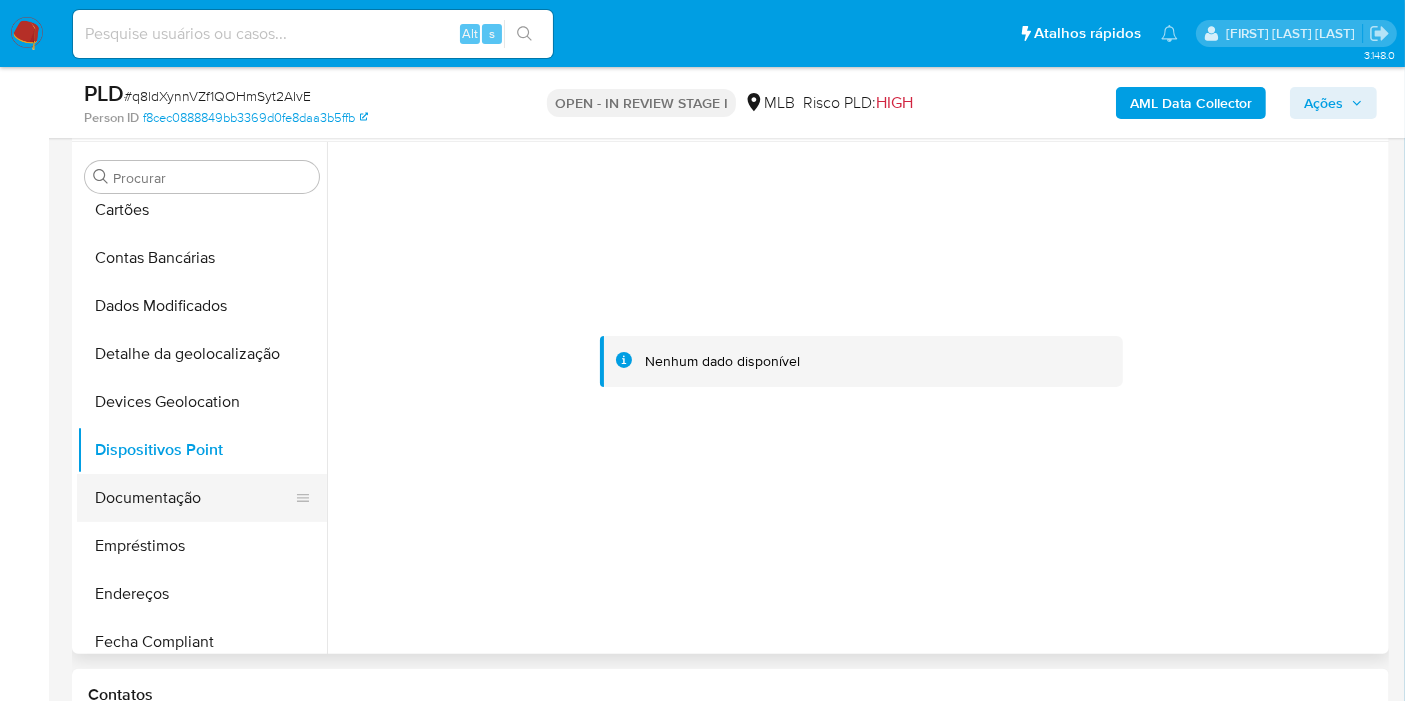 click on "Documentação" at bounding box center [194, 498] 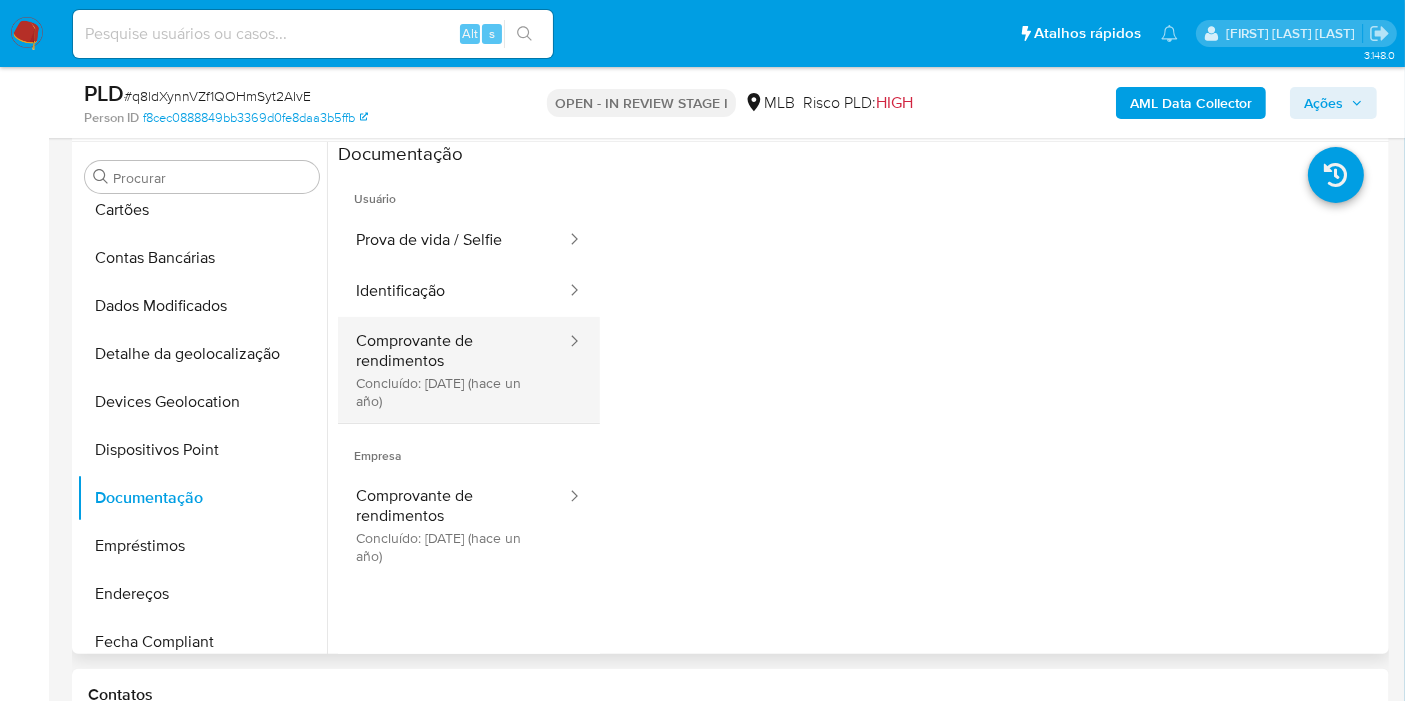 click on "Comprovante de rendimentos Concluído: 18/07/2024 (hace un año)" at bounding box center (453, 370) 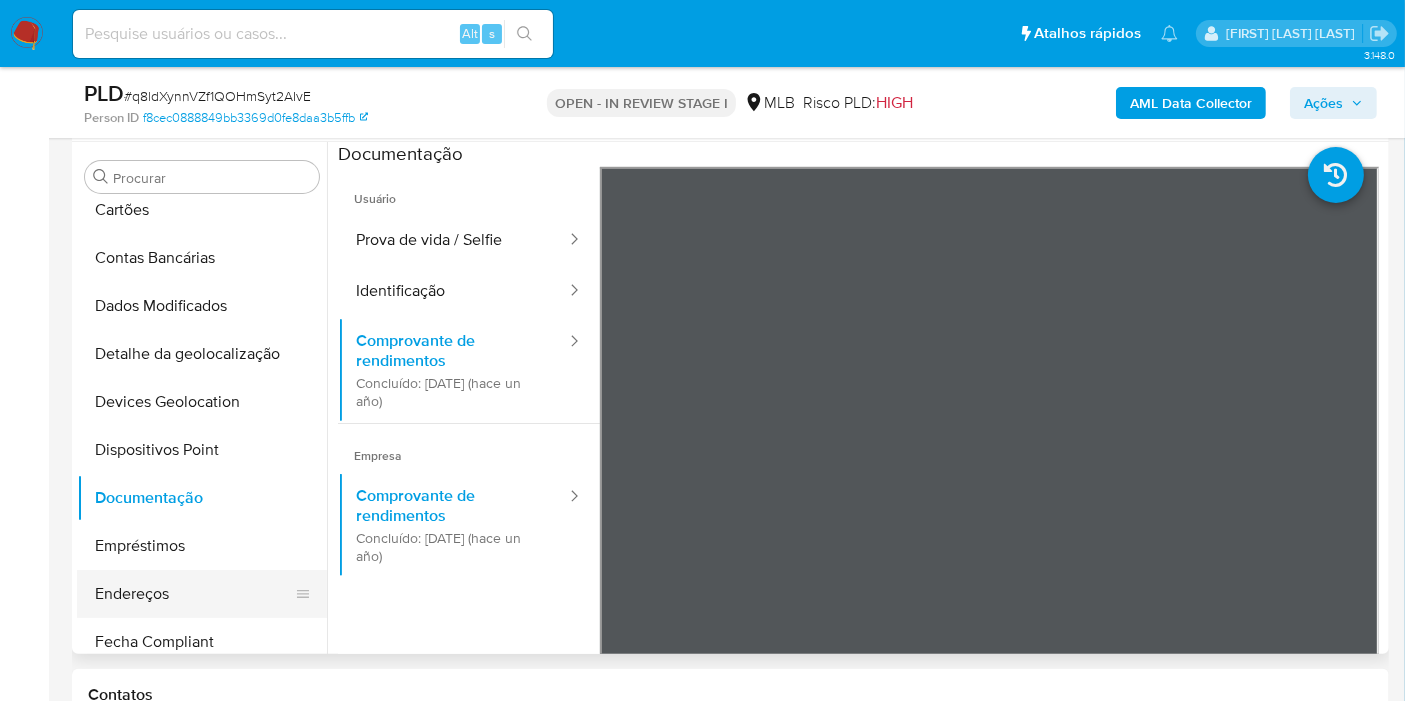 click on "Endereços" at bounding box center (194, 594) 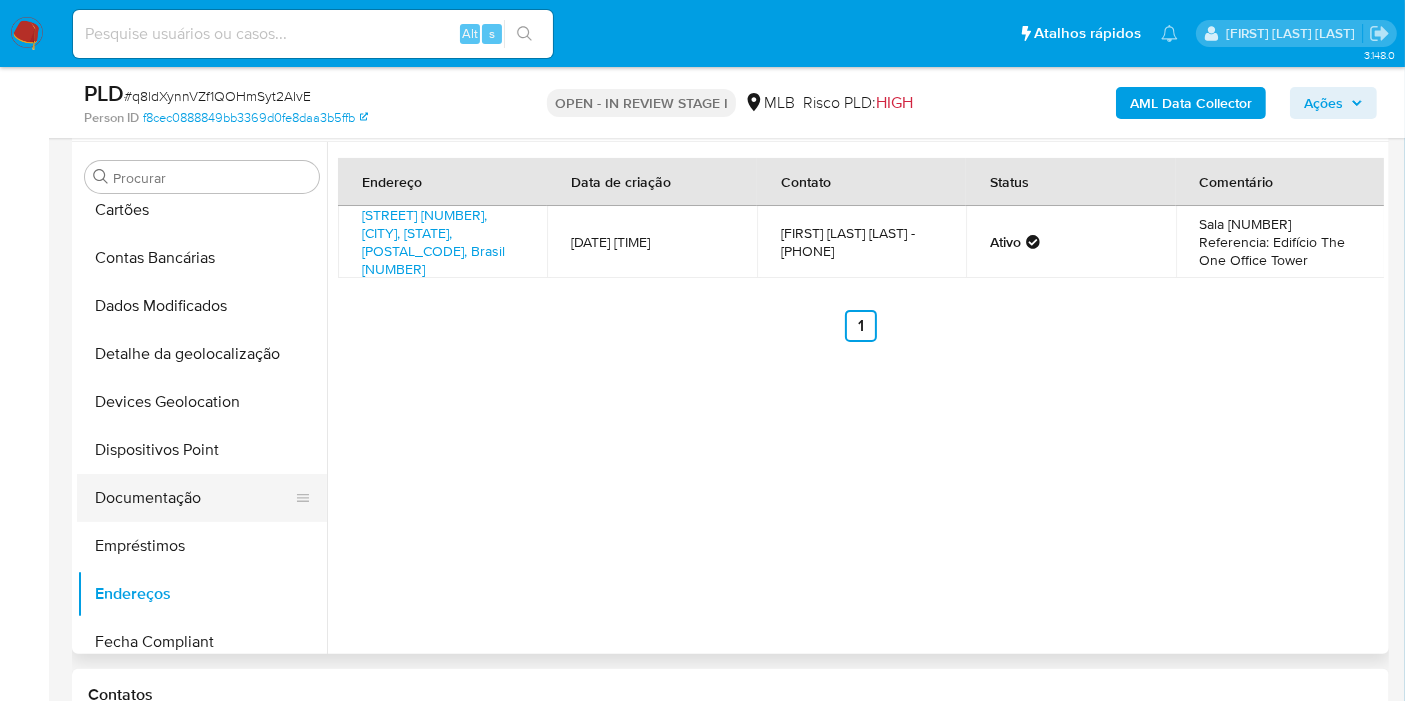 scroll, scrollTop: 333, scrollLeft: 0, axis: vertical 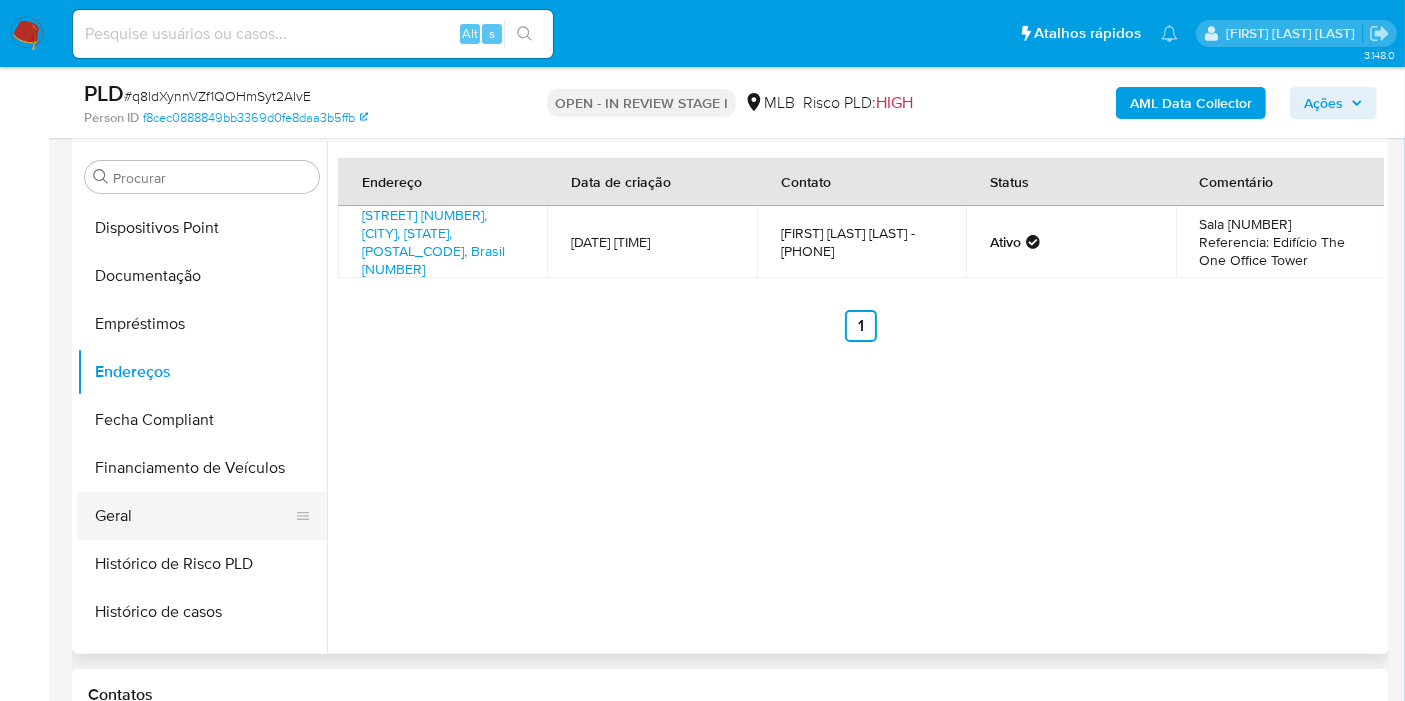 click on "Geral" at bounding box center (194, 516) 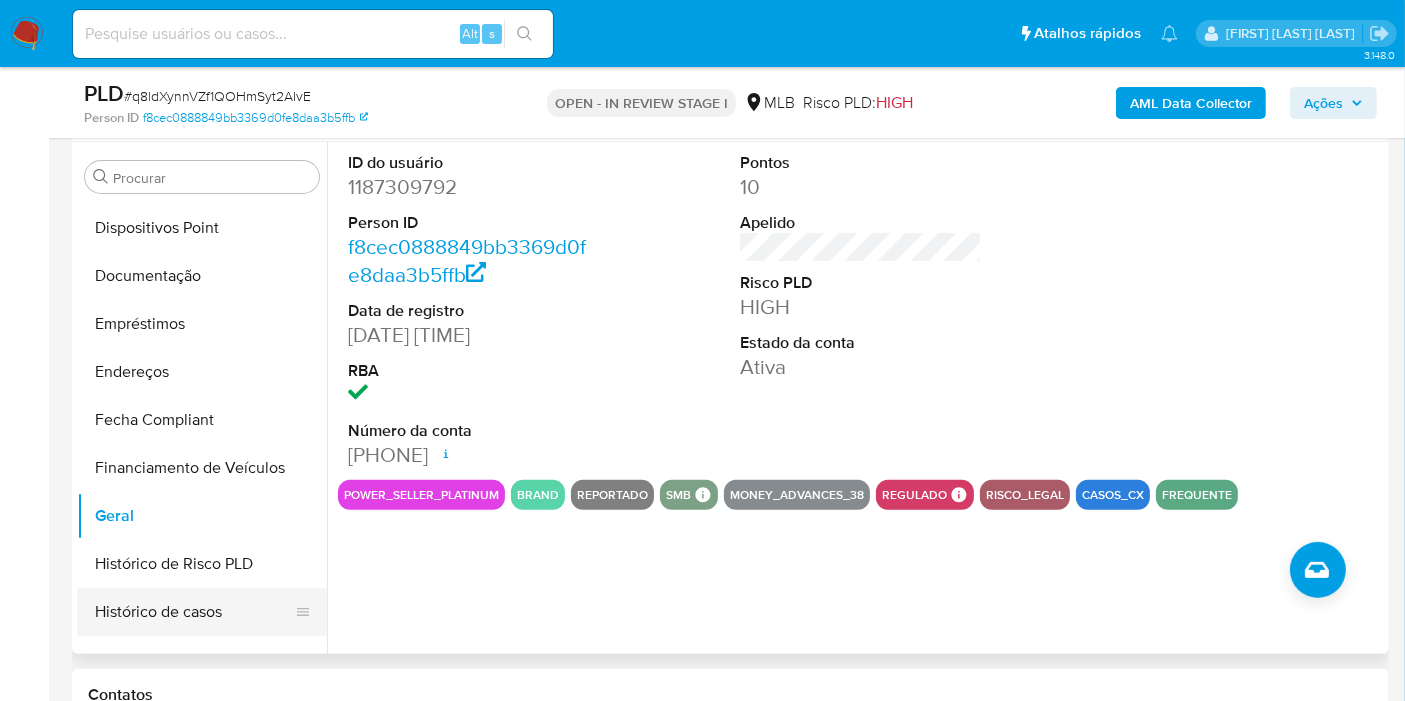 click on "Histórico de casos" at bounding box center [194, 612] 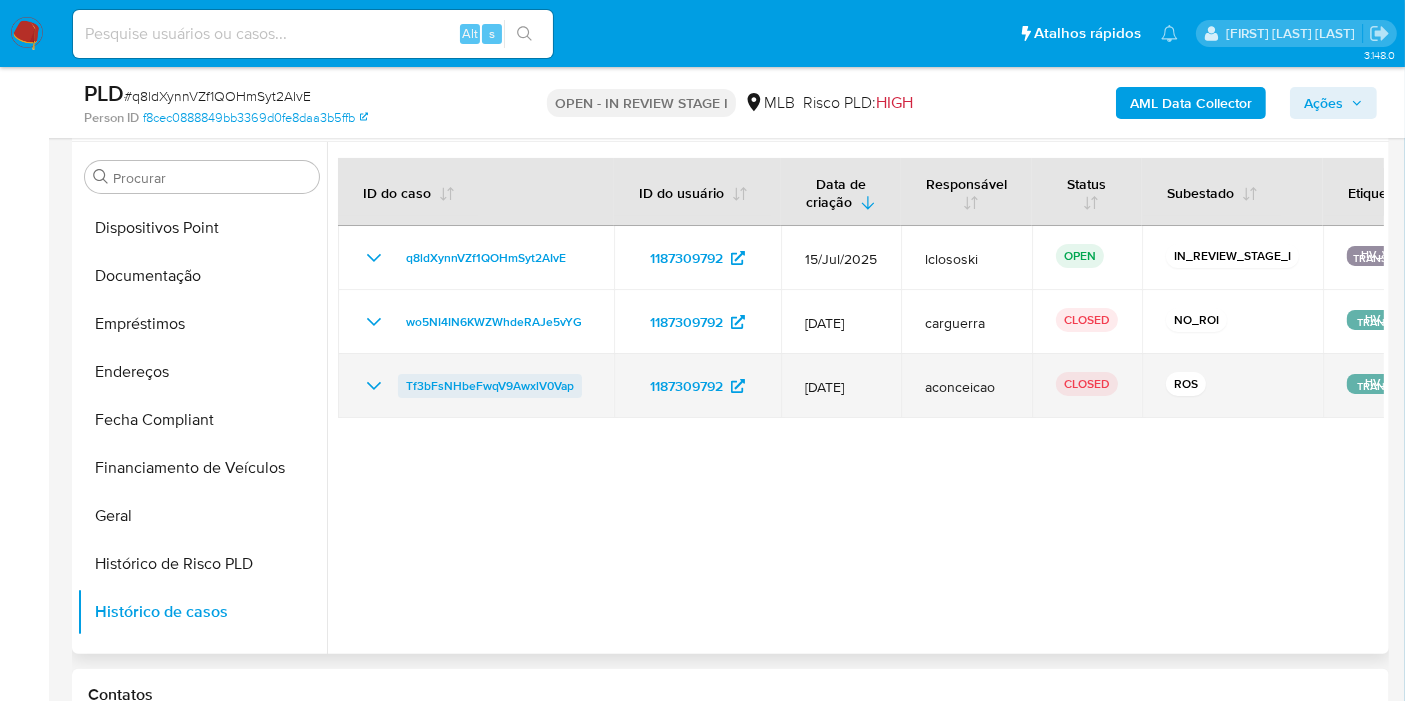 drag, startPoint x: 604, startPoint y: 383, endPoint x: 403, endPoint y: 384, distance: 201.00249 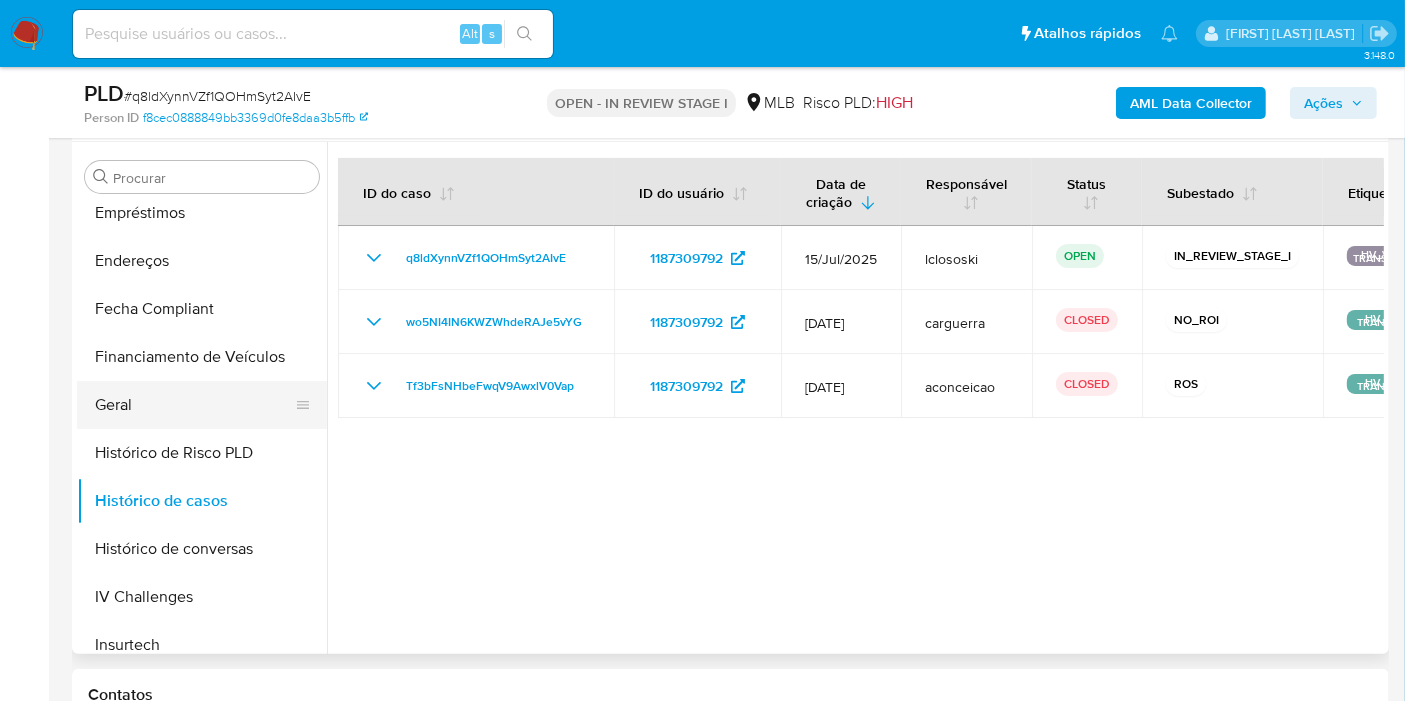 scroll, scrollTop: 555, scrollLeft: 0, axis: vertical 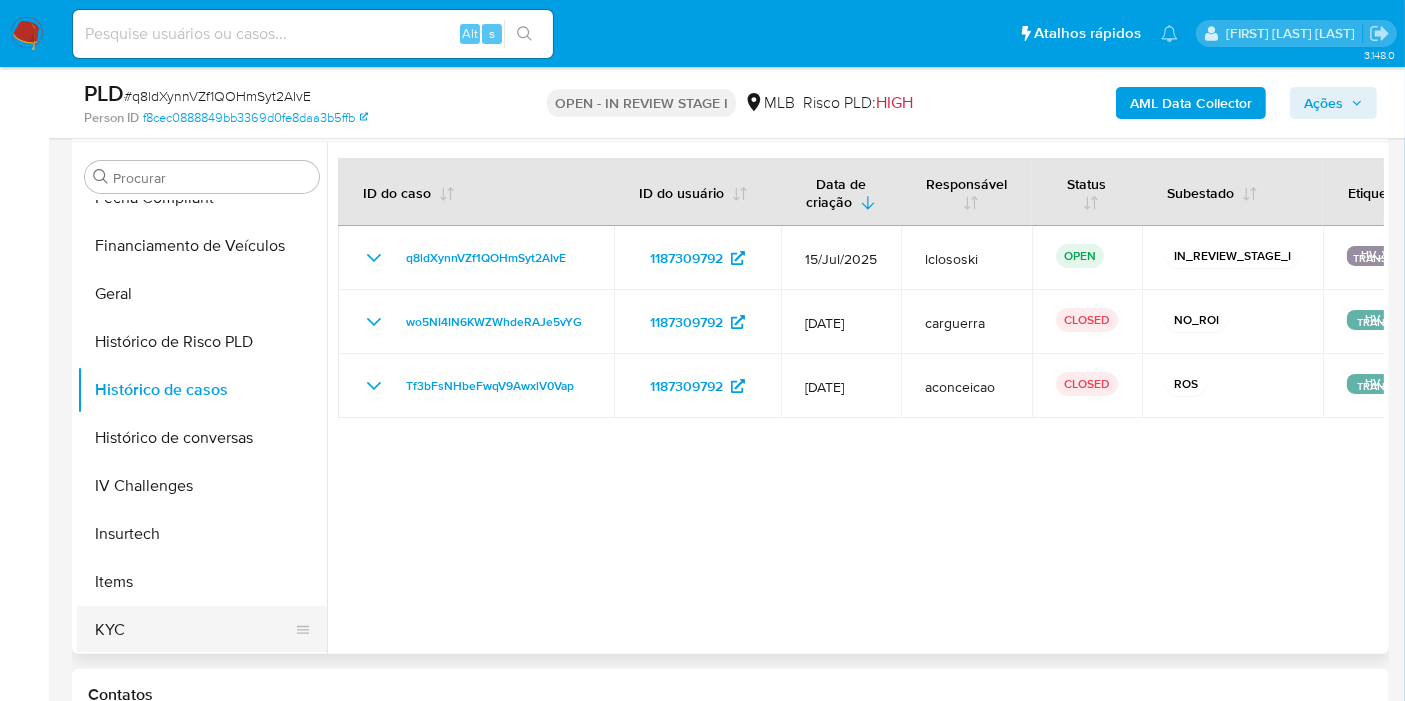 click on "KYC" at bounding box center [194, 630] 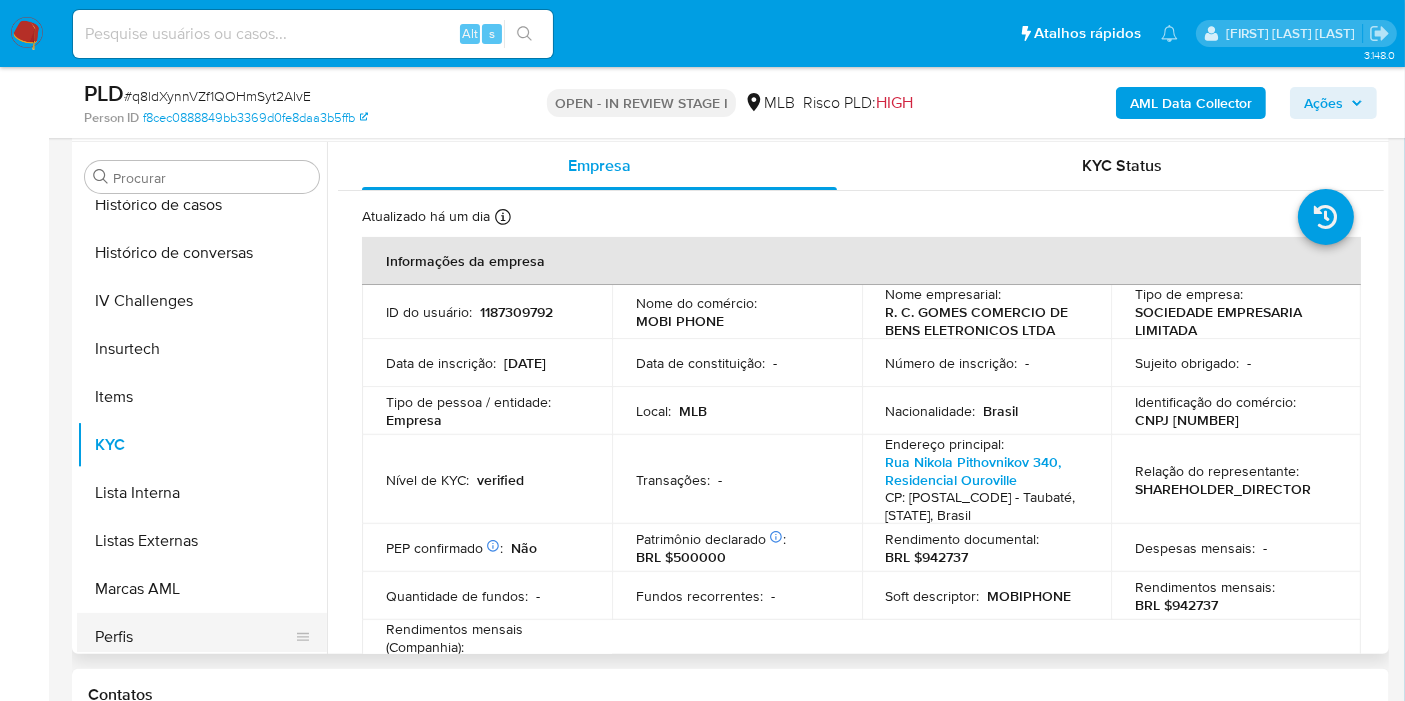 scroll, scrollTop: 844, scrollLeft: 0, axis: vertical 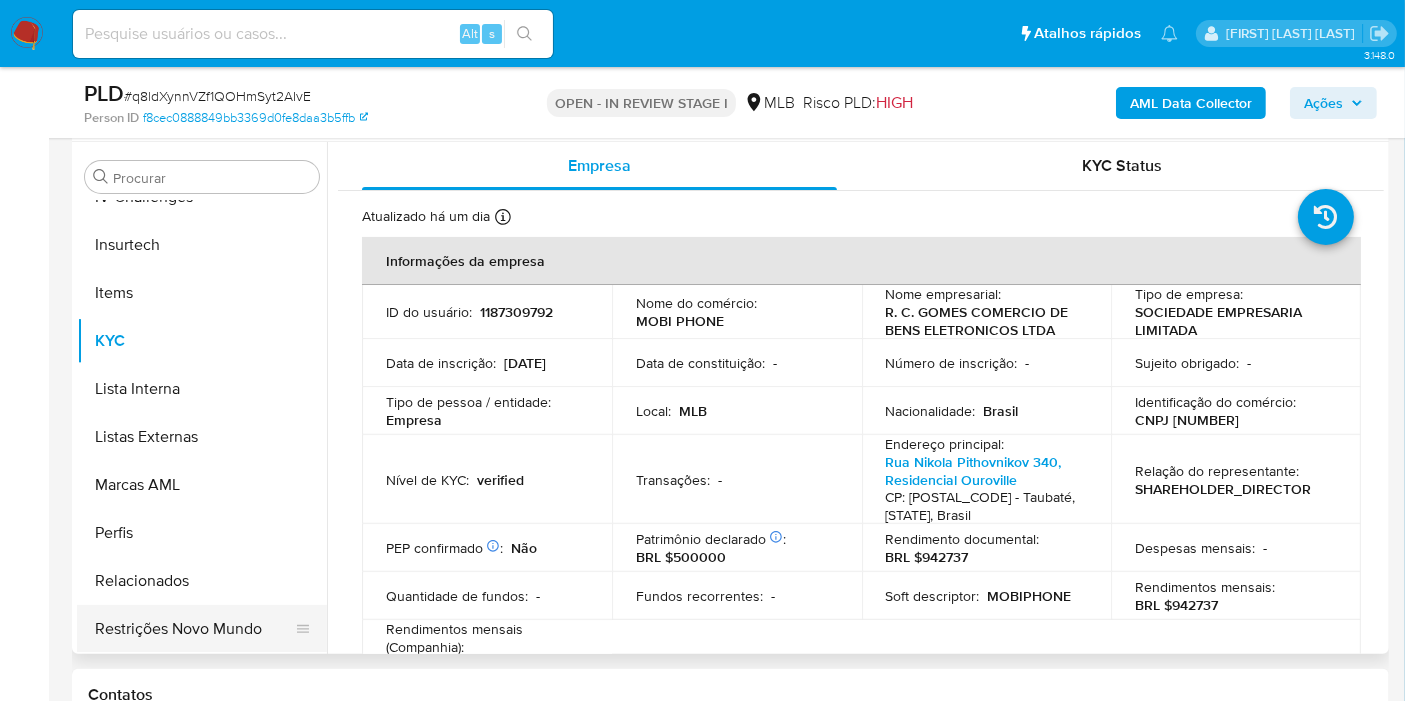 click on "Restrições Novo Mundo" at bounding box center (194, 629) 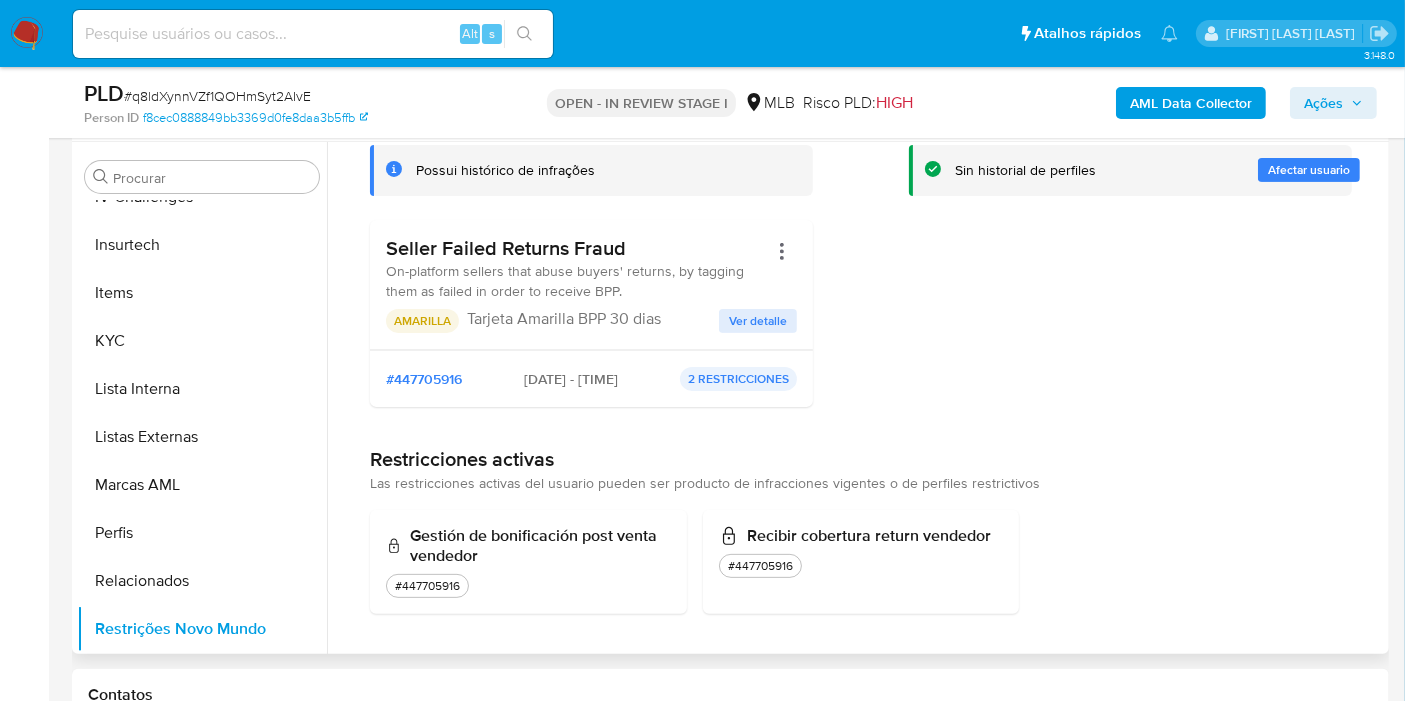 scroll, scrollTop: 128, scrollLeft: 0, axis: vertical 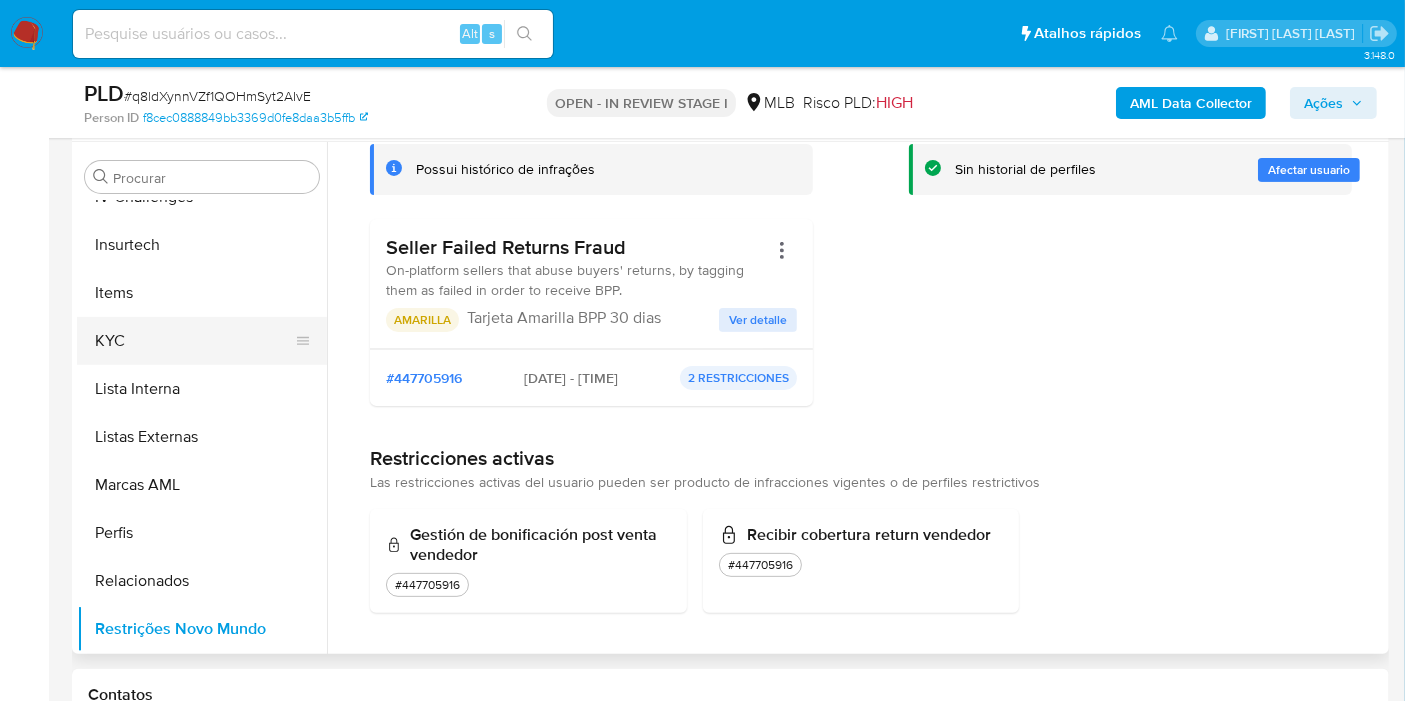 click on "KYC" at bounding box center (194, 341) 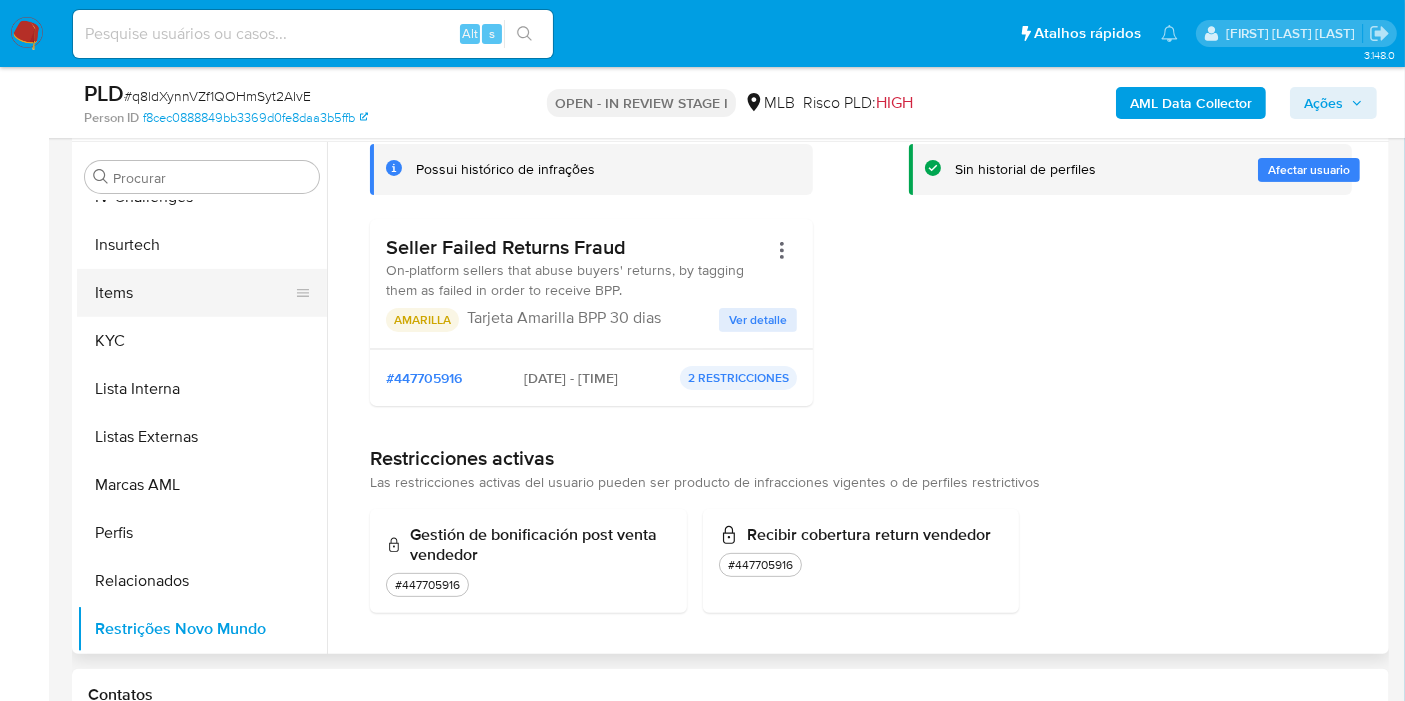 scroll, scrollTop: 0, scrollLeft: 0, axis: both 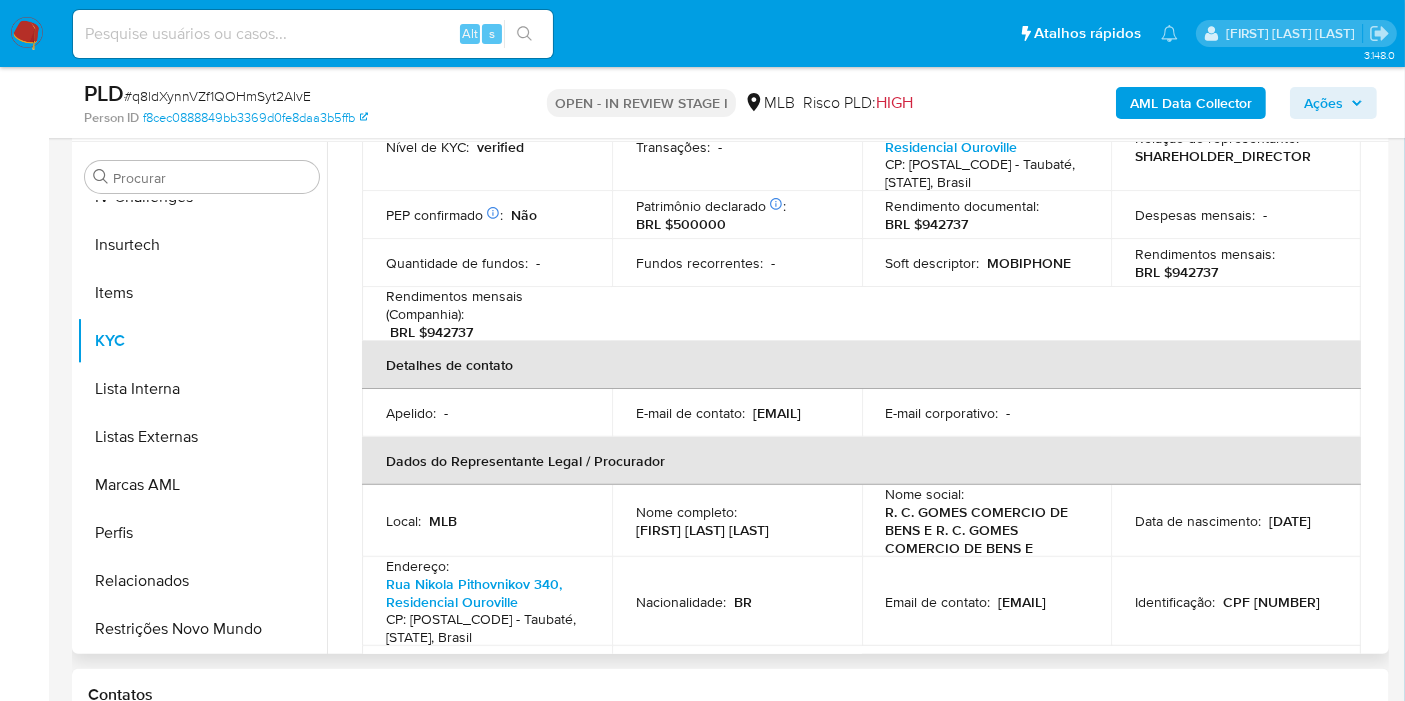 click on "CPF 38506004837" at bounding box center [1271, 602] 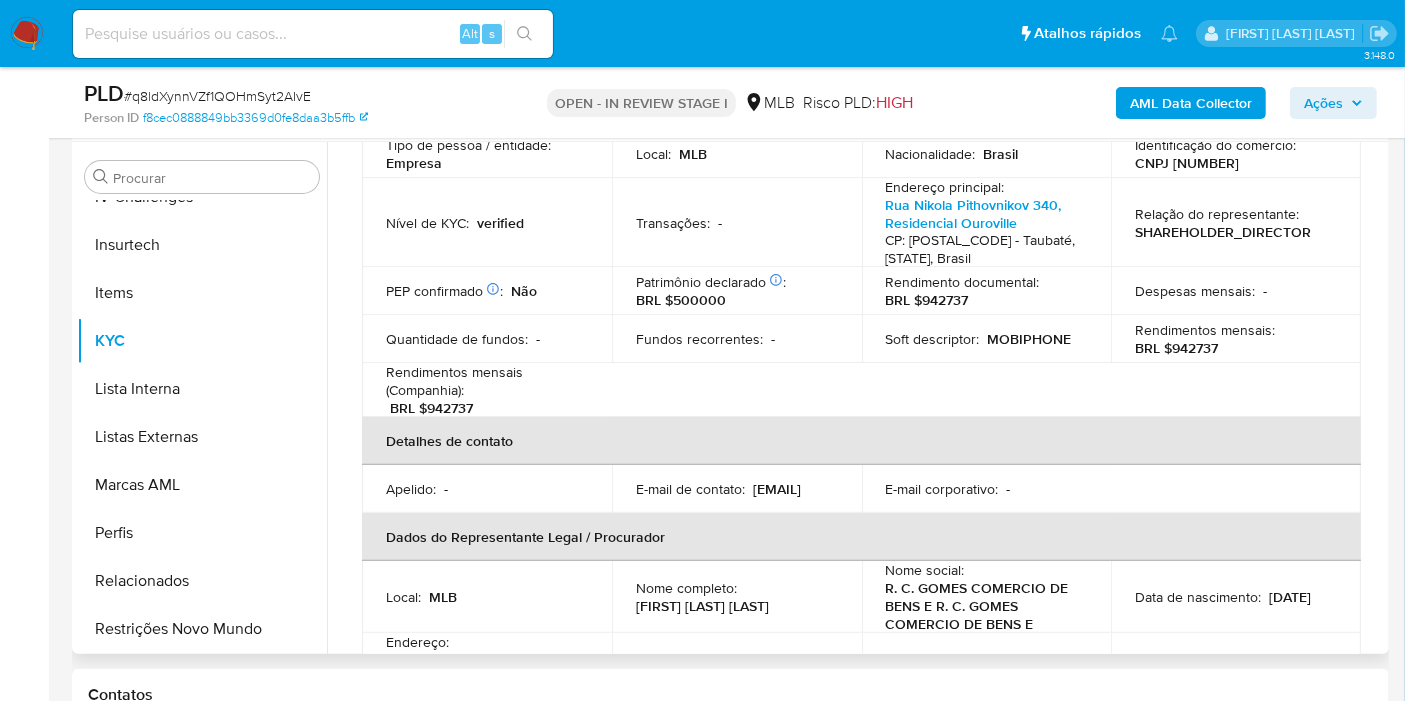scroll, scrollTop: 222, scrollLeft: 0, axis: vertical 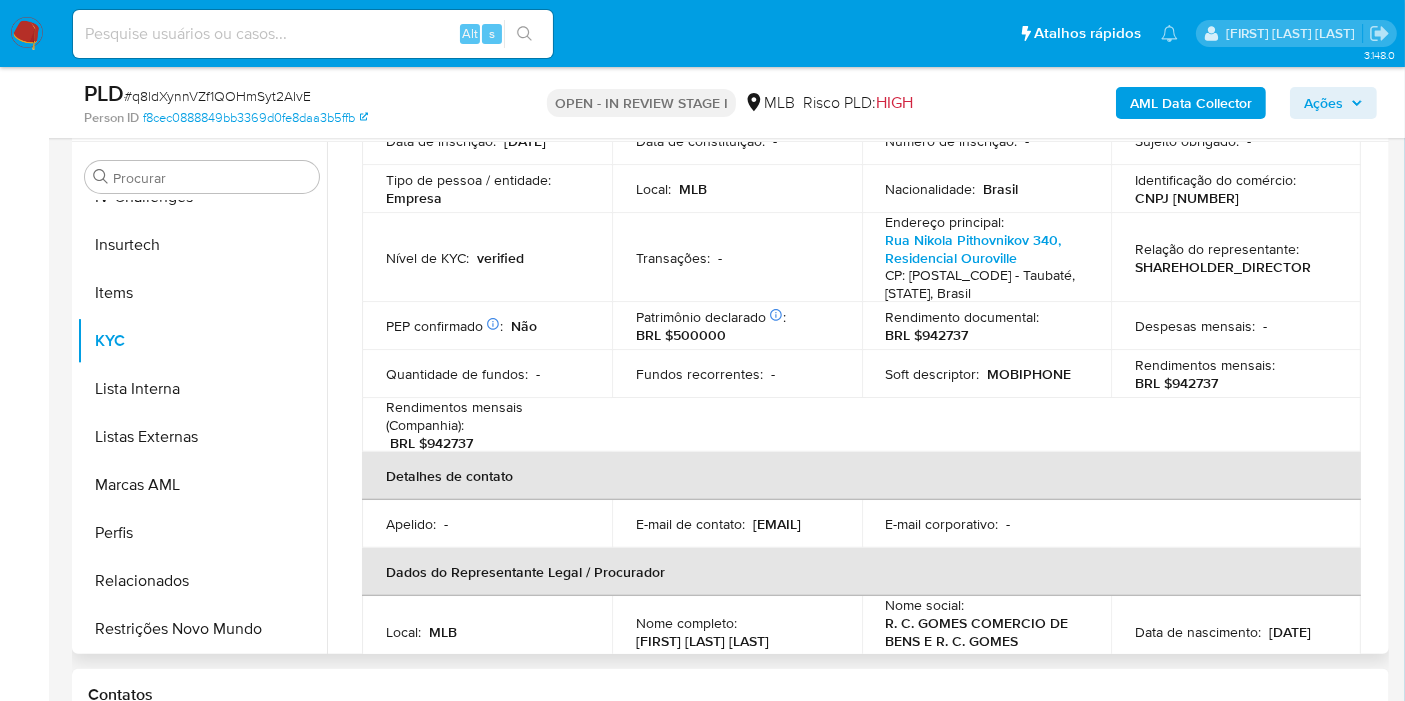 click on "CNPJ 26702164000154" at bounding box center (1187, 198) 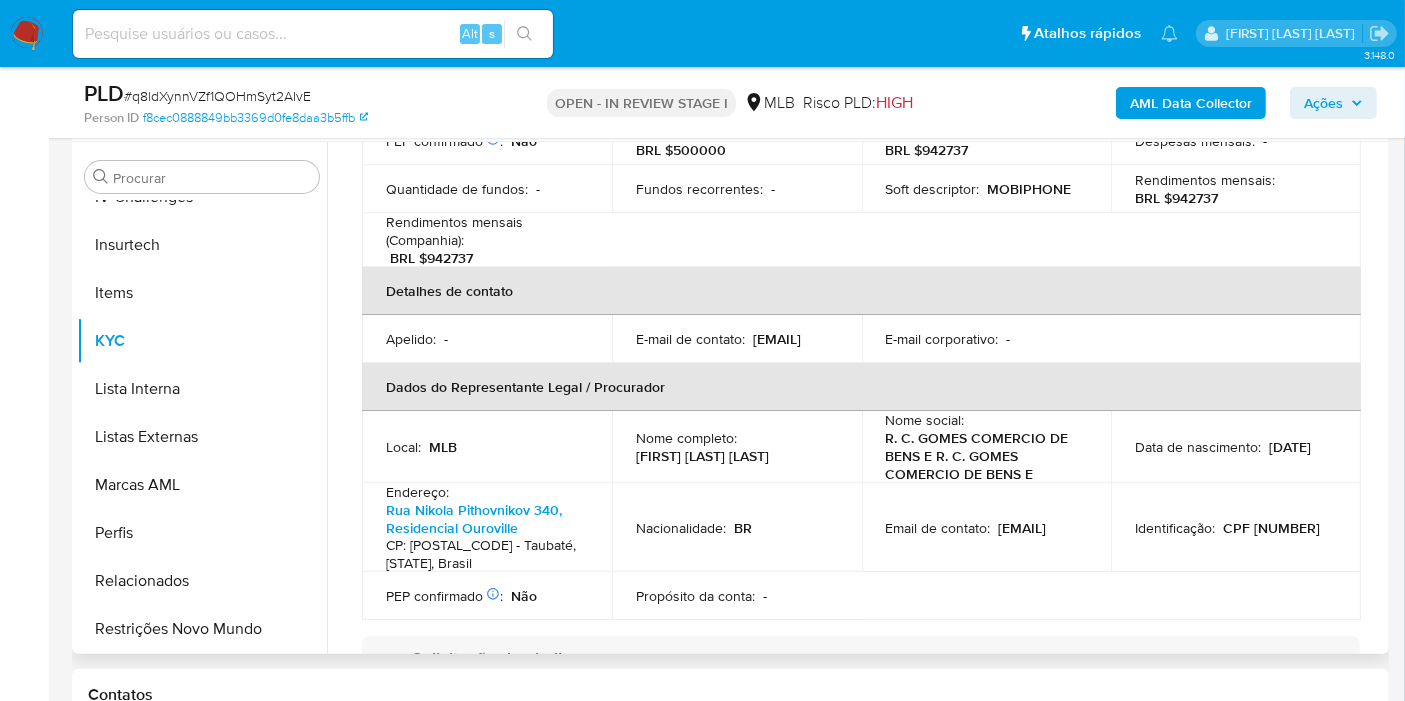 scroll, scrollTop: 444, scrollLeft: 0, axis: vertical 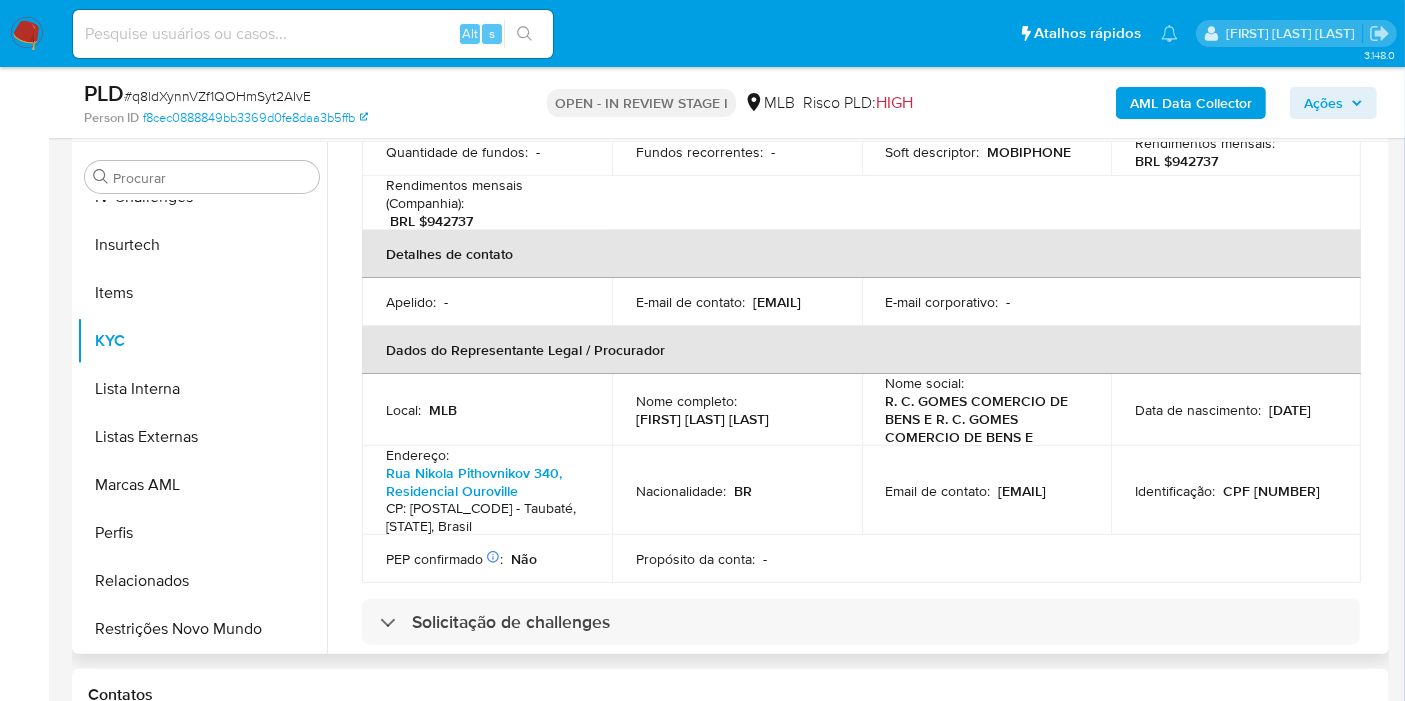 click on "CPF 38506004837" at bounding box center (1271, 491) 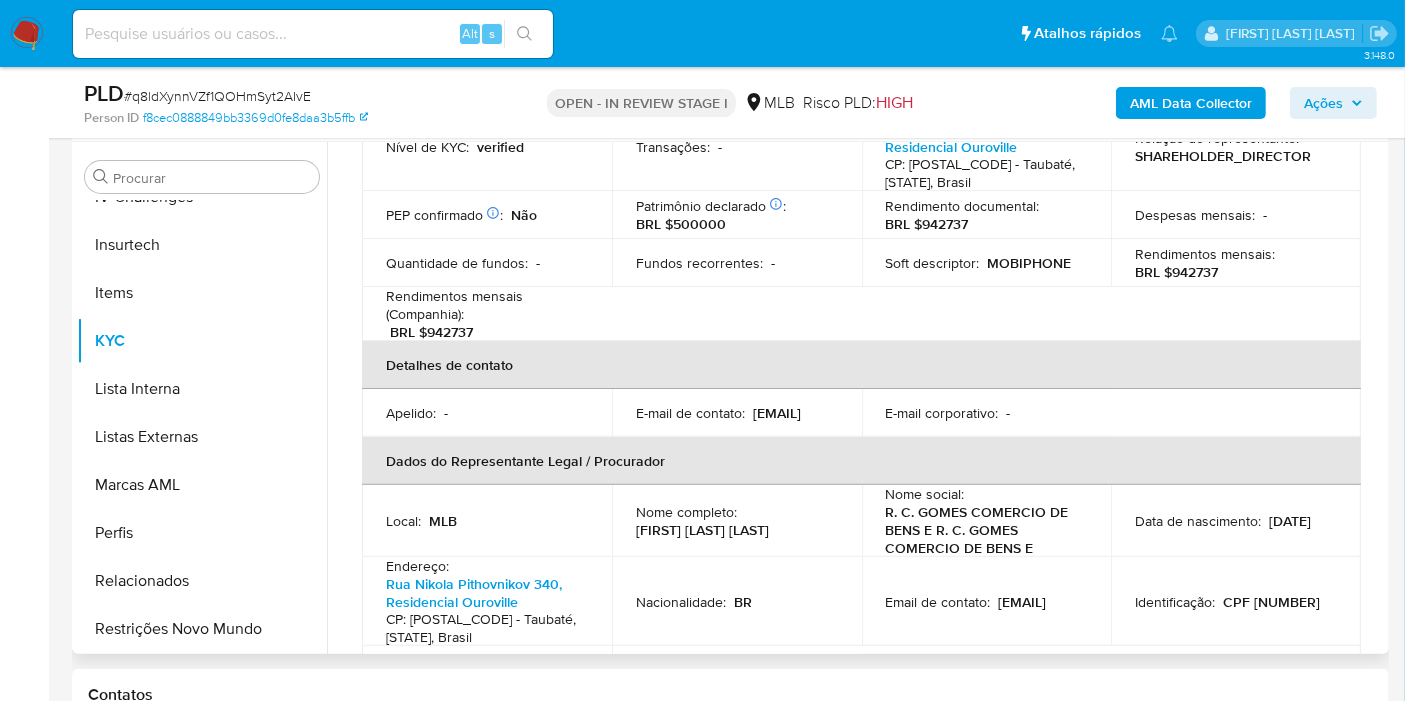 click on "Detalhes de contato" at bounding box center (861, 365) 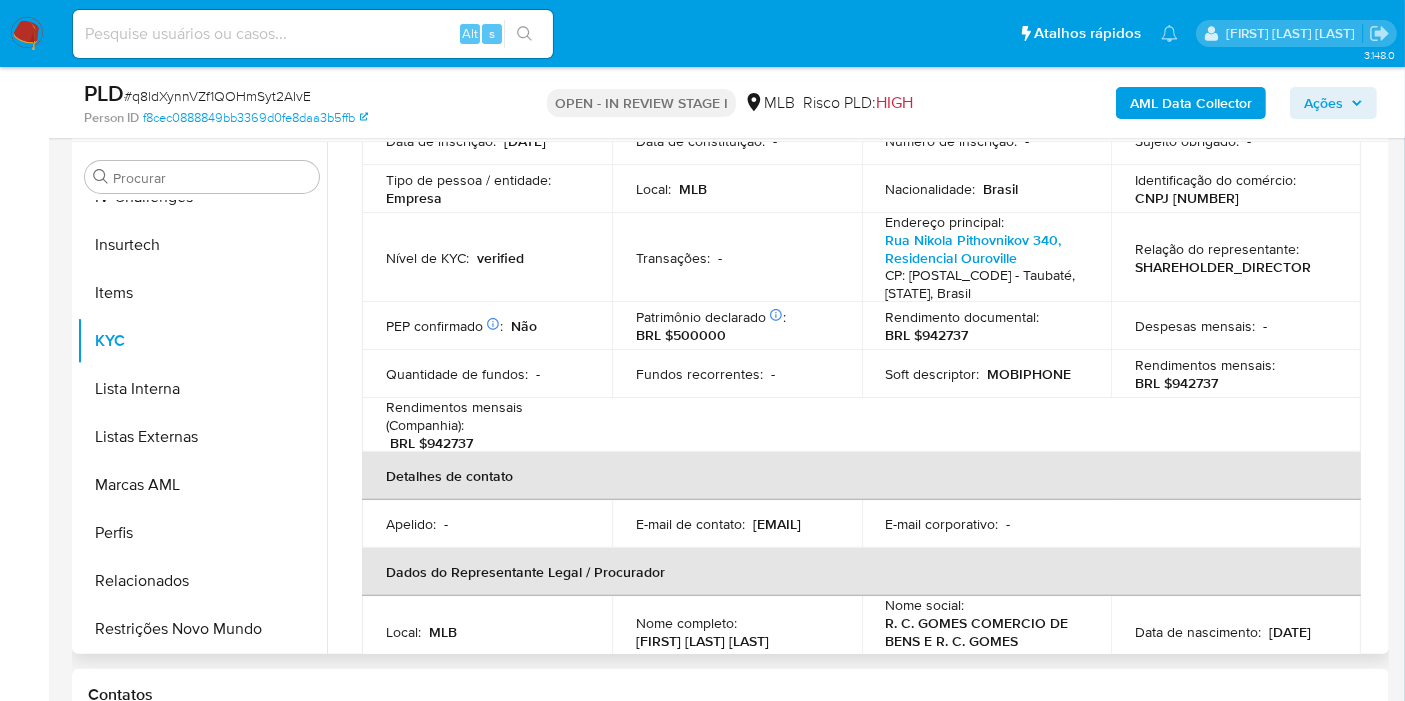 click on "CNPJ 26702164000154" at bounding box center [1187, 198] 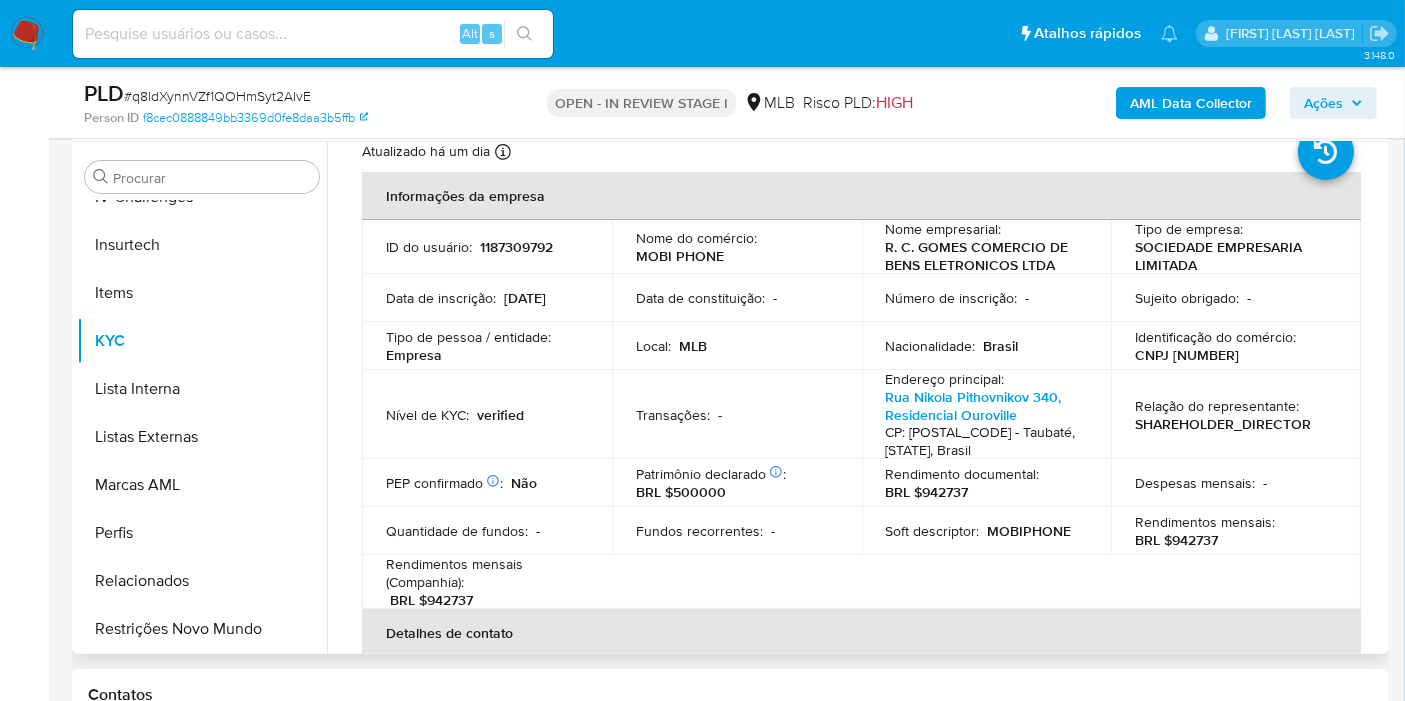 scroll, scrollTop: 0, scrollLeft: 0, axis: both 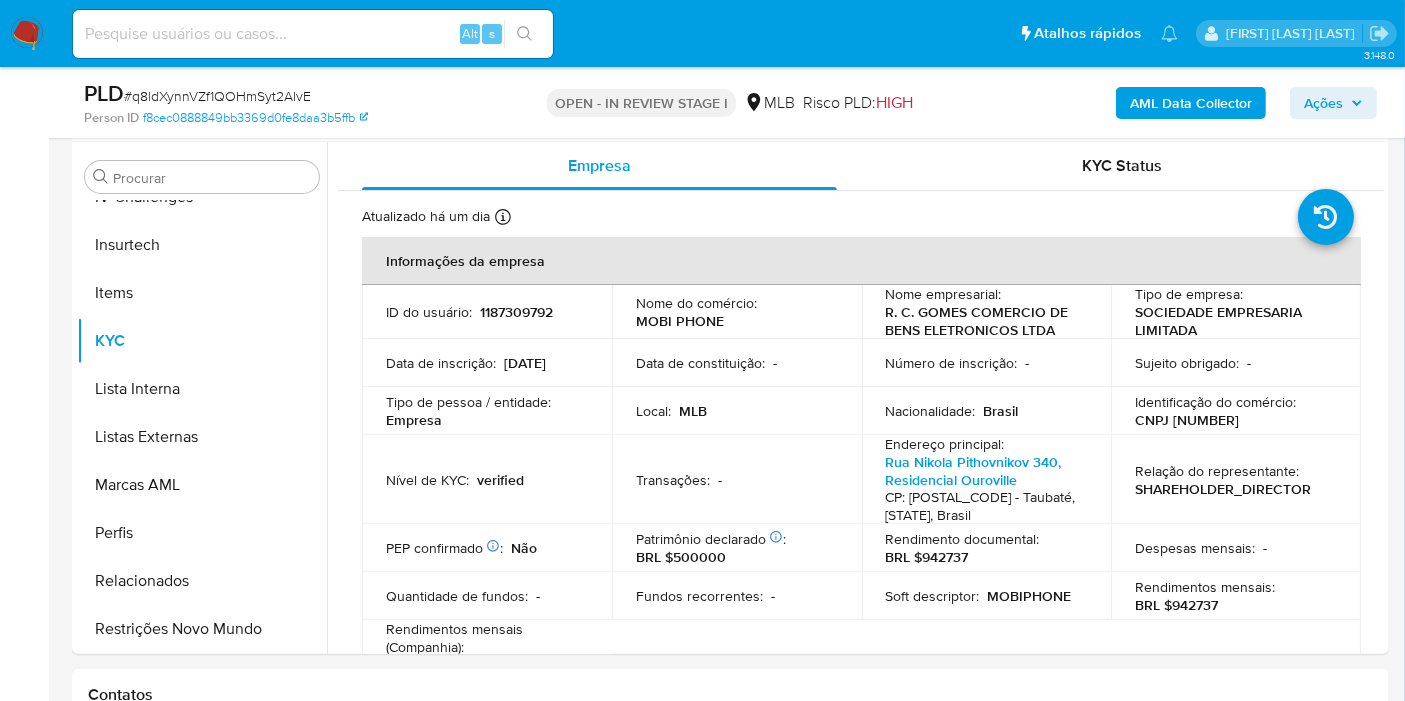 click on "# q8ldXynnVZf1QOHmSyt2AIvE" at bounding box center (217, 96) 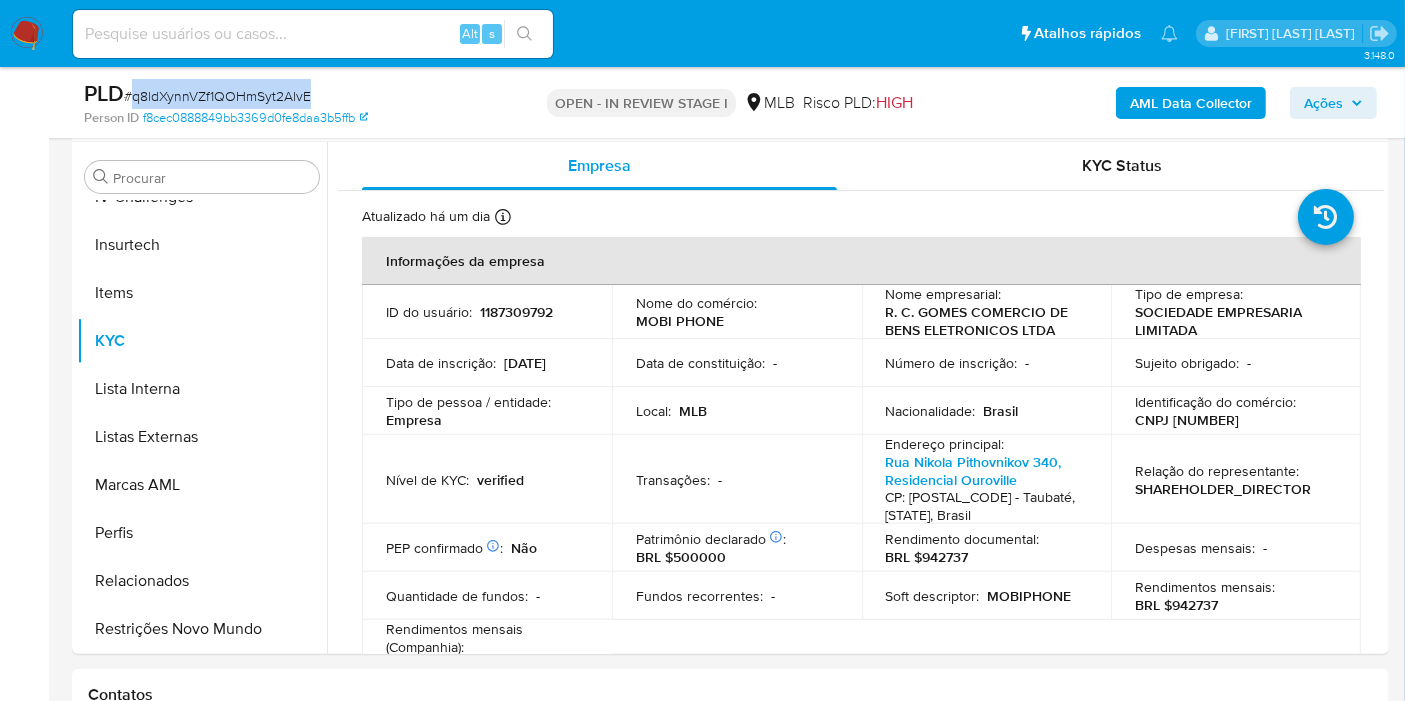 click on "# q8ldXynnVZf1QOHmSyt2AIvE" at bounding box center (217, 96) 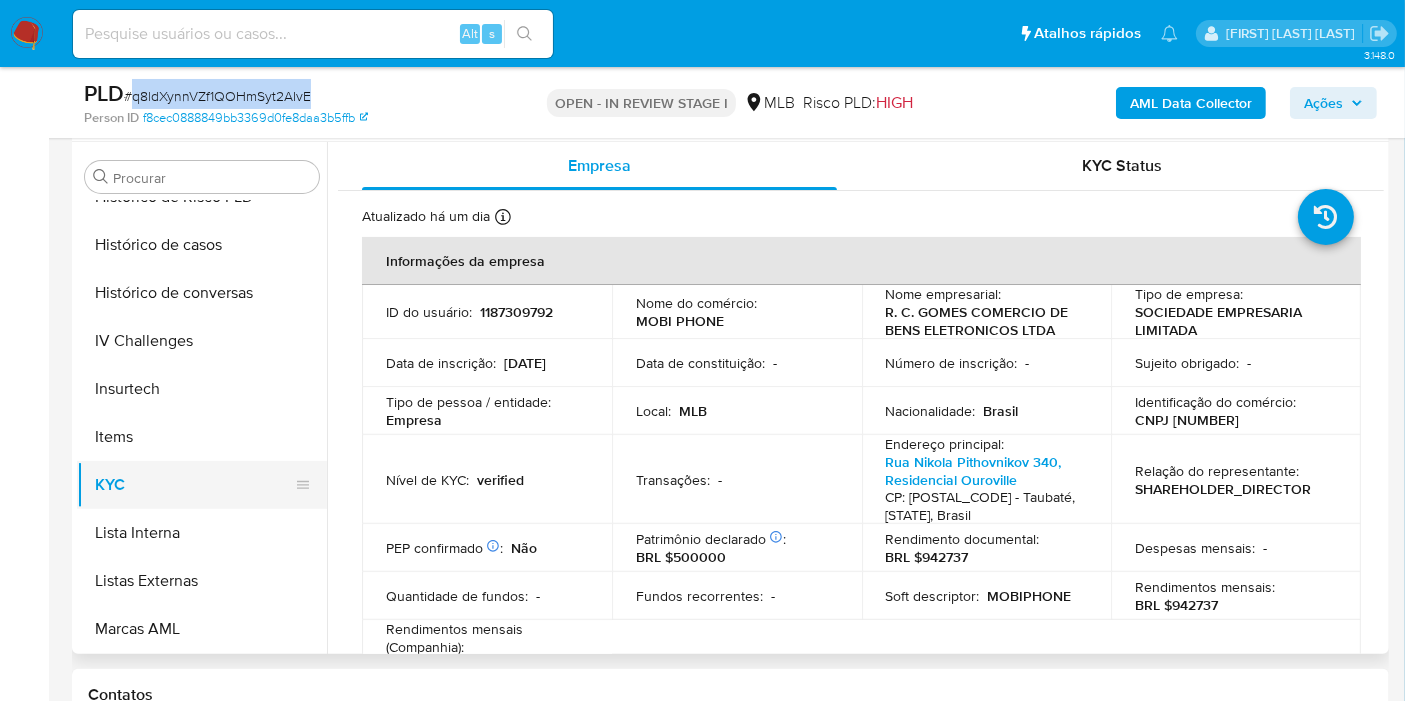 scroll, scrollTop: 622, scrollLeft: 0, axis: vertical 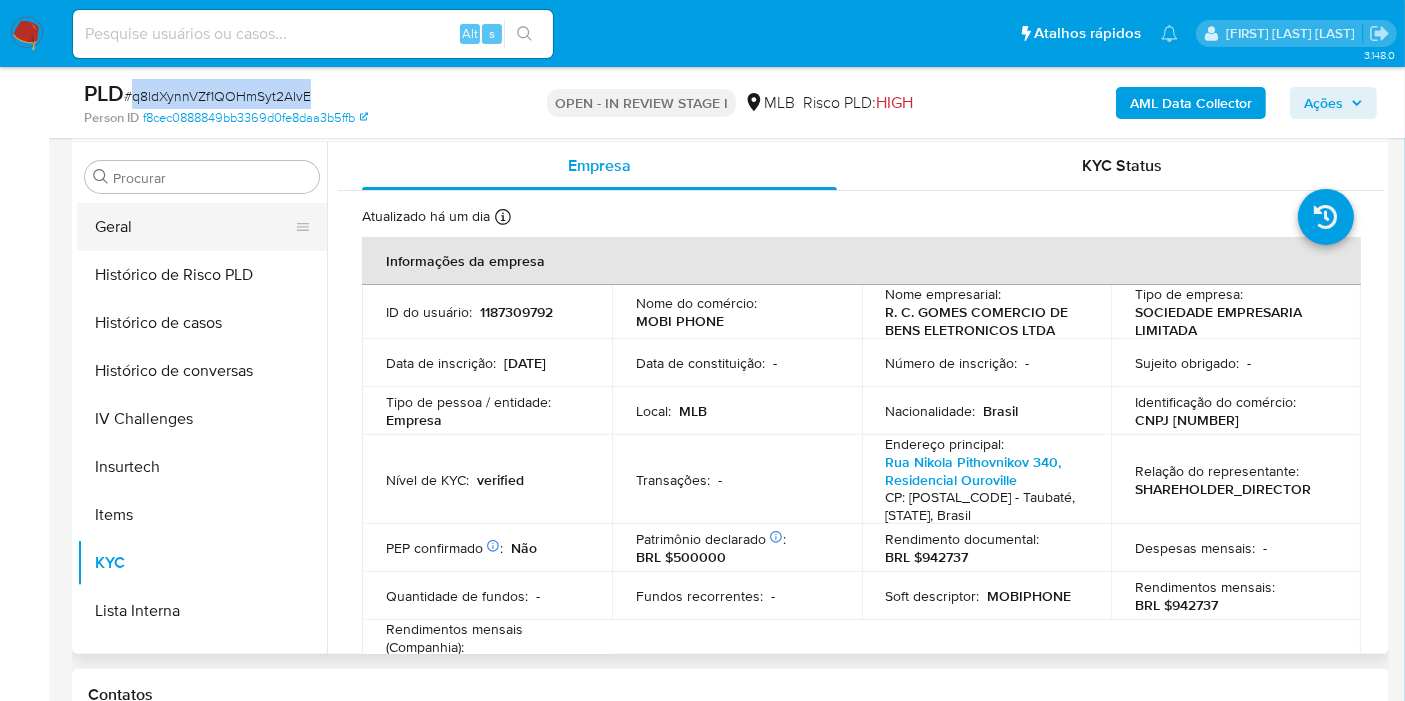 click on "Geral" at bounding box center [194, 227] 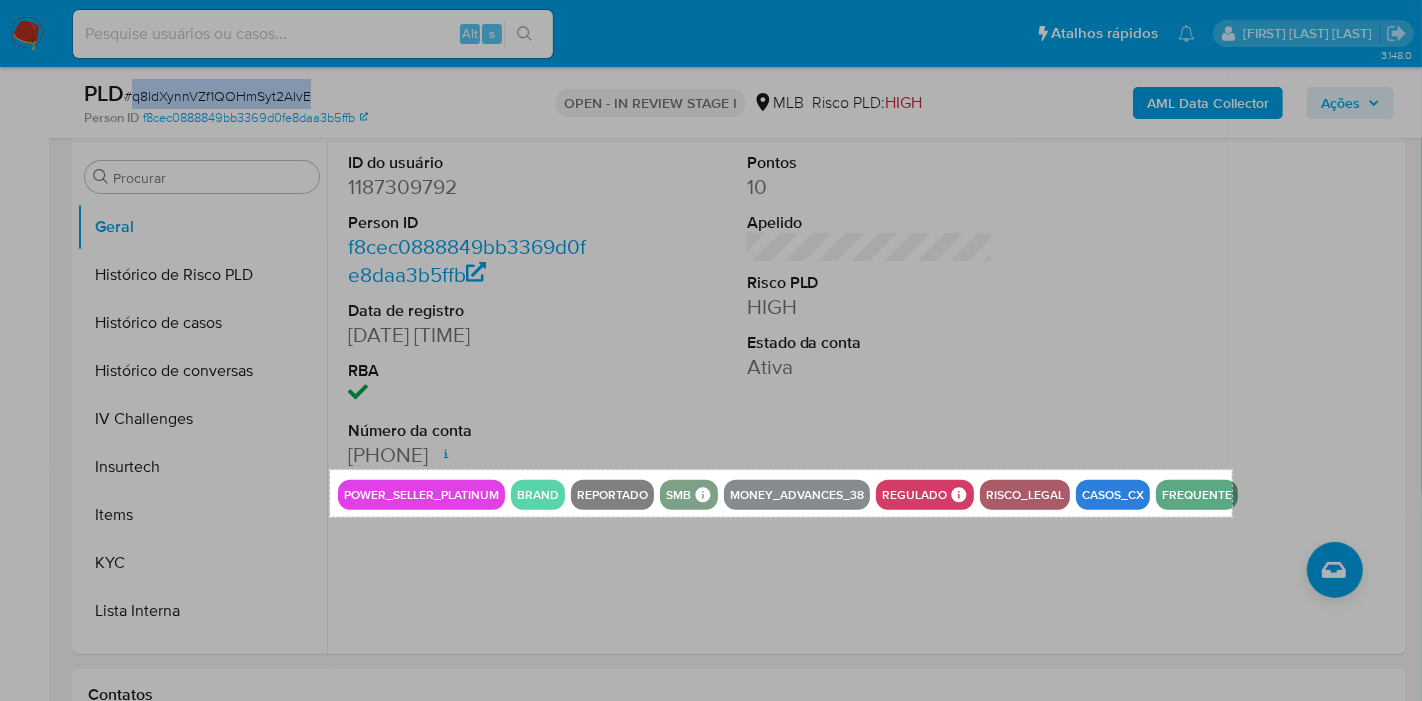 drag, startPoint x: 330, startPoint y: 470, endPoint x: 1232, endPoint y: 516, distance: 903.1722 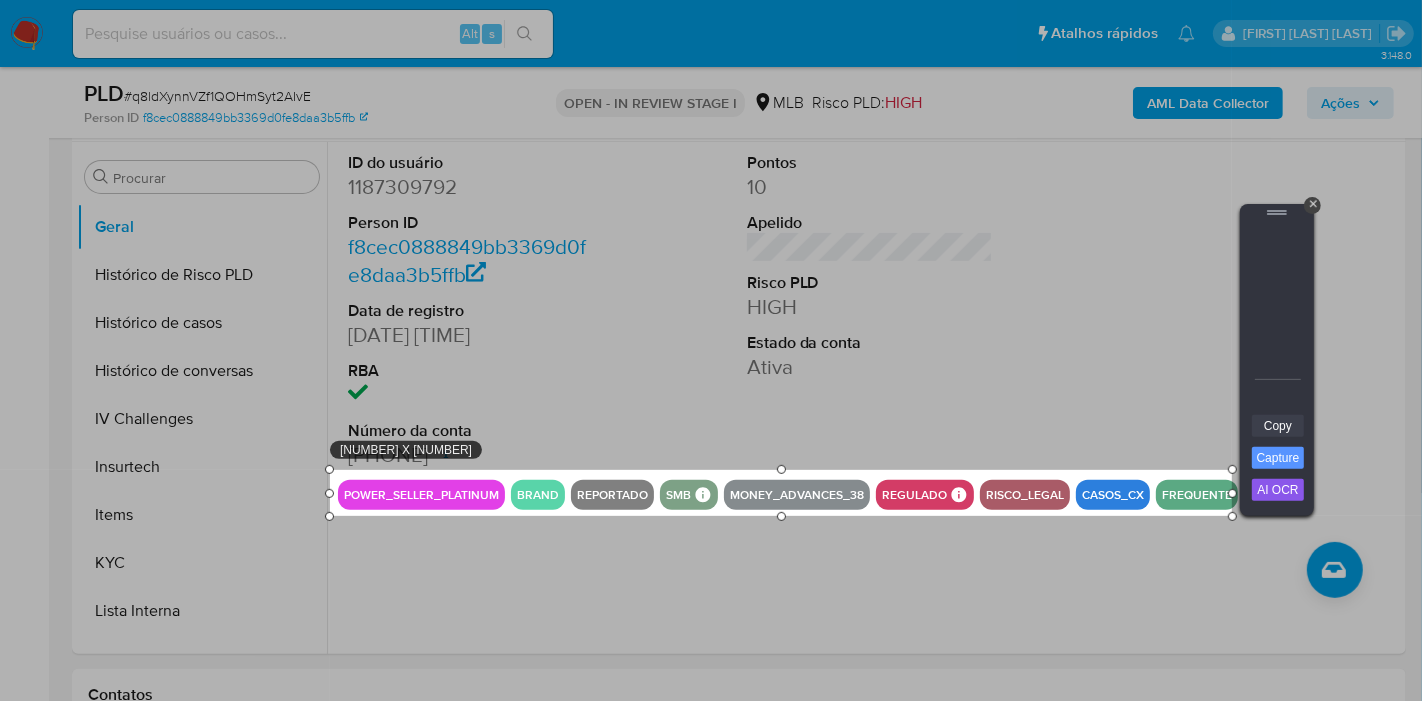 click on "Copy" at bounding box center (1278, 426) 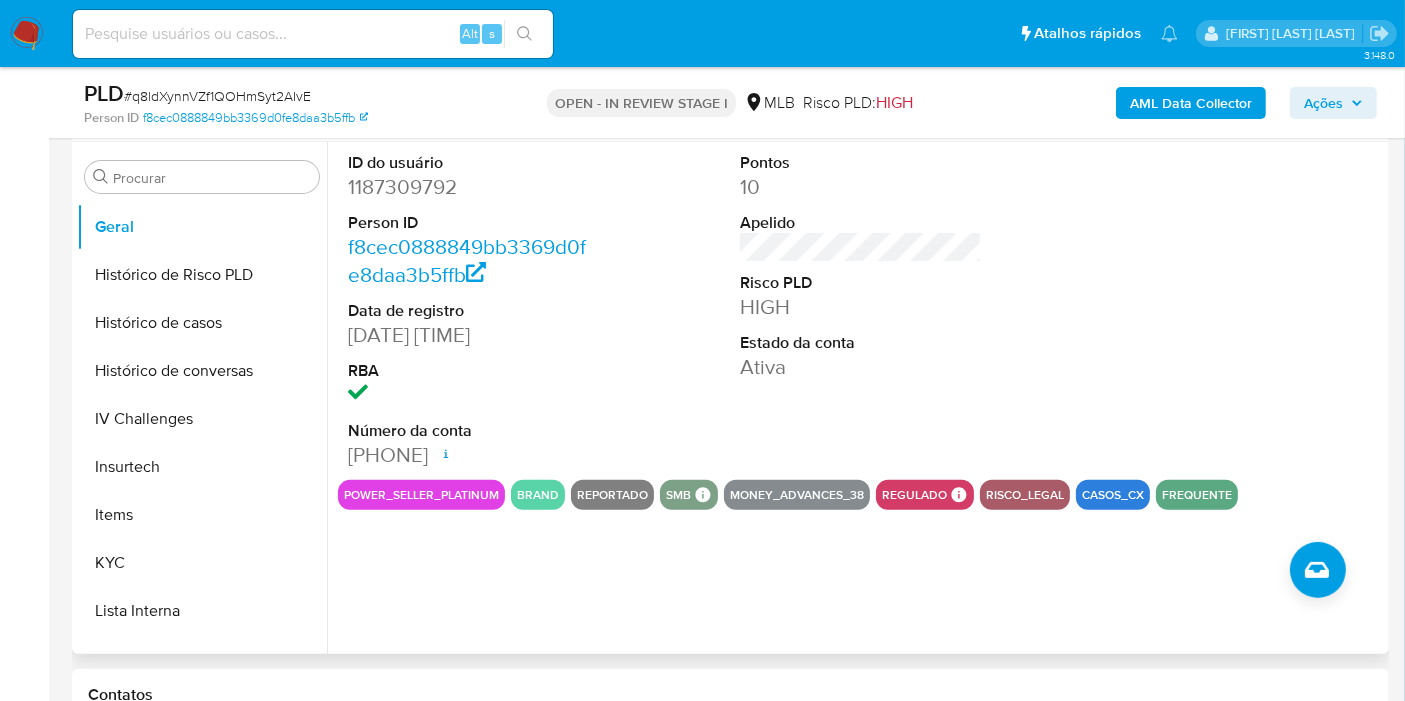 scroll, scrollTop: 400, scrollLeft: 0, axis: vertical 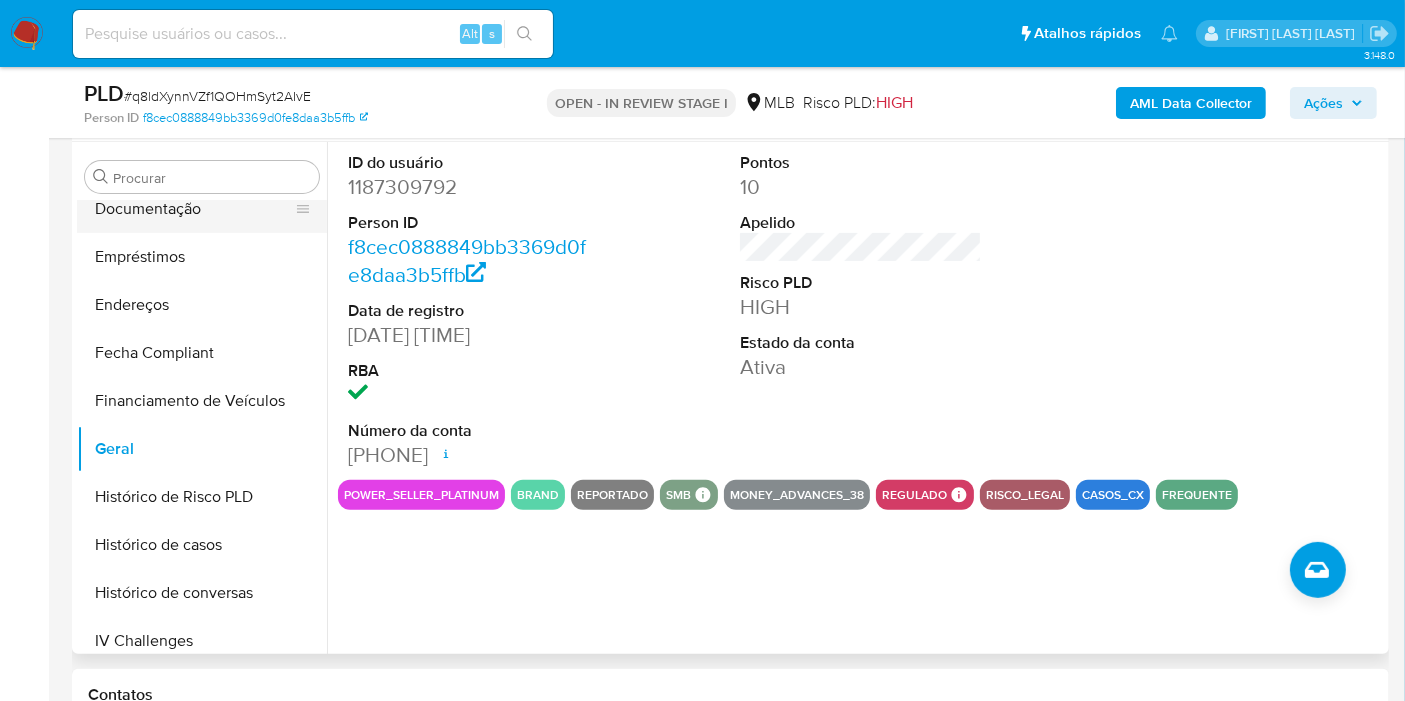 click on "Documentação" at bounding box center [194, 209] 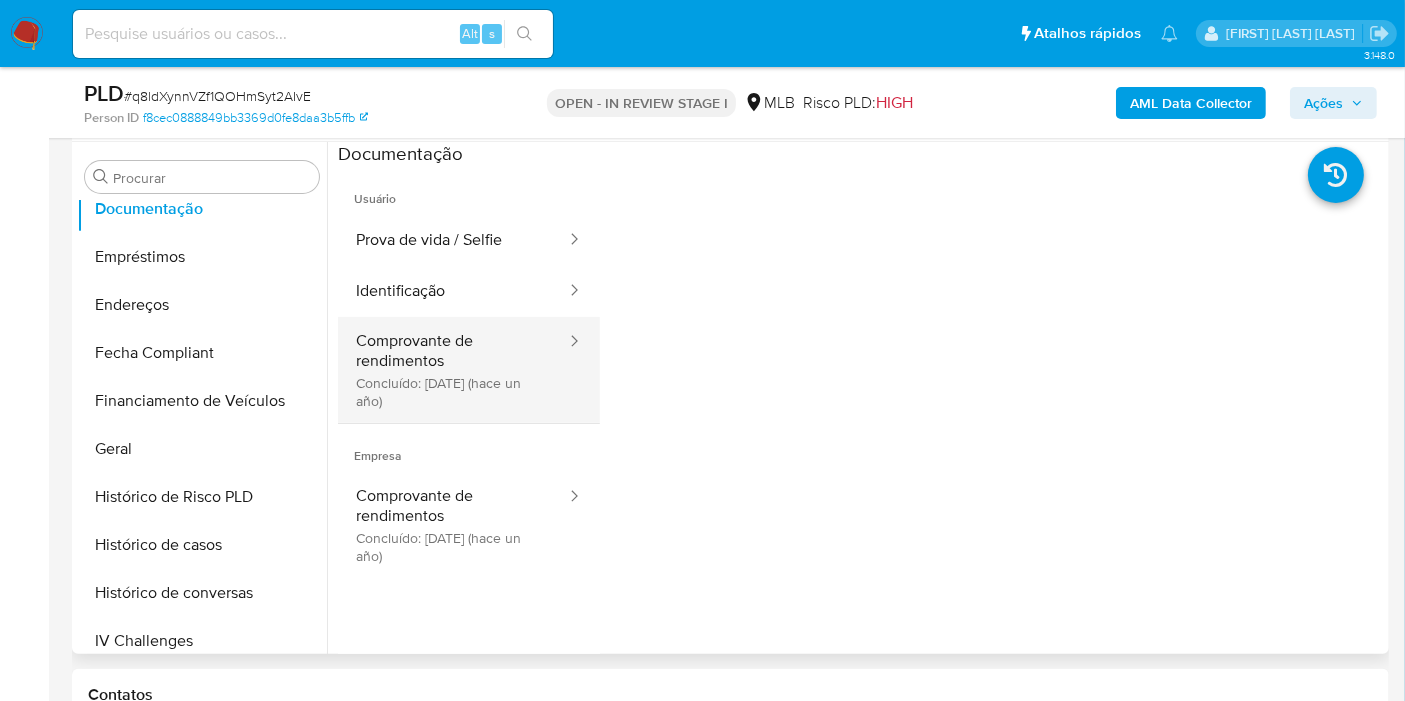 click on "Comprovante de rendimentos Concluído: 18/07/2024 (hace un año)" at bounding box center [453, 370] 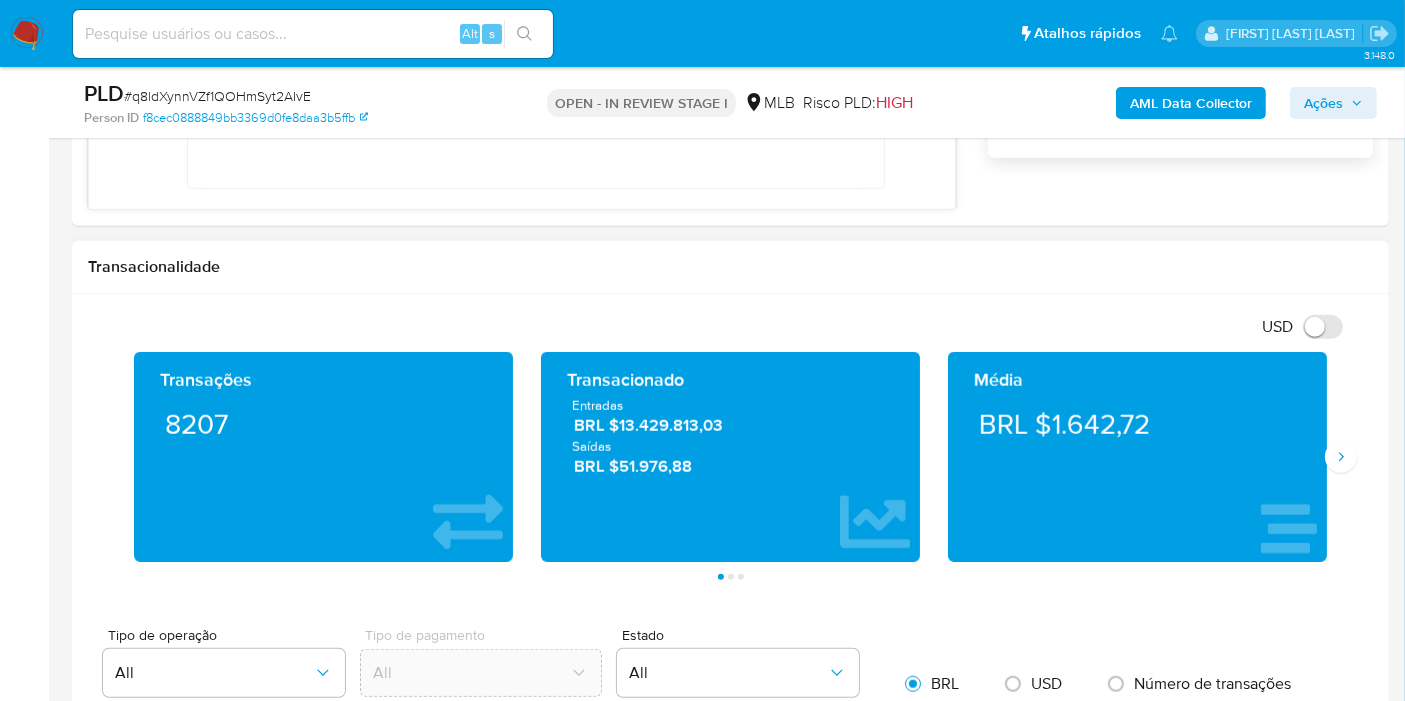 scroll, scrollTop: 1746, scrollLeft: 0, axis: vertical 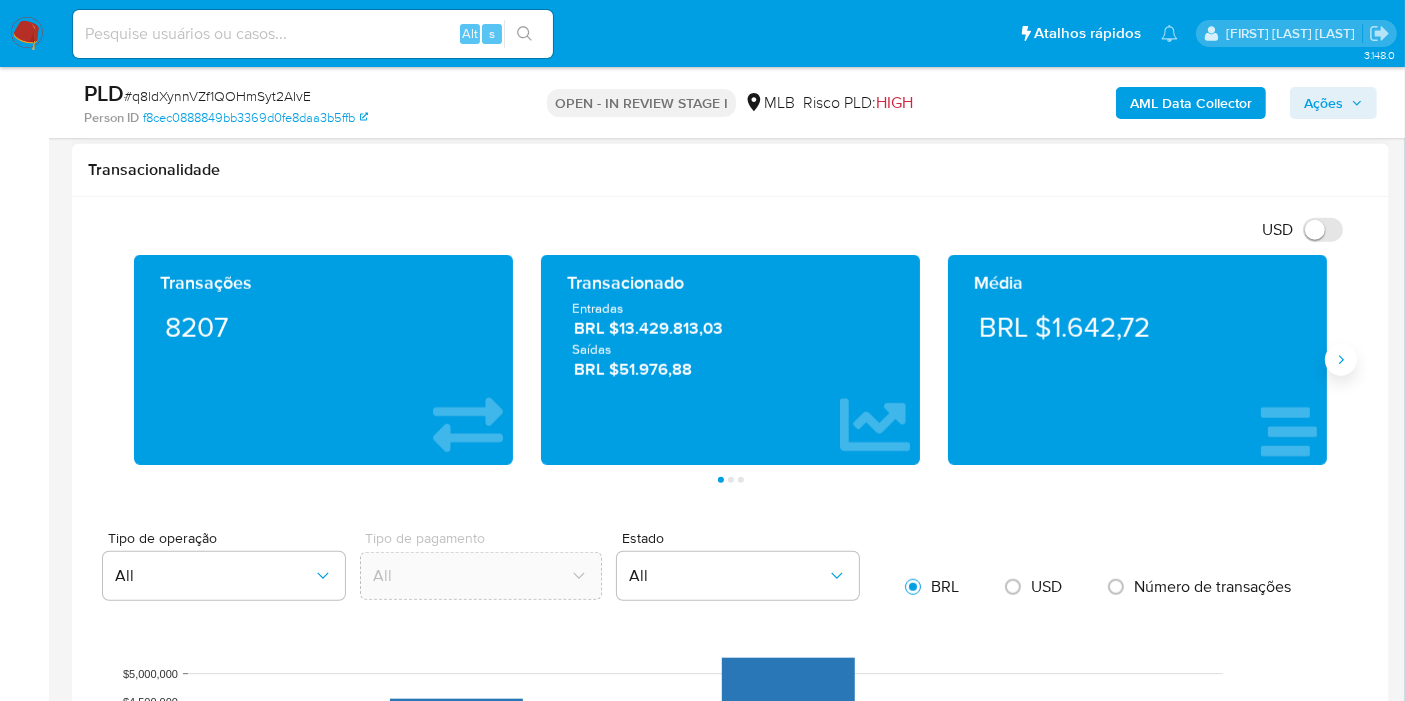 click at bounding box center [1341, 360] 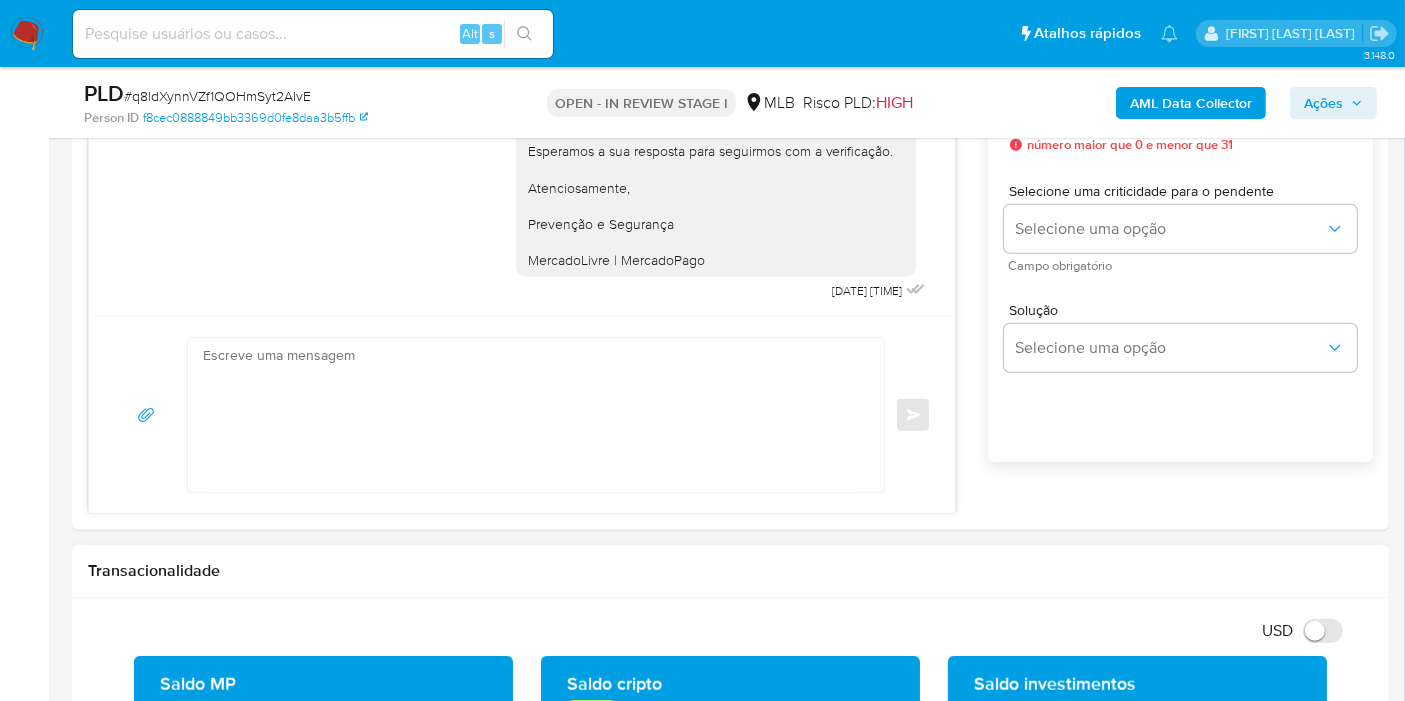 scroll, scrollTop: 1191, scrollLeft: 0, axis: vertical 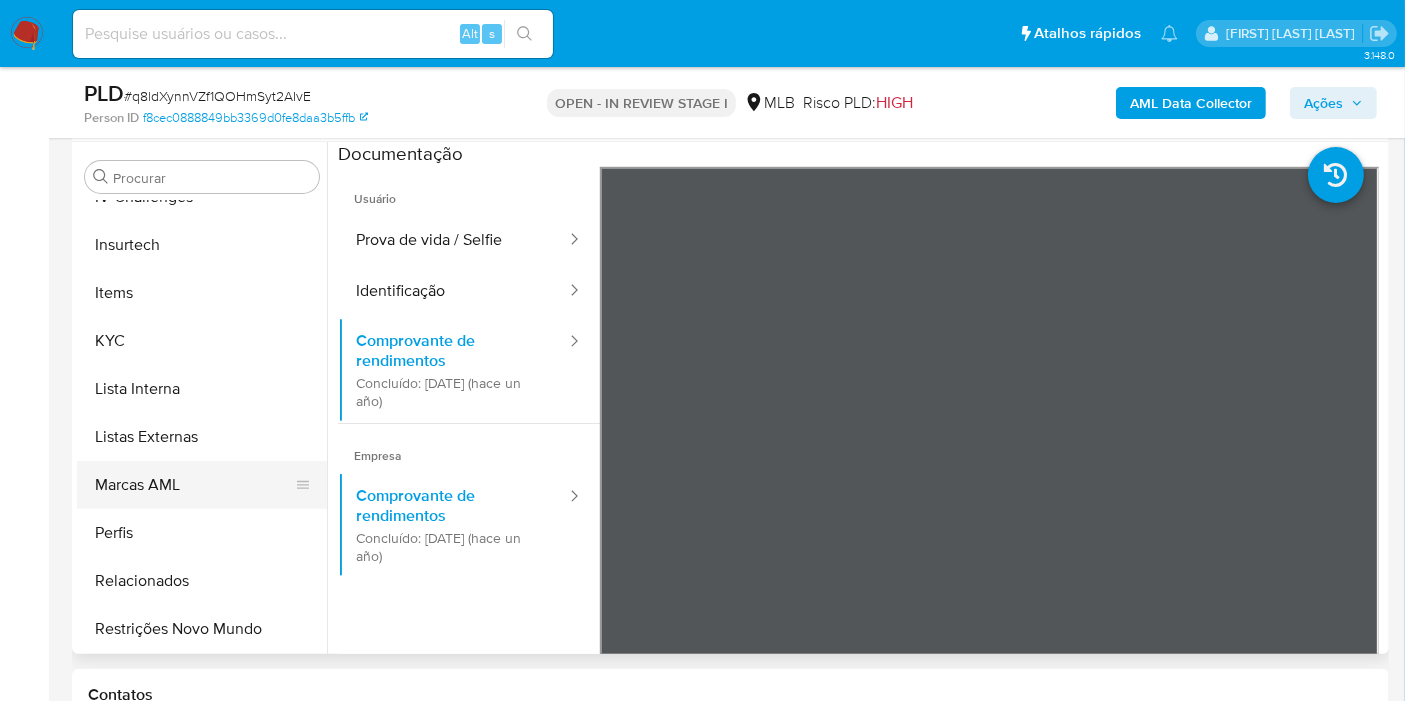 click on "Marcas AML" at bounding box center (194, 485) 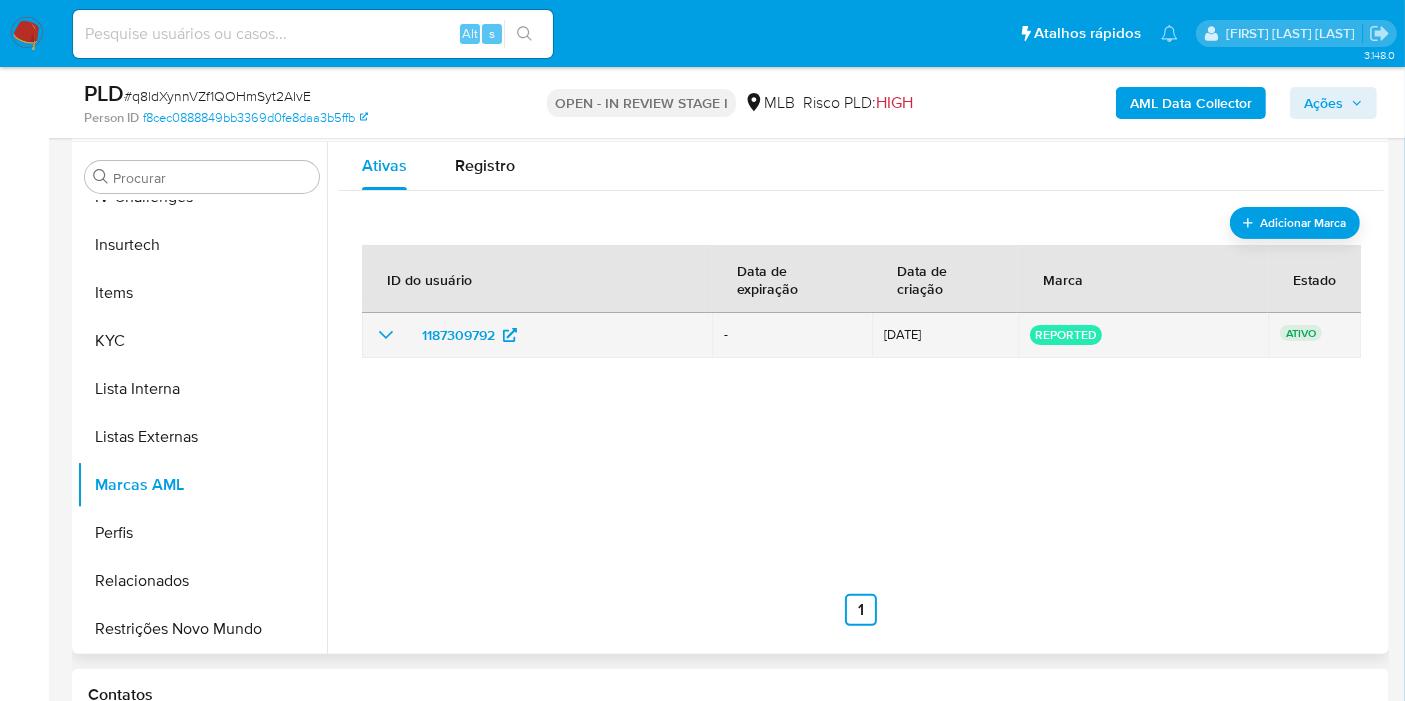 click on "1187309792" at bounding box center (537, 335) 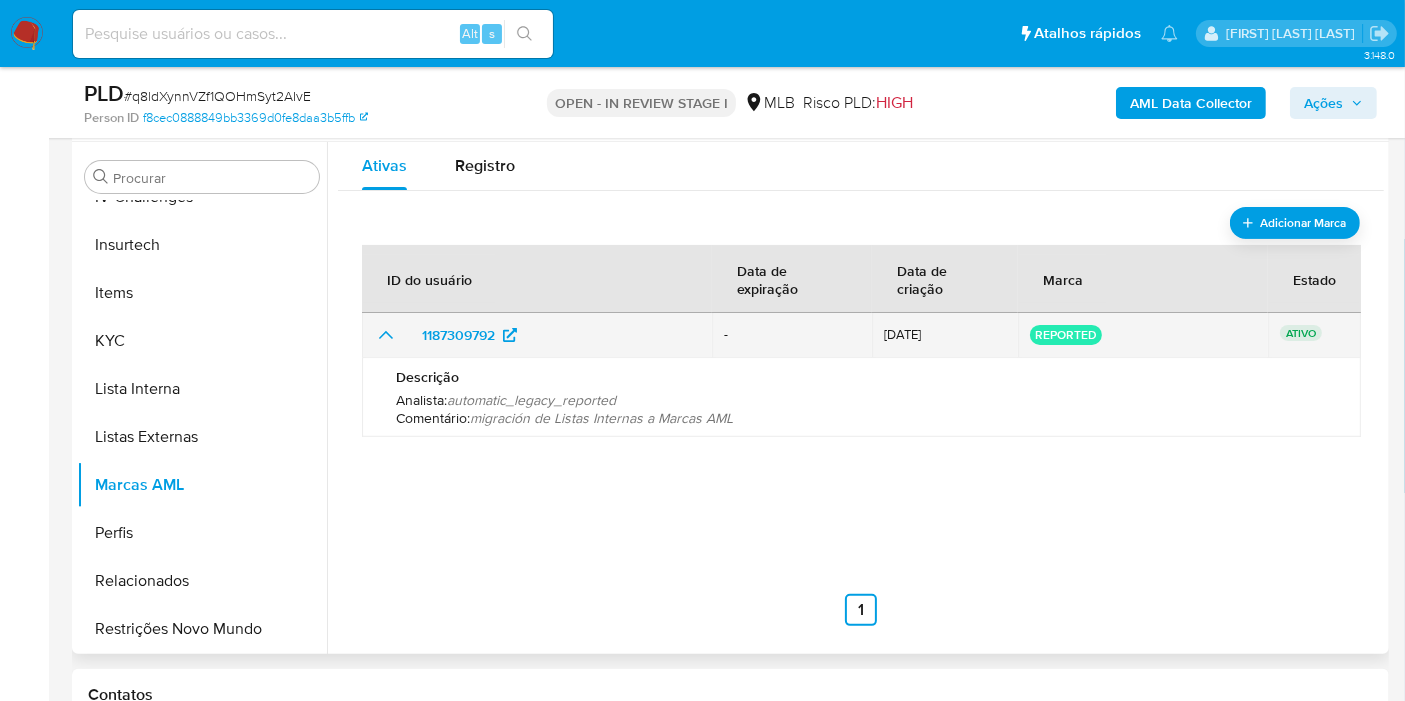 click 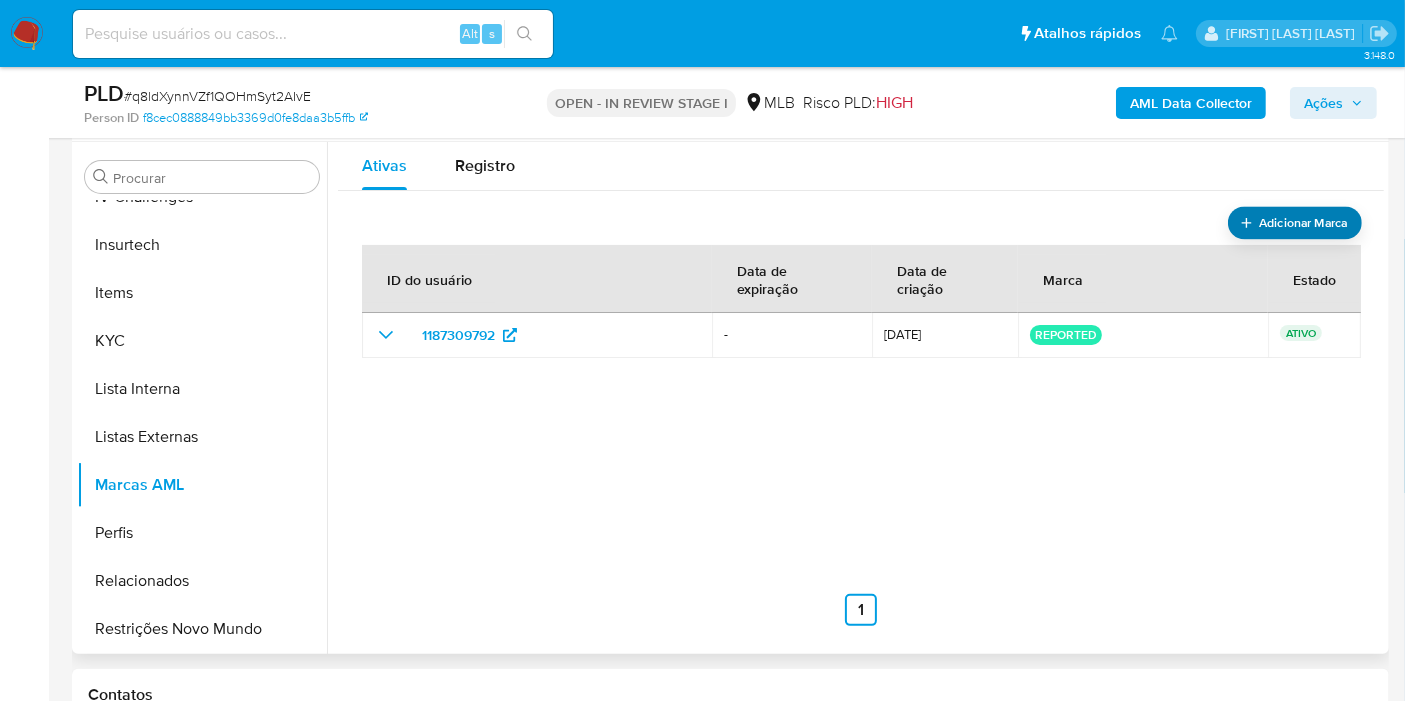 click on "Adicionar Marca" at bounding box center [1303, 222] 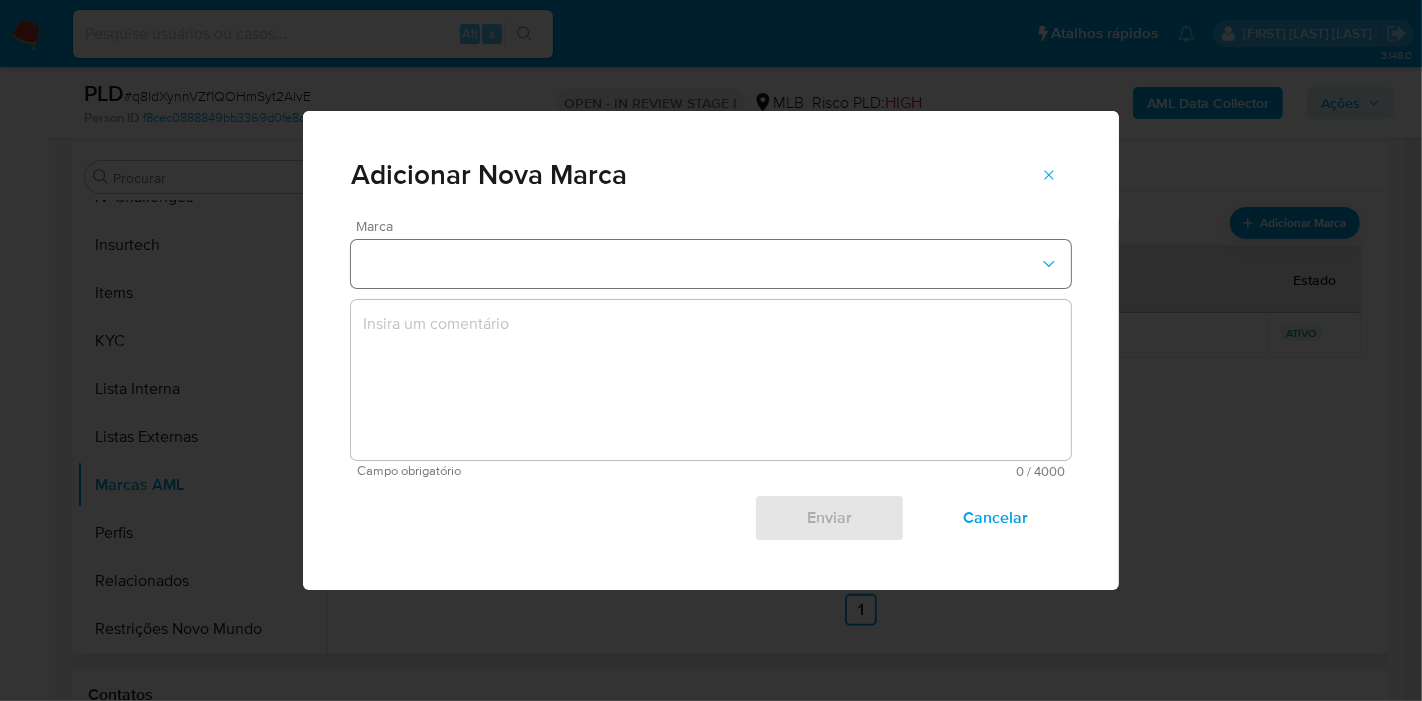 click at bounding box center [711, 264] 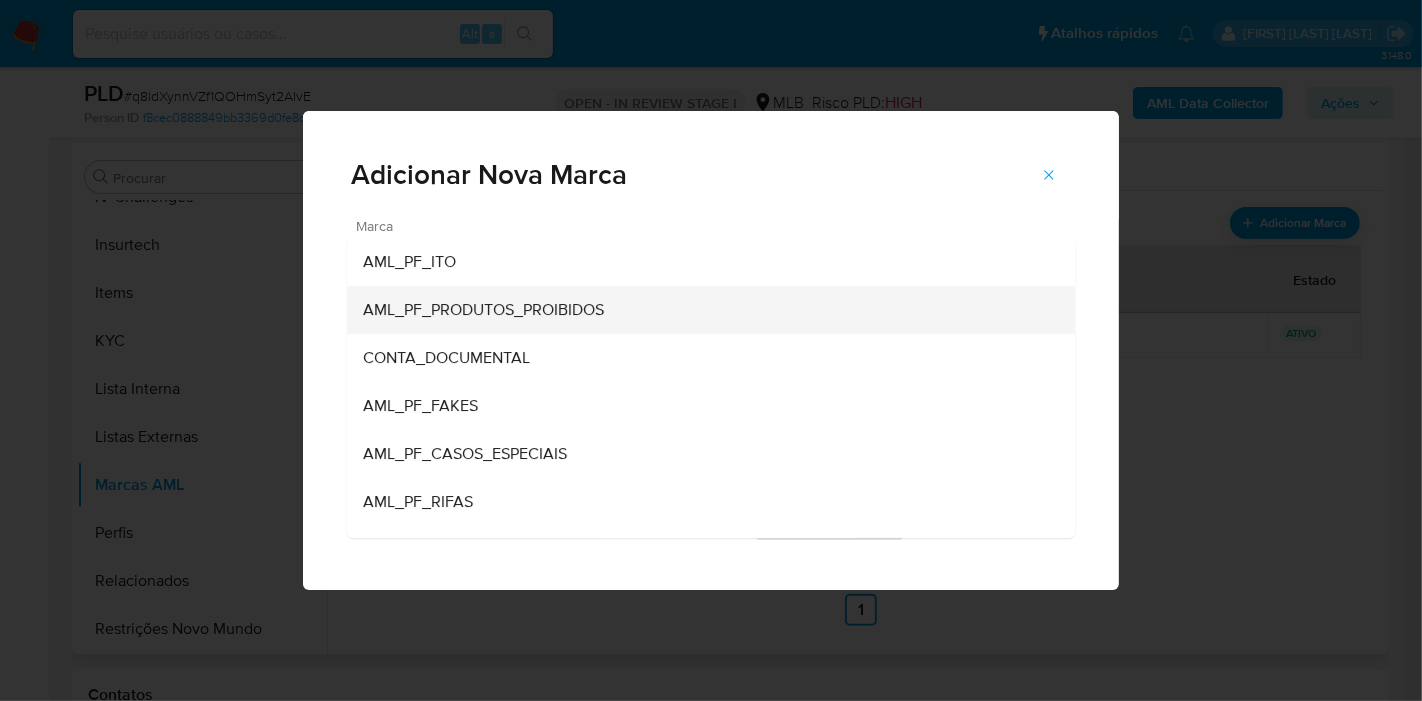 click on "AML_PF_PRODUTOS_PROIBIDOS" at bounding box center (483, 310) 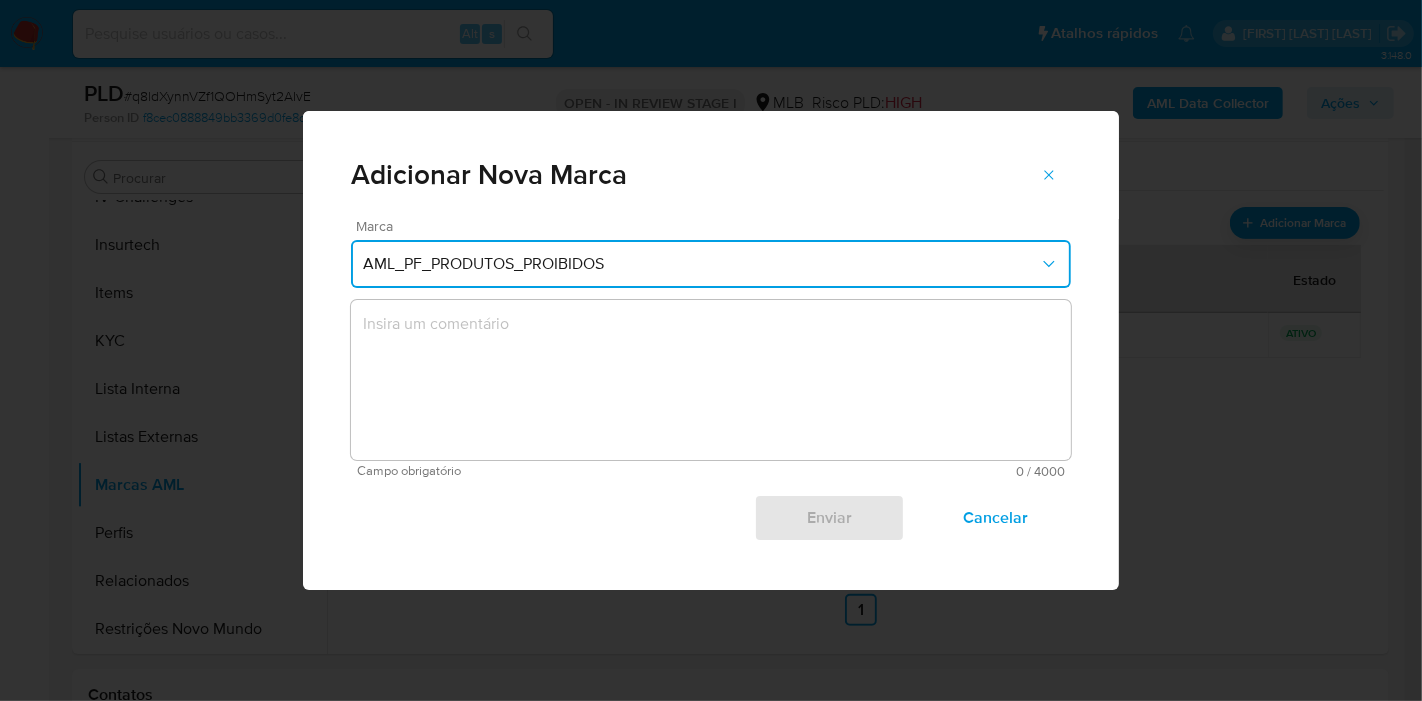 click at bounding box center (711, 380) 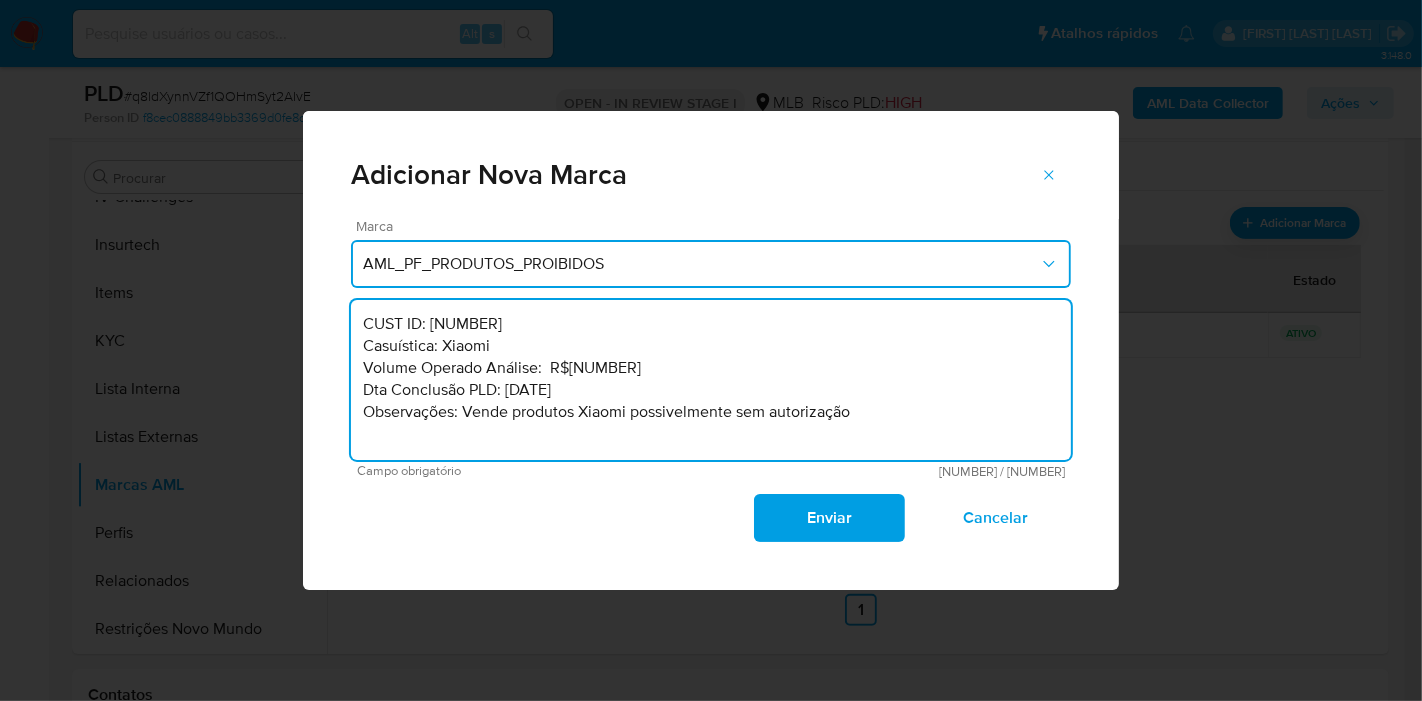 click on "CUST ID: 16829320
Casuística: Xiaomi
Volume Operado Análise:  R$6.667.101,60
Dta Conclusão PLD: 20/01/2025
Observações: Vende produtos Xiaomi possivelmente sem autorização" at bounding box center [711, 380] 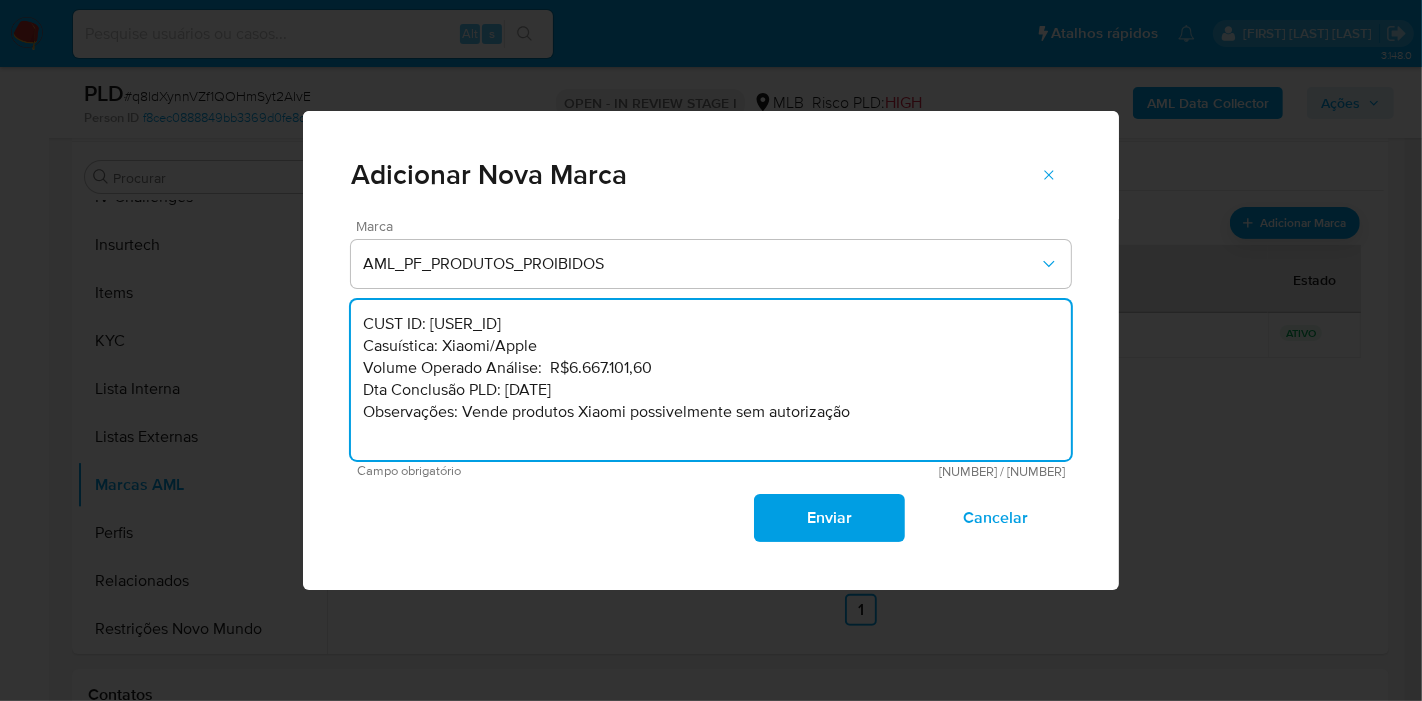 click on "CUST ID: 16829320
Casuística: Xiaomi/Apple
Volume Operado Análise:  R$6.667.101,60
Dta Conclusão PLD: 20/01/2025
Observações: Vende produtos Xiaomi possivelmente sem autorização" at bounding box center [711, 380] 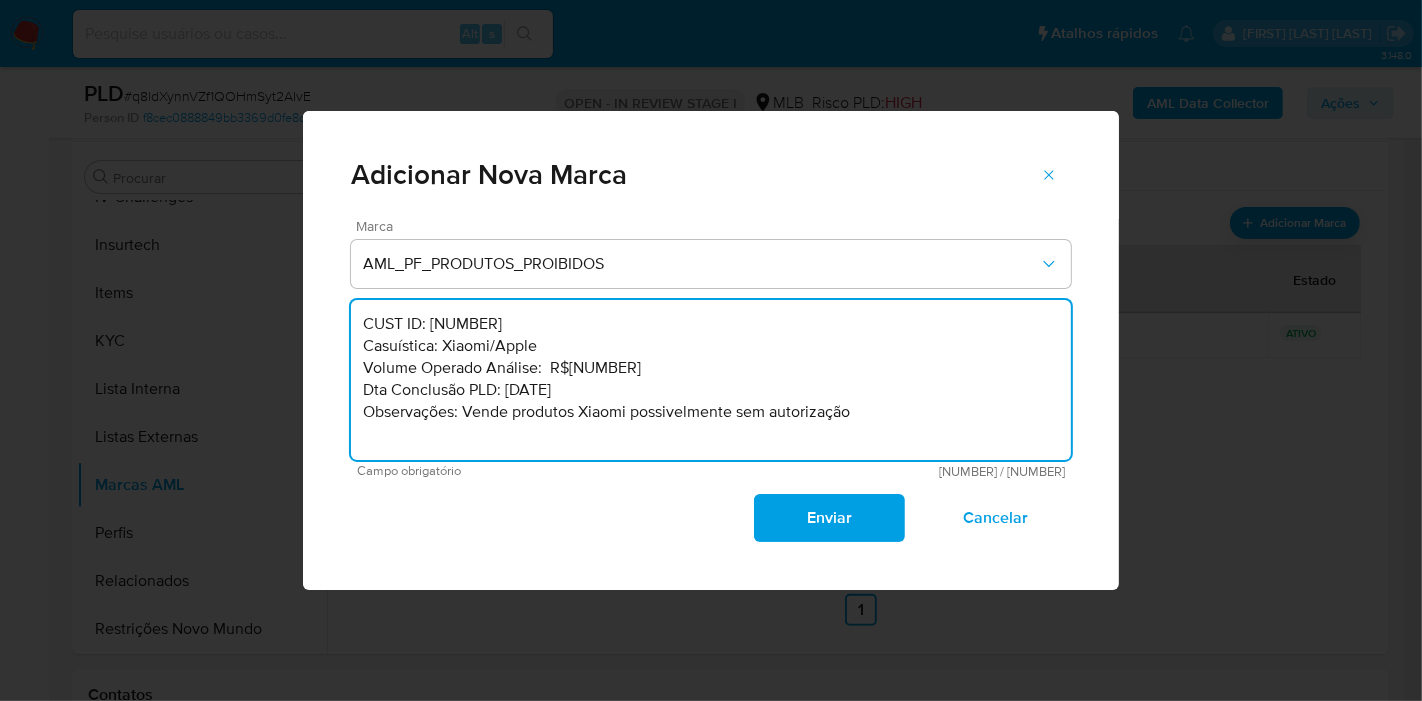 click on "CUST ID: 1187309792
Casuística: Xiaomi/Apple
Volume Operado Análise:  R$6.667.101,60
Dta Conclusão PLD: 20/01/2025
Observações: Vende produtos Xiaomi possivelmente sem autorização" at bounding box center (711, 380) 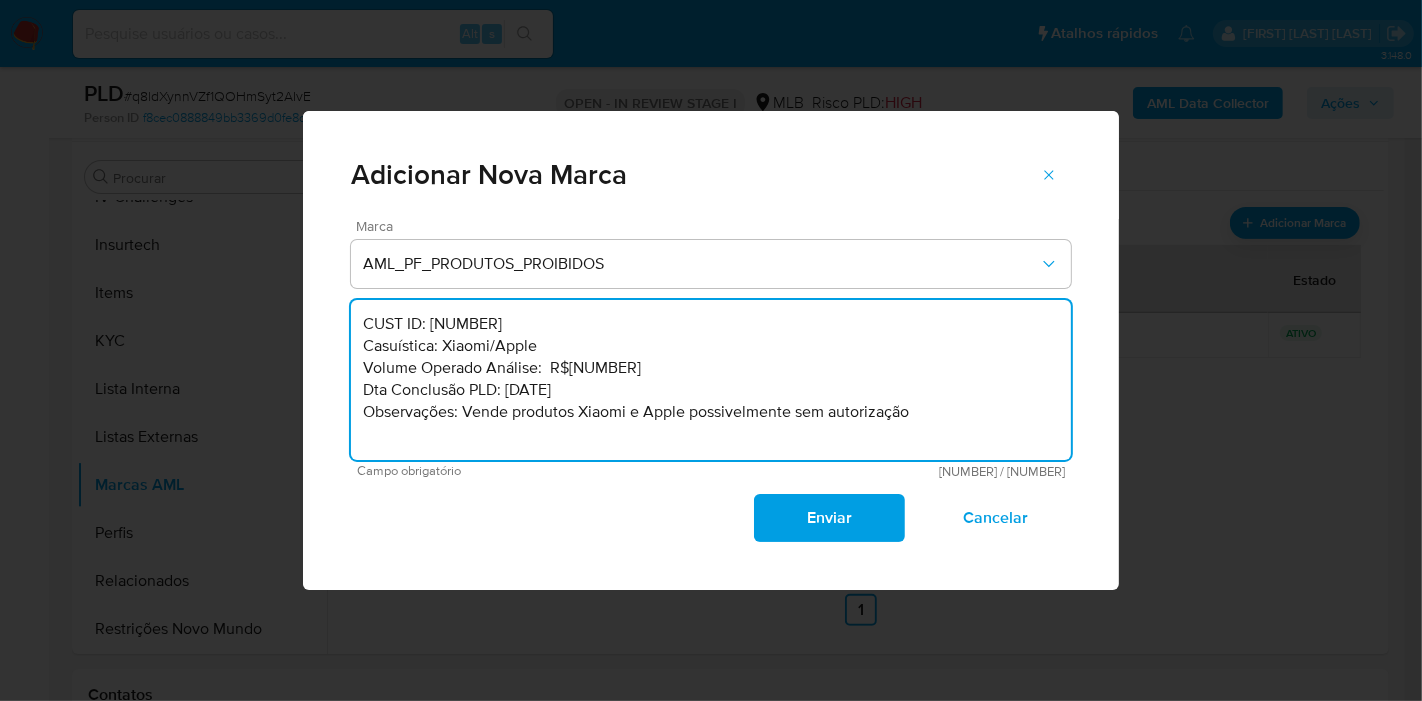 click on "CUST ID: 1187309792
Casuística: Xiaomi/Apple
Volume Operado Análise:  R$6.667.101,60
Dta Conclusão PLD: 01/08/2025
Observações: Vende produtos Xiaomi possivelmente sem autorização" at bounding box center [711, 380] 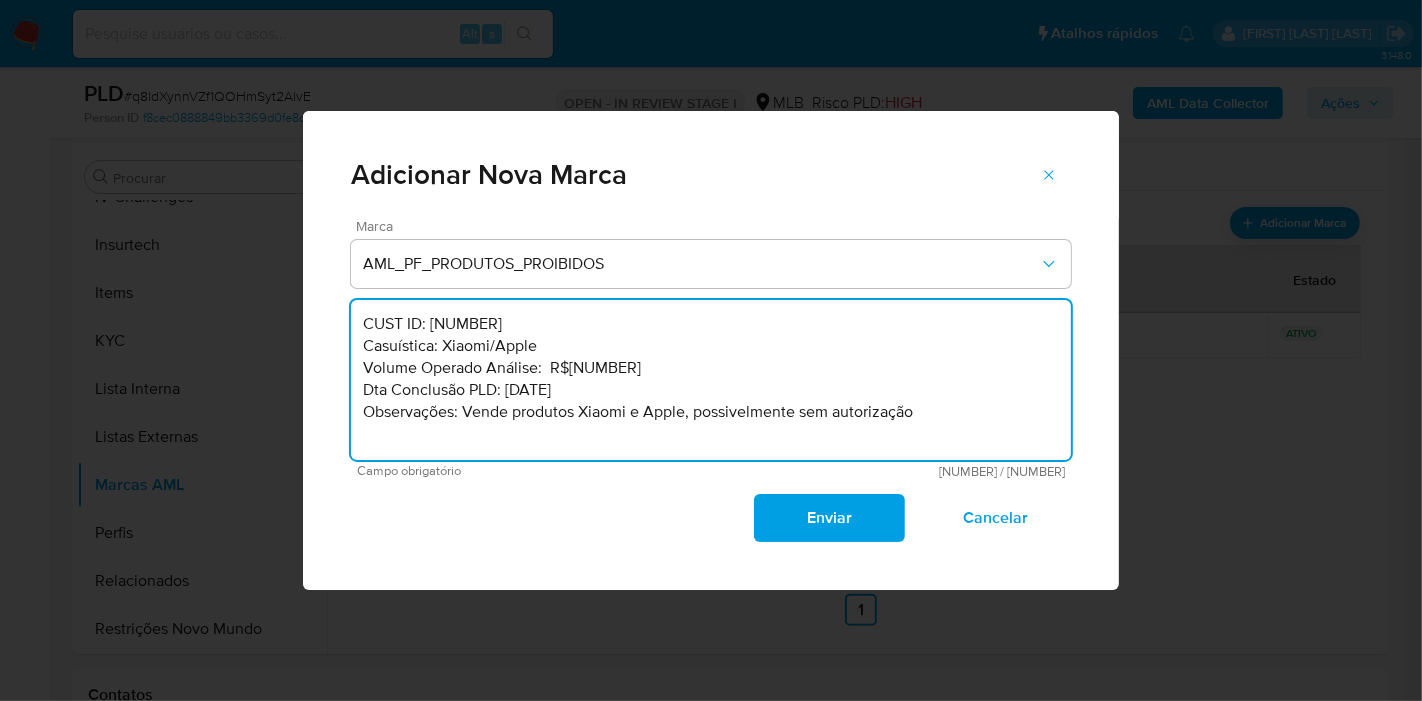 click on "CUST ID: 1187309792
Casuística: Xiaomi/Apple
Volume Operado Análise:  R$6.667.101,60
Dta Conclusão PLD: 01/08/2025
Observações: Vende produtos Xiaomi e Apple, possivelmente sem autorização" at bounding box center [711, 380] 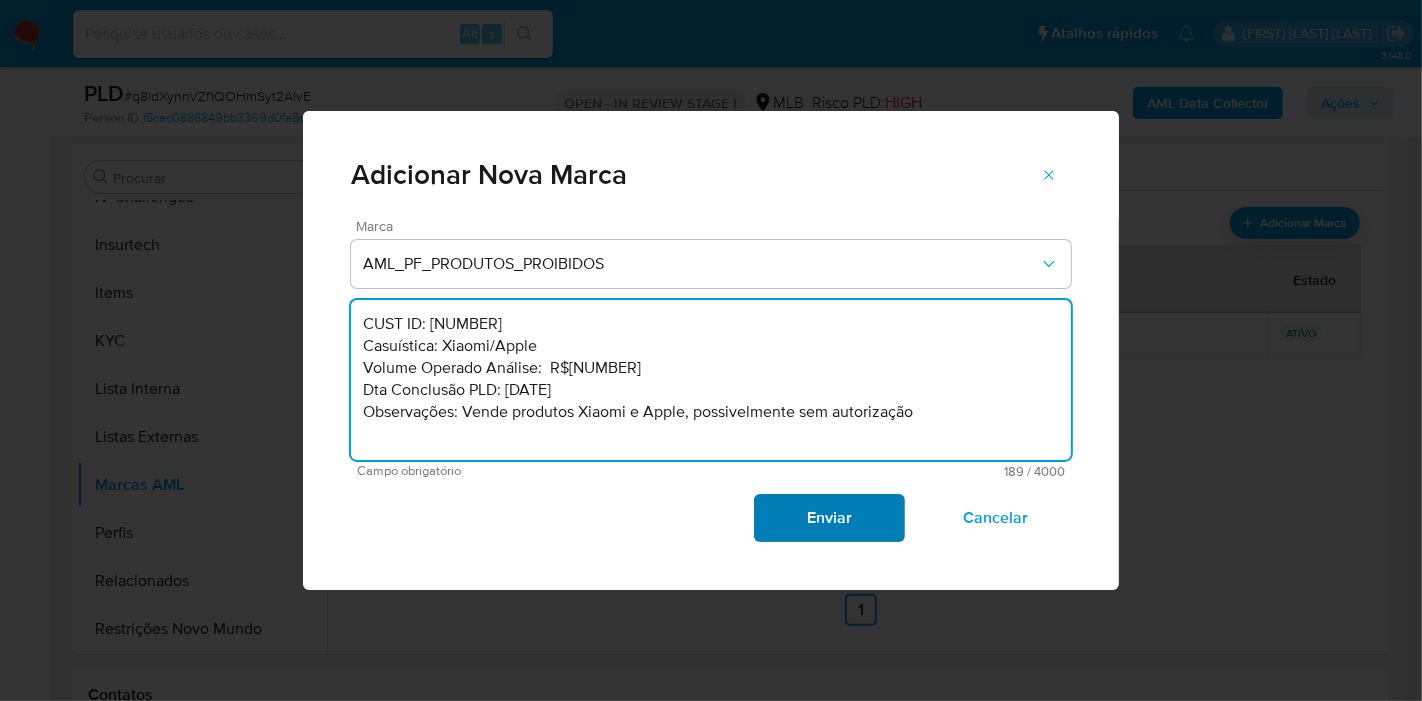 type on "CUST ID: 1187309792
Casuística: Xiaomi/Apple
Volume Operado Análise:  R$14.704.661,17
Dta Conclusão PLD: 01/08/2025
Observações: Vende produtos Xiaomi e Apple, possivelmente sem autorização" 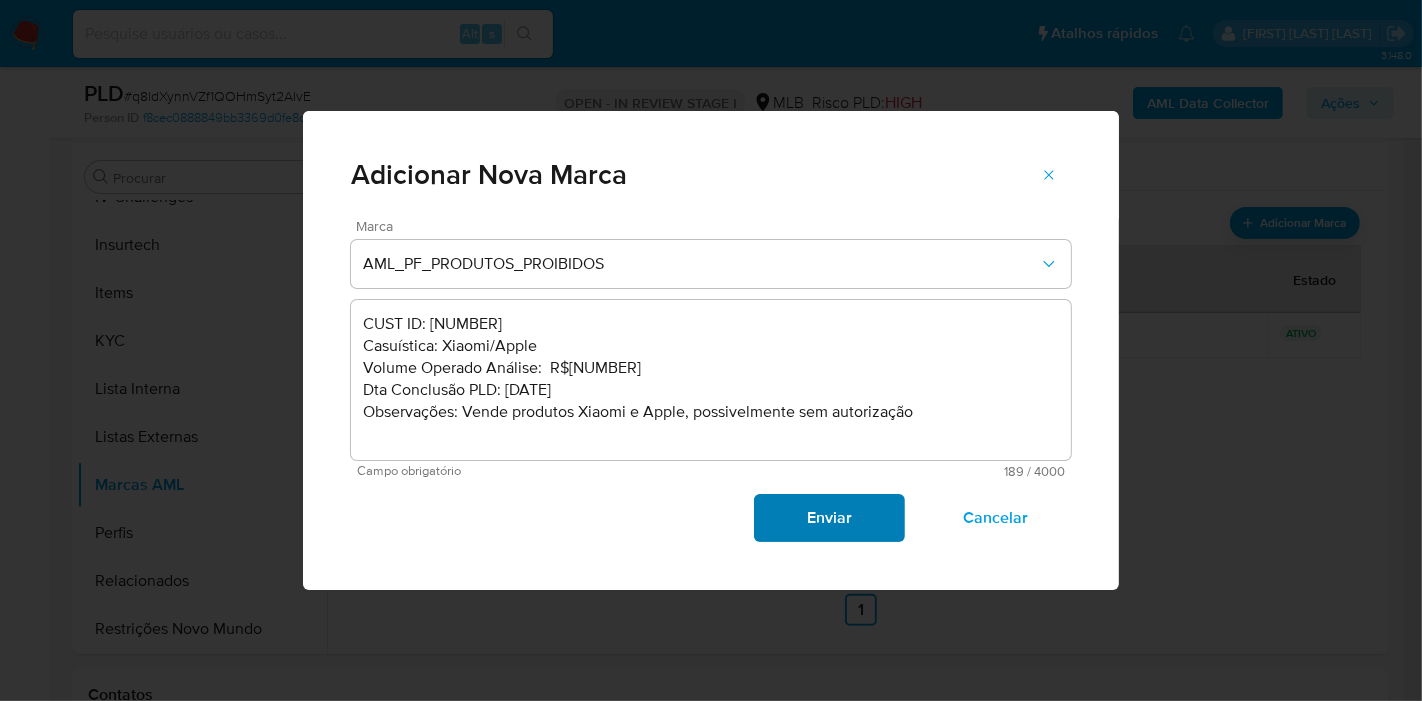 click on "Enviar" at bounding box center [829, 518] 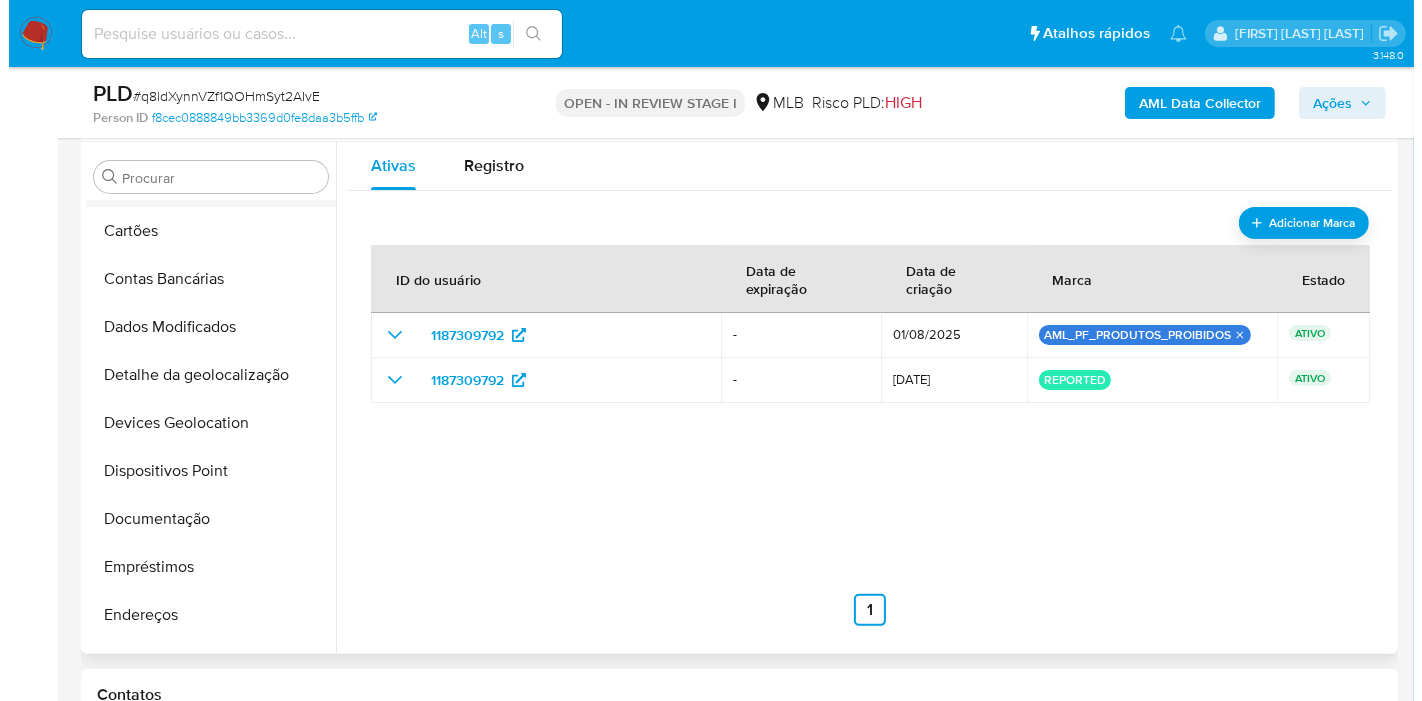 scroll, scrollTop: 0, scrollLeft: 0, axis: both 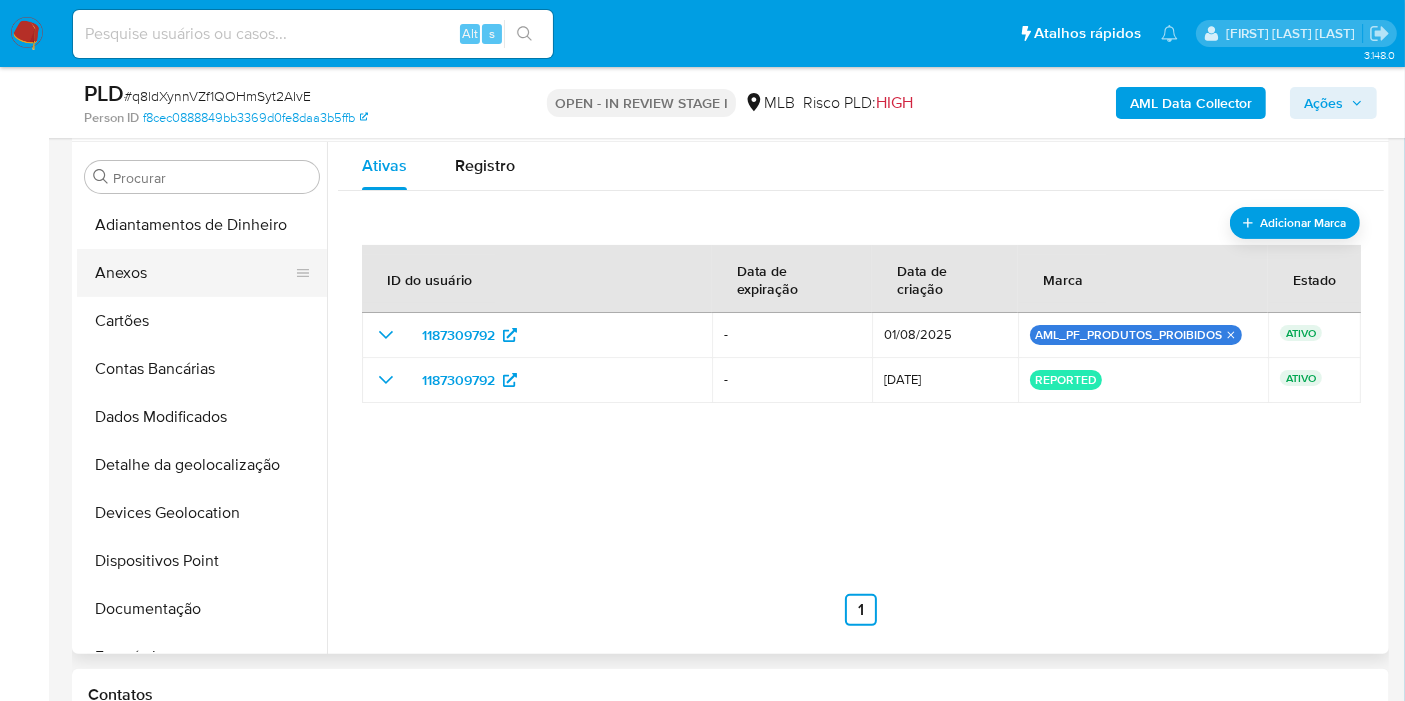 click on "Anexos" at bounding box center [194, 273] 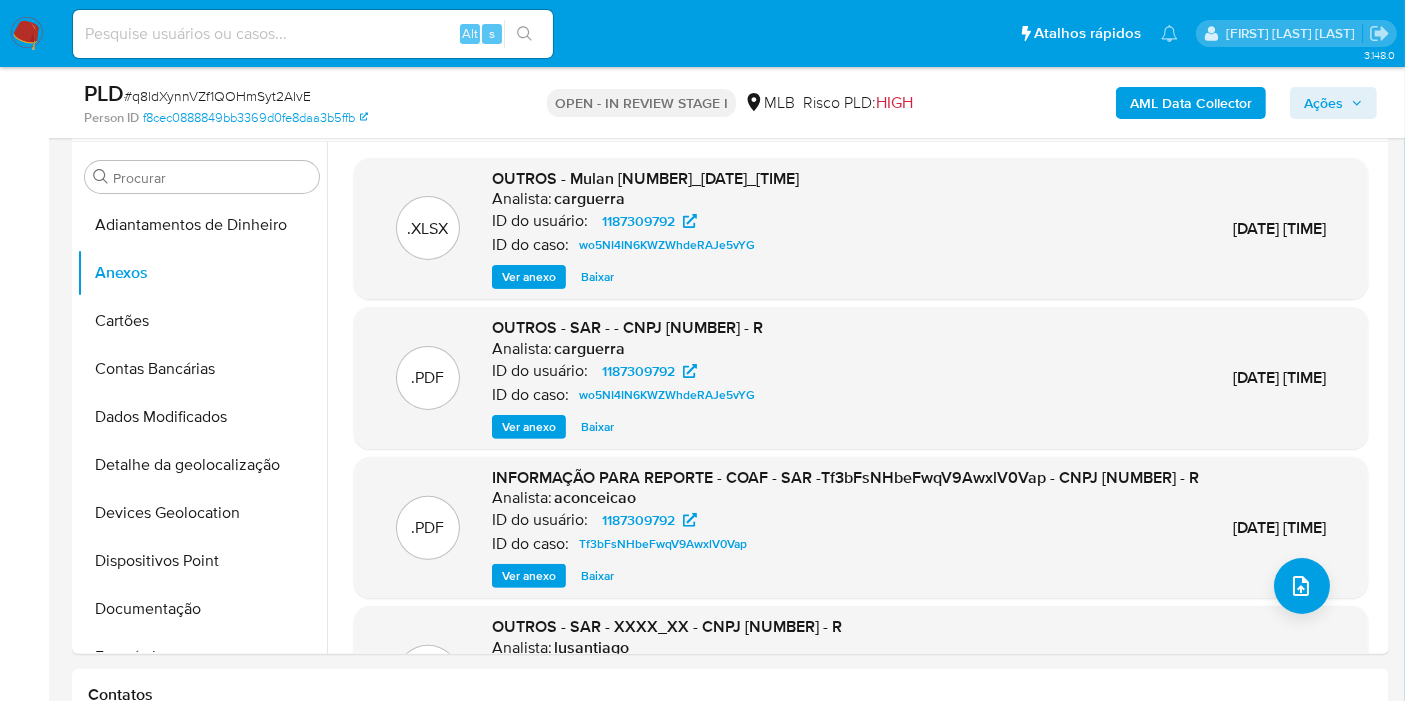 click on "Ações" at bounding box center (1333, 103) 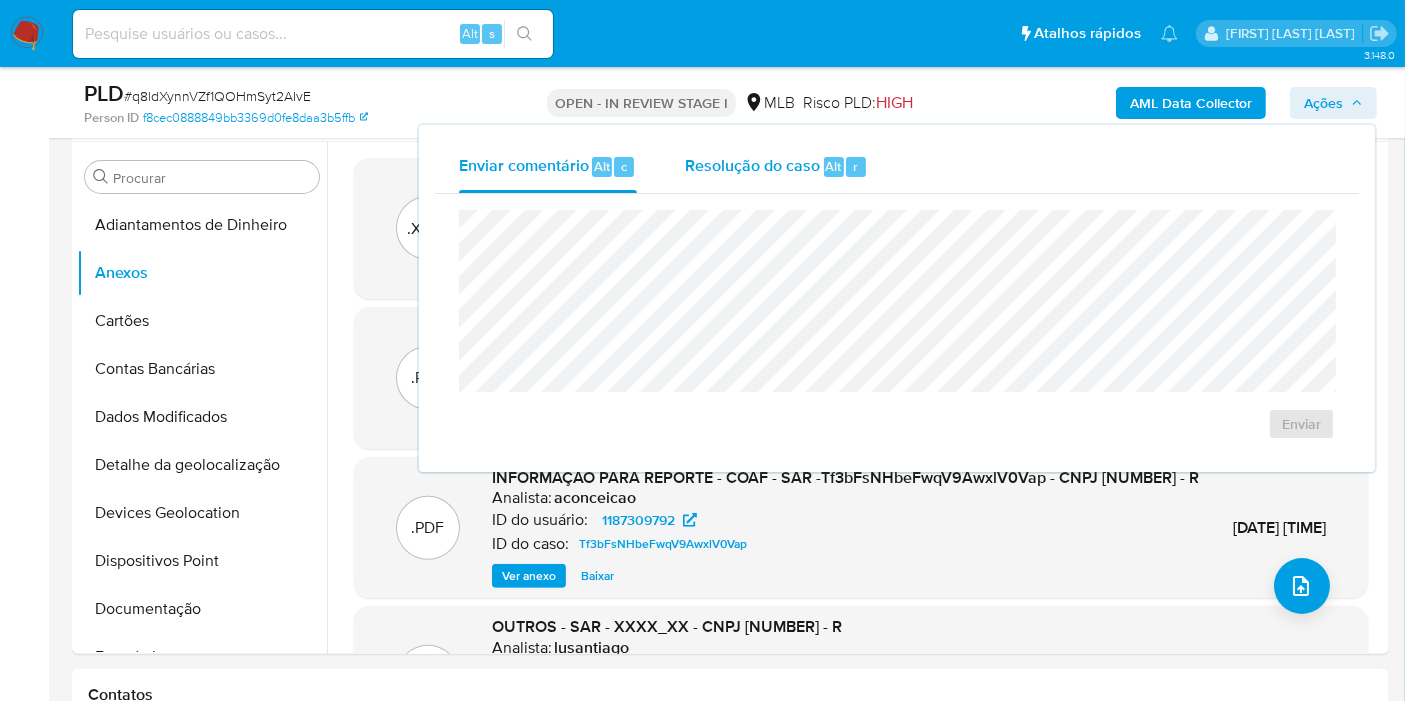 click on "Alt" at bounding box center (834, 167) 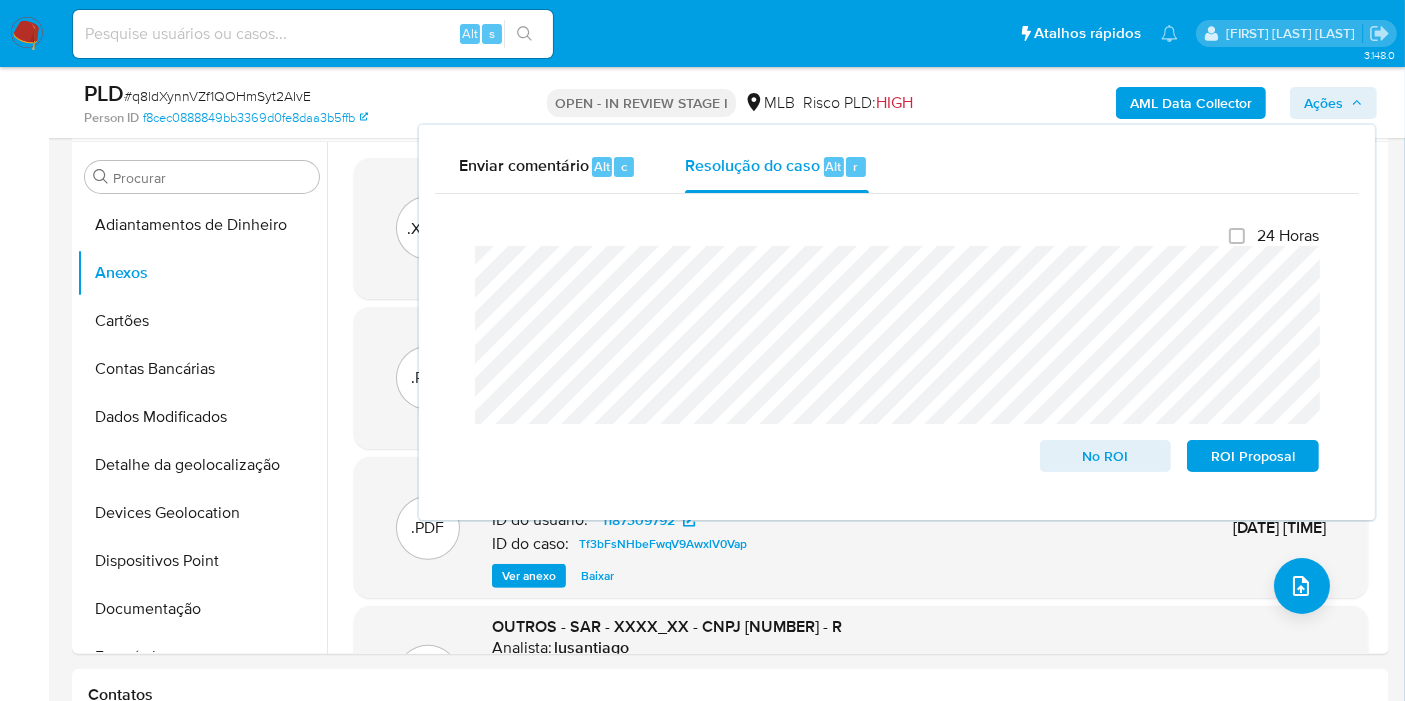click on "Ações" at bounding box center (1323, 103) 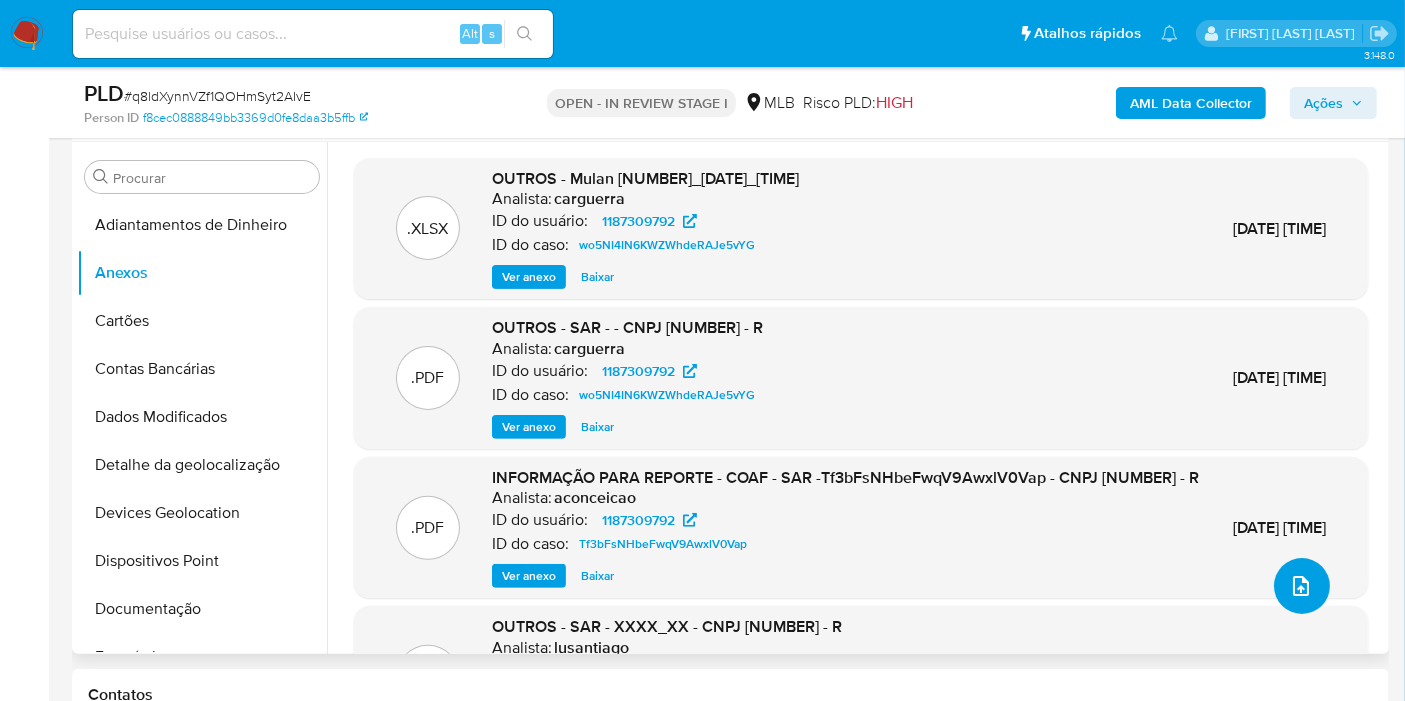 click at bounding box center (1302, 586) 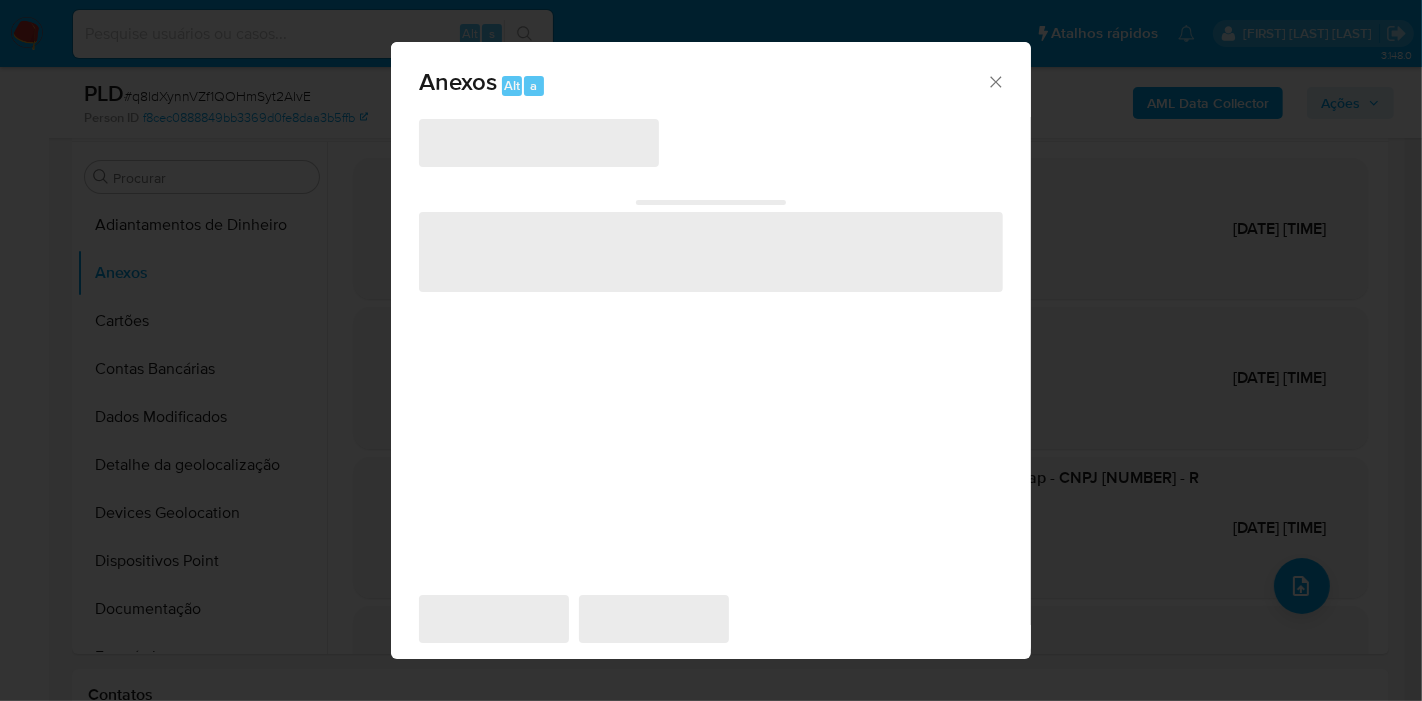 click on "‌ ‌ ‌ ‌ ‌" at bounding box center (711, 357) 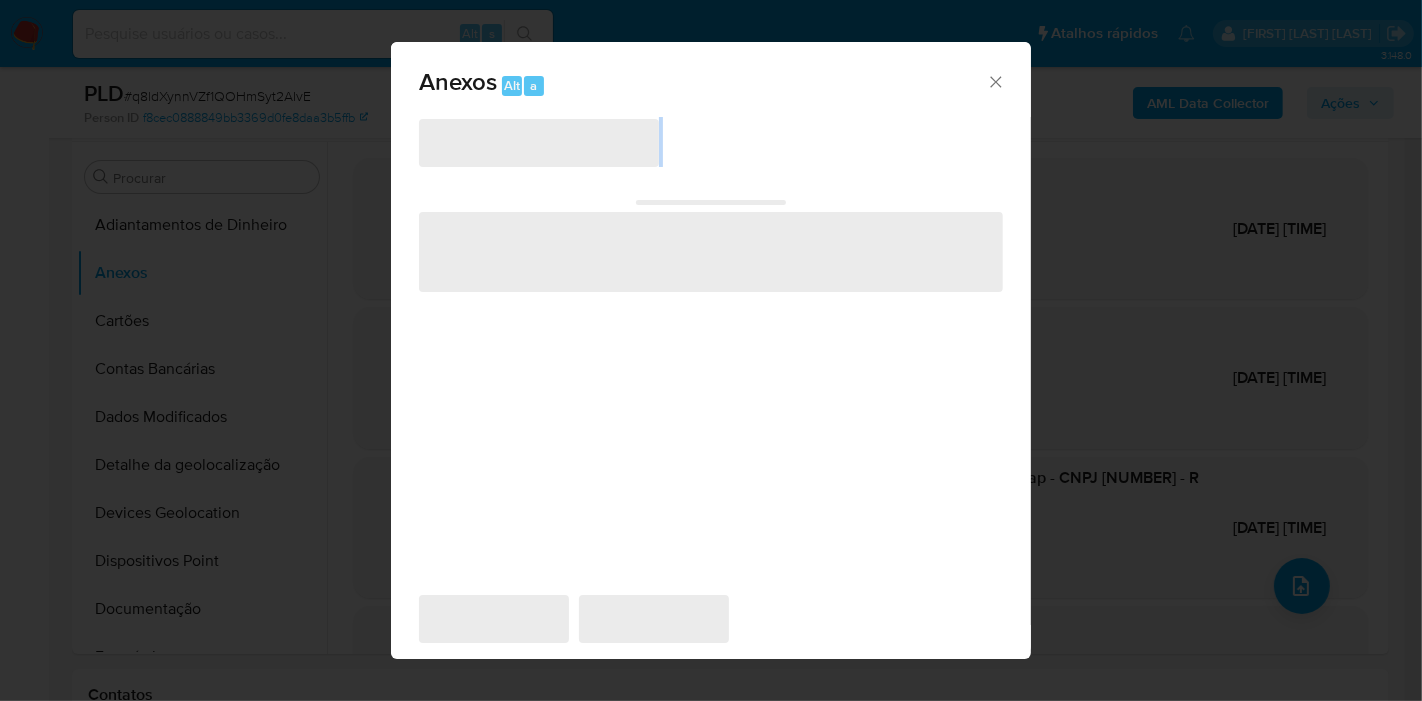 click on "‌" at bounding box center (539, 143) 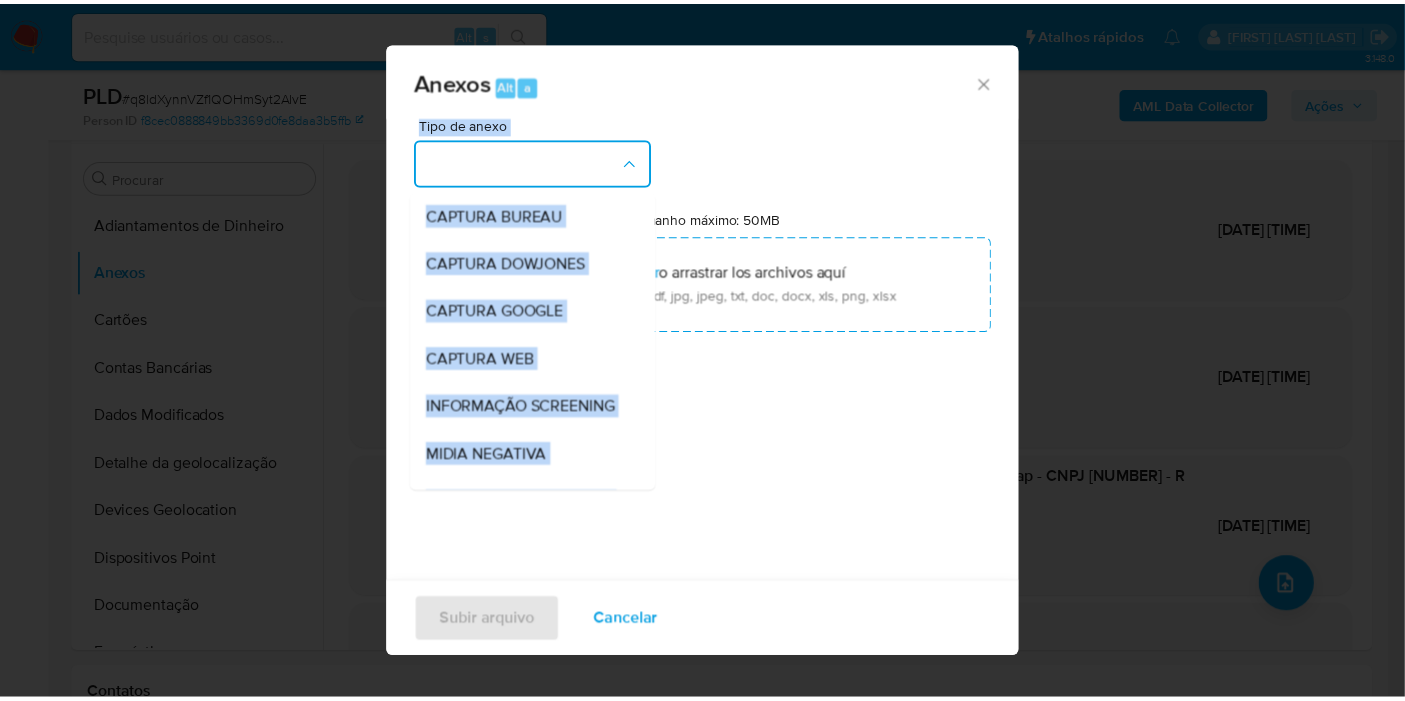 scroll, scrollTop: 307, scrollLeft: 0, axis: vertical 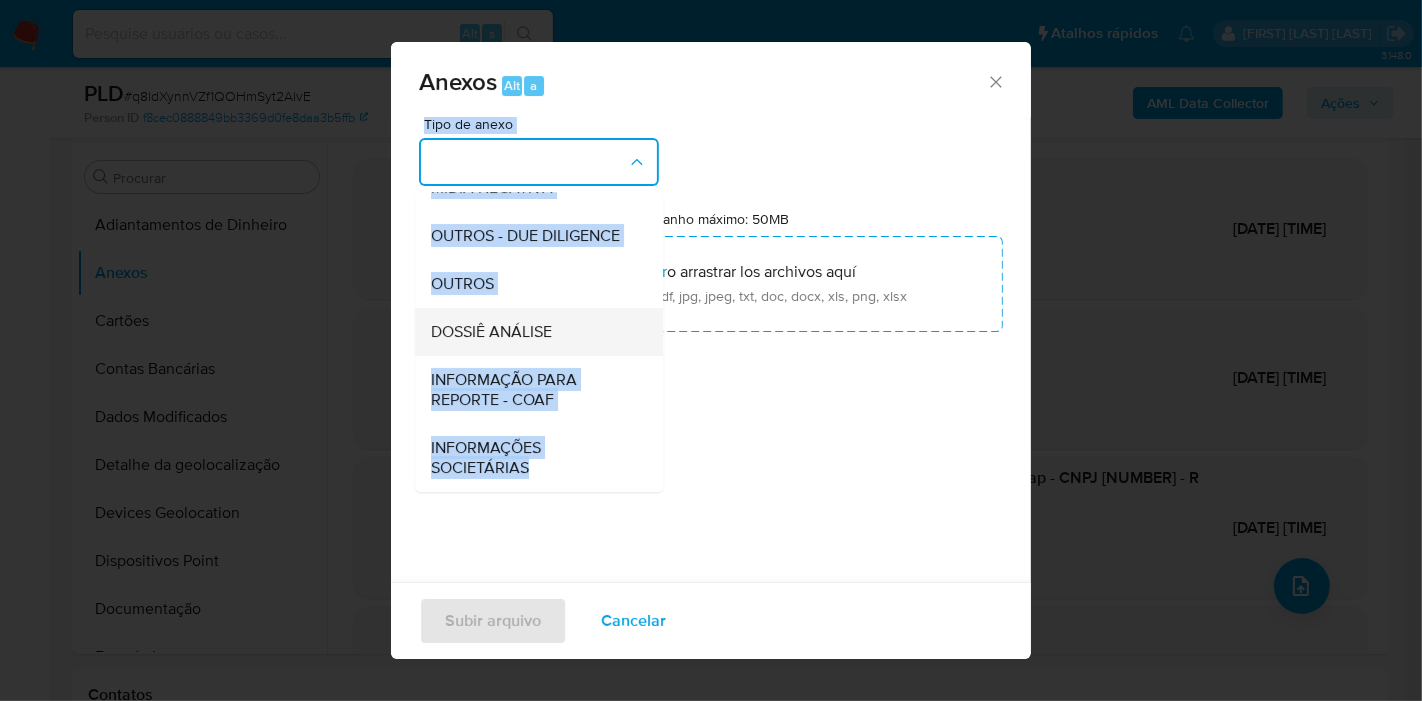 click on "DOSSIÊ ANÁLISE" at bounding box center (491, 332) 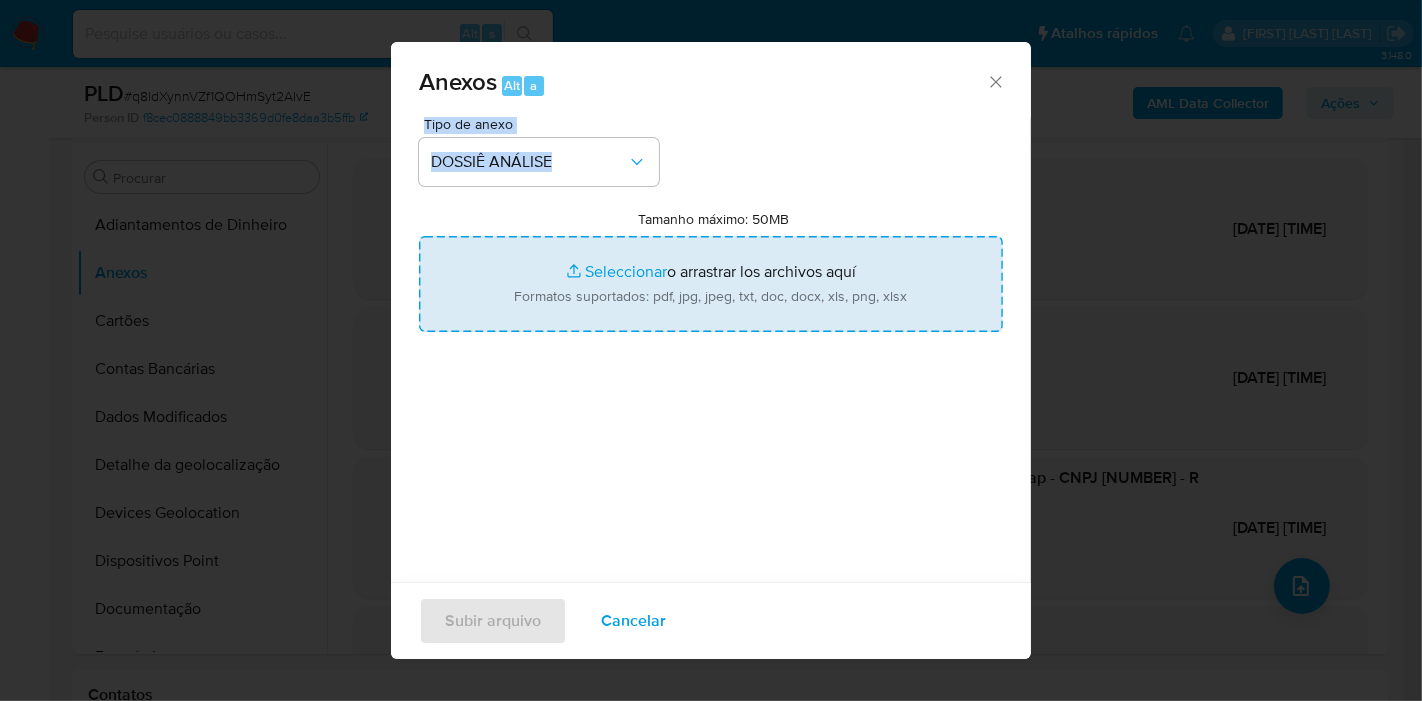 click on "Tamanho máximo: 50MB Seleccionar archivos" at bounding box center (711, 284) 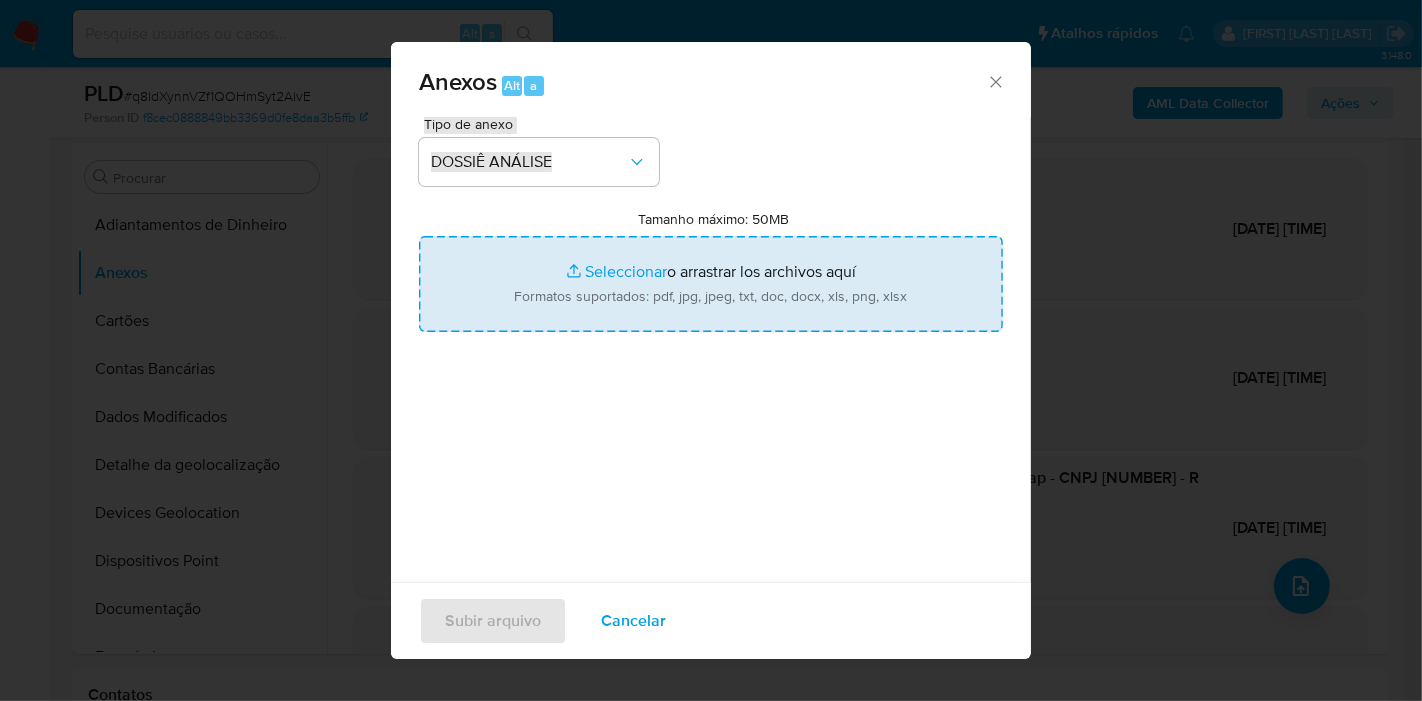 type on "C:\fakepath\2ºSAR - XXXX - CNPJ 26702164000154 - R. C. GOMES COMERCIO DE BENS ELETRONICOS LTDA.pdf" 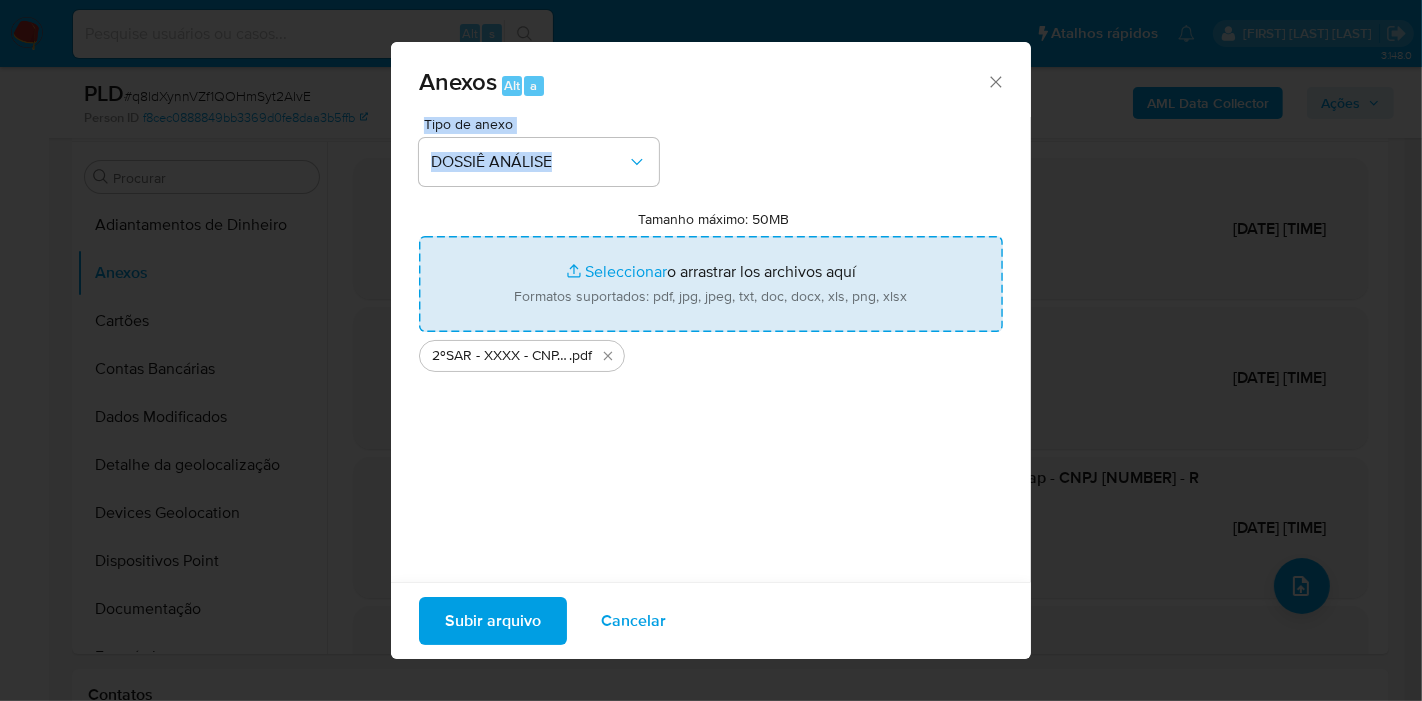 click on "Tamanho máximo: 50MB Seleccionar archivos" at bounding box center [711, 284] 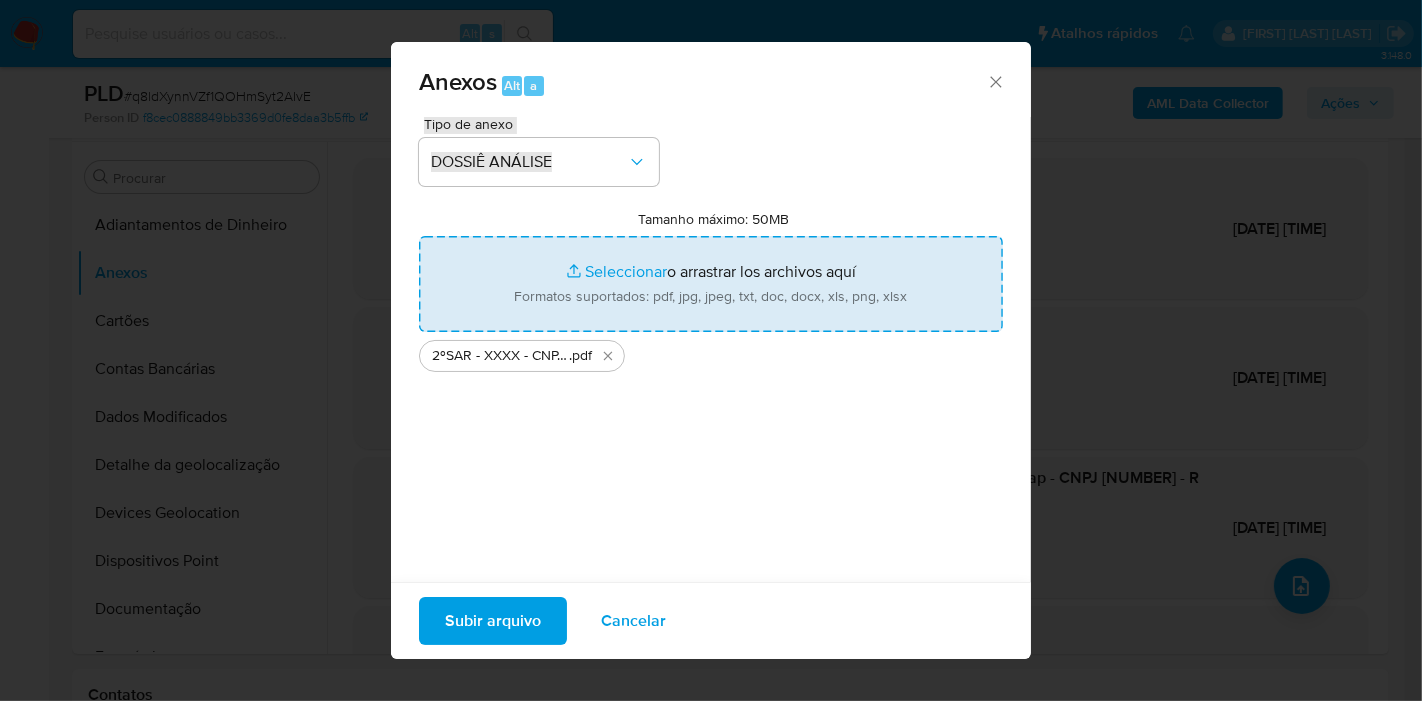 type on "C:\fakepath\Mulan 1187309792_2025_08_01_07_42_03.xlsx" 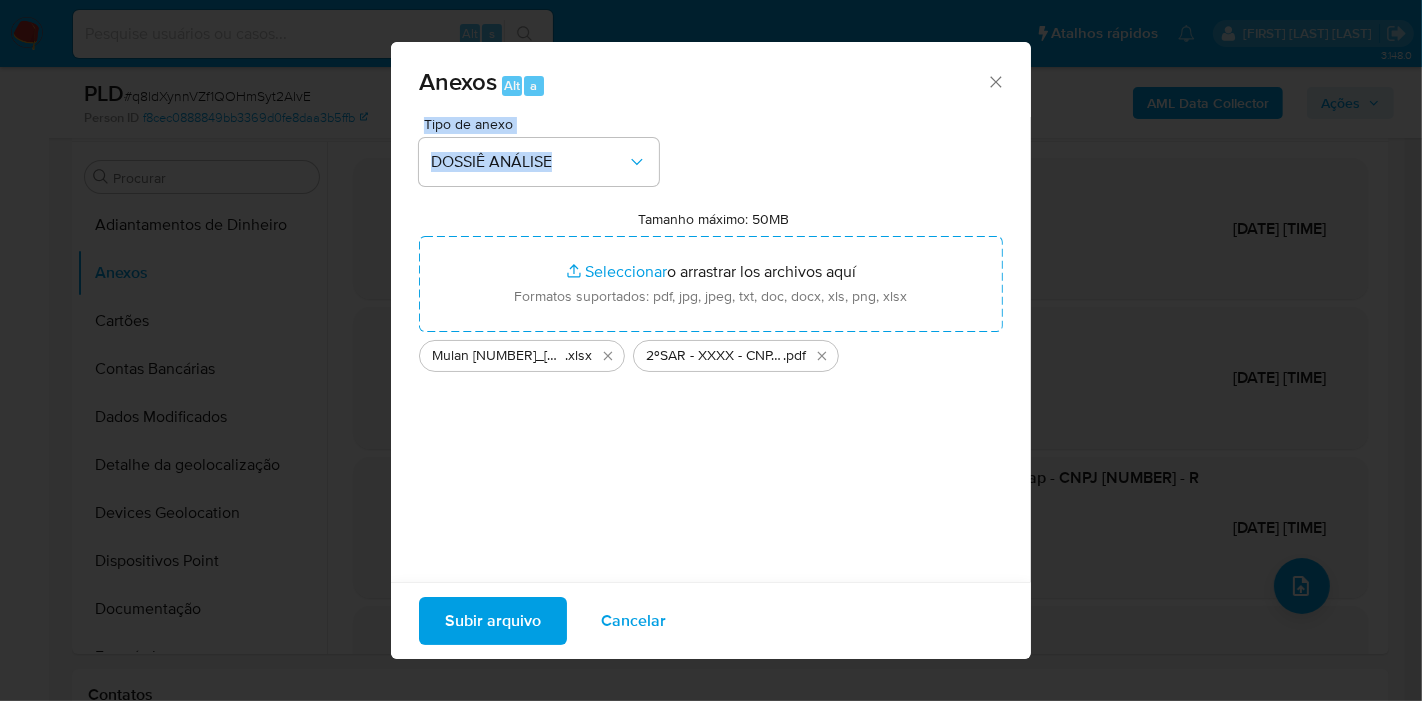 click on "Subir arquivo" at bounding box center [493, 621] 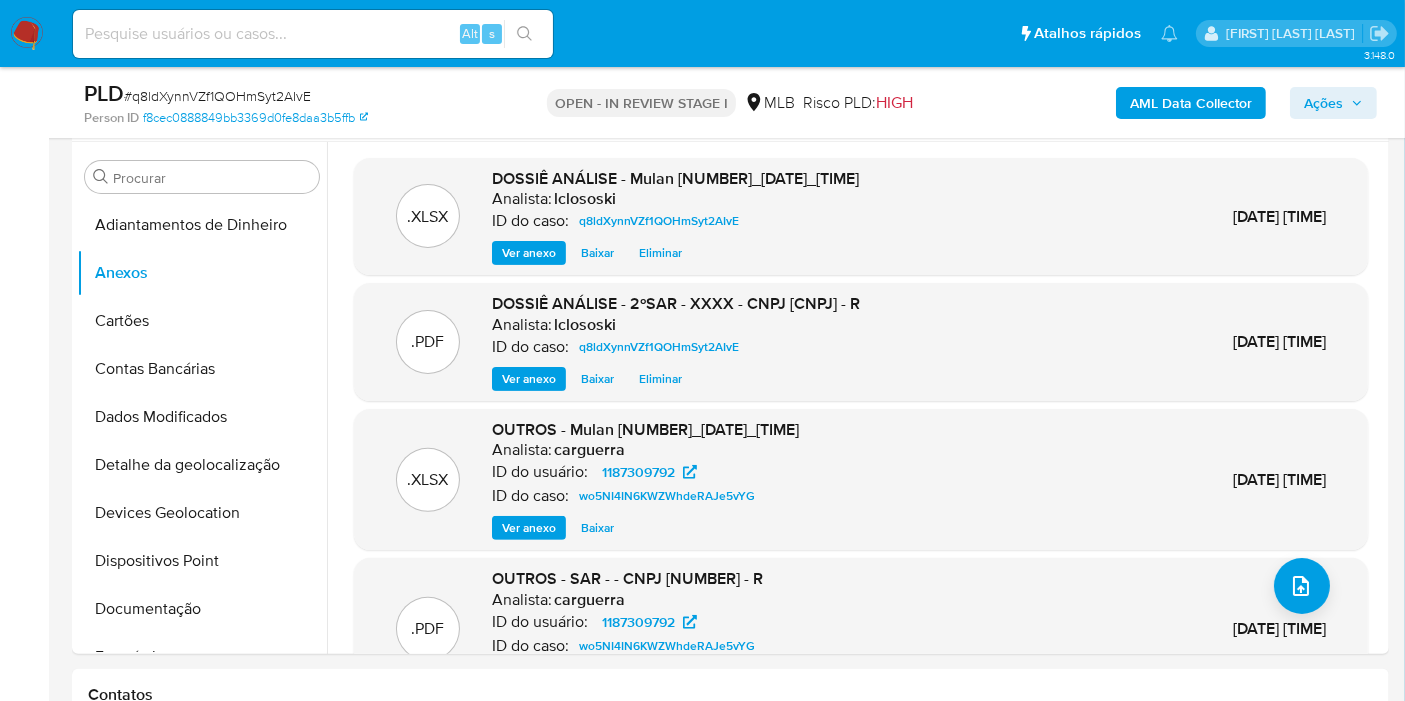 click on "Ações" at bounding box center [1333, 103] 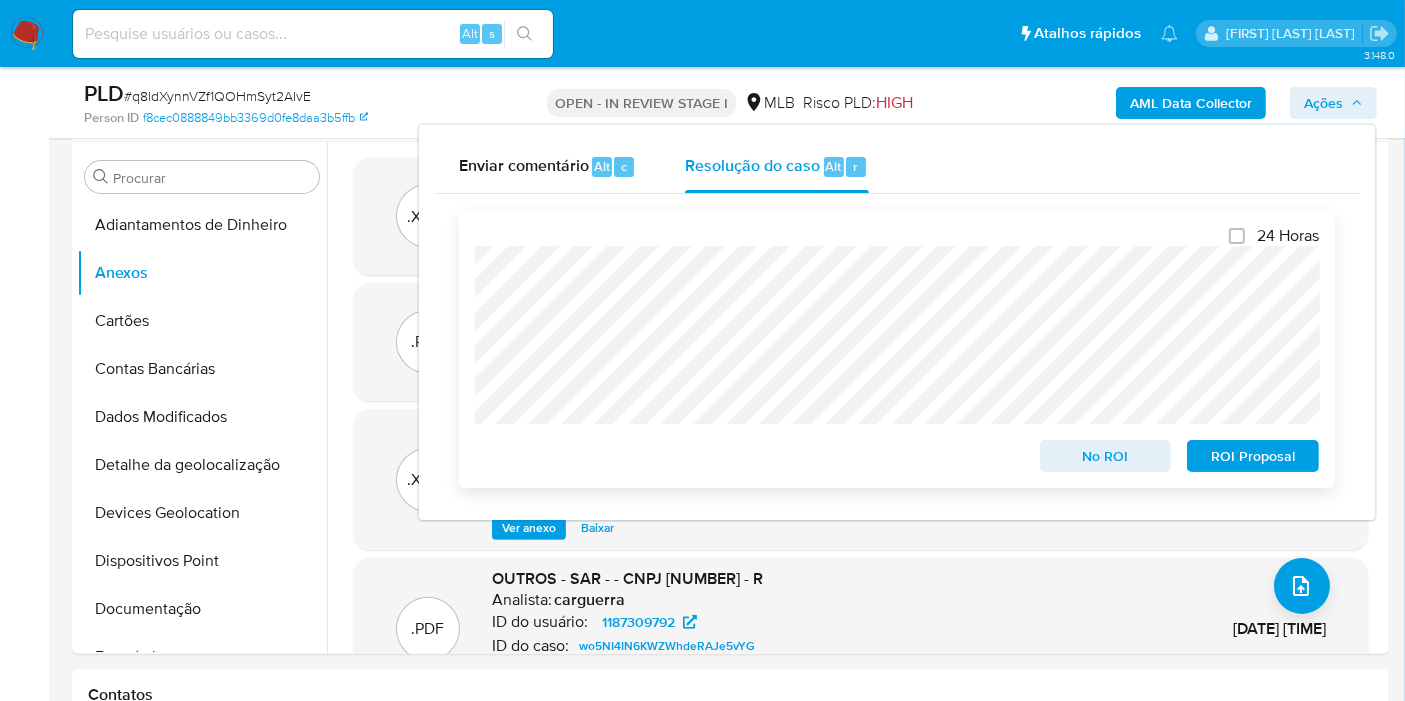 click on "ROI Proposal" at bounding box center (1253, 456) 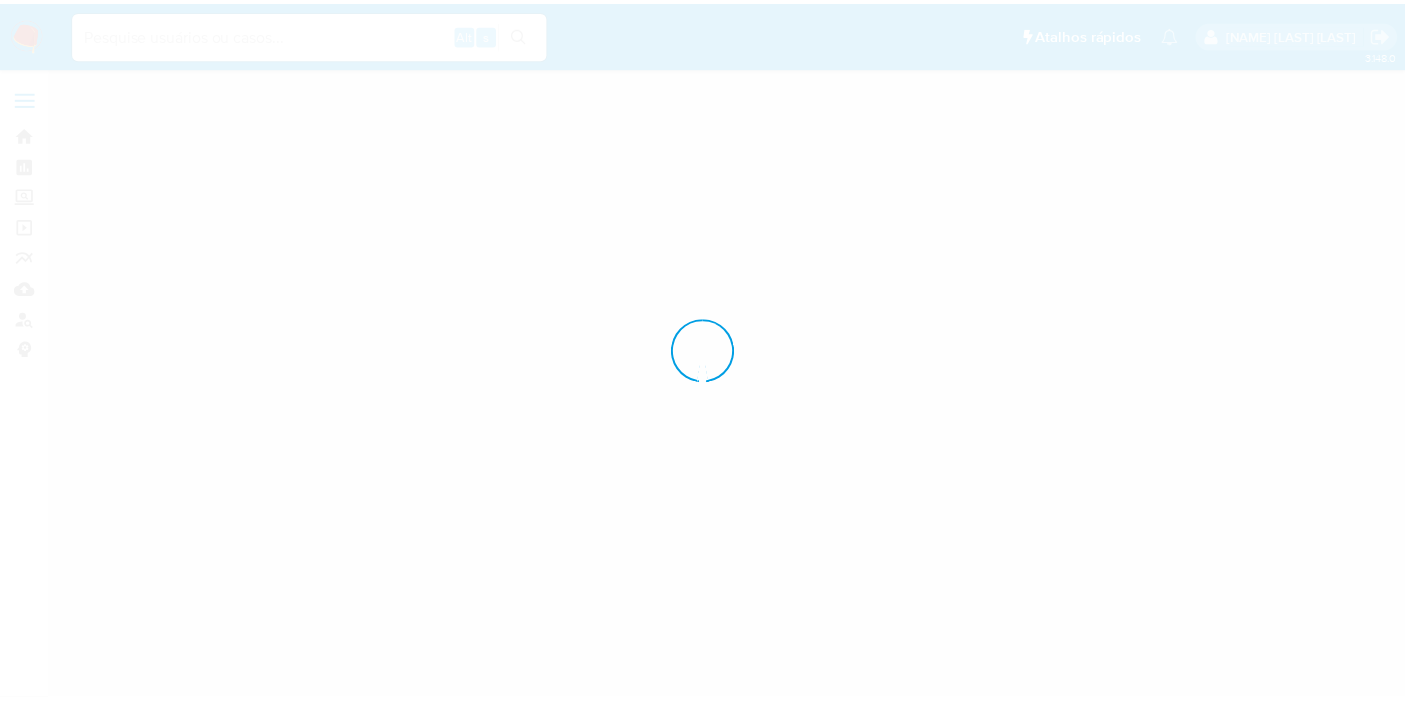 scroll, scrollTop: 0, scrollLeft: 0, axis: both 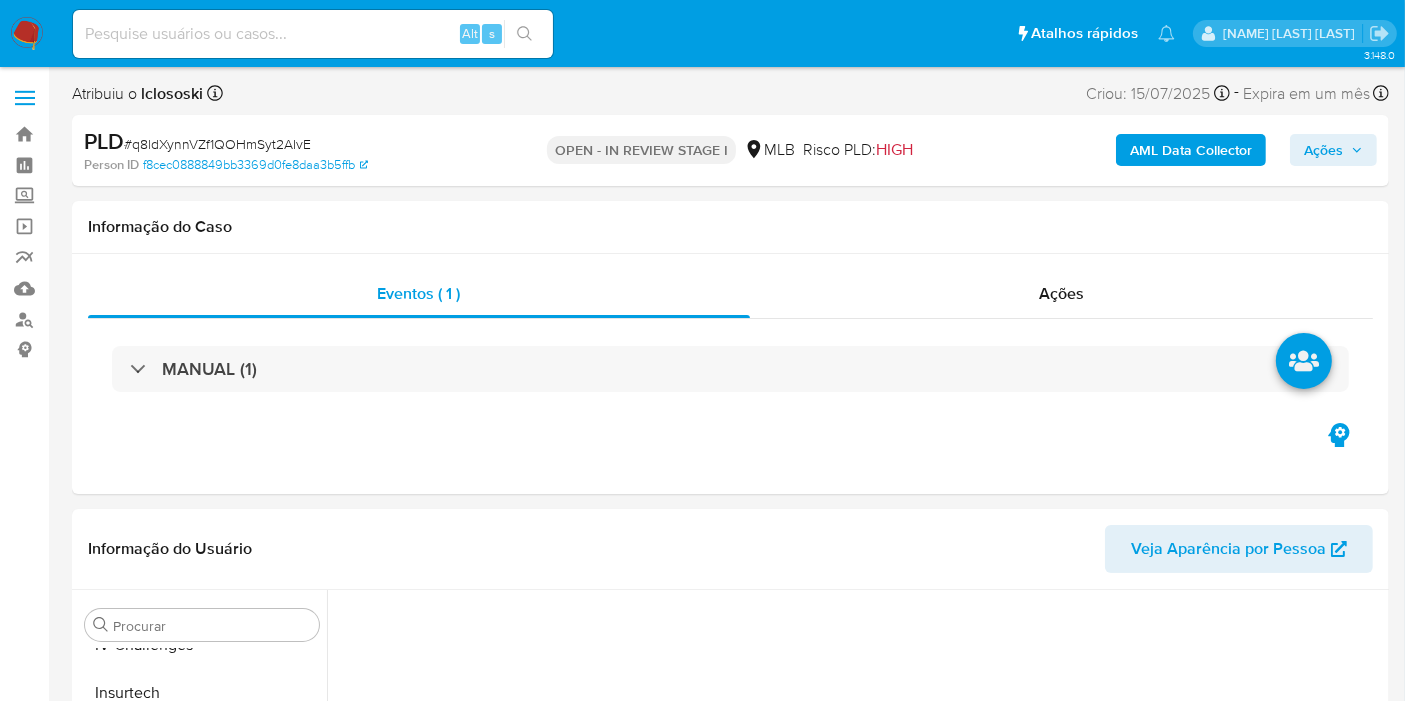 click at bounding box center [27, 34] 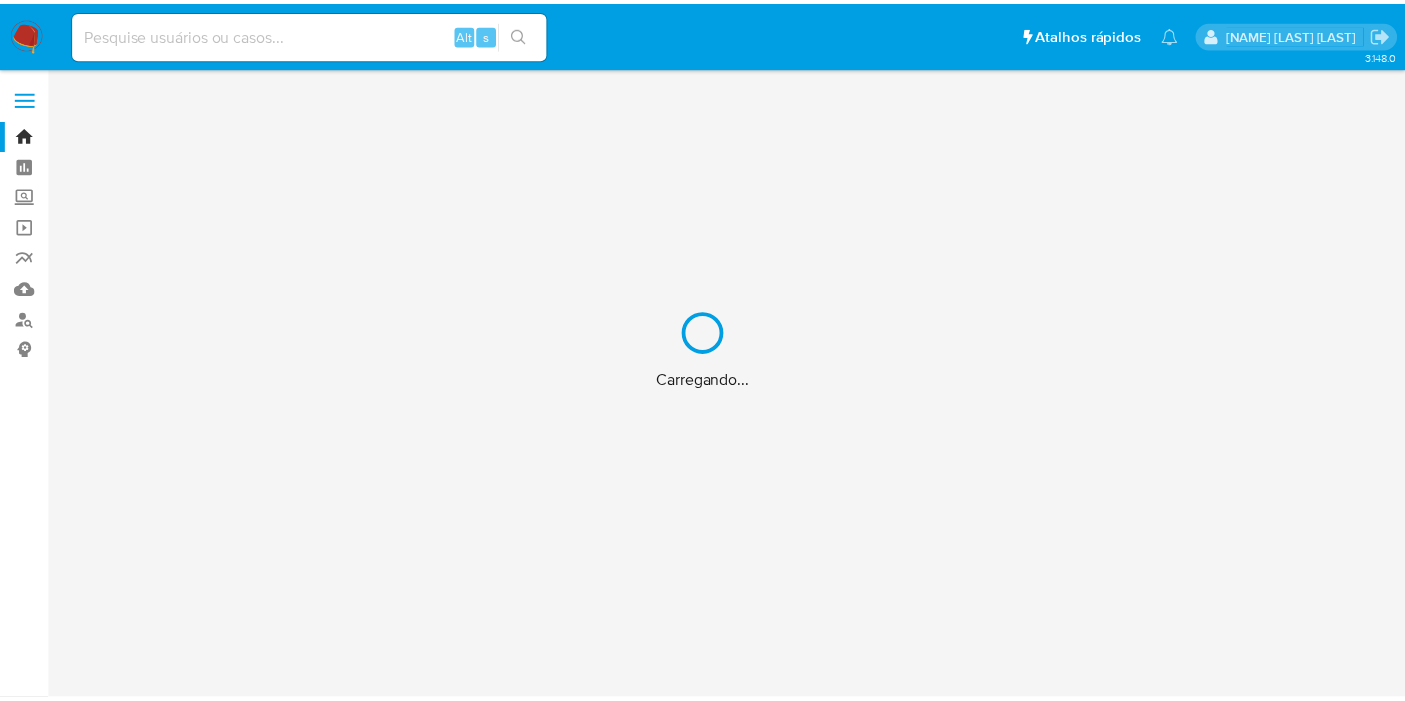 scroll, scrollTop: 0, scrollLeft: 0, axis: both 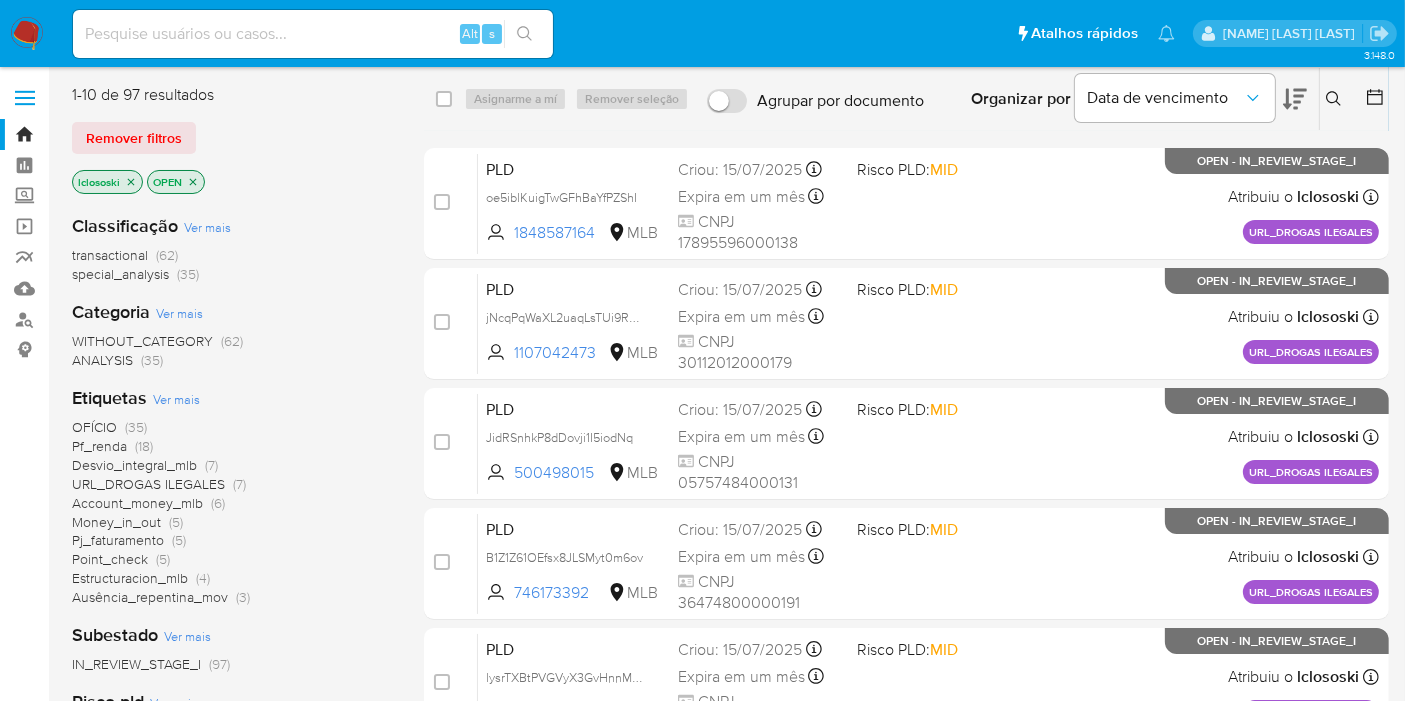 click on "OFÍCIO" at bounding box center (94, 427) 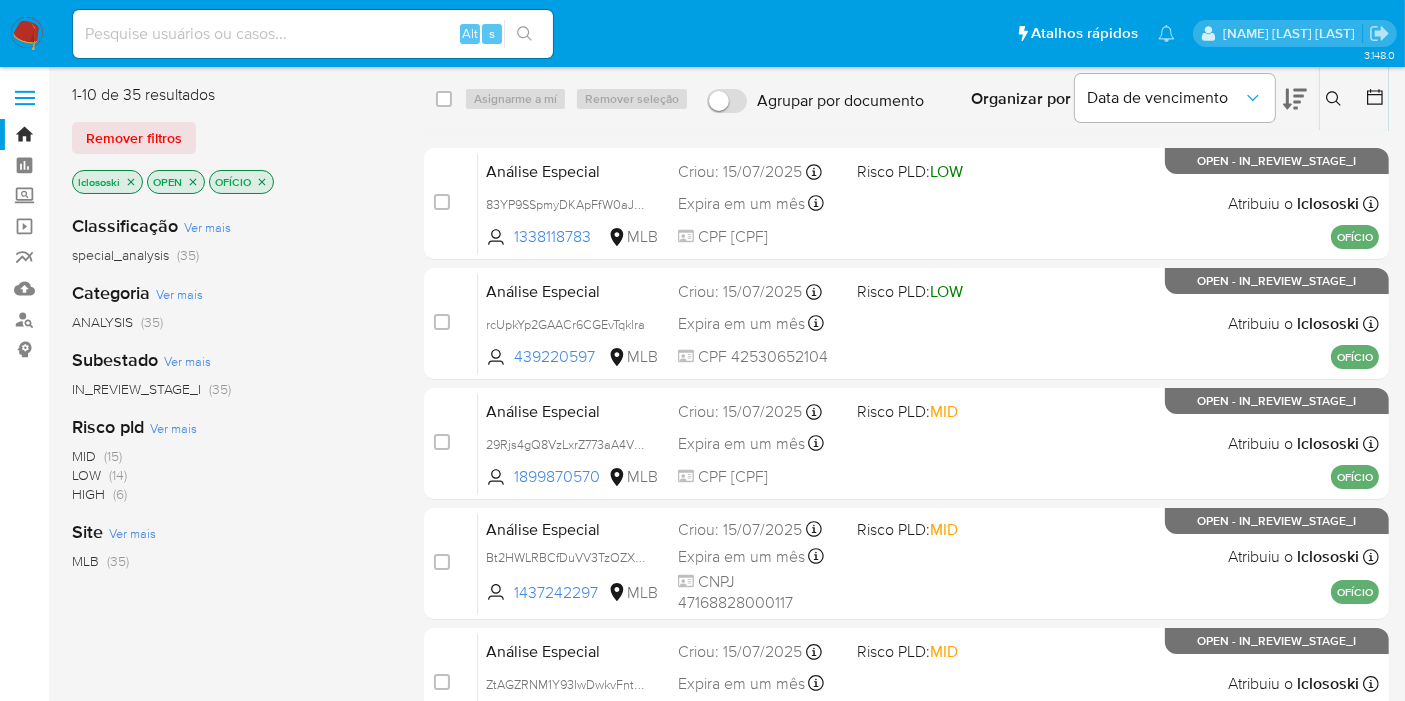 click 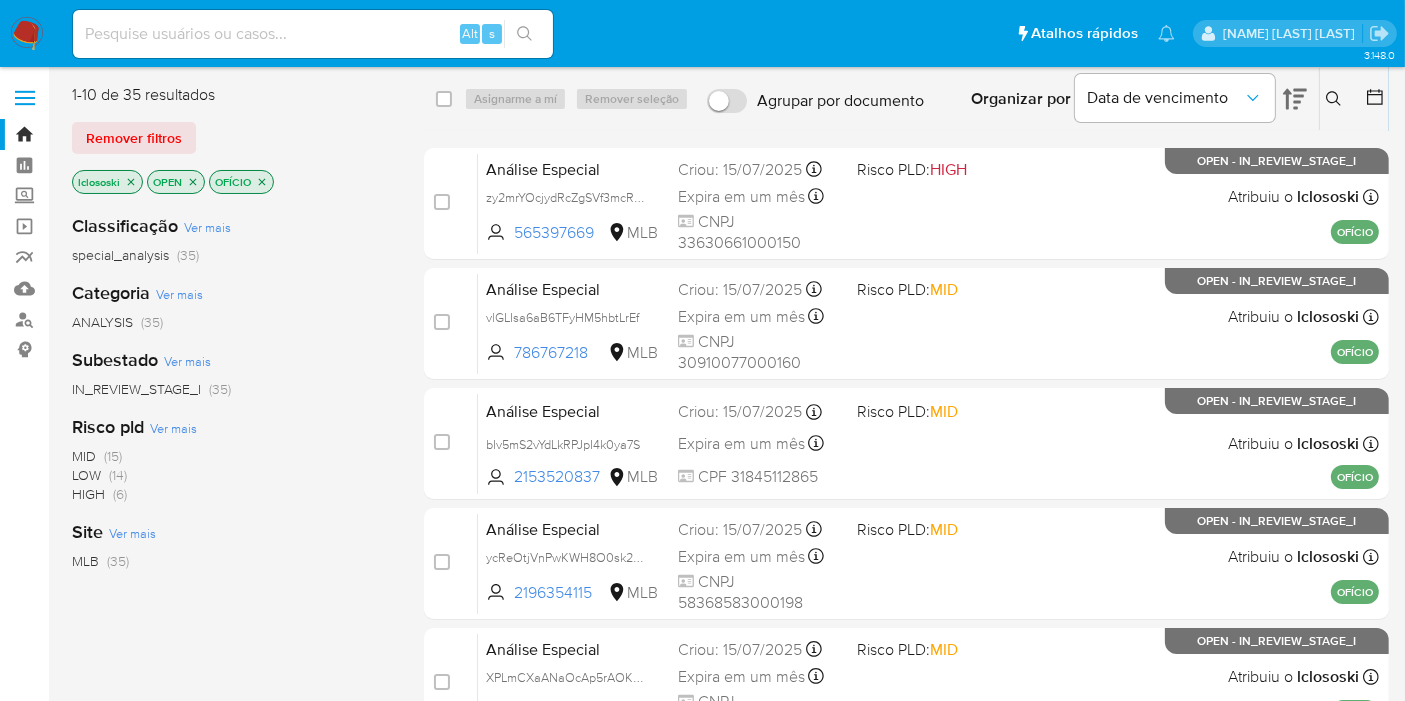 click 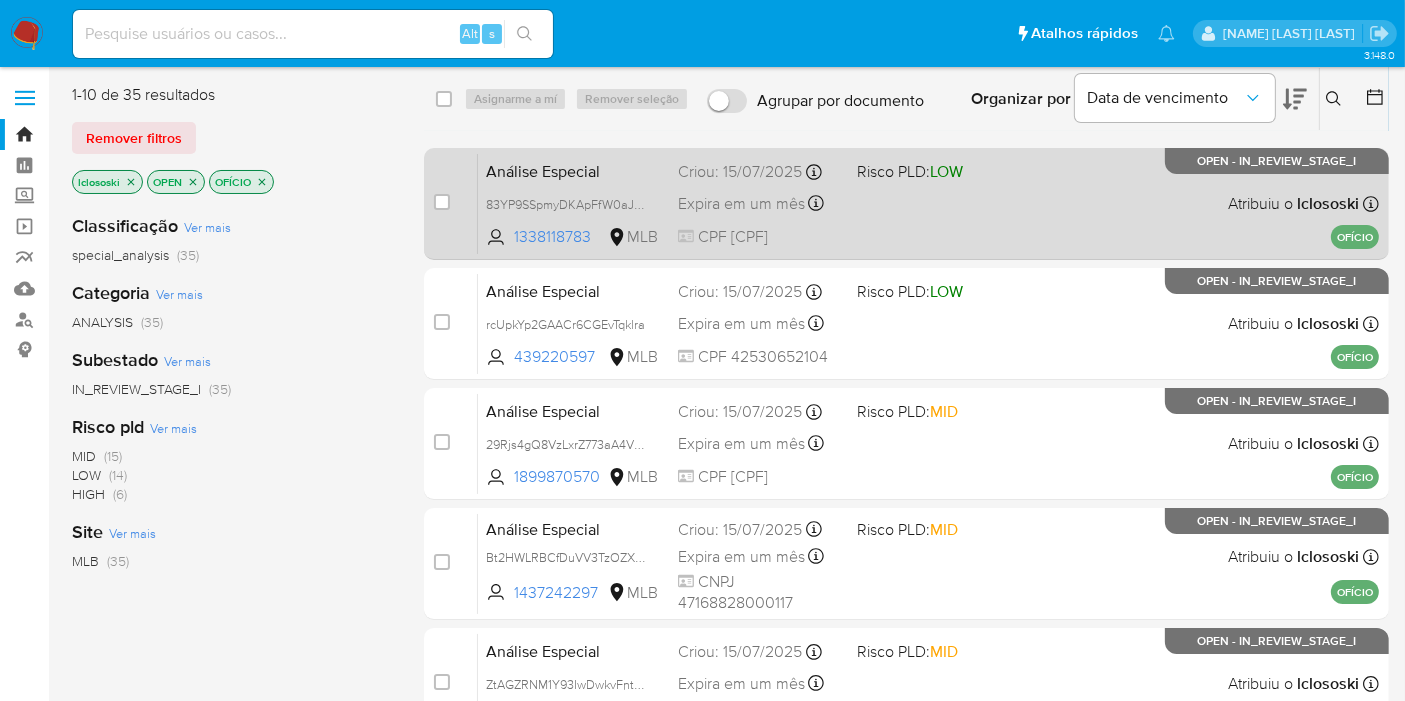 click on "Análise Especial 83YP9SSpmyDKApFfW0aJYkAJ 1338118783 MLB Risco PLD:  LOW Criou: [DATE]   Criou: [DATE] [TIME] Expira em um mês   Expira em [DATE] [TIME] CPF   [CPF] Atribuiu o   [NAME]   Asignado el: [DATE] [TIME] OFÍCIO OPEN - IN_REVIEW_STAGE_I" at bounding box center [928, 203] 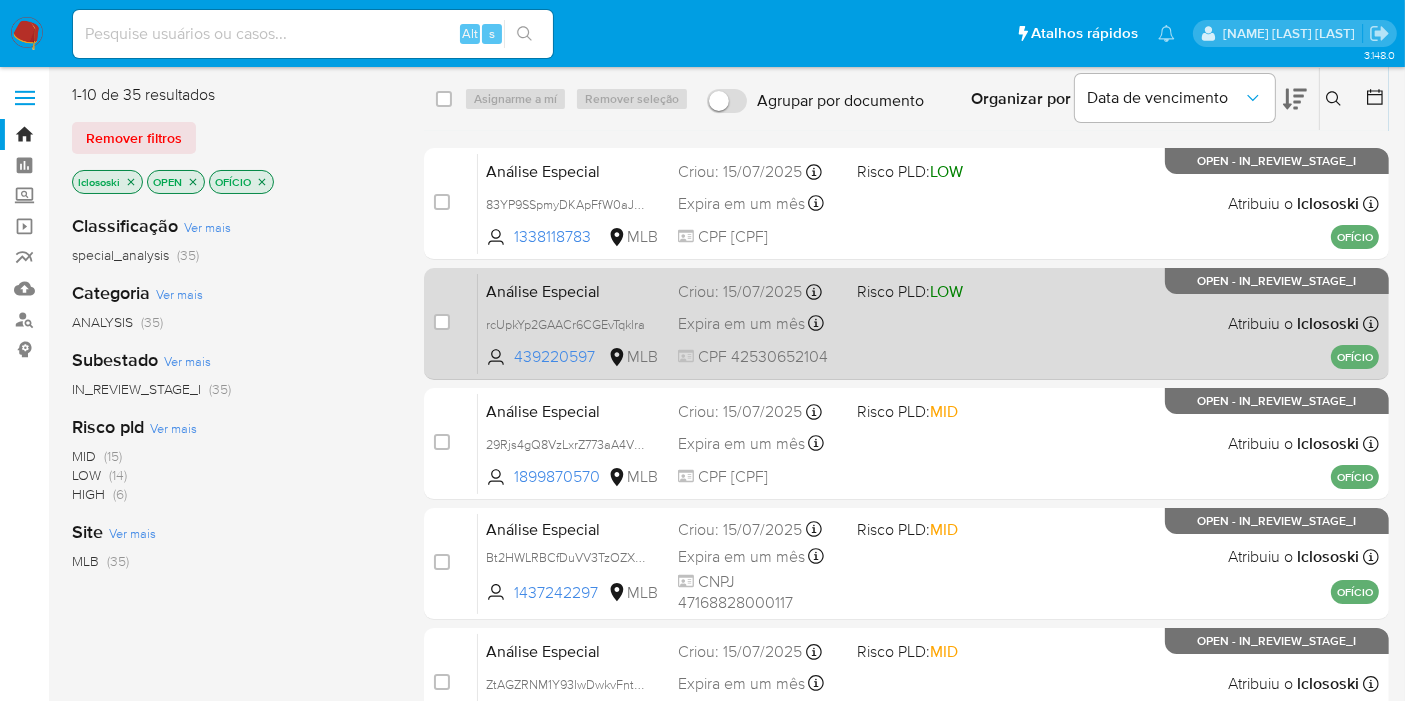 click on "Risco PLD:  LOW" at bounding box center [938, 290] 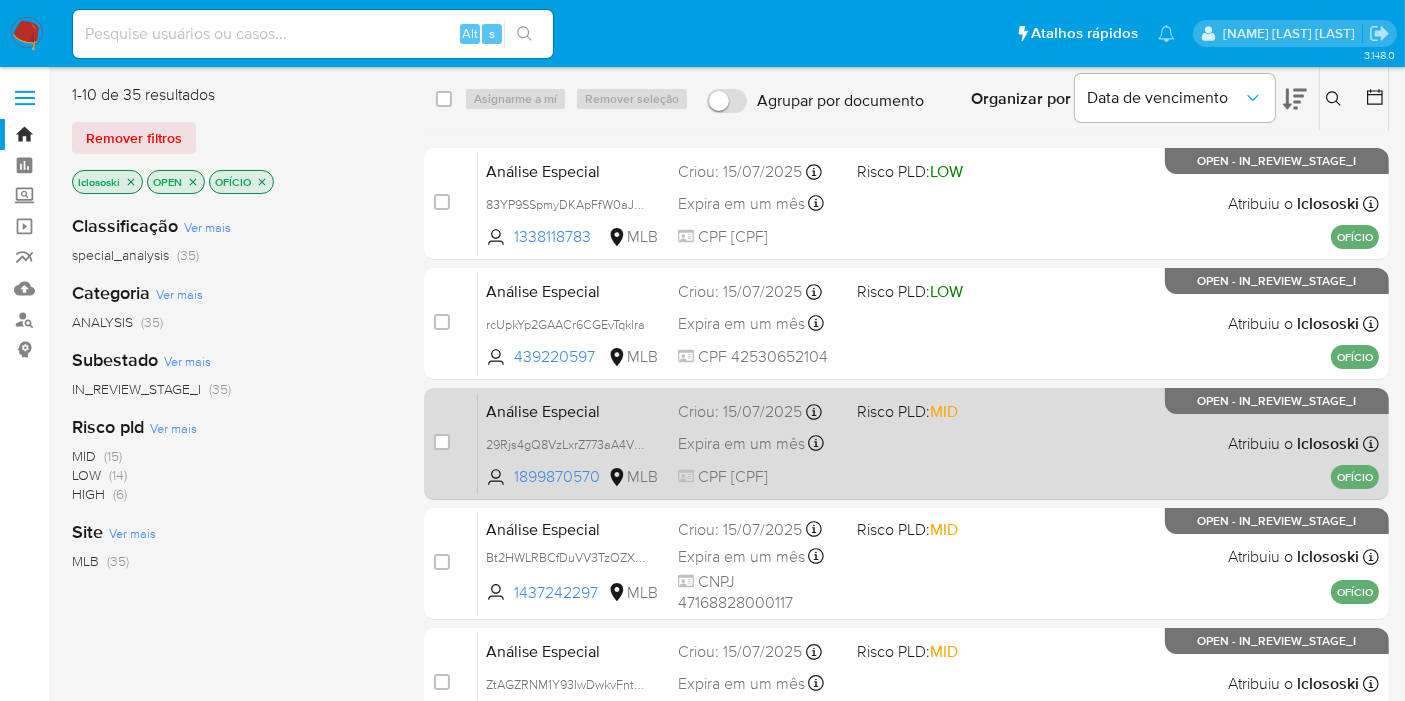 click on "Análise Especial 29Rjs4gQ8VzLxrZ773aA4VP9 1899870570 MLB Risco PLD:  MID Criou: 15/07/2025   Criou: 15/07/2025 09:35:20 Expira em um mês   Expira em 29/08/2025 09:35:20 CPF   73925748091 Atribuiu o   lclososki   Asignado el: 15/07/2025 09:35:20 OFÍCIO OPEN - IN_REVIEW_STAGE_I" at bounding box center [928, 443] 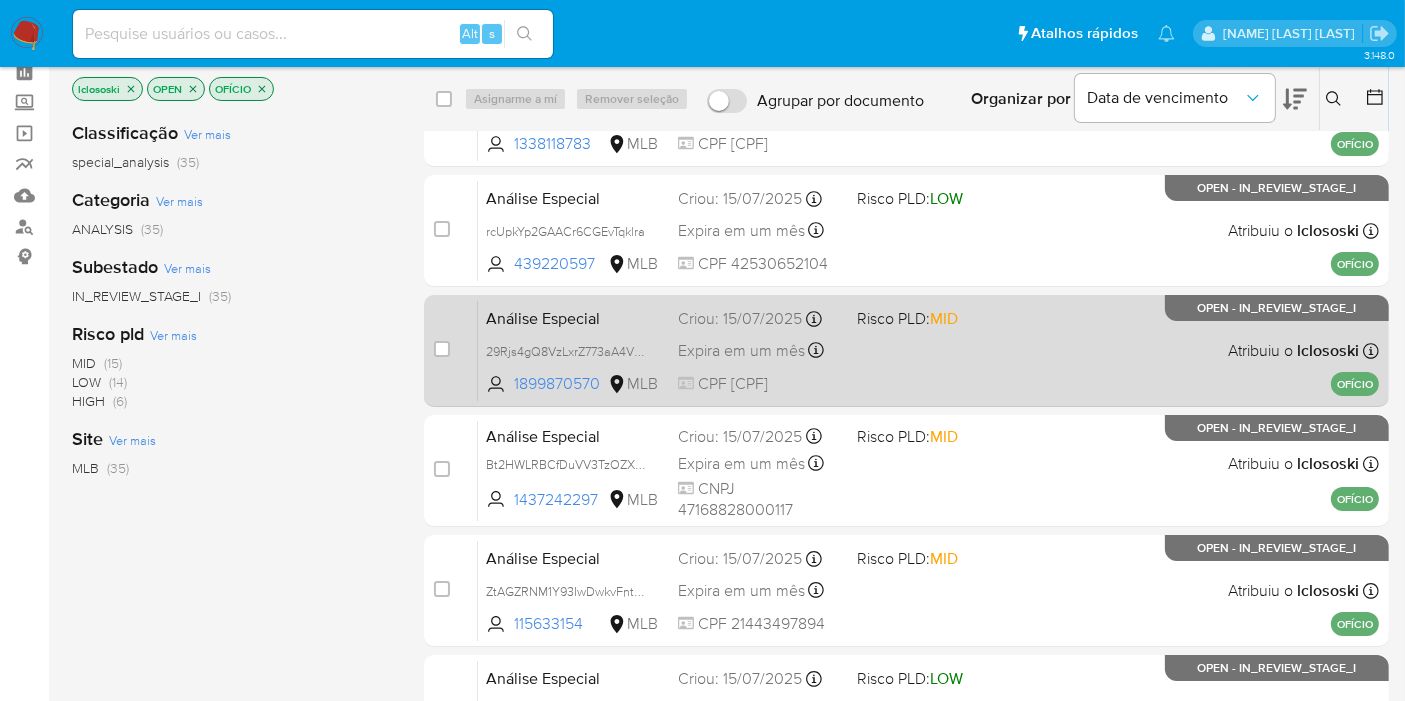 scroll, scrollTop: 222, scrollLeft: 0, axis: vertical 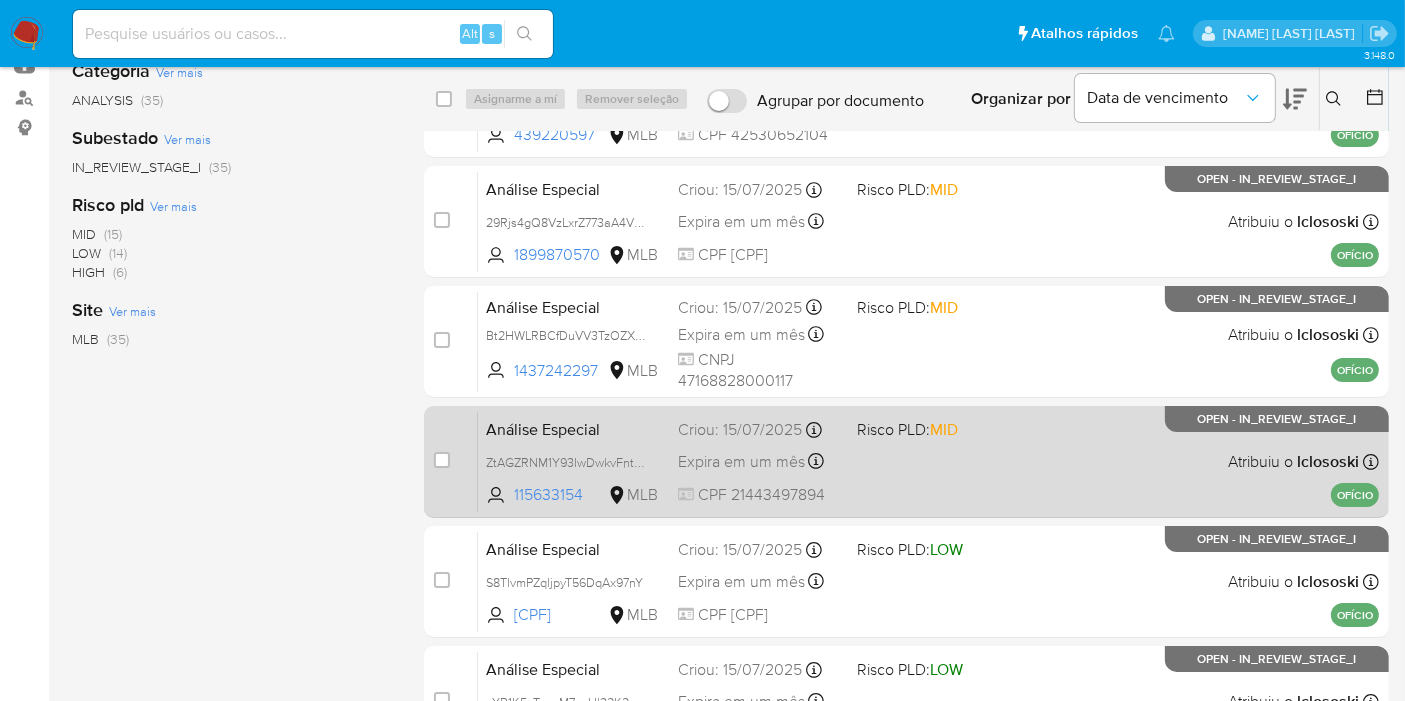 click on "Análise Especial ZtAGZRNM1Y93IwDwkvFnt2ku 115633154 MLB Risco PLD:  MID Criou: 15/07/2025   Criou: 15/07/2025 09:35:19 Expira em um mês   Expira em 29/08/2025 09:35:19 CPF   21443497894 Atribuiu o   lclososki   Asignado el: 15/07/2025 09:35:19 OFÍCIO OPEN - IN_REVIEW_STAGE_I" at bounding box center (928, 461) 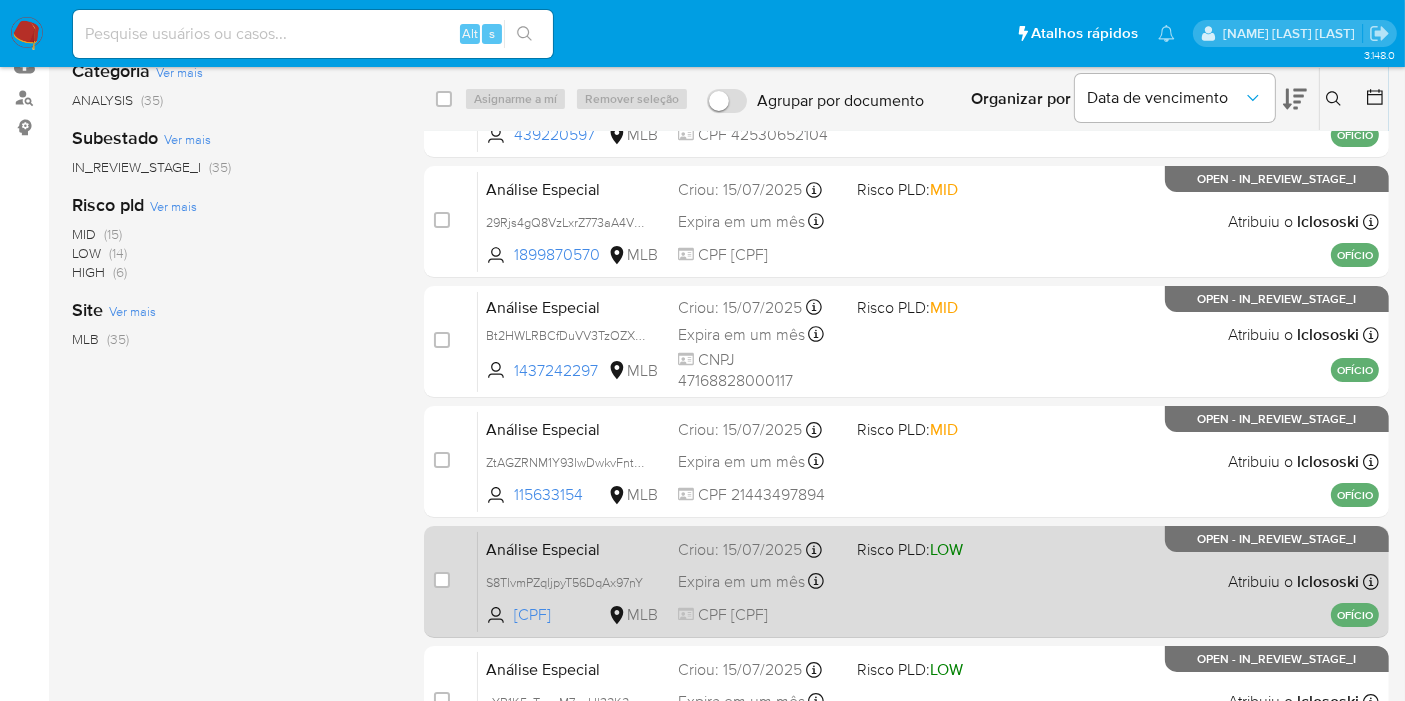 click on "Análise Especial S8TlvmPZqljpyT56DqAx97nY 1375782743 MLB Risco PLD:  LOW Criou: 15/07/2025   Criou: 15/07/2025 09:35:18 Expira em um mês   Expira em 29/08/2025 09:35:18 CPF   12695402627 Atribuiu o   lclososki   Asignado el: 15/07/2025 09:35:18 OFÍCIO OPEN - IN_REVIEW_STAGE_I" at bounding box center (928, 581) 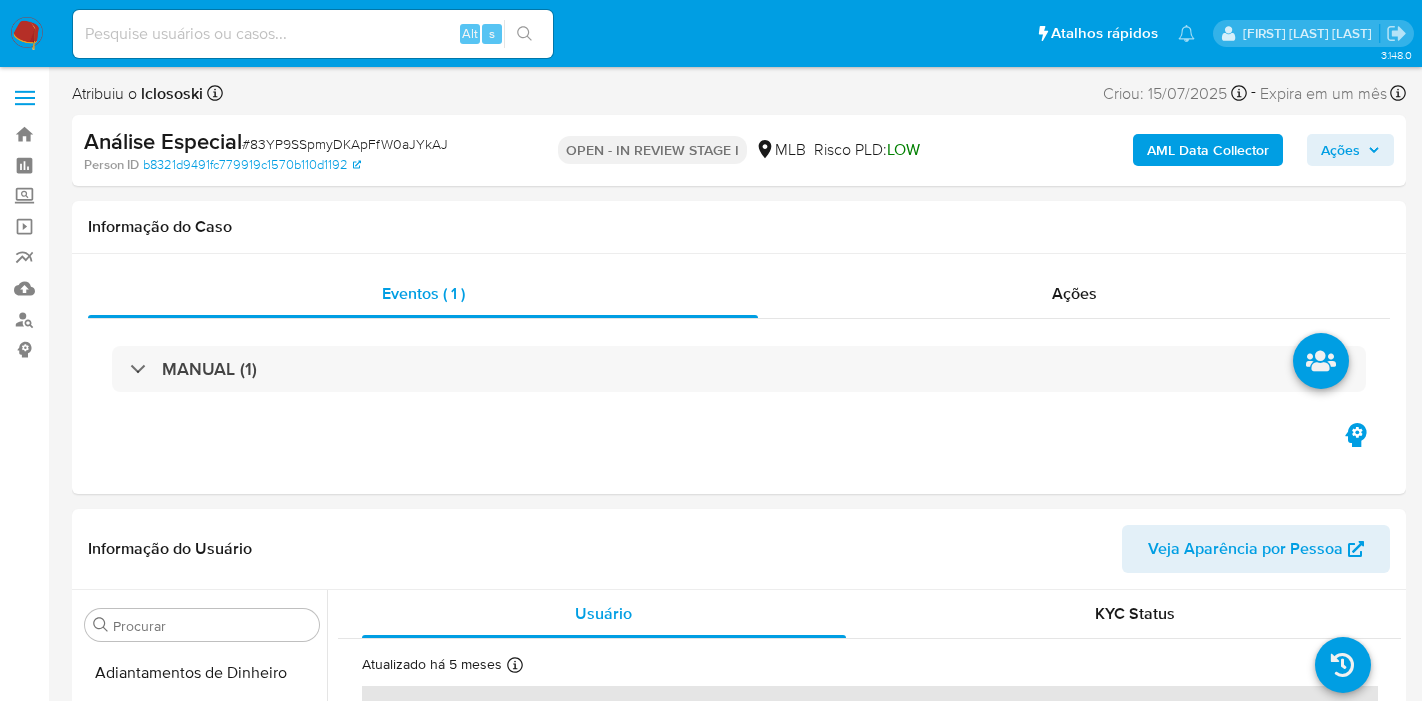 select on "10" 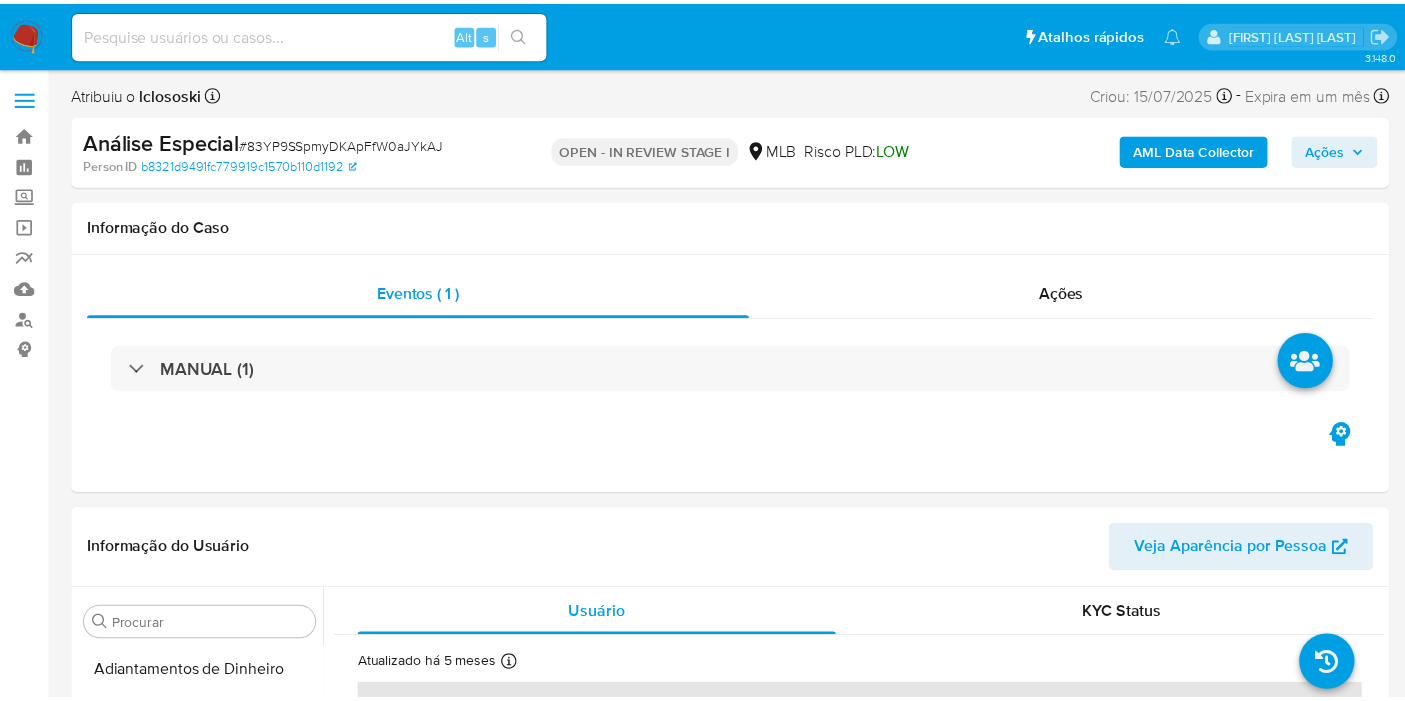 scroll, scrollTop: 0, scrollLeft: 0, axis: both 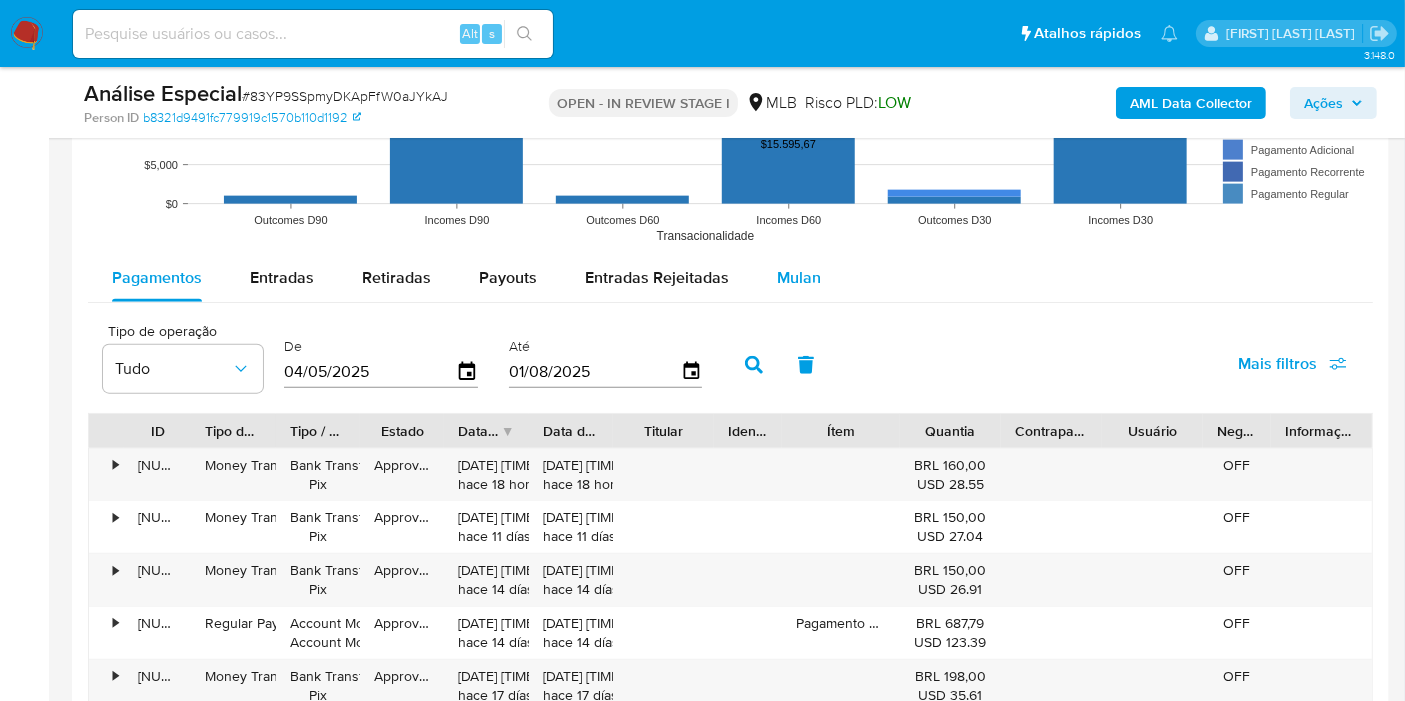click on "Mulan" at bounding box center [799, 277] 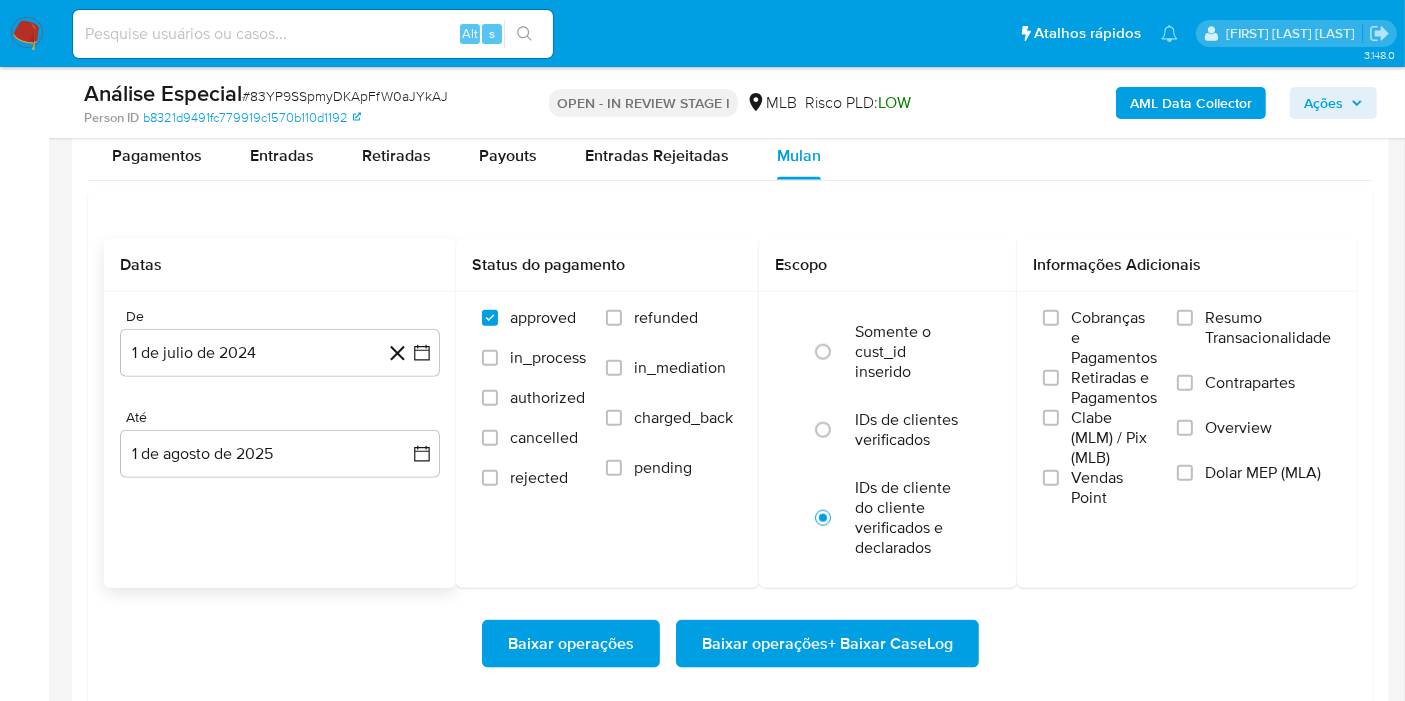 scroll, scrollTop: 2333, scrollLeft: 0, axis: vertical 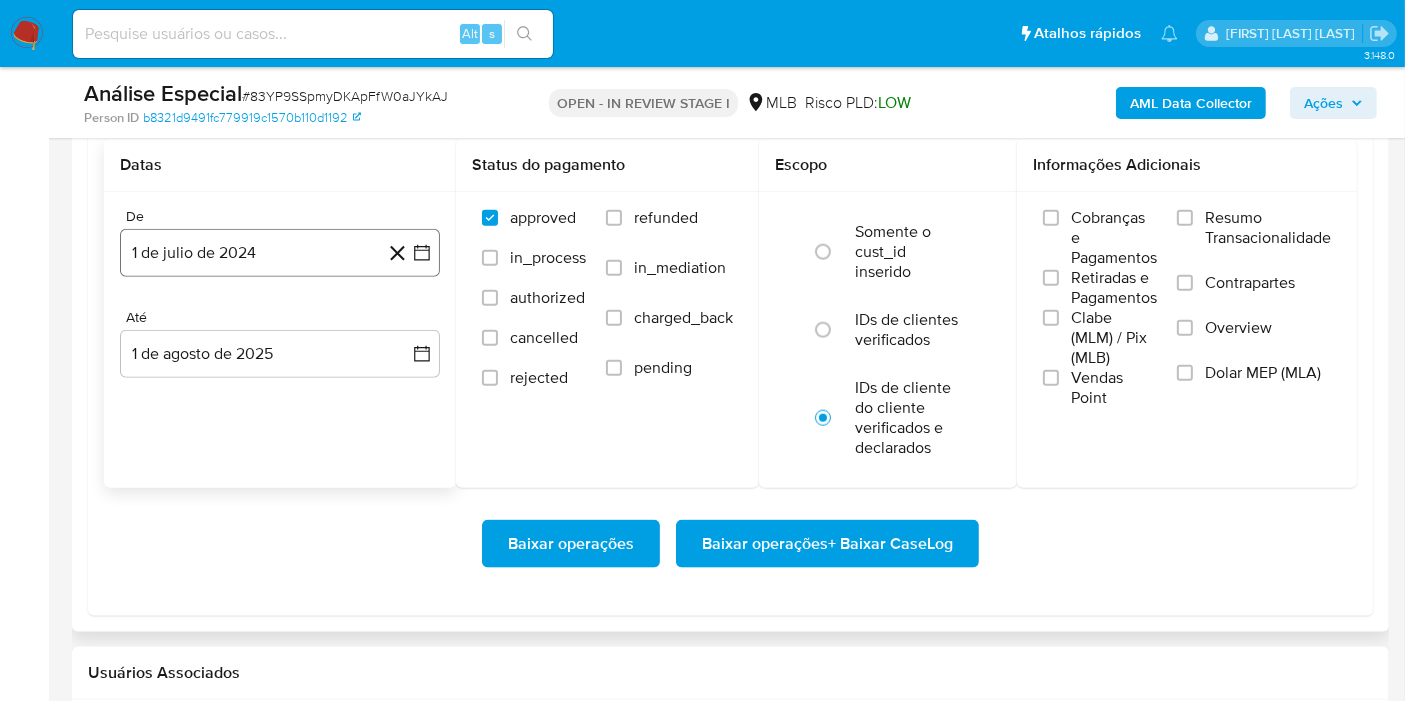 click 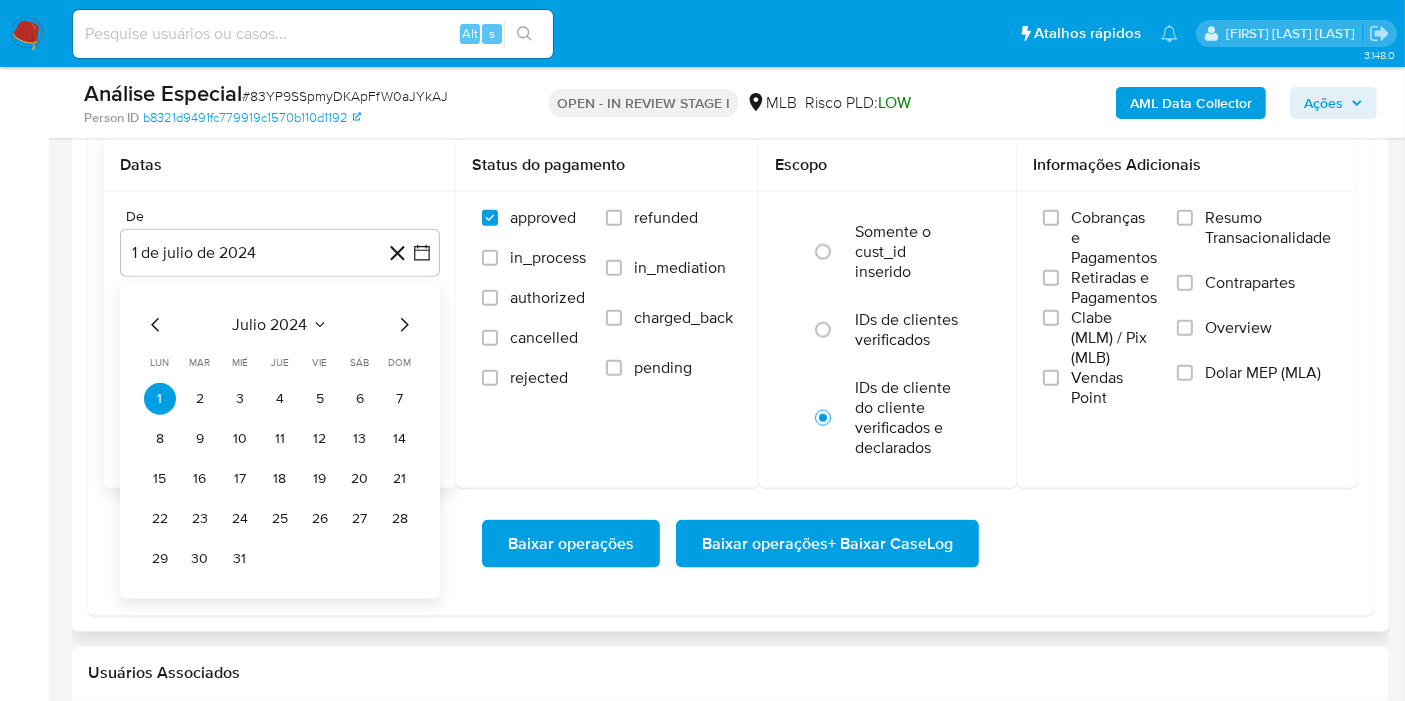 click 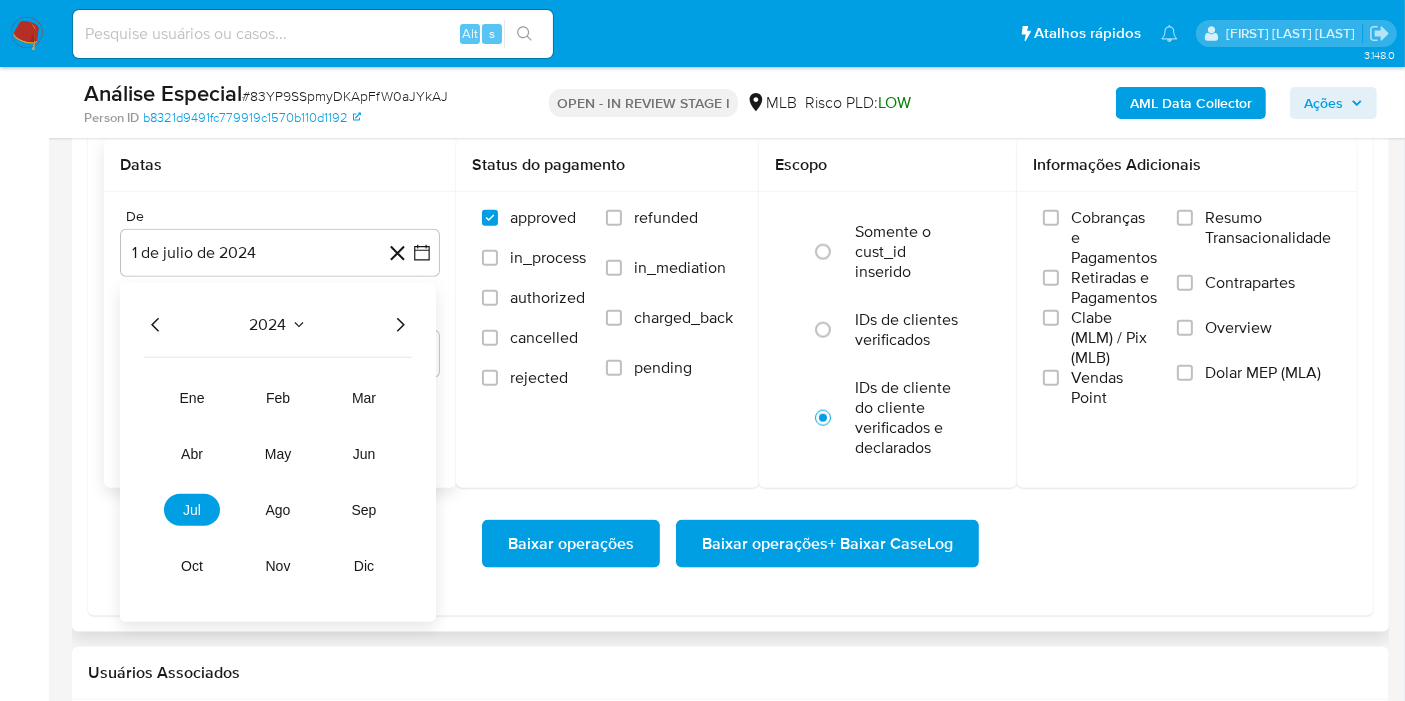 click 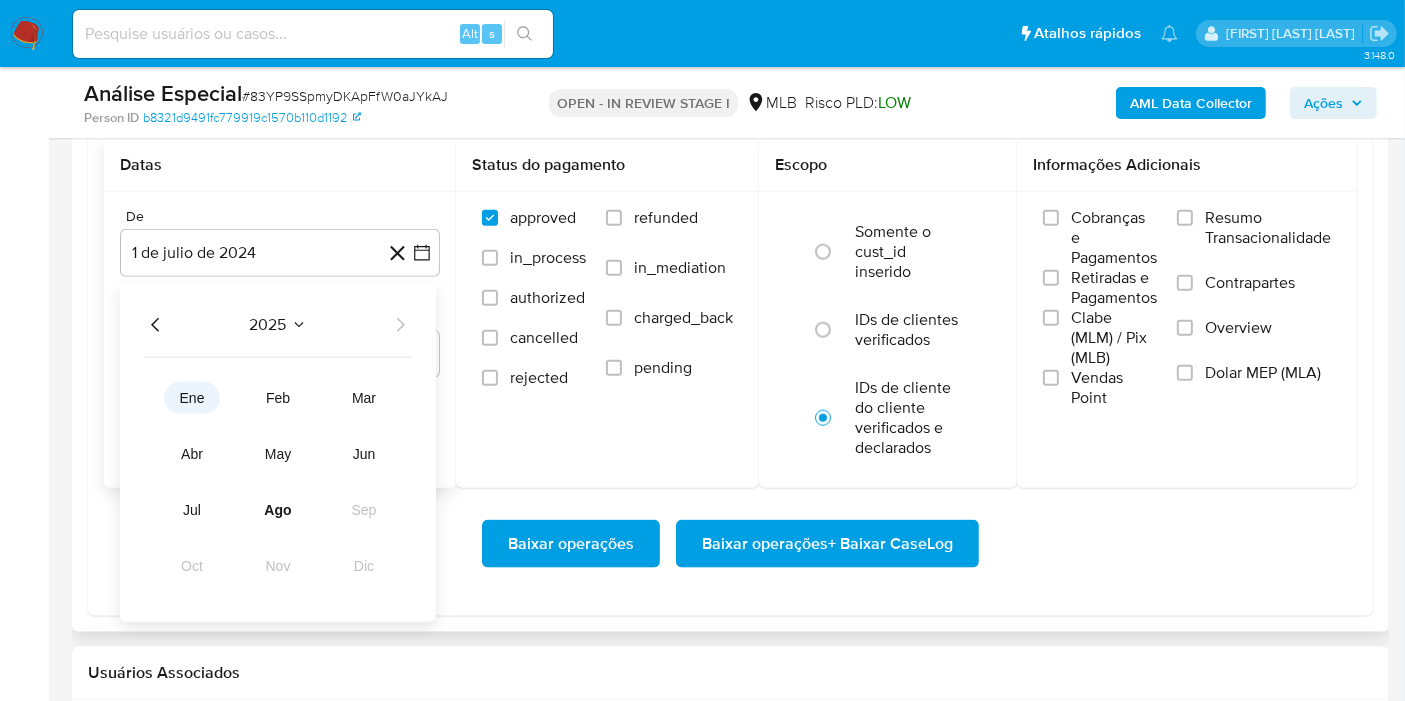 click on "ene" at bounding box center (192, 398) 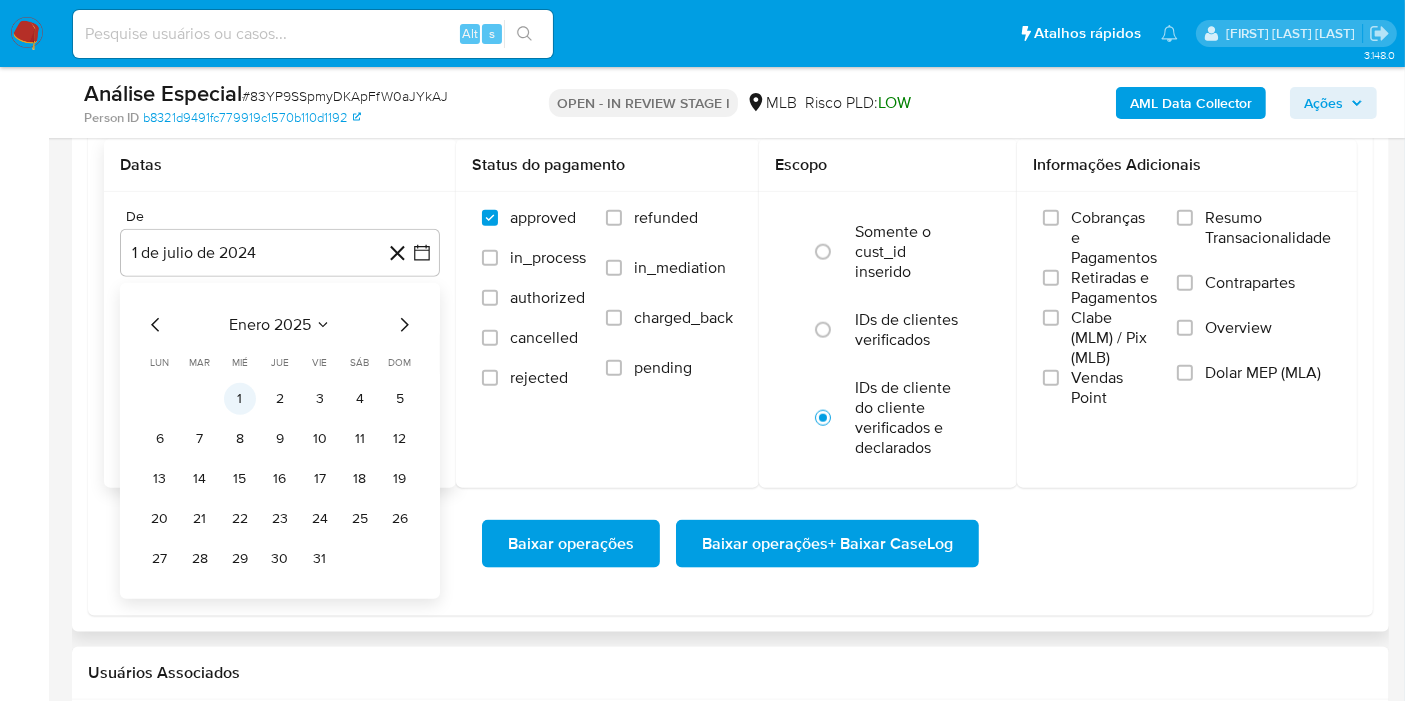 click on "1" at bounding box center [240, 399] 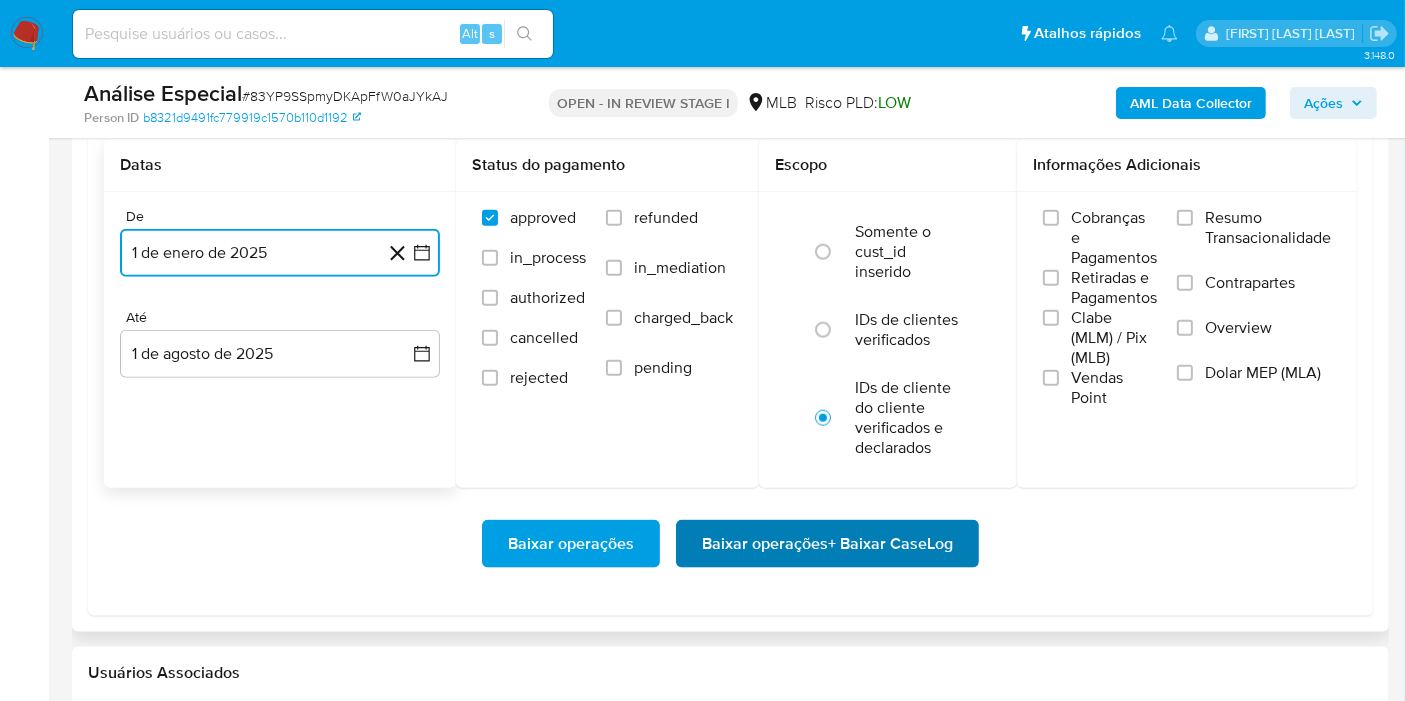 click on "Baixar operações  +   Baixar CaseLog" at bounding box center [827, 544] 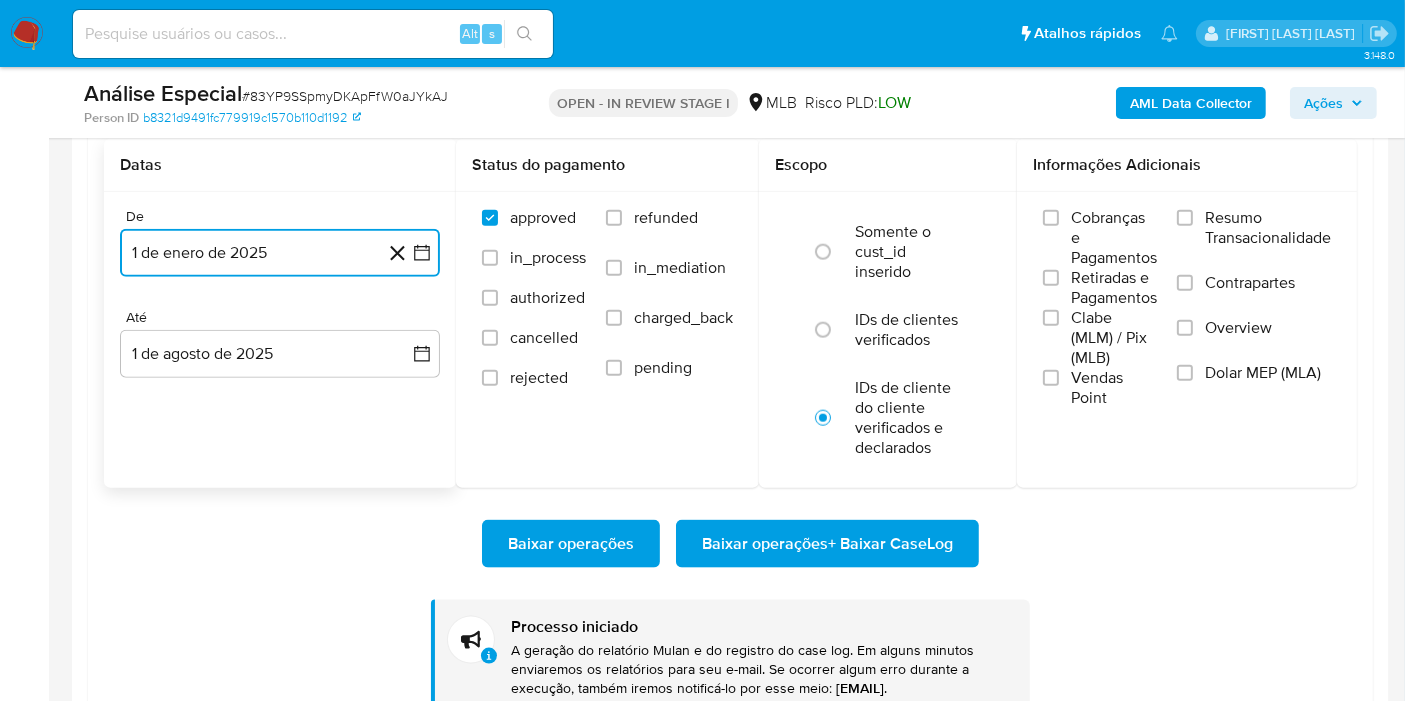 type 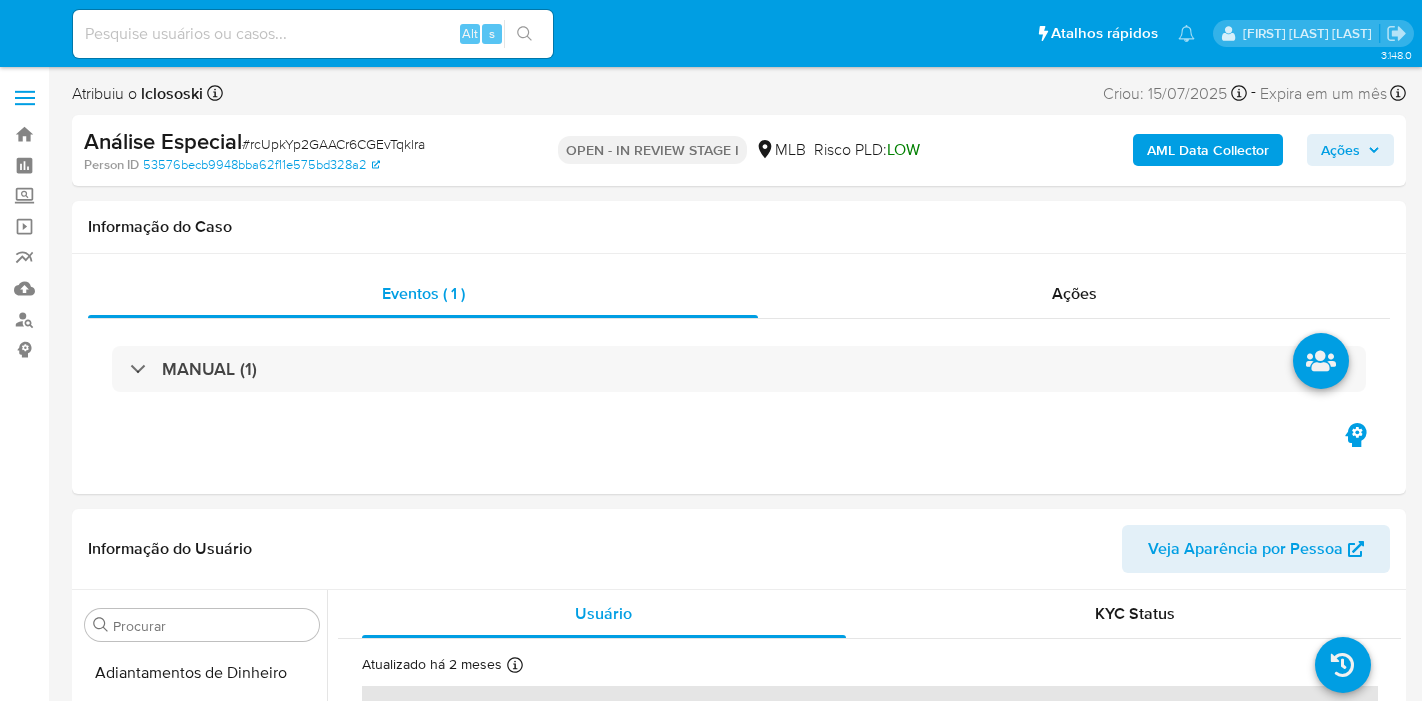 select on "10" 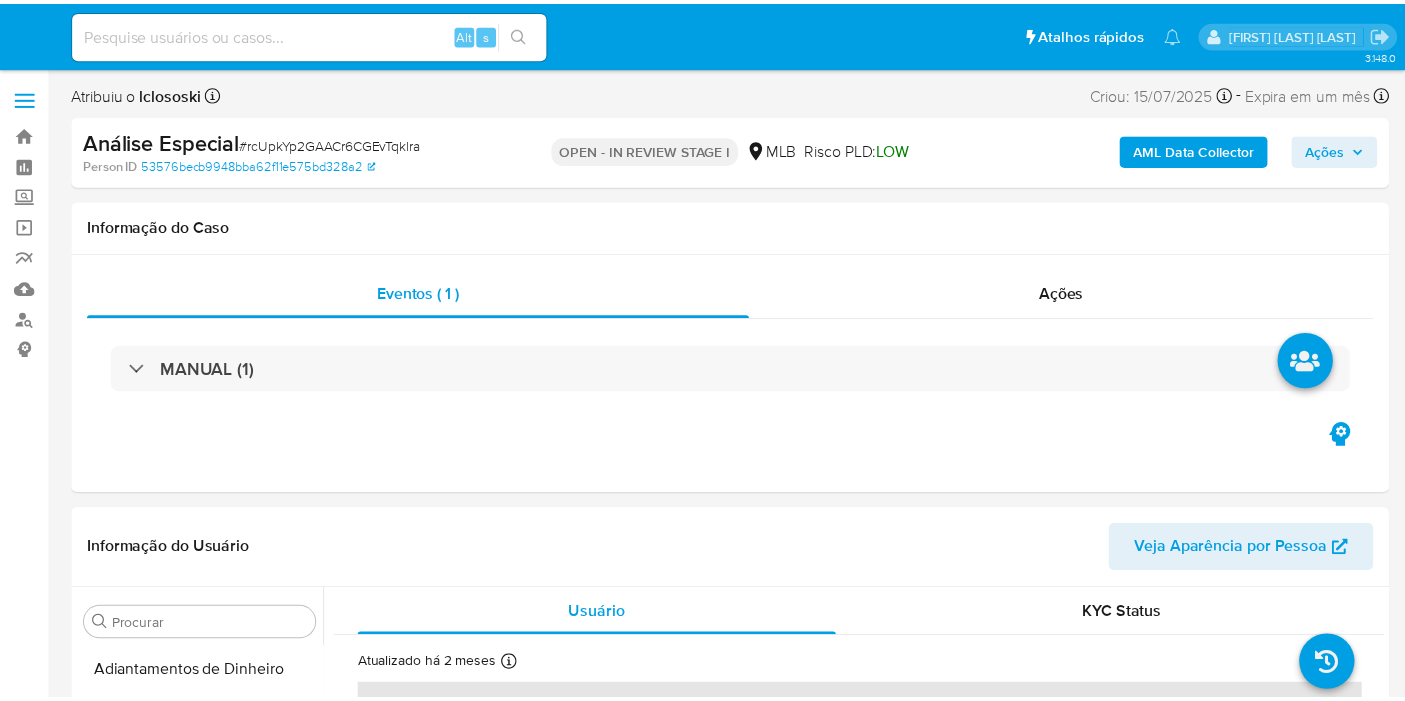 scroll, scrollTop: 0, scrollLeft: 0, axis: both 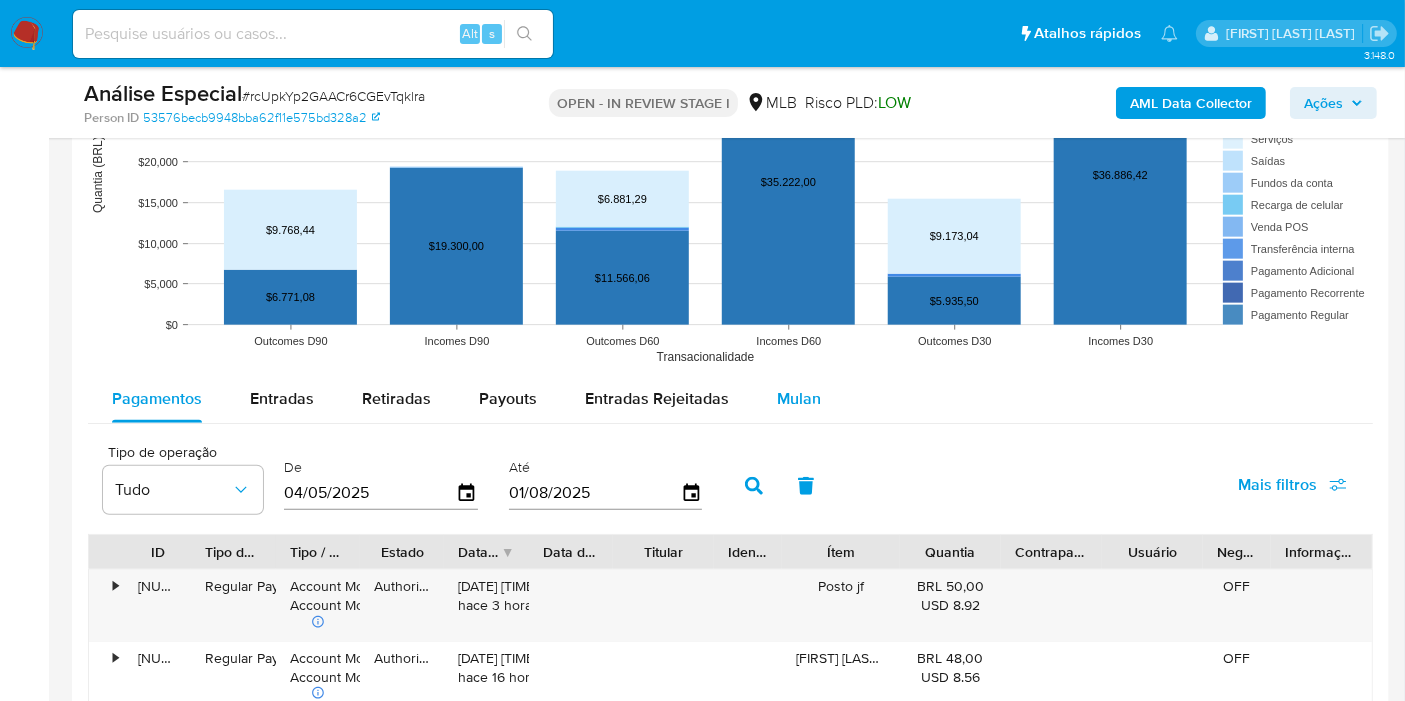 click on "Mulan" at bounding box center (799, 399) 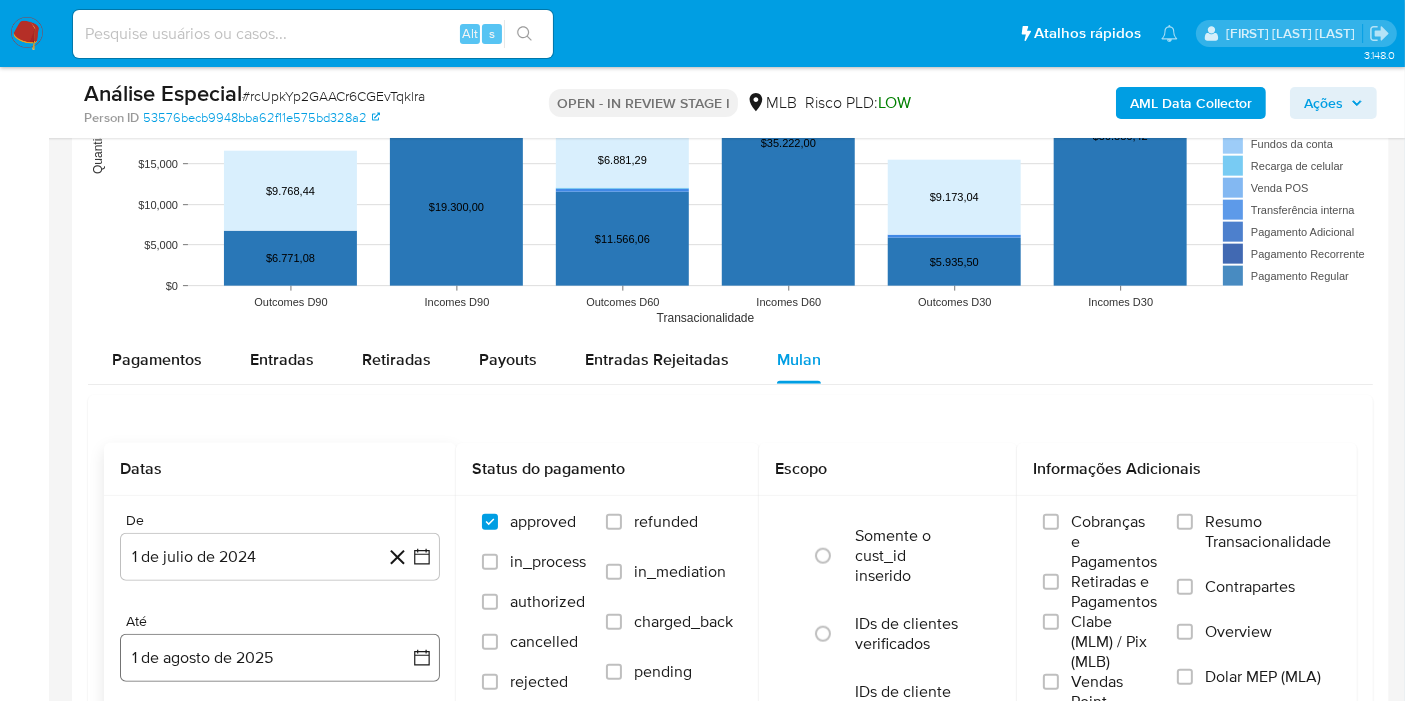 scroll, scrollTop: 2222, scrollLeft: 0, axis: vertical 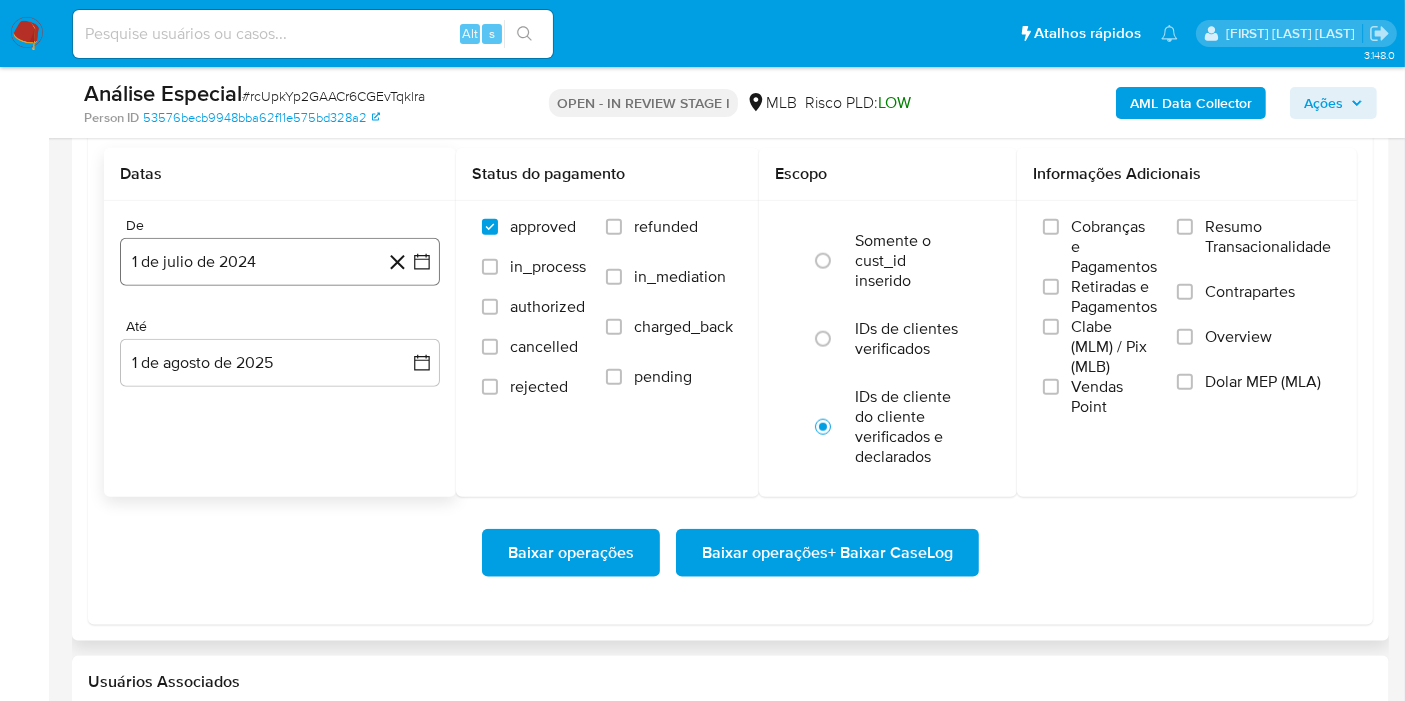 click on "1 de julio de 2024" at bounding box center (280, 262) 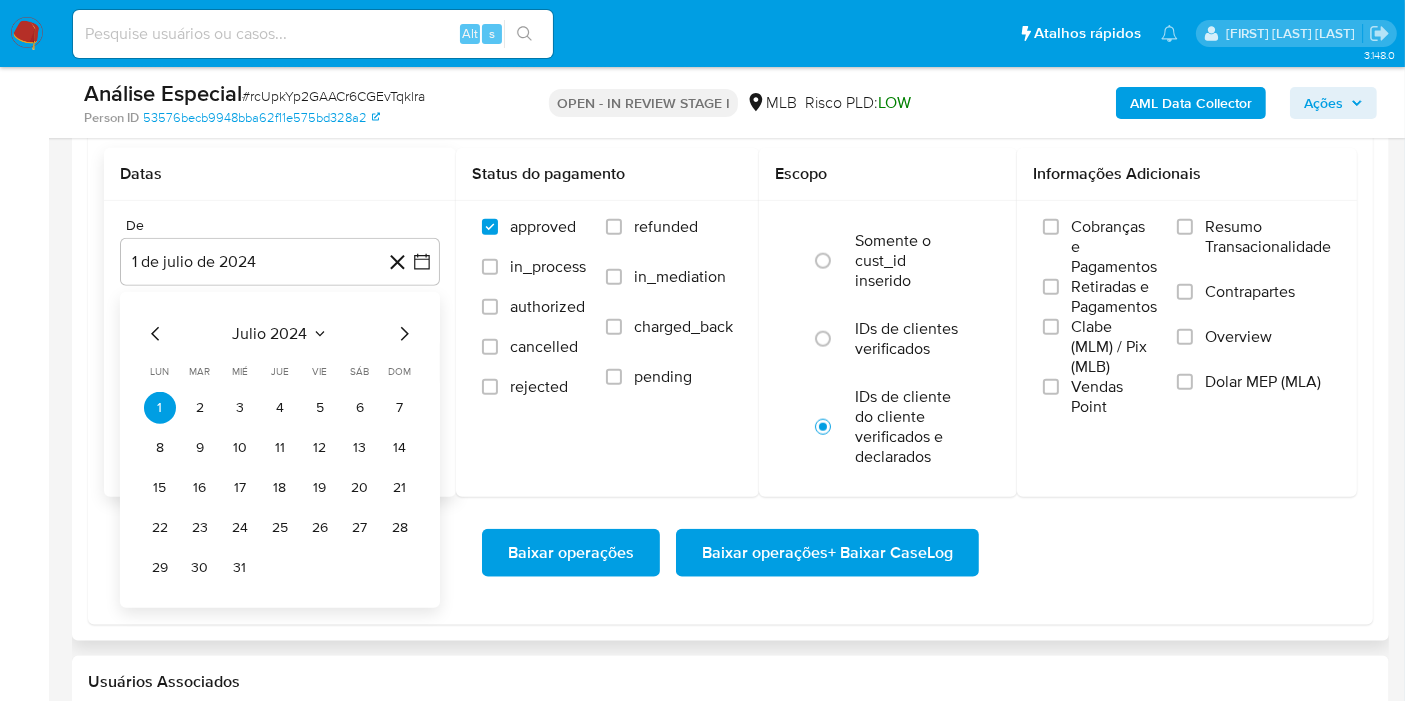 click on "julio 2024 julio 2024 lun lunes mar martes mié miércoles jue jueves vie viernes sáb sábado dom domingo 1 2 3 4 5 6 7 8 9 10 11 12 13 14 15 16 17 18 19 20 21 22 23 24 25 26 27 28 29 30 31" at bounding box center [280, 450] 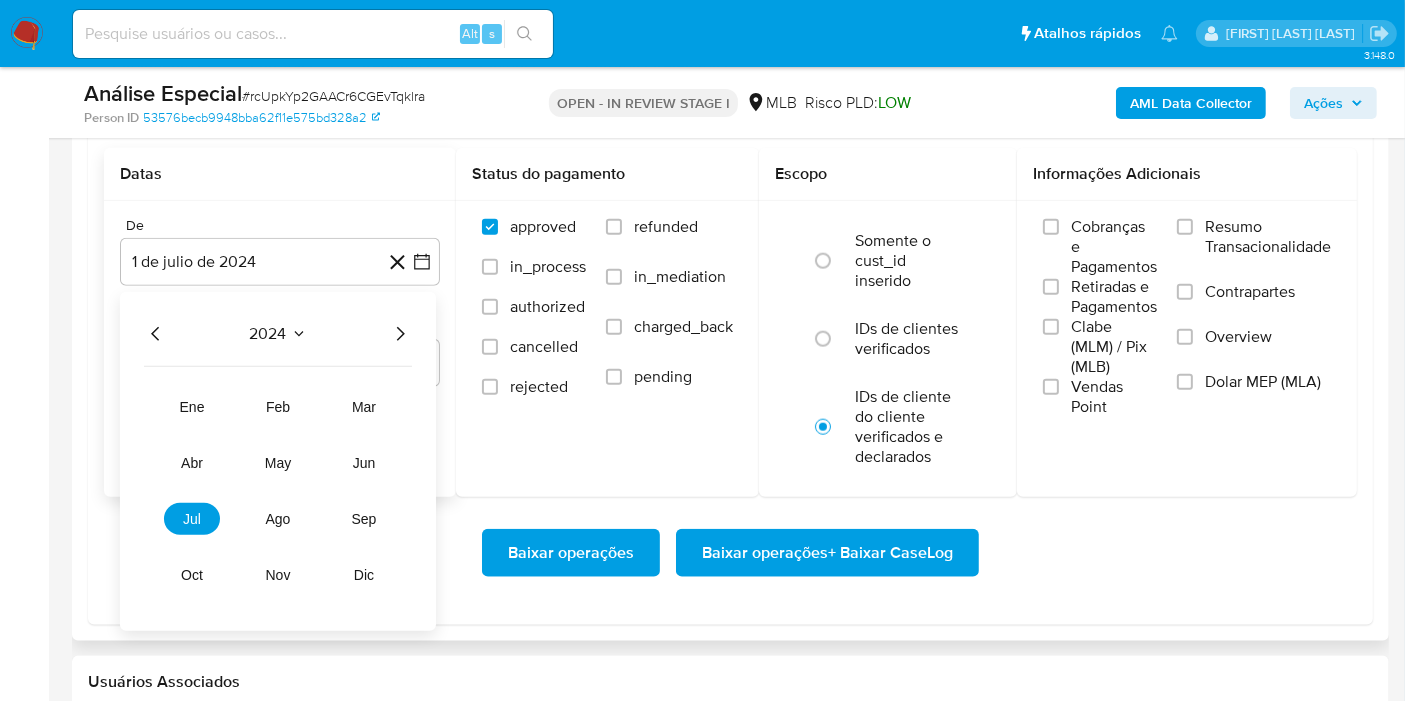 click 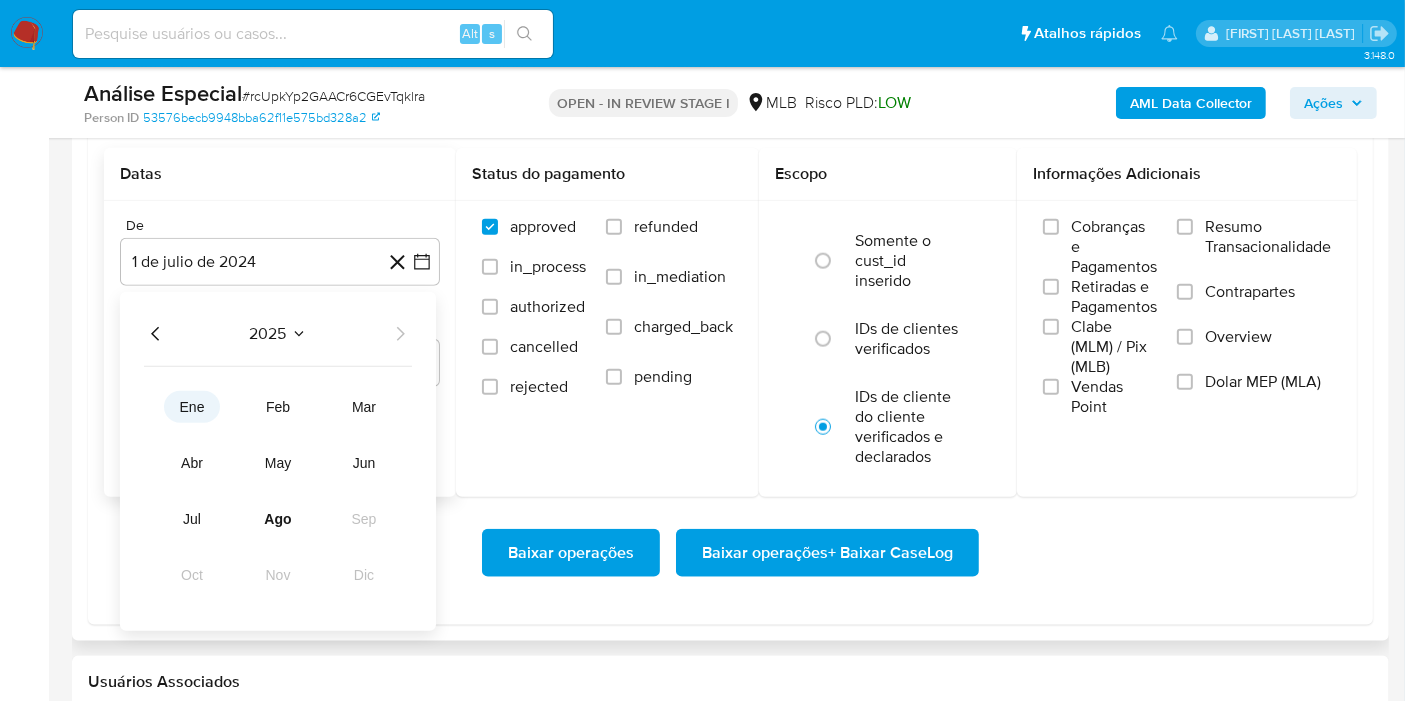 click on "ene" at bounding box center [192, 407] 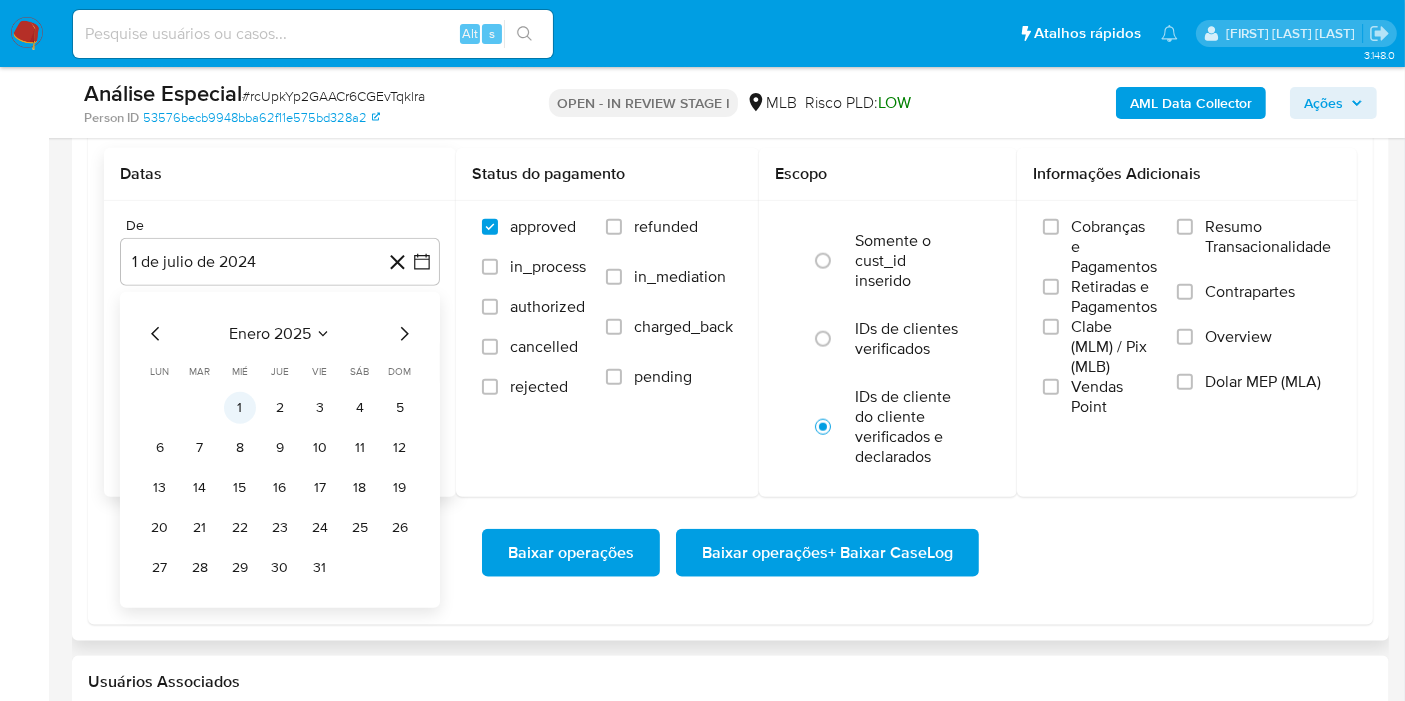 click on "1" at bounding box center (240, 408) 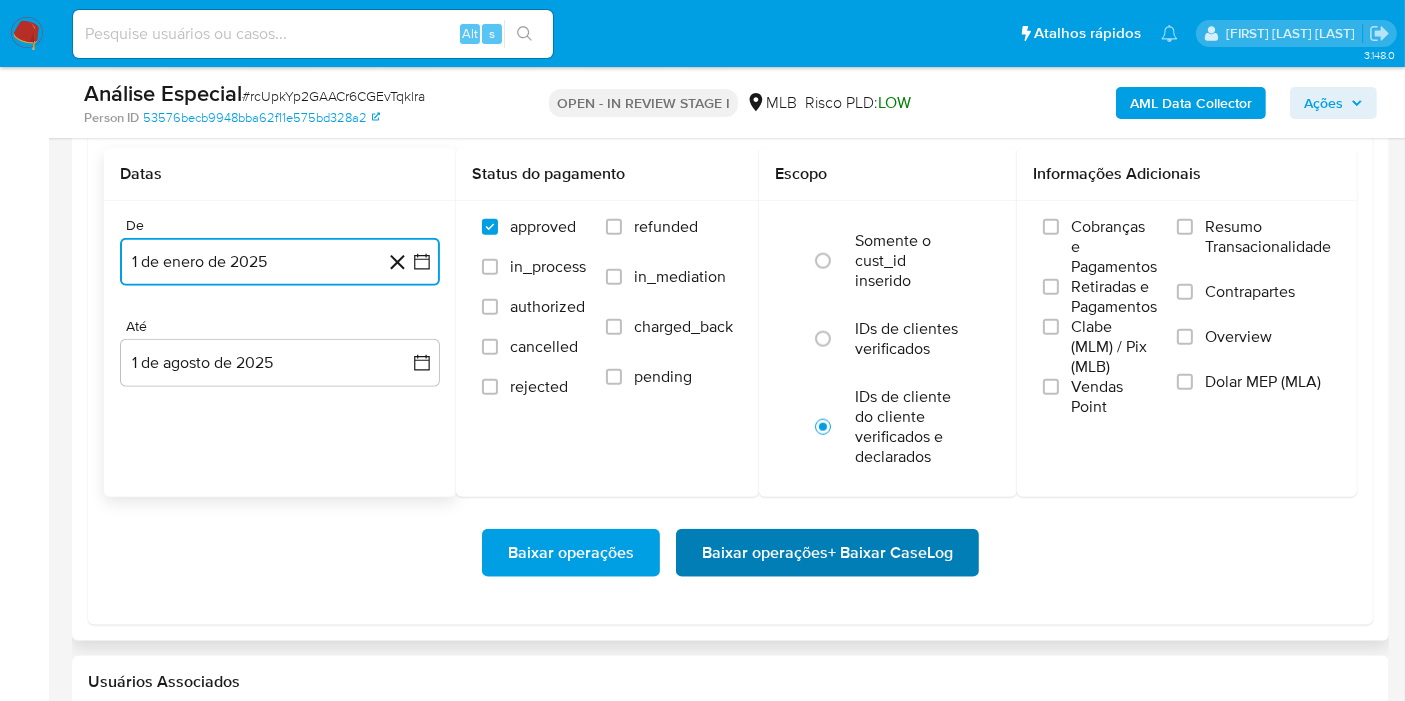 click on "Baixar operações  +   Baixar CaseLog" at bounding box center [827, 553] 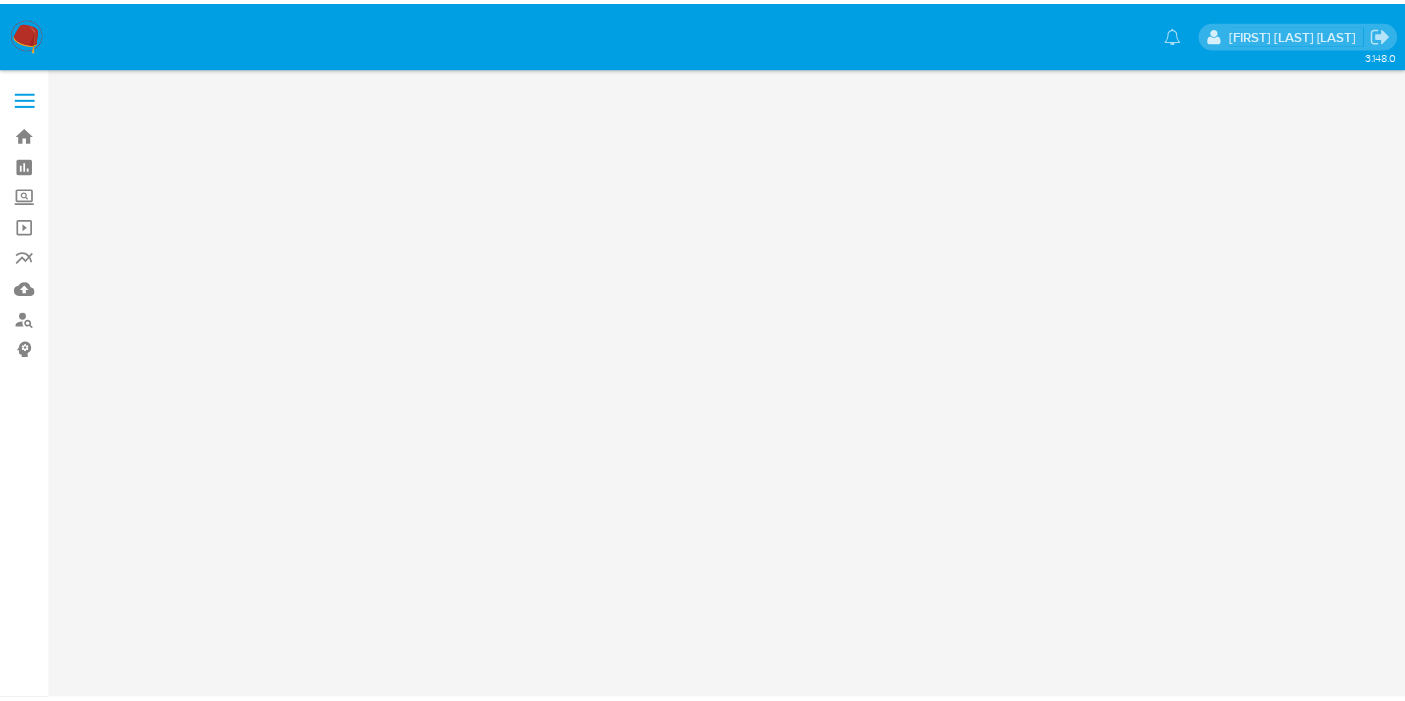 scroll, scrollTop: 0, scrollLeft: 0, axis: both 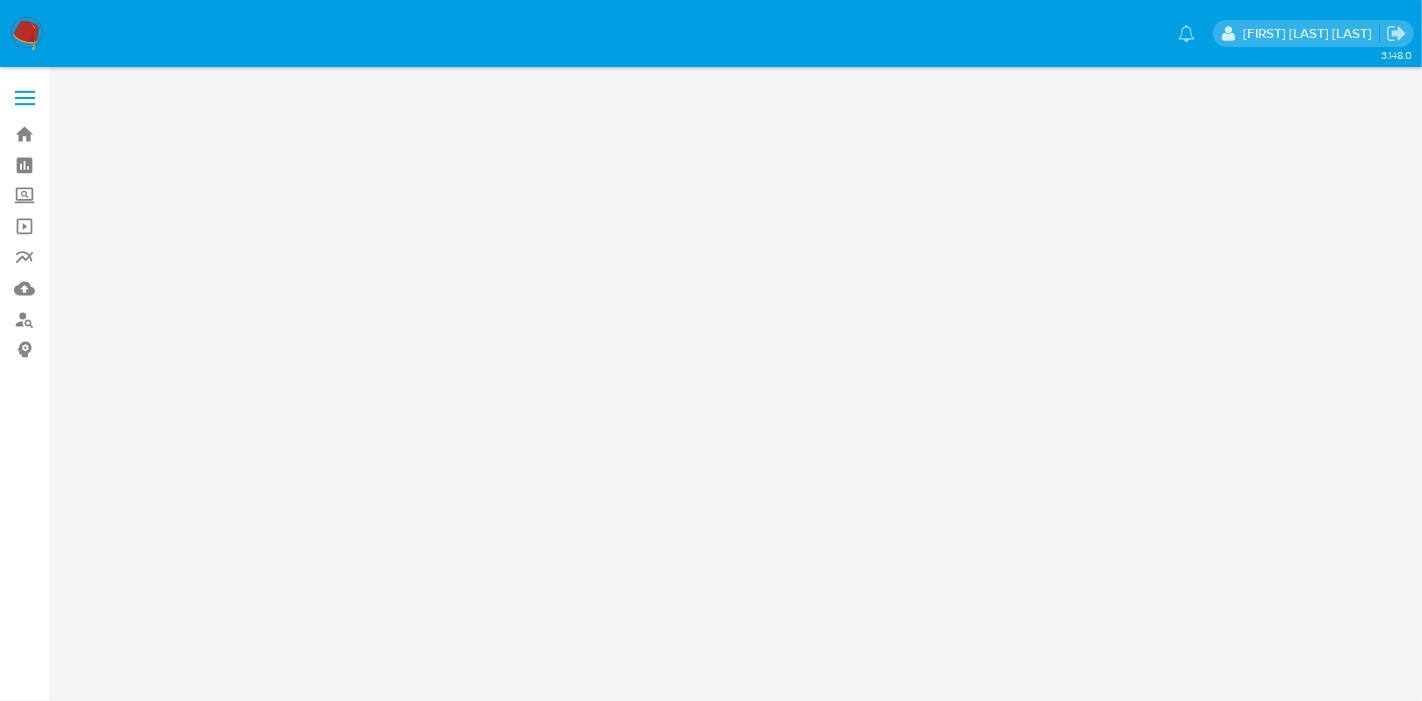 drag, startPoint x: 0, startPoint y: 0, endPoint x: 765, endPoint y: 194, distance: 789.21545 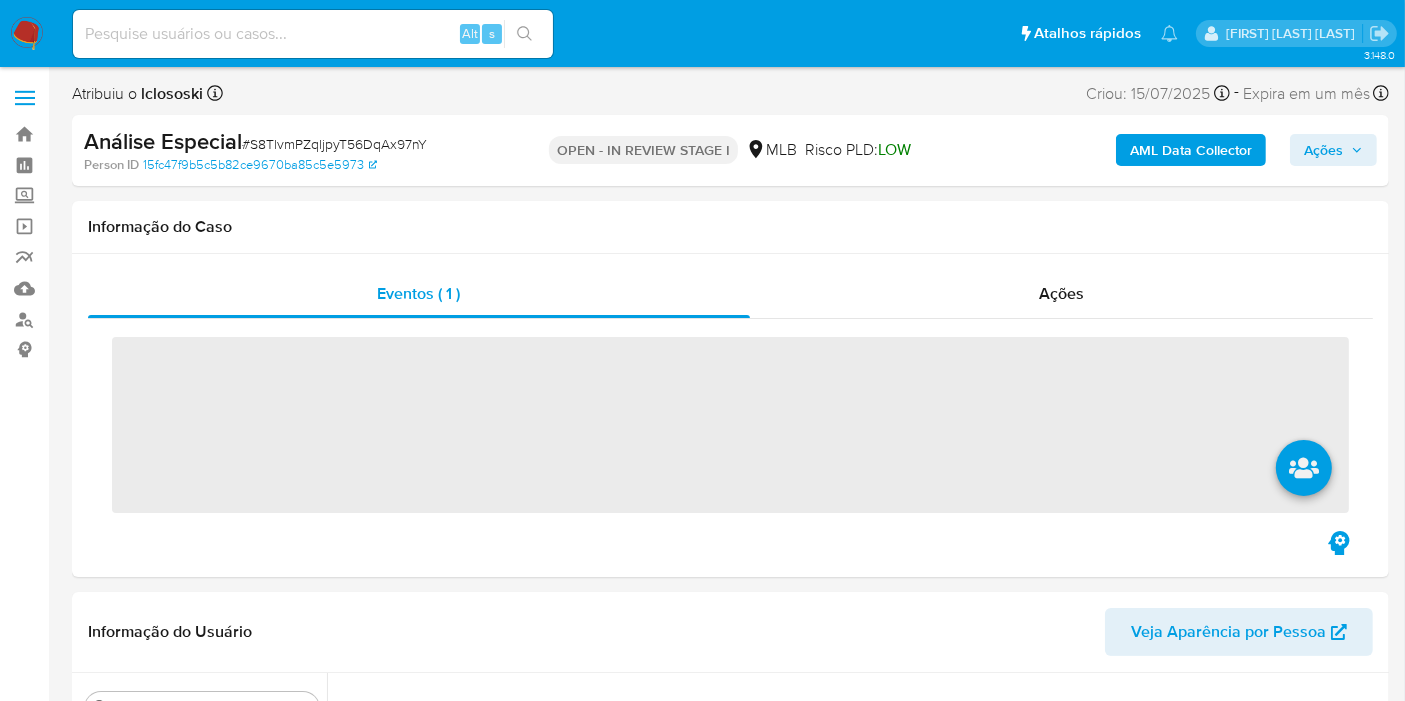 scroll, scrollTop: 844, scrollLeft: 0, axis: vertical 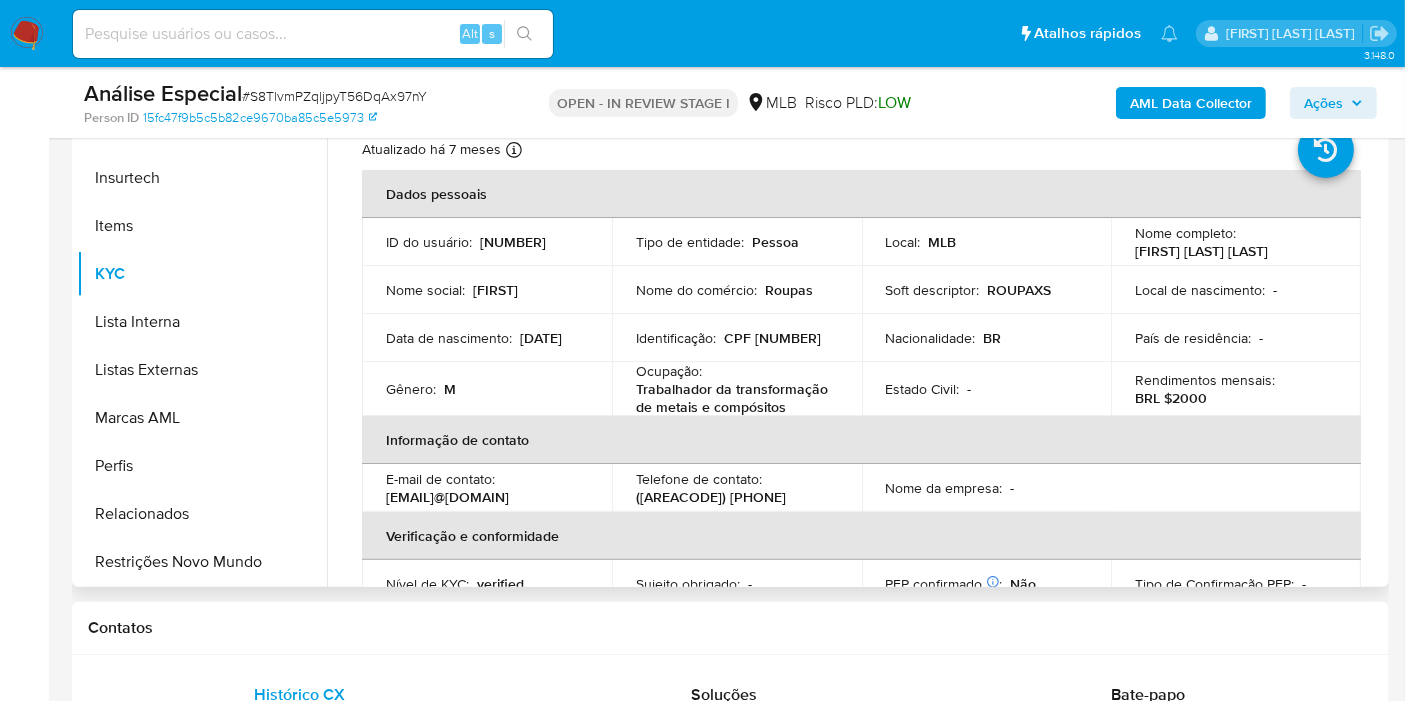 click on "CPF [NUMBER]" at bounding box center [772, 338] 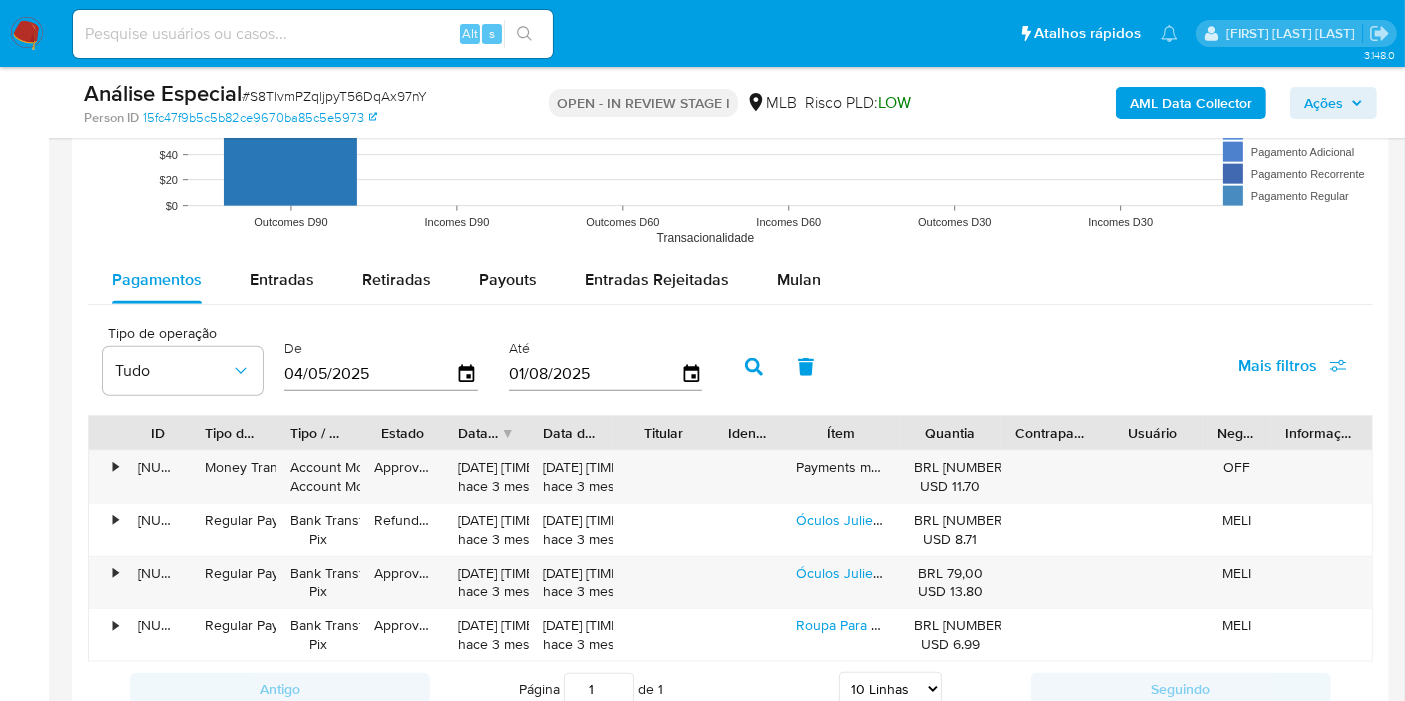 scroll, scrollTop: 1888, scrollLeft: 0, axis: vertical 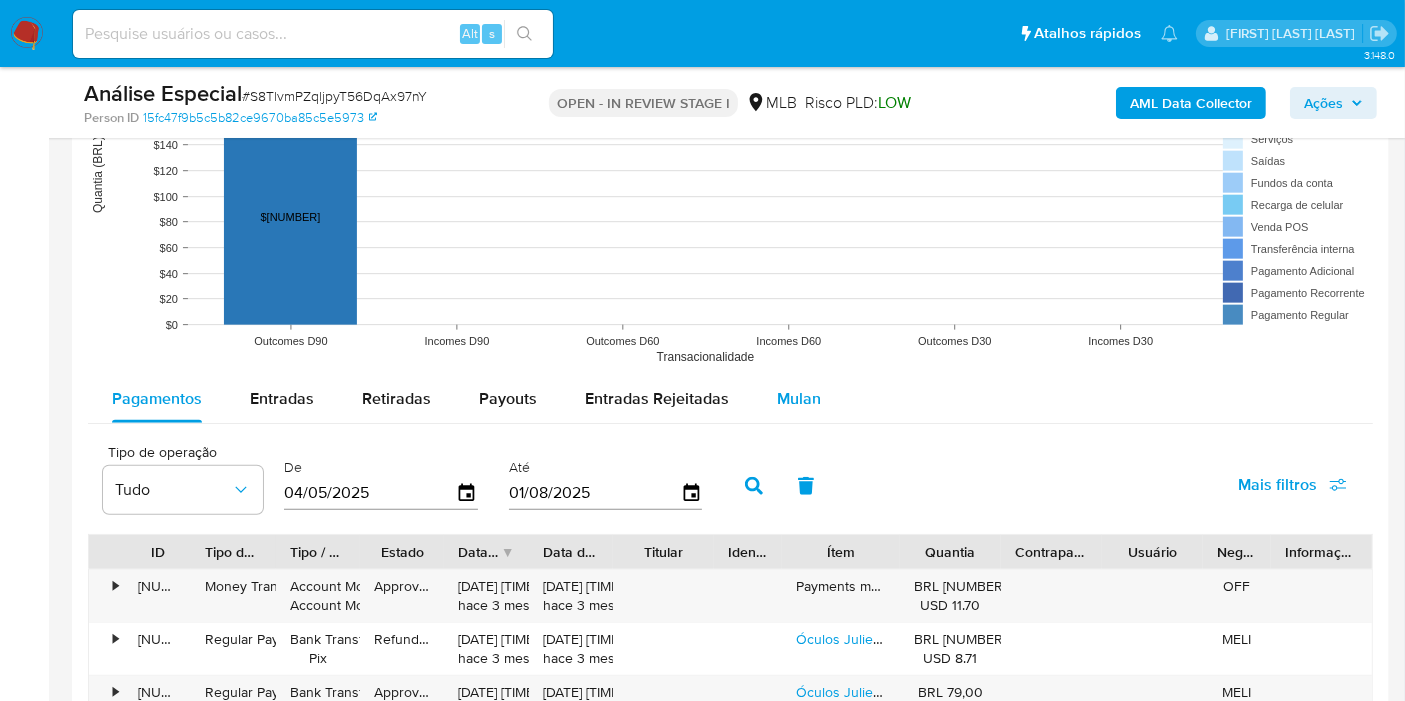 click on "Mulan" at bounding box center [799, 399] 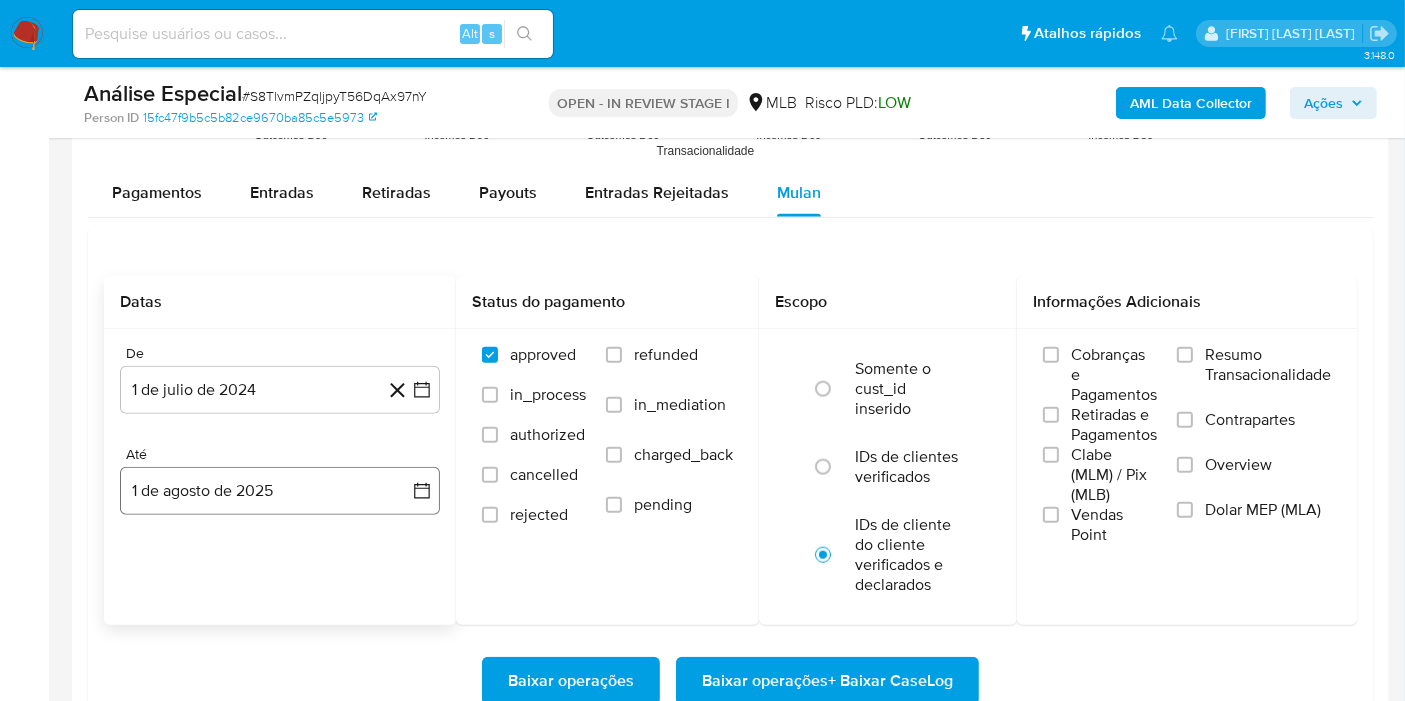 scroll, scrollTop: 2111, scrollLeft: 0, axis: vertical 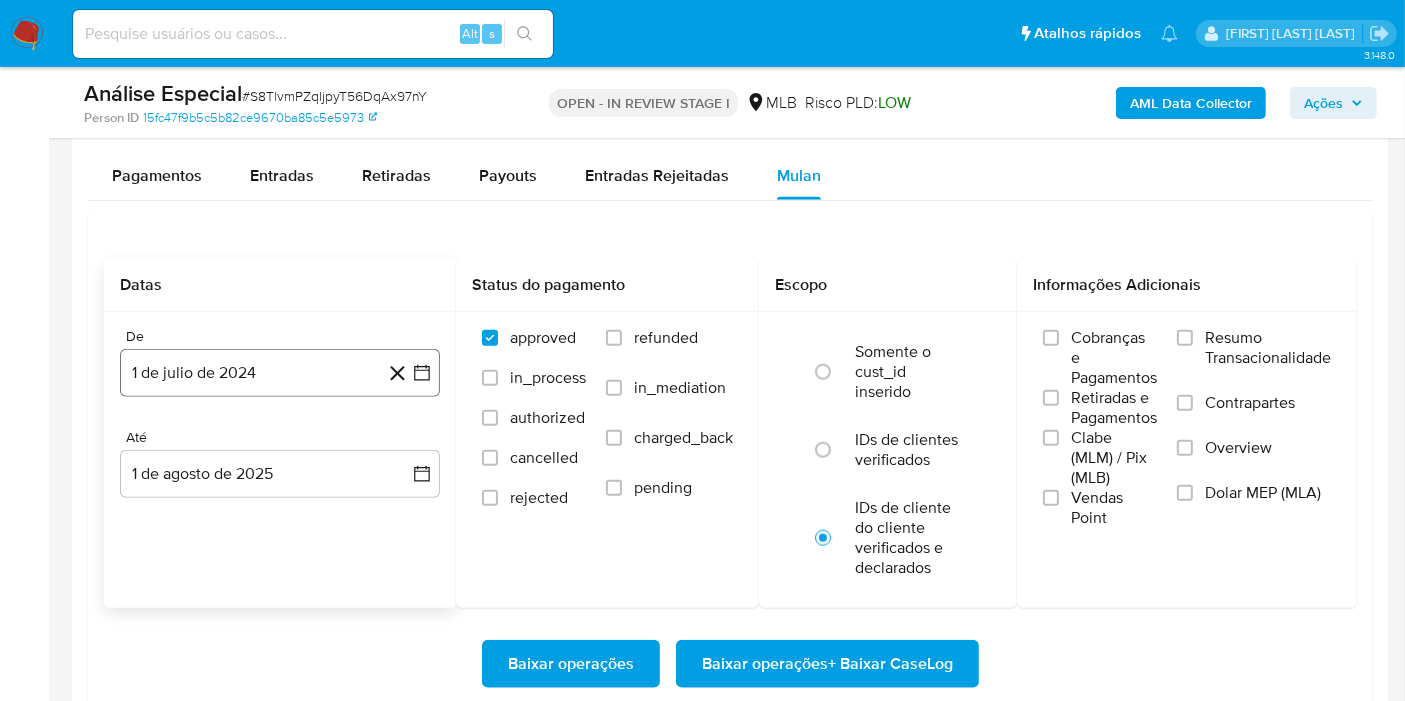 click 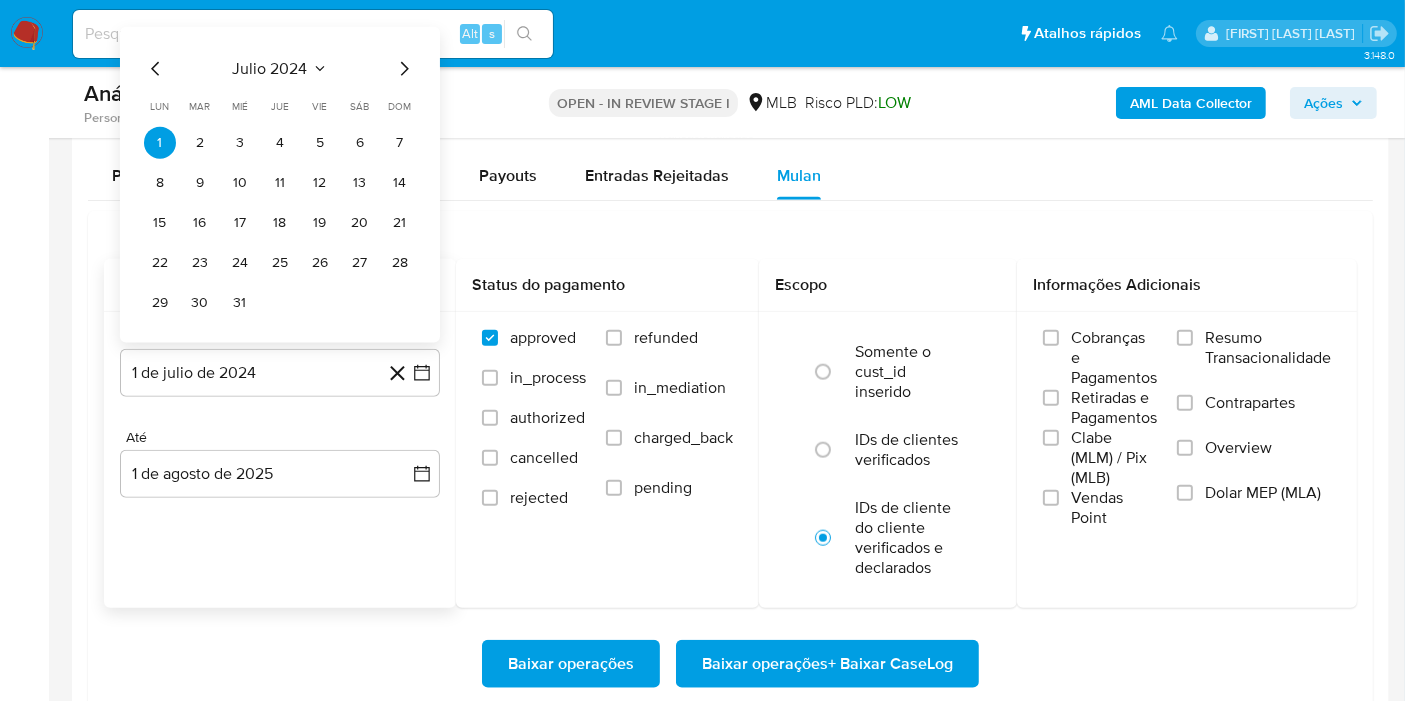 click on "julio 2024" at bounding box center [270, 69] 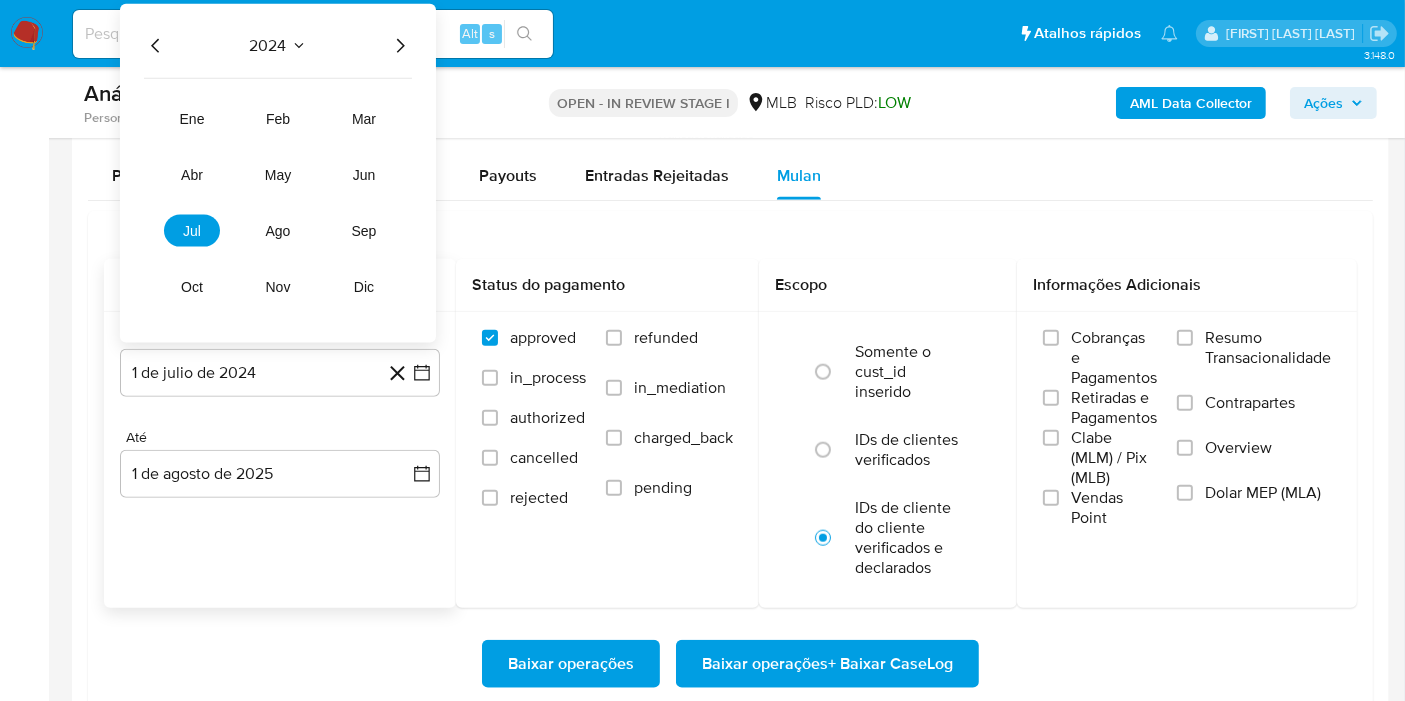 click 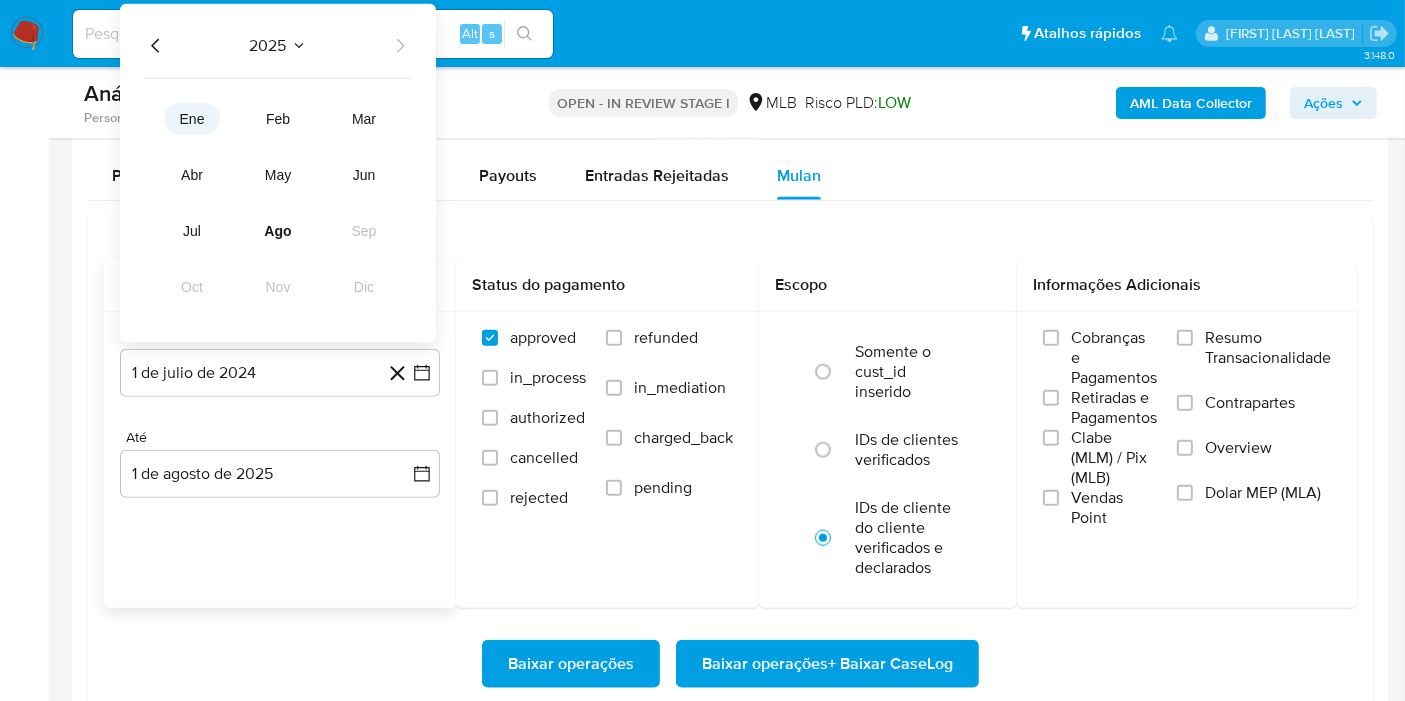 click on "ene" at bounding box center [192, 119] 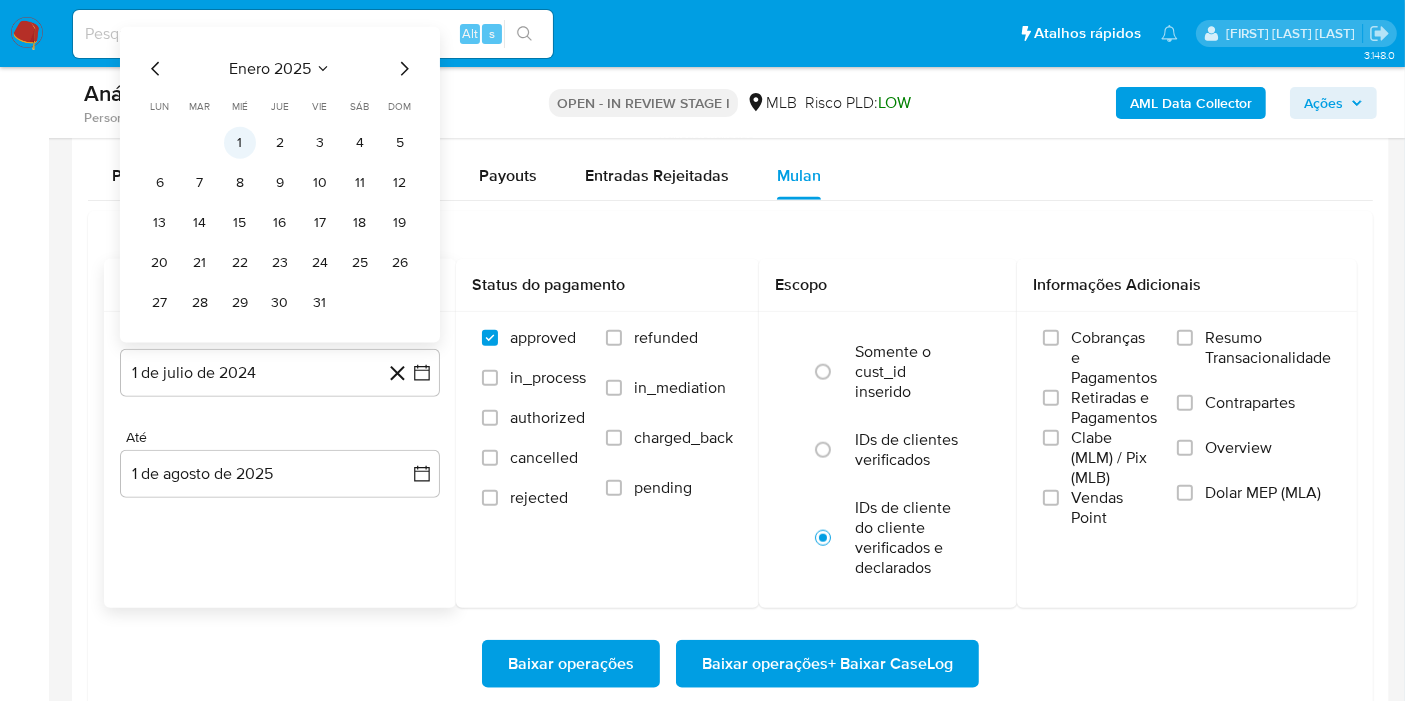 click on "1" at bounding box center [240, 143] 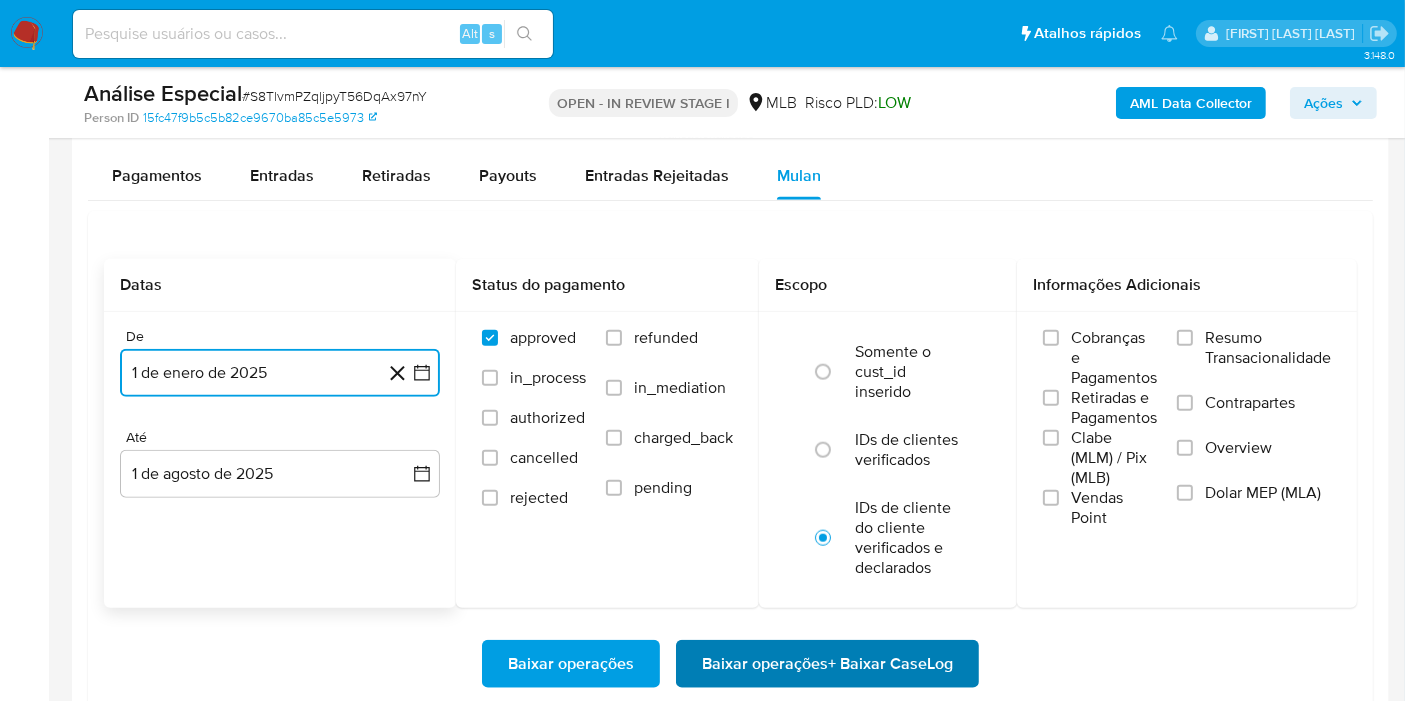 click on "Baixar operações  +   Baixar CaseLog" at bounding box center (827, 664) 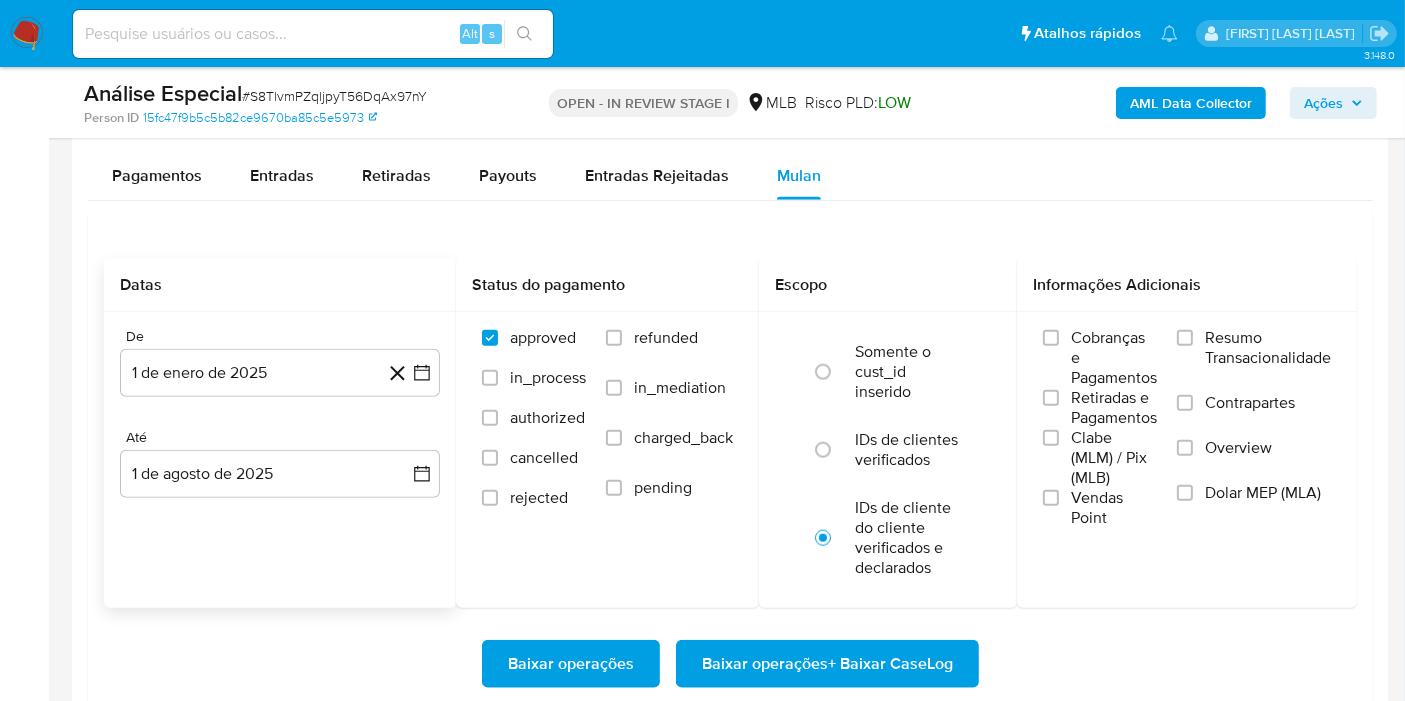type 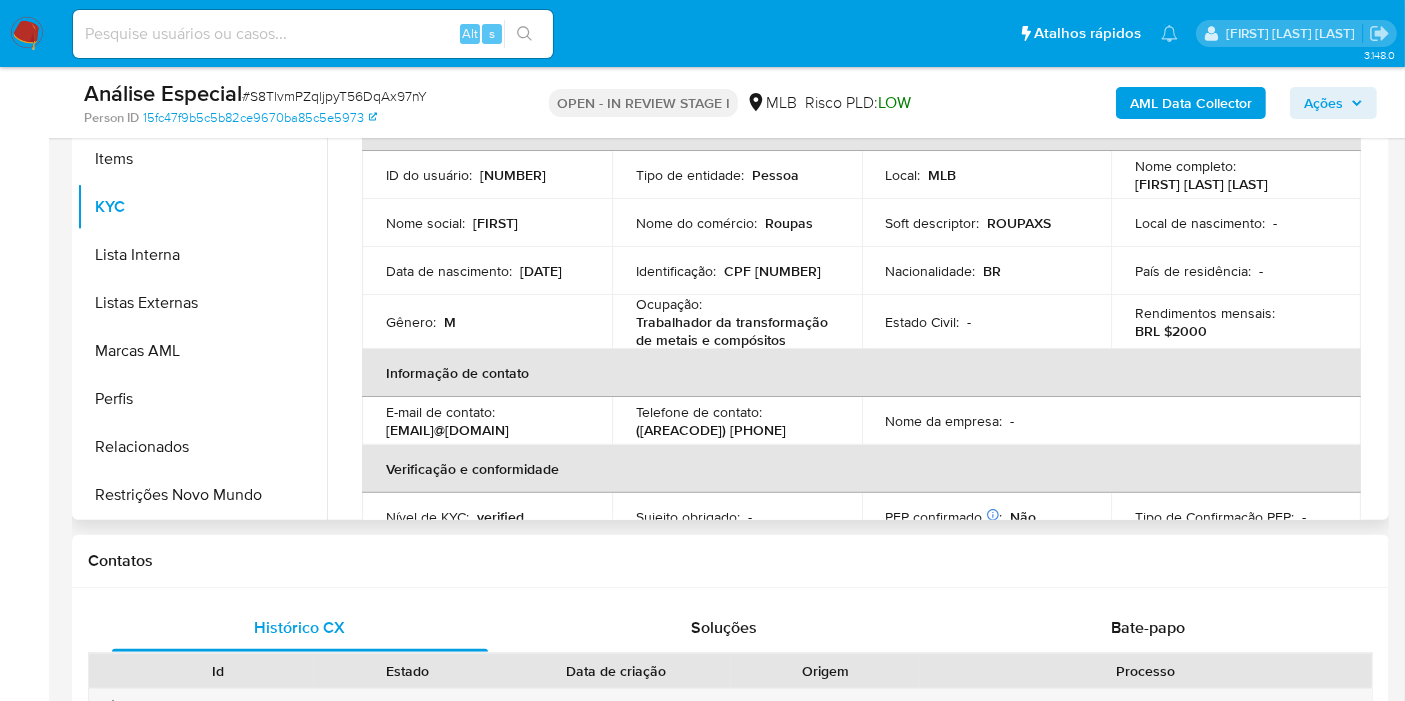 scroll, scrollTop: 444, scrollLeft: 0, axis: vertical 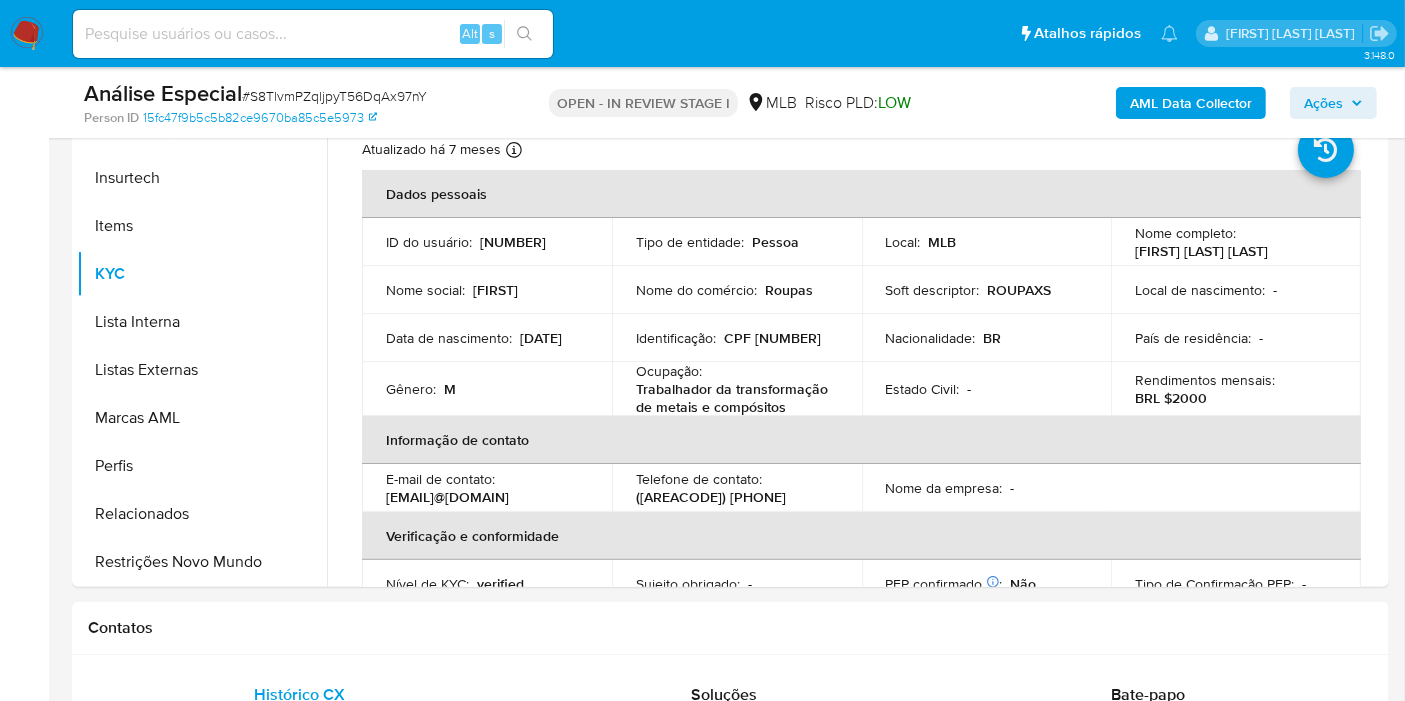 copy on "12695402627" 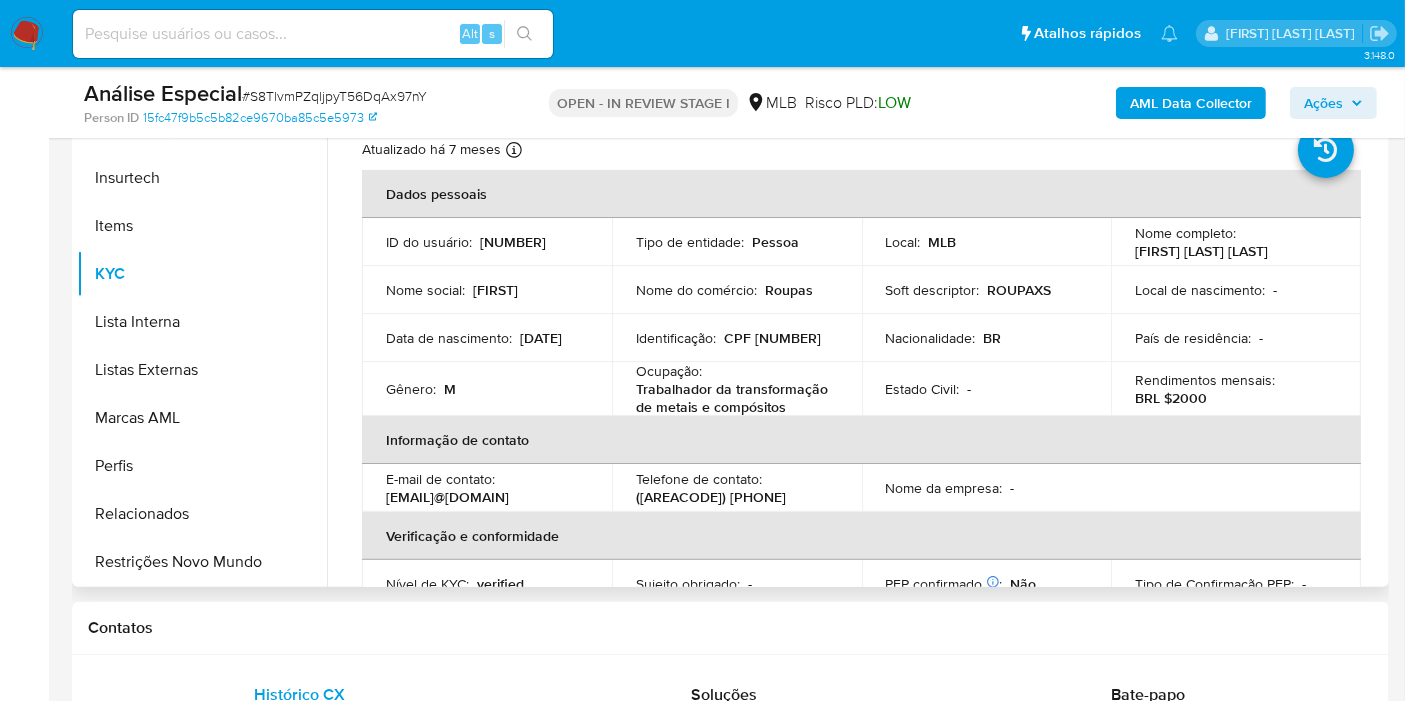 copy on "12695402627" 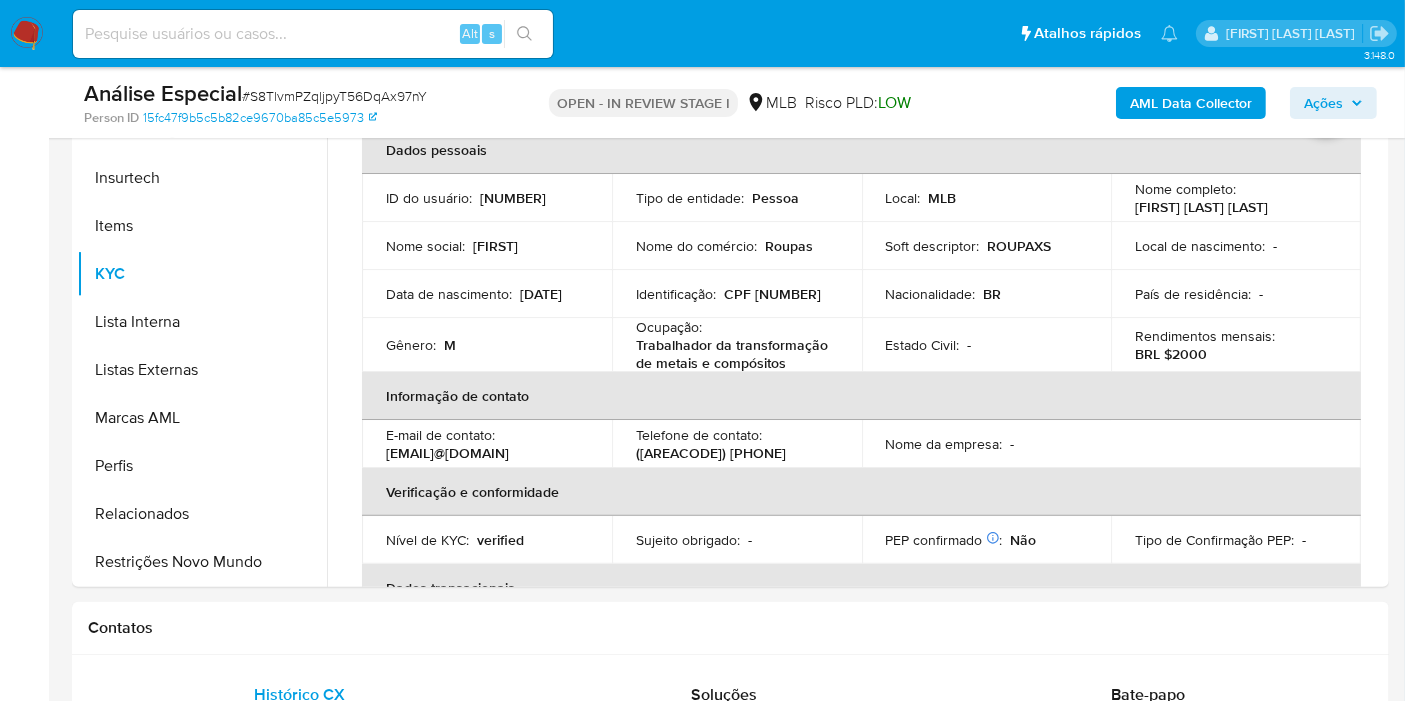 scroll, scrollTop: 0, scrollLeft: 0, axis: both 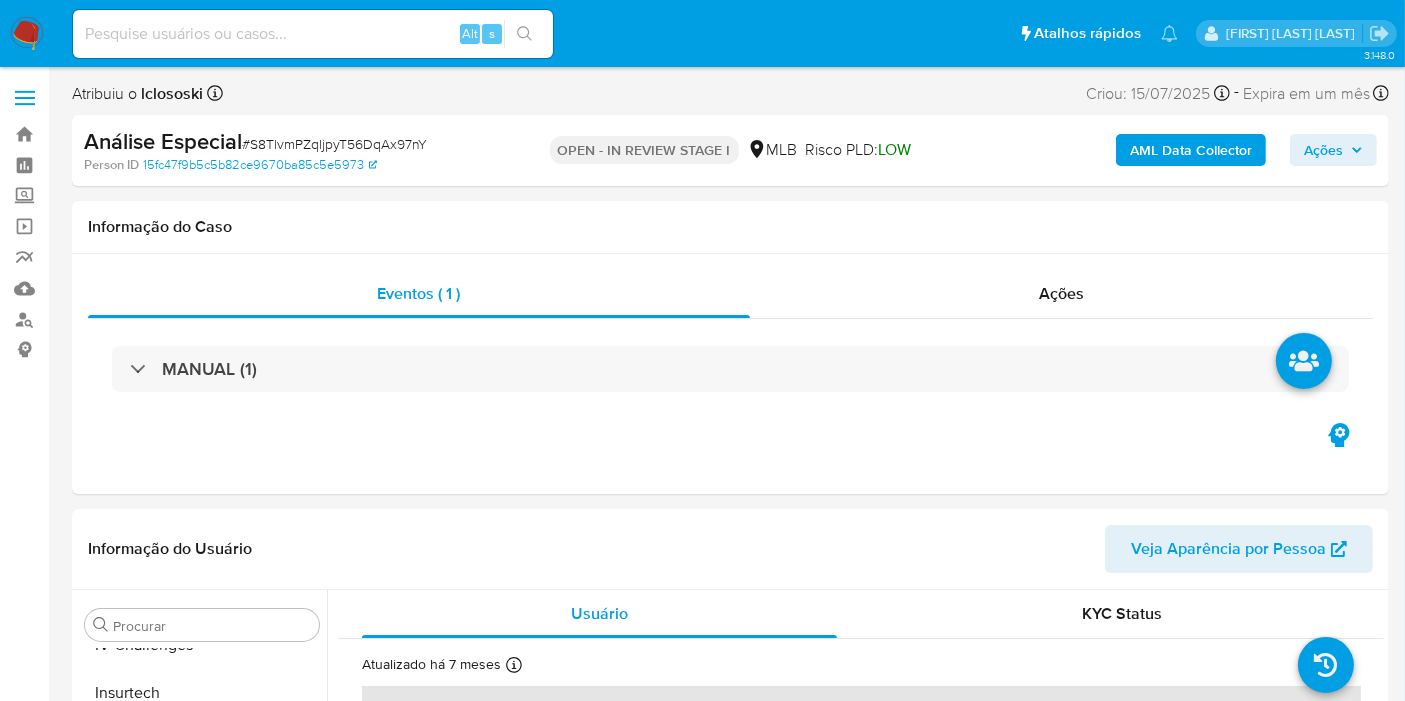 click on "Atribuiu o   lclososki   Asignado el: 15/07/2025 09:35:18 Criou: 15/07/2025   Criou: 15/07/2025 09:35:18 - Expira em um mês   Expira em 29/08/2025 09:35:18 Análise Especial # S8TlvmPZqljpyT56DqAx97nY Person ID 15fc47f9b5c5b82ce9670ba85c5e5973 OPEN - IN REVIEW STAGE I  MLB Risco PLD:  LOW AML Data Collector Ações Informação do Caso Eventos ( 1 ) Ações MANUAL (1) Informação do Usuário Veja Aparência por Pessoa Procurar Adiantamentos de Dinheiro Anexos Cartões Contas Bancárias Dados Modificados Detalhe da geolocalização Devices Geolocation Dispositivos Point Documentação Empréstimos Endereços Fecha Compliant Financiamento de Veículos Geral Histórico de Risco PLD Histórico de casos Histórico de conversas IV Challenges Insurtech Items KYC Lista Interna Listas Externas Marcas AML Perfis Relacionados Restrições Novo Mundo Usuário KYC Status Atualizado há 7 meses   Criado: 16/05/2023 13:15:08 Atualizado: 11/01/2025 21:35:00 Dados pessoais   ID do usuário :    1375782743   :    Pessoa" at bounding box center (730, 2016) 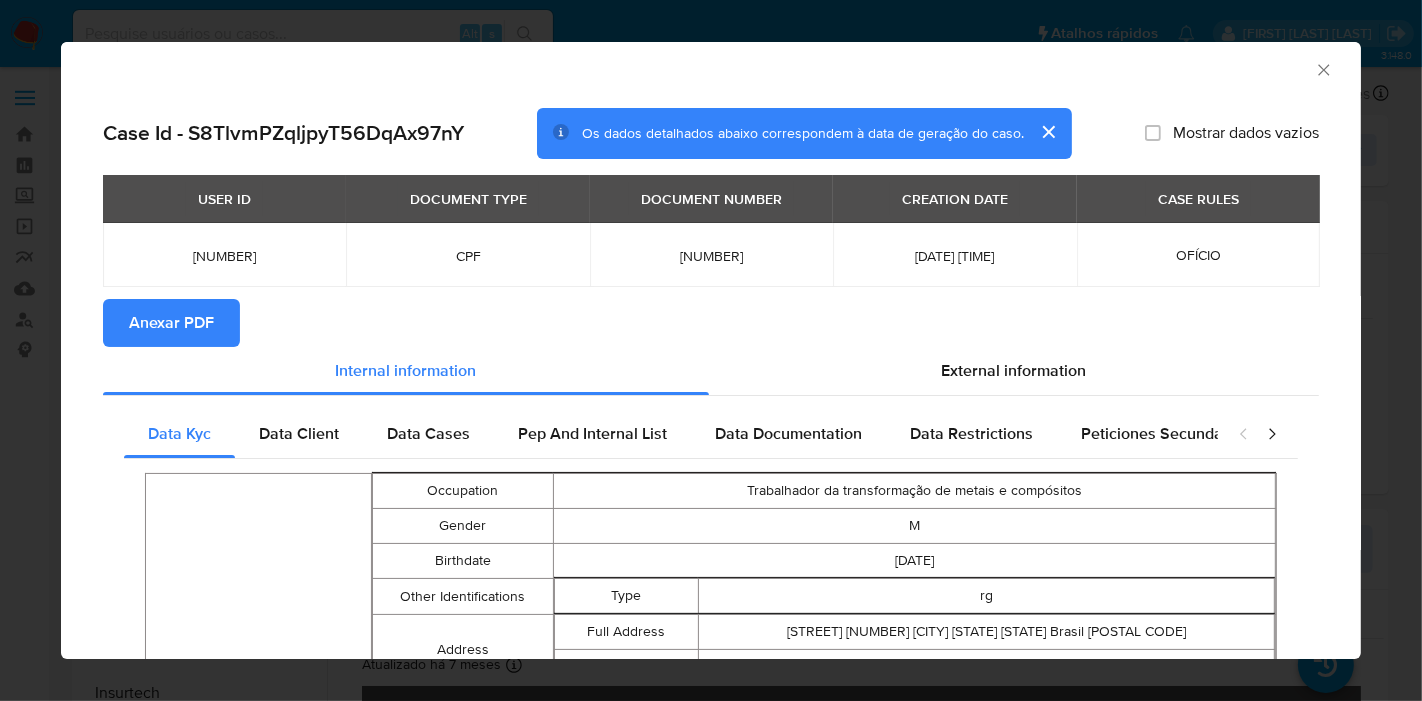 click on "Anexar PDF" at bounding box center (711, 323) 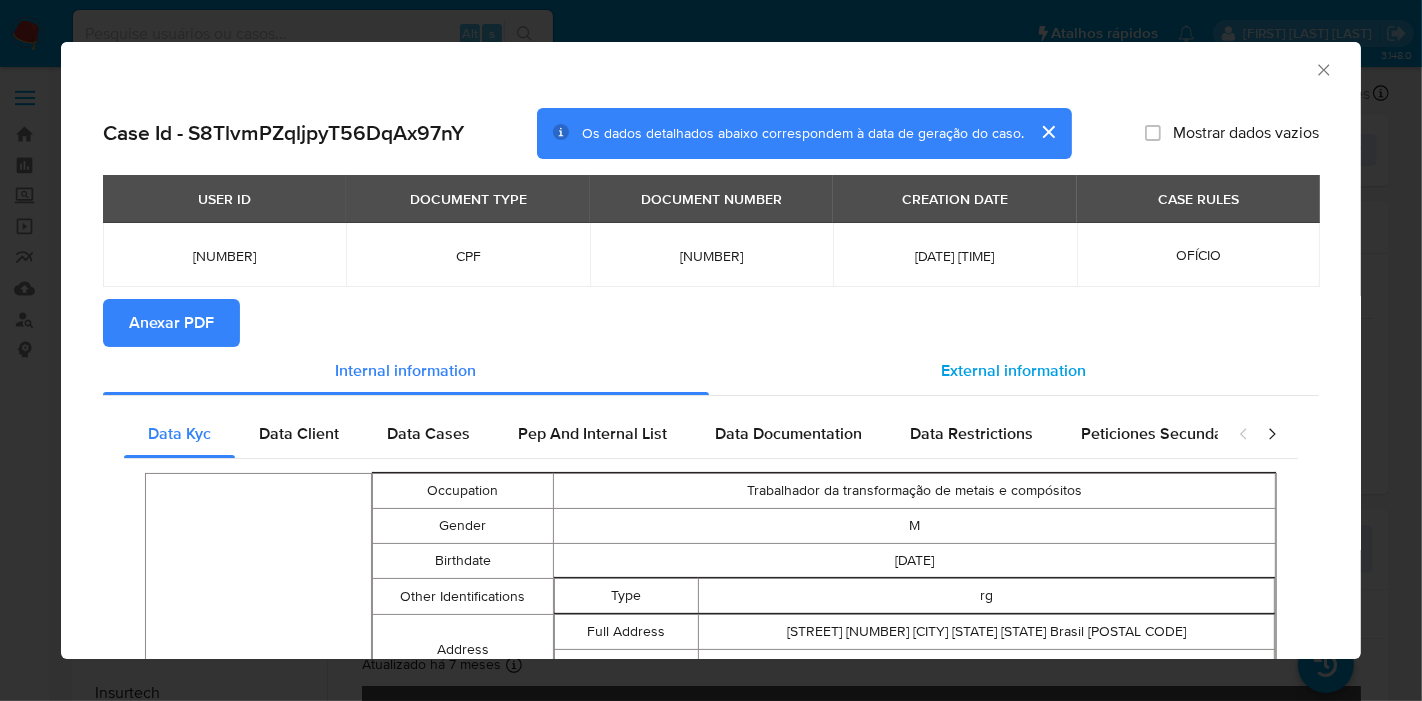 click on "External information" at bounding box center (1014, 370) 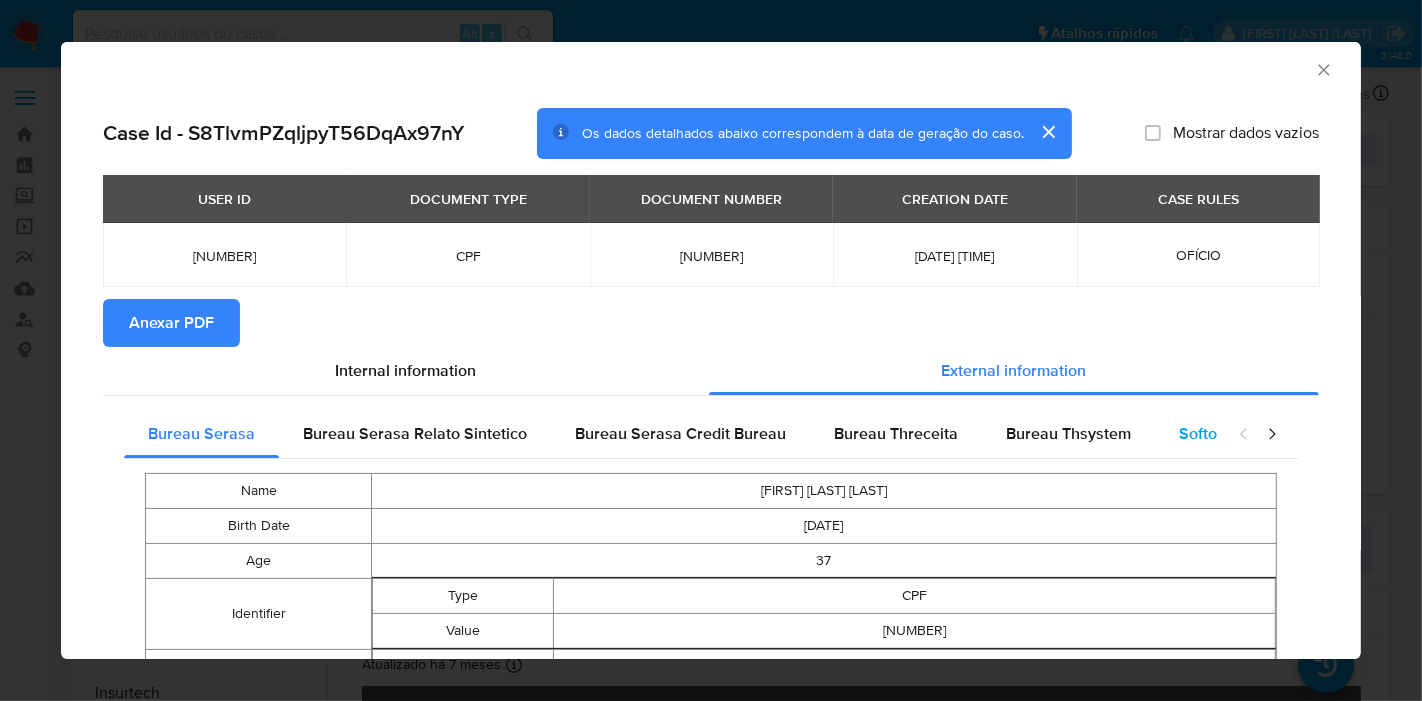 click on "Softon" at bounding box center [1202, 433] 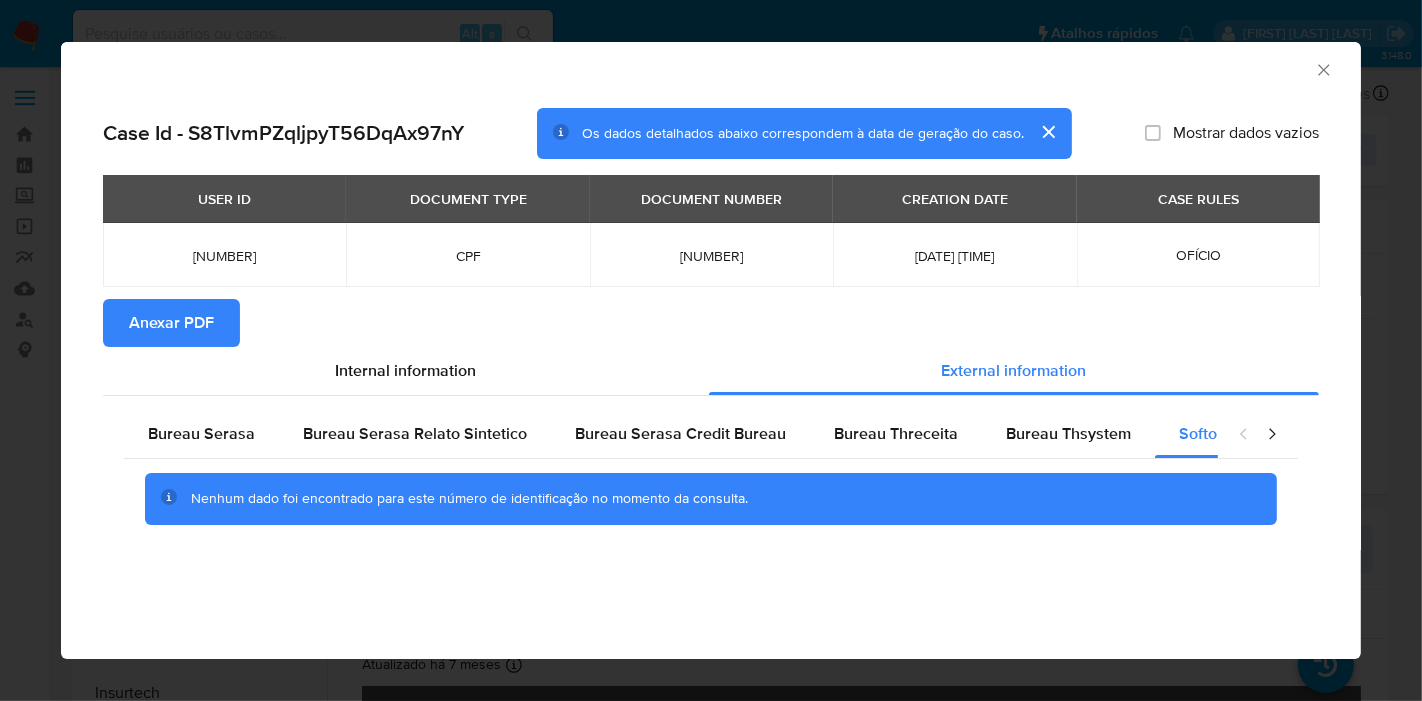 click on "AML Data Collector" at bounding box center (711, 67) 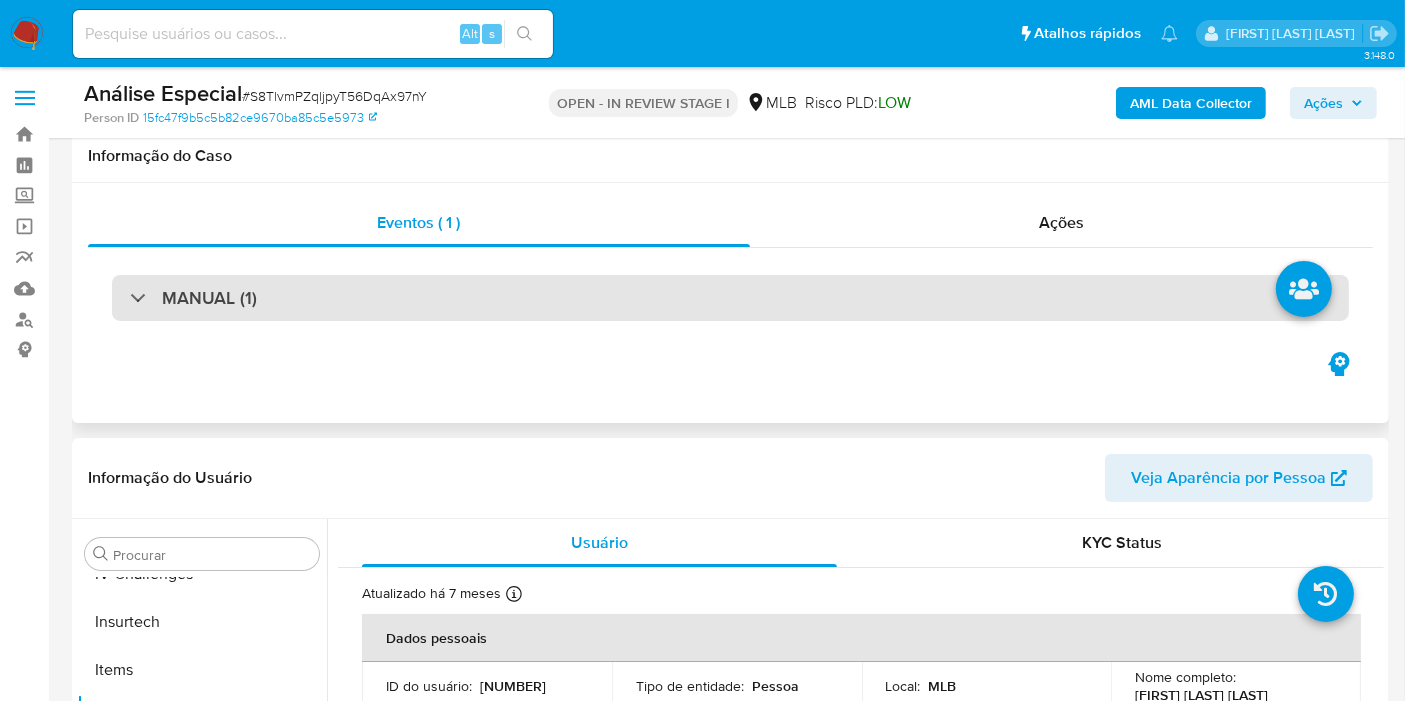 scroll, scrollTop: 333, scrollLeft: 0, axis: vertical 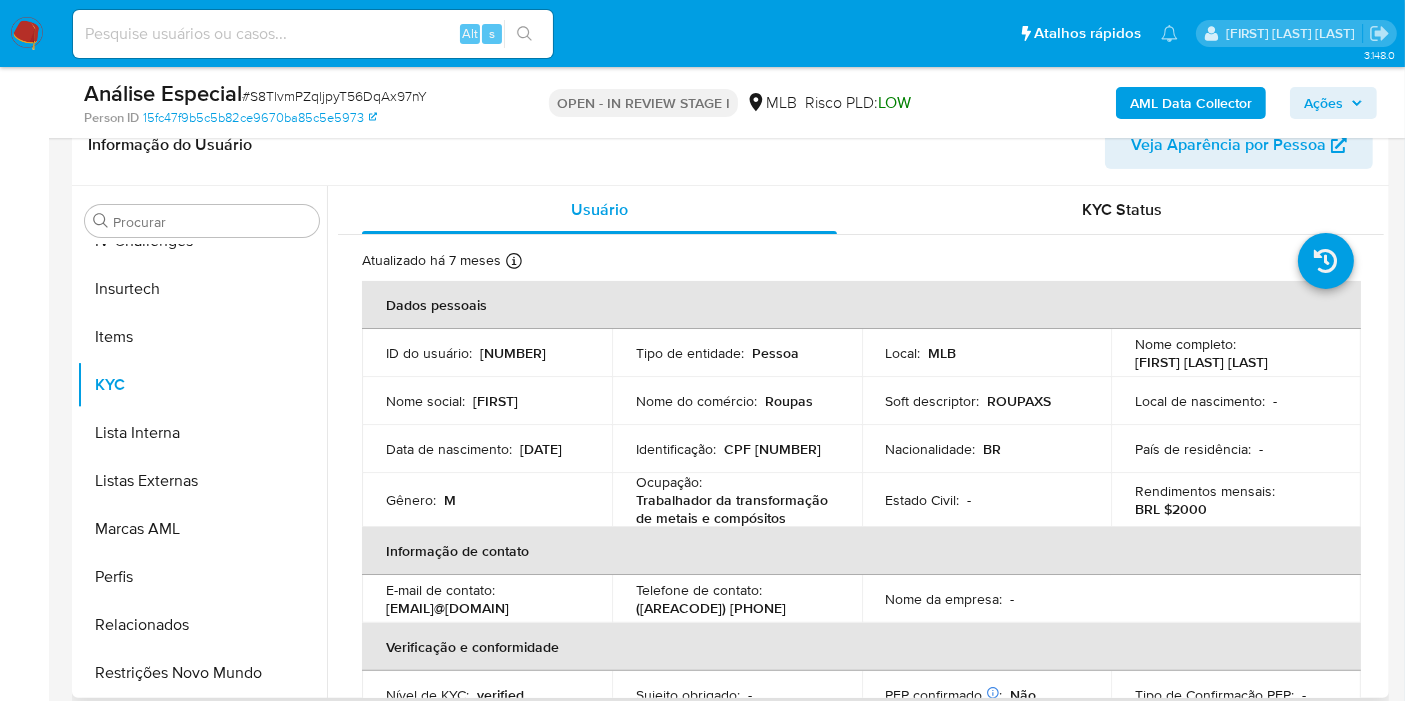 click on "CPF 12695402627" at bounding box center [772, 449] 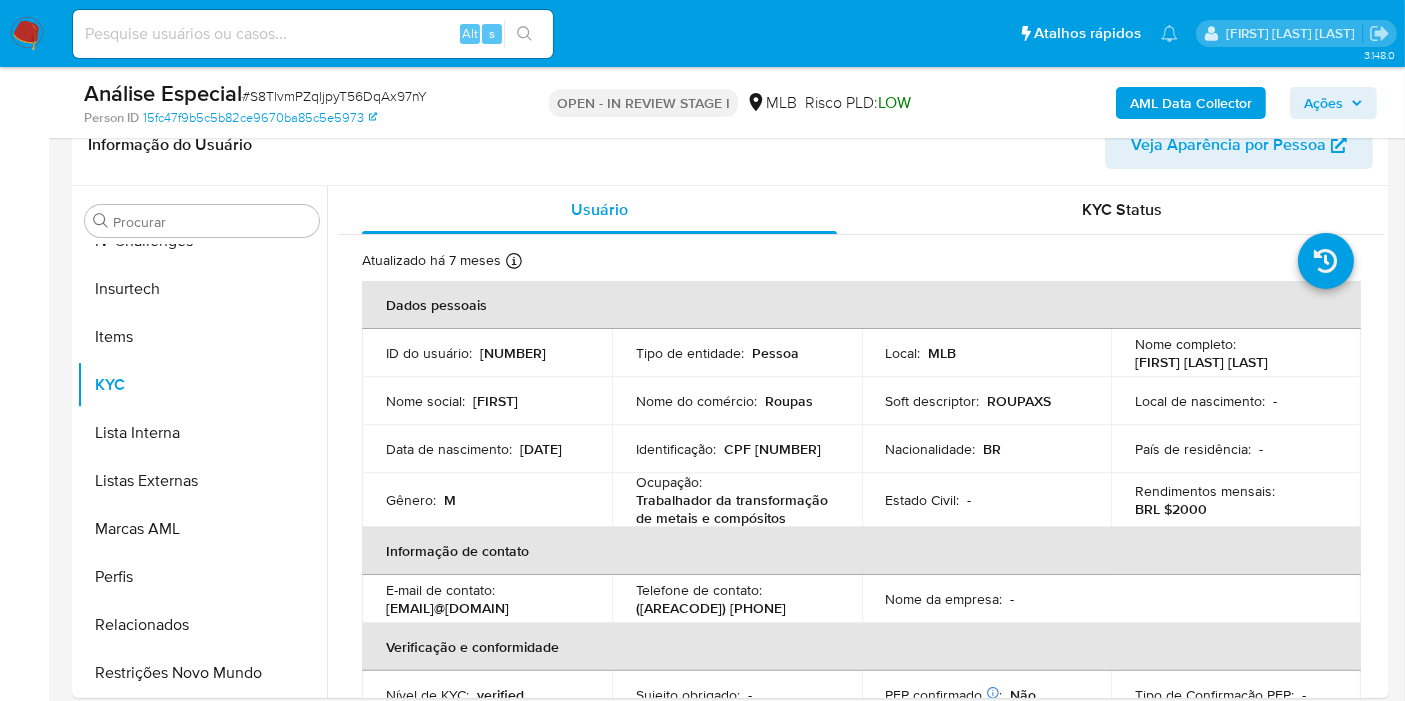 click on "# S8TlvmPZqljpyT56DqAx97nY" at bounding box center [334, 96] 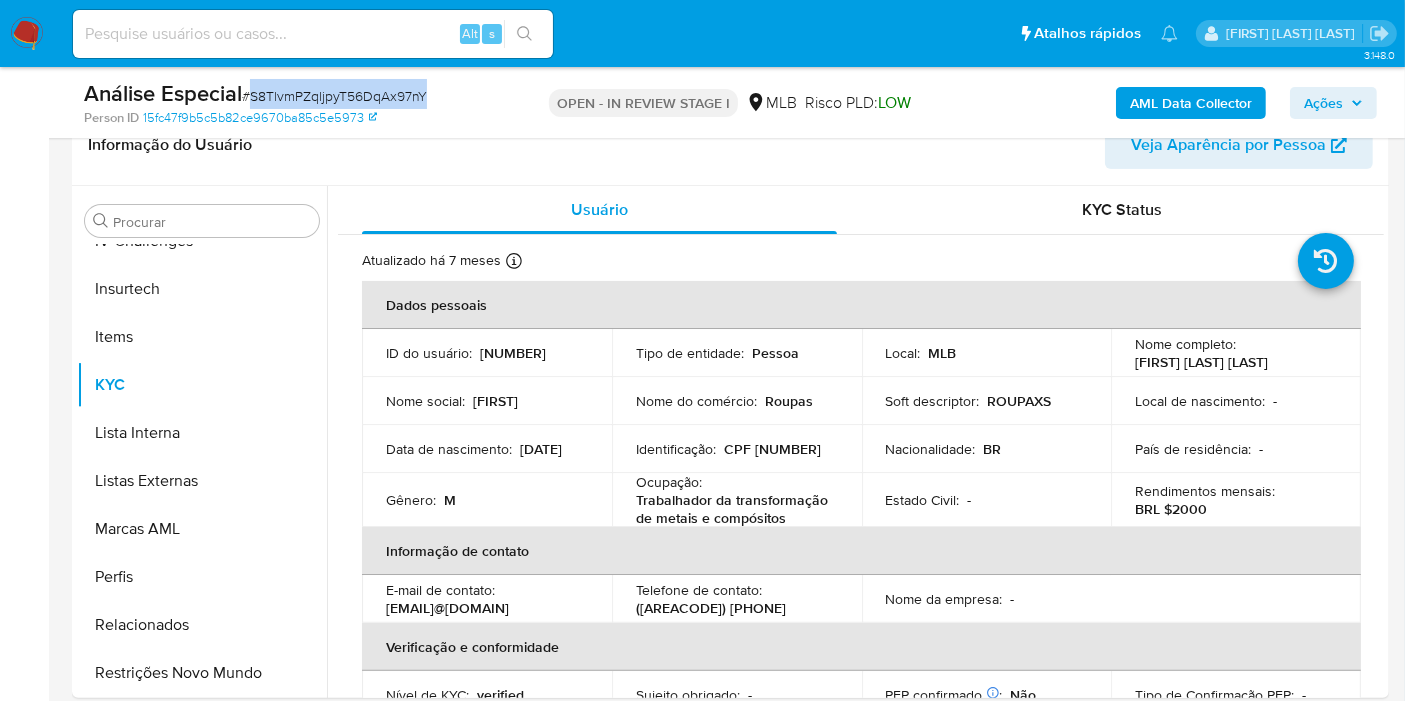 click on "# S8TlvmPZqljpyT56DqAx97nY" at bounding box center (334, 96) 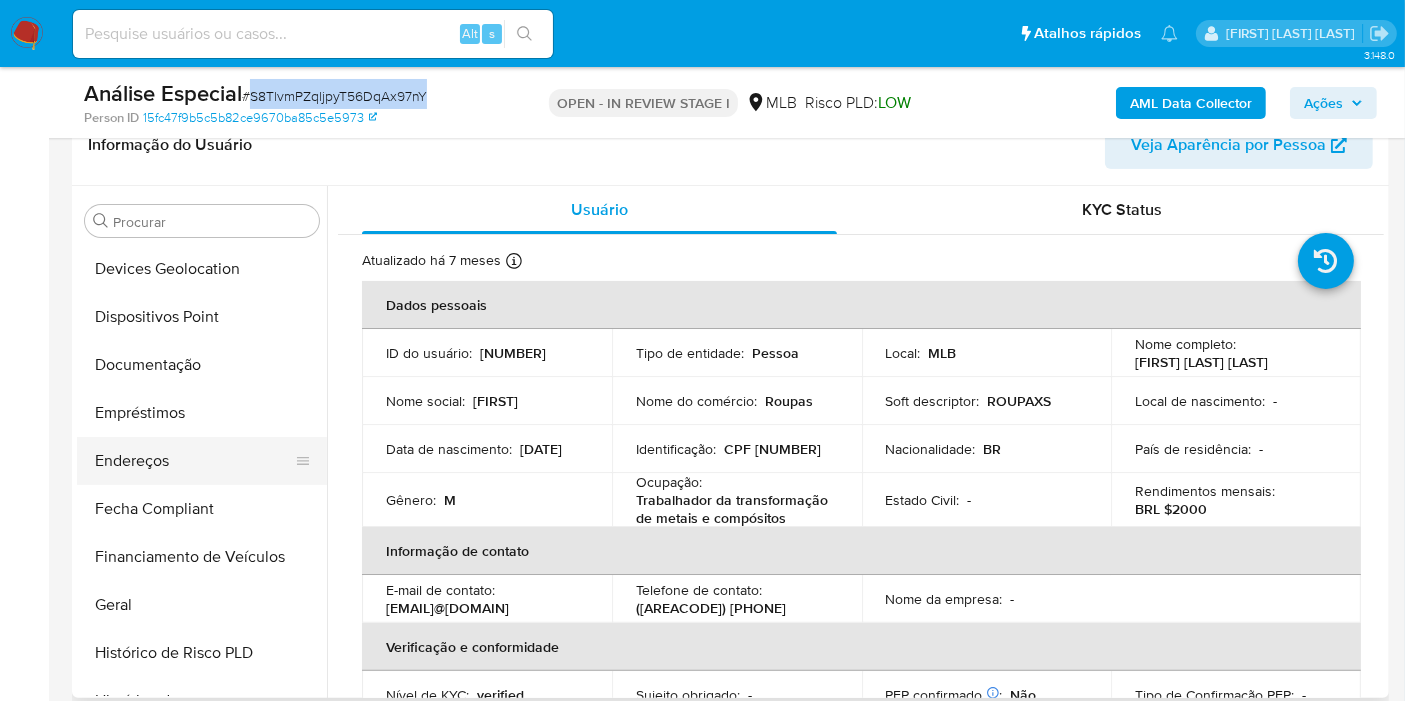 scroll, scrollTop: 177, scrollLeft: 0, axis: vertical 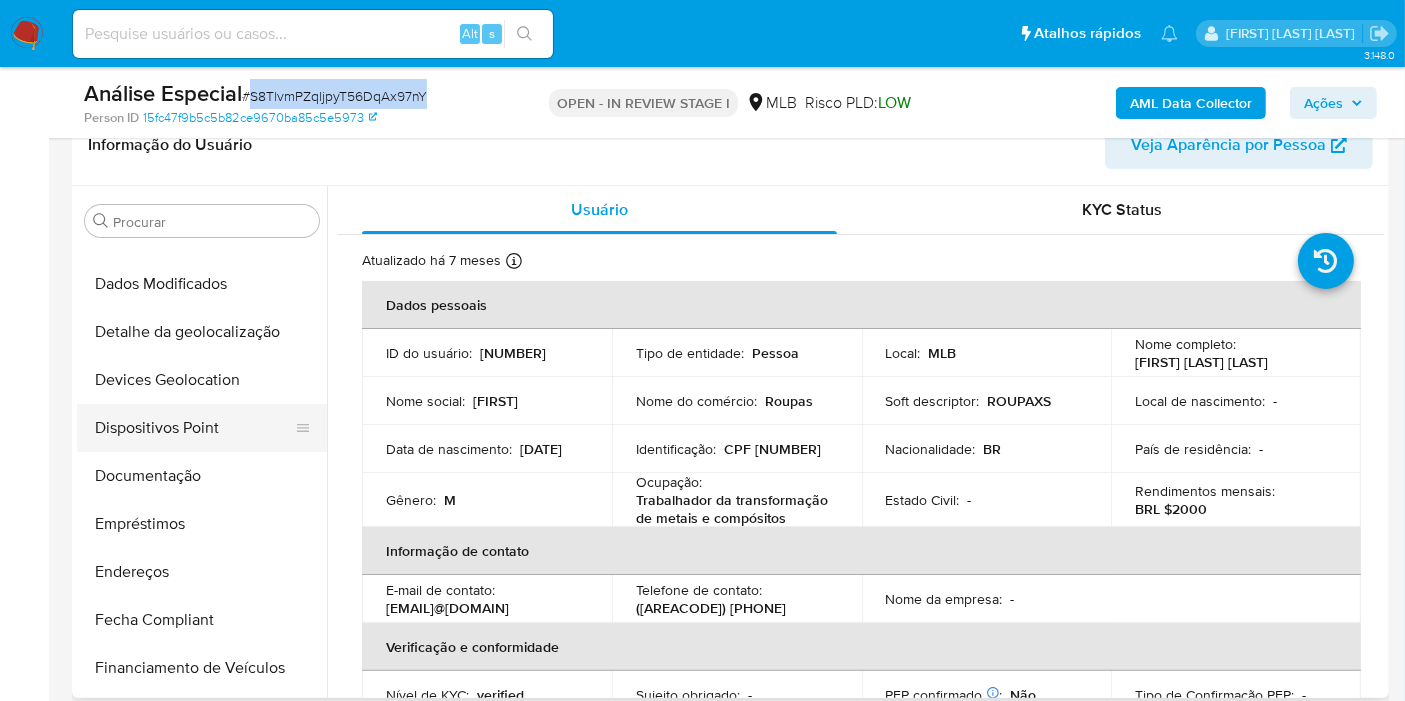 click on "Dispositivos Point" at bounding box center [194, 428] 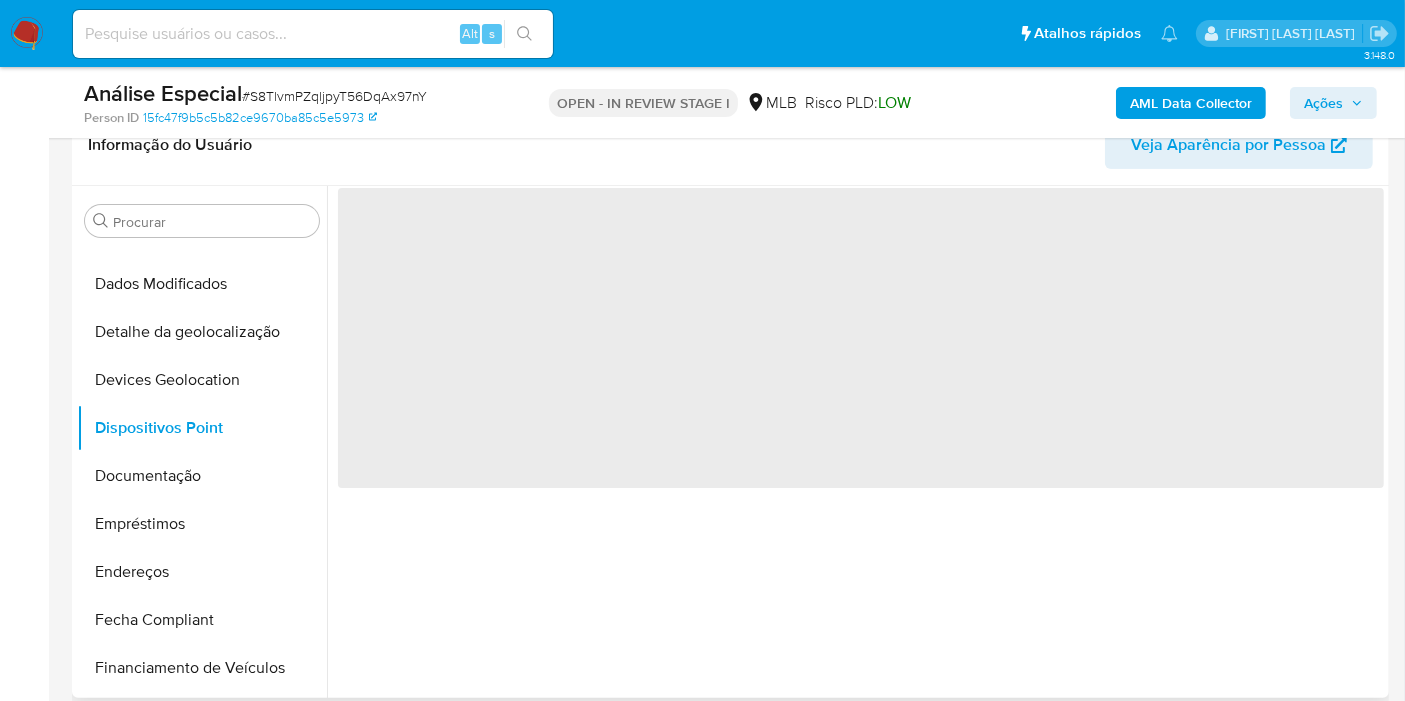 click on "‌" at bounding box center [861, 338] 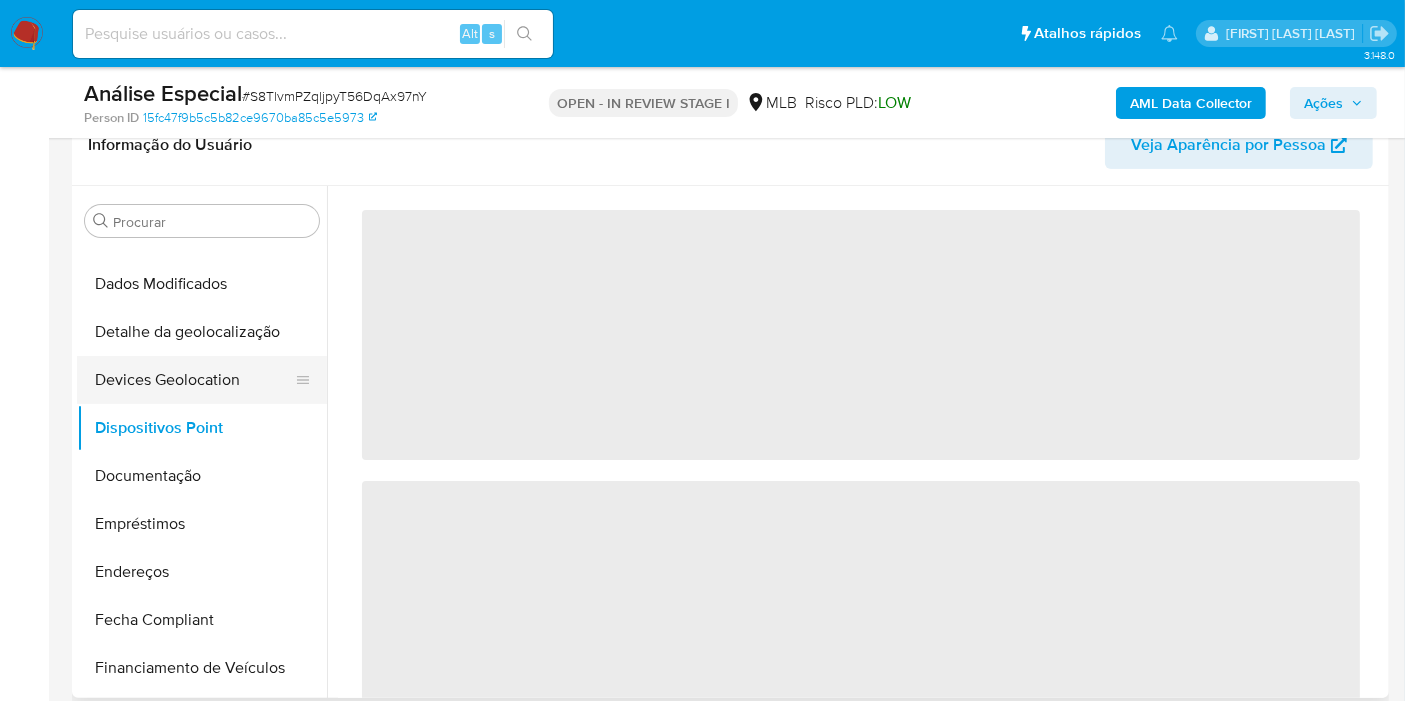 click on "Devices Geolocation" at bounding box center [194, 380] 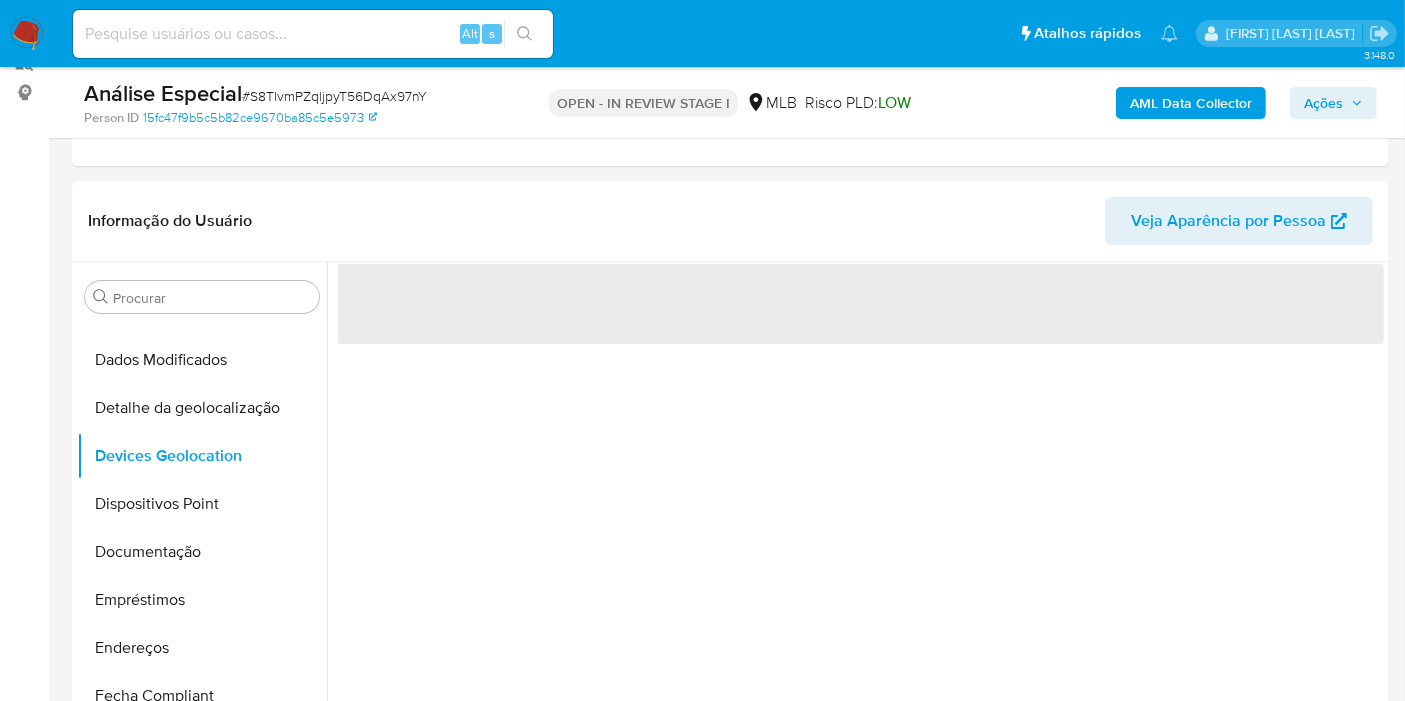 scroll, scrollTop: 222, scrollLeft: 0, axis: vertical 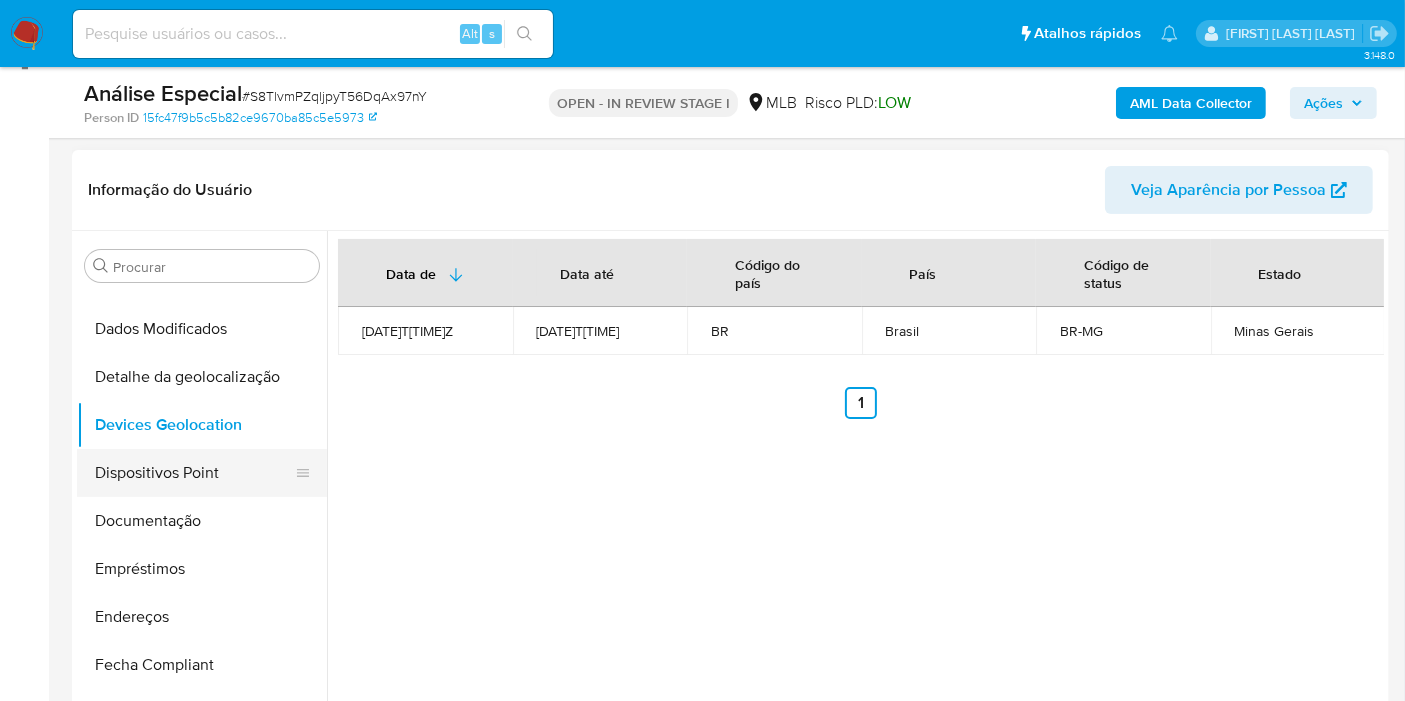 click on "Dispositivos Point" at bounding box center [194, 473] 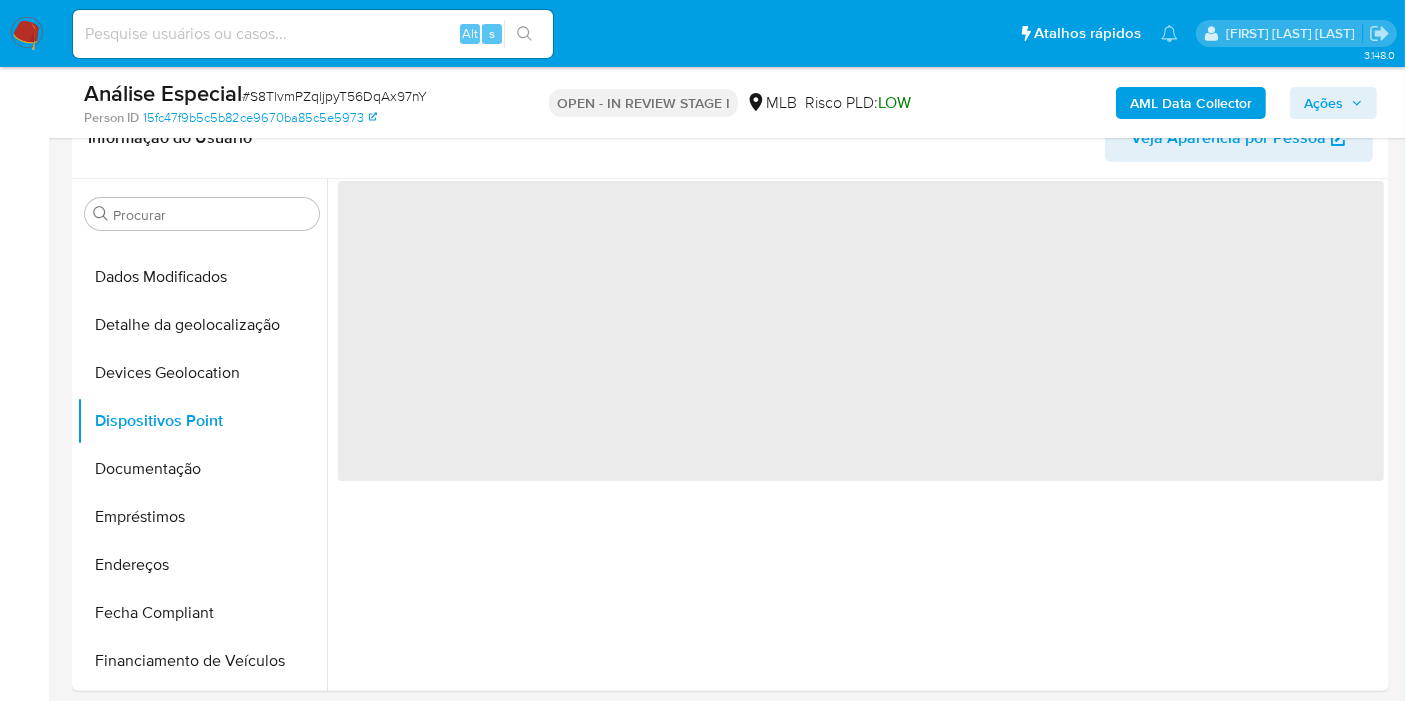 scroll, scrollTop: 361, scrollLeft: 0, axis: vertical 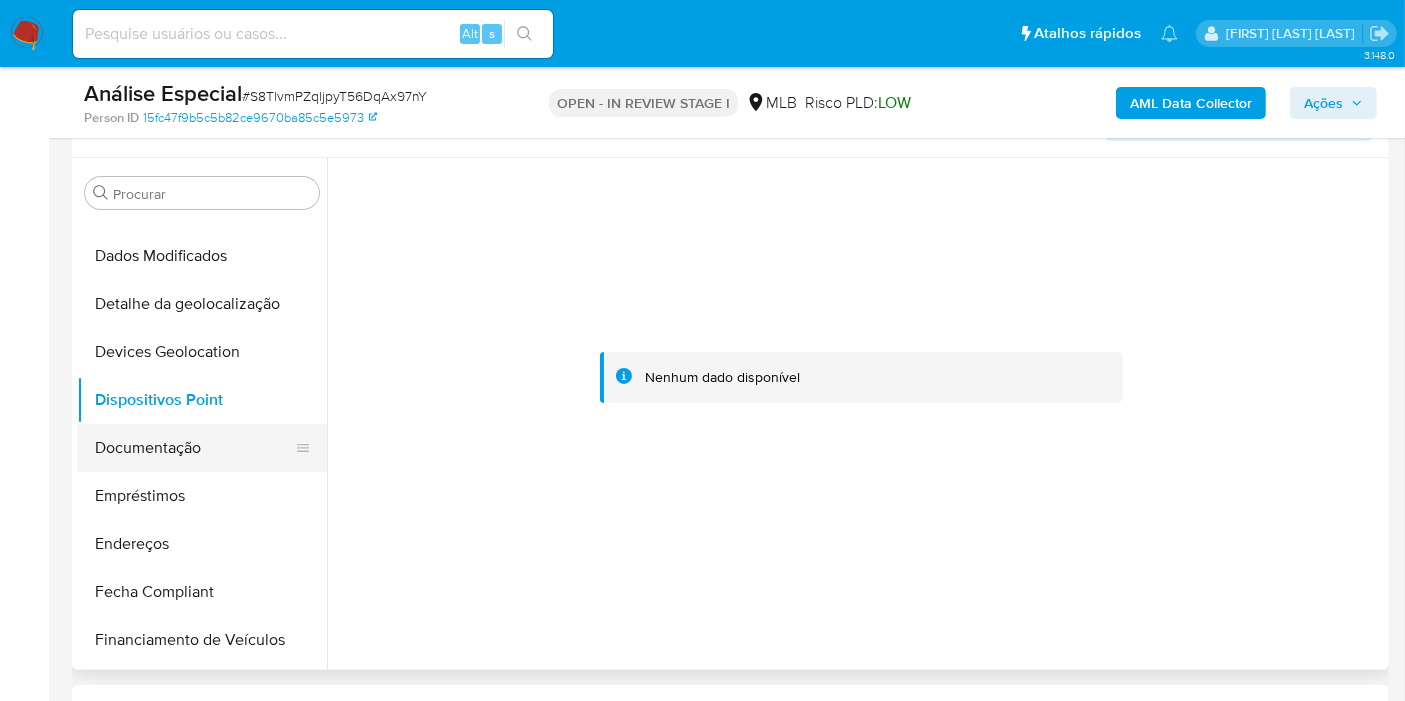 click on "Documentação" at bounding box center (194, 448) 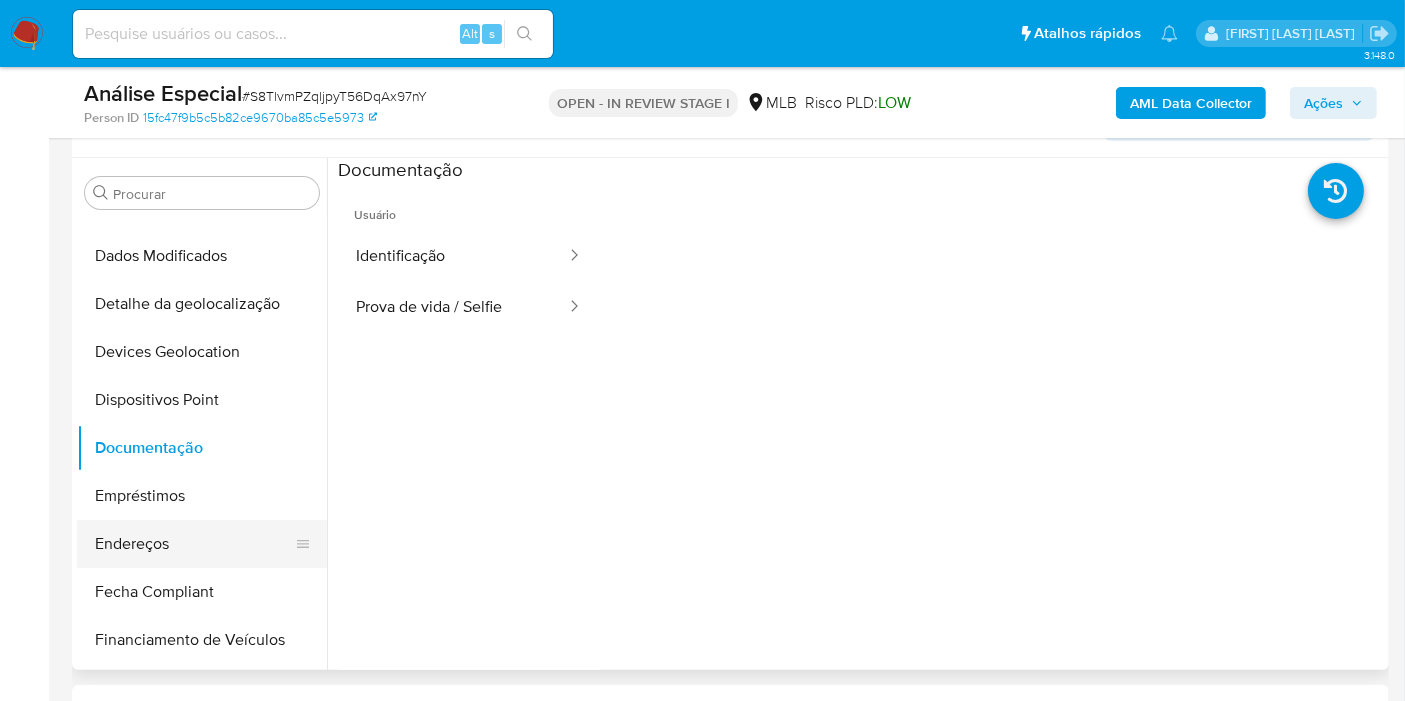 click on "Endereços" at bounding box center (194, 544) 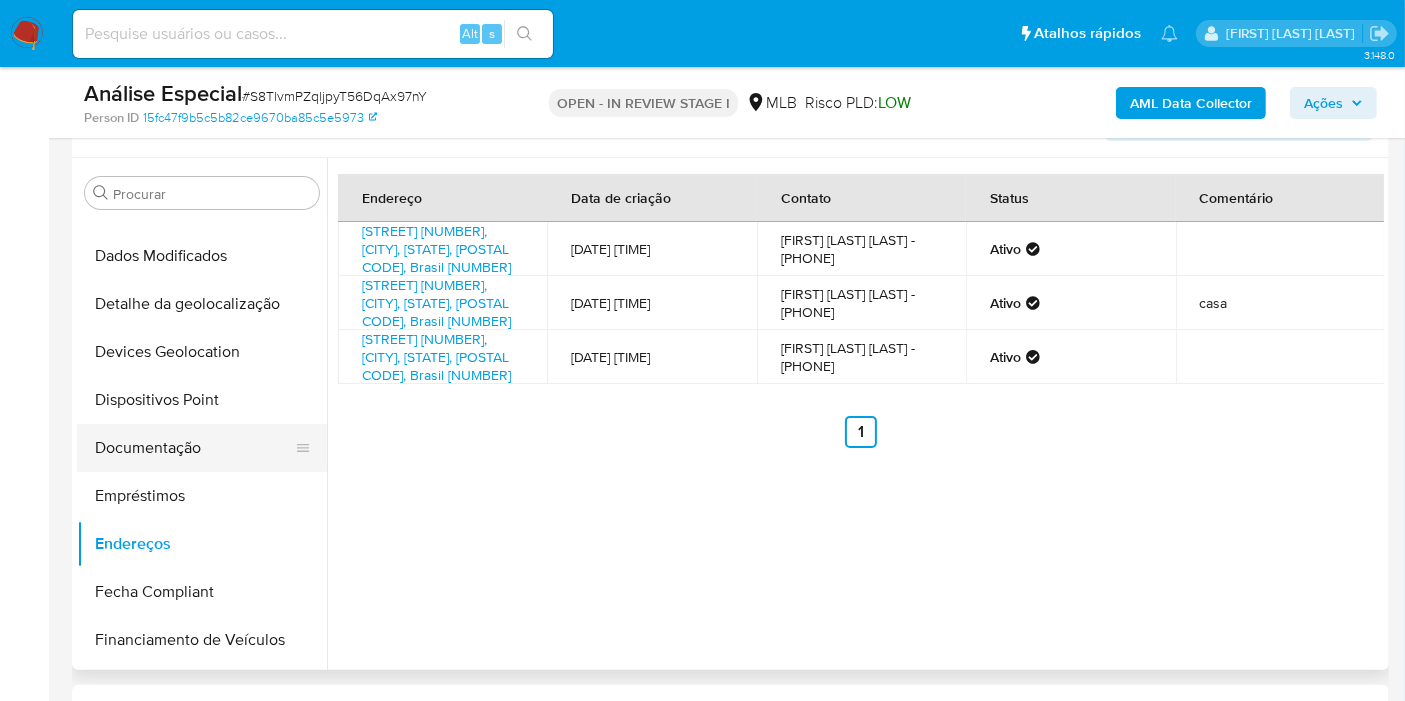 scroll, scrollTop: 400, scrollLeft: 0, axis: vertical 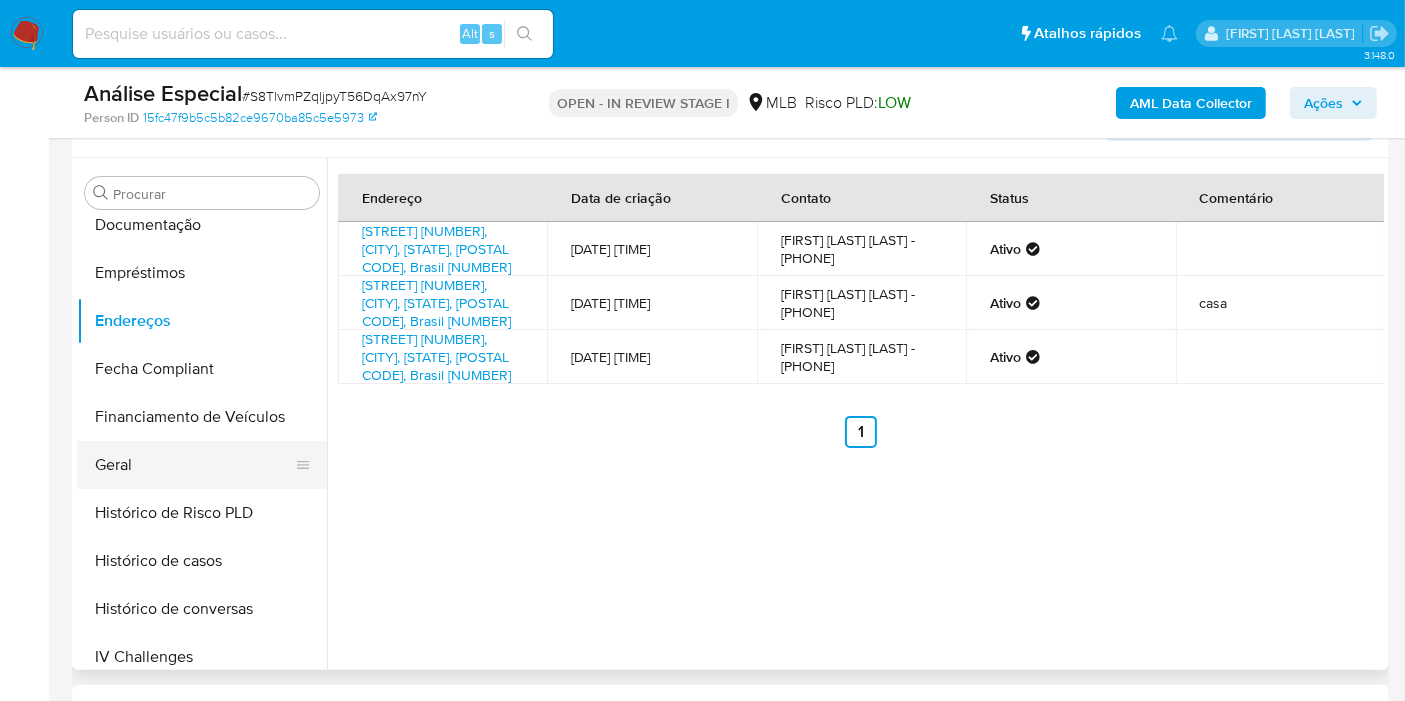 click on "Geral" at bounding box center (194, 465) 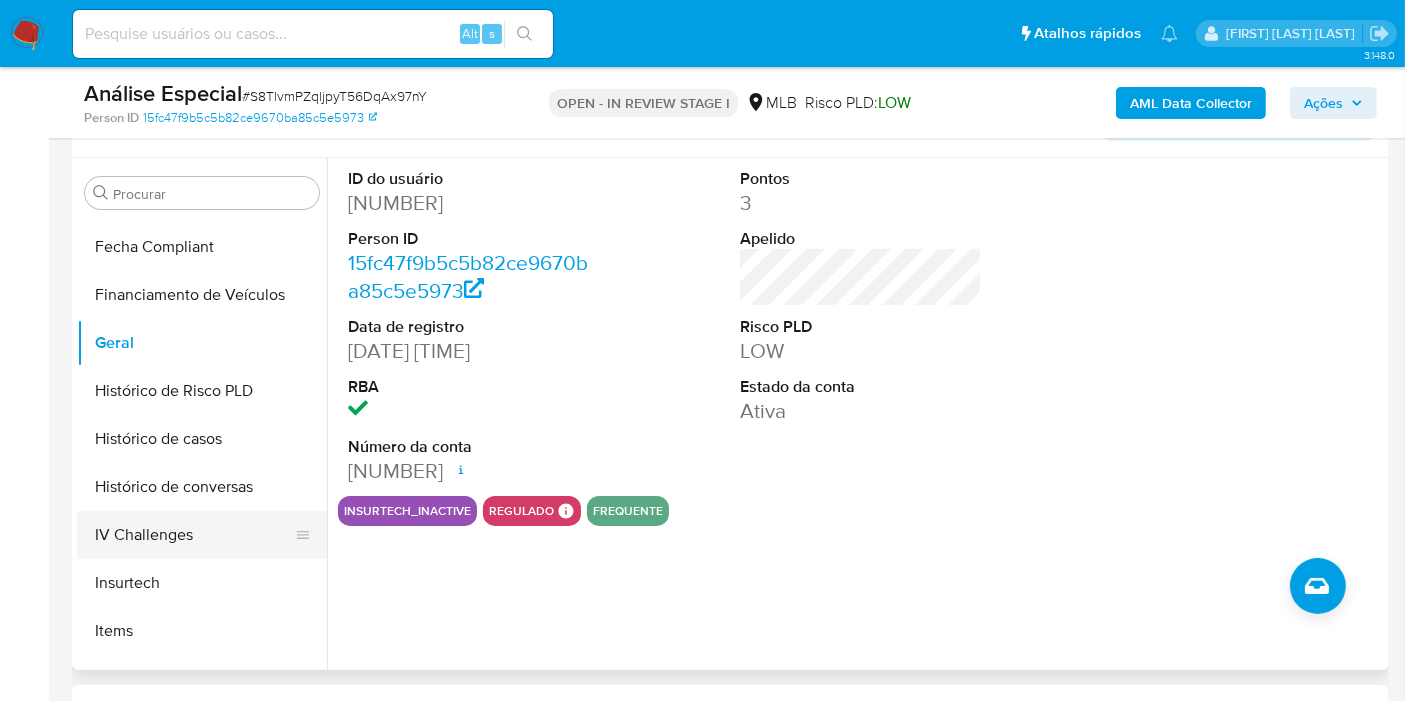 scroll, scrollTop: 622, scrollLeft: 0, axis: vertical 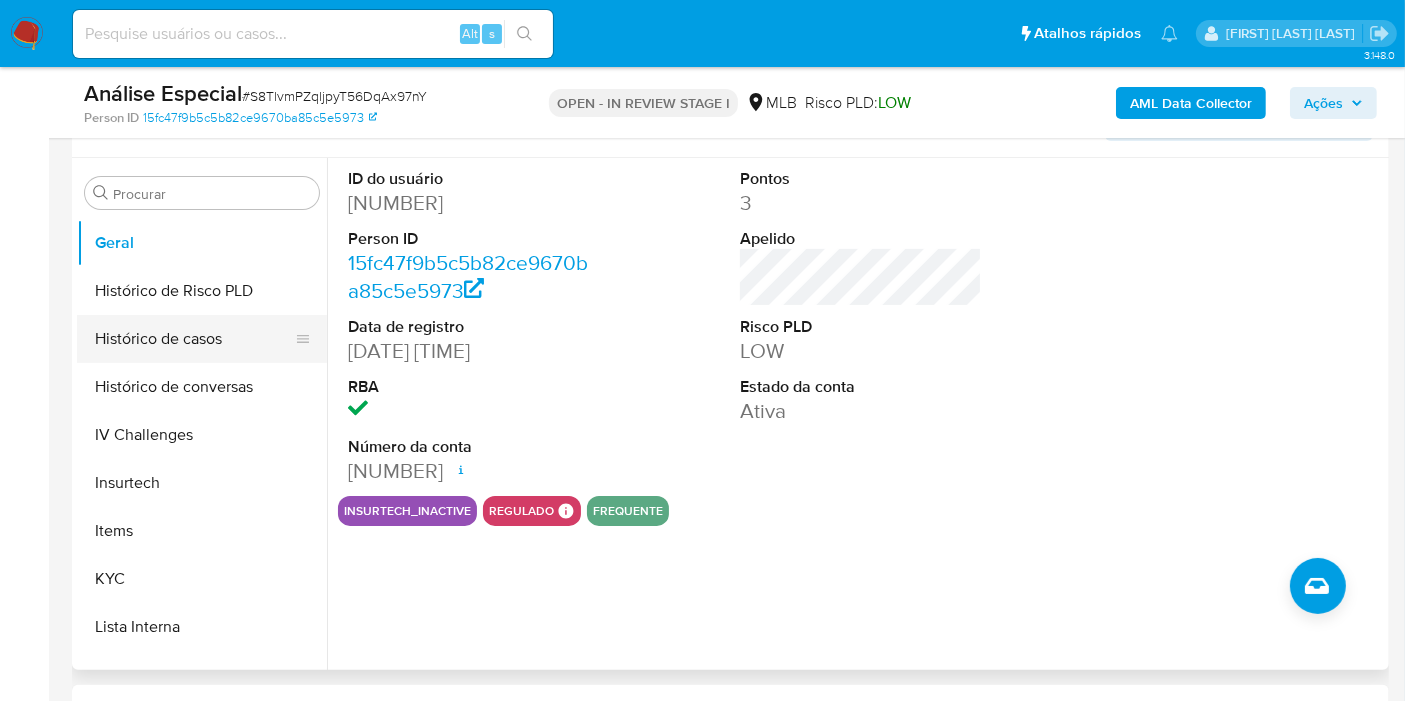 click on "Histórico de casos" at bounding box center (194, 339) 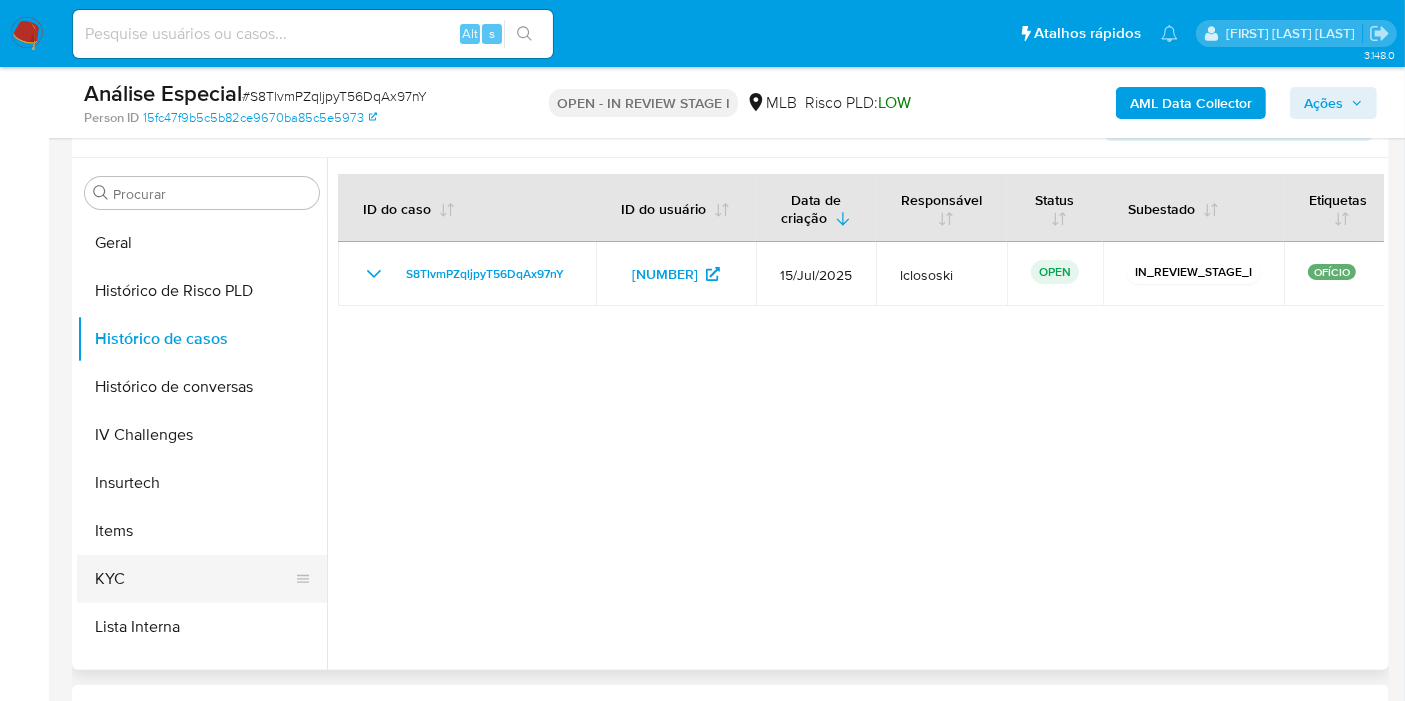 click on "KYC" at bounding box center (194, 579) 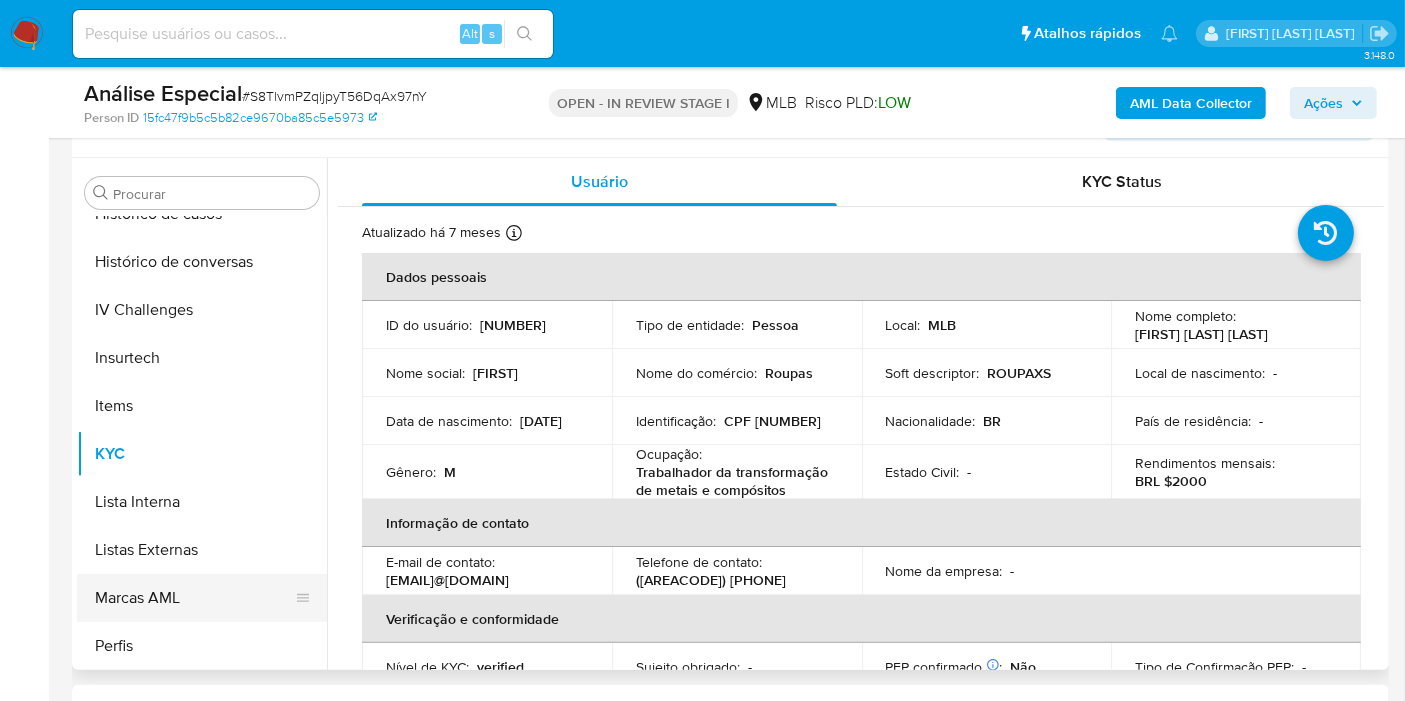 scroll, scrollTop: 844, scrollLeft: 0, axis: vertical 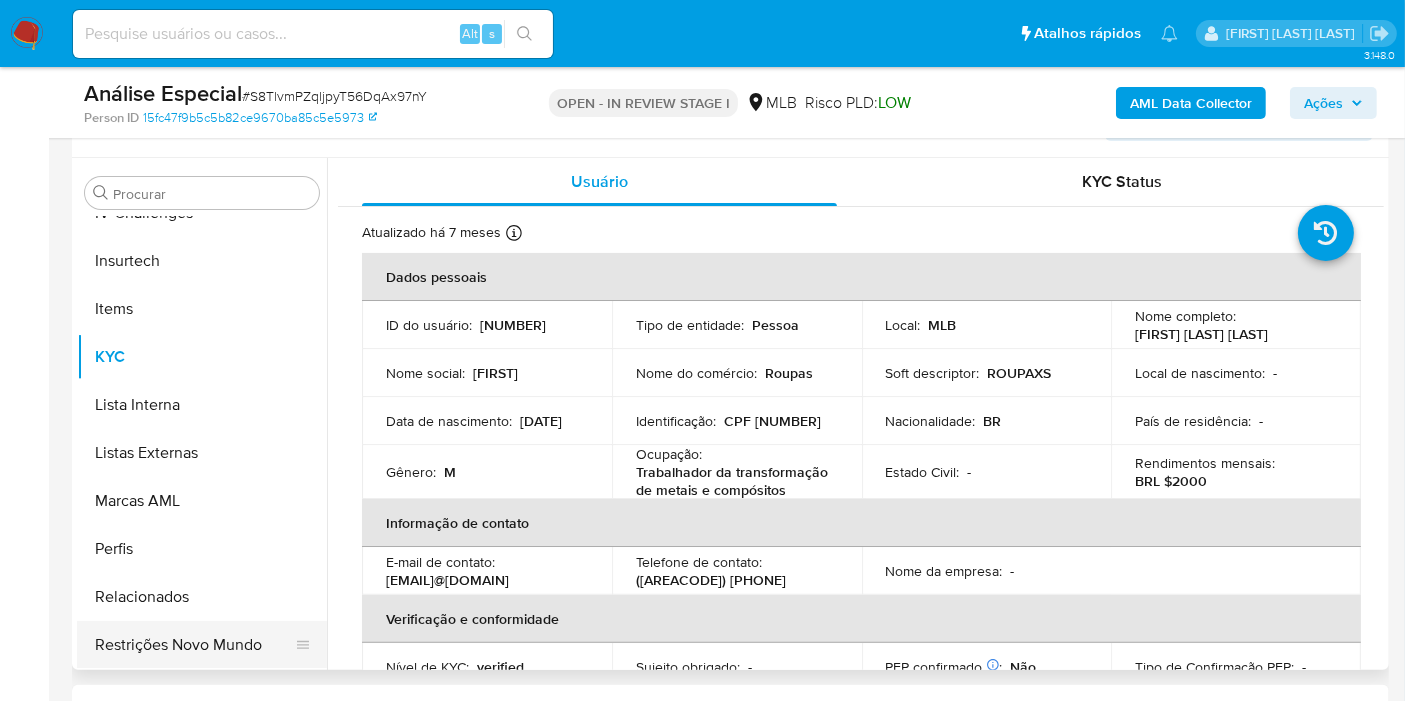 click on "Restrições Novo Mundo" at bounding box center [194, 645] 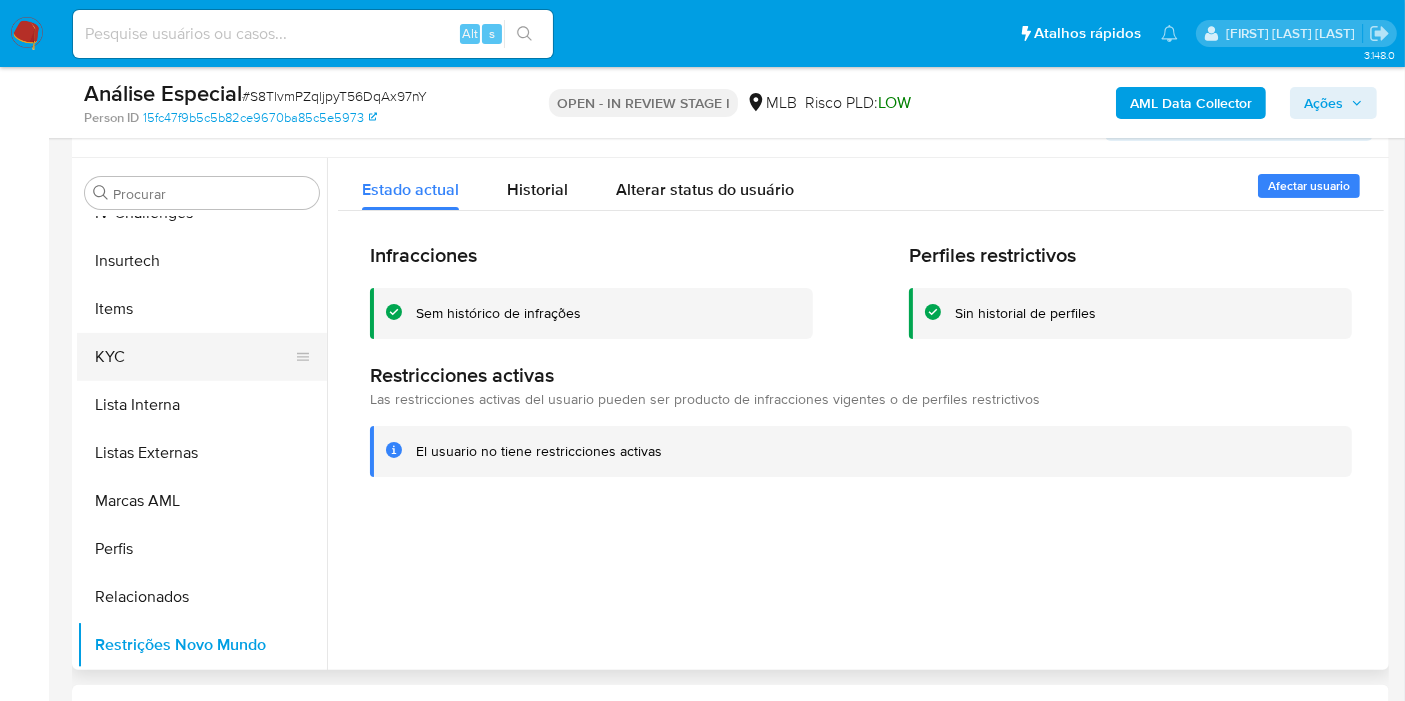 click on "KYC" at bounding box center (194, 357) 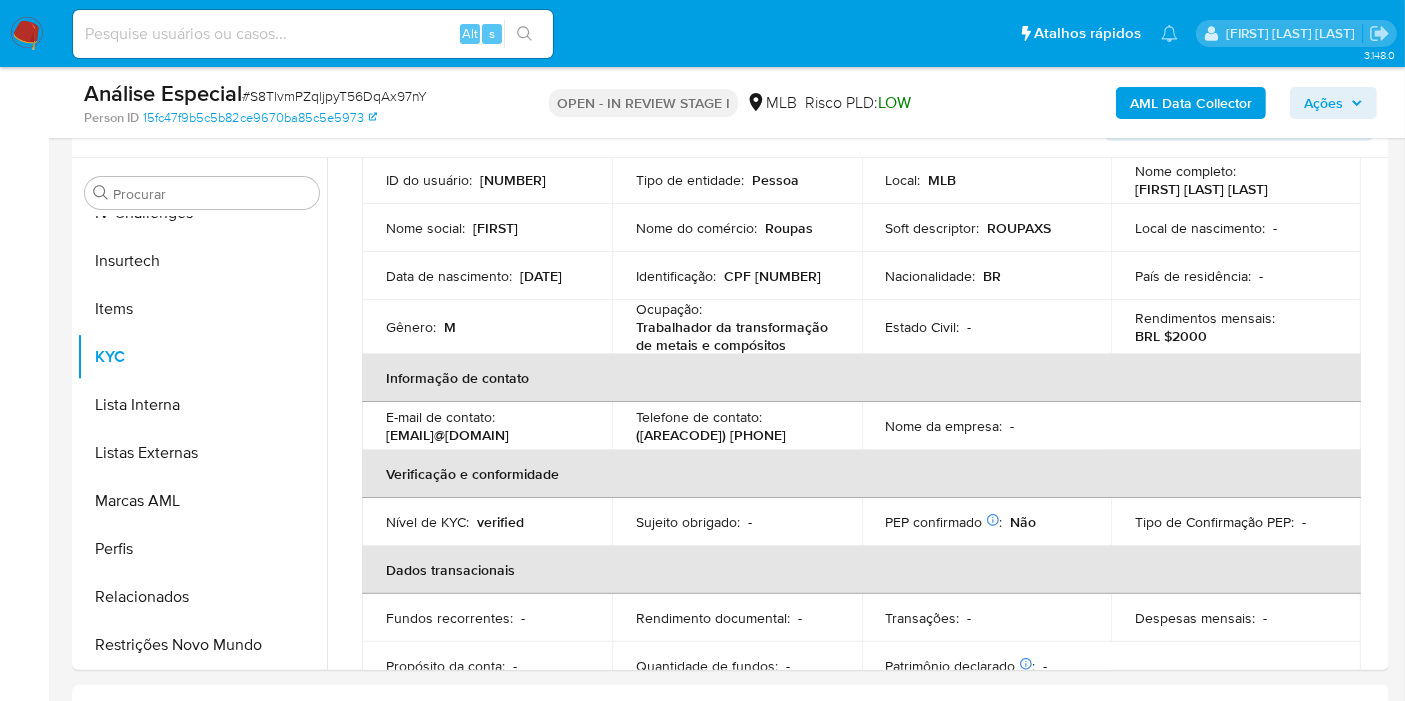 scroll, scrollTop: 111, scrollLeft: 0, axis: vertical 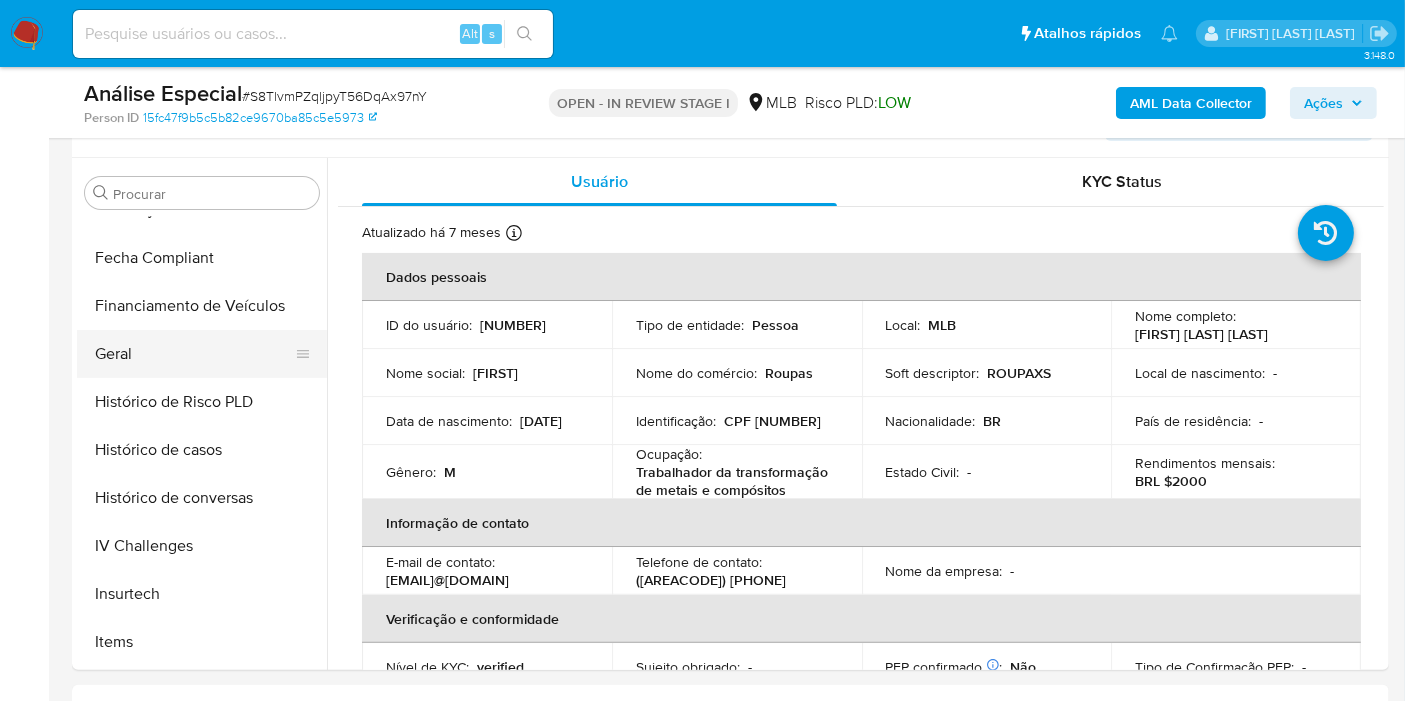 click on "Geral" at bounding box center (194, 354) 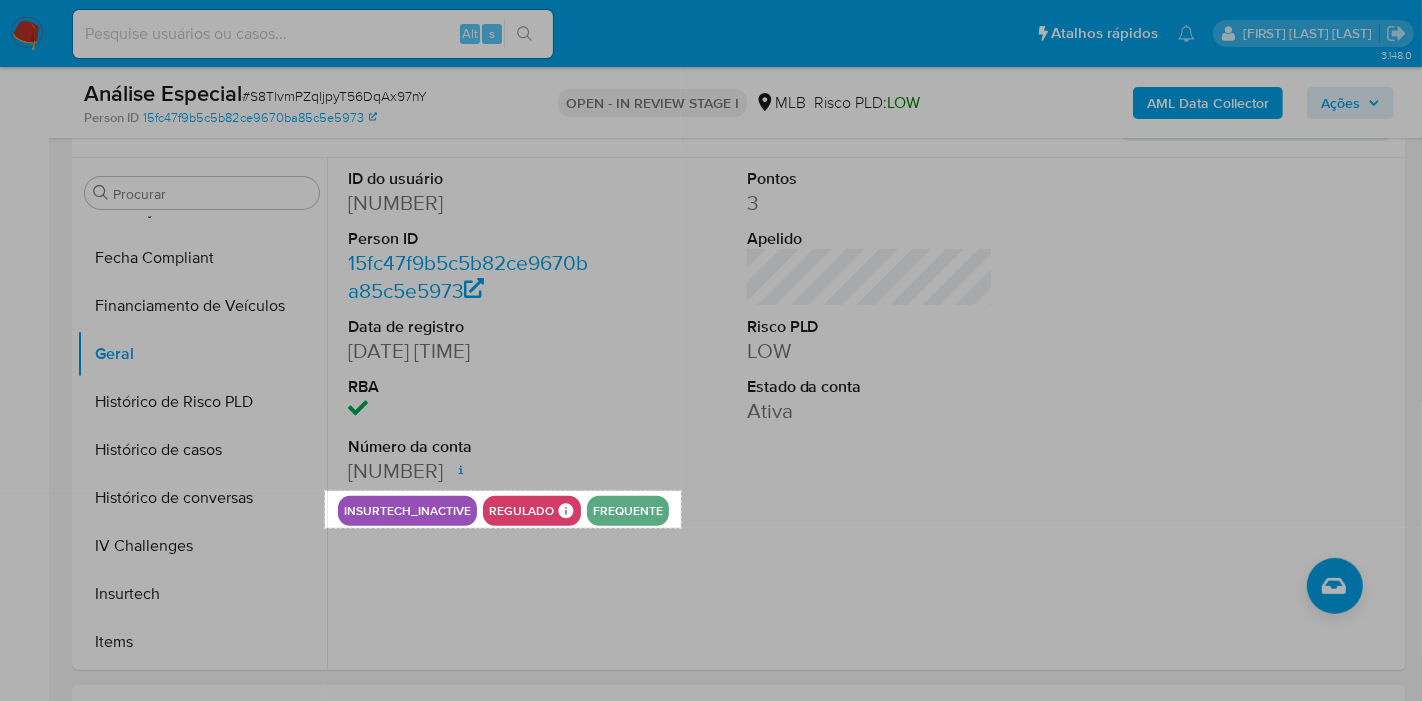 drag, startPoint x: 324, startPoint y: 491, endPoint x: 681, endPoint y: 527, distance: 358.81055 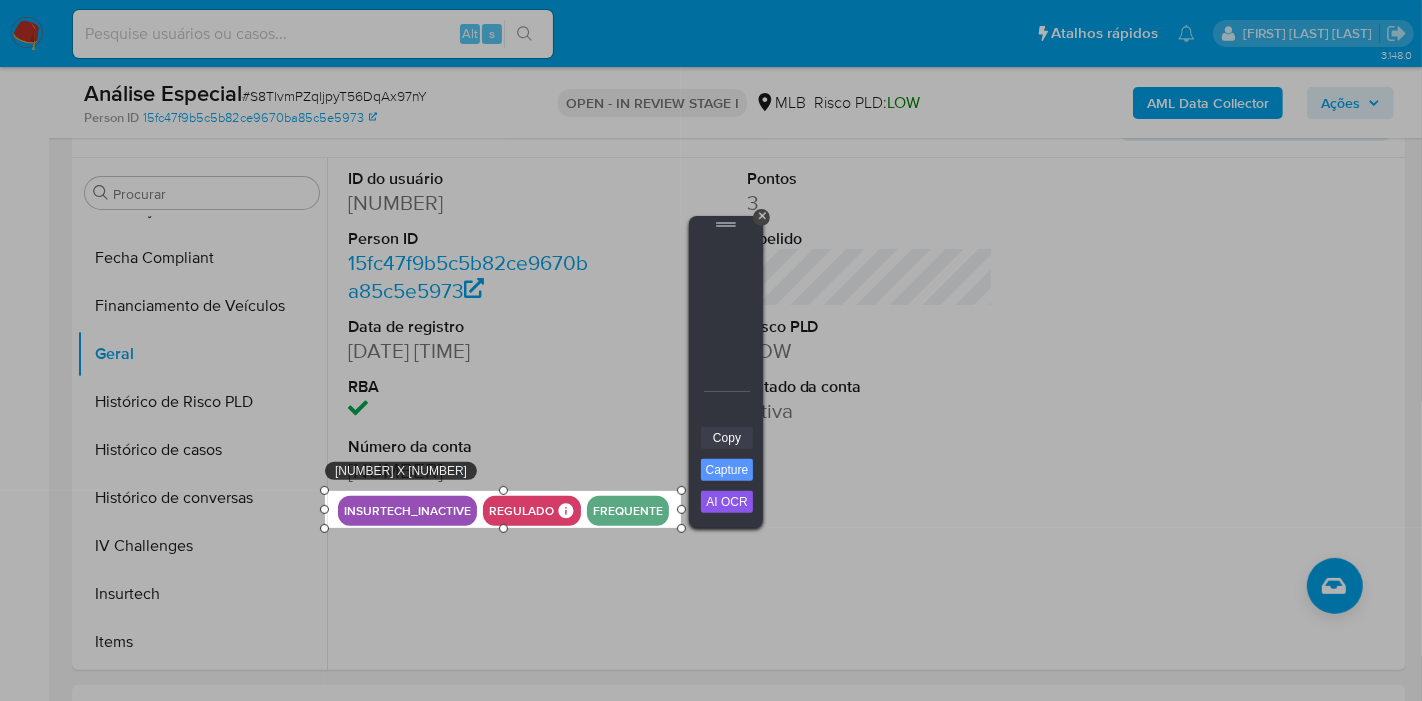 click on "Copy" at bounding box center [727, 438] 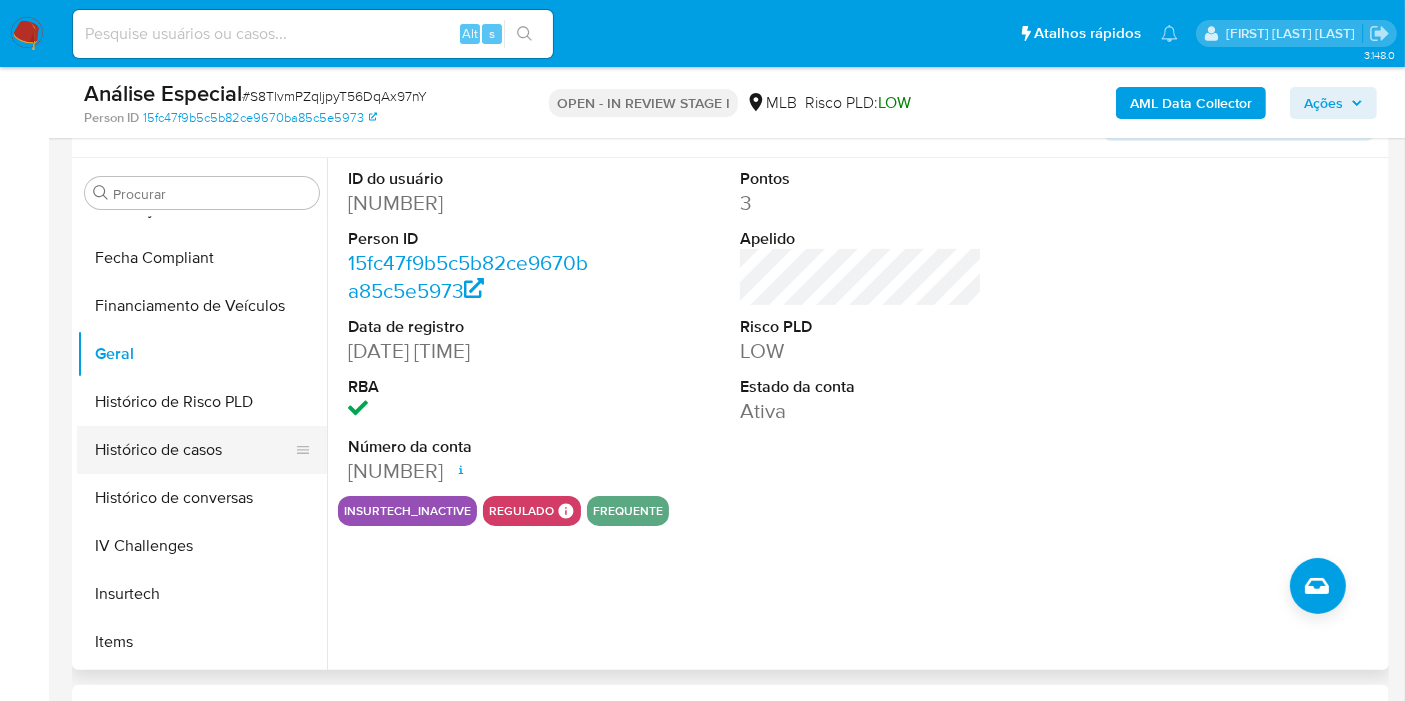 scroll, scrollTop: 733, scrollLeft: 0, axis: vertical 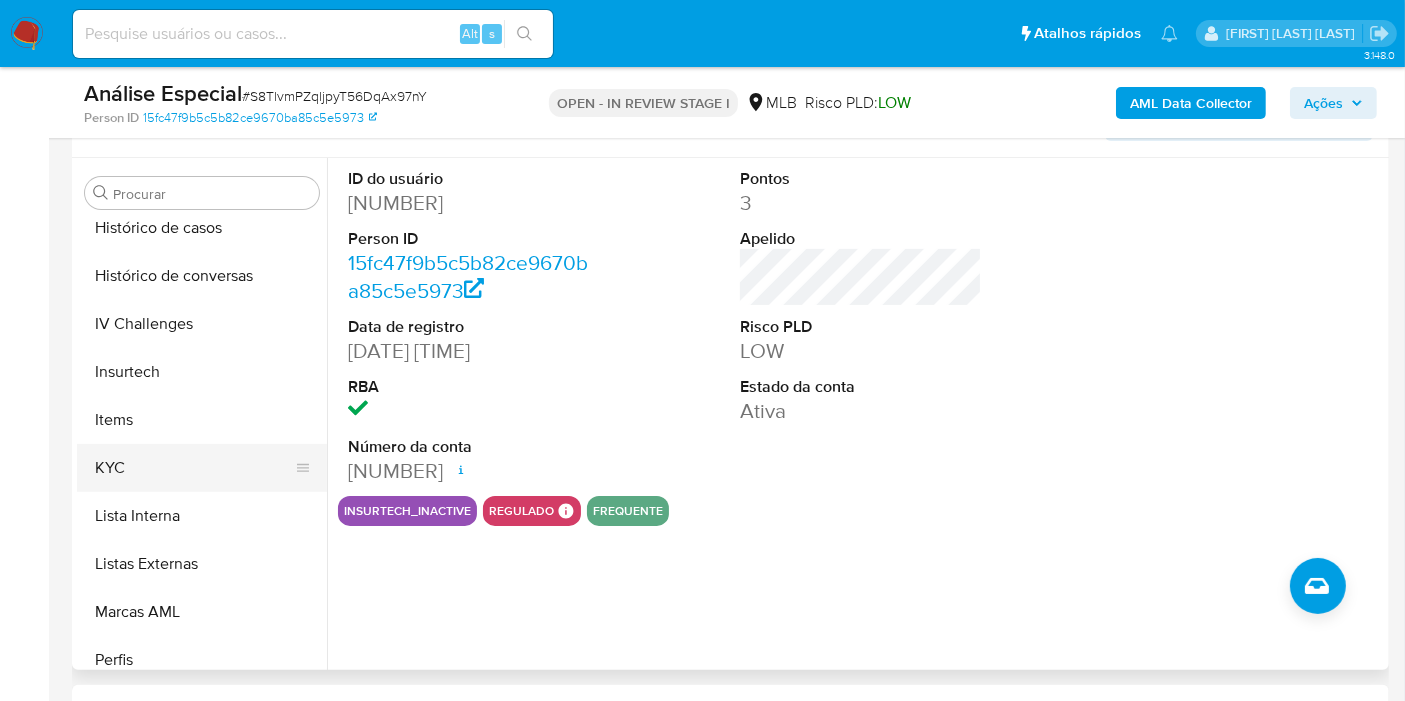 click on "KYC" at bounding box center [194, 468] 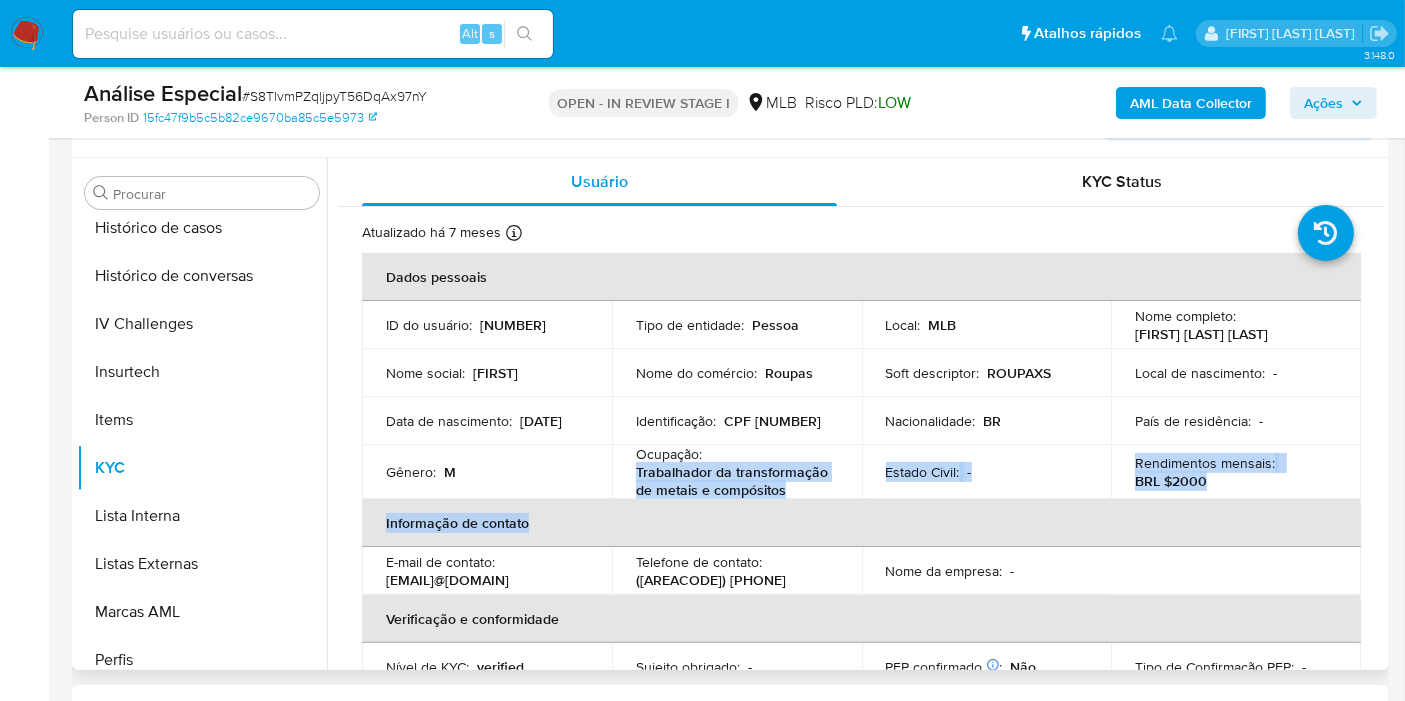 drag, startPoint x: 820, startPoint y: 498, endPoint x: 700, endPoint y: 461, distance: 125.57468 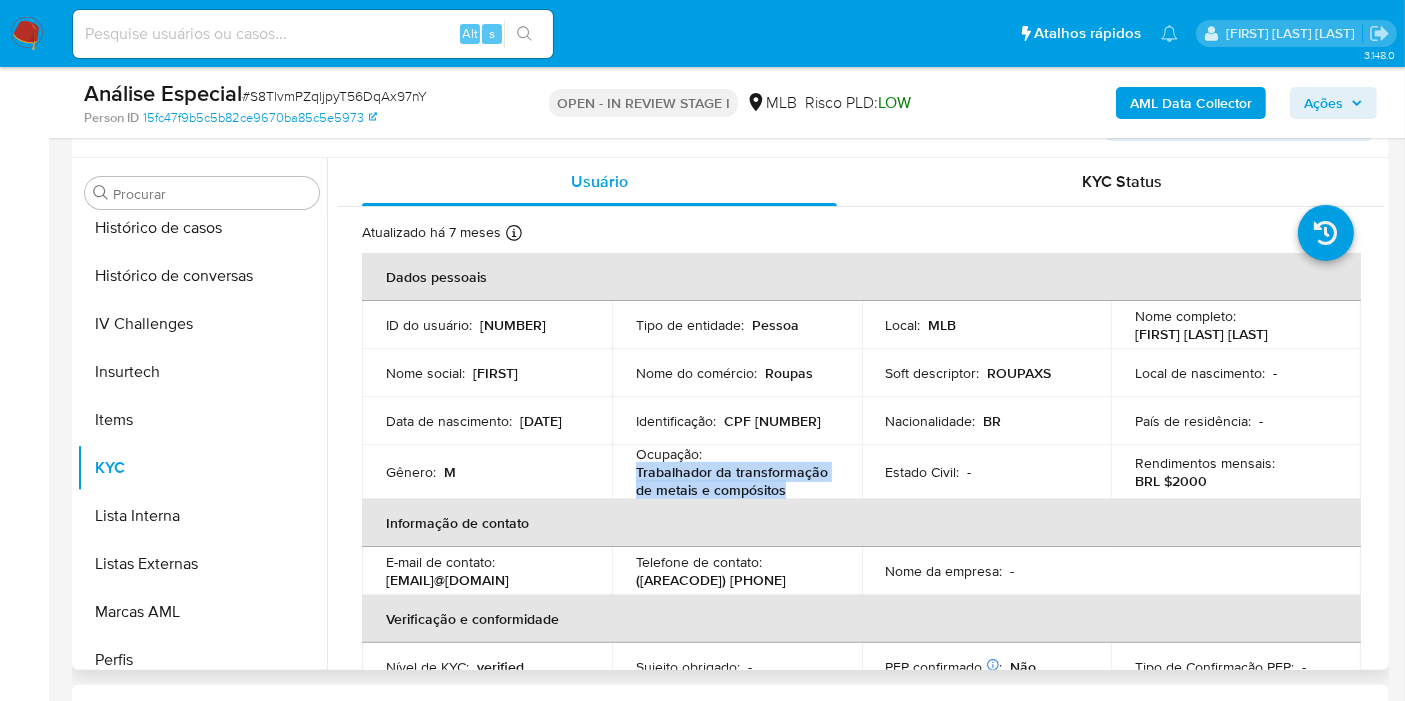 drag, startPoint x: 802, startPoint y: 481, endPoint x: 637, endPoint y: 470, distance: 165.36626 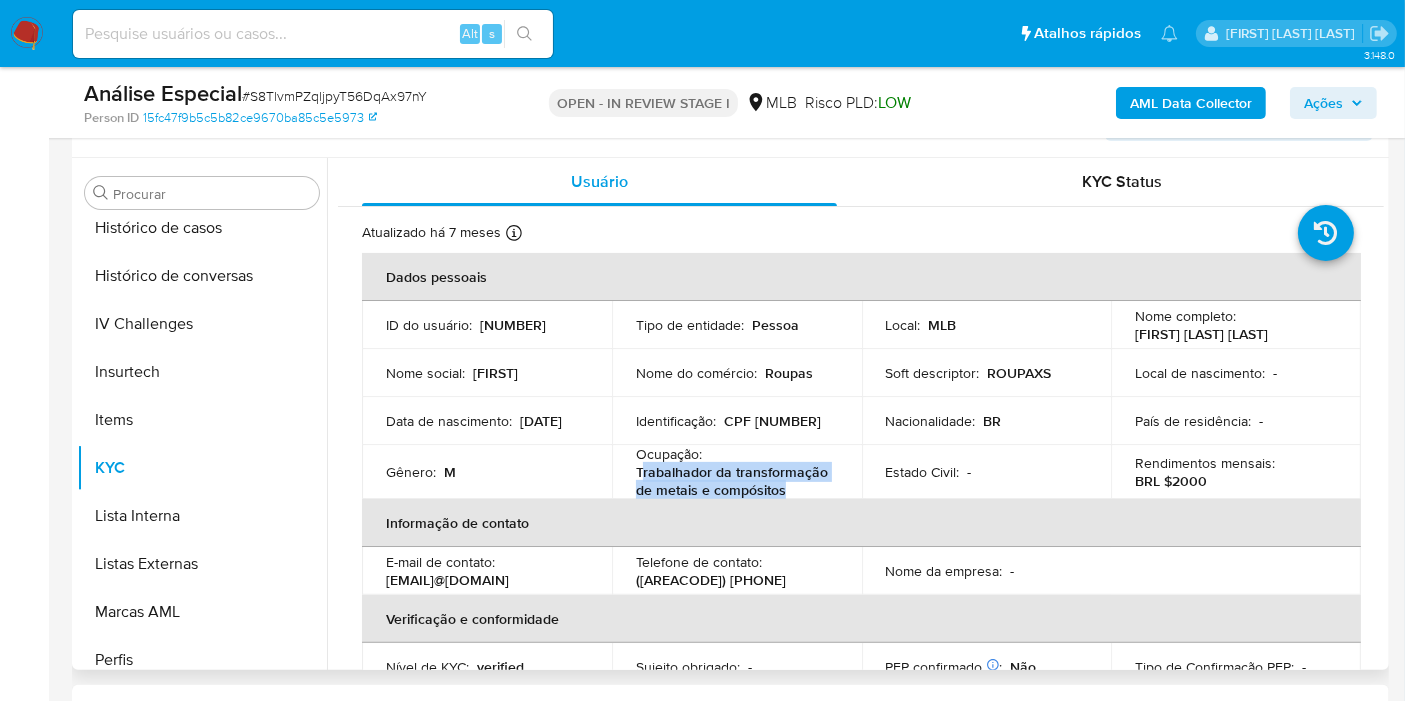 copy on "rabalhador da transformação de metais e compósitos" 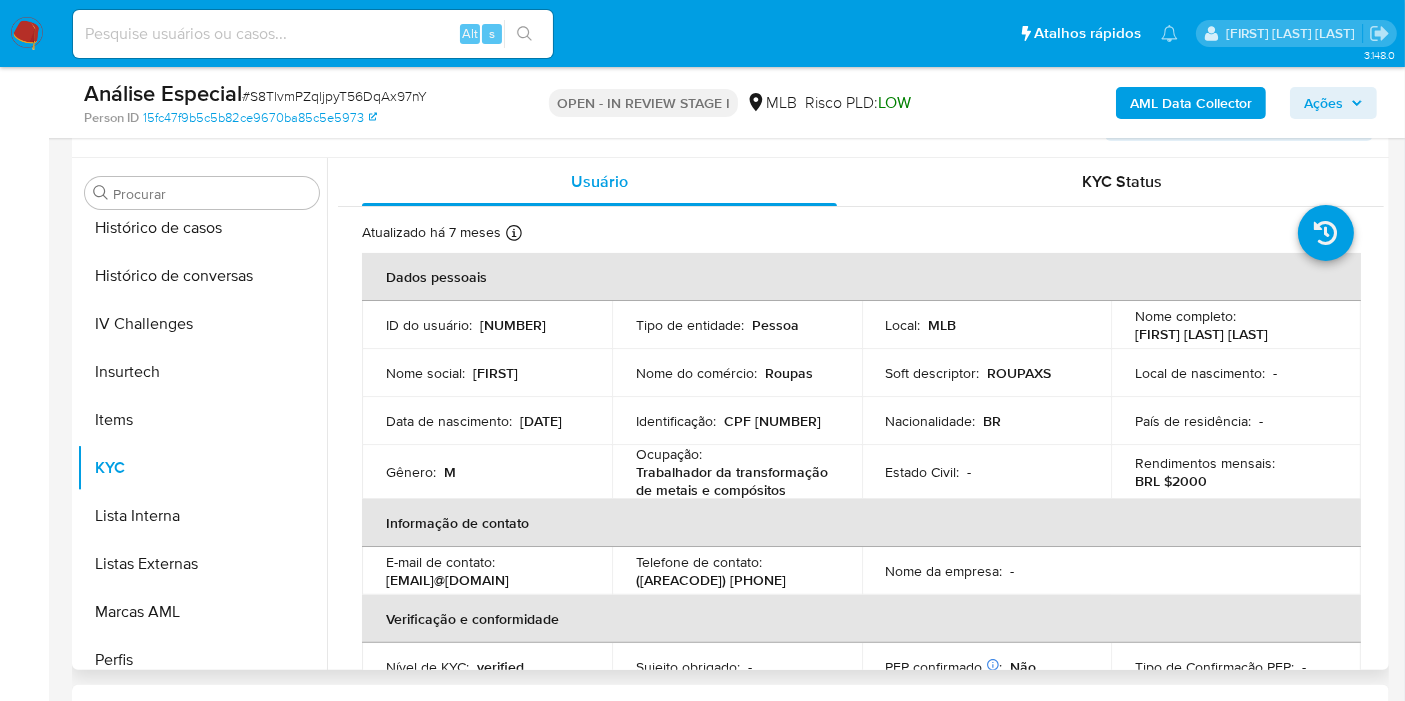 click on "CPF [NUMBER]" at bounding box center (772, 421) 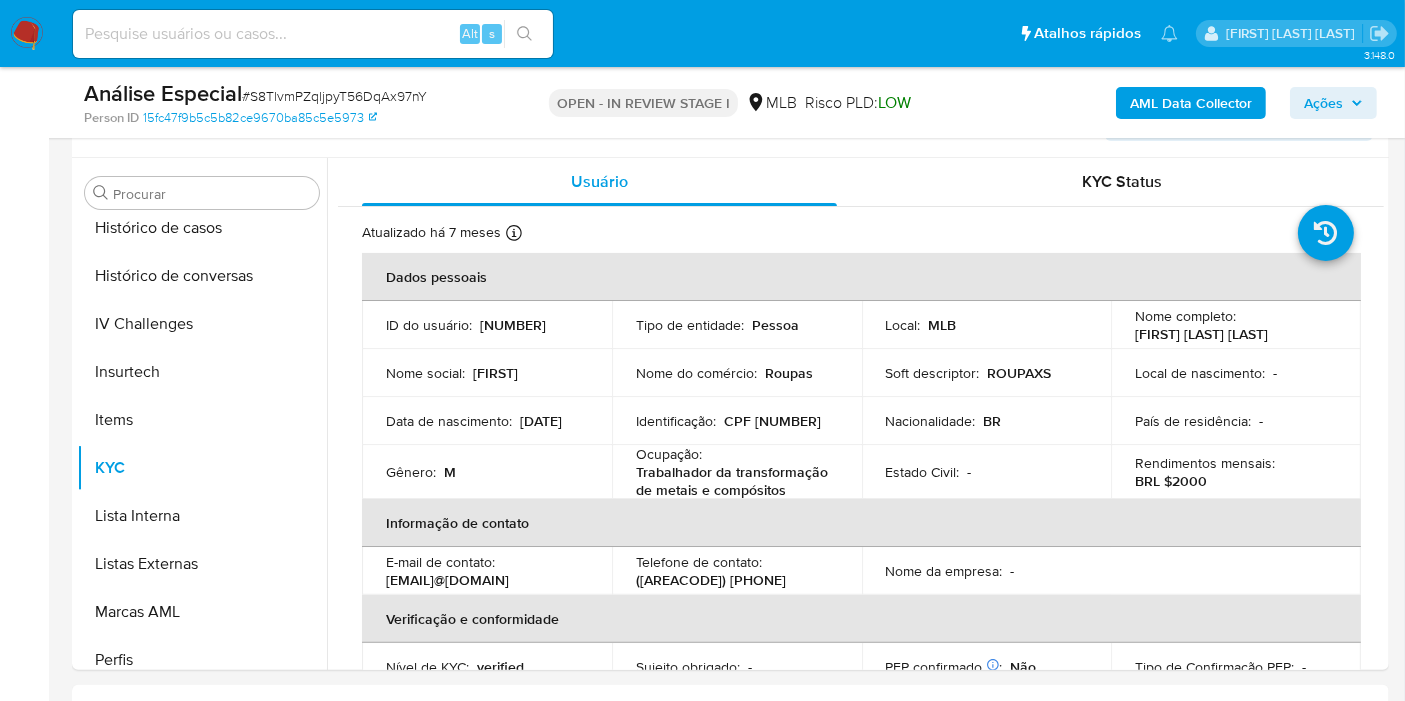 copy on "12695402627" 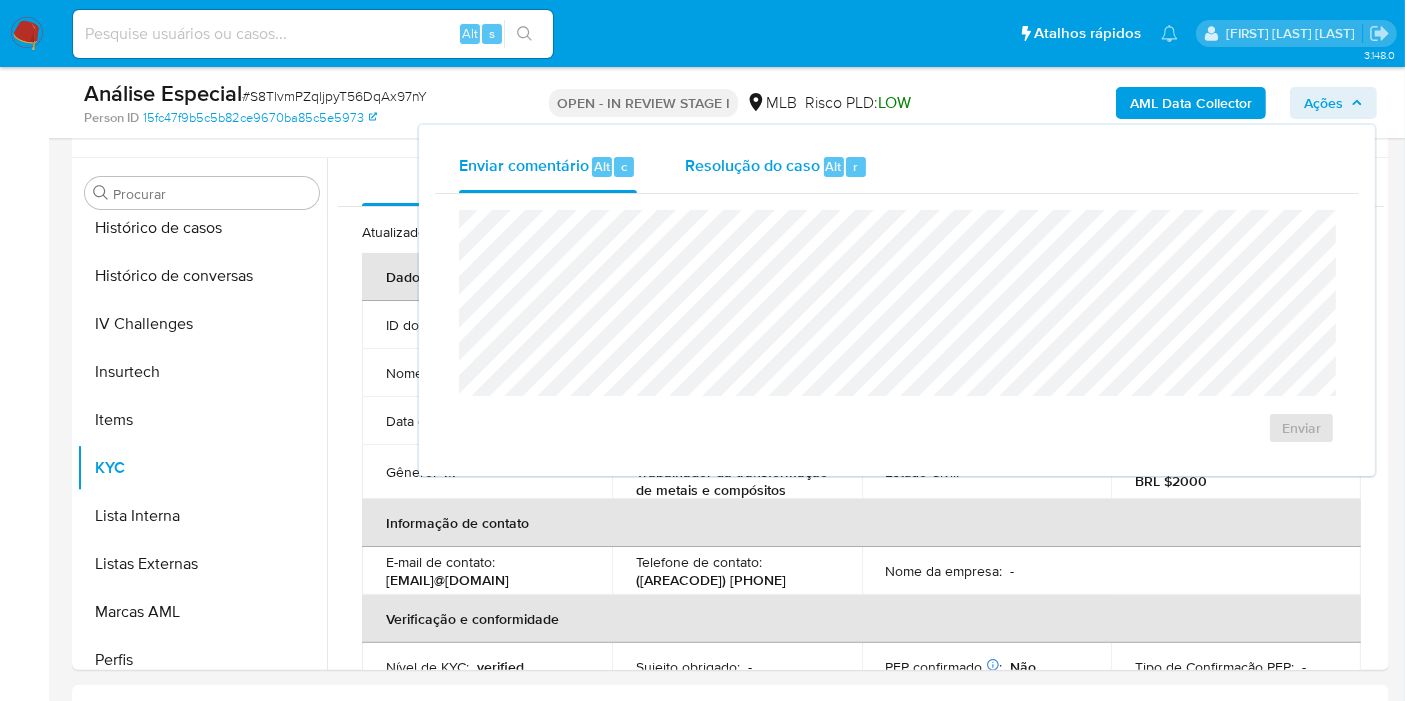 click on "Resolução do caso Alt r" at bounding box center [776, 167] 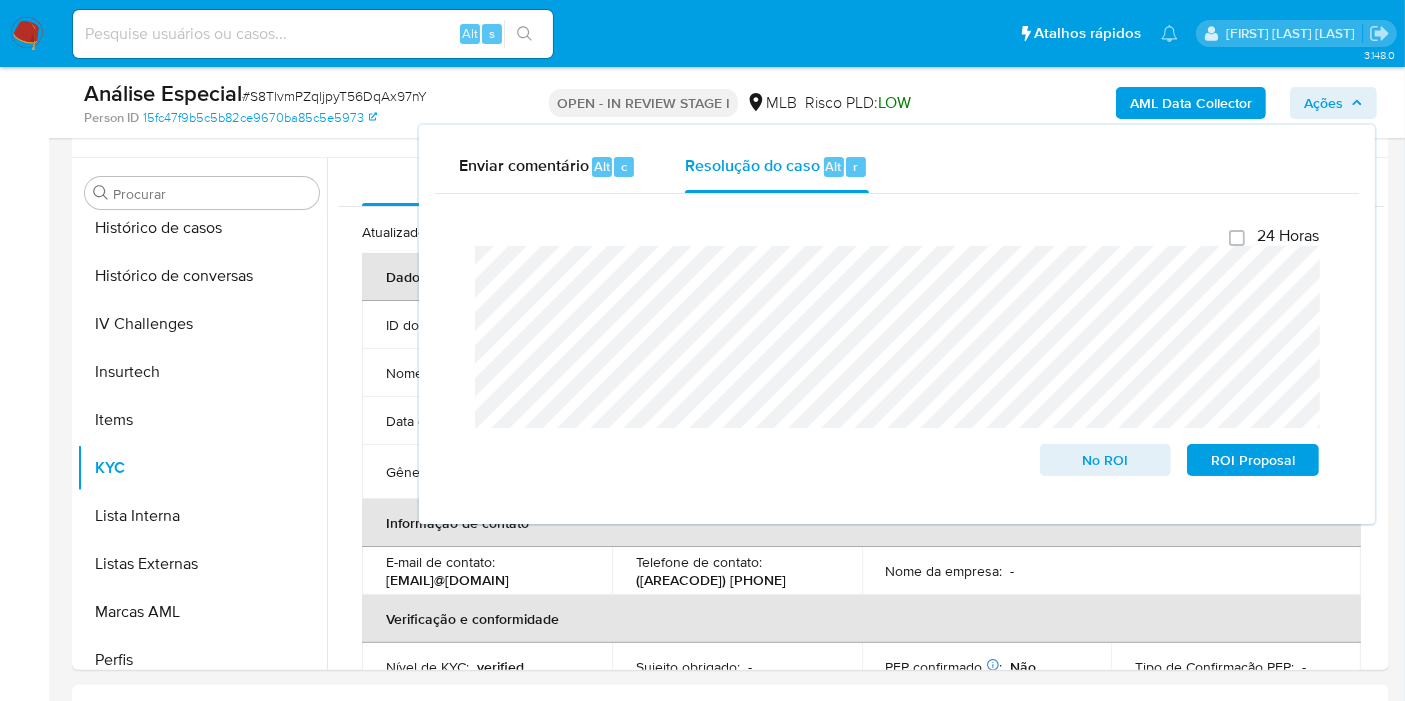 click 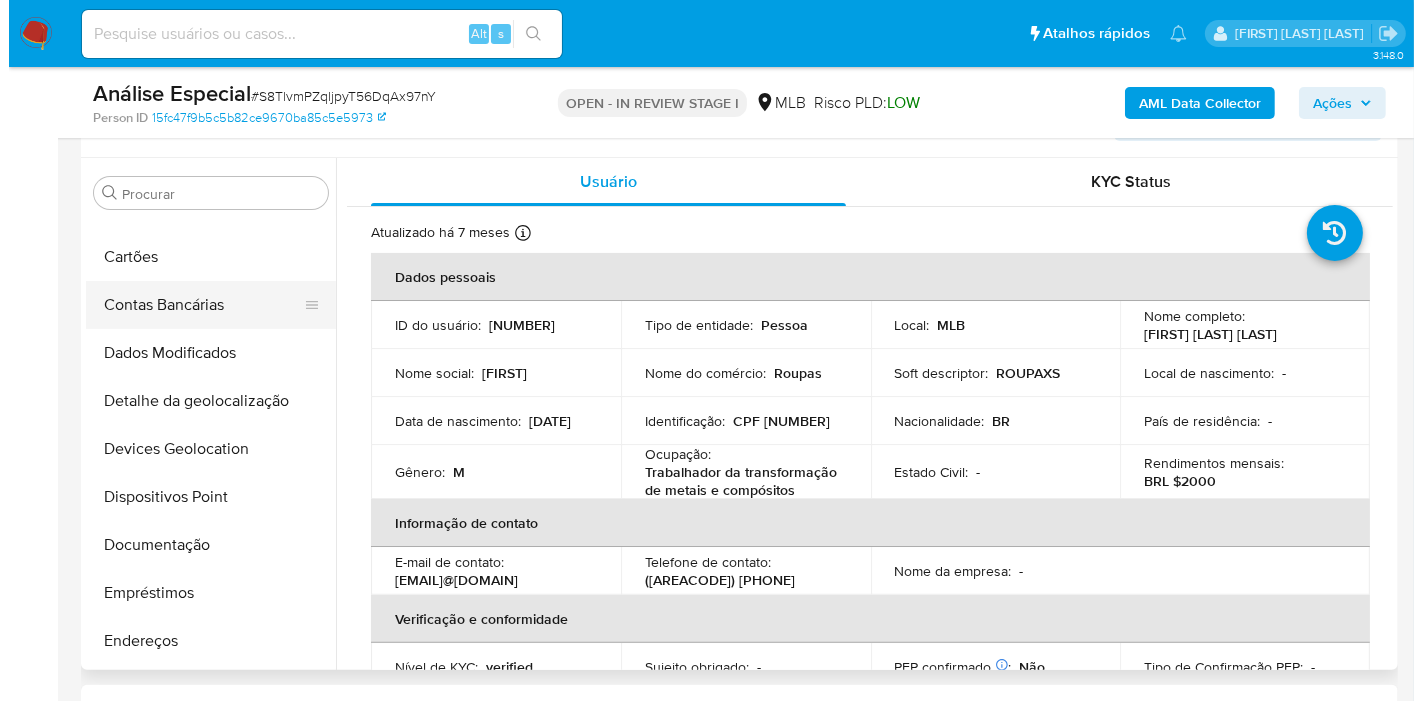 scroll, scrollTop: 0, scrollLeft: 0, axis: both 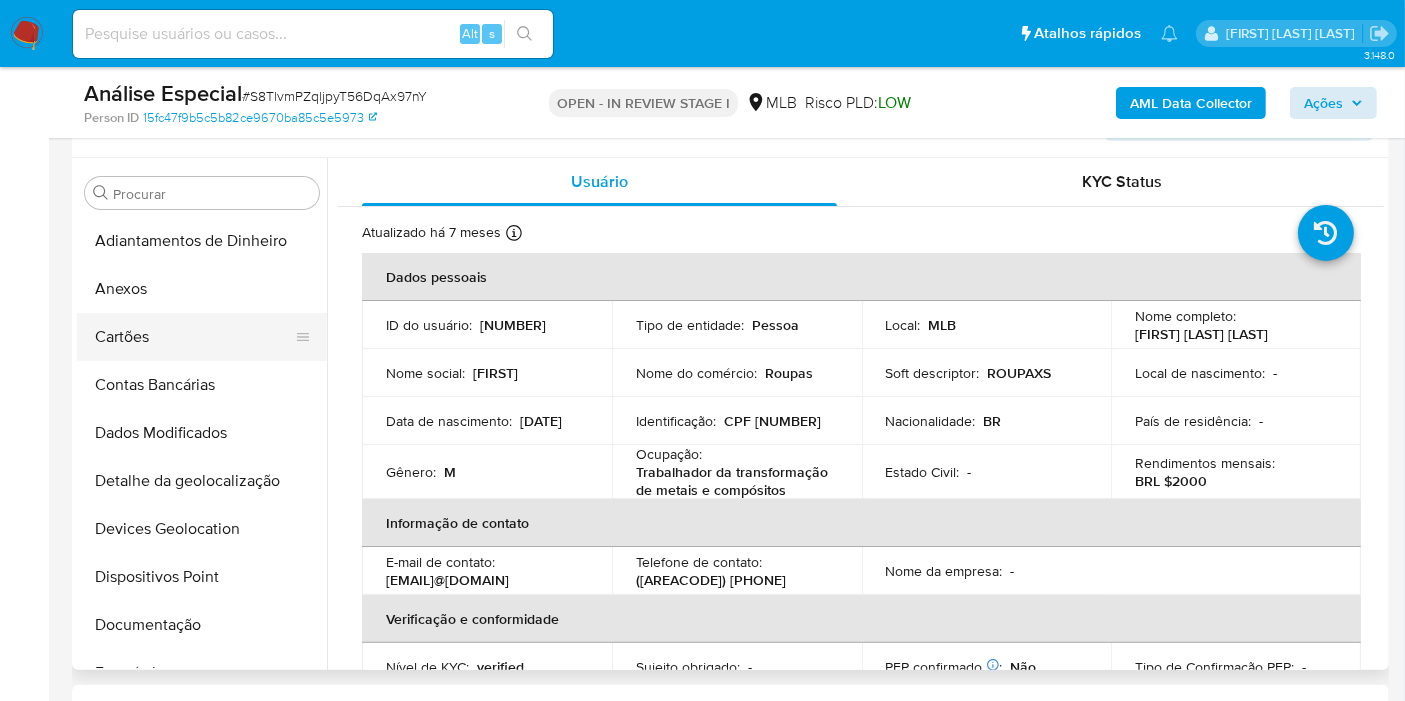 click on "Cartões" at bounding box center (194, 337) 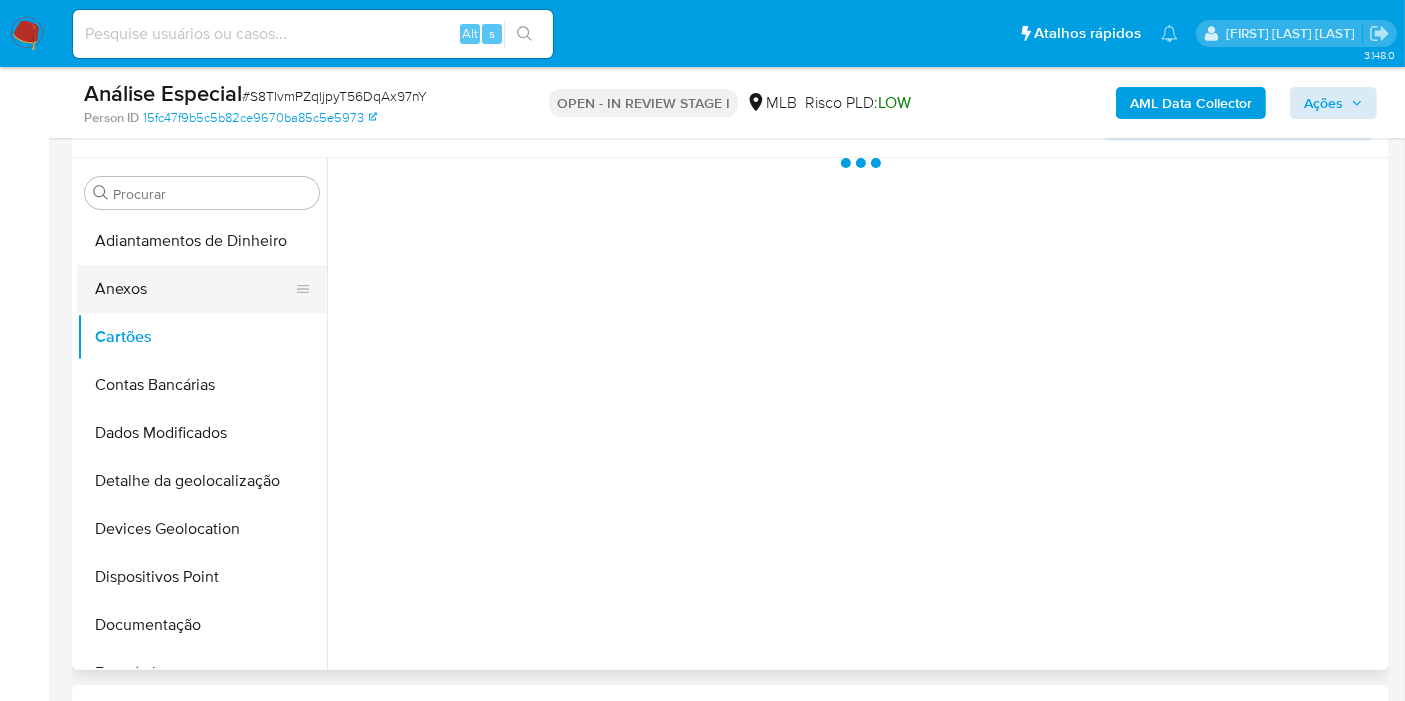 click on "Anexos" at bounding box center [194, 289] 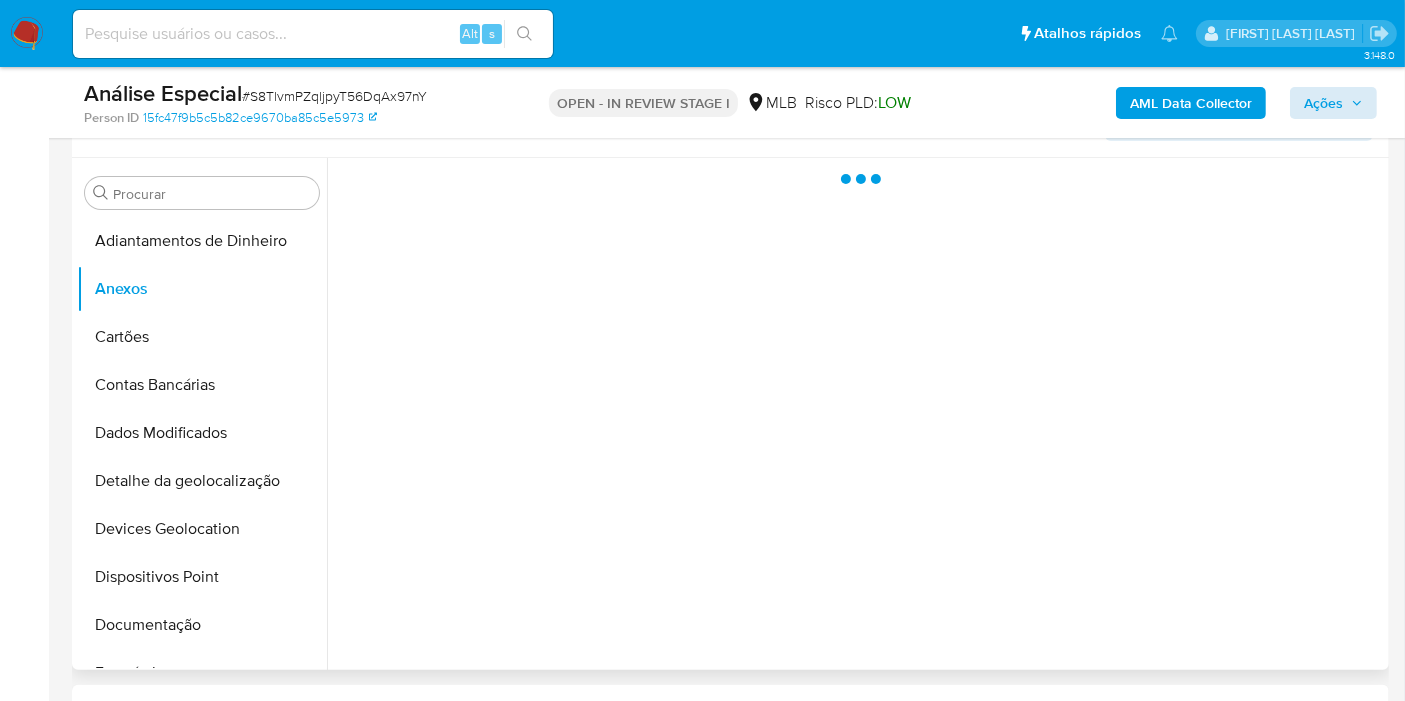 click at bounding box center (855, 414) 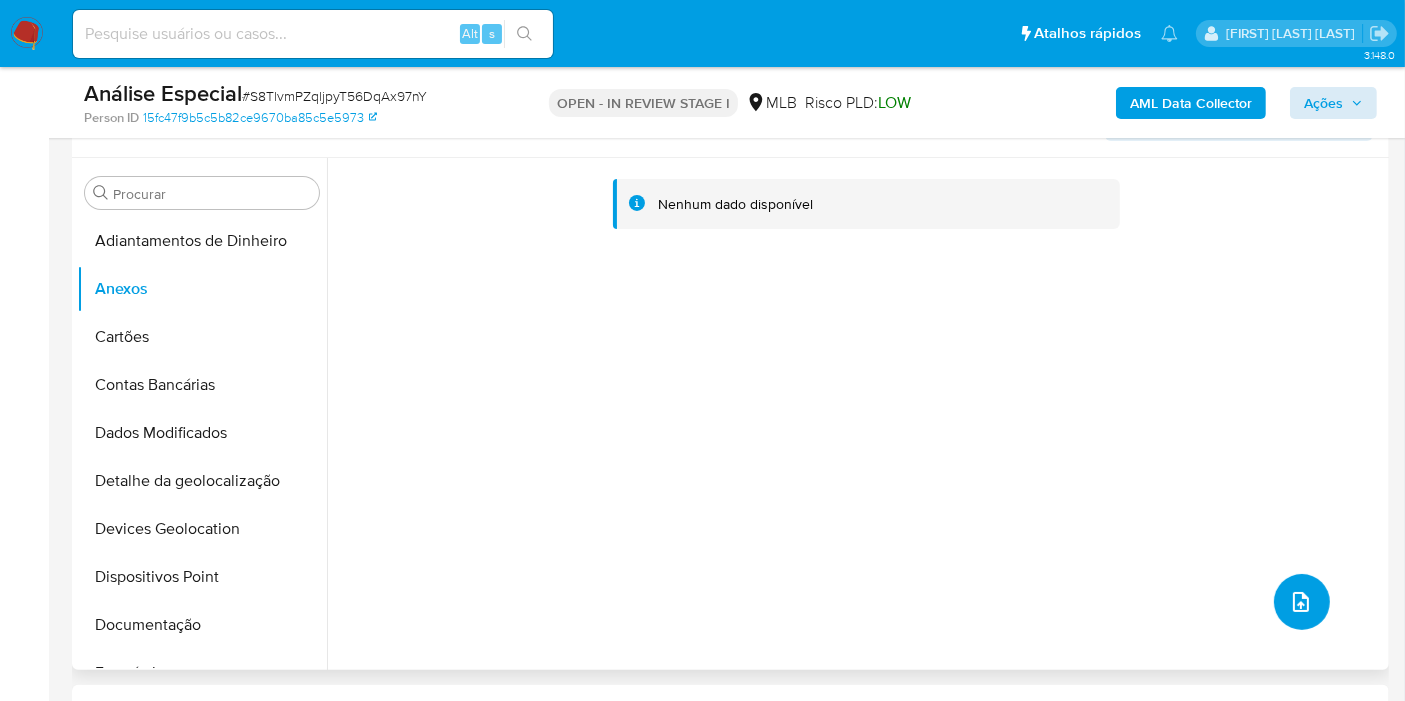 click 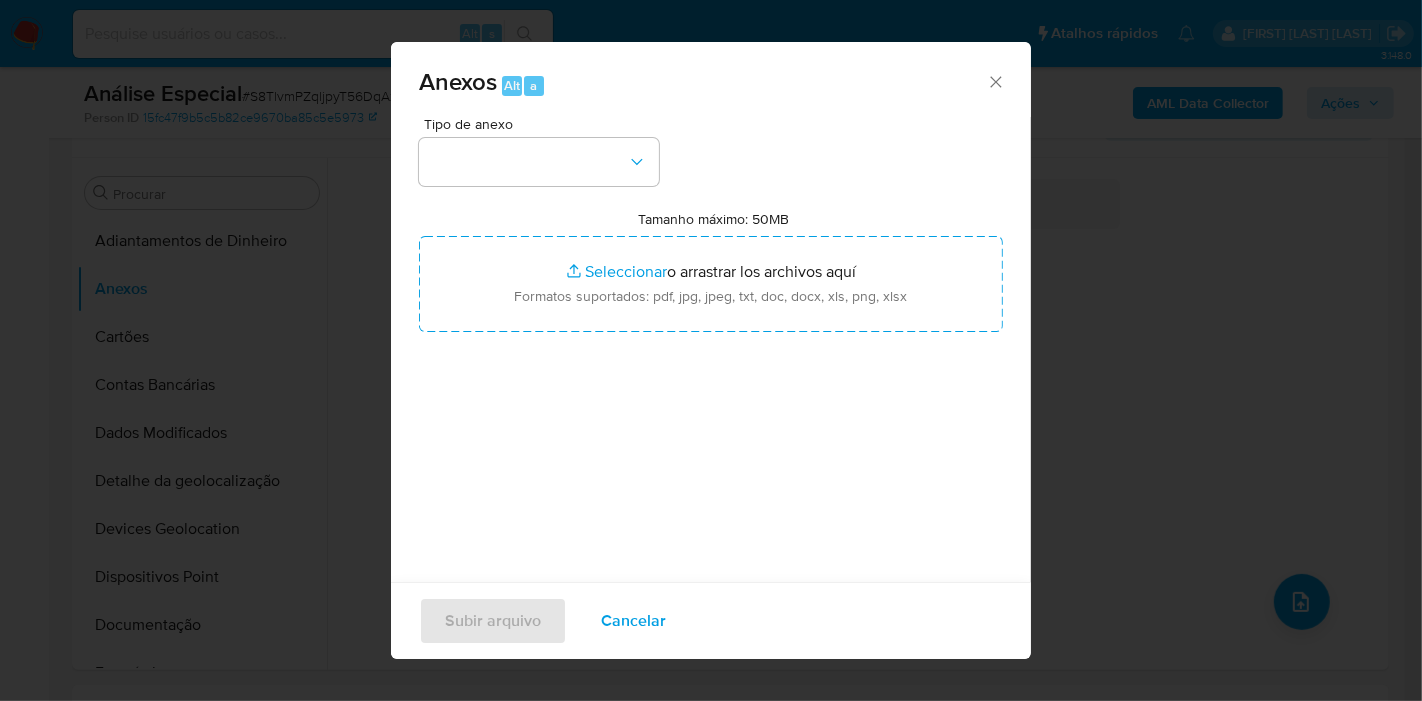 click at bounding box center (539, 162) 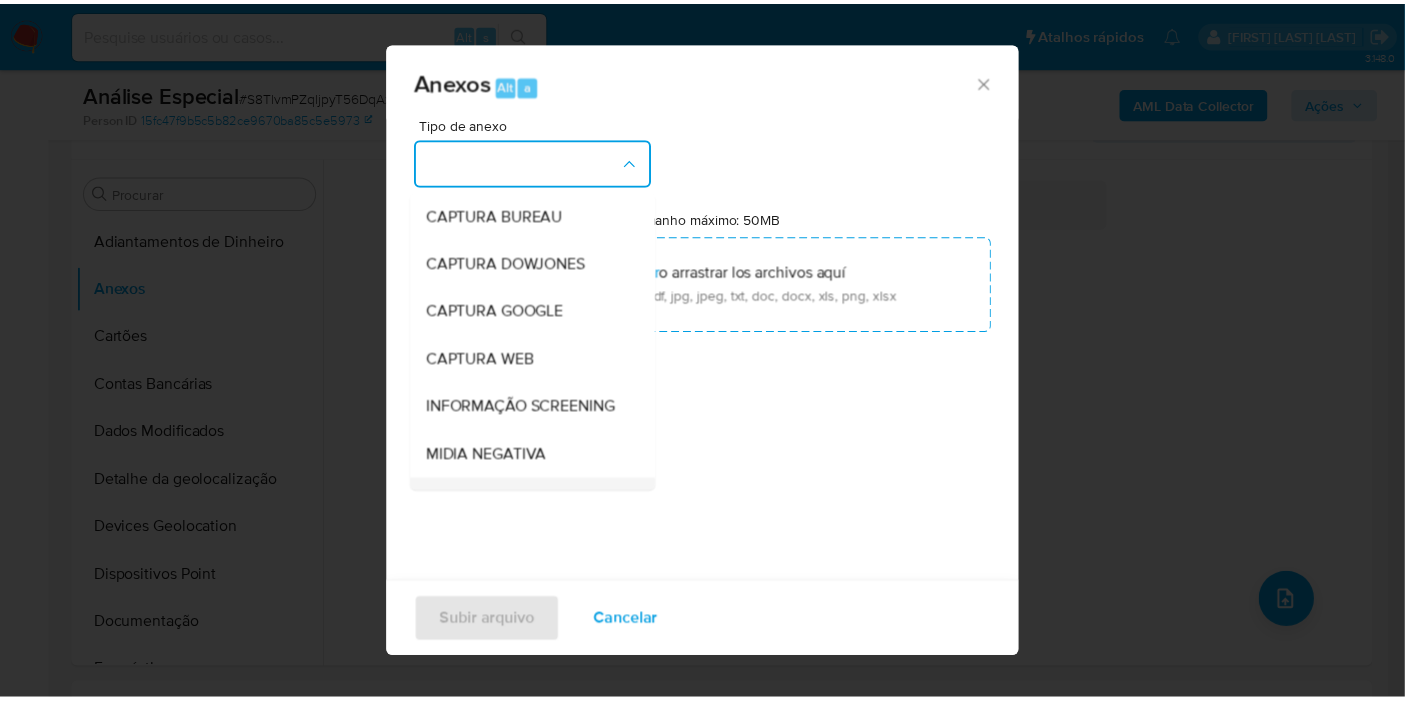 scroll, scrollTop: 222, scrollLeft: 0, axis: vertical 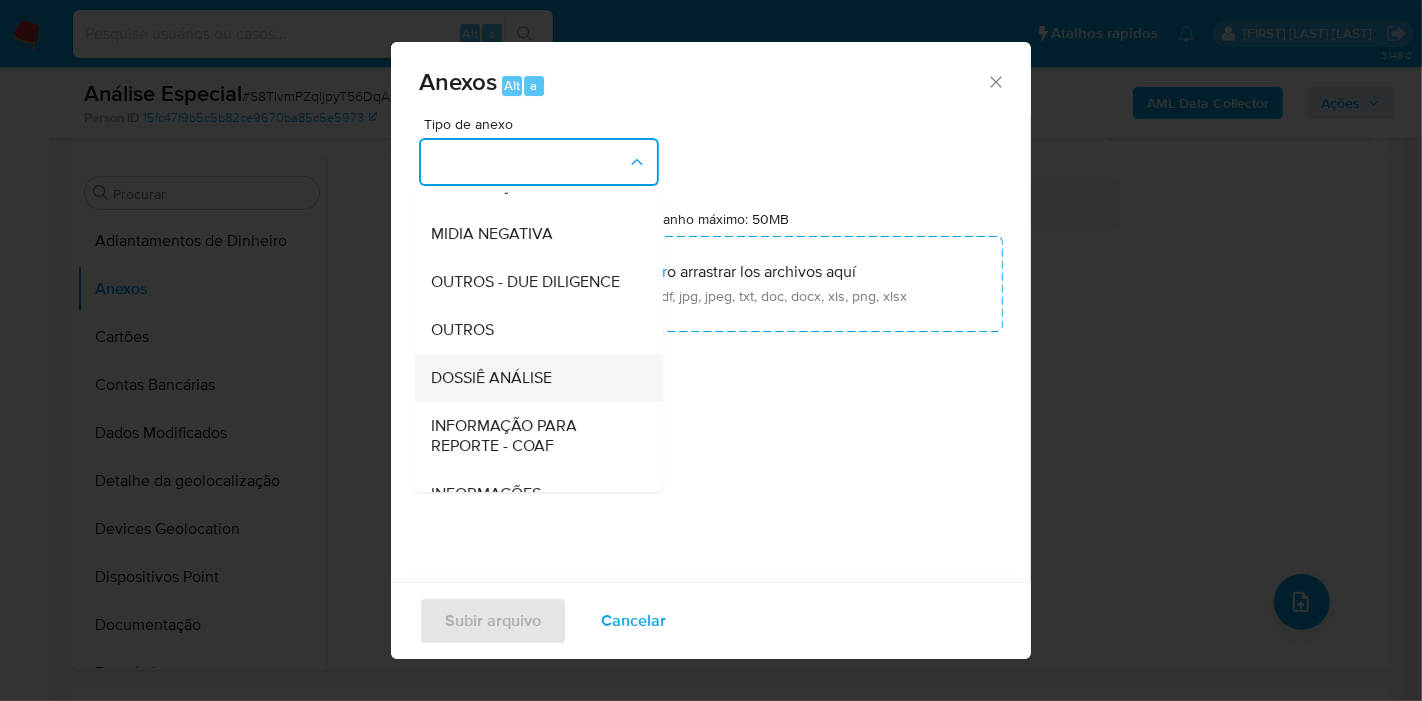 click on "DOSSIÊ ANÁLISE" at bounding box center (491, 378) 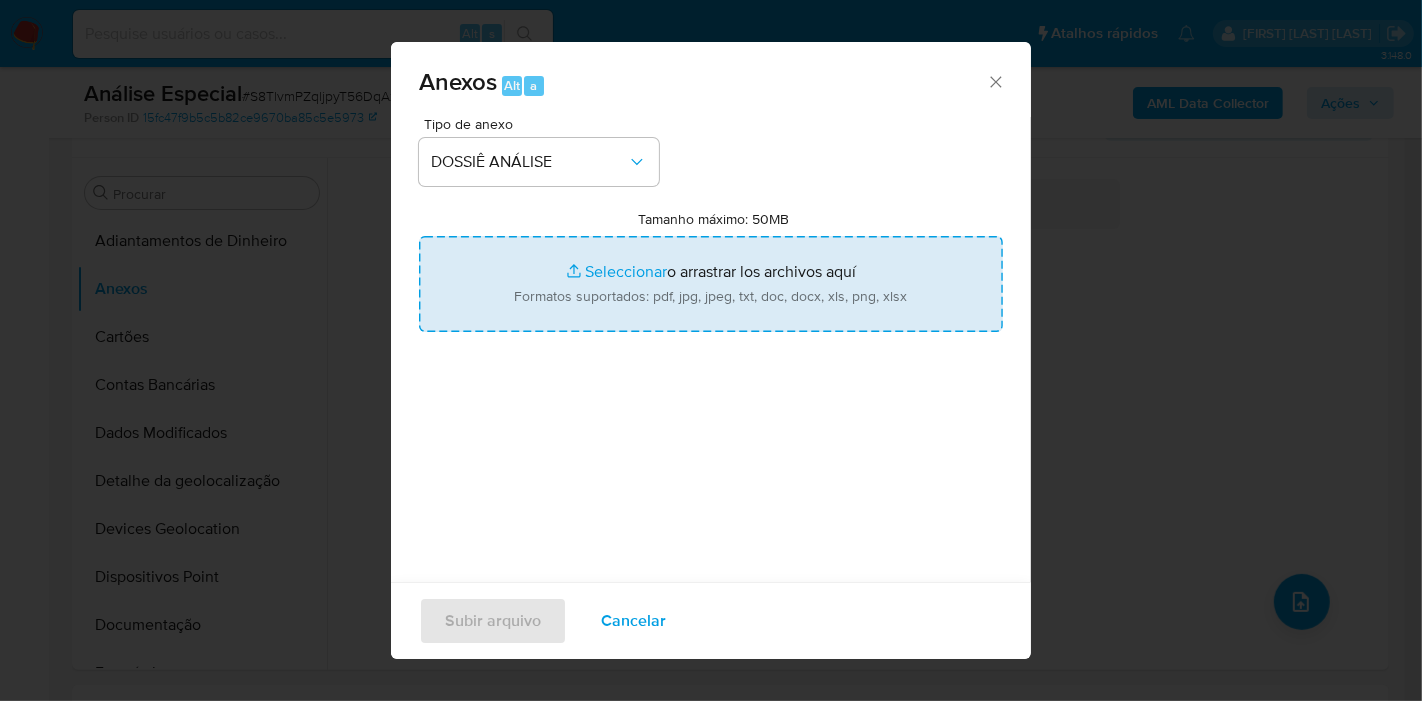click on "Tamanho máximo: 50MB Seleccionar archivos" at bounding box center (711, 284) 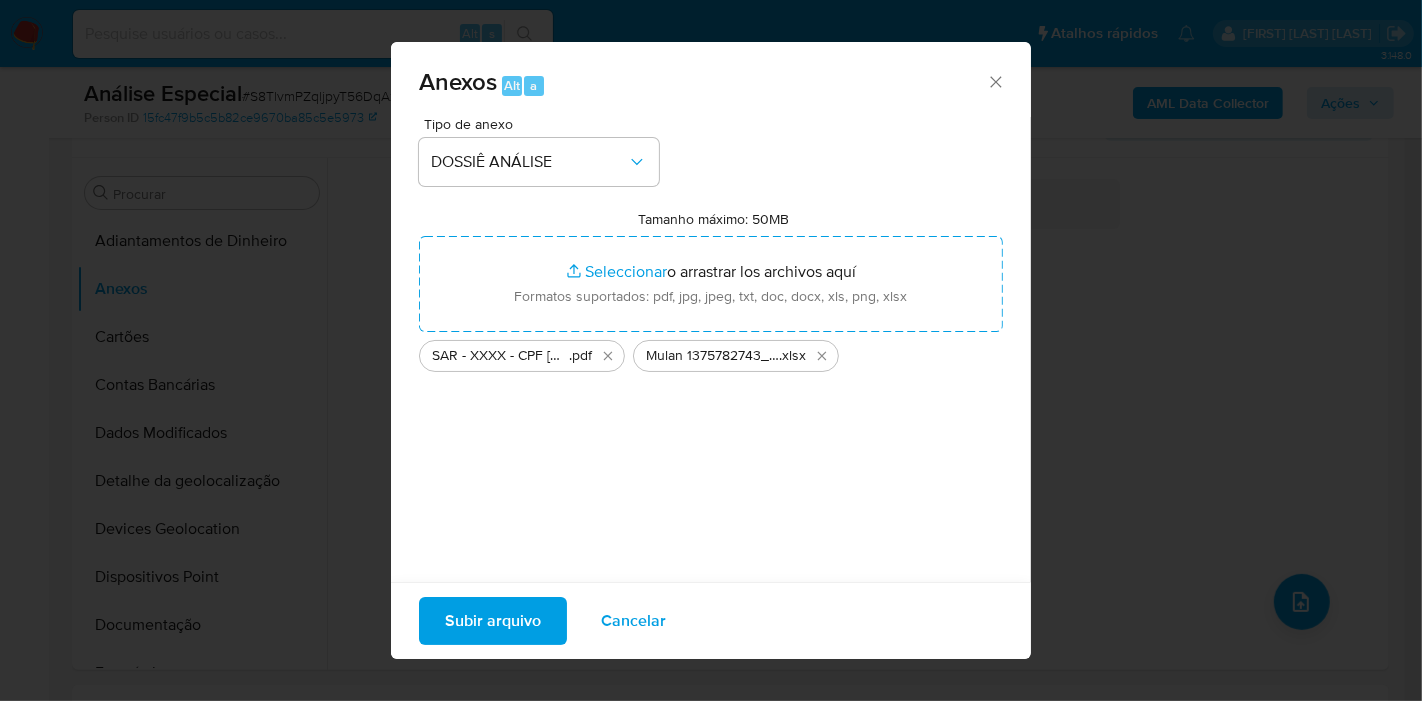 click on "Subir arquivo" at bounding box center [493, 621] 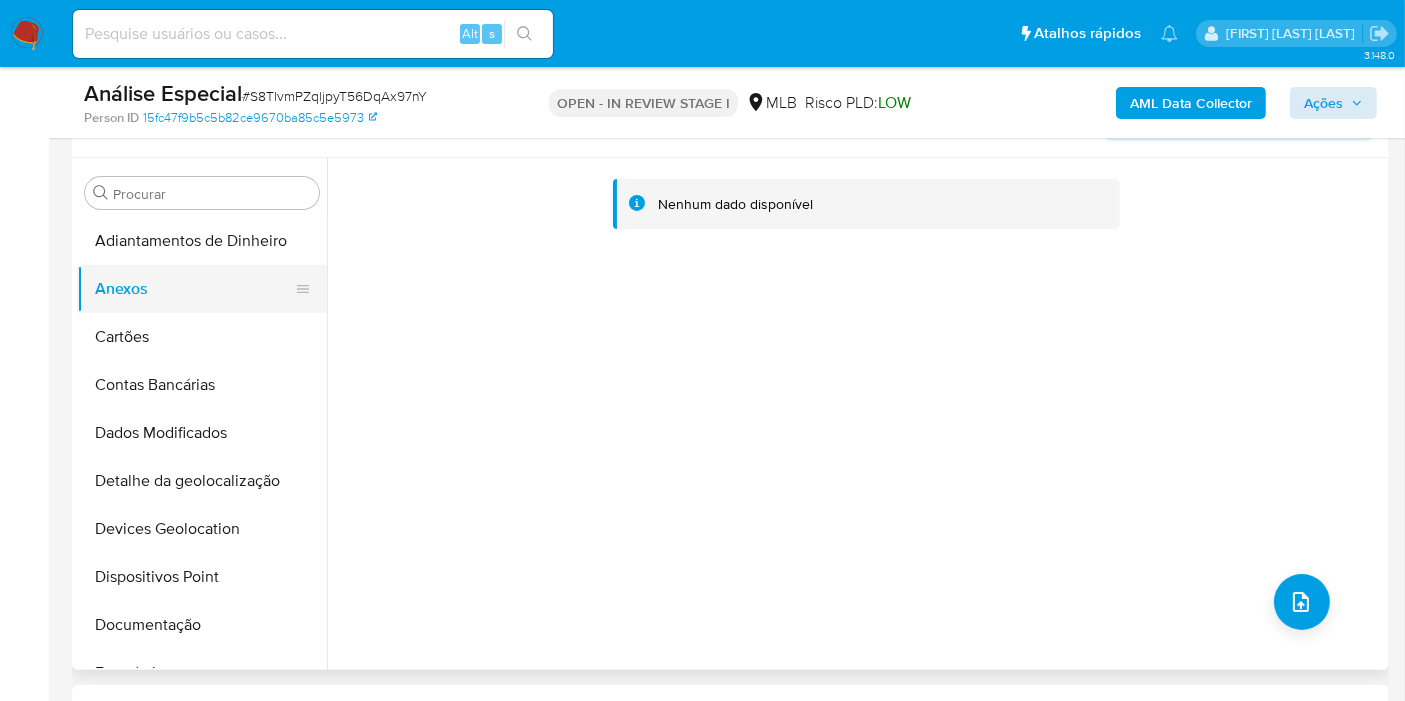 drag, startPoint x: 185, startPoint y: 330, endPoint x: 170, endPoint y: 295, distance: 38.078865 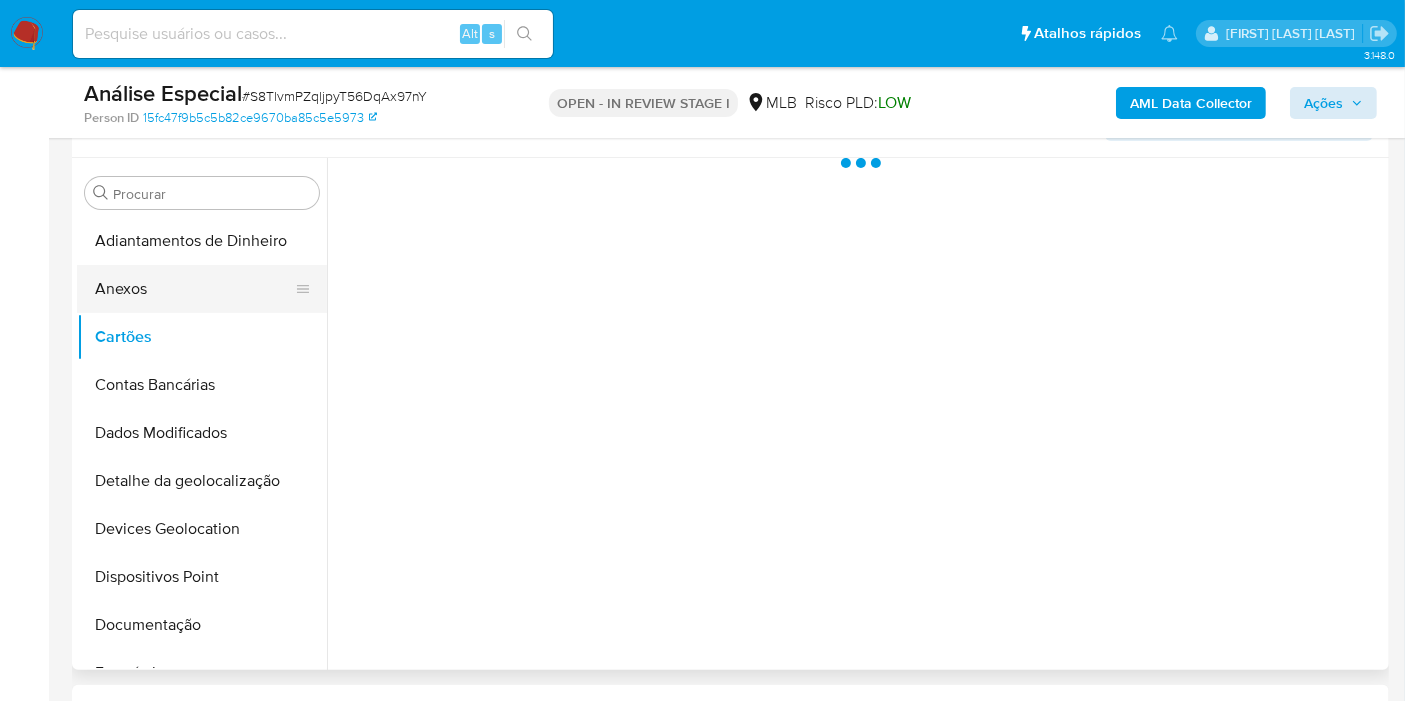 click on "Anexos" at bounding box center (194, 289) 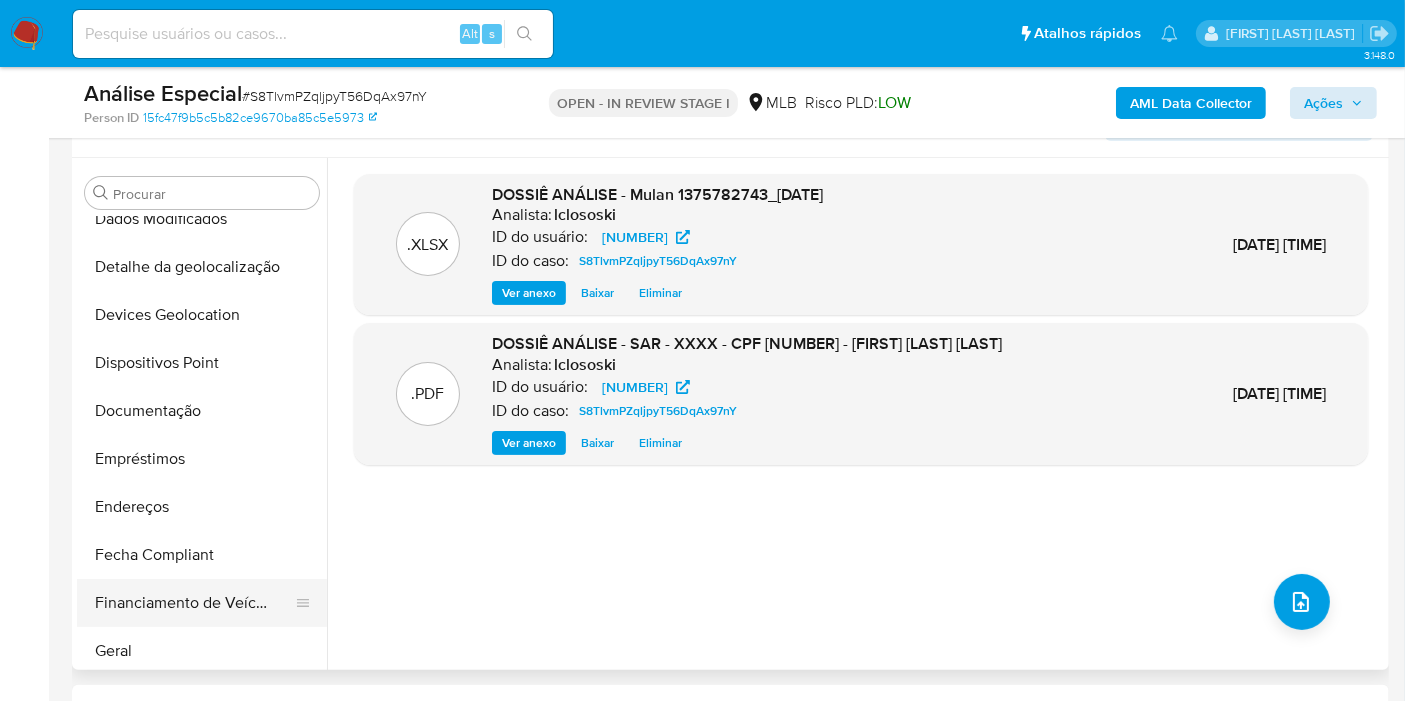 scroll, scrollTop: 444, scrollLeft: 0, axis: vertical 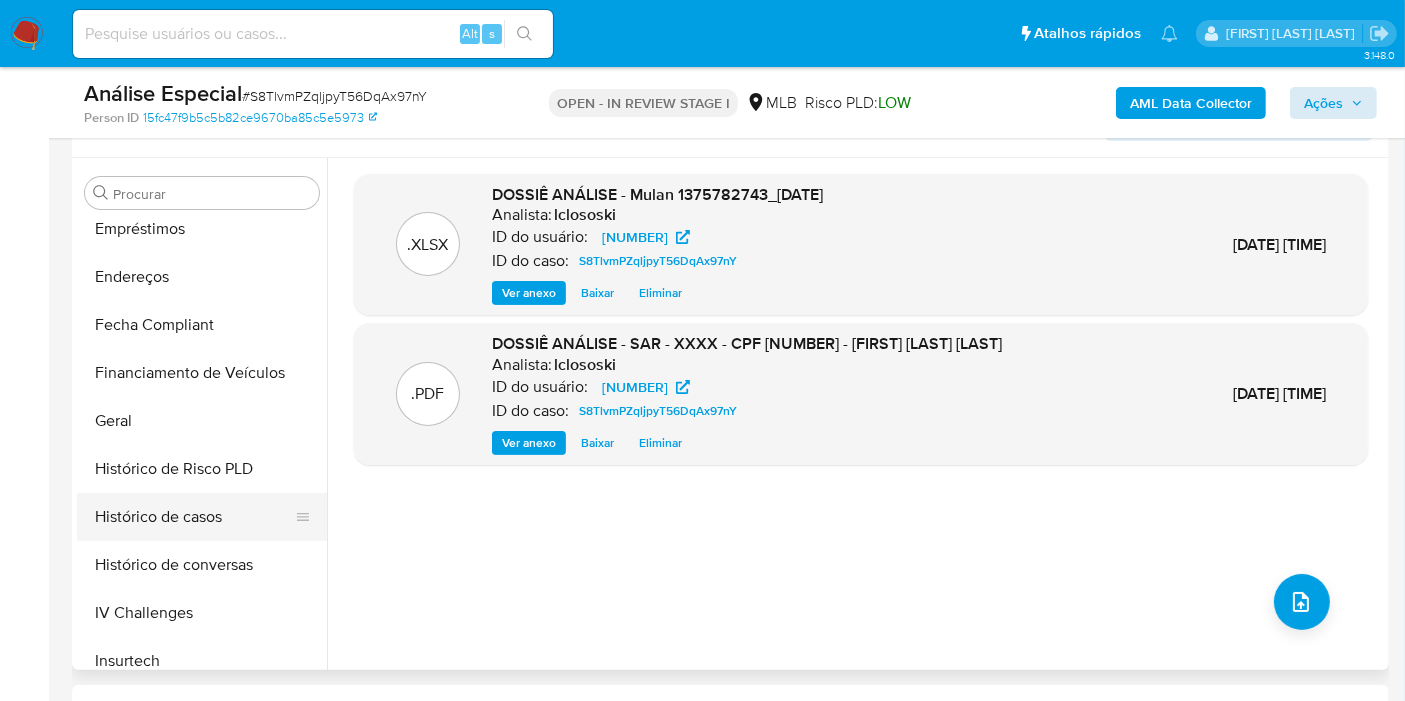 click on "Histórico de casos" at bounding box center [194, 517] 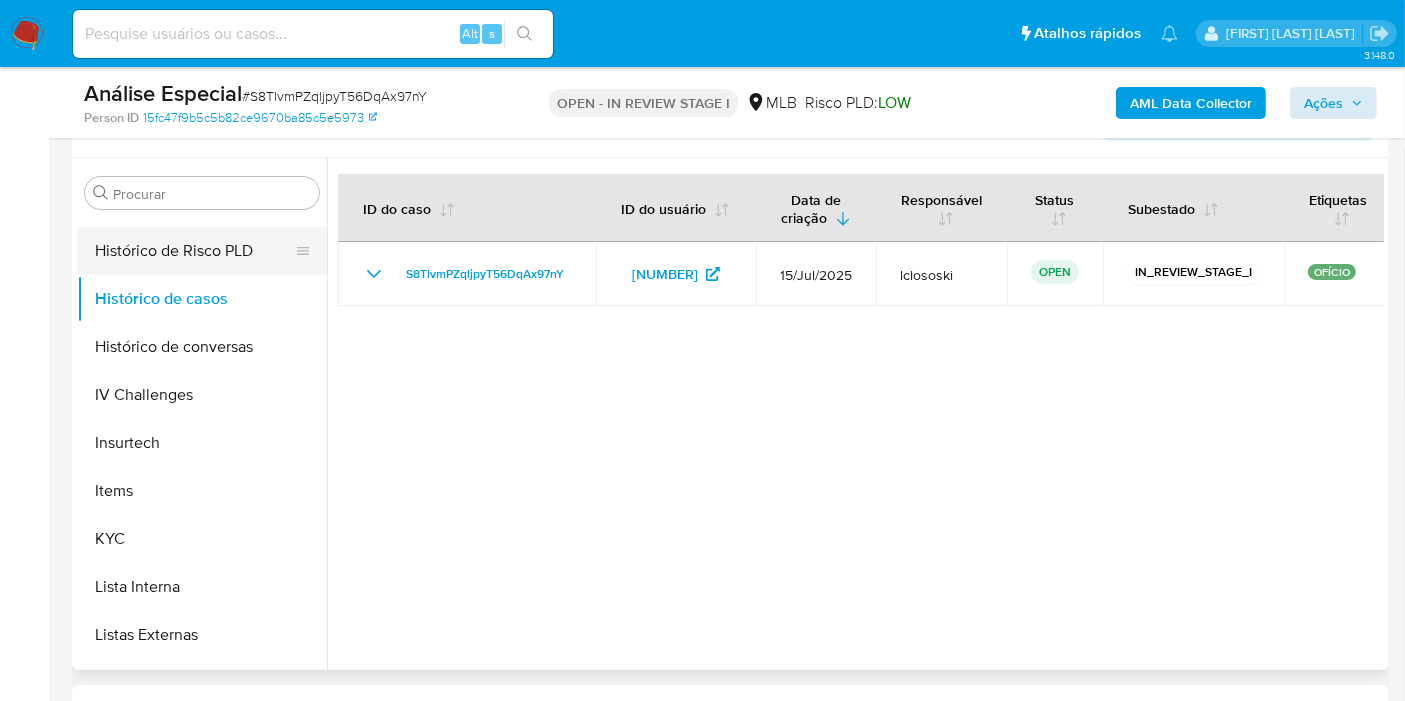 scroll, scrollTop: 666, scrollLeft: 0, axis: vertical 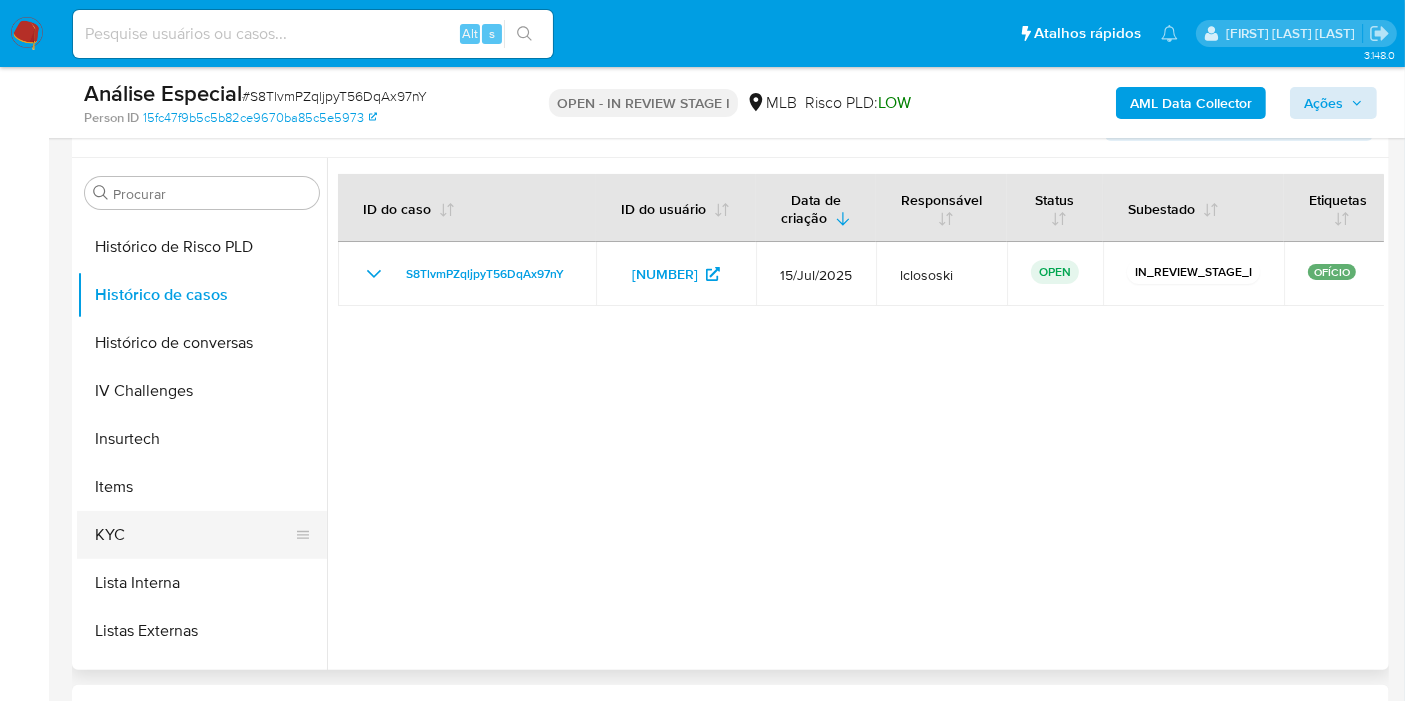 click on "KYC" at bounding box center (194, 535) 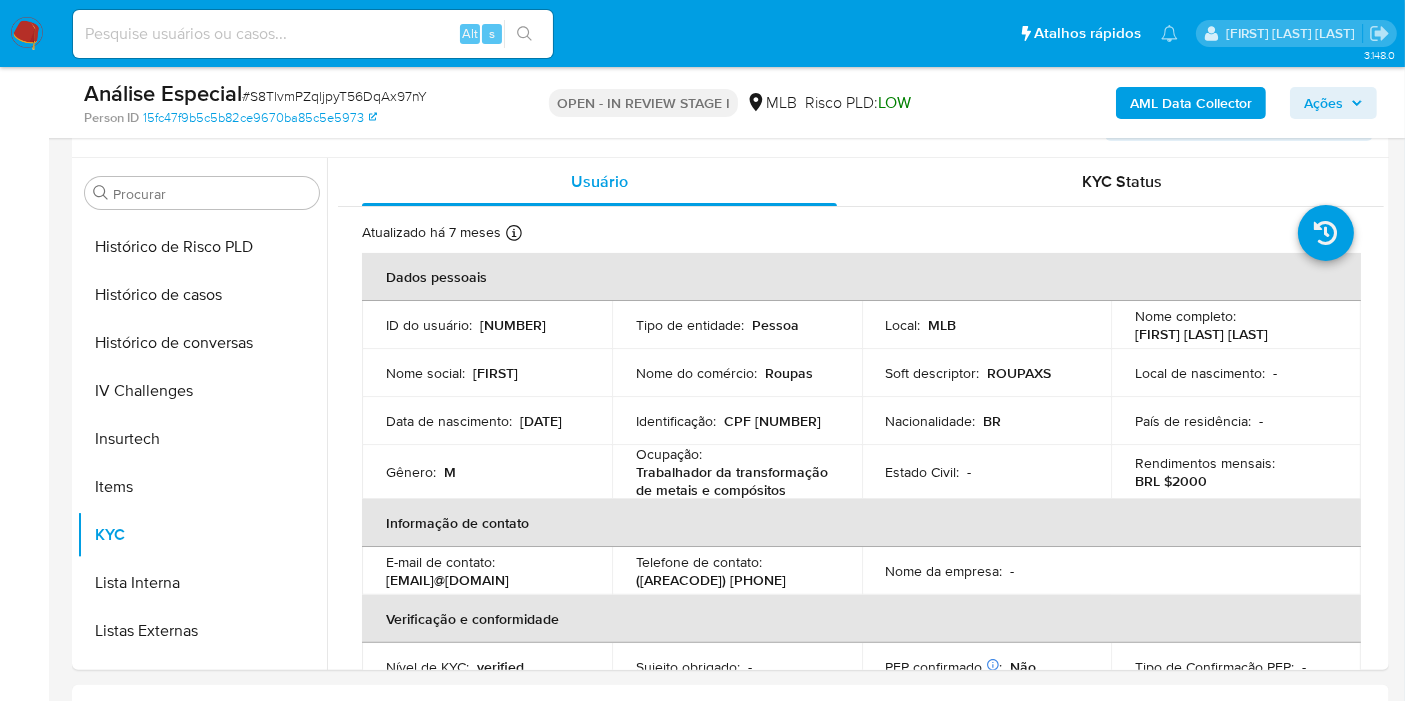 click on "Ações" at bounding box center [1323, 103] 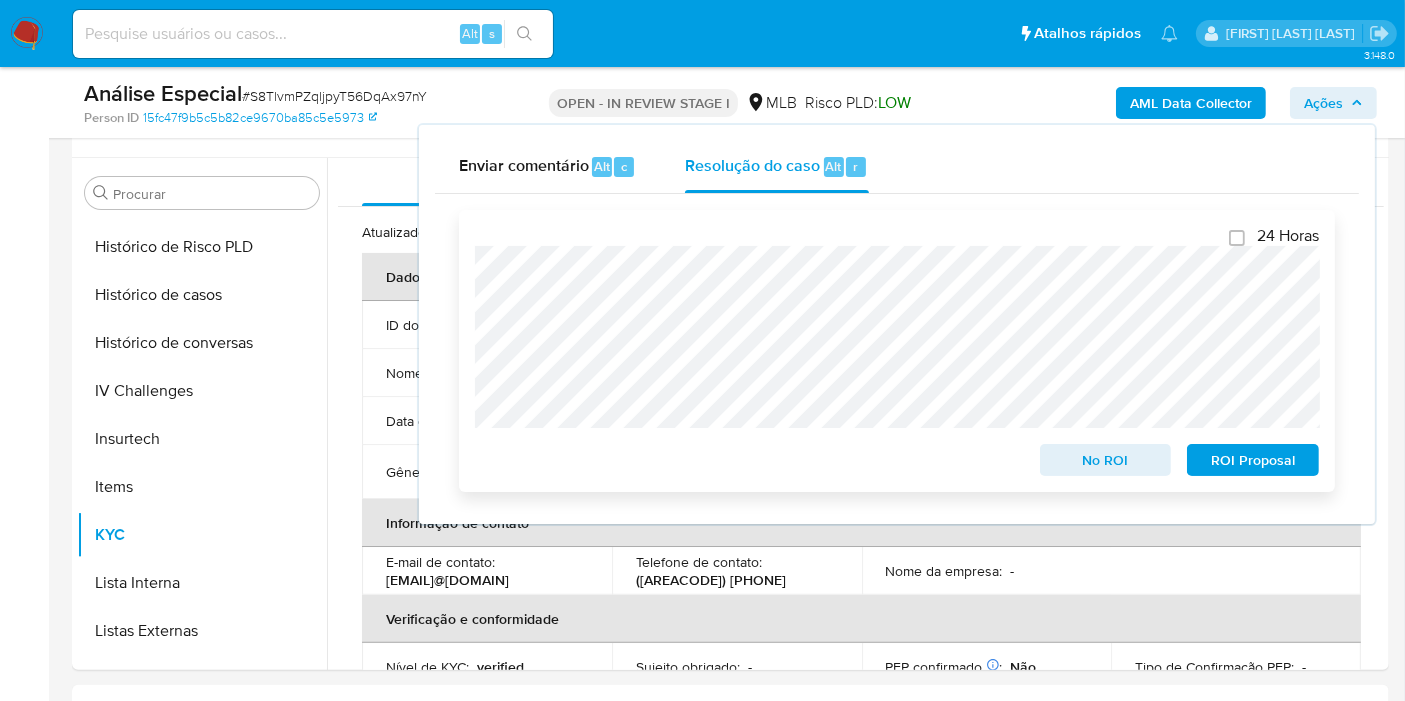 click on "ROI Proposal" at bounding box center (1253, 460) 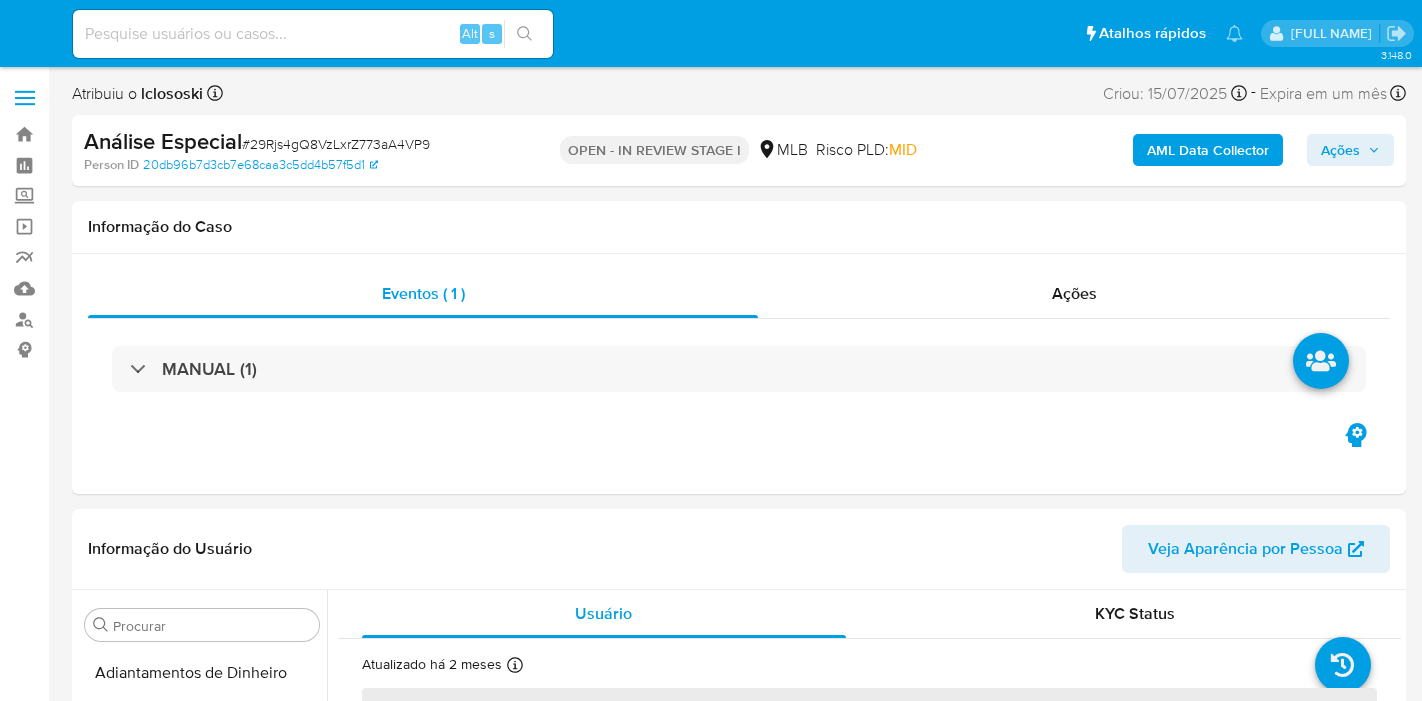 select on "10" 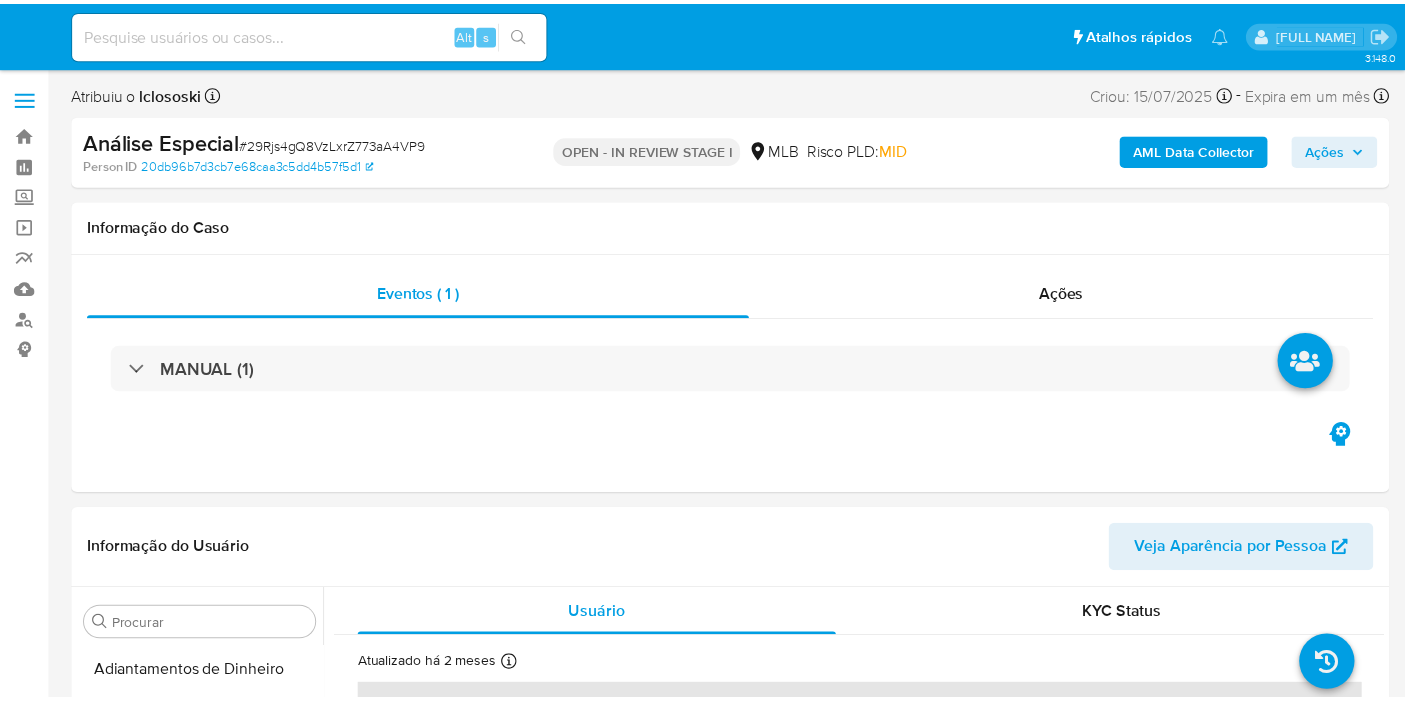 scroll, scrollTop: 0, scrollLeft: 0, axis: both 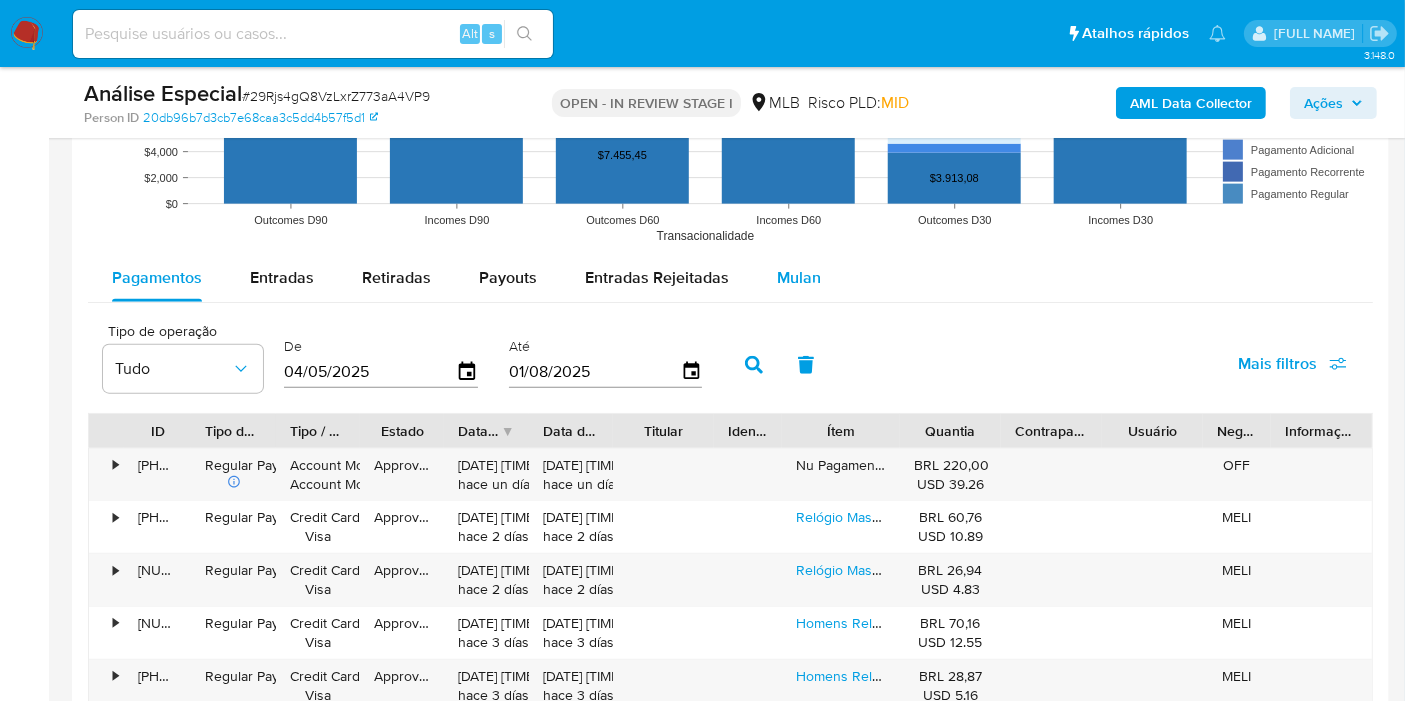 click on "Mulan" at bounding box center [799, 277] 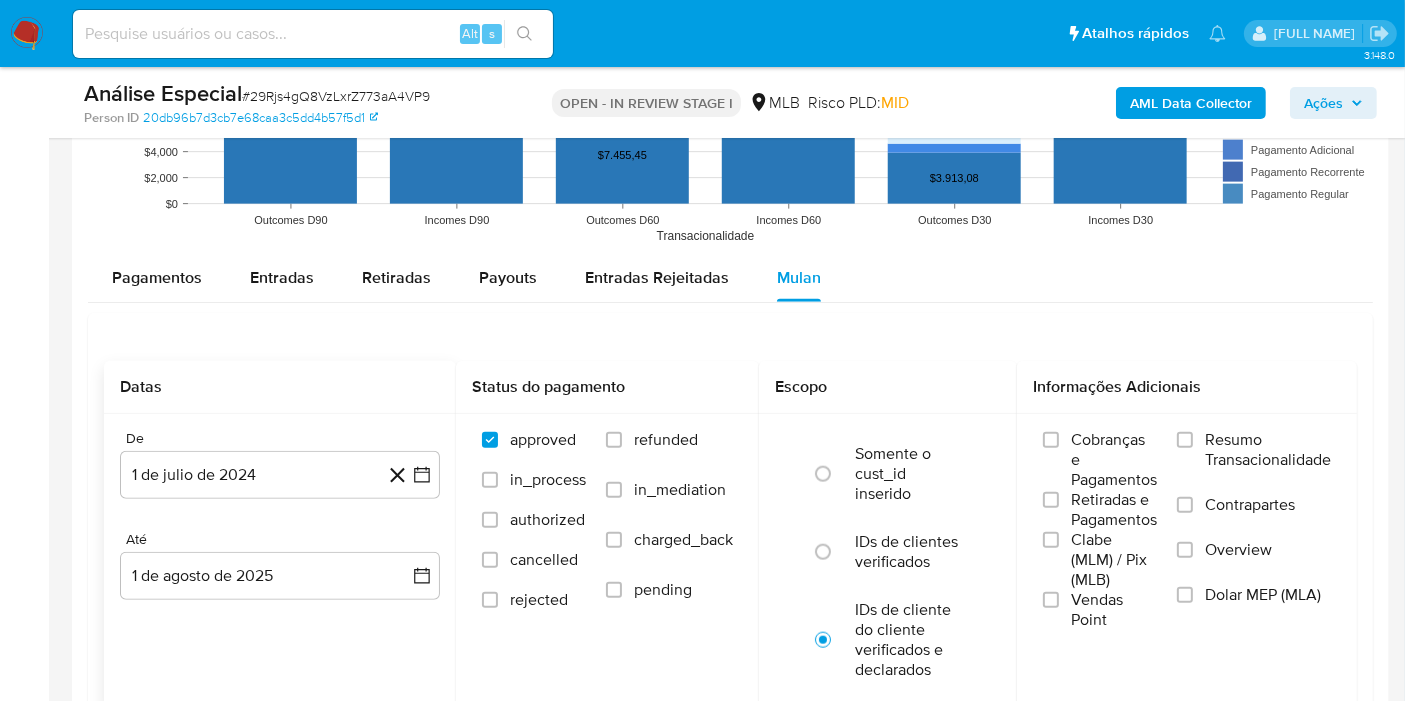 scroll, scrollTop: 2333, scrollLeft: 0, axis: vertical 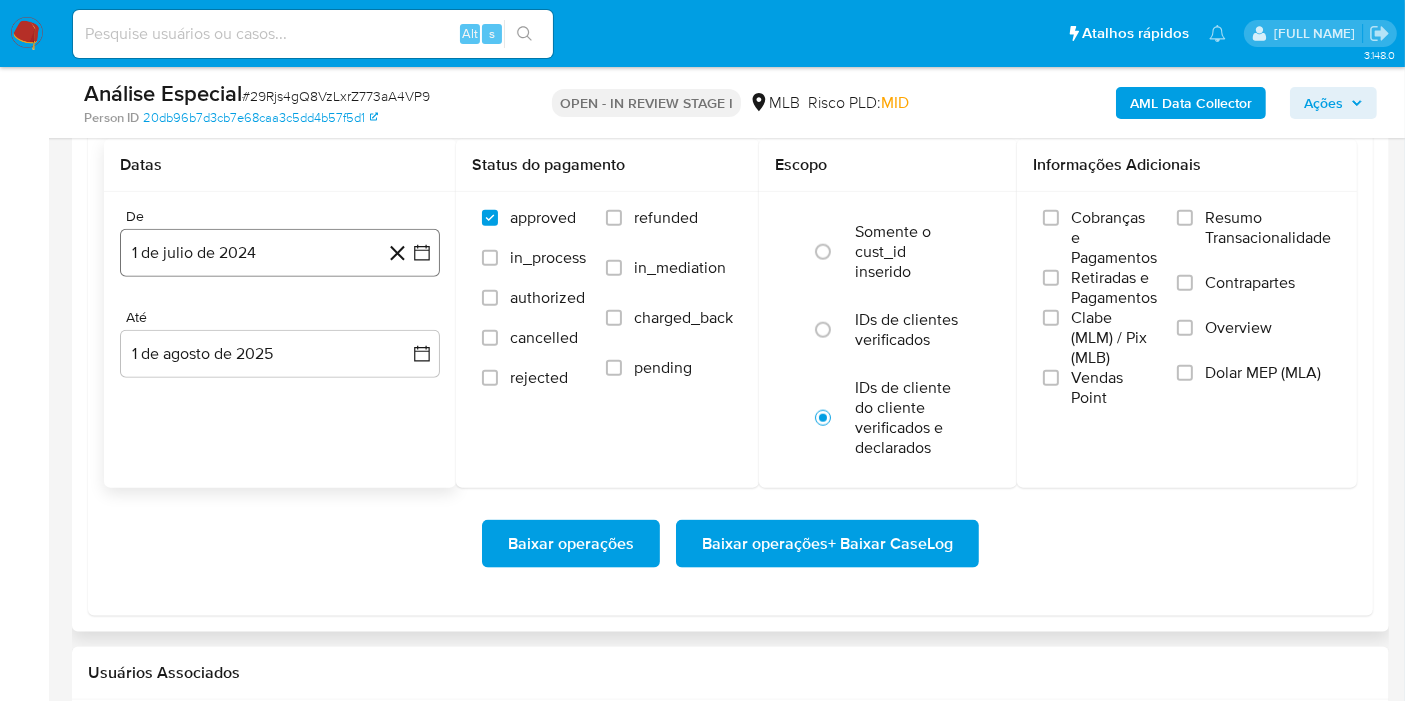 click 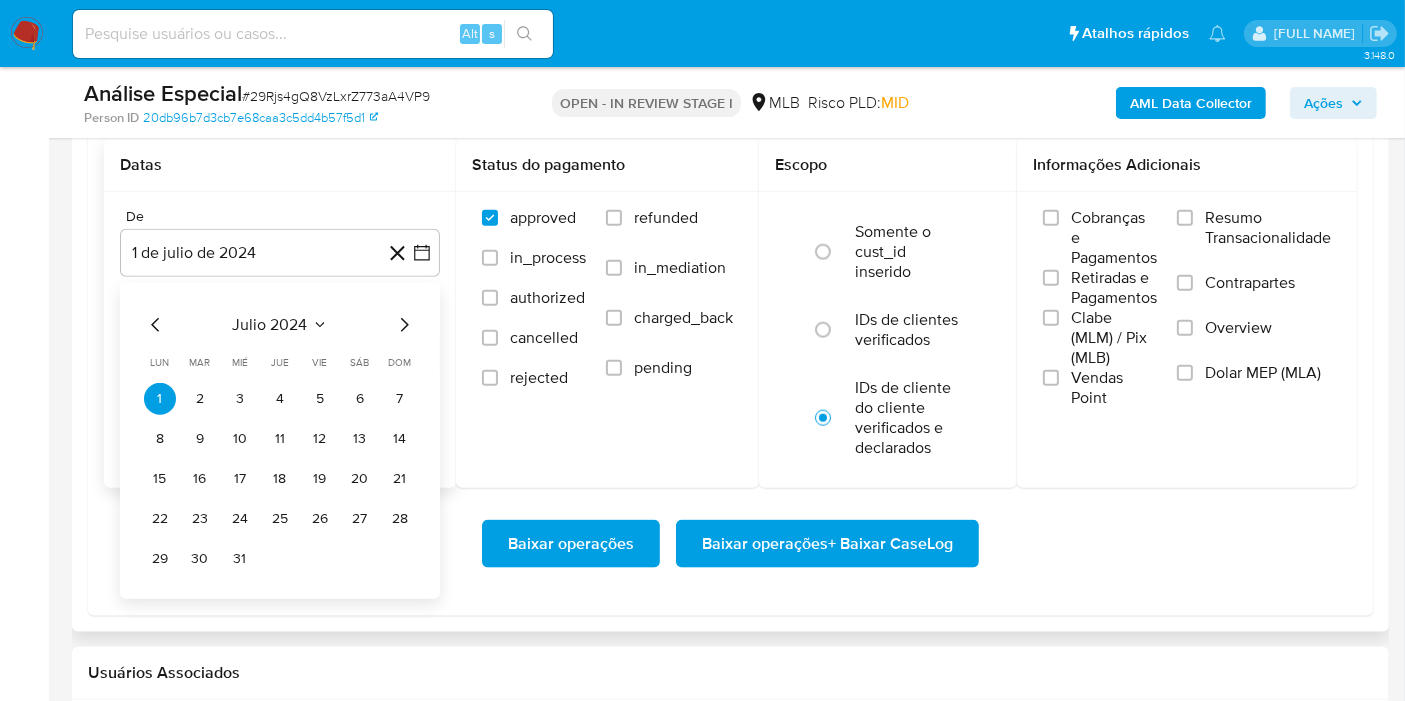click on "julio 2024" at bounding box center [270, 325] 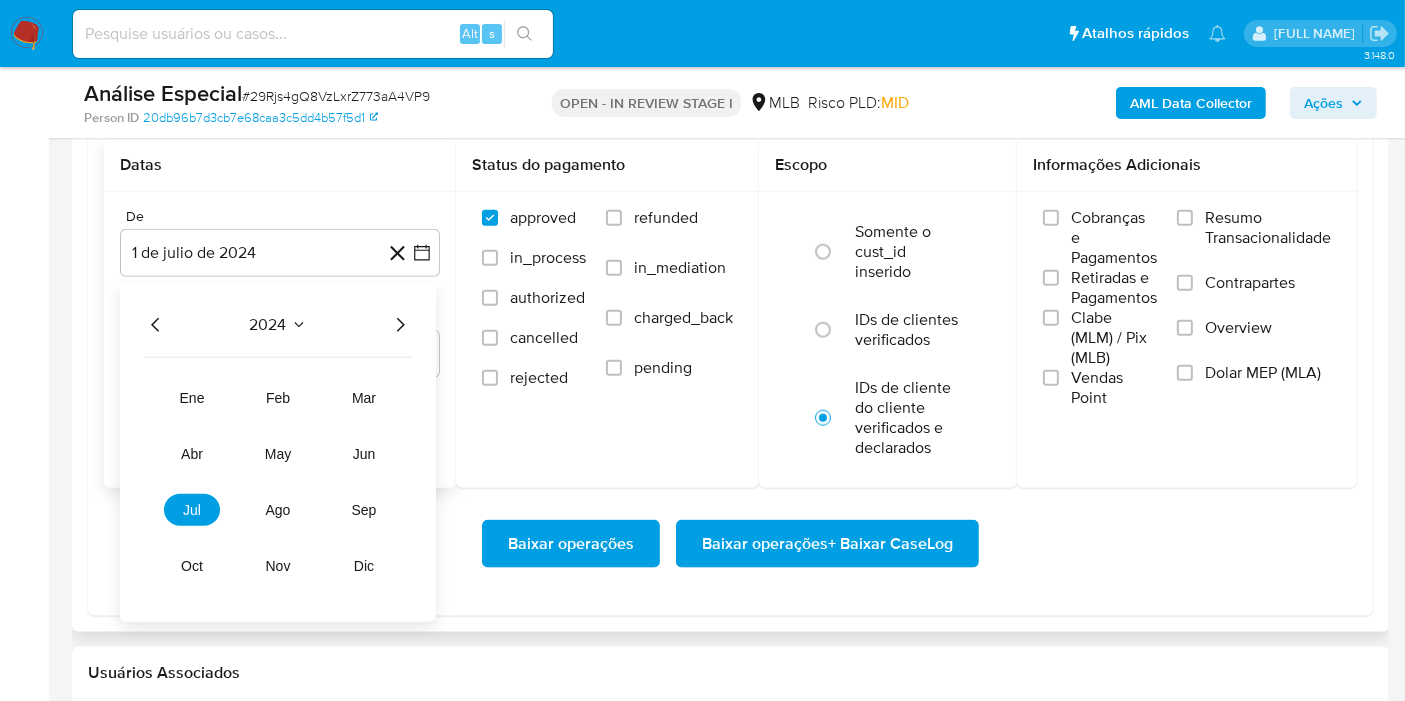 click 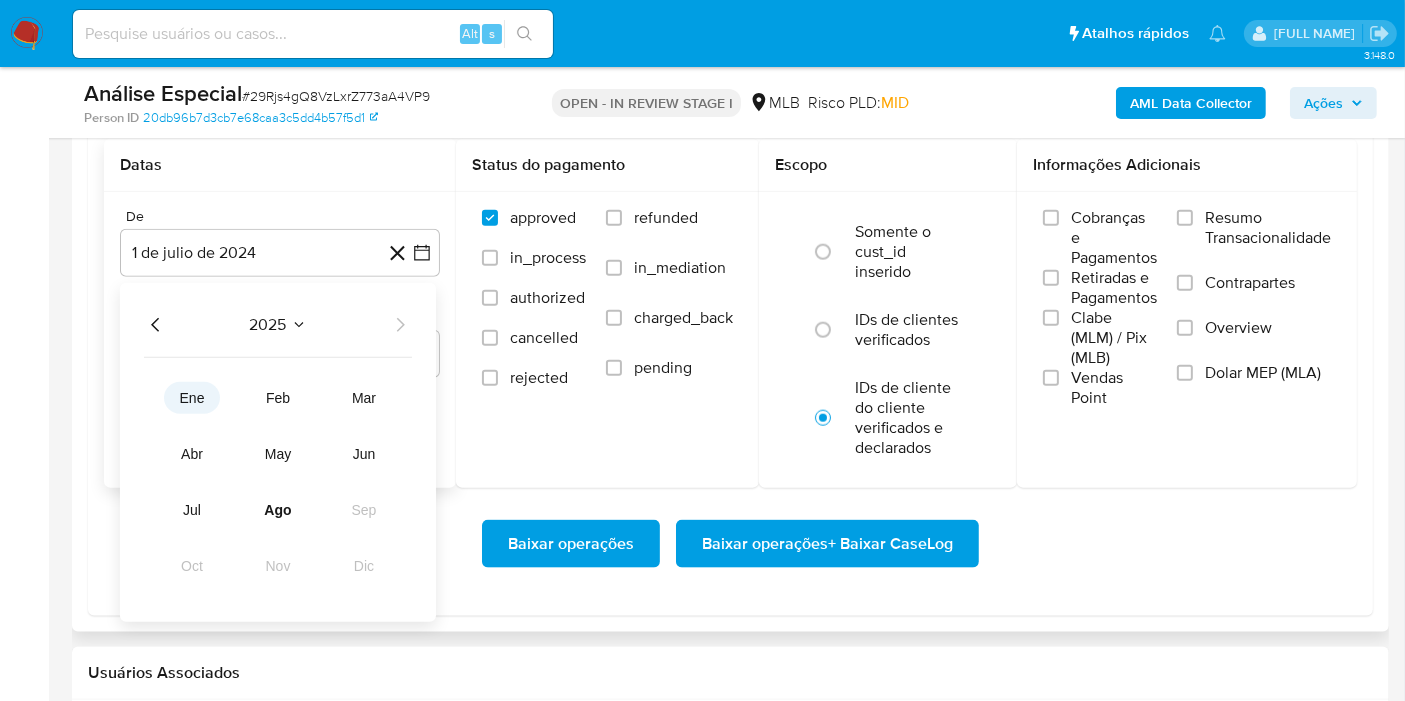 click on "ene" at bounding box center [192, 398] 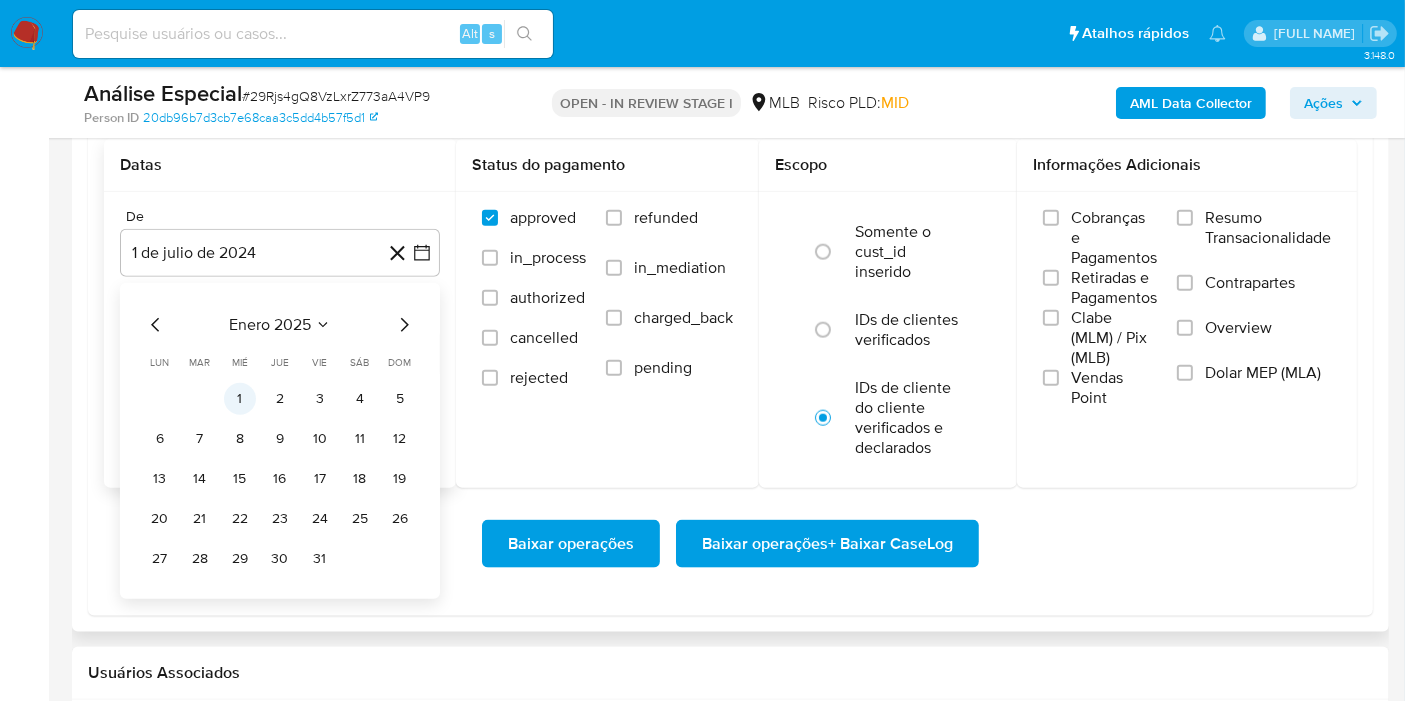 click on "1" at bounding box center [240, 399] 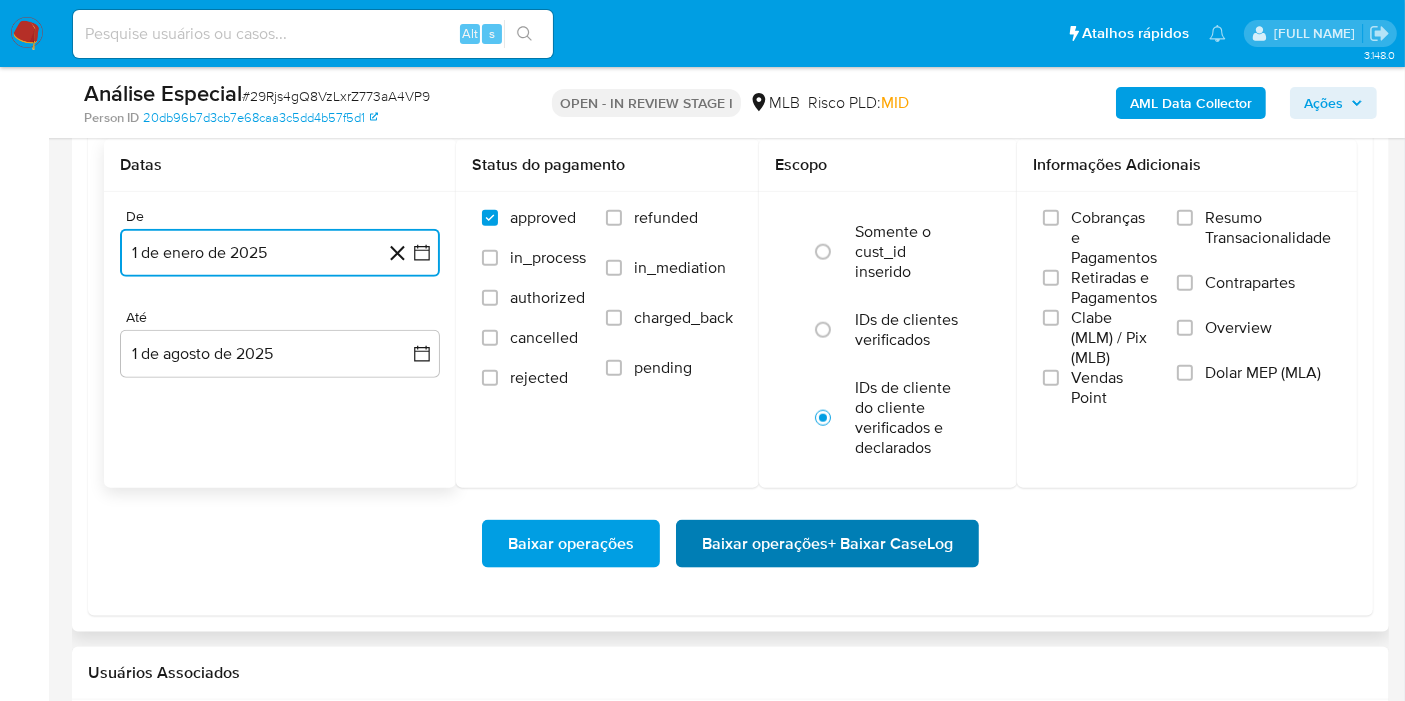 click on "Baixar operações  +   Baixar CaseLog" at bounding box center (827, 544) 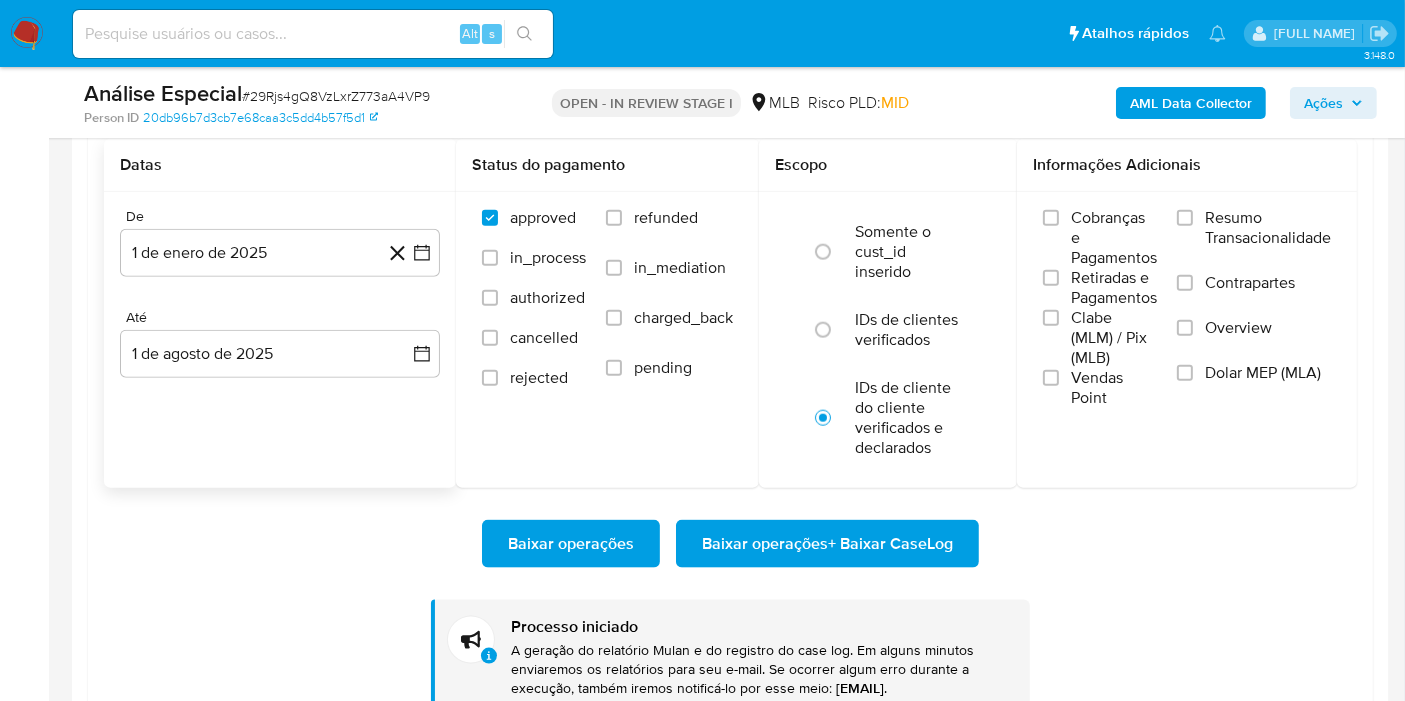 type 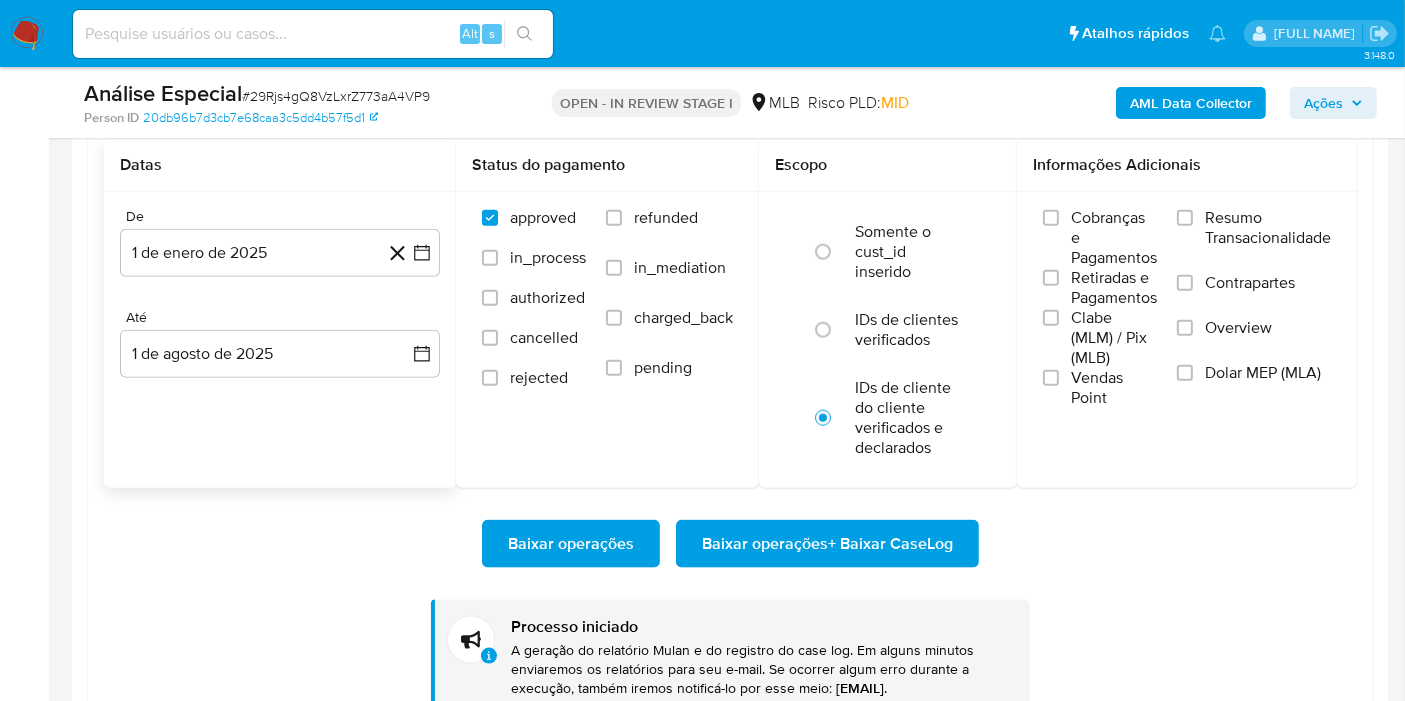 click on "AML Data Collector" at bounding box center (1191, 103) 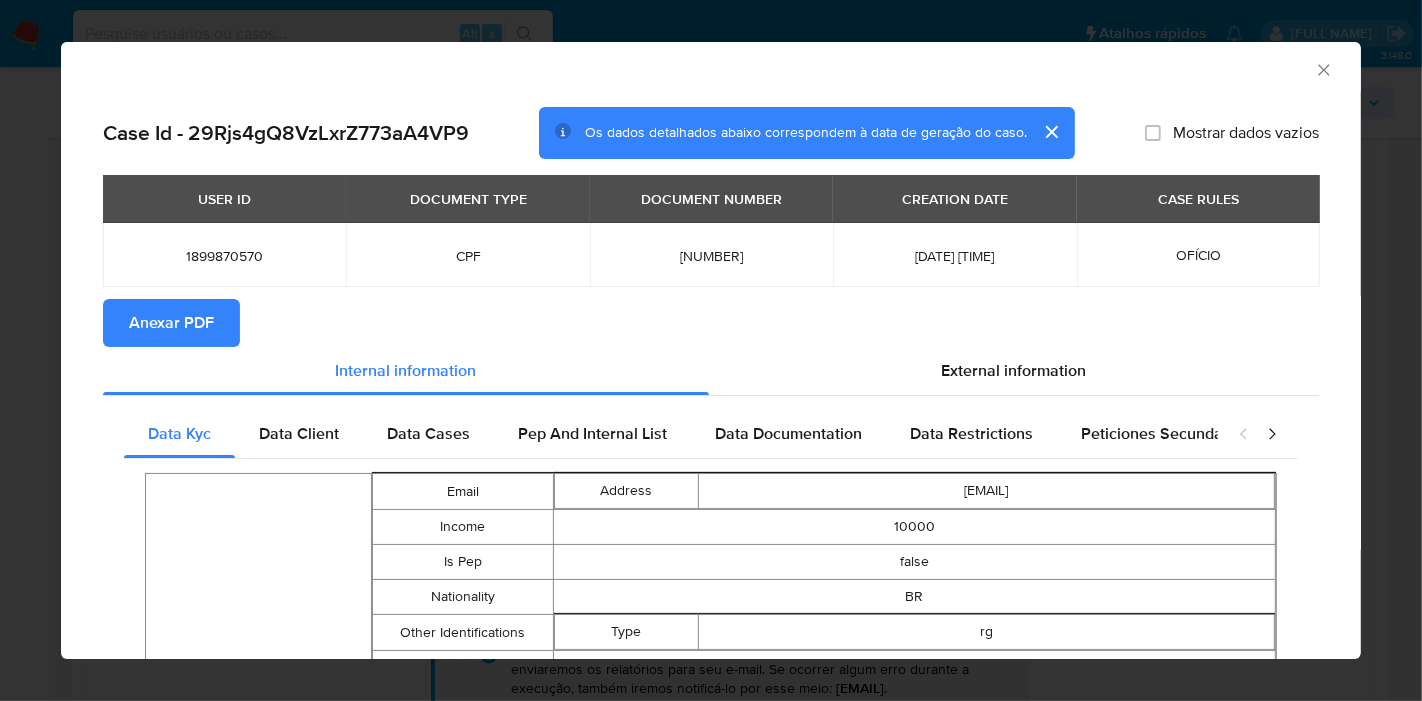 click 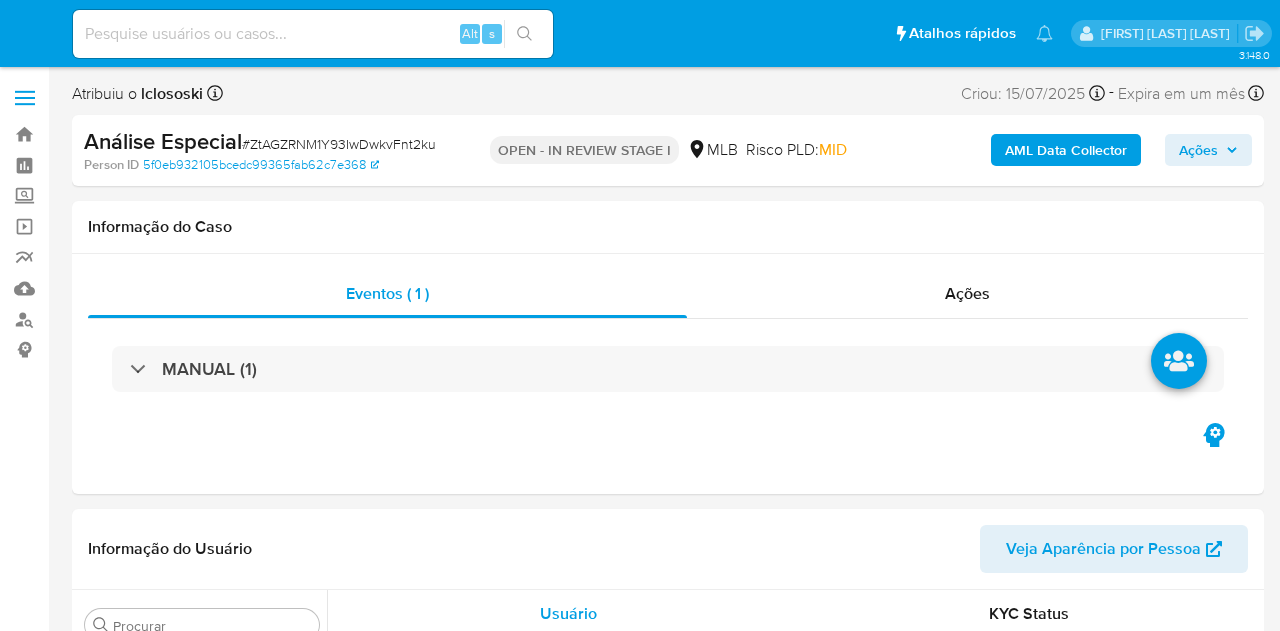 select on "10" 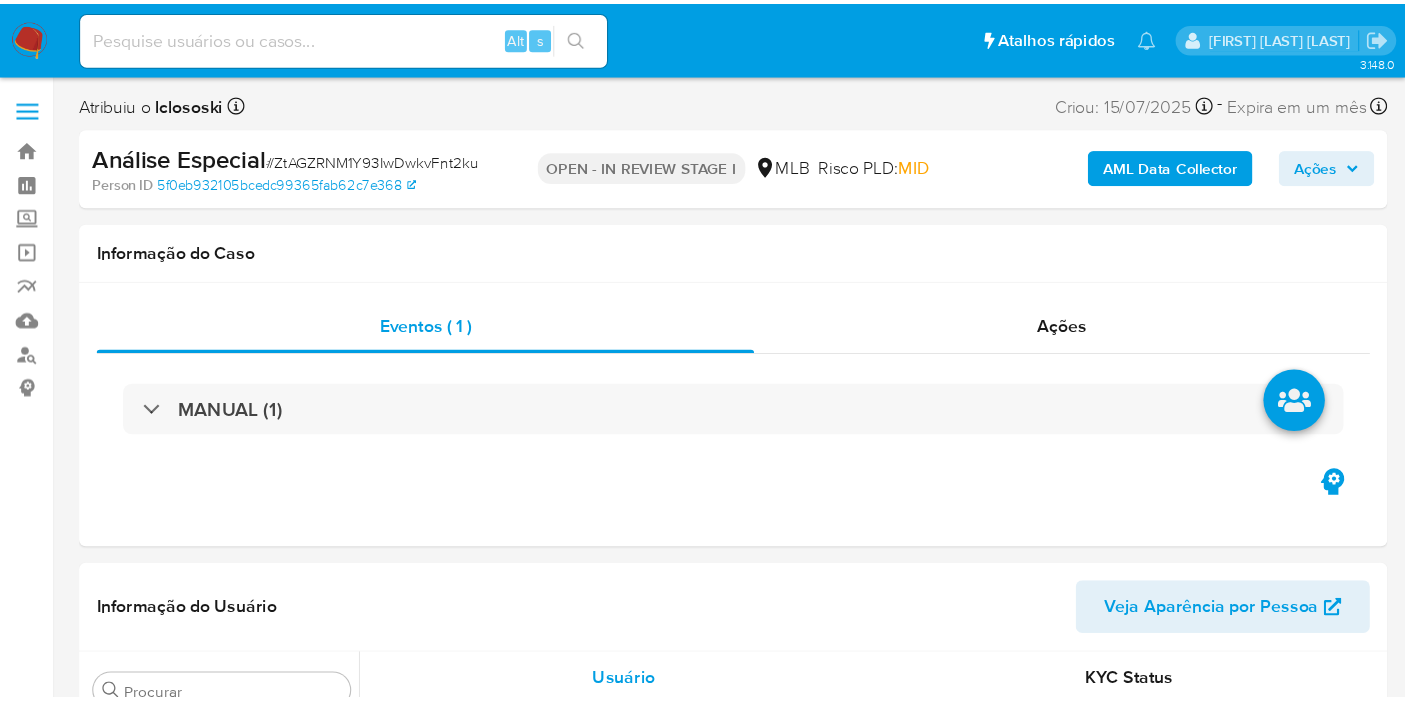 scroll, scrollTop: 0, scrollLeft: 0, axis: both 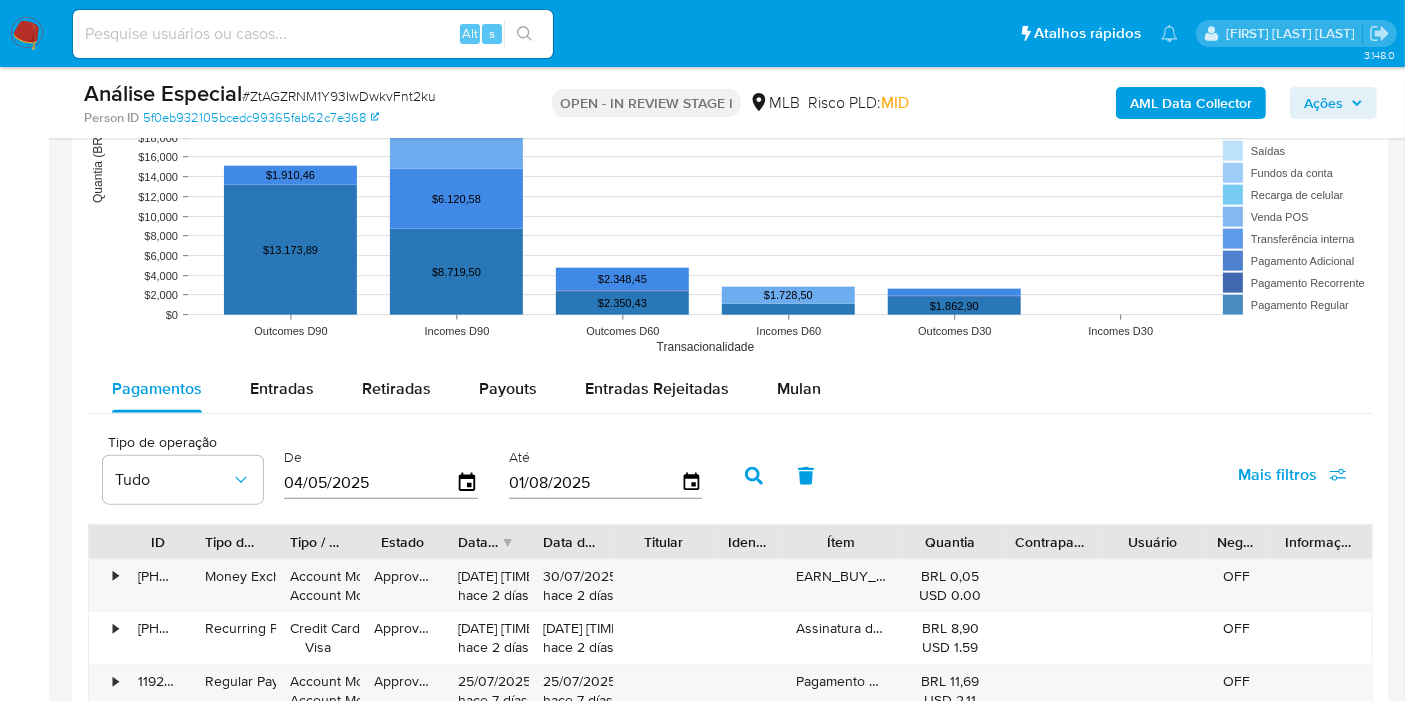 drag, startPoint x: 796, startPoint y: 380, endPoint x: 607, endPoint y: 338, distance: 193.61043 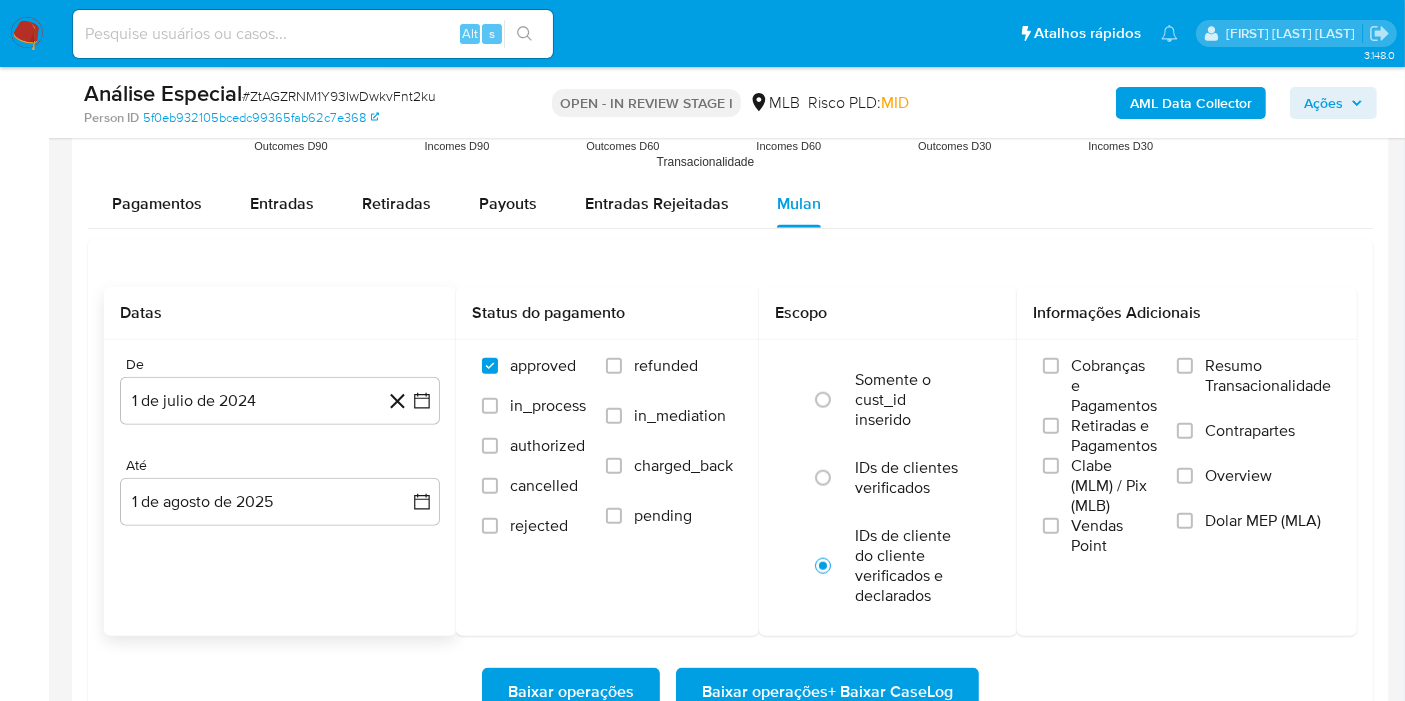 scroll, scrollTop: 2333, scrollLeft: 0, axis: vertical 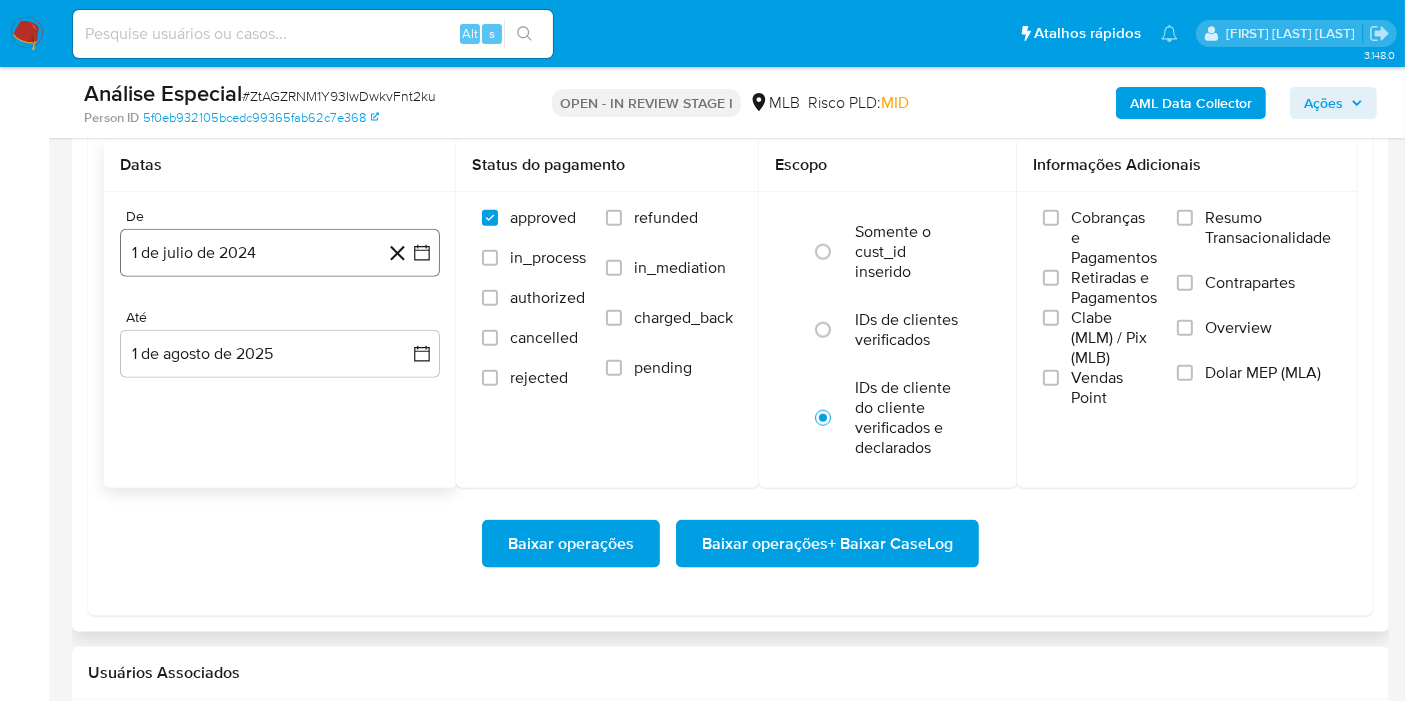 click on "1 de julio de 2024" at bounding box center (280, 253) 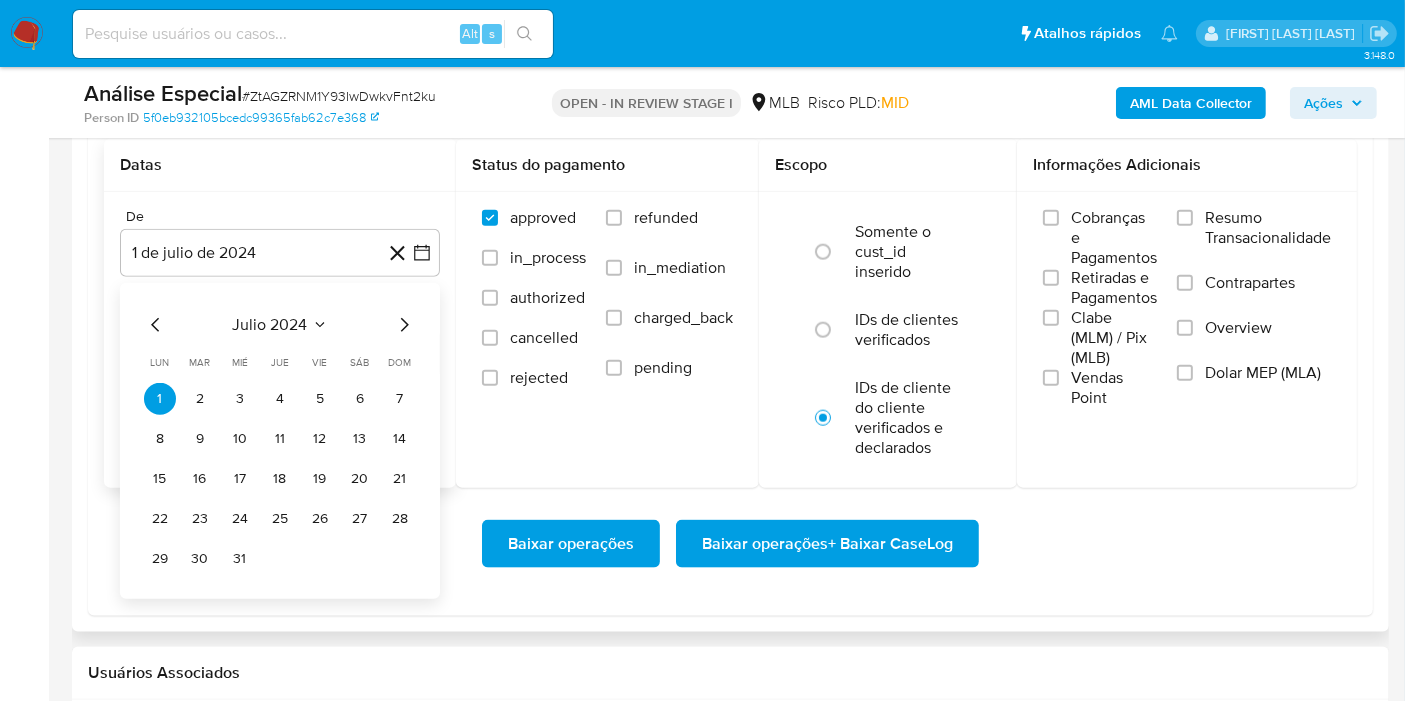 click on "julio 2024 julio 2024 lun lunes mar martes mié miércoles jue jueves vie viernes sáb sábado dom domingo 1 2 3 4 5 6 7 8 9 10 11 12 13 14 15 16 17 18 19 20 21 22 23 24 25 26 27 28 29 30 31" at bounding box center [280, 444] 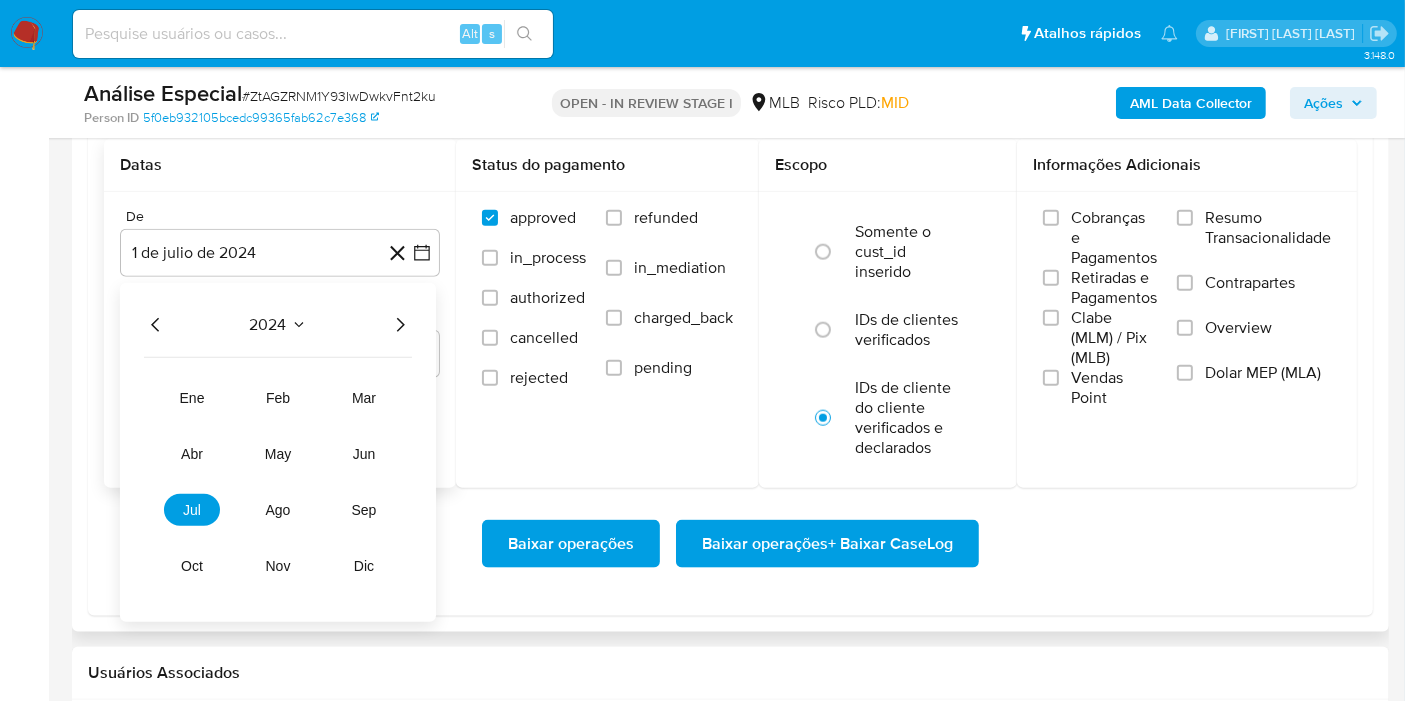 click 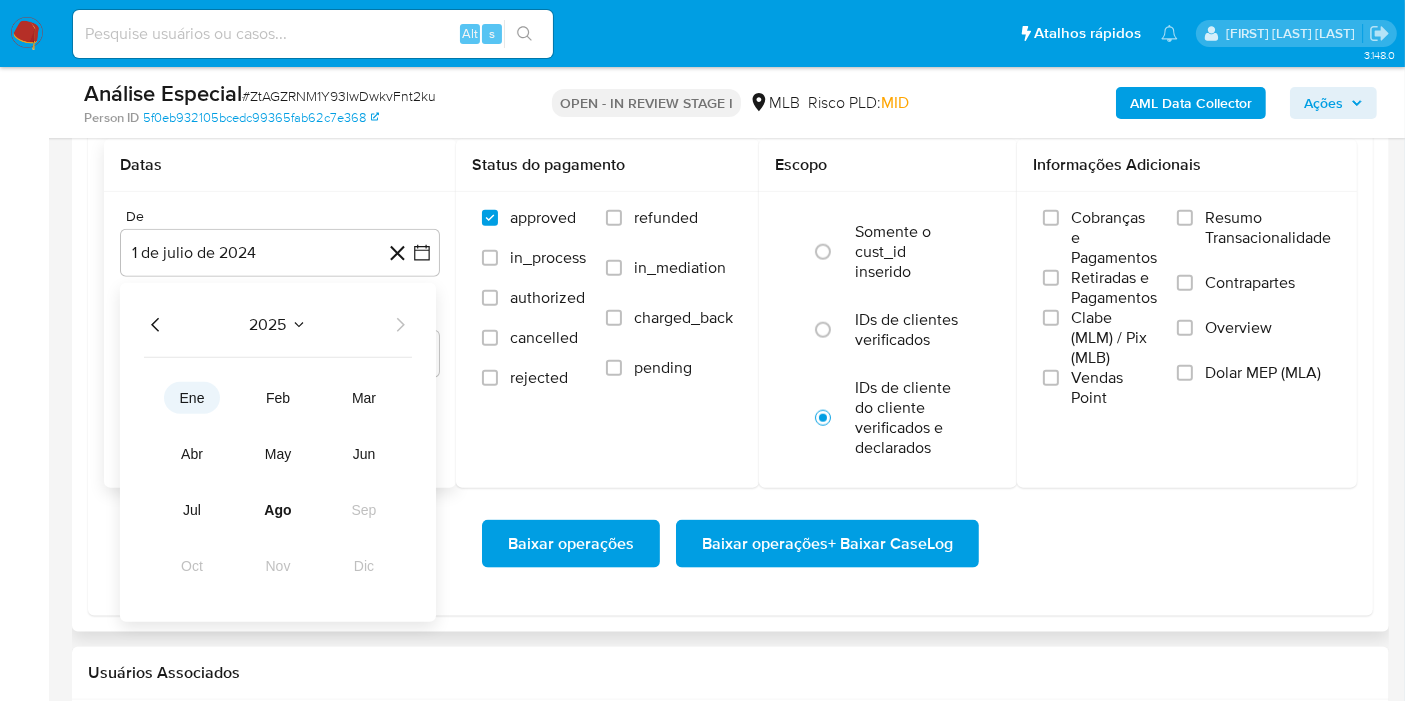 click on "ene" at bounding box center [192, 398] 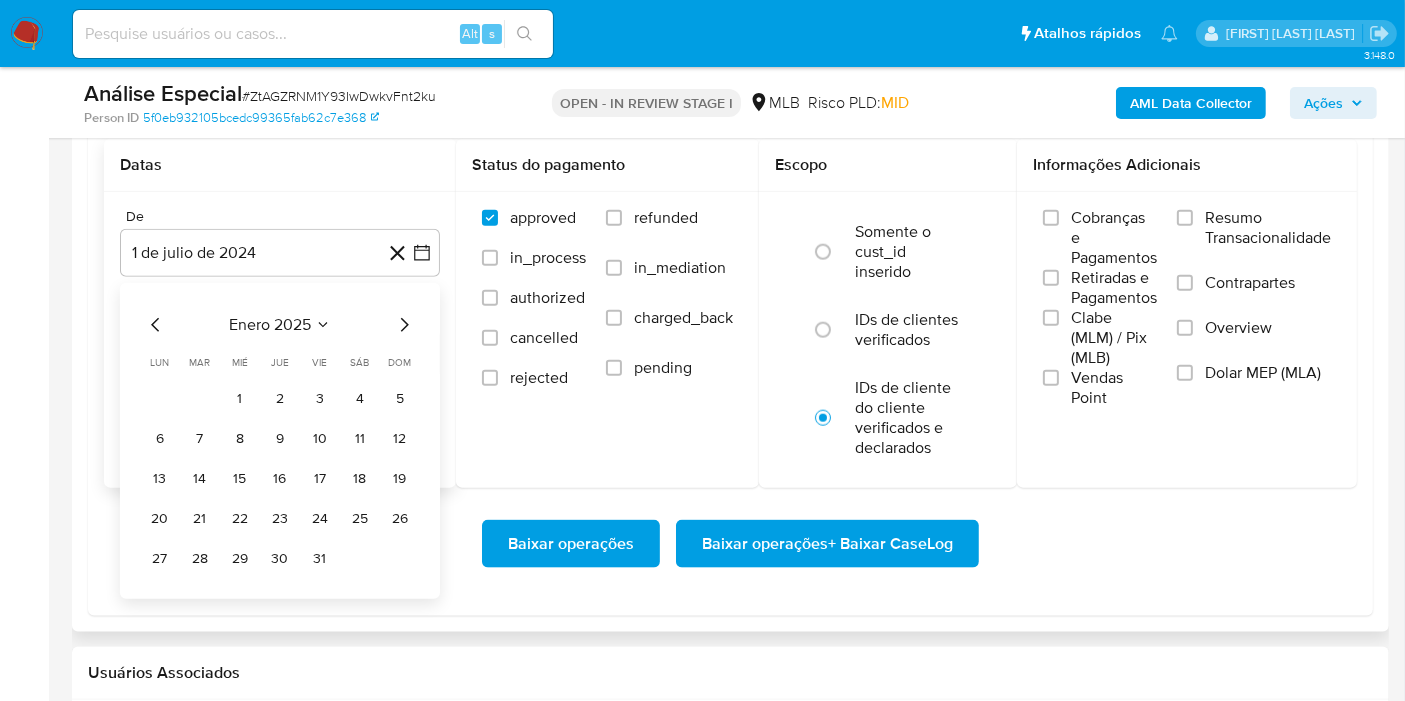 click on "1" at bounding box center [240, 399] 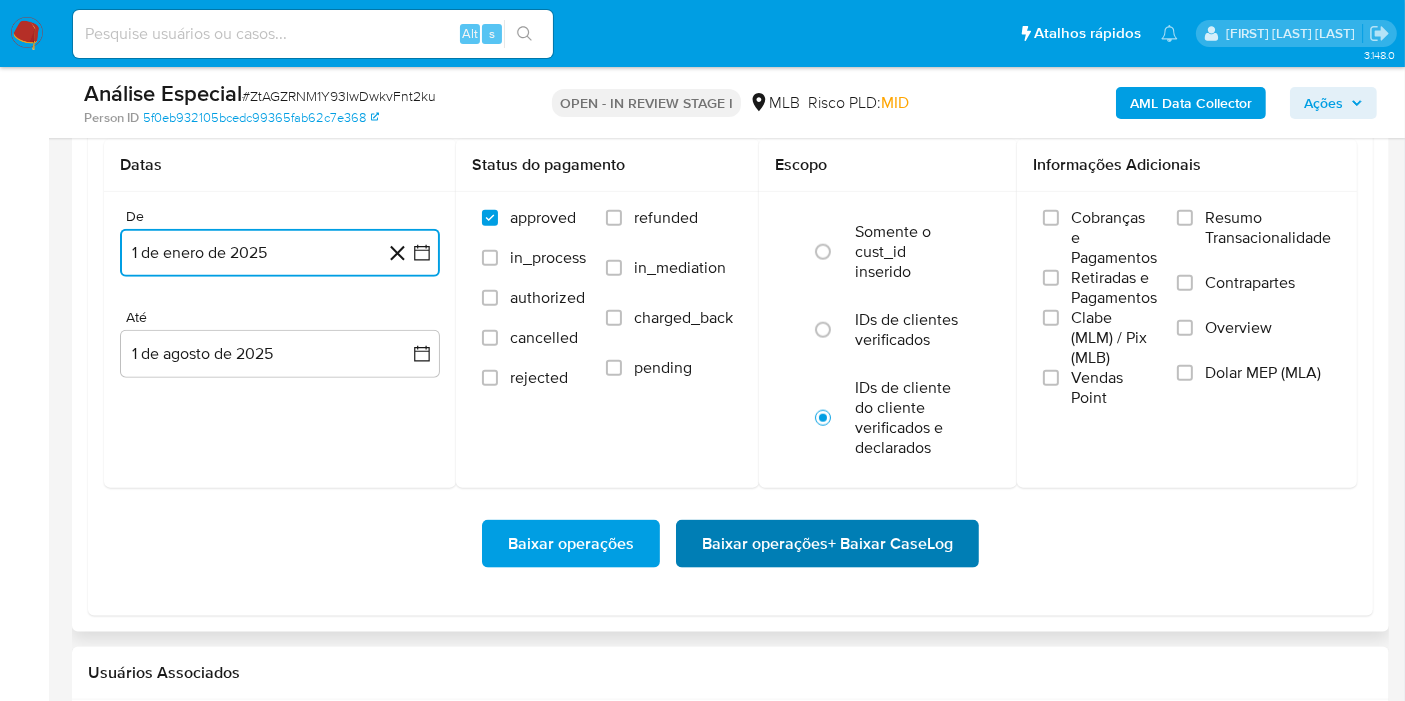 click on "Baixar operações  +   Baixar CaseLog" at bounding box center (827, 544) 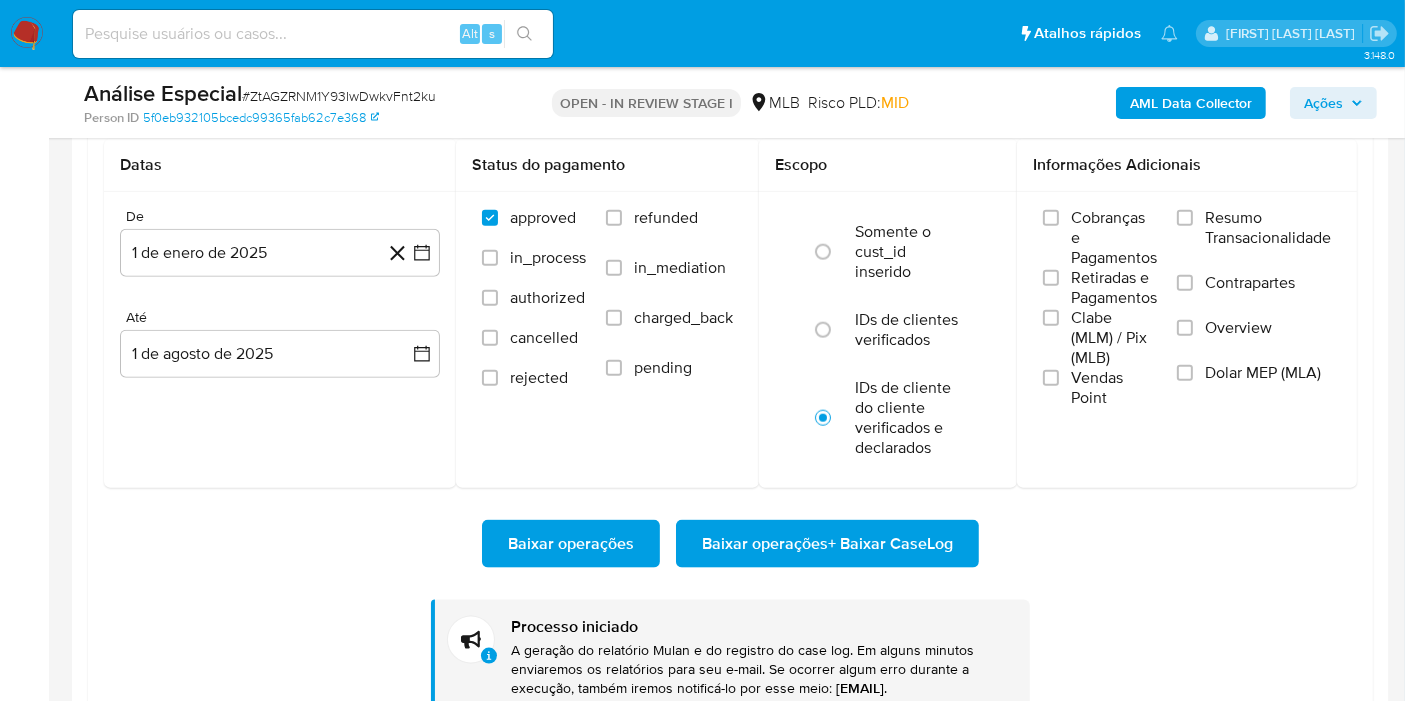 click on "AML Data Collector" at bounding box center (1191, 103) 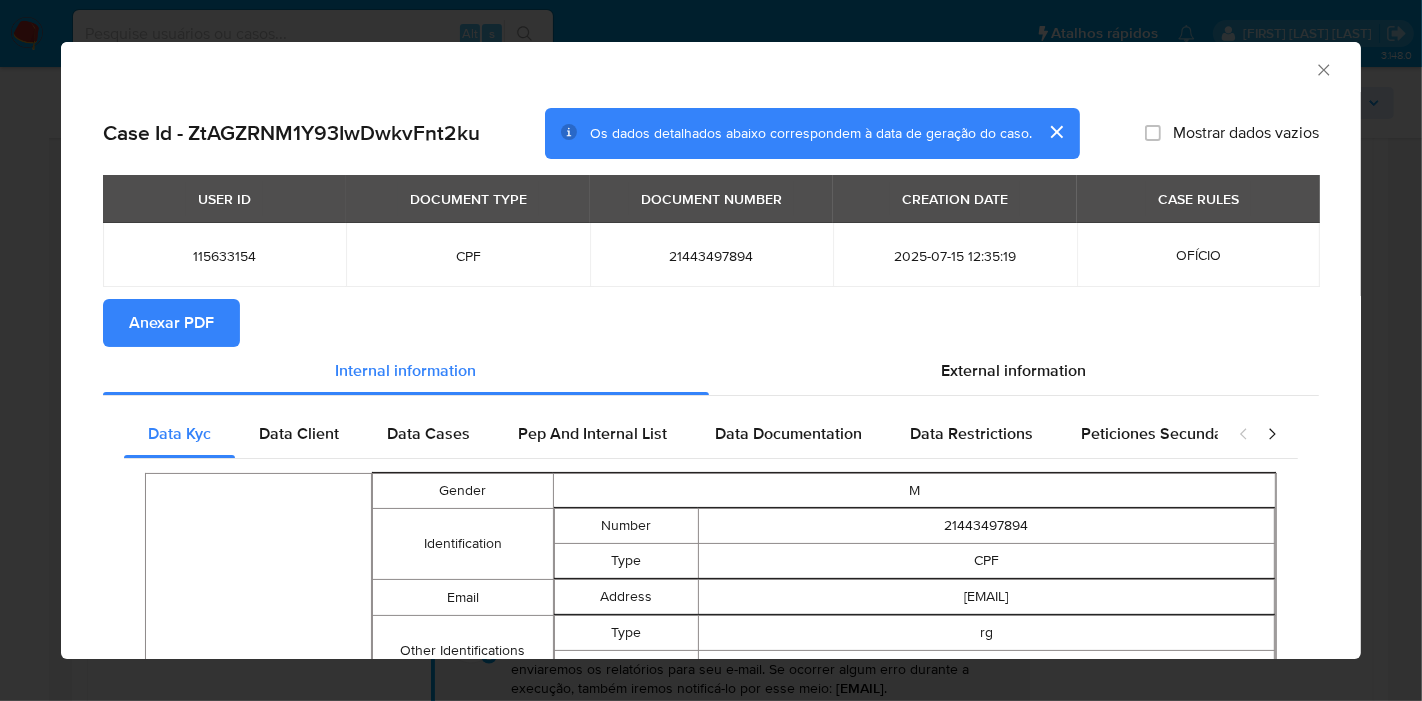 click 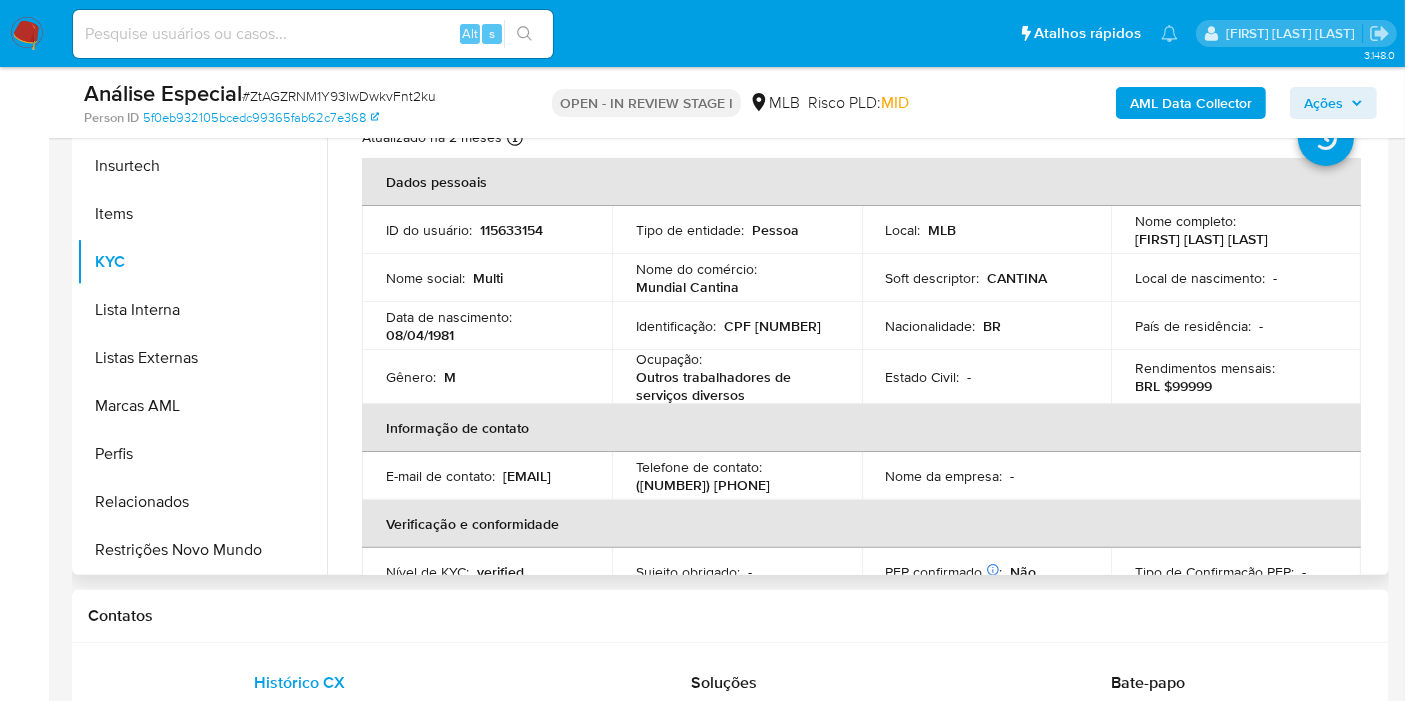 scroll, scrollTop: 444, scrollLeft: 0, axis: vertical 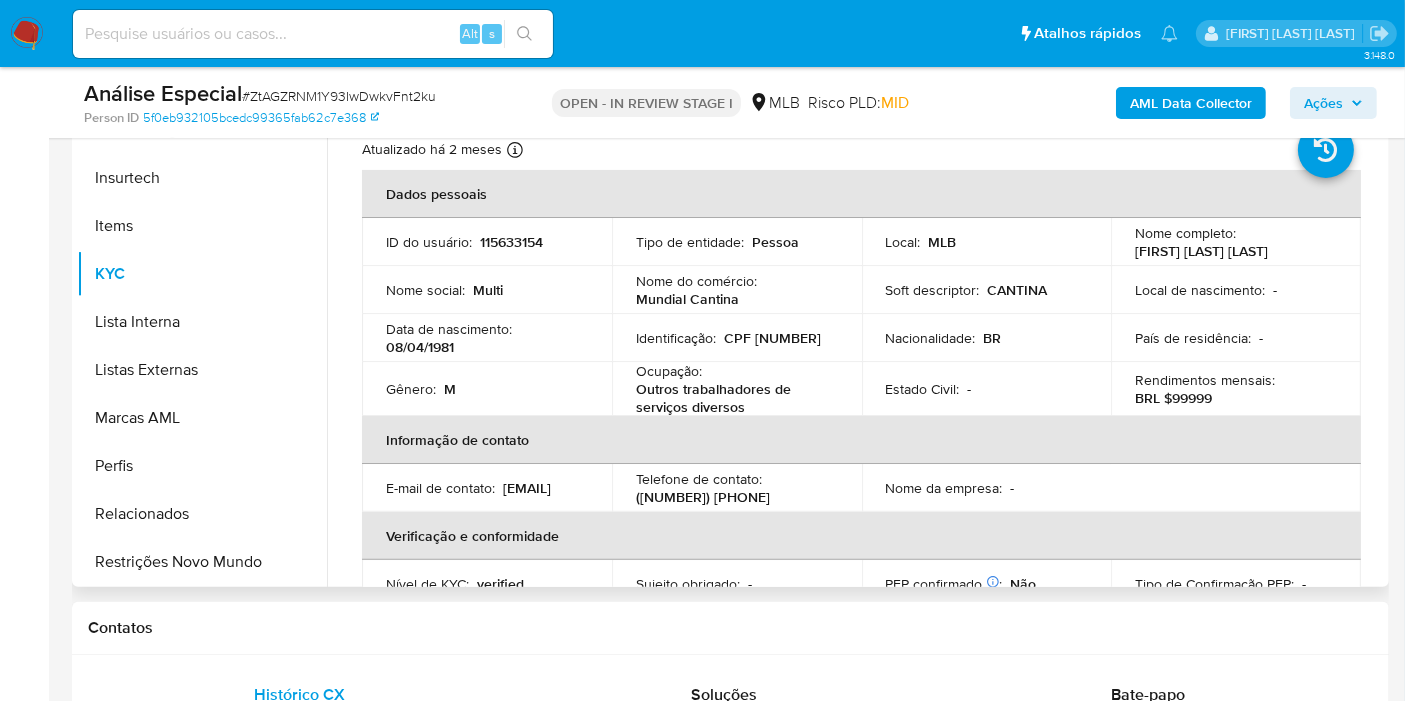click on "CPF 21443497894" at bounding box center (772, 338) 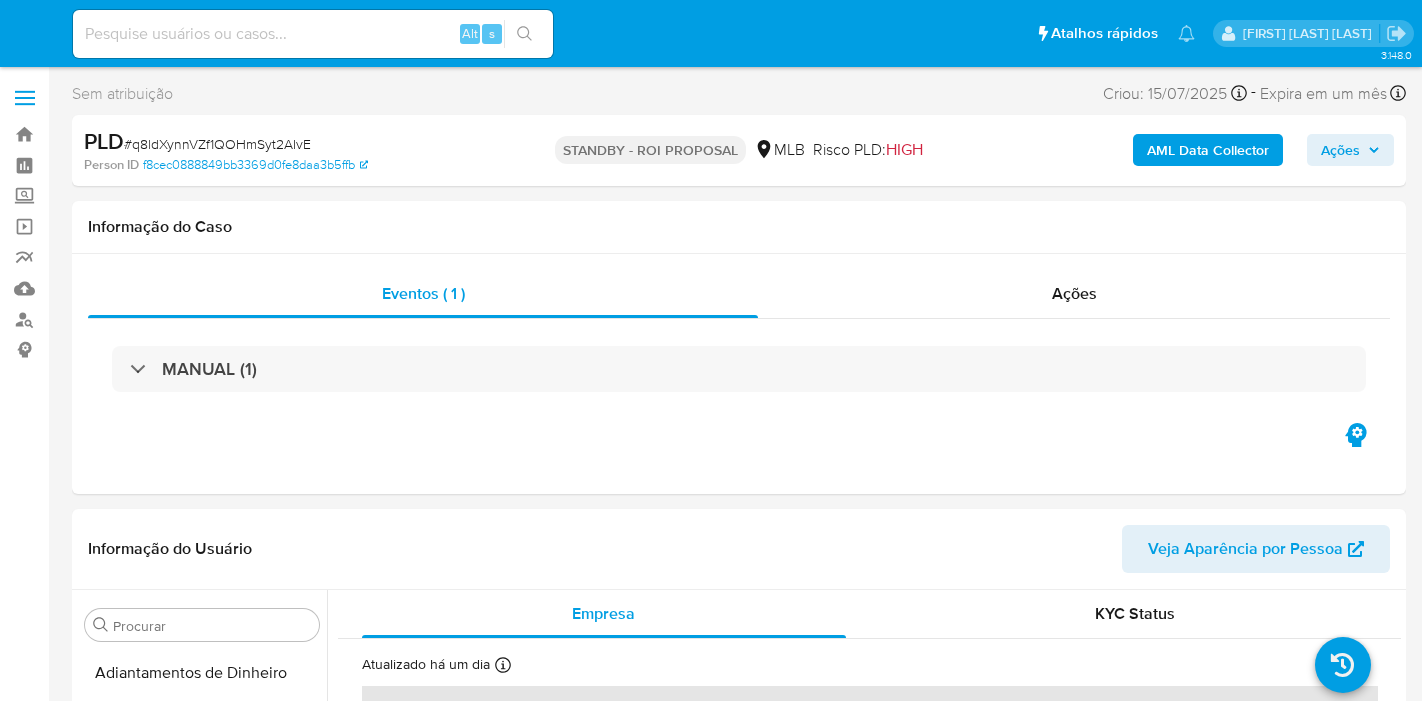 select on "10" 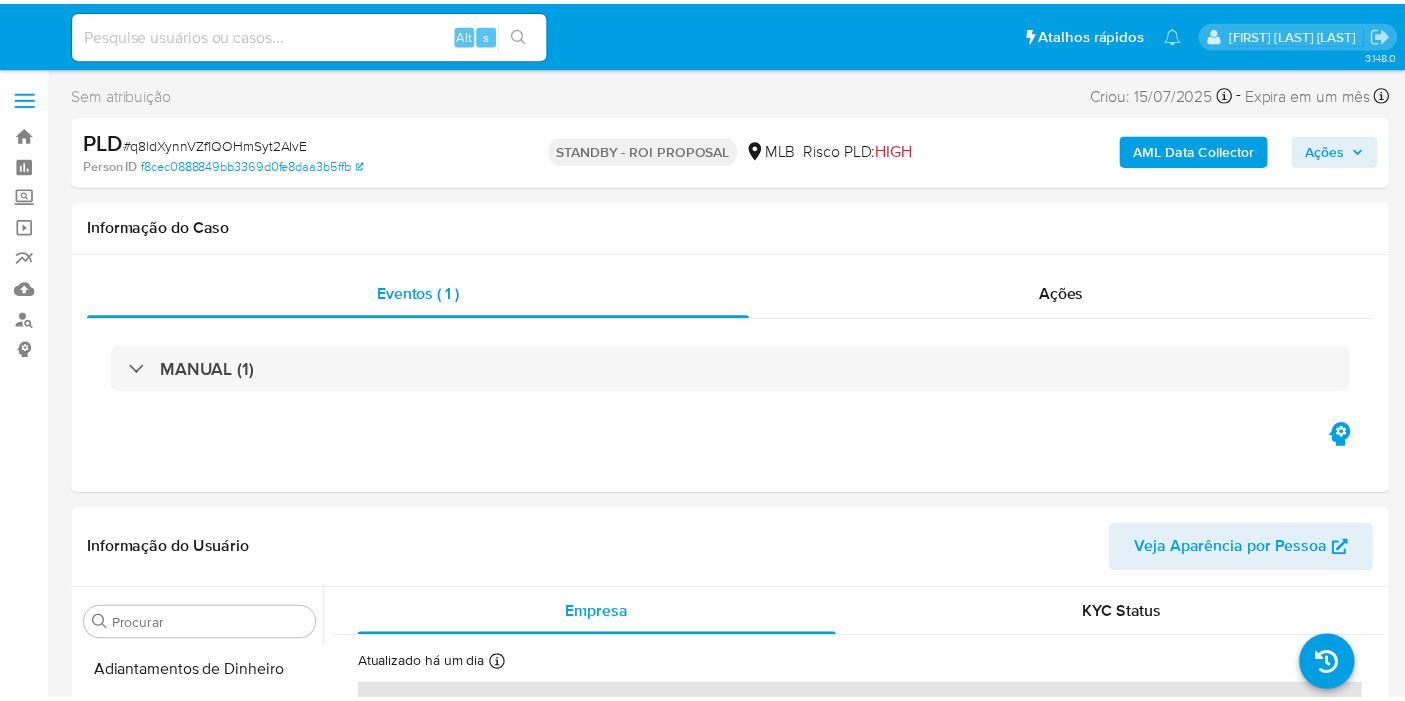 scroll, scrollTop: 0, scrollLeft: 0, axis: both 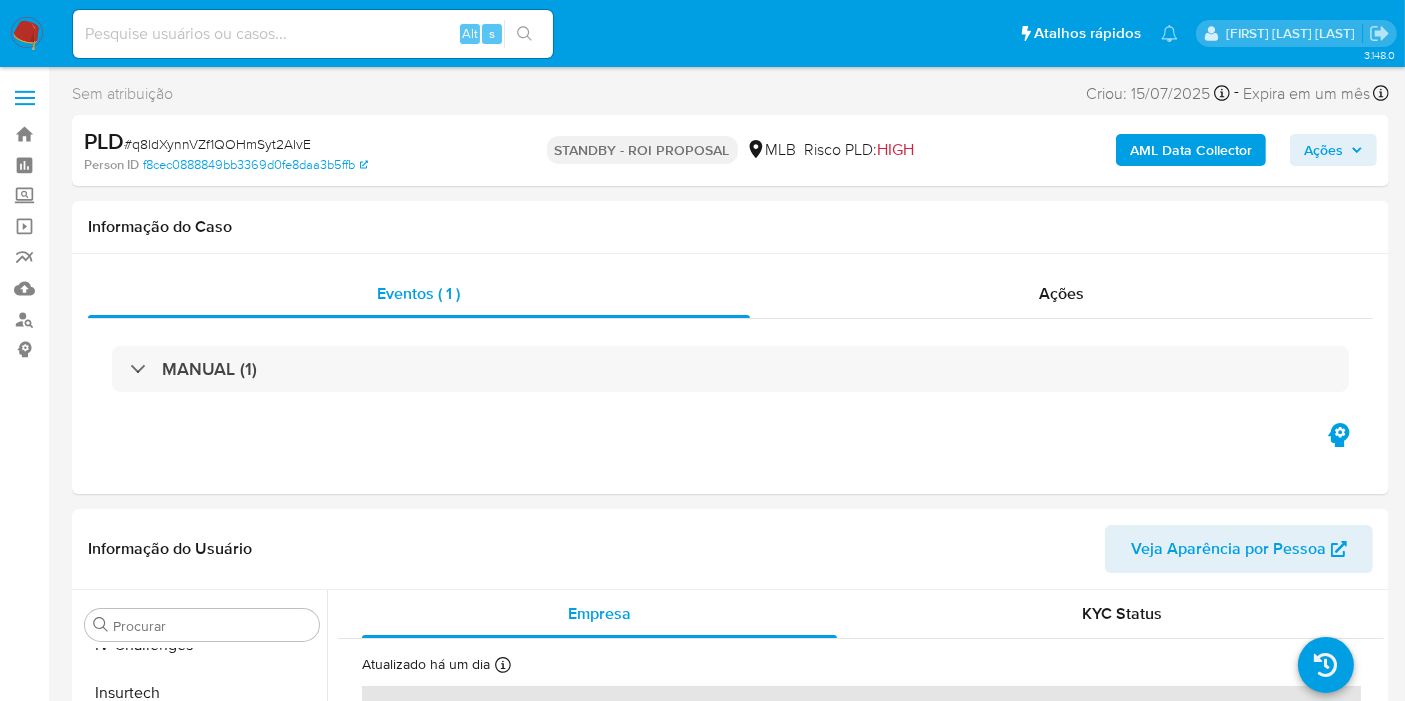 click on "# q8ldXynnVZf1QOHmSyt2AIvE" at bounding box center [217, 144] 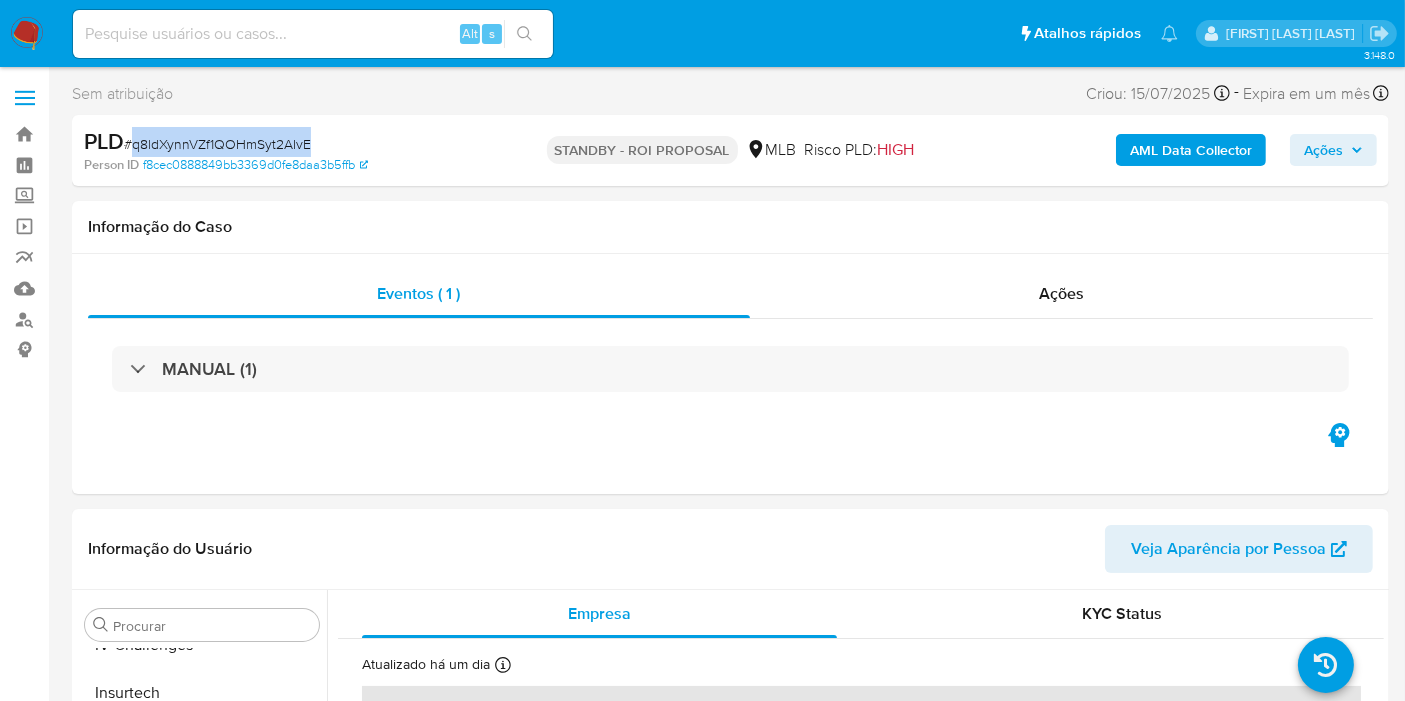 click on "# q8ldXynnVZf1QOHmSyt2AIvE" at bounding box center (217, 144) 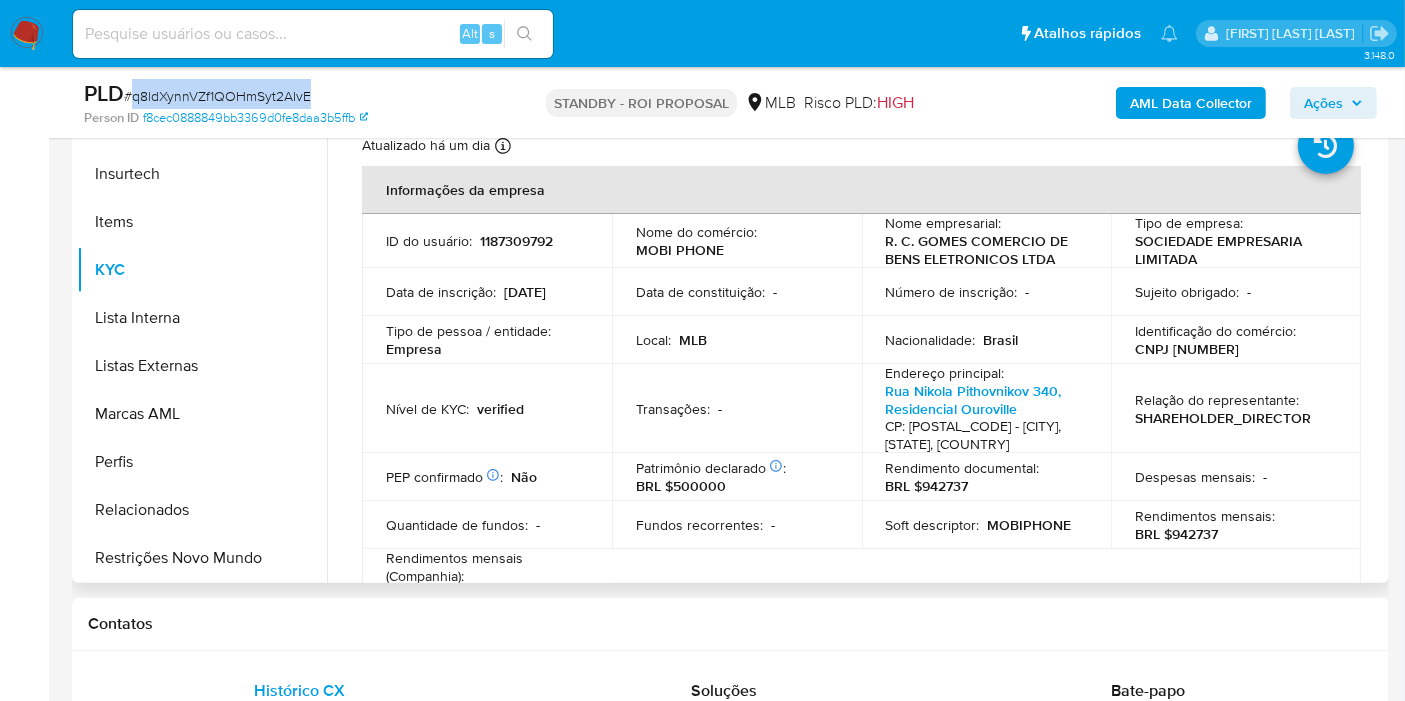 scroll, scrollTop: 555, scrollLeft: 0, axis: vertical 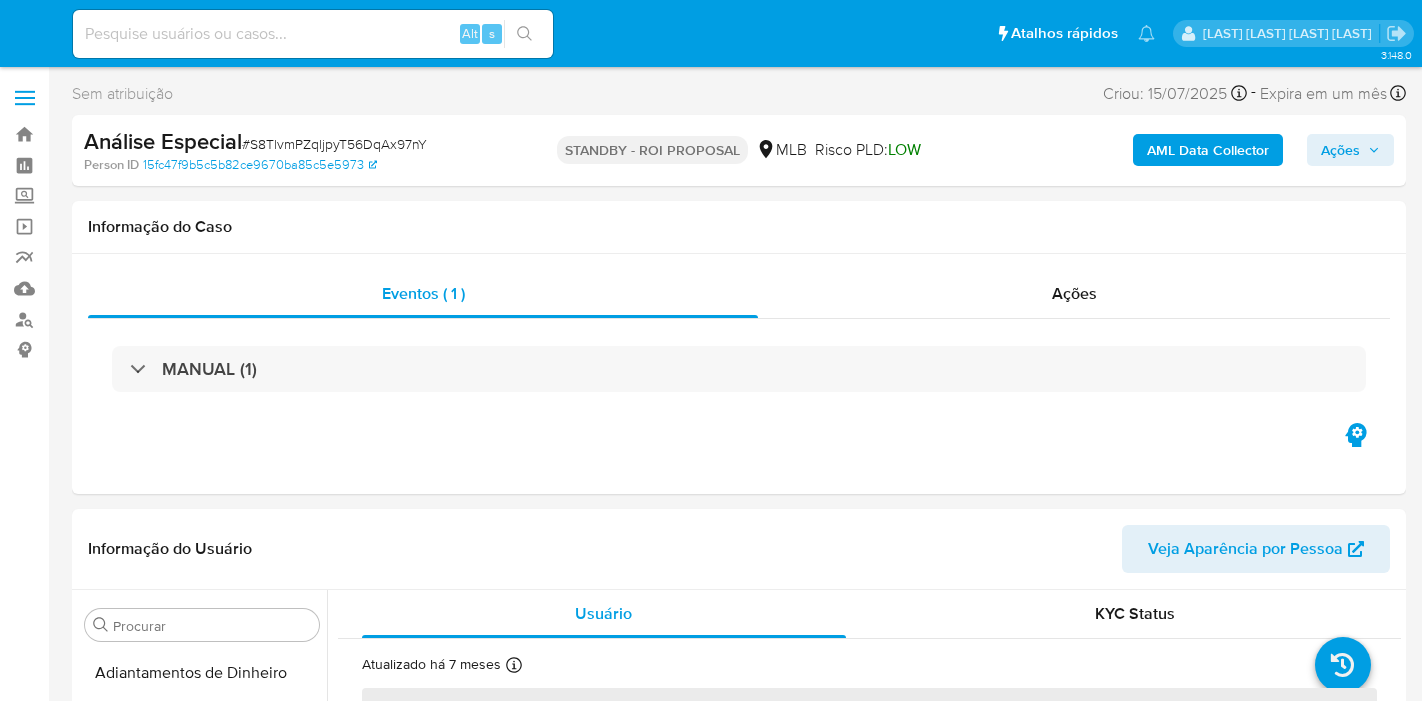 select on "10" 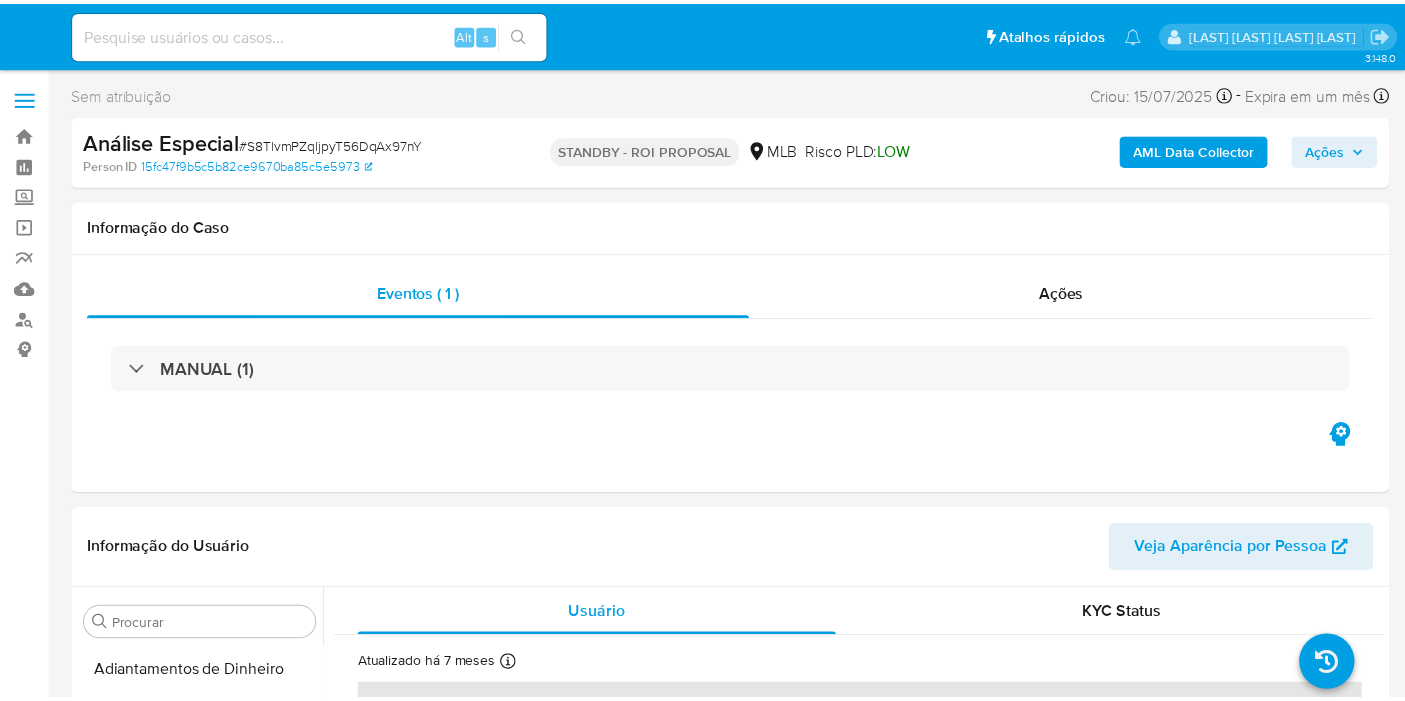 scroll, scrollTop: 0, scrollLeft: 0, axis: both 